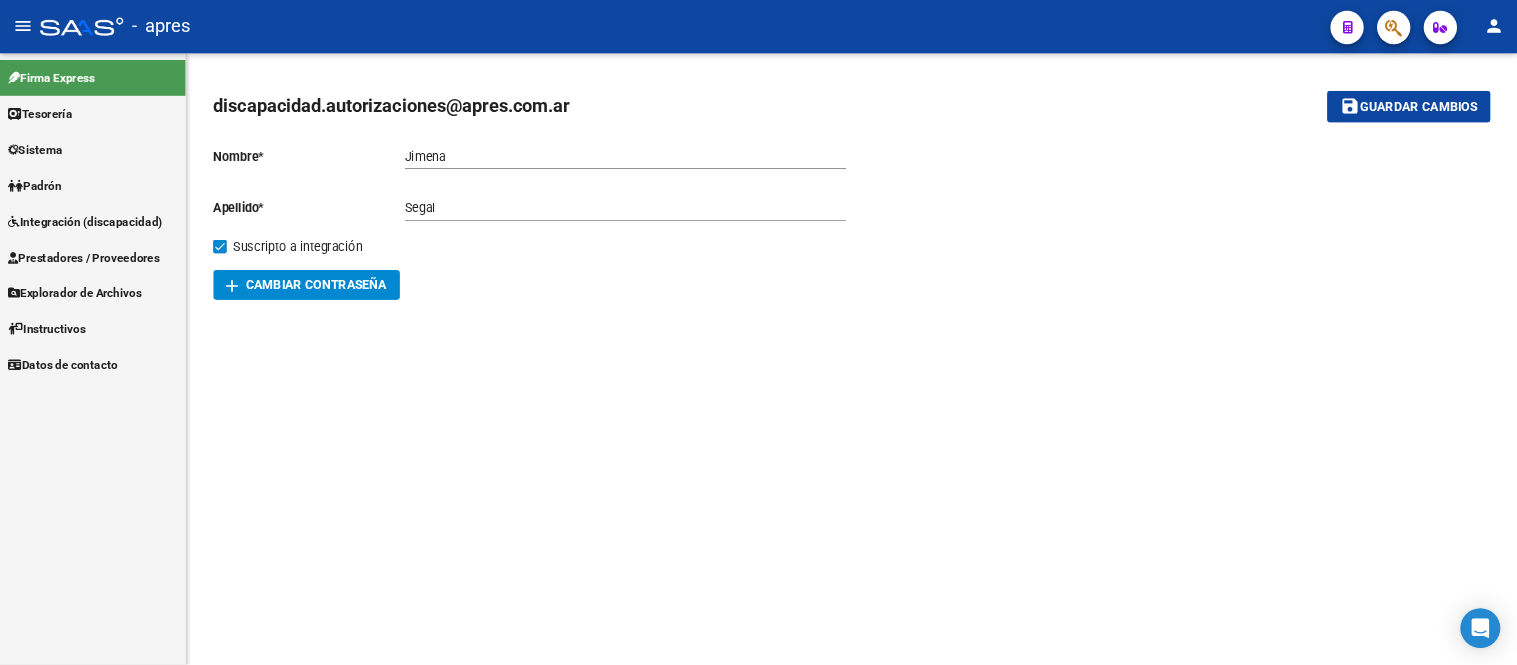 scroll, scrollTop: 0, scrollLeft: 0, axis: both 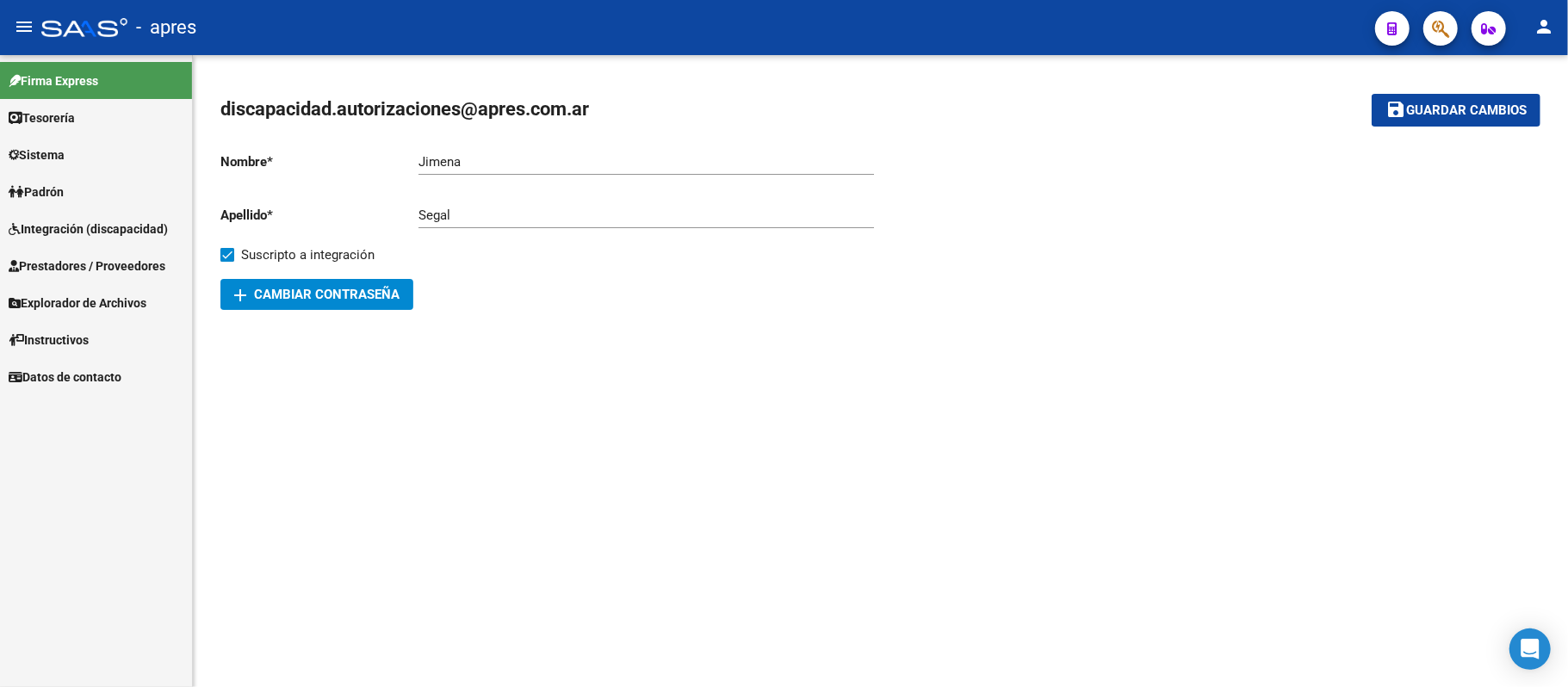 click on "Integración (discapacidad)" at bounding box center [88, 229] 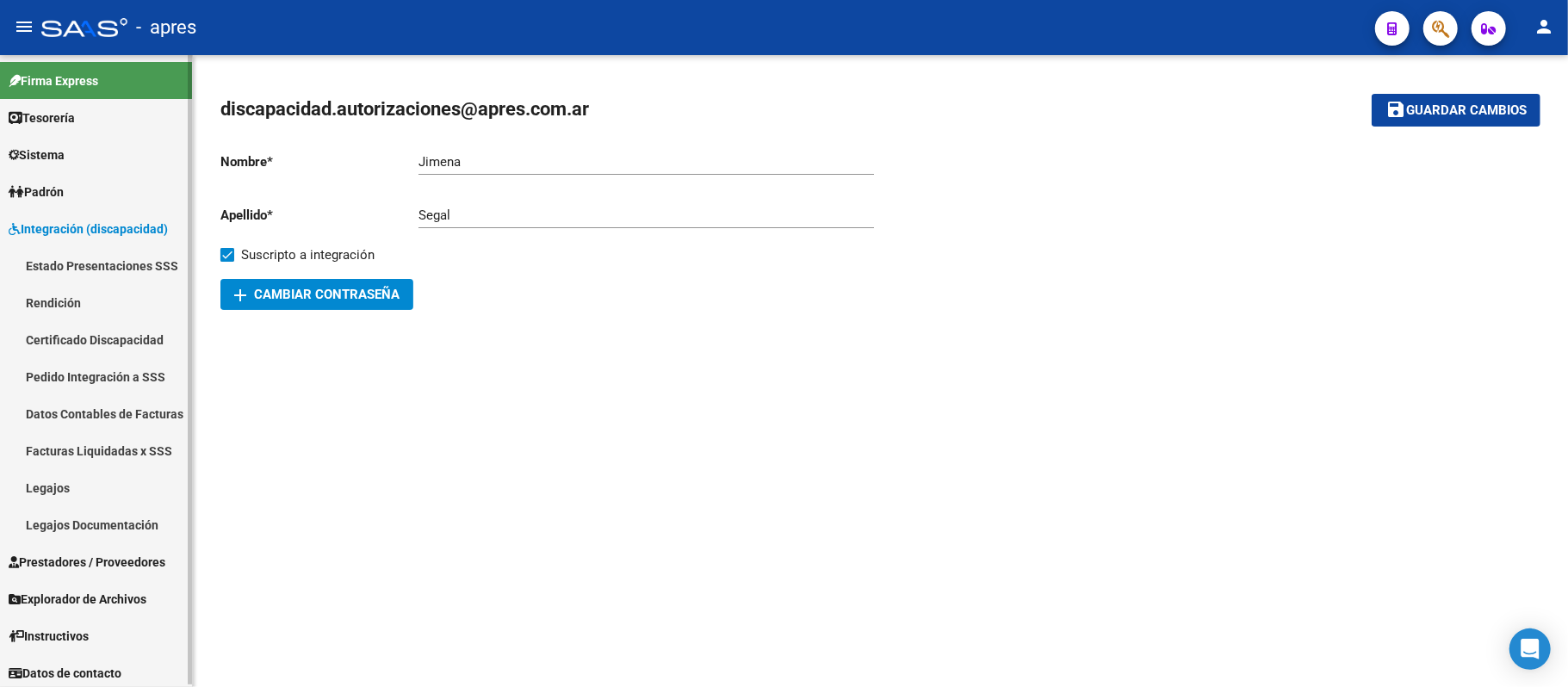 click on "Facturas Liquidadas x SSS" at bounding box center (96, 450) 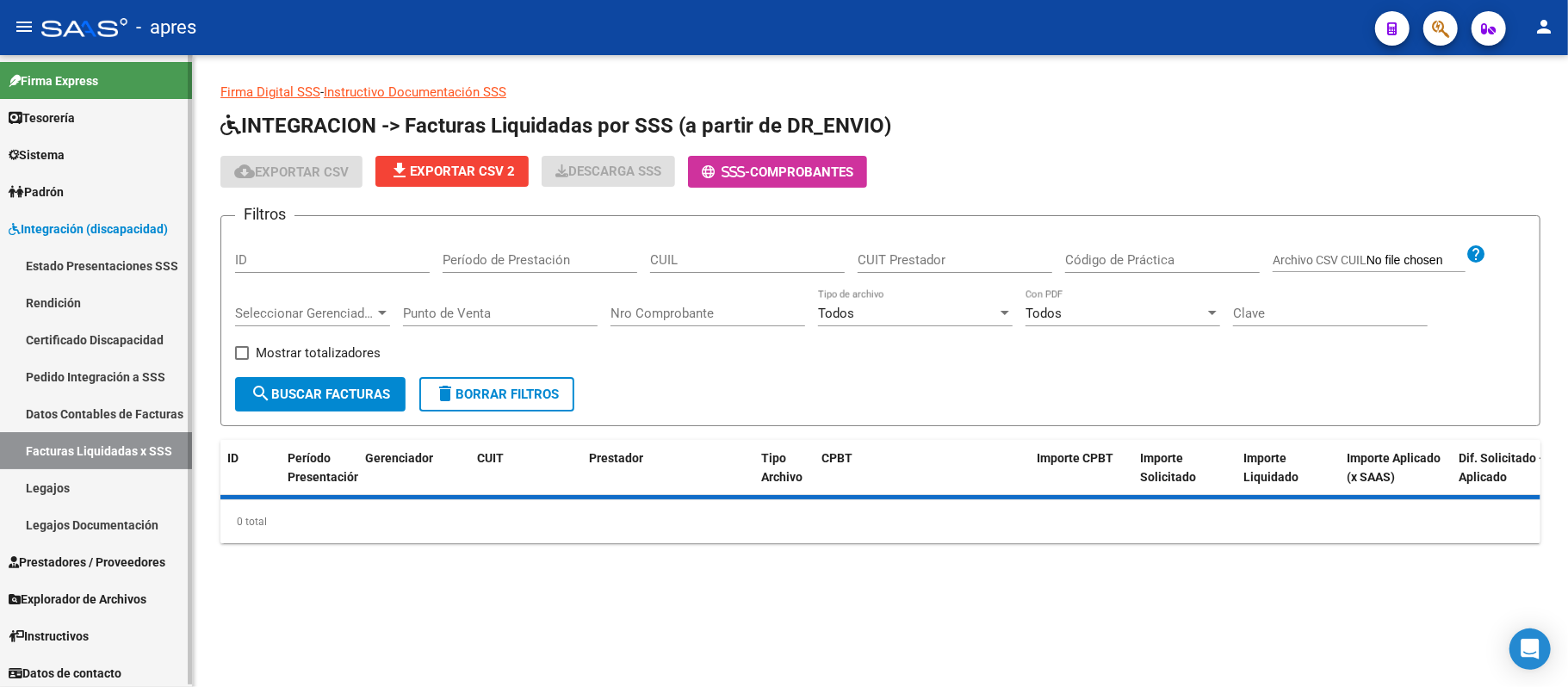 click on "Legajos" at bounding box center (96, 487) 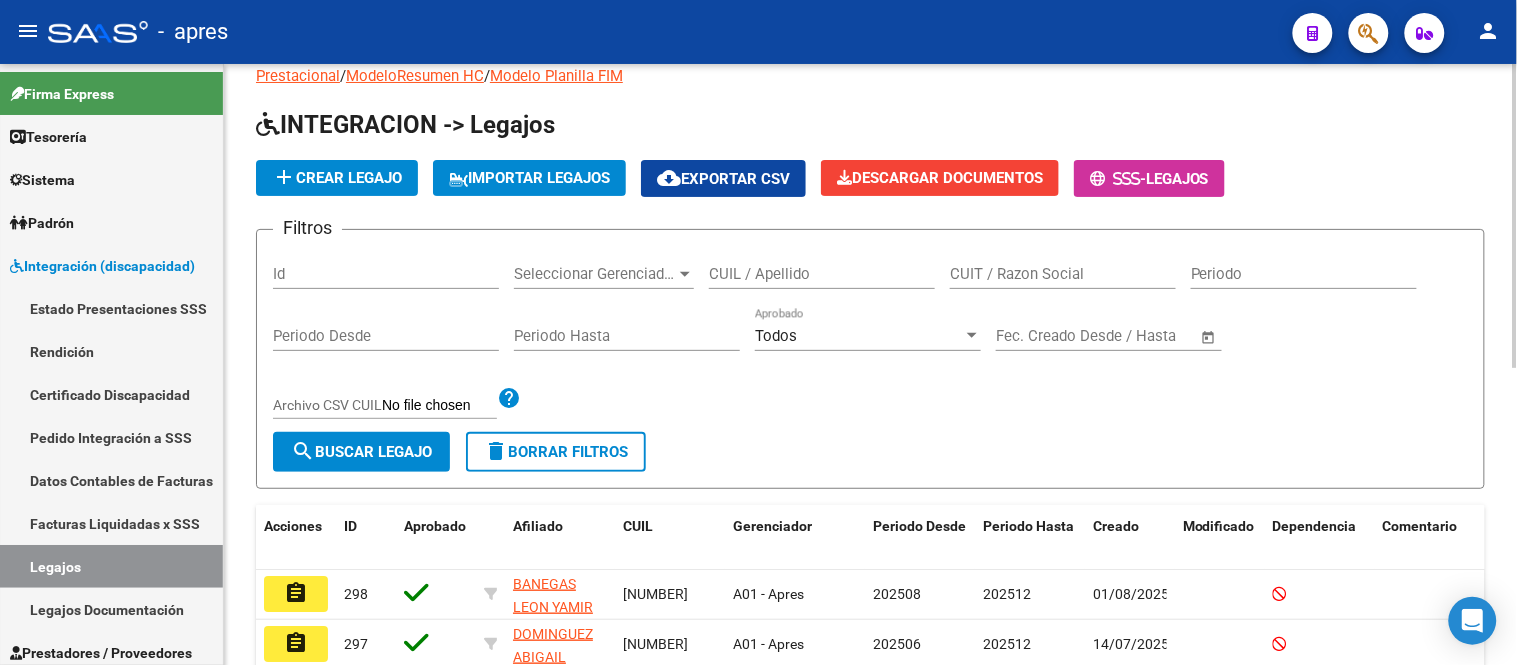scroll, scrollTop: 0, scrollLeft: 0, axis: both 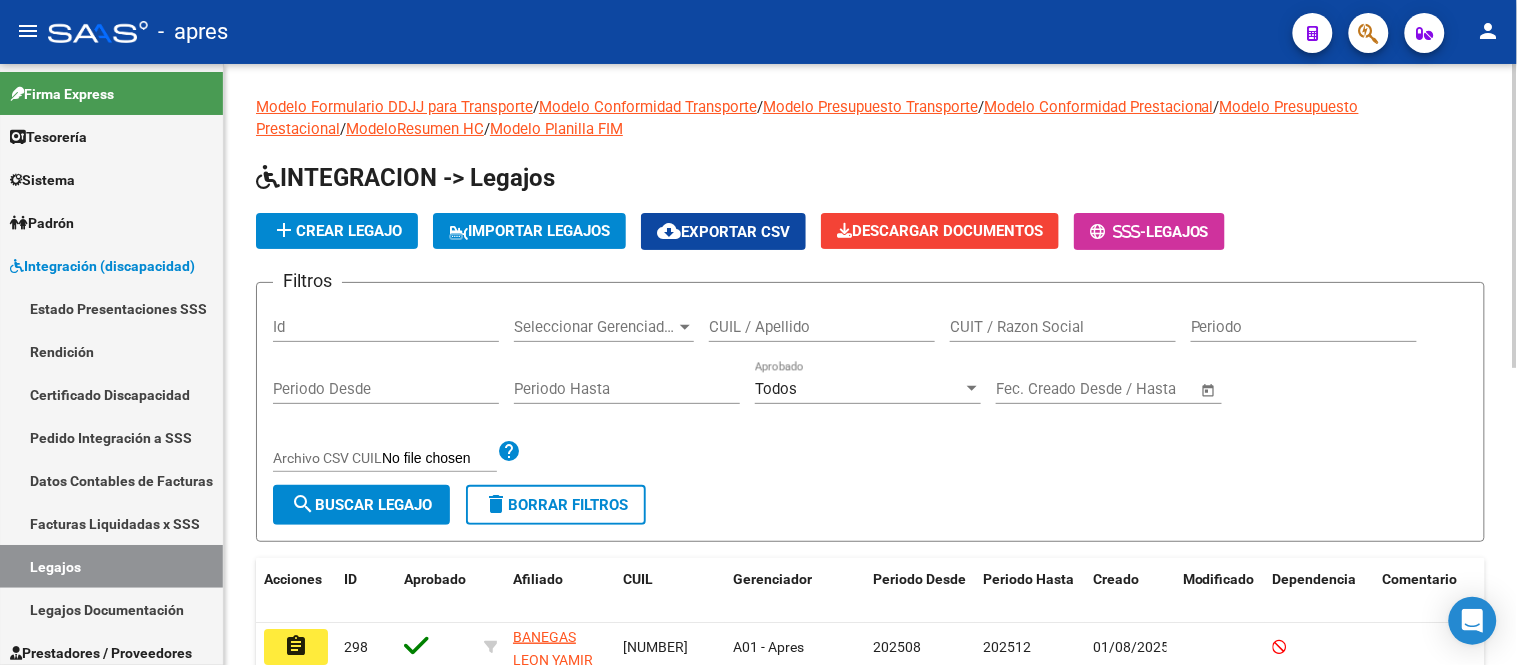 click on "CUIL / Apellido" at bounding box center (822, 327) 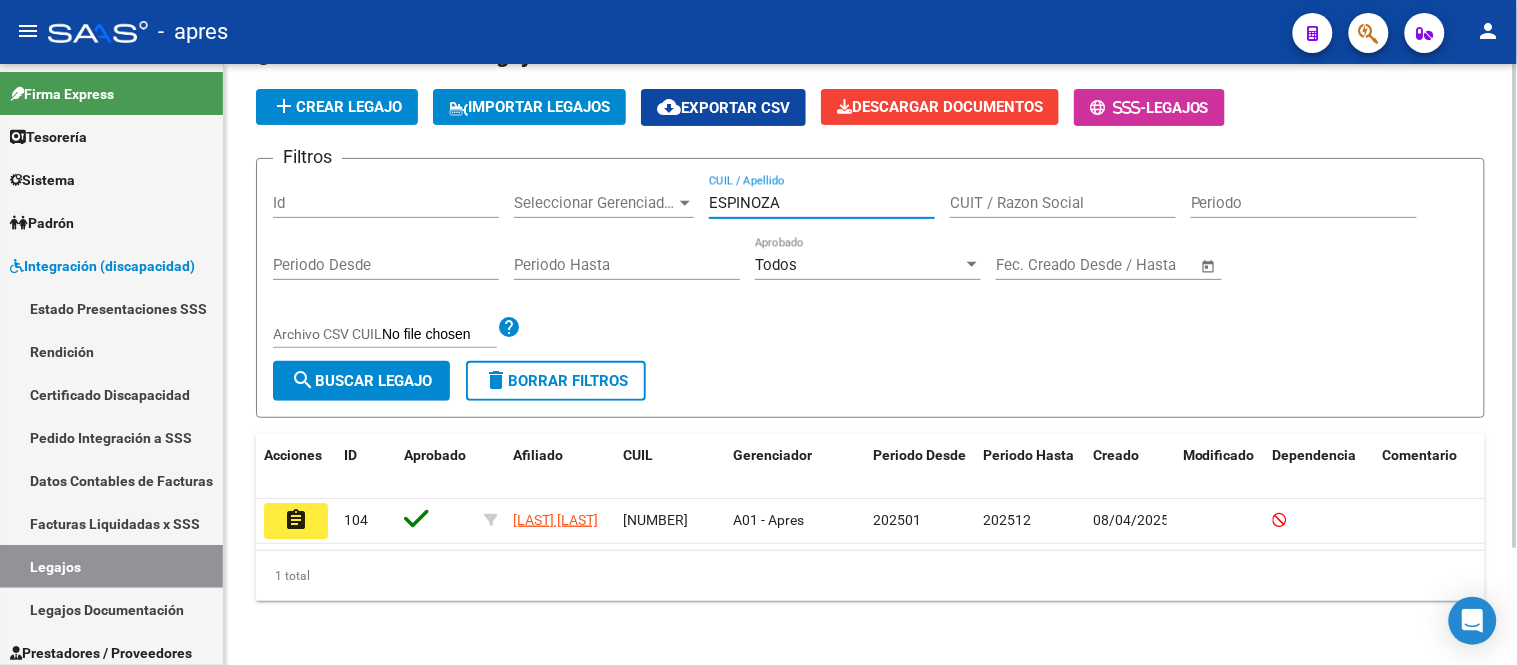 scroll, scrollTop: 145, scrollLeft: 0, axis: vertical 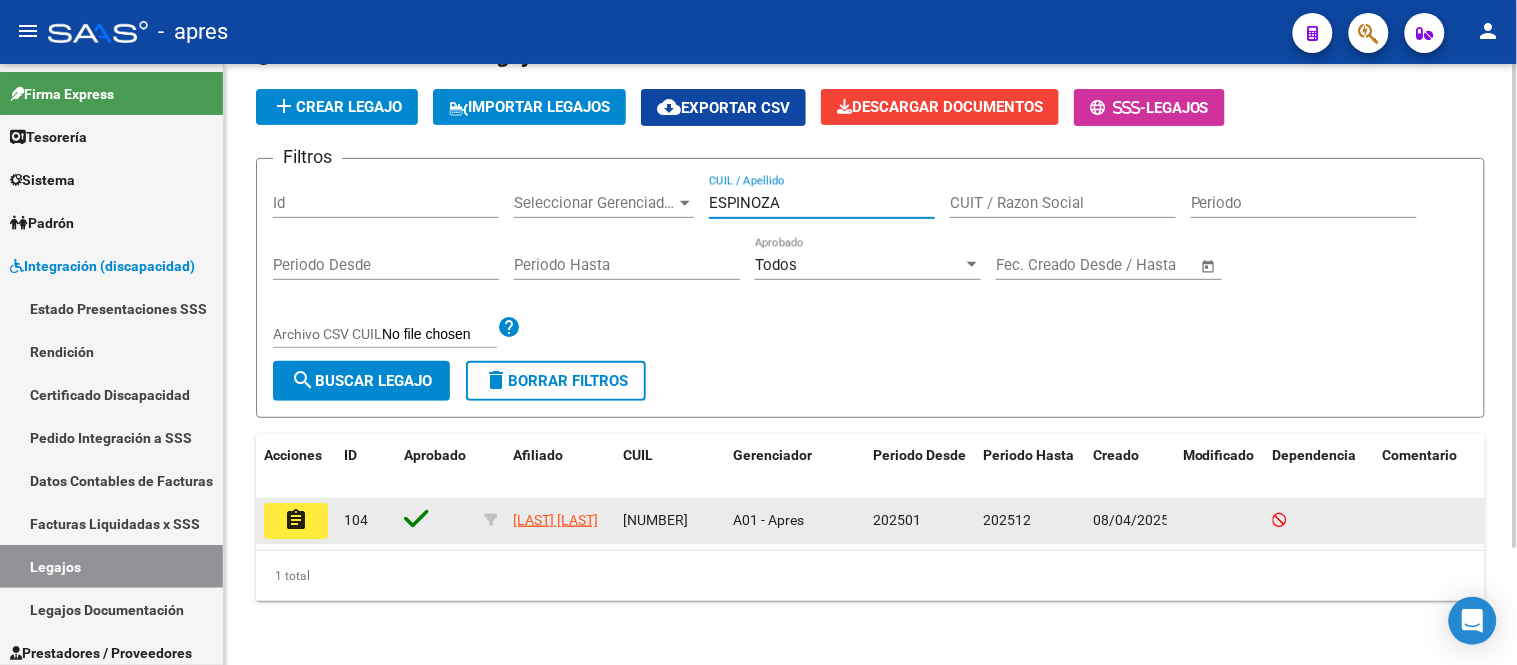 type on "ESPINOZA" 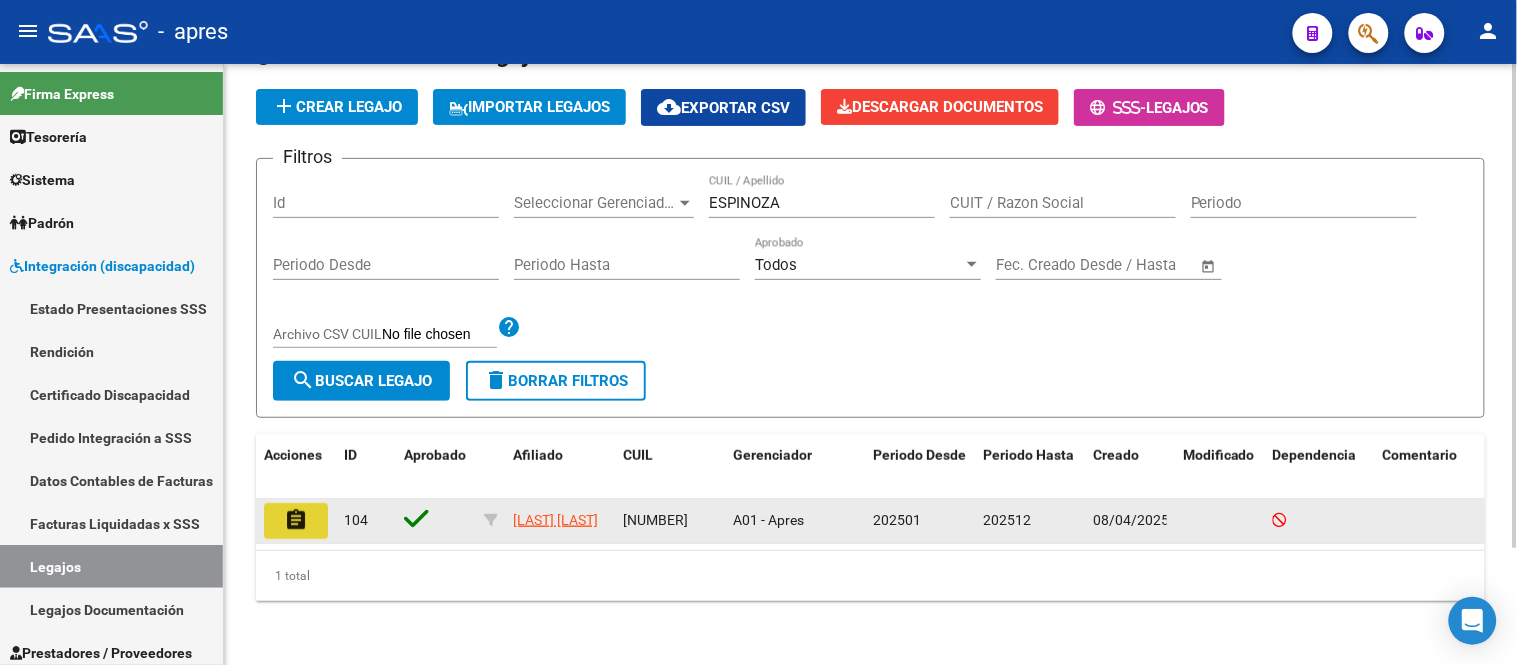 click on "assignment" 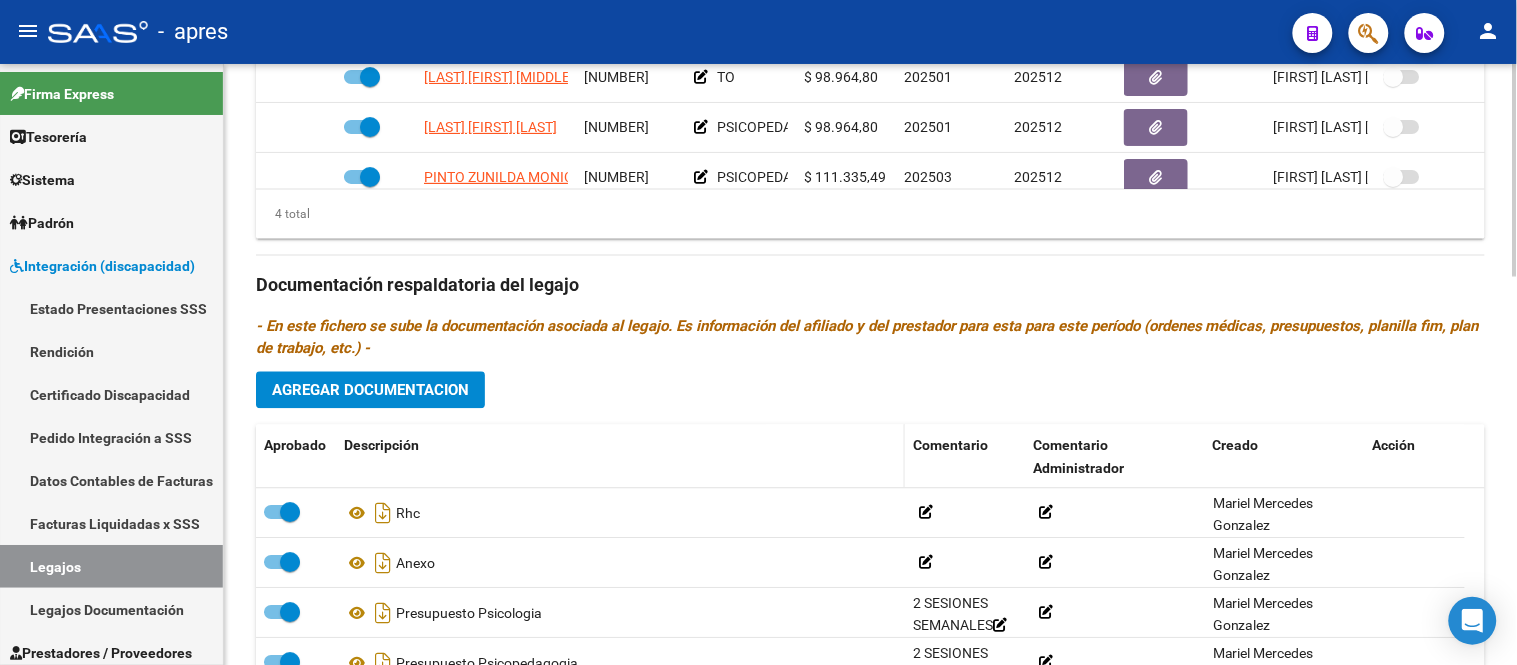 scroll, scrollTop: 1000, scrollLeft: 0, axis: vertical 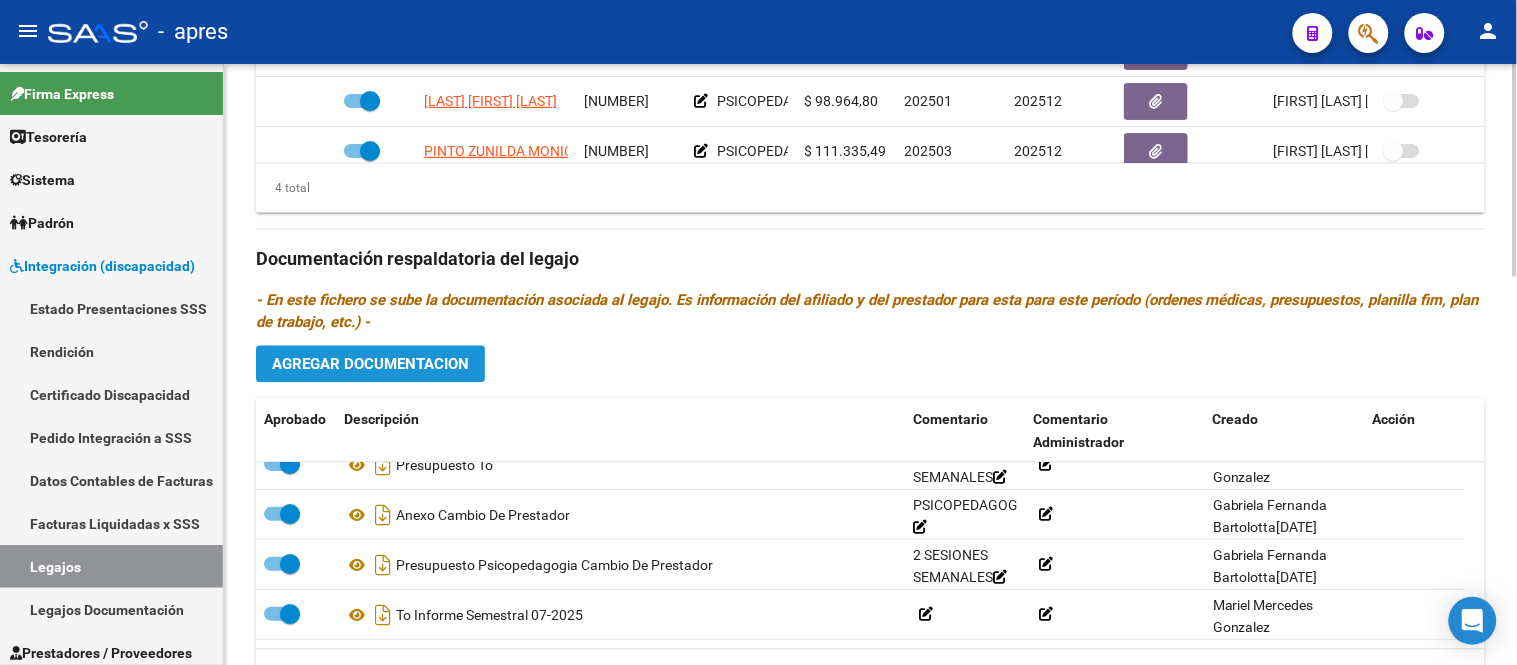 click on "Agregar Documentacion" 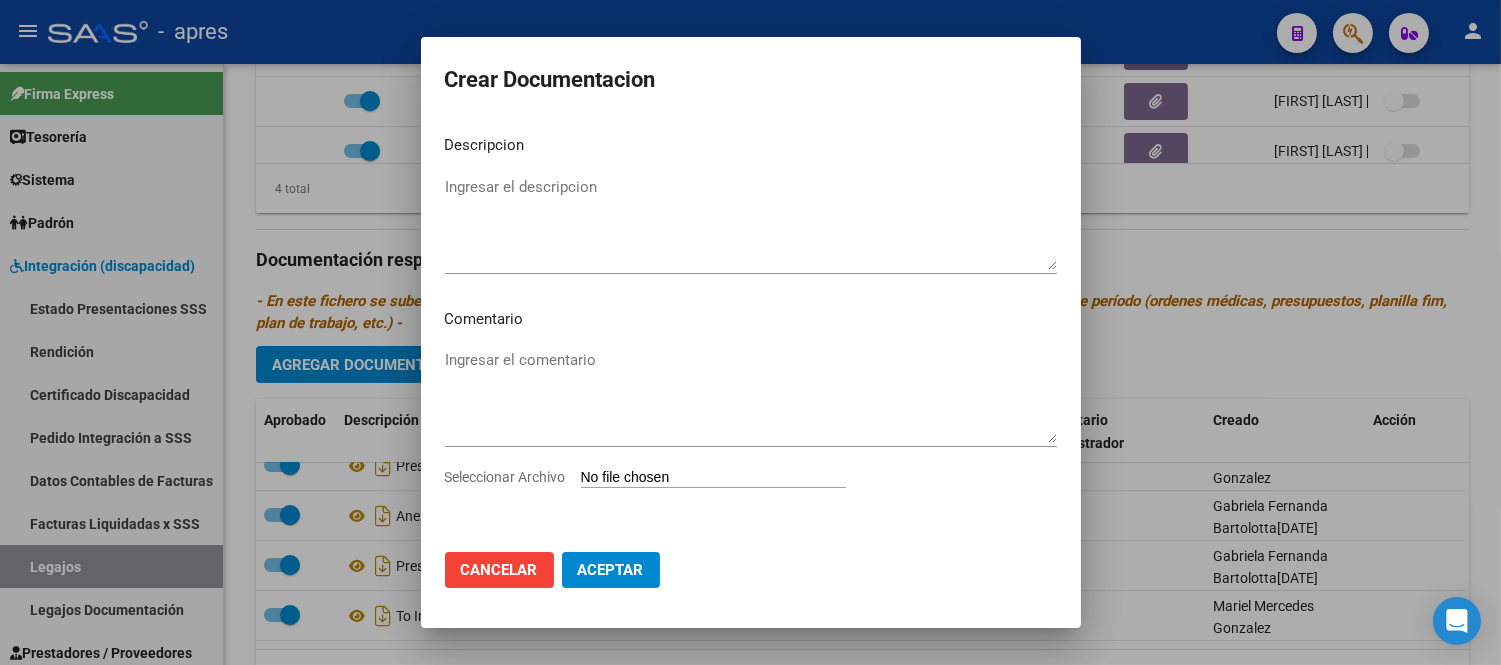 click on "Seleccionar Archivo" at bounding box center [713, 478] 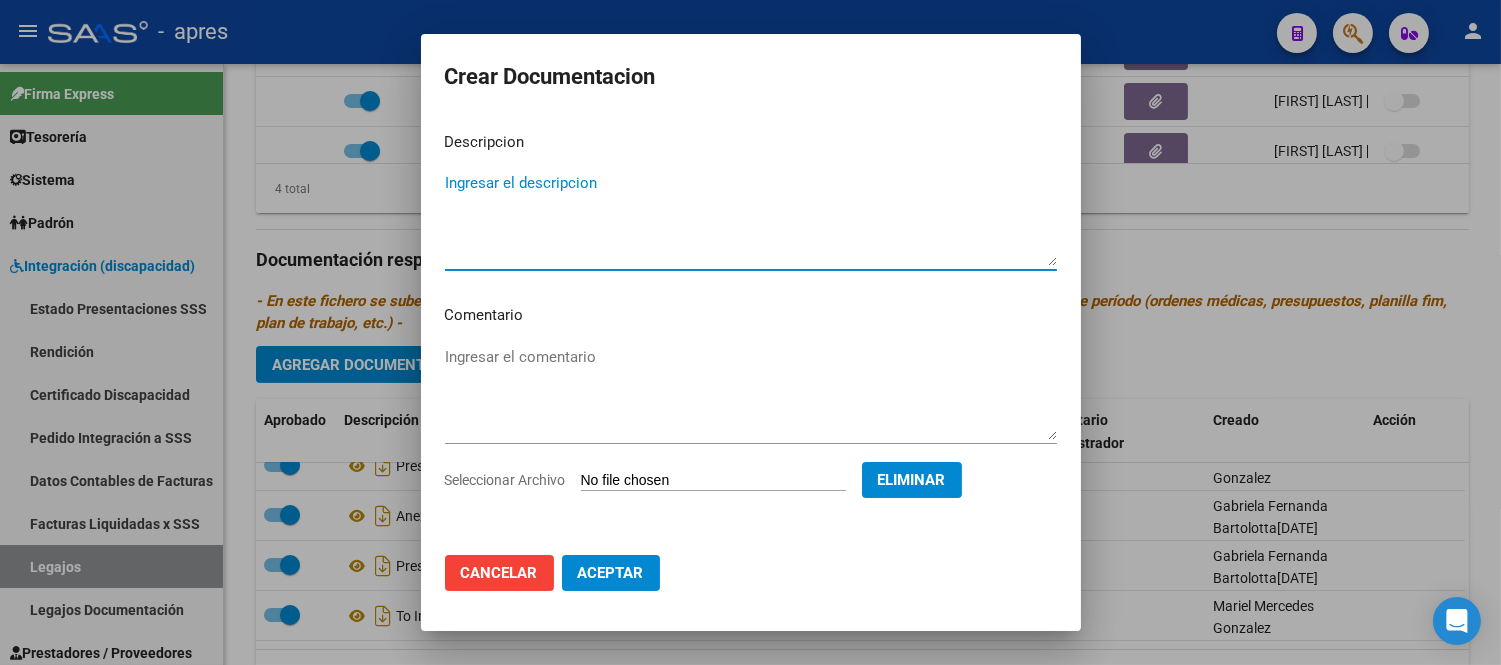 drag, startPoint x: 534, startPoint y: 231, endPoint x: 545, endPoint y: 227, distance: 11.7046995 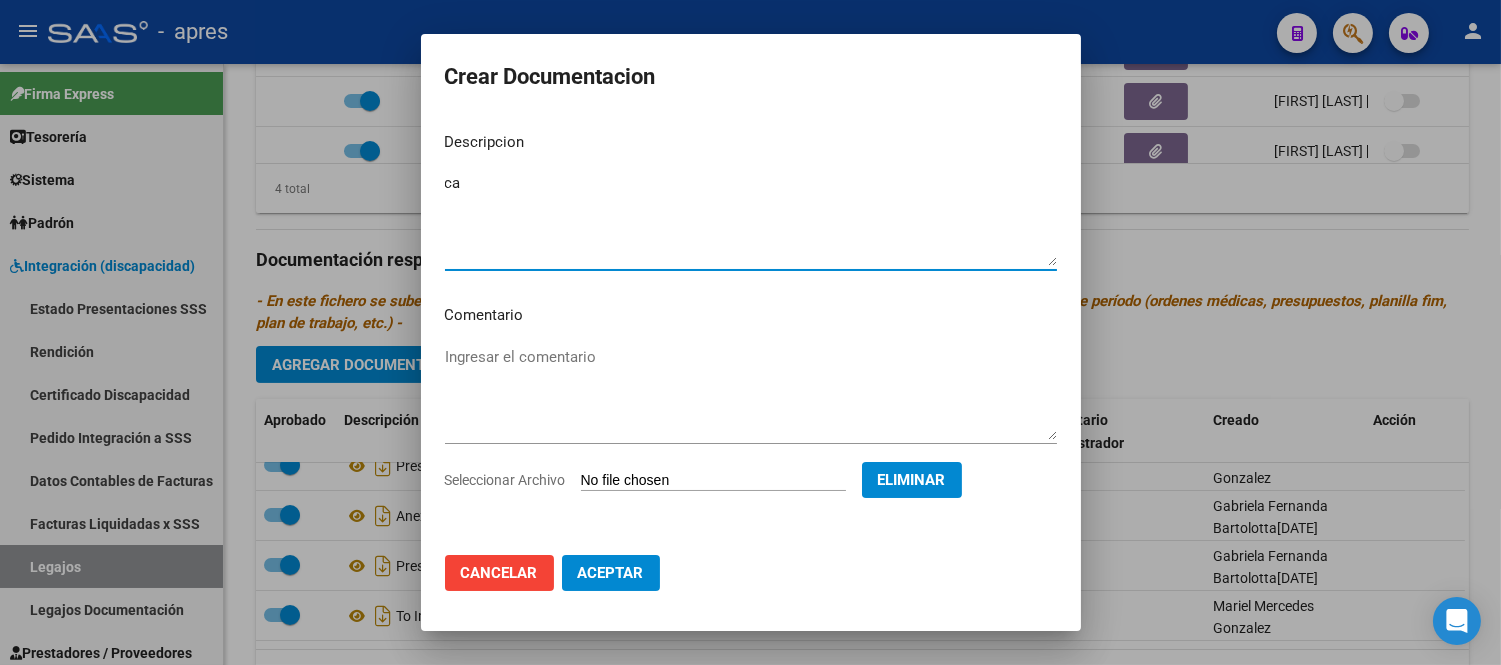 type on "c" 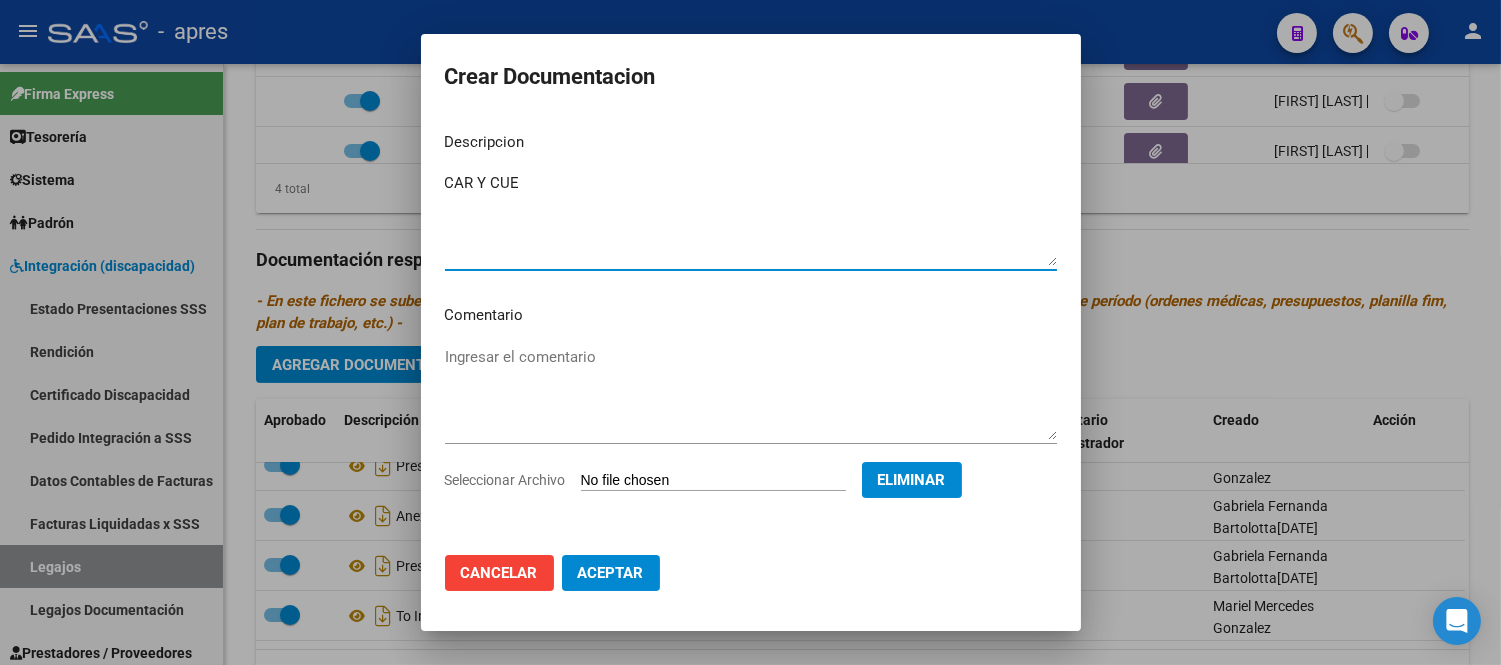 type on "CAR Y CUE" 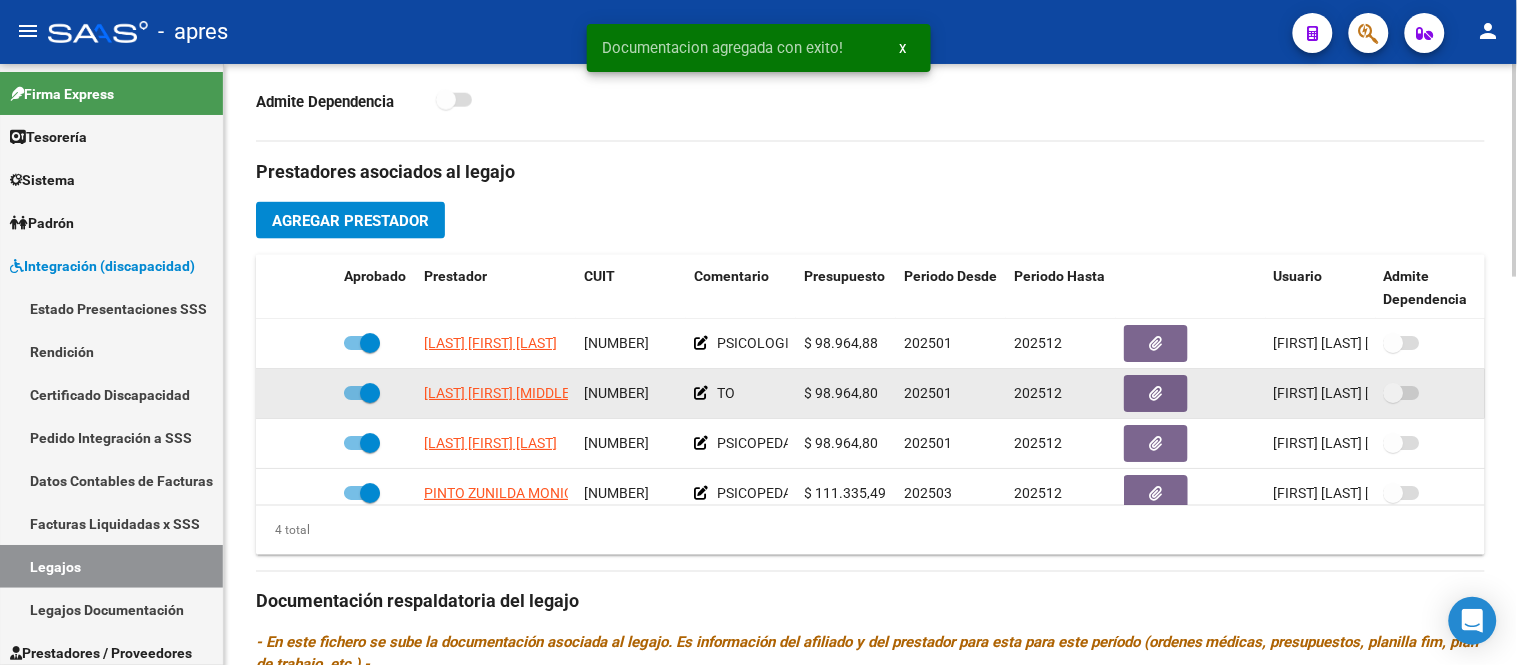 scroll, scrollTop: 656, scrollLeft: 0, axis: vertical 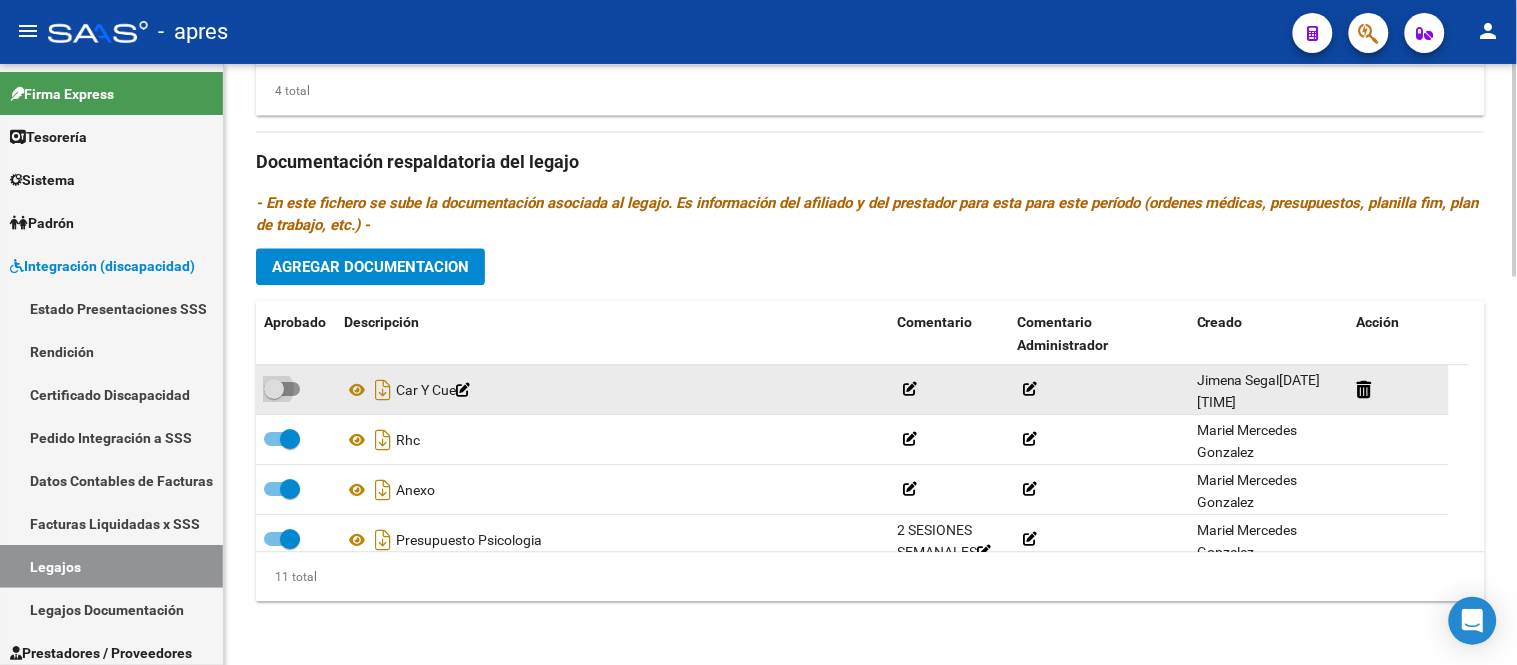 click at bounding box center (274, 389) 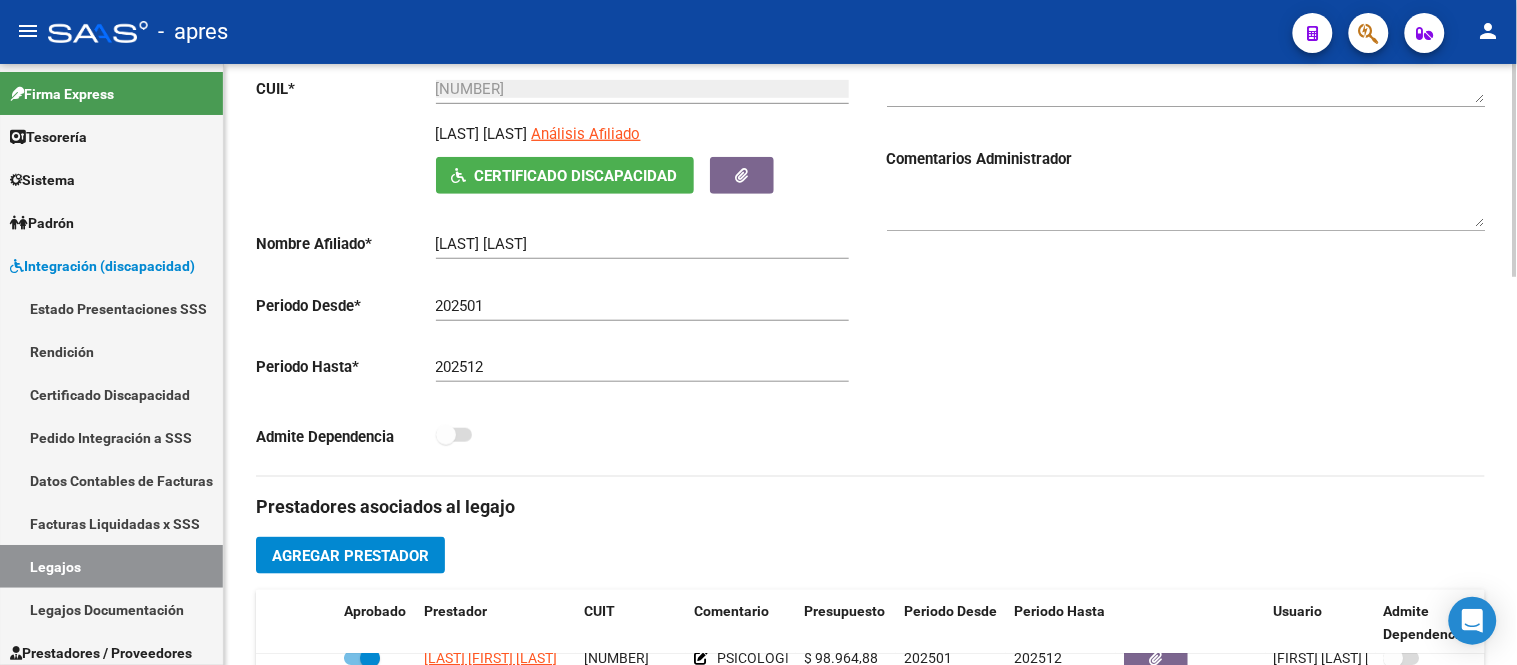 scroll, scrollTop: 0, scrollLeft: 0, axis: both 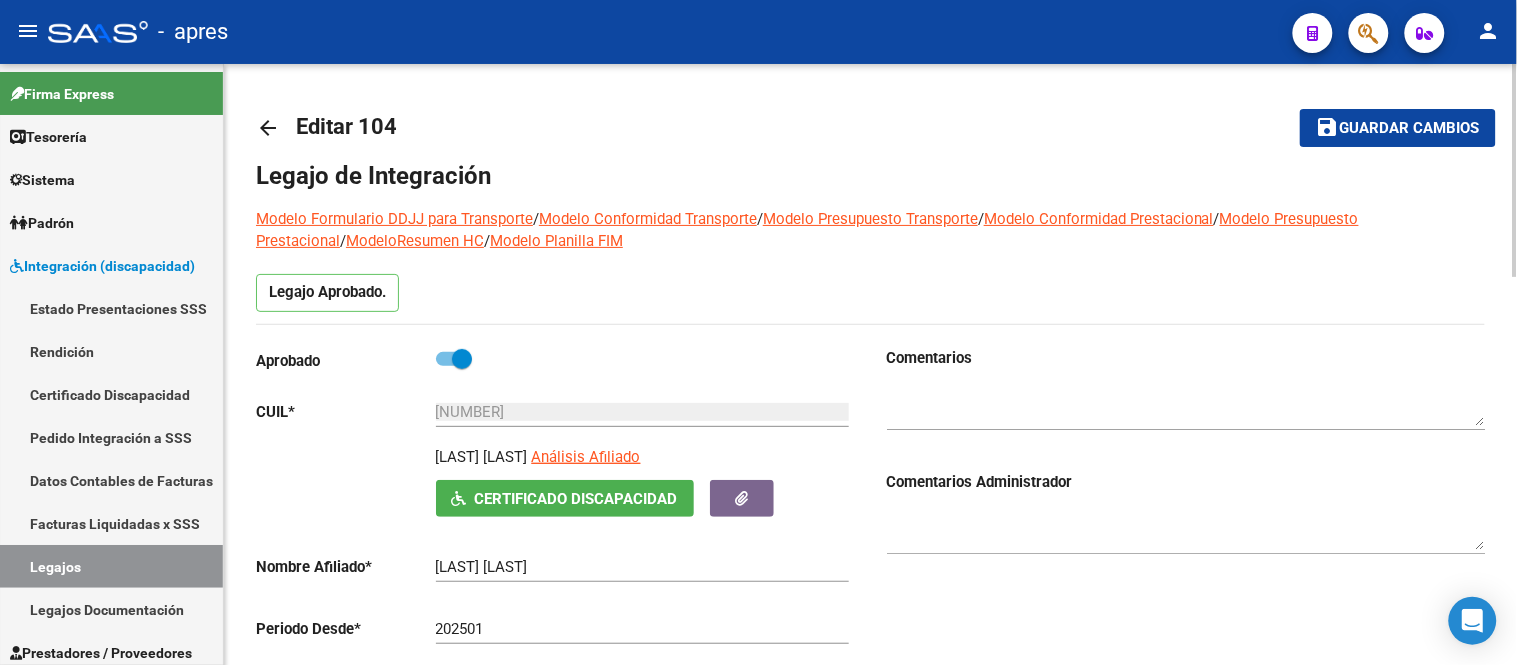 click on "Guardar cambios" 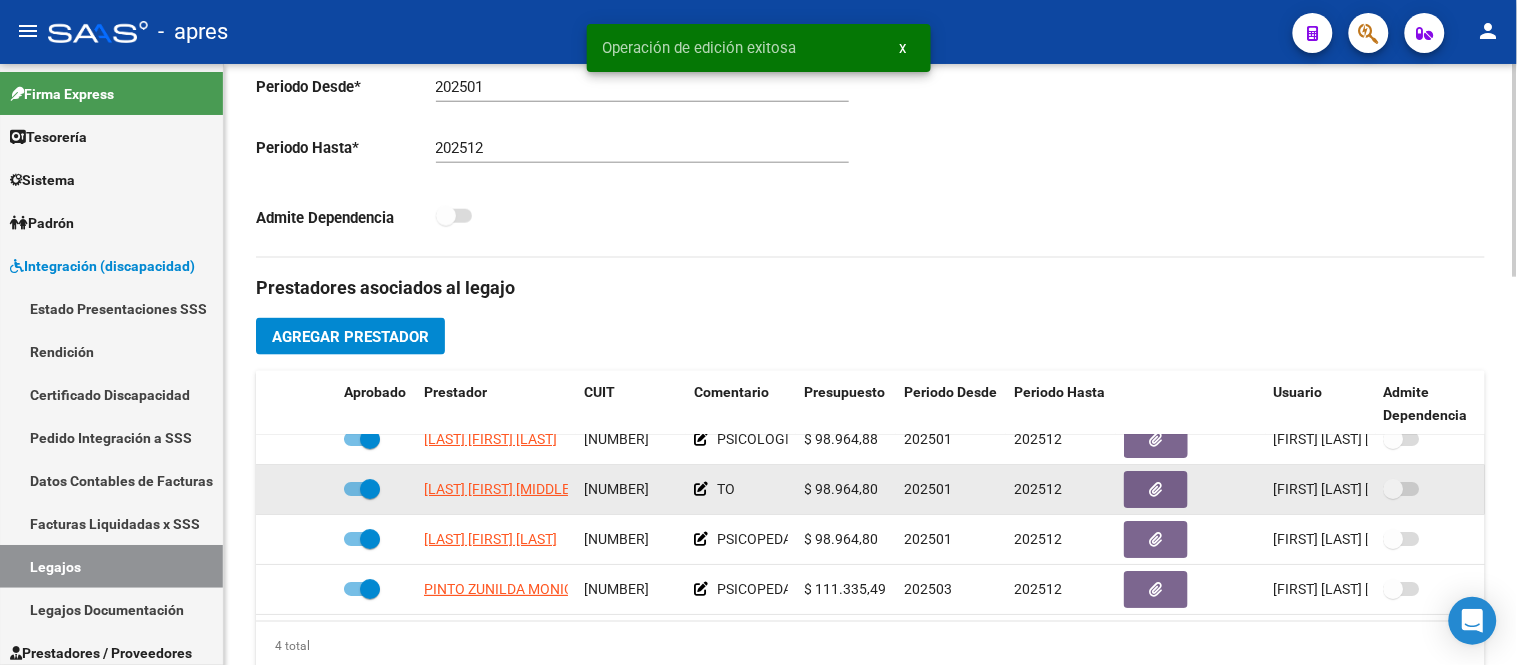 scroll, scrollTop: 555, scrollLeft: 0, axis: vertical 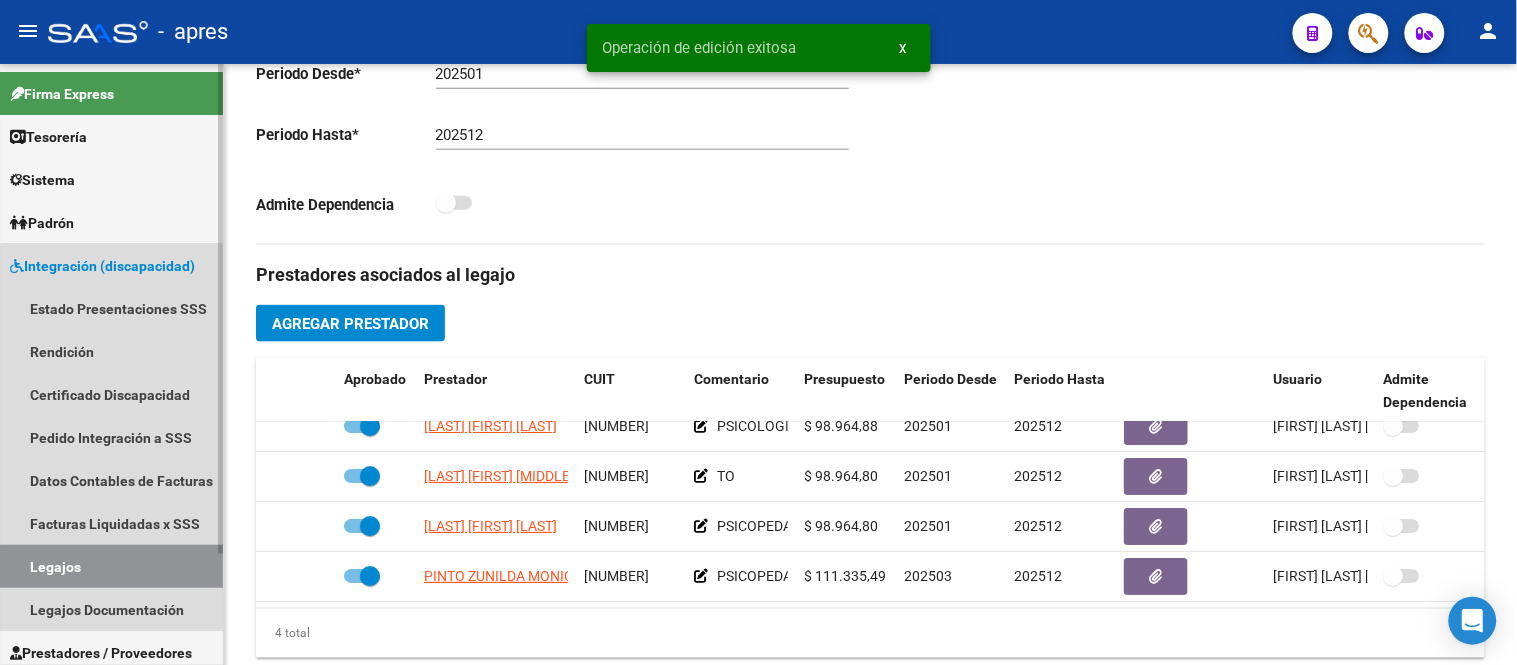click on "Legajos" at bounding box center [111, 566] 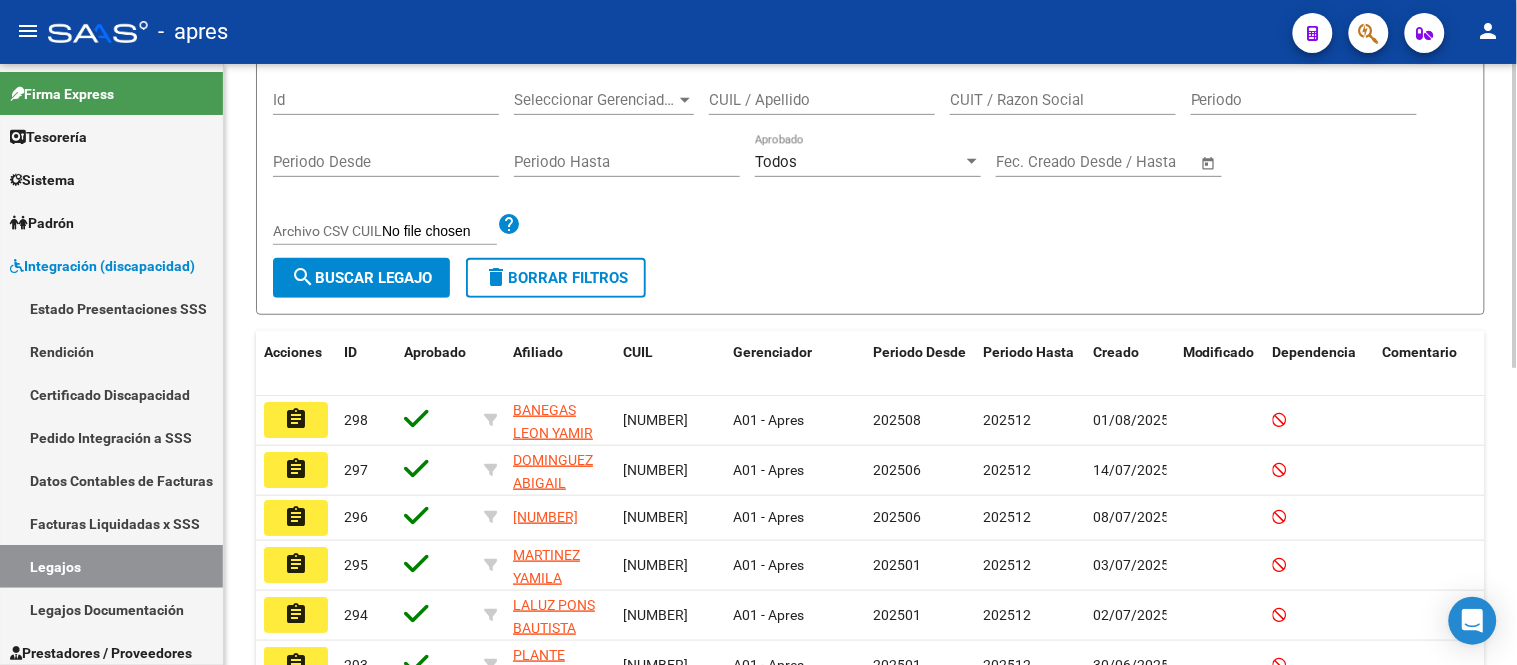 scroll, scrollTop: 222, scrollLeft: 0, axis: vertical 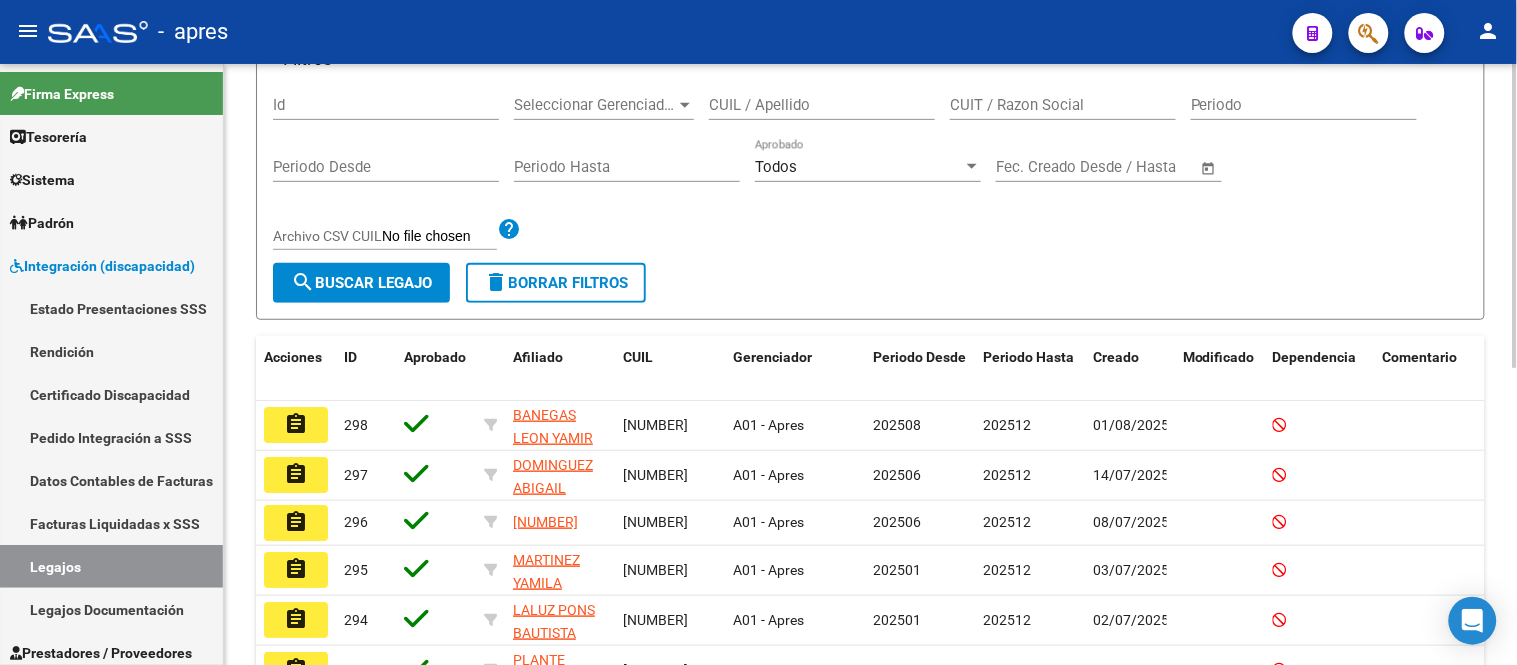click on "CUIL / Apellido" at bounding box center (822, 105) 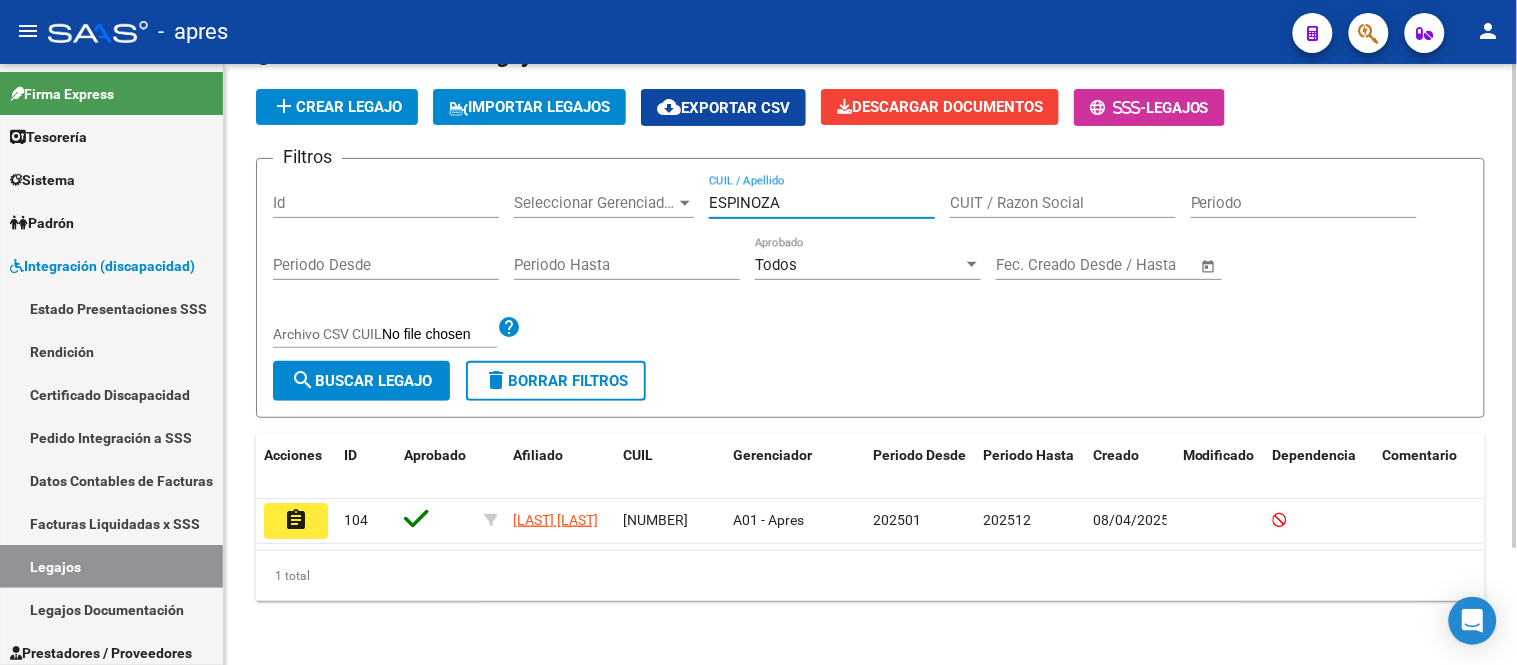 scroll, scrollTop: 145, scrollLeft: 0, axis: vertical 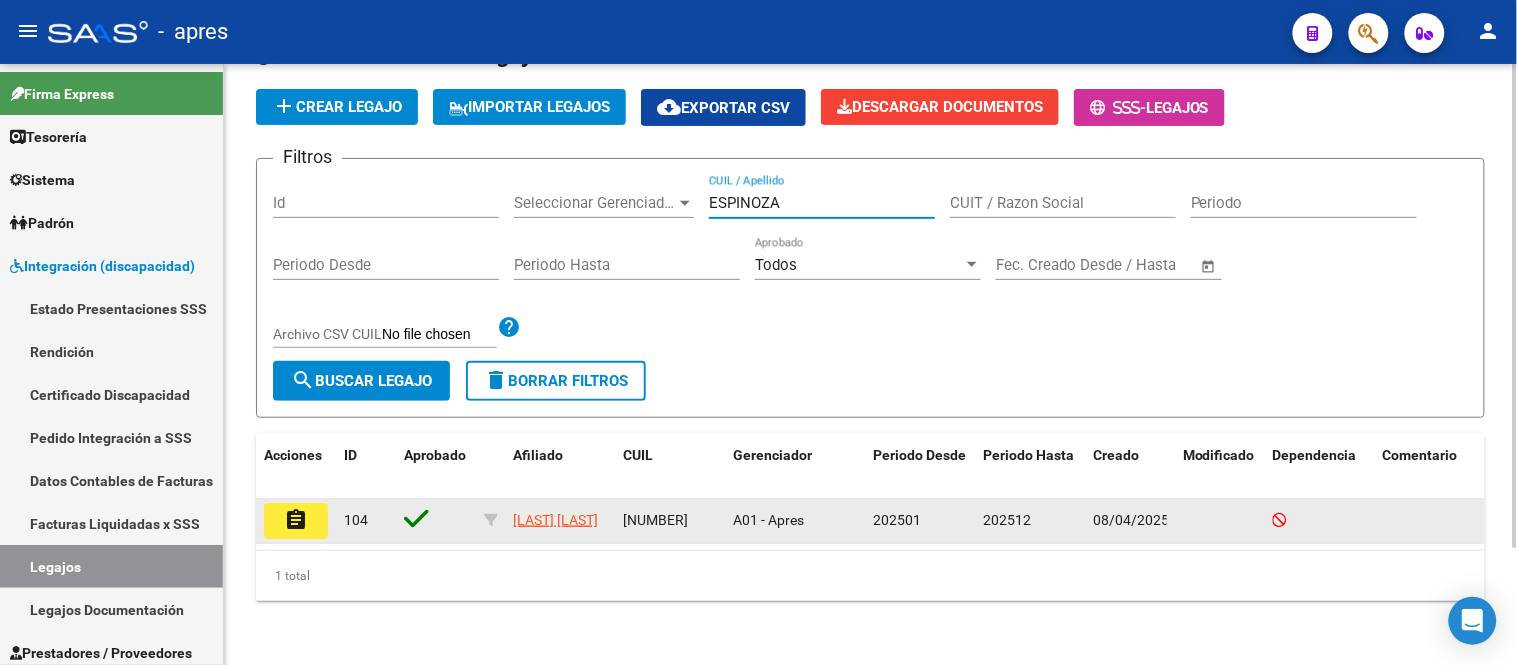 type on "ESPINOZA" 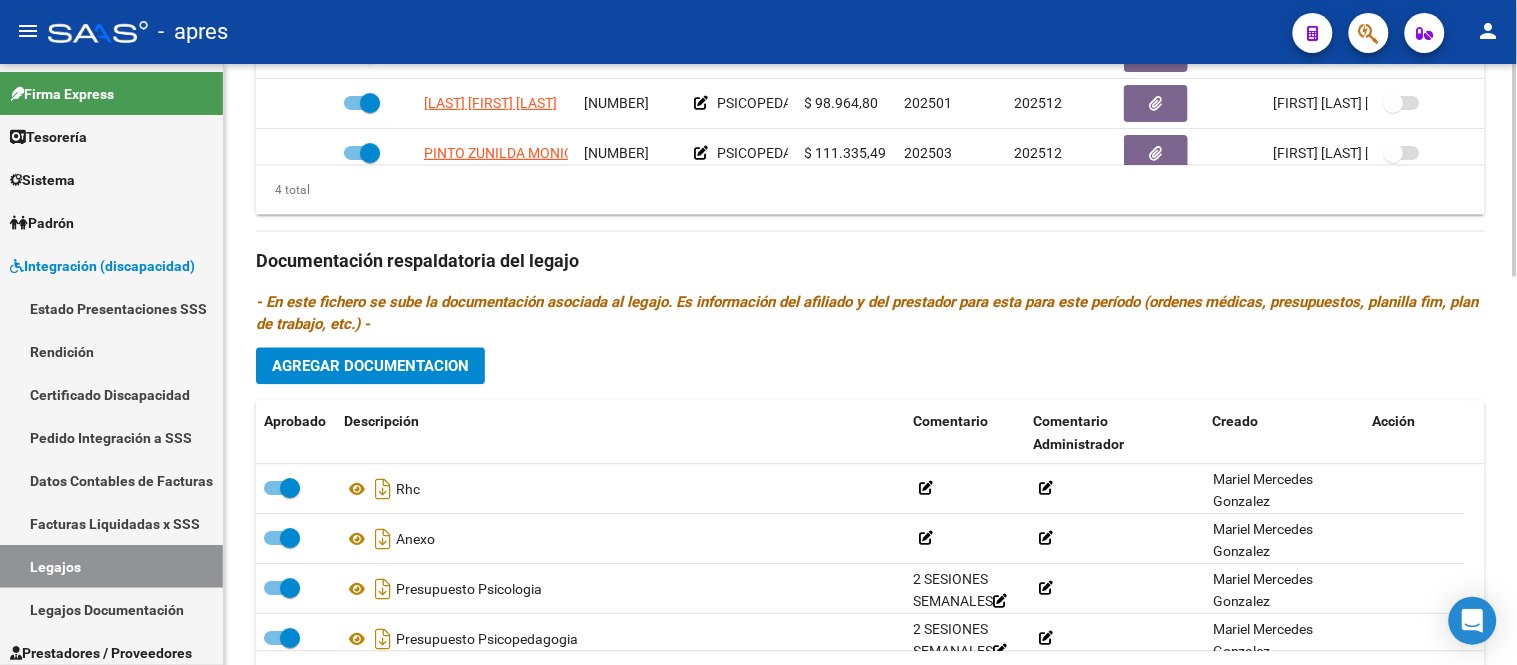 scroll, scrollTop: 1101, scrollLeft: 0, axis: vertical 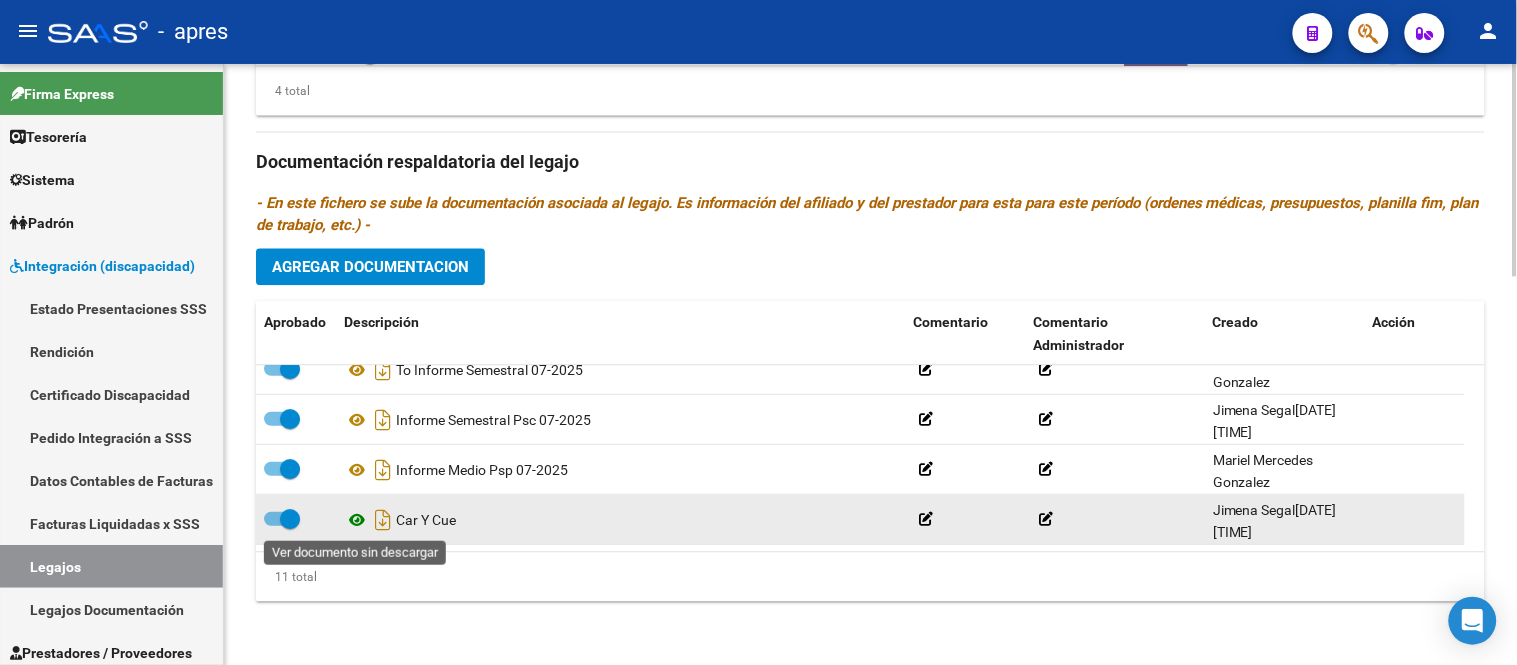 click 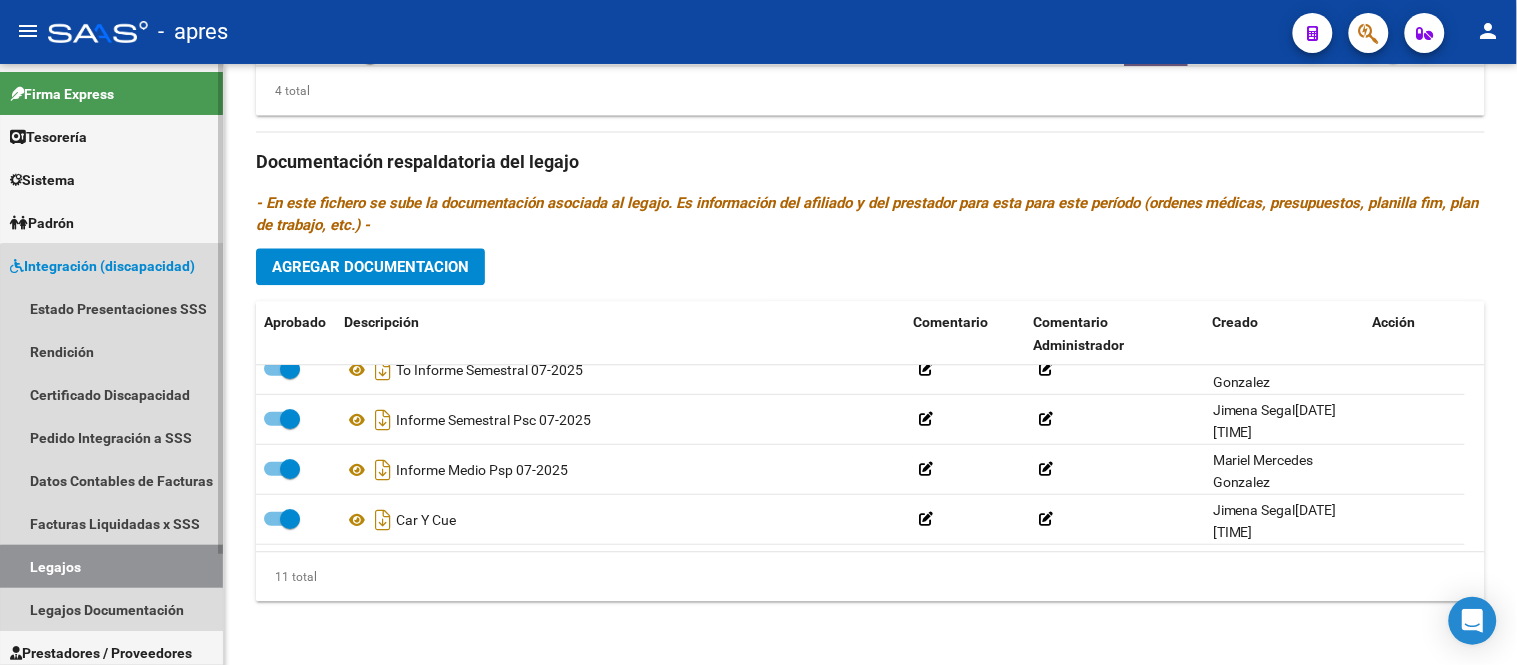 click on "Legajos" at bounding box center [111, 566] 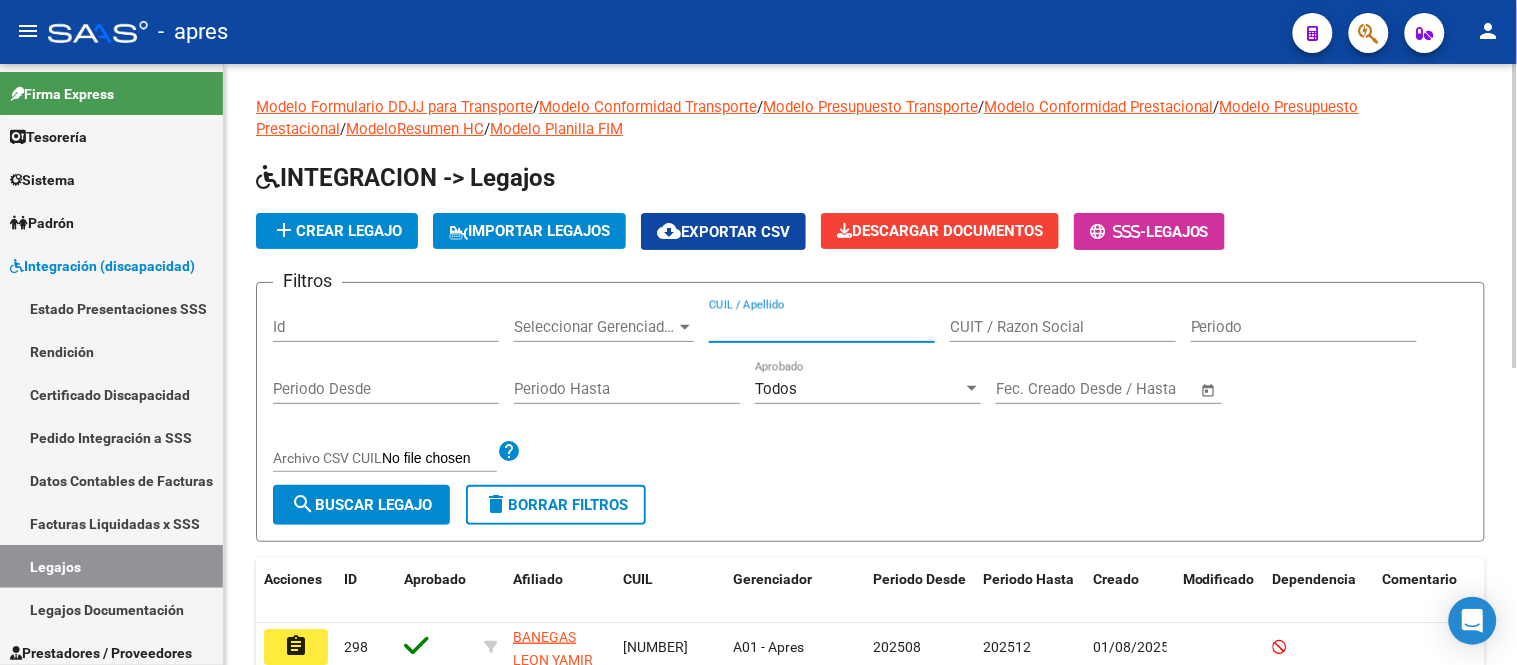 click on "CUIL / Apellido" at bounding box center (822, 327) 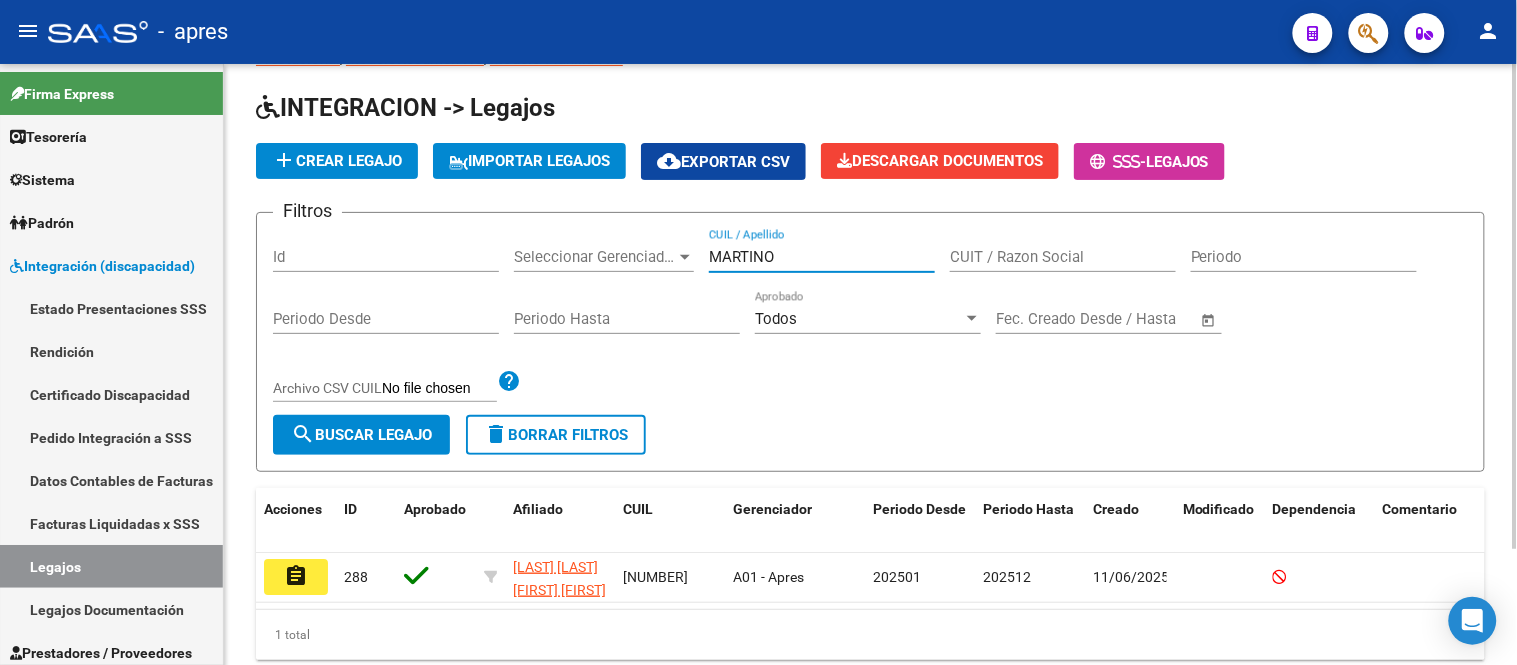 scroll, scrollTop: 145, scrollLeft: 0, axis: vertical 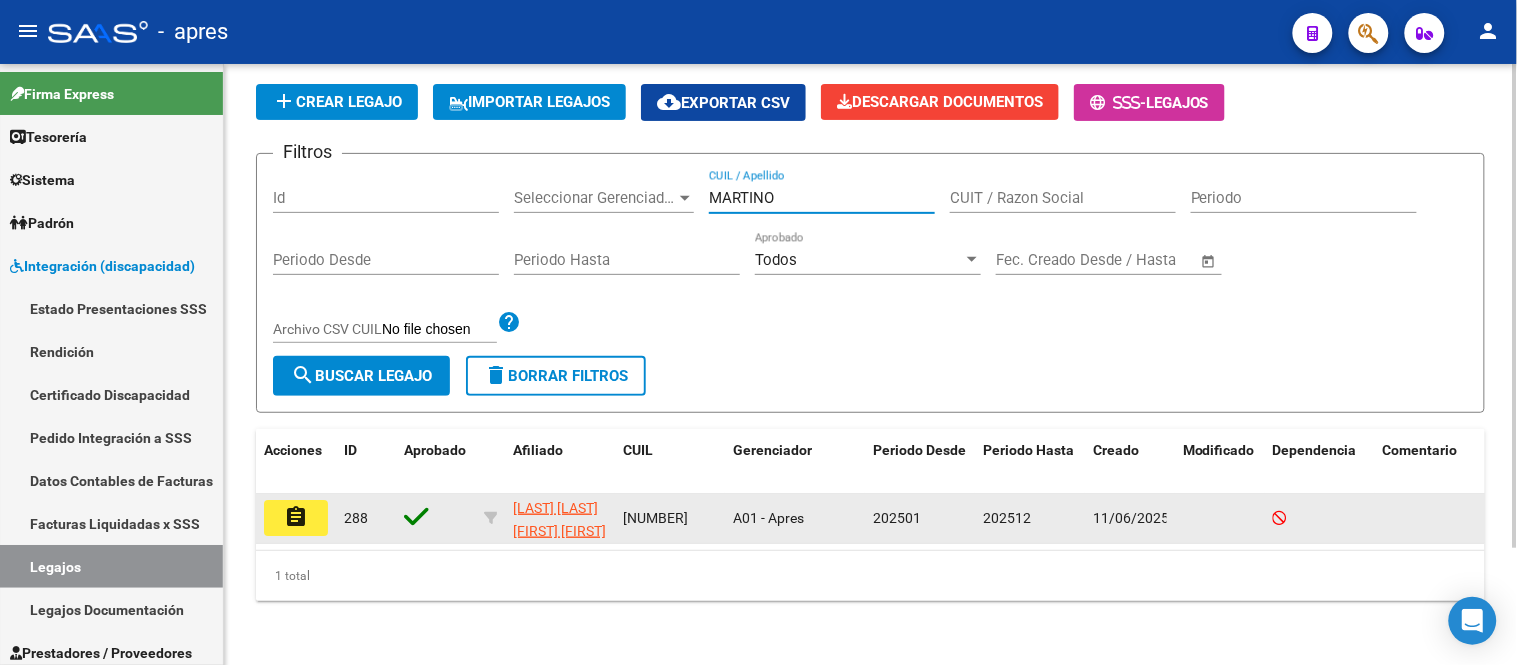 type on "MARTINO" 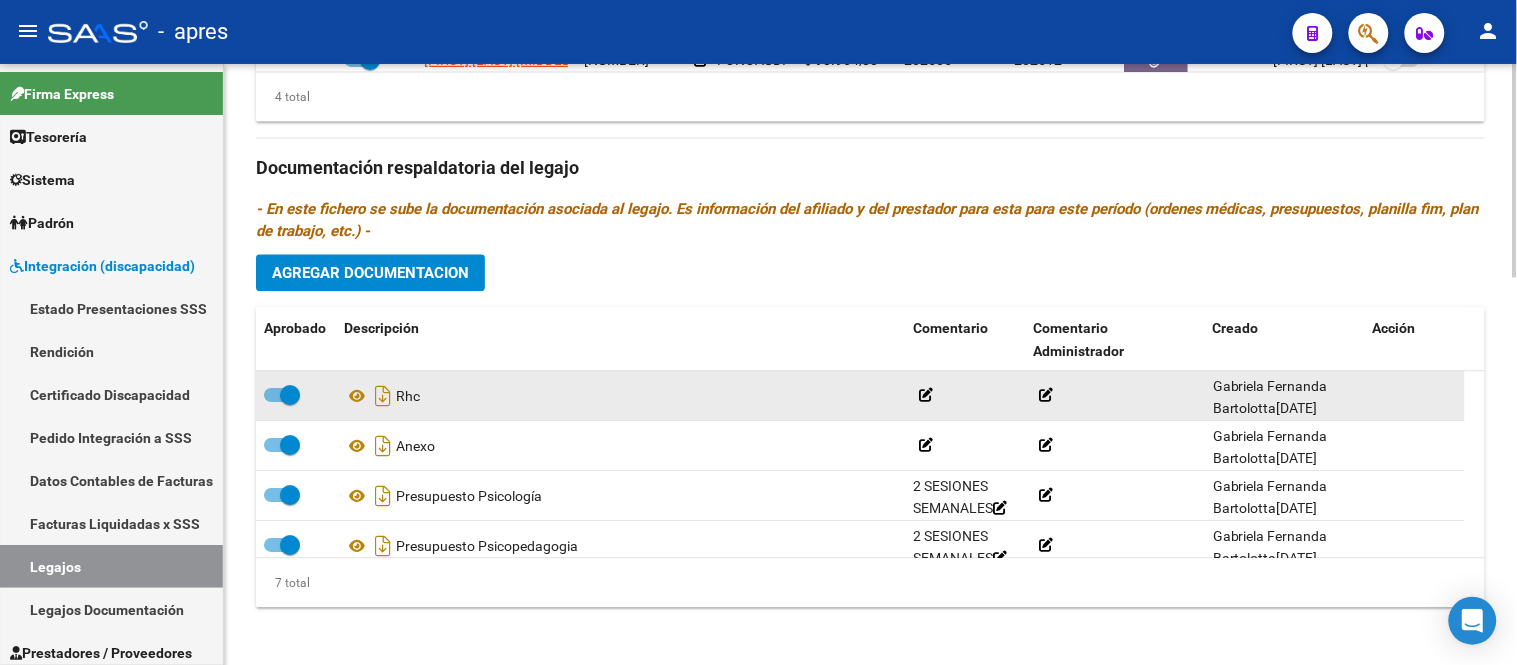 scroll, scrollTop: 1101, scrollLeft: 0, axis: vertical 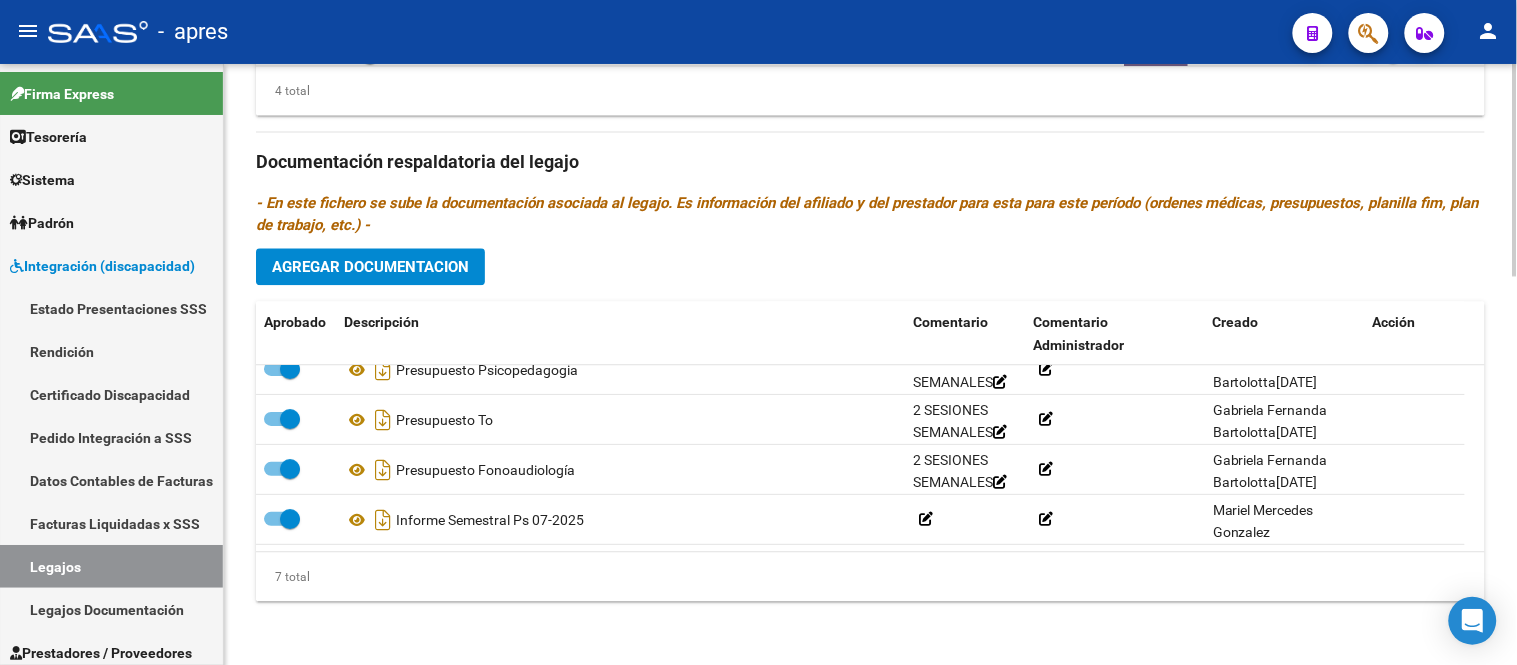 click on "Agregar Documentacion" 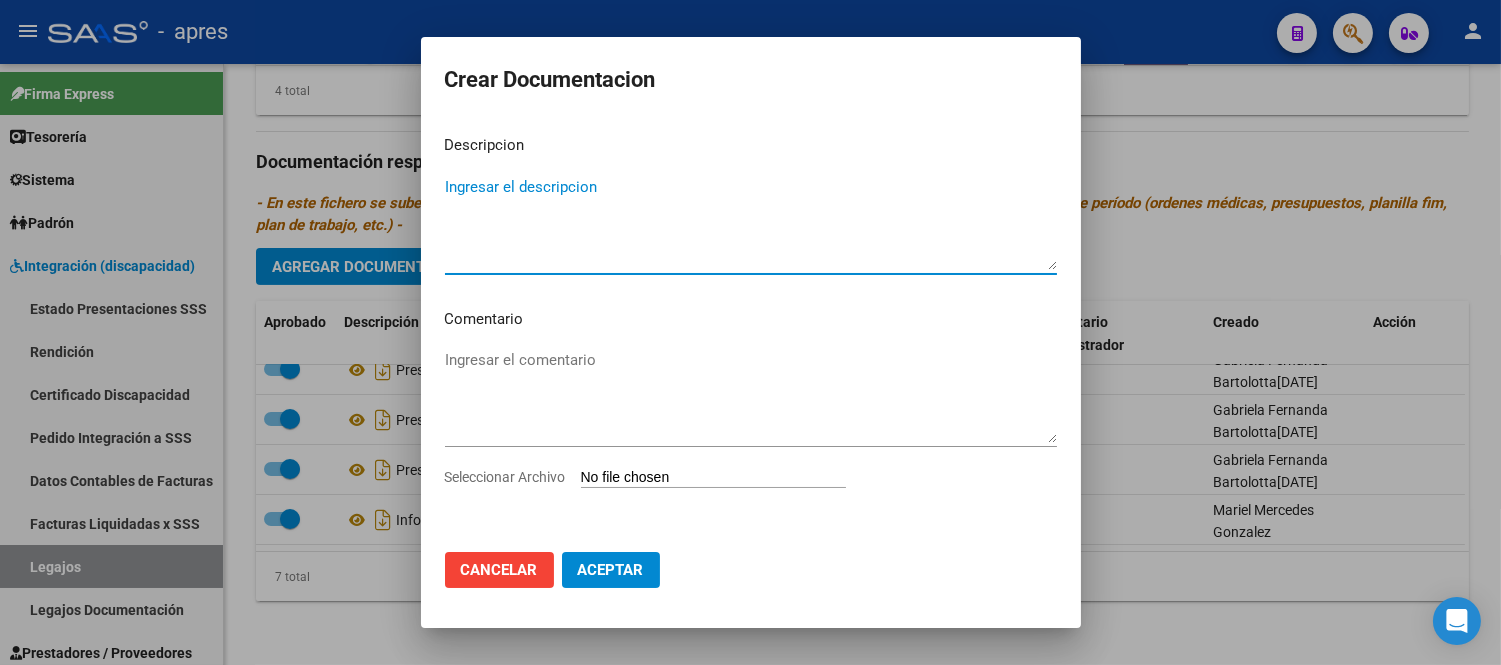 click on "Seleccionar Archivo" at bounding box center (713, 478) 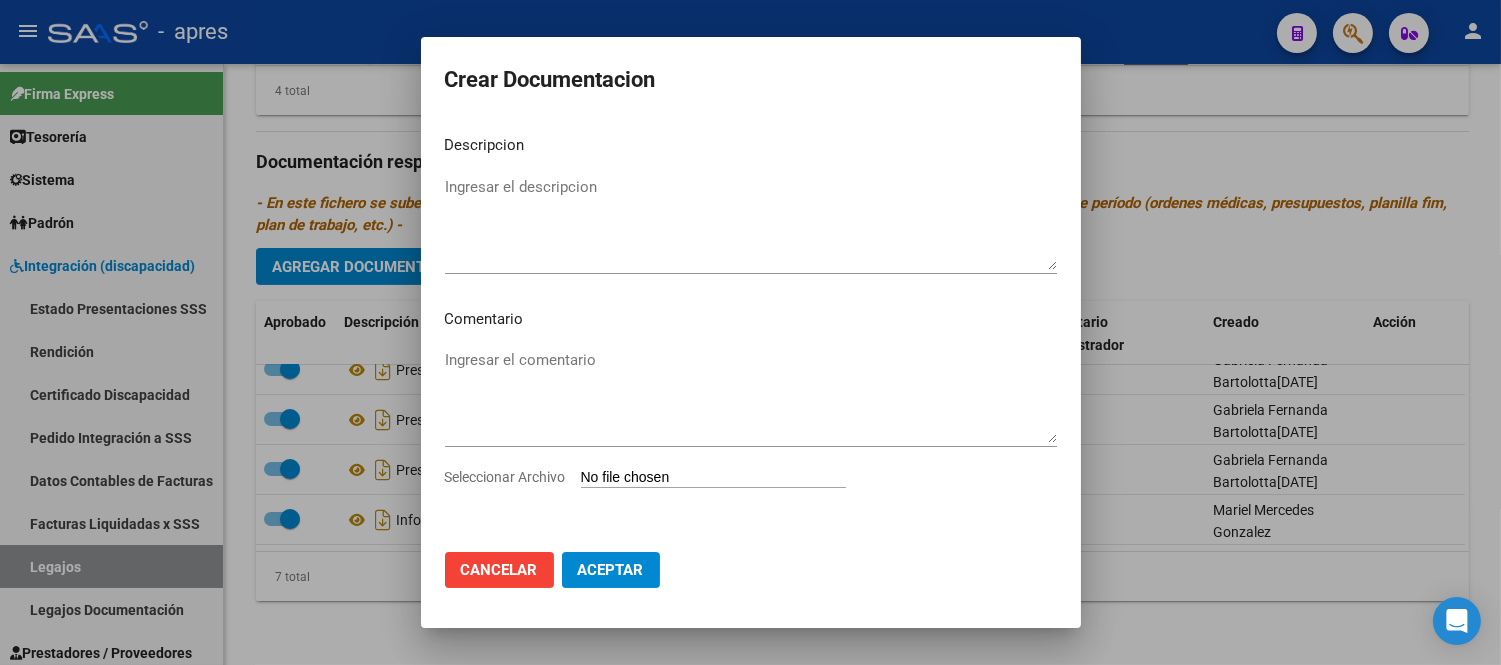type on "C:\fakepath\CAR Y CUE.pdf" 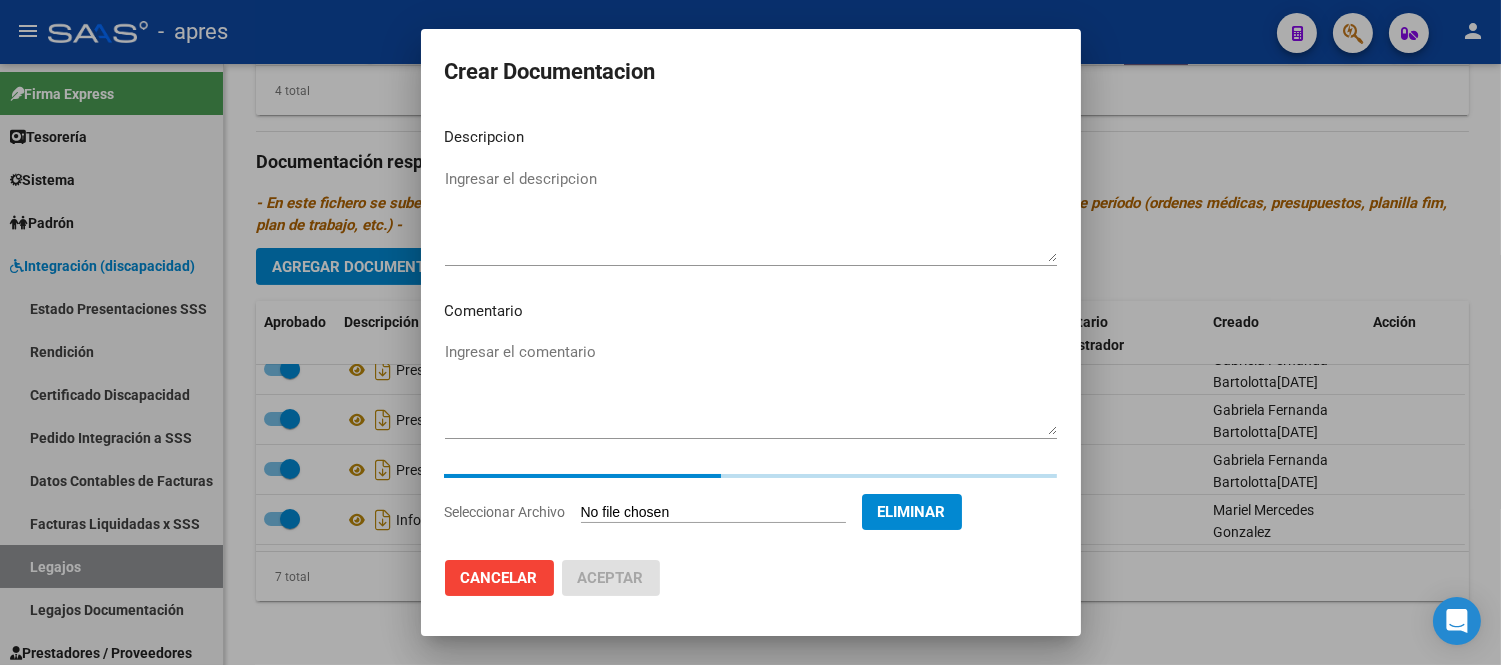 click on "Ingresar el descripcion" at bounding box center (751, 215) 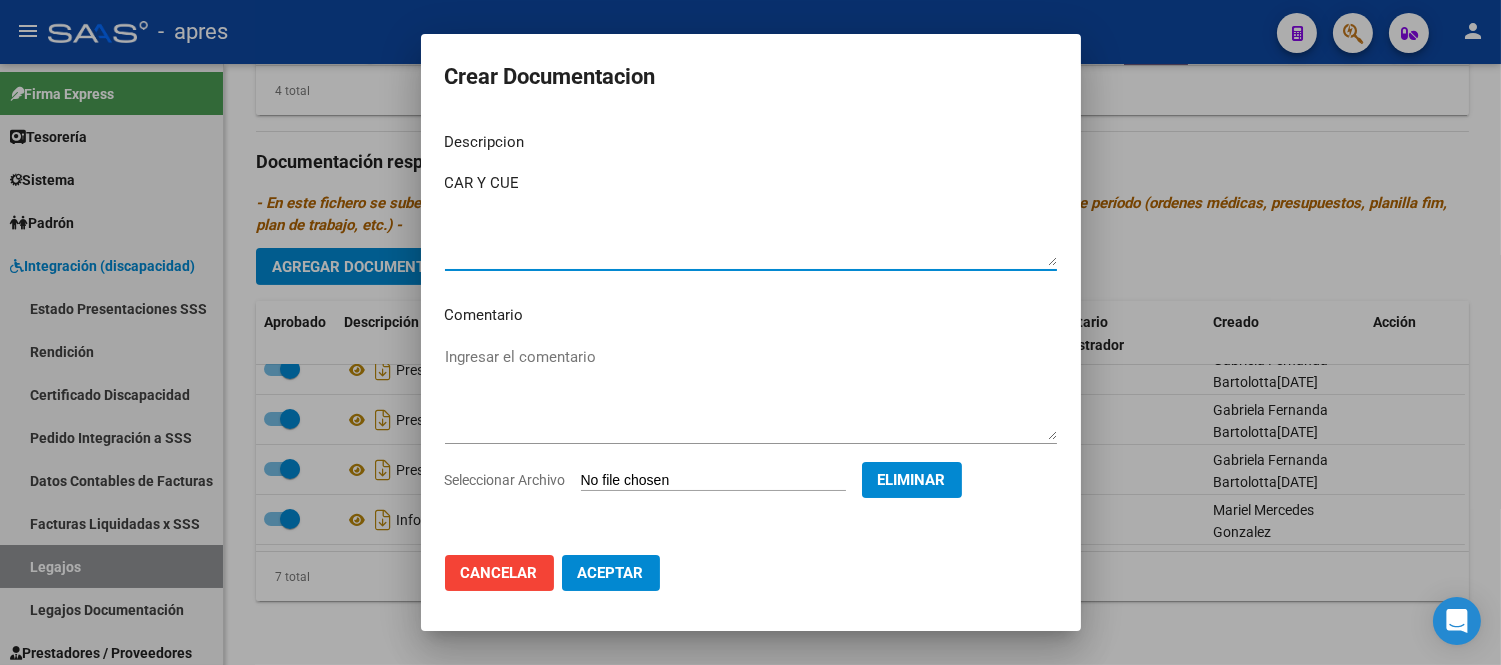 type on "CAR Y CUE" 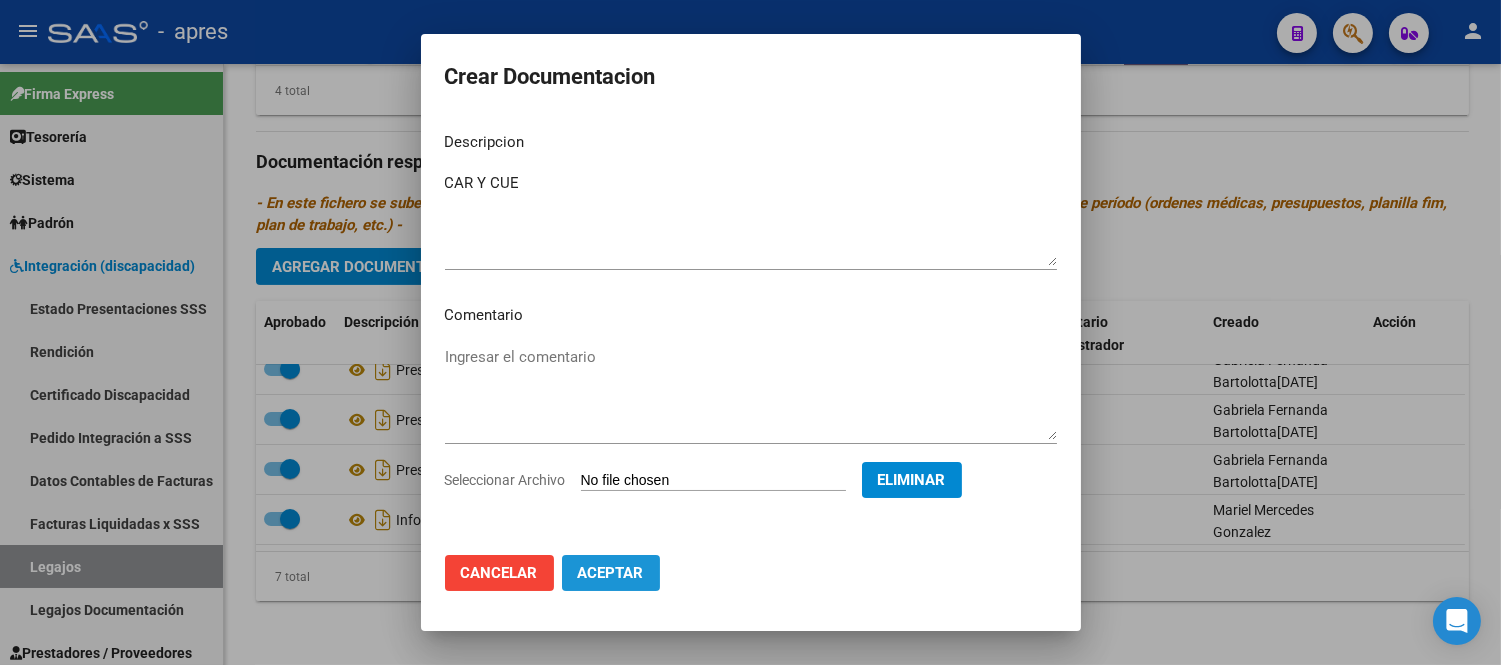 click on "Aceptar" 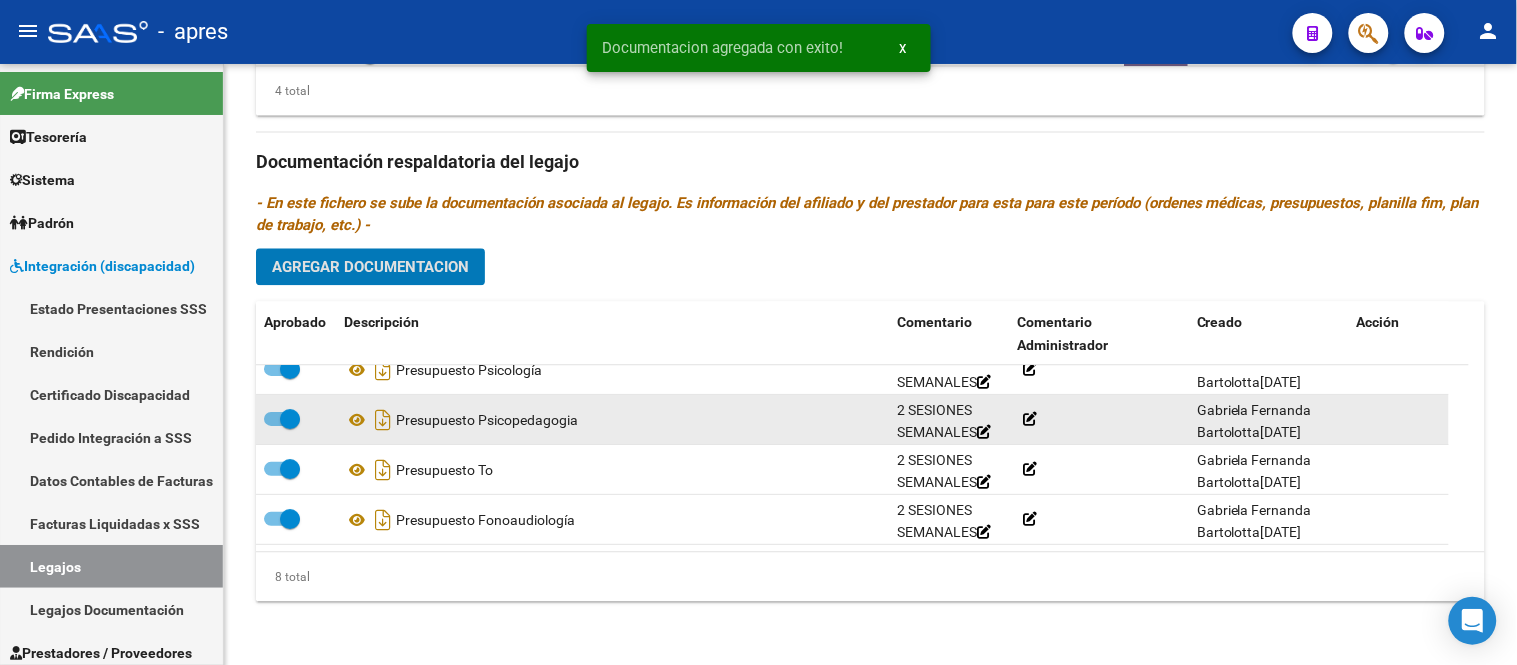scroll, scrollTop: 0, scrollLeft: 0, axis: both 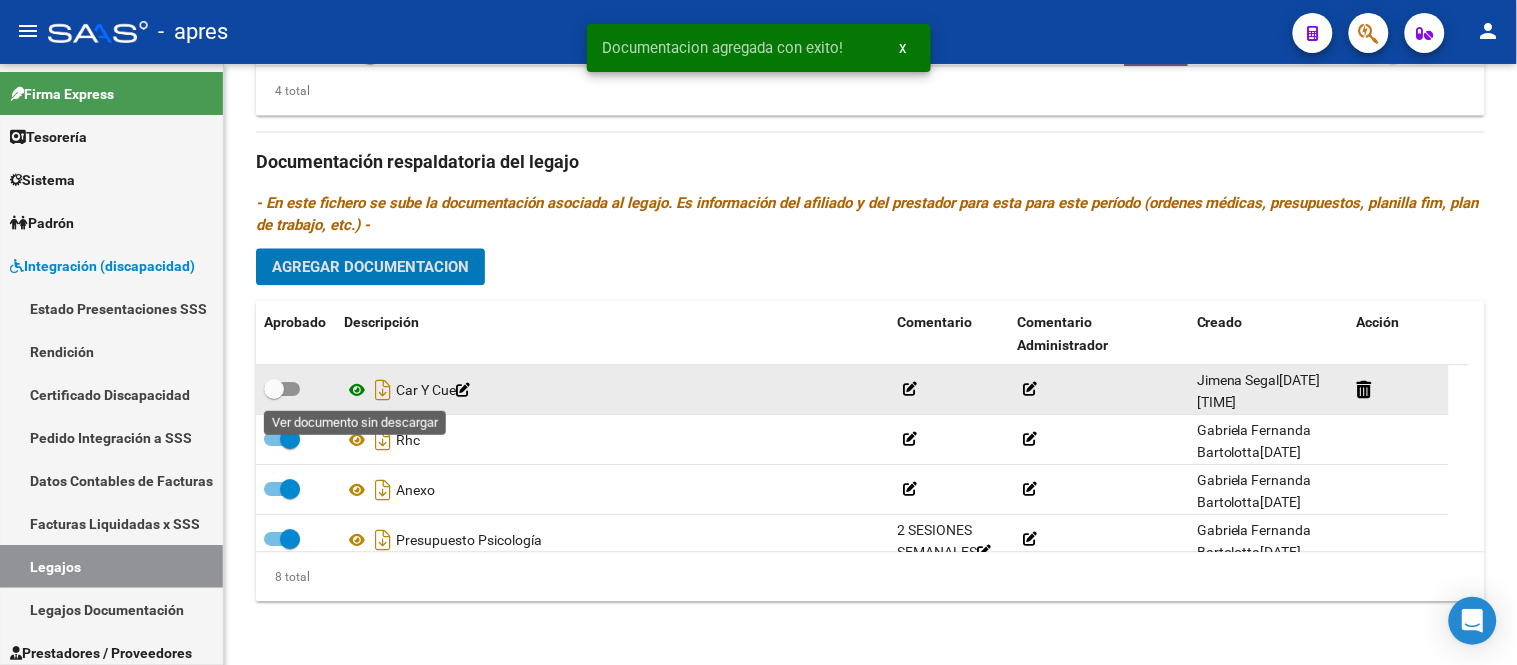 click 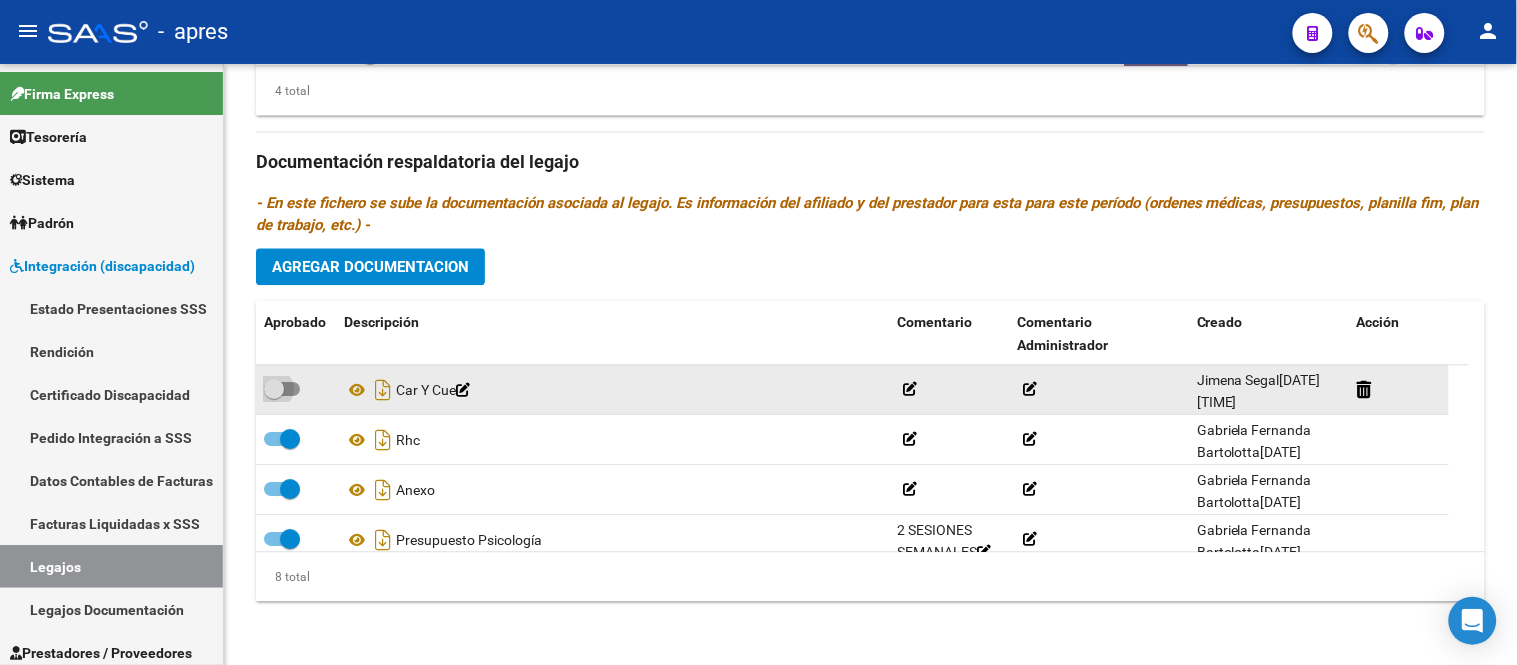 click at bounding box center (282, 389) 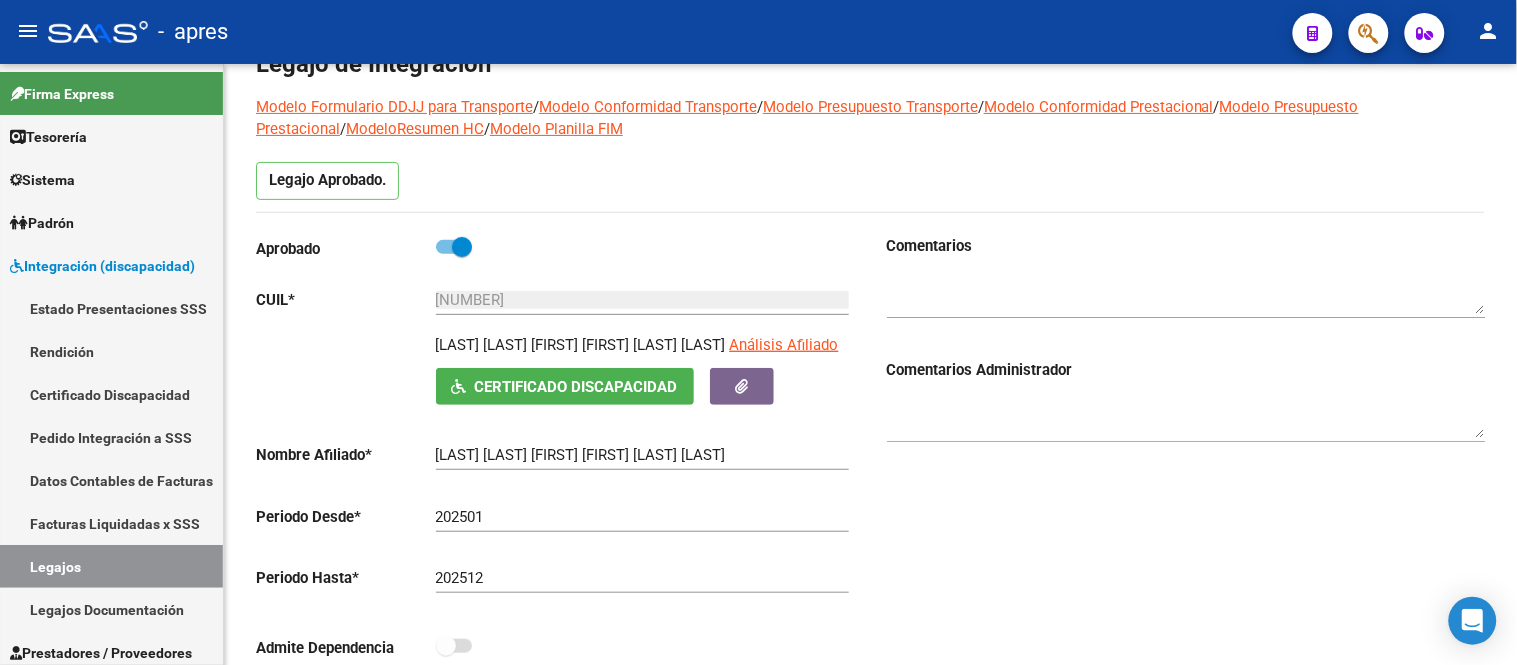 scroll, scrollTop: 0, scrollLeft: 0, axis: both 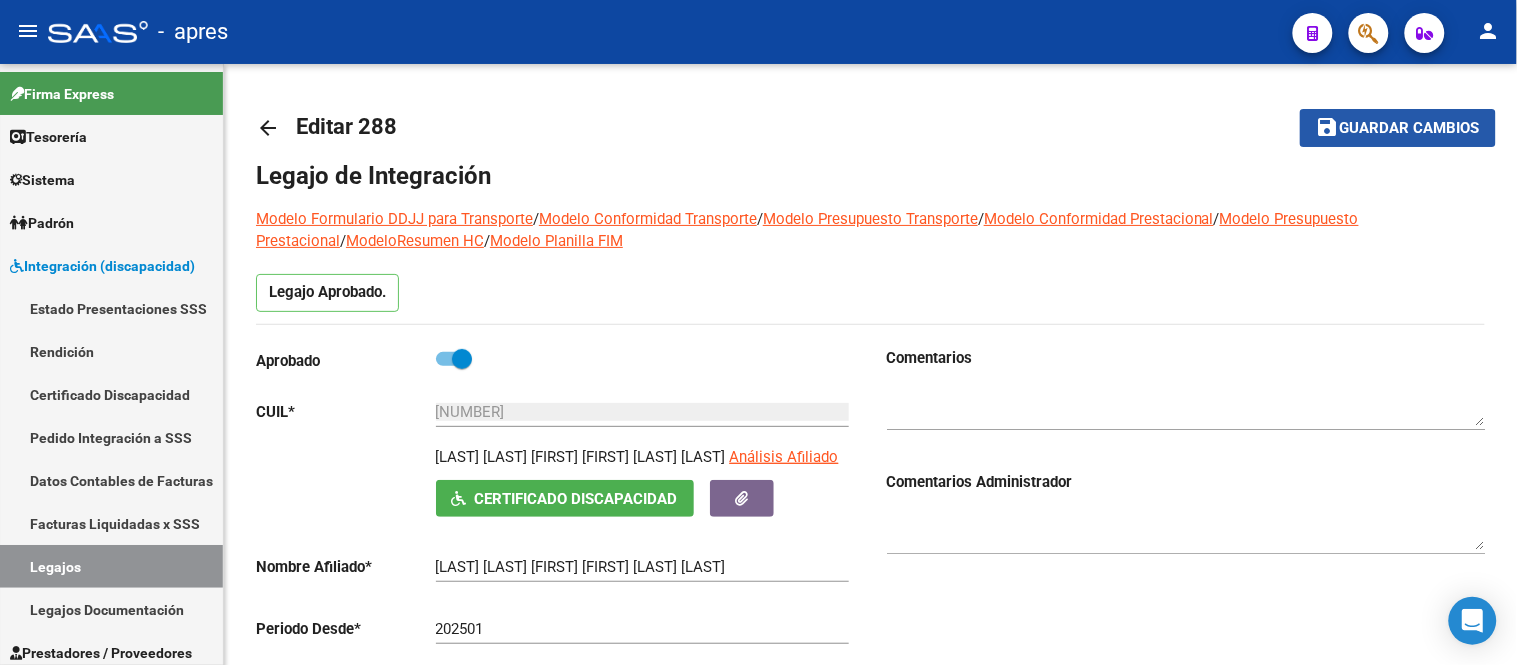 click on "Guardar cambios" 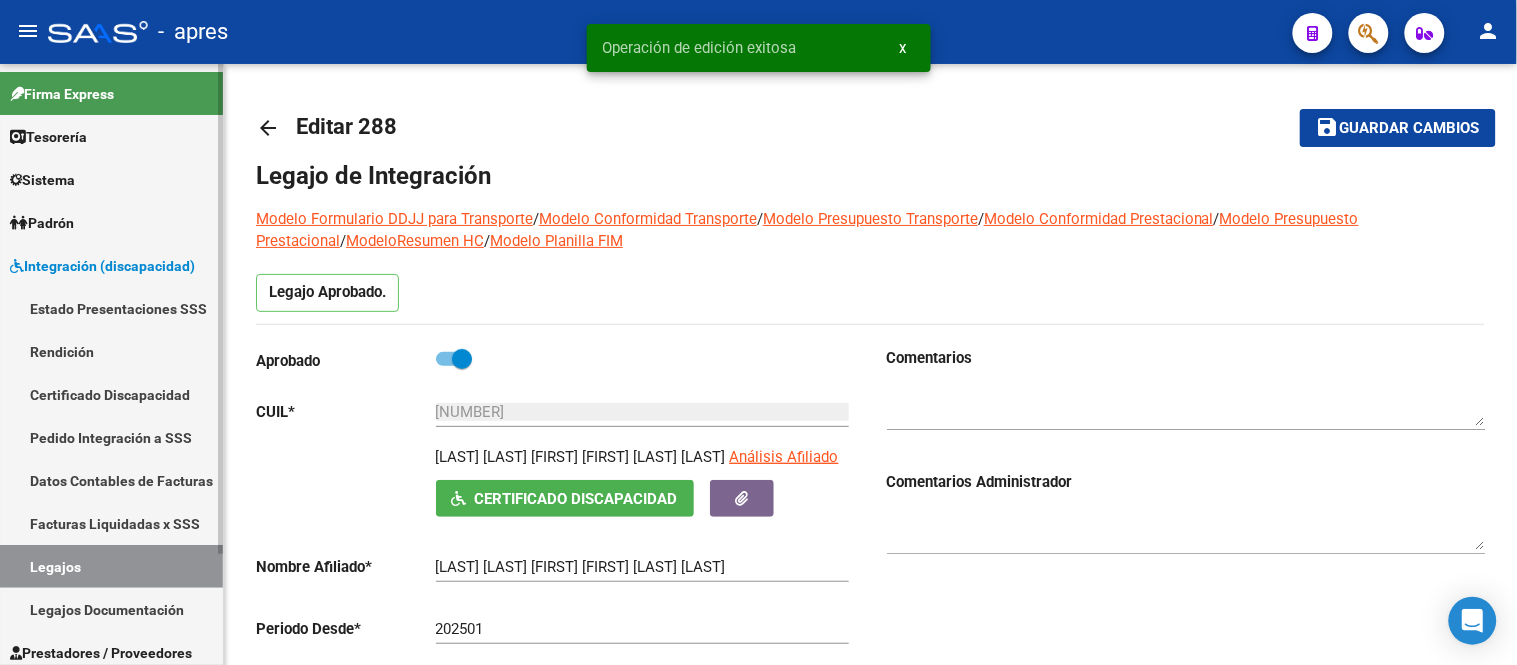 click on "Legajos" at bounding box center [111, 566] 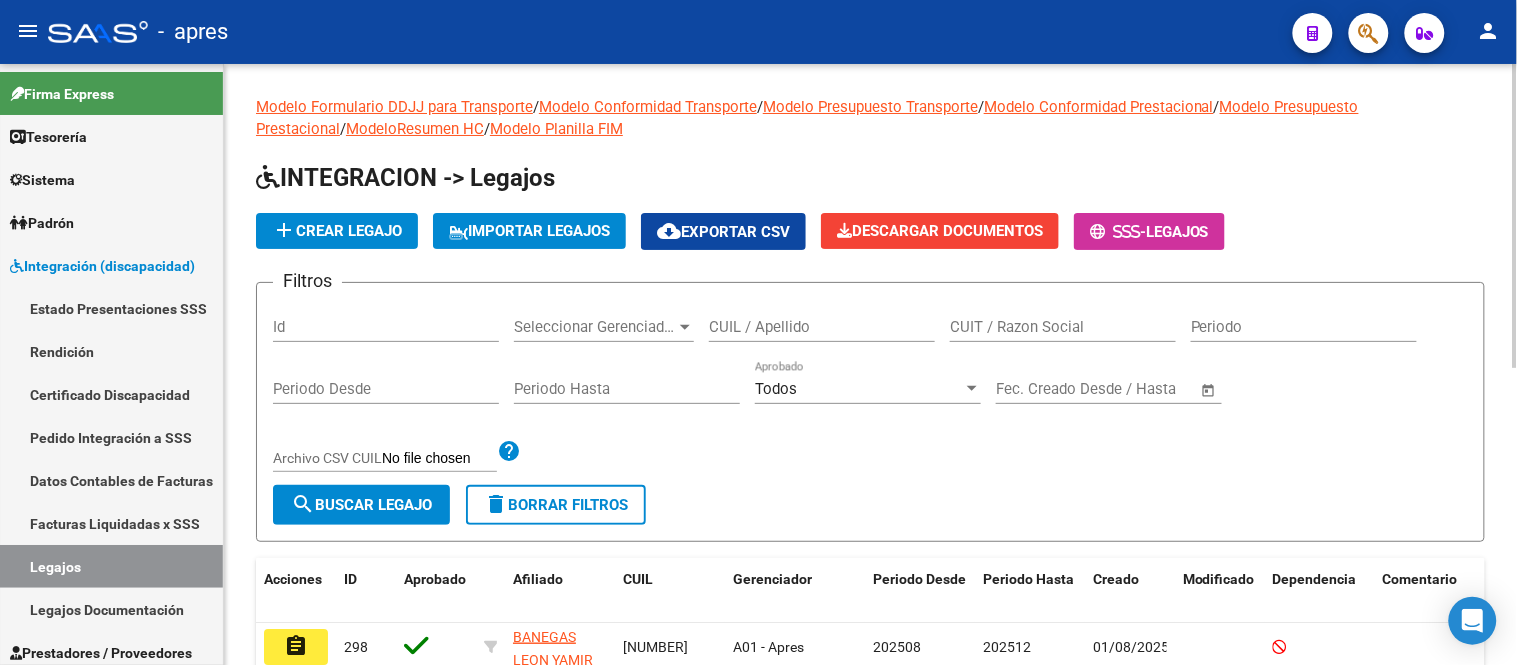 click on "CUIL / Apellido" at bounding box center [822, 327] 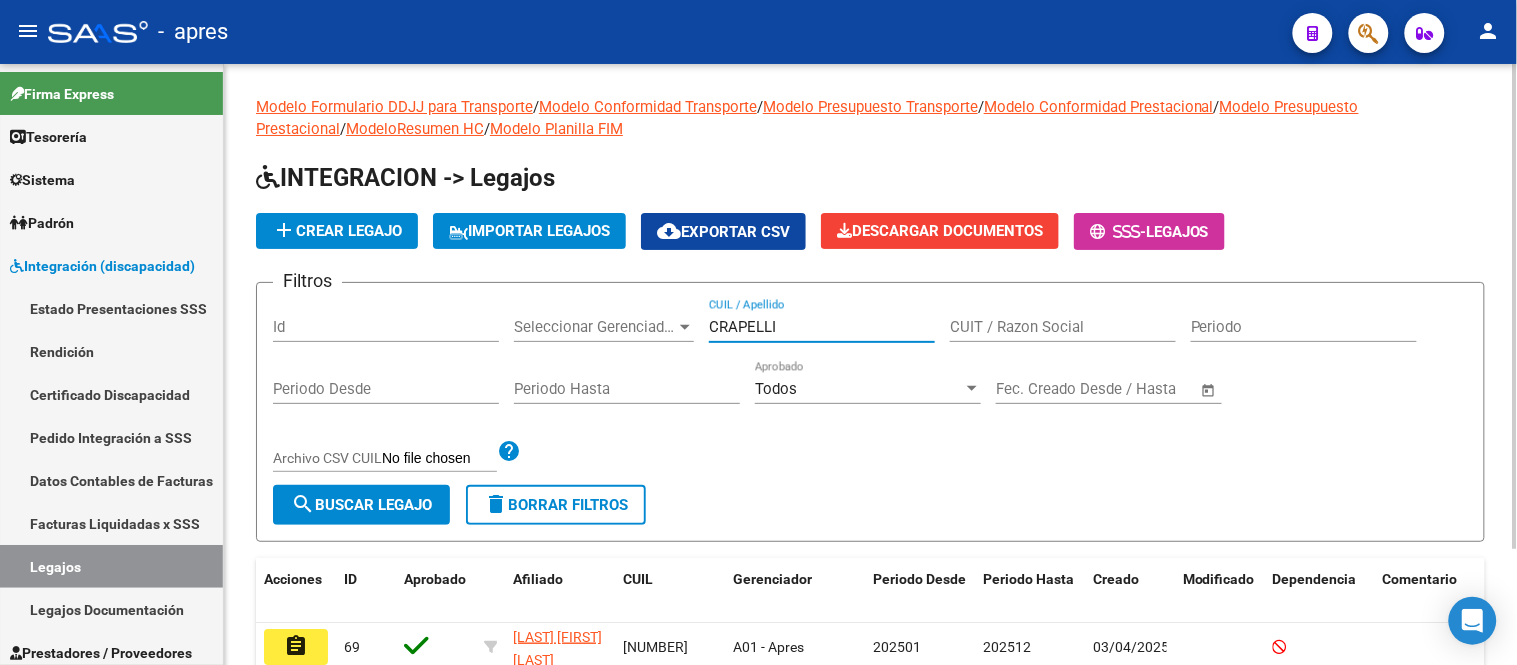 scroll, scrollTop: 145, scrollLeft: 0, axis: vertical 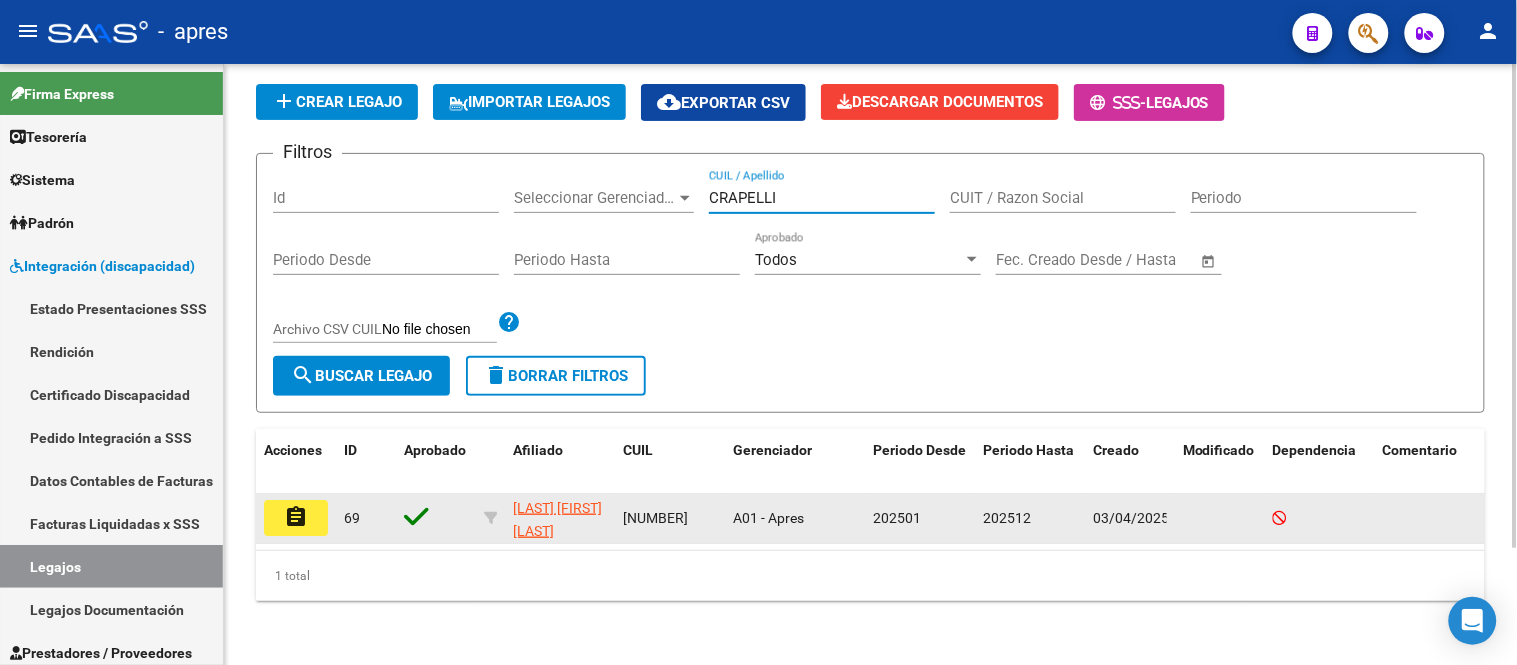 type on "CRAPELLI" 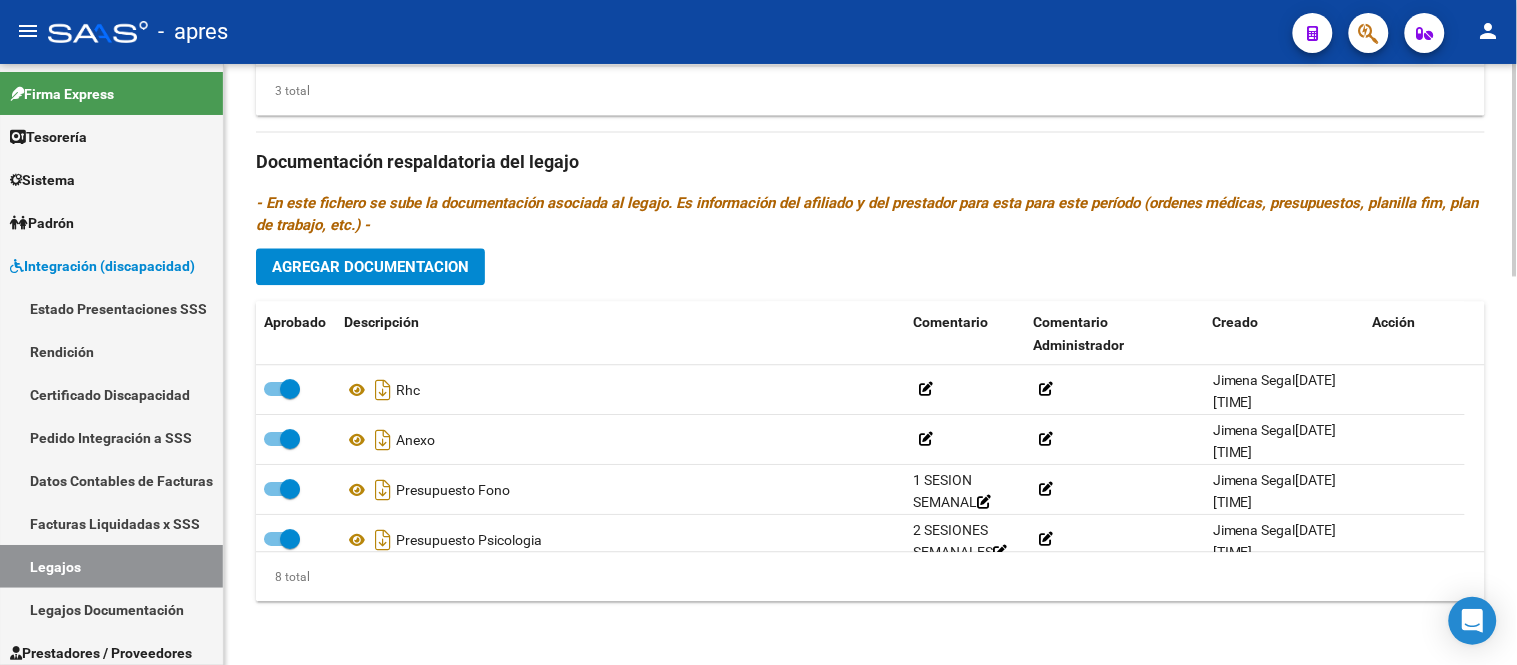 scroll, scrollTop: 1101, scrollLeft: 0, axis: vertical 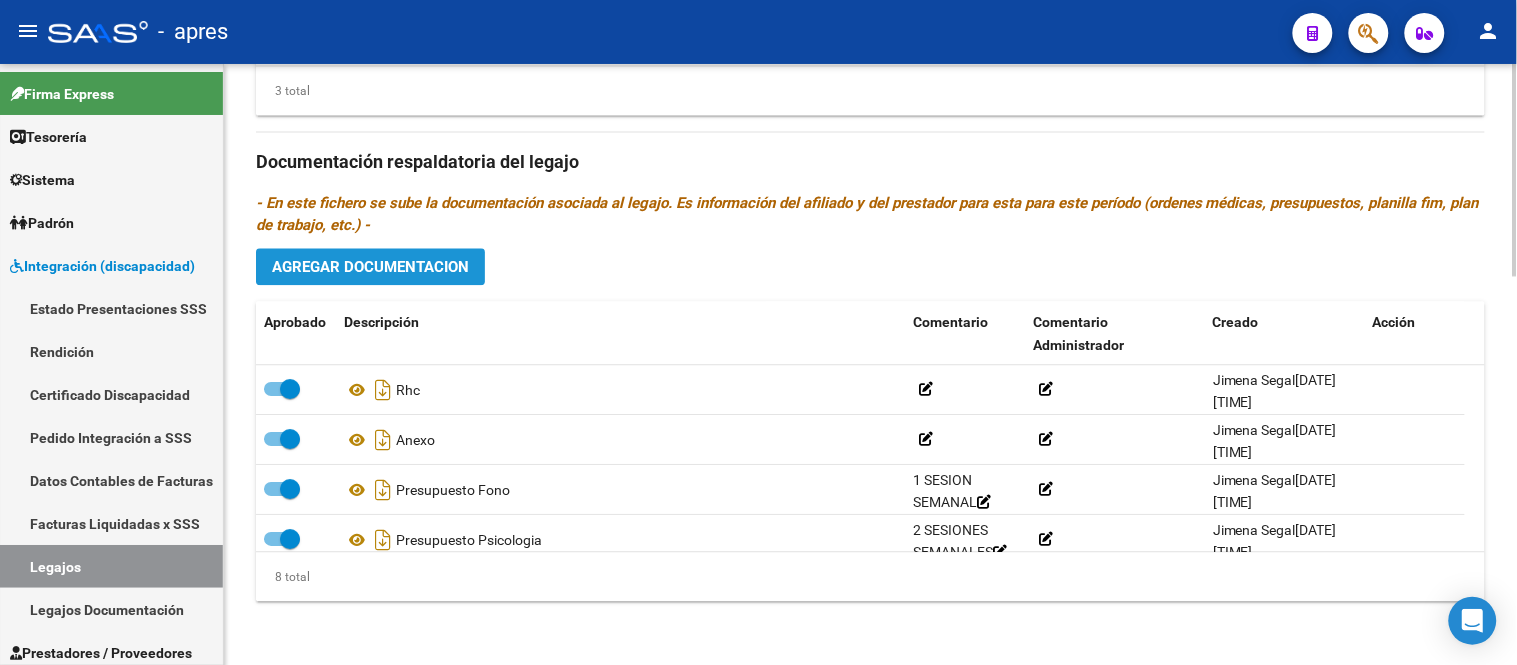 click on "Agregar Documentacion" 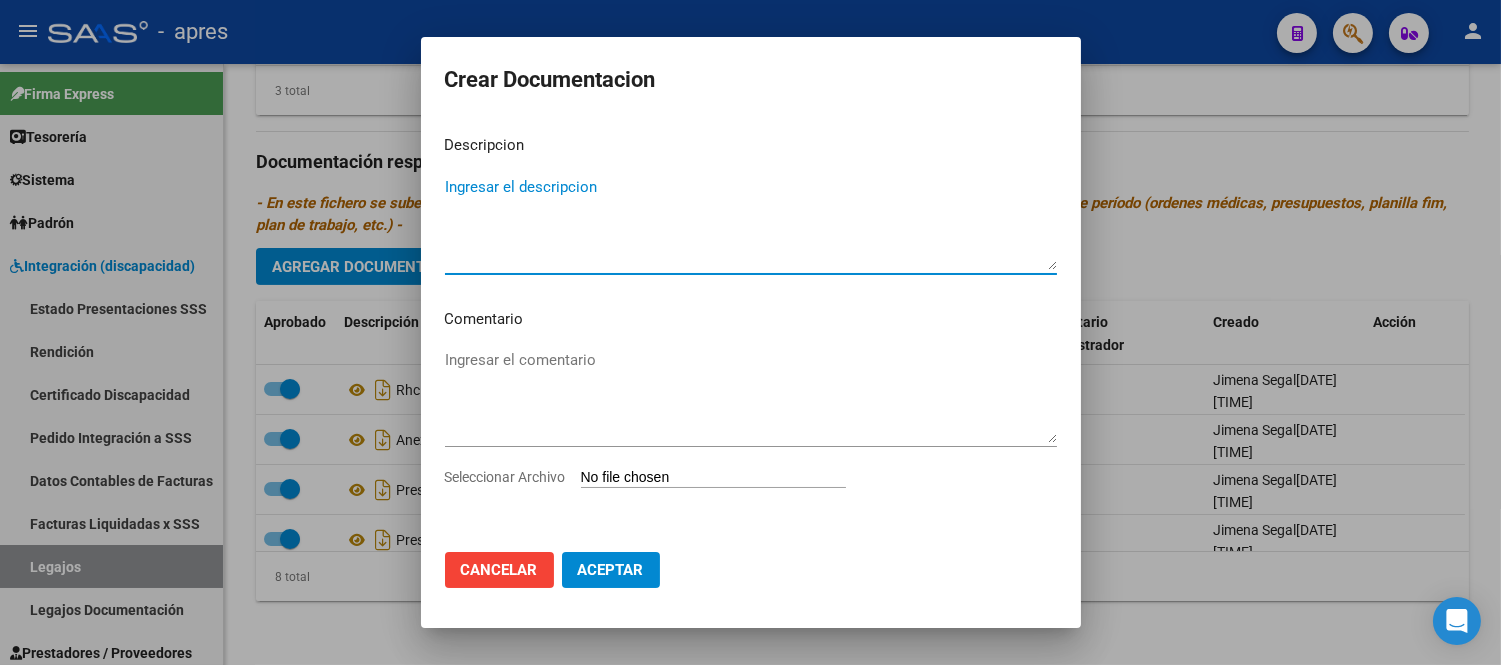 click on "Seleccionar Archivo" at bounding box center [713, 478] 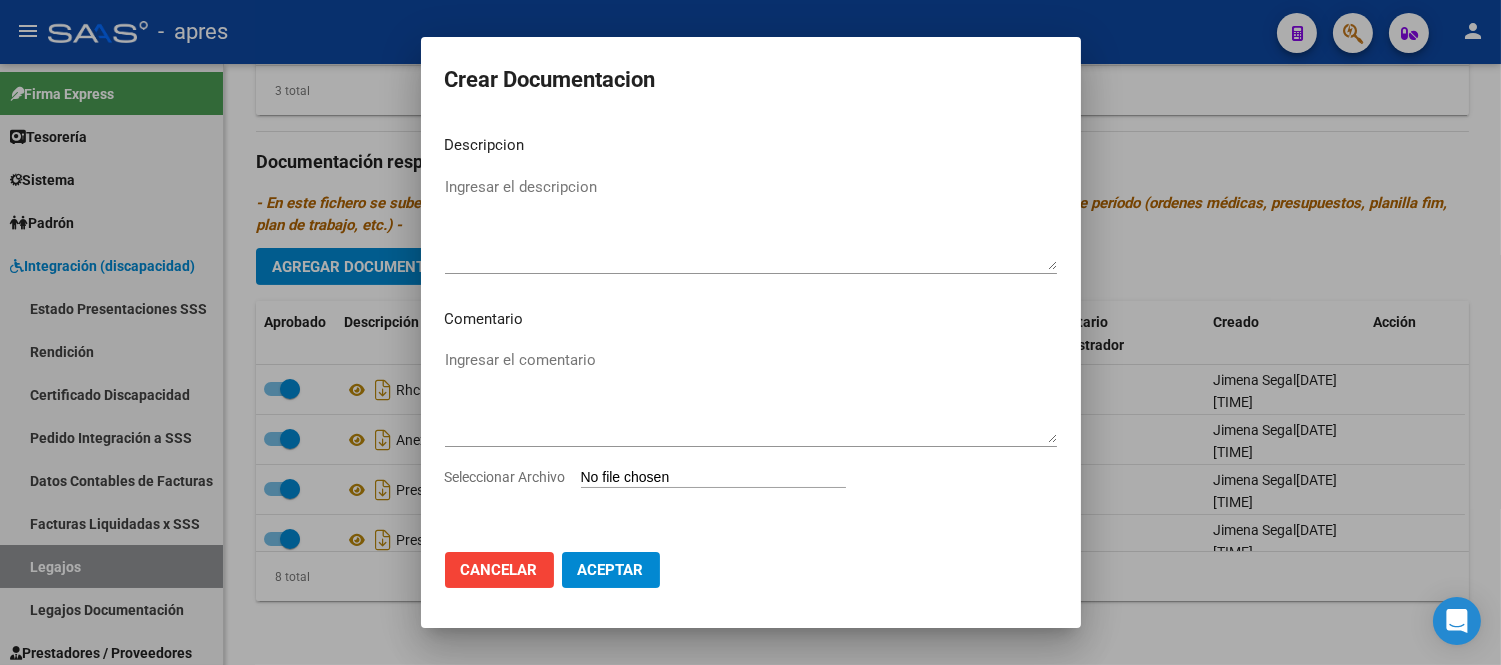 type on "C:\fakepath\CAR Y CUE.pdf" 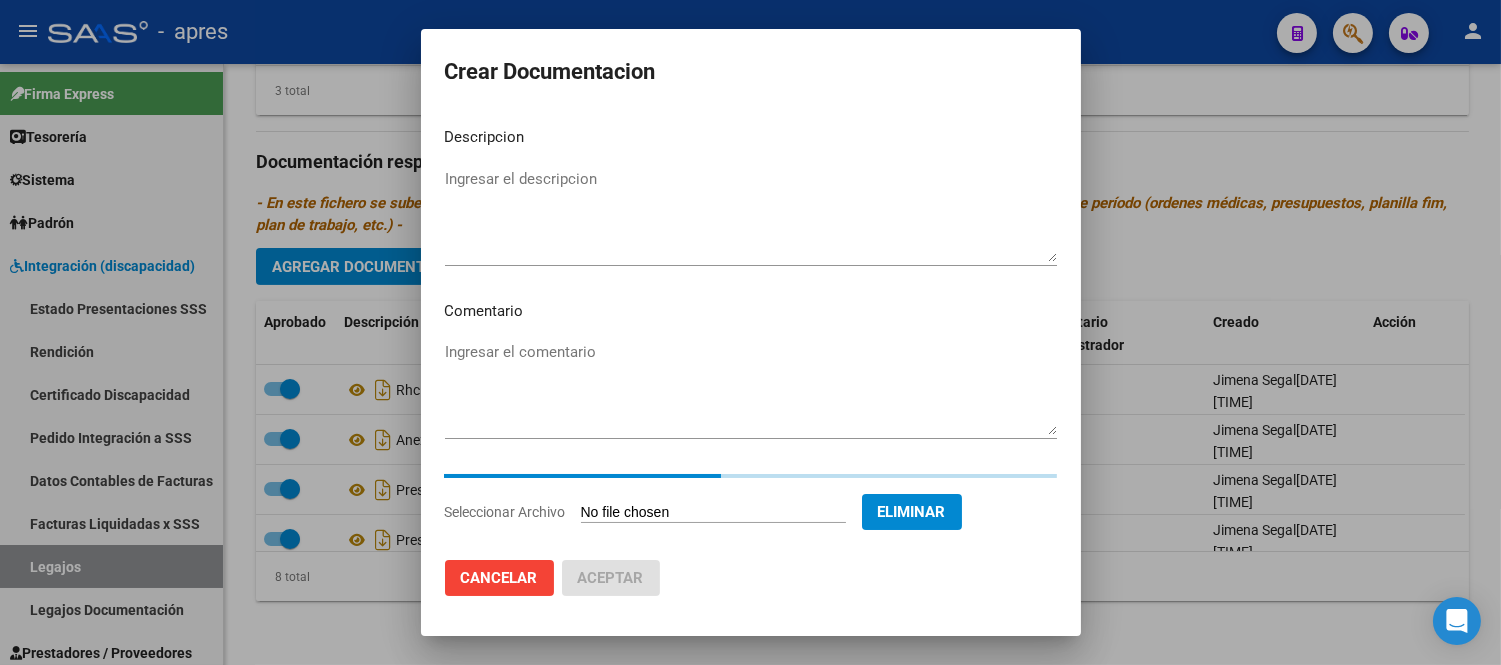 click on "Ingresar el descripcion" at bounding box center [751, 215] 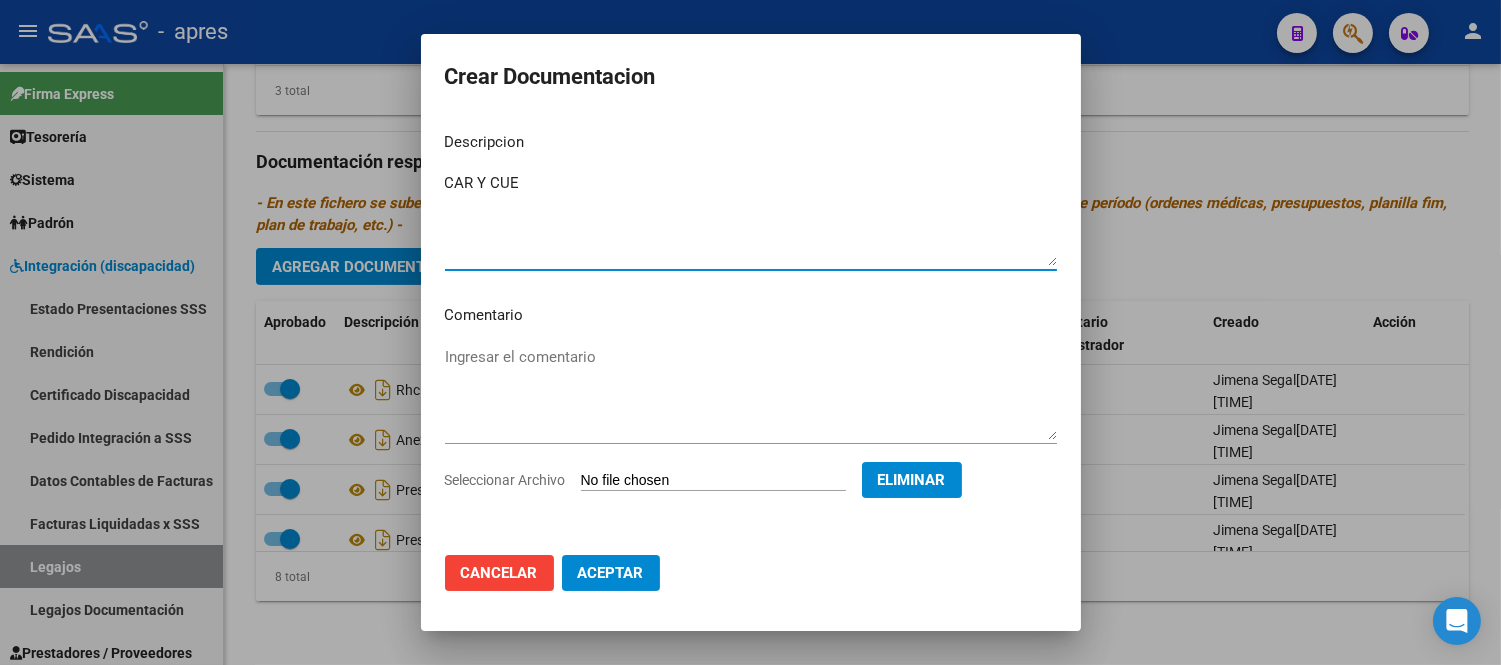 type on "CAR Y CUE" 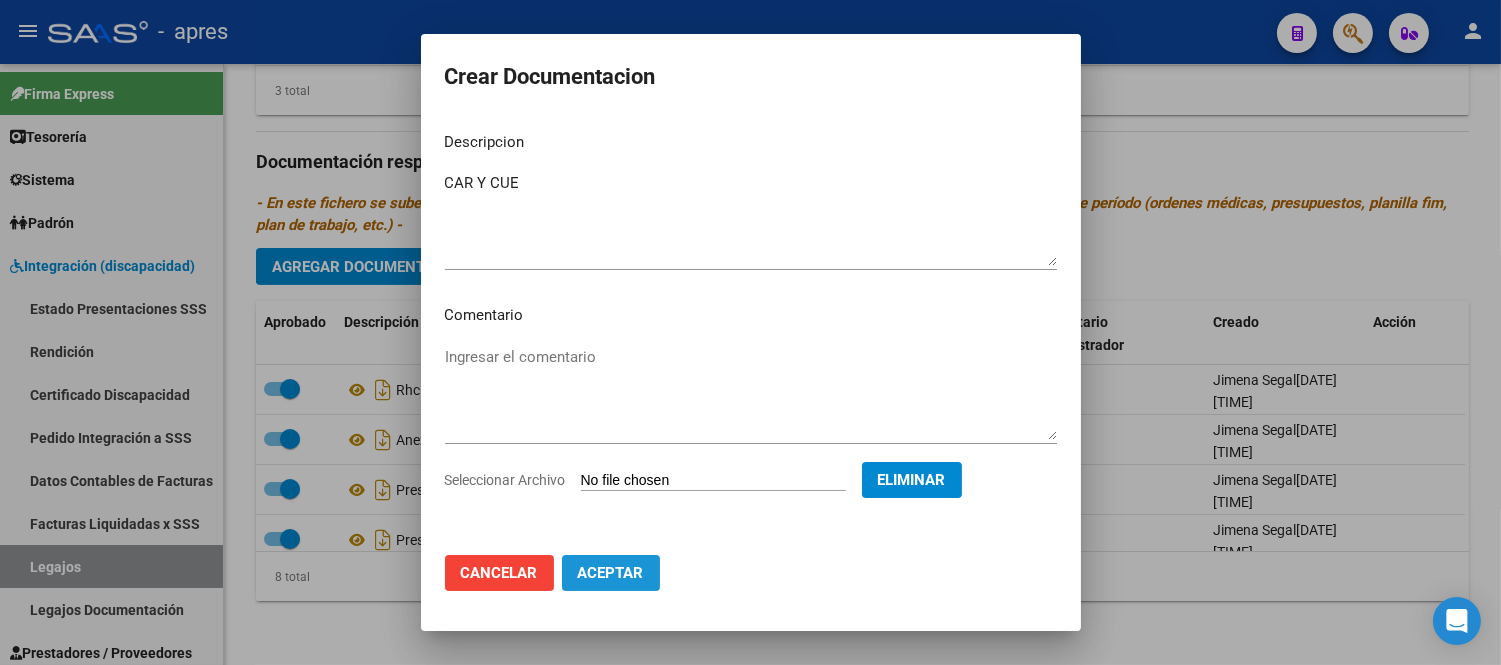 click on "Aceptar" 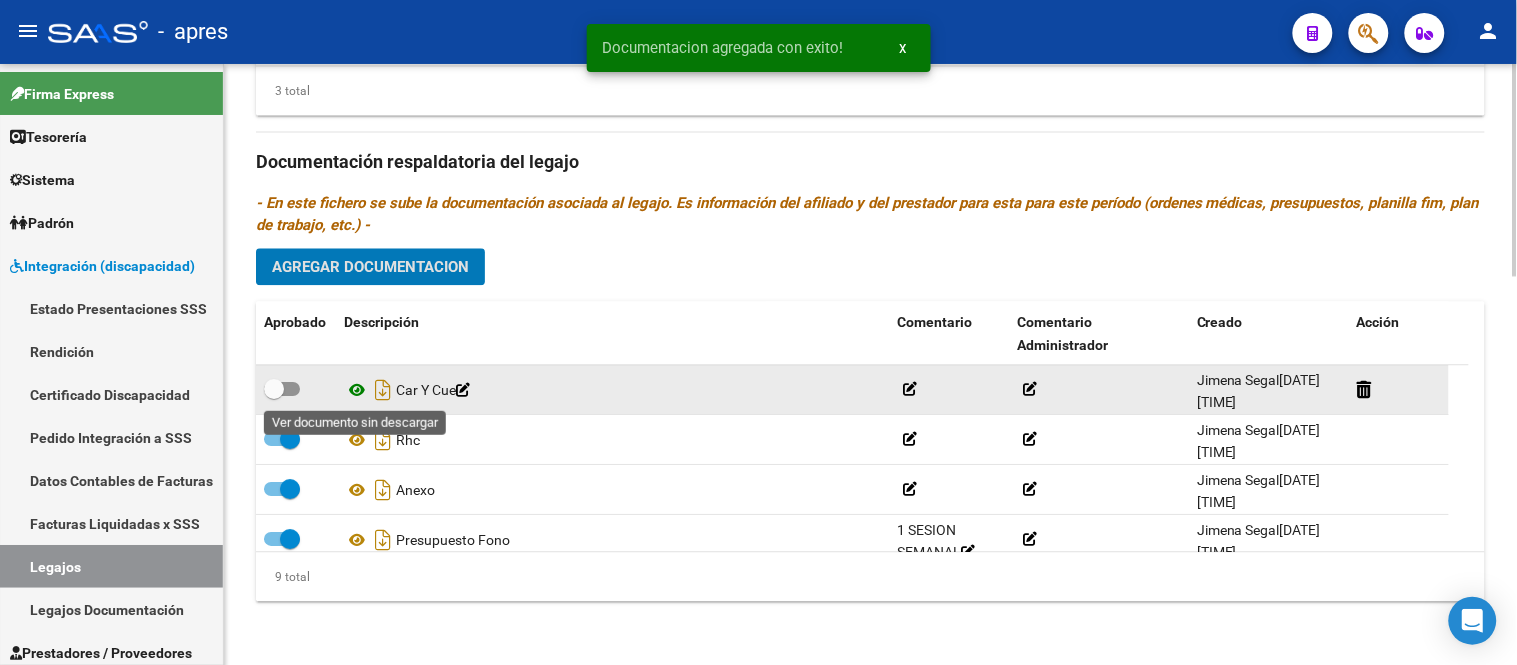 click 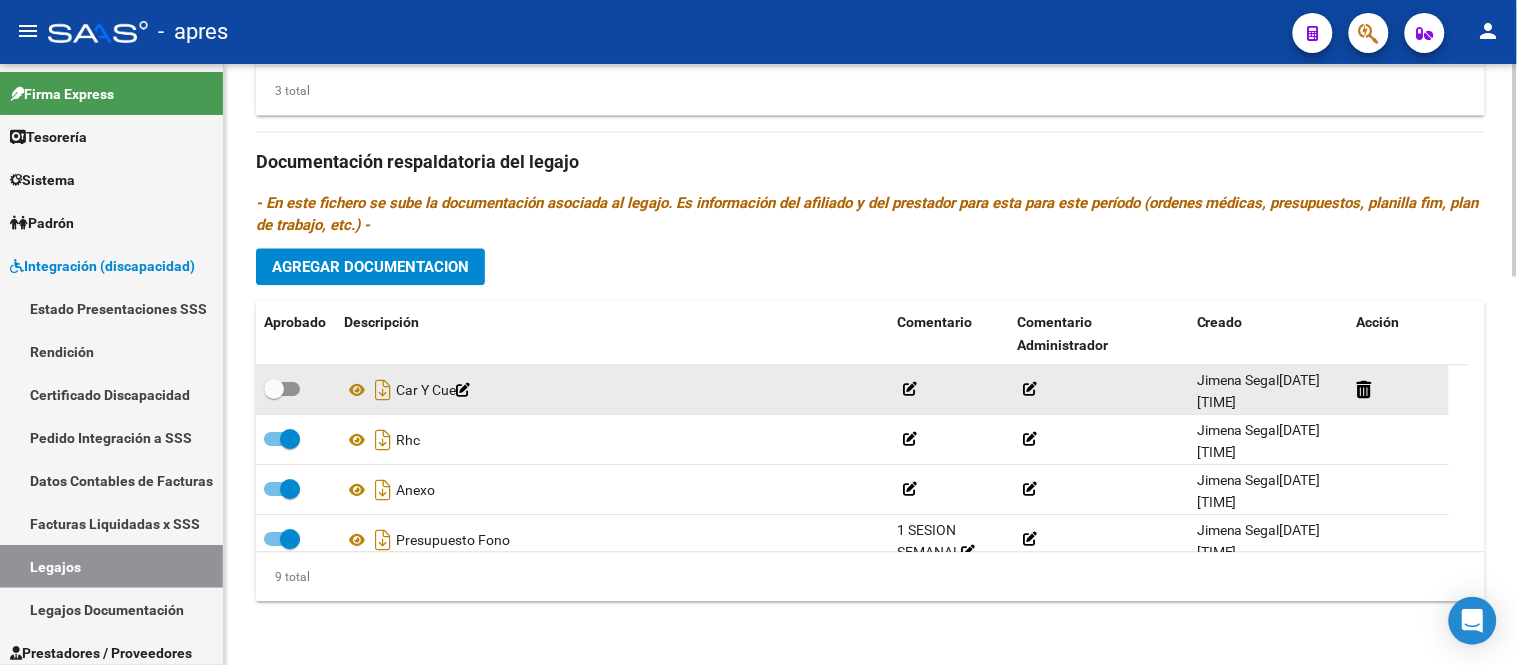 click 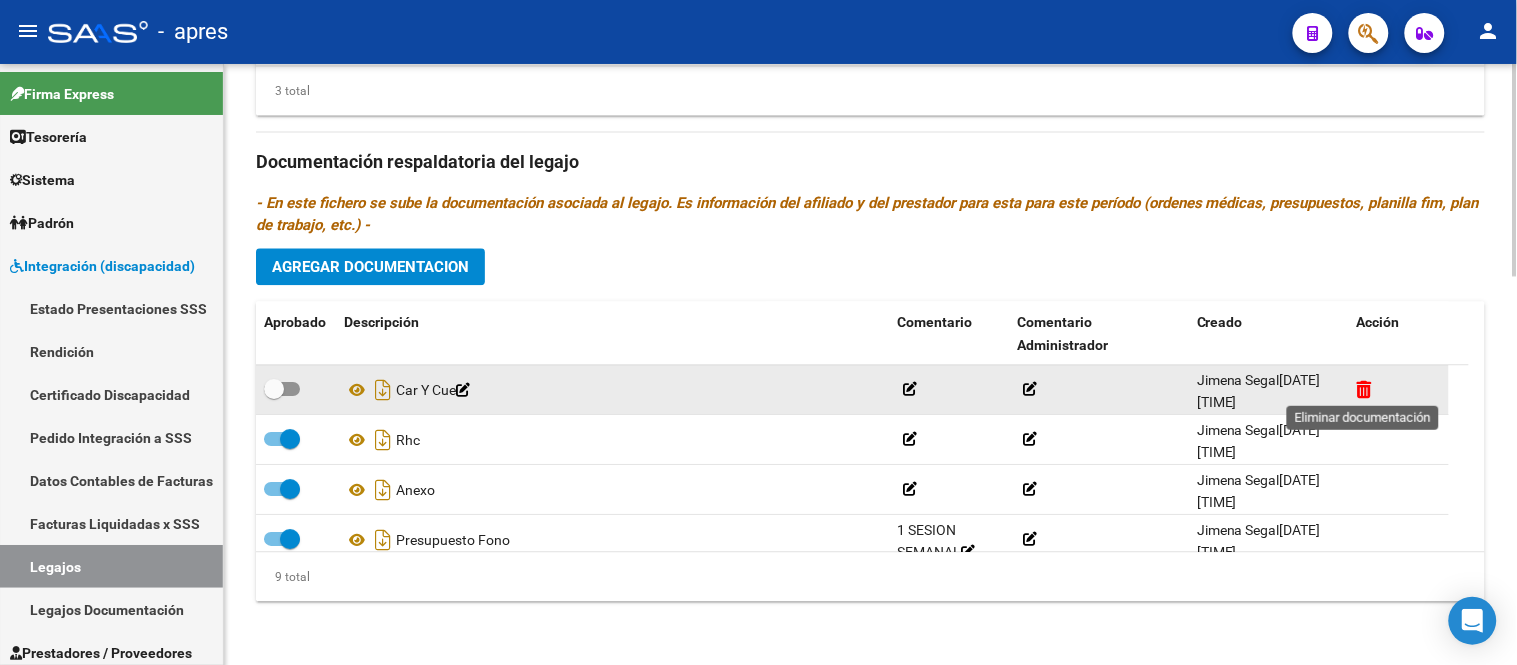click 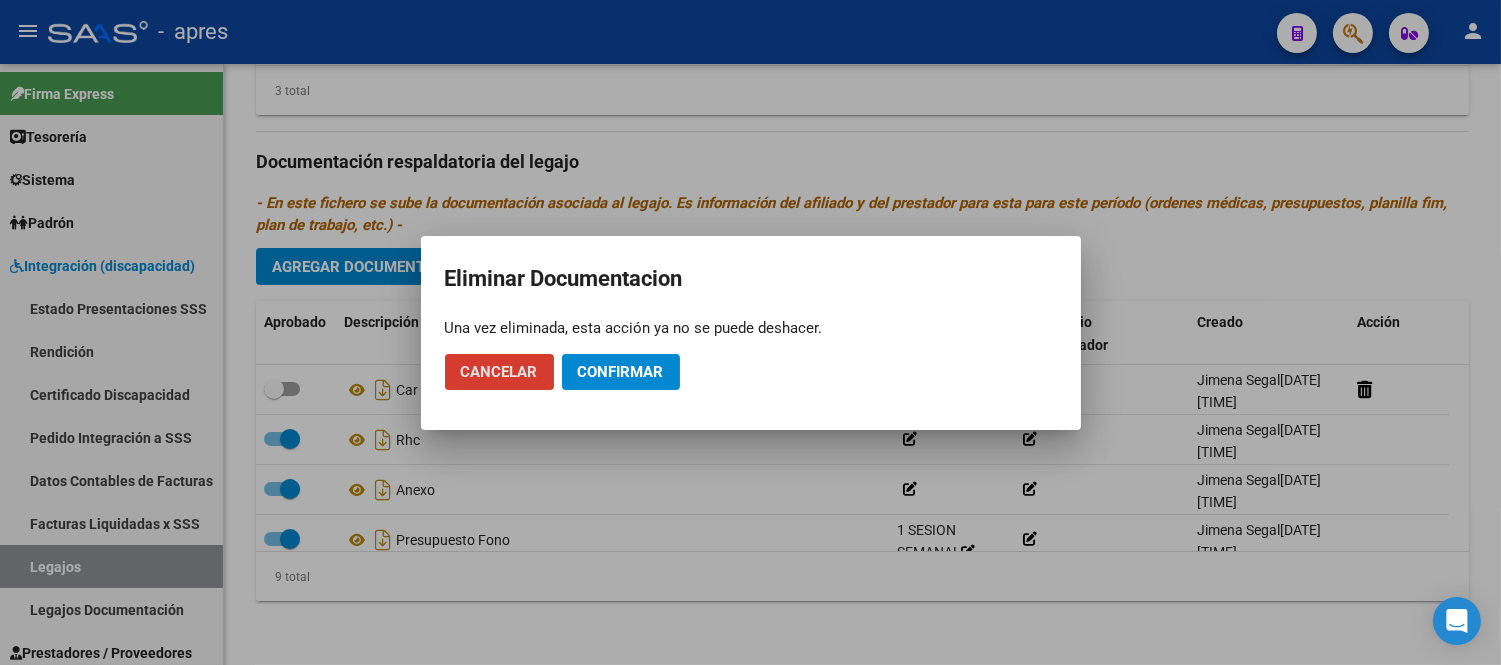 click on "Confirmar" 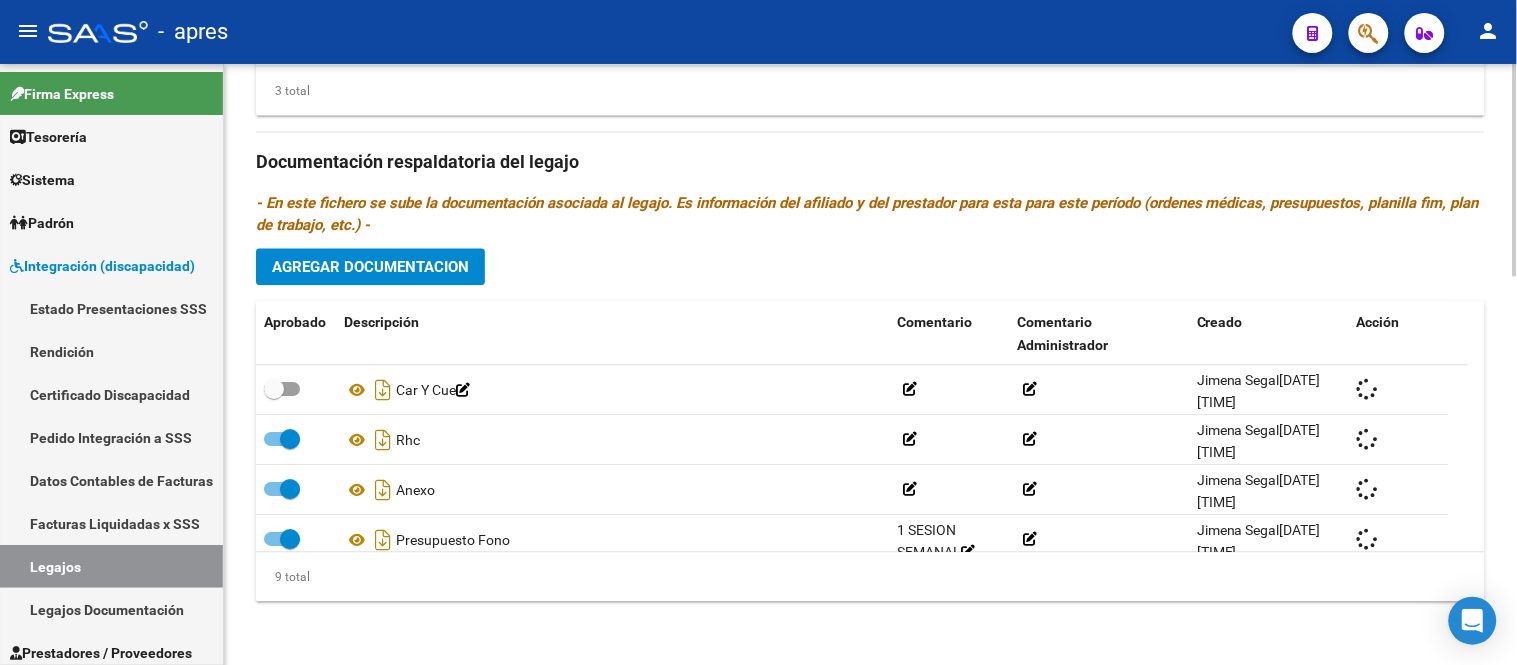 checkbox on "true" 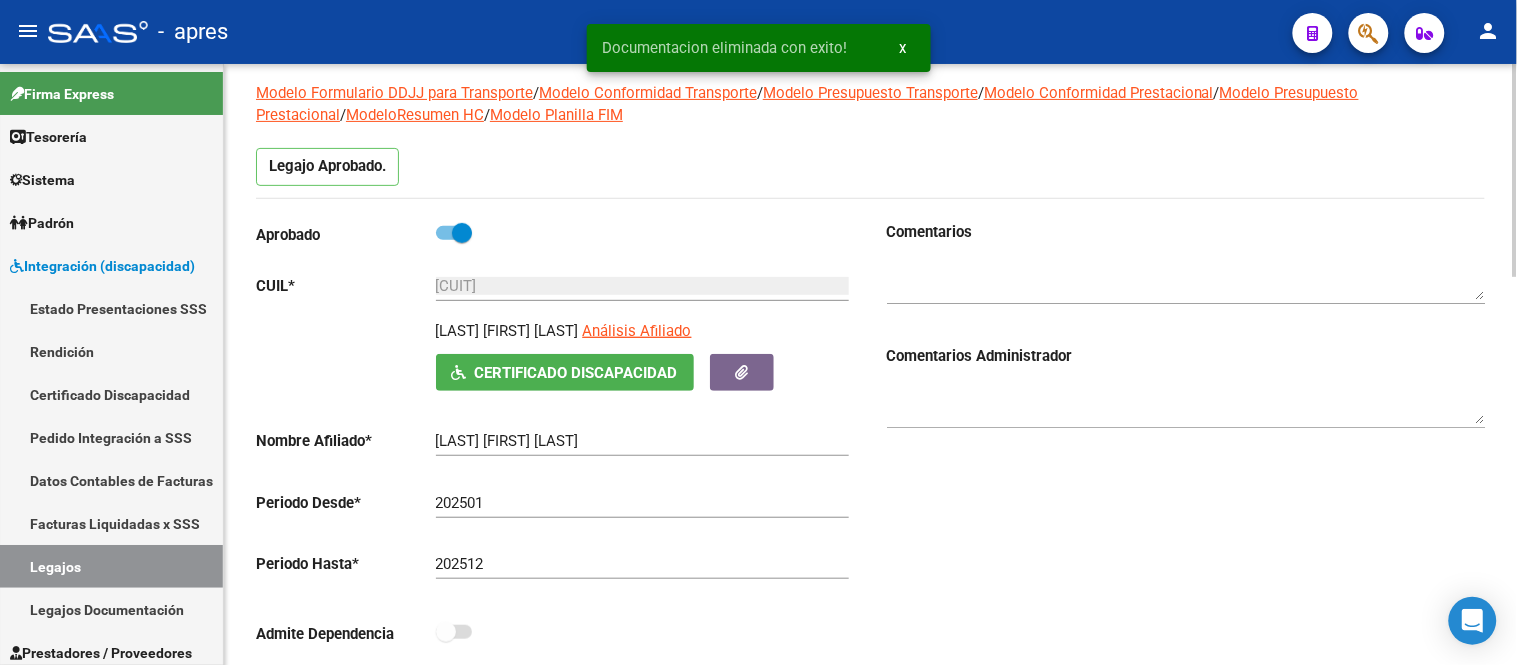 scroll, scrollTop: 0, scrollLeft: 0, axis: both 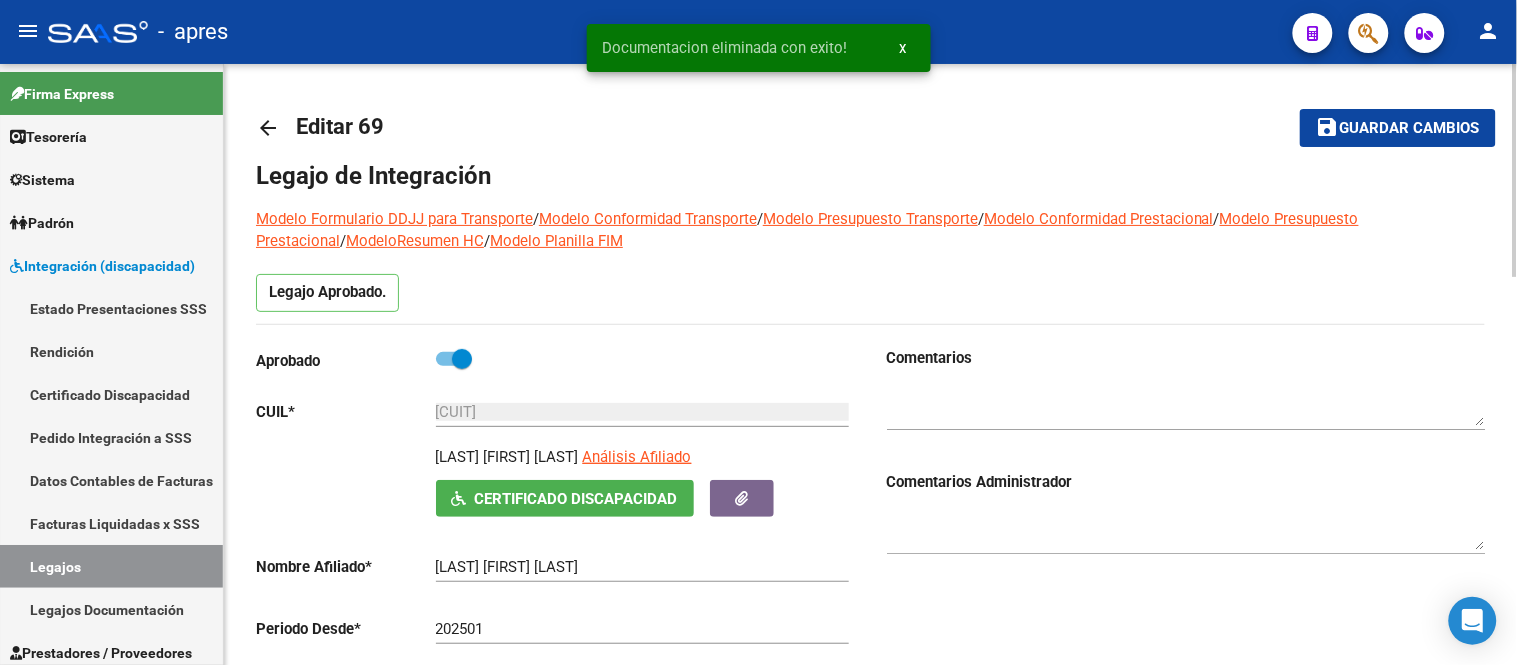 click on "Guardar cambios" 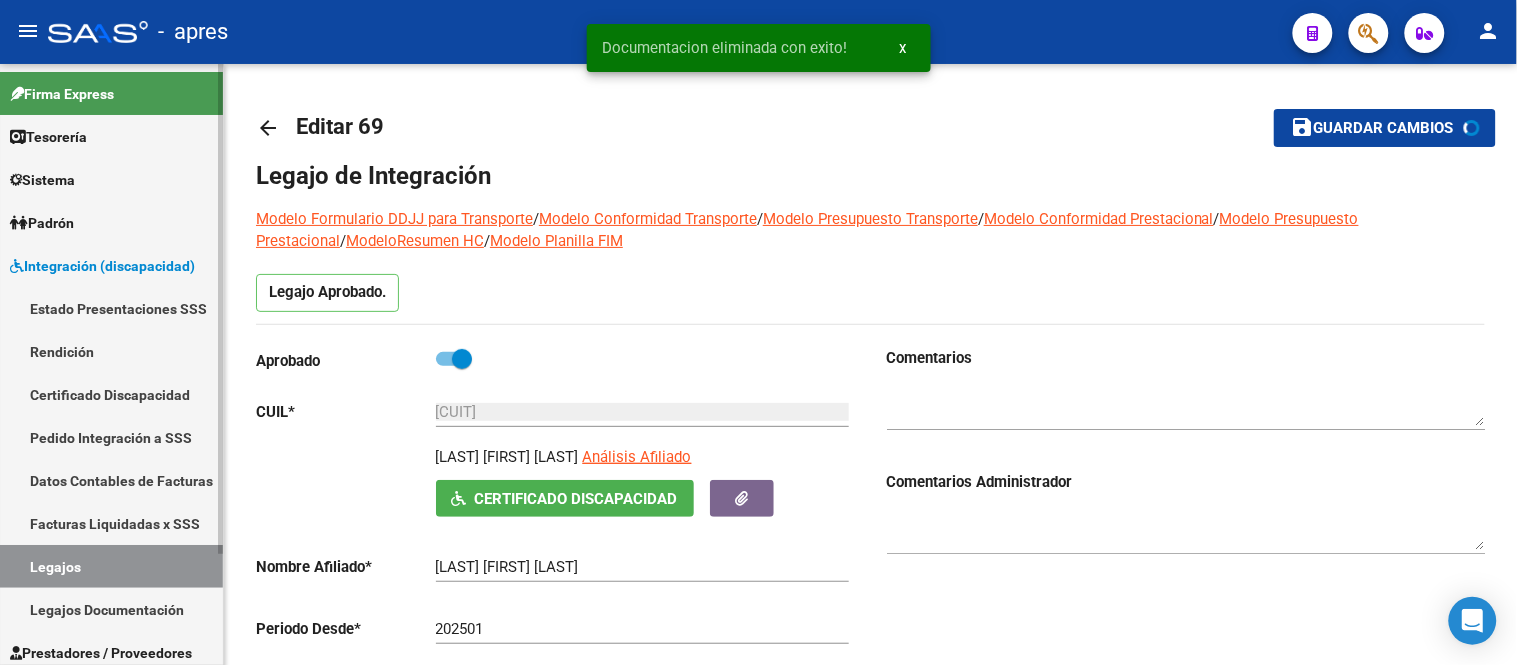 click on "Legajos" at bounding box center (111, 566) 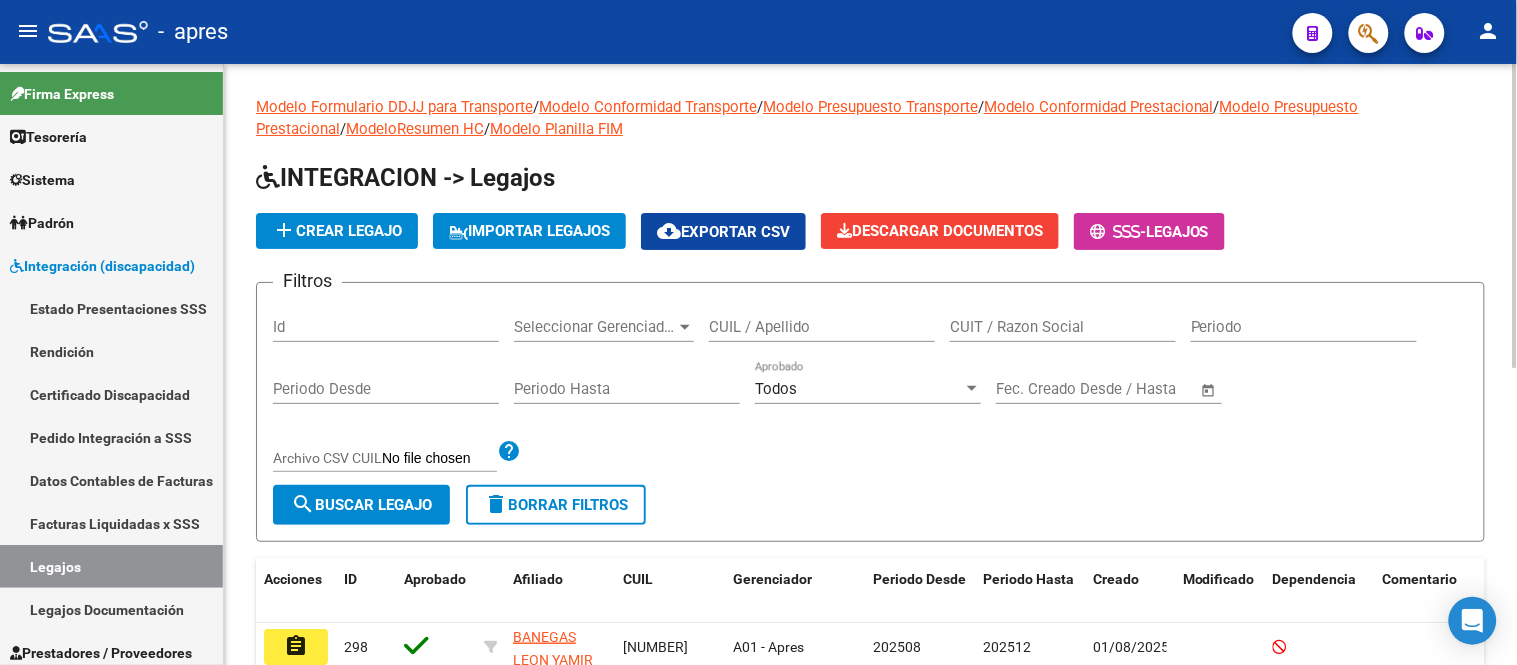 click on "add  Crear Legajo" 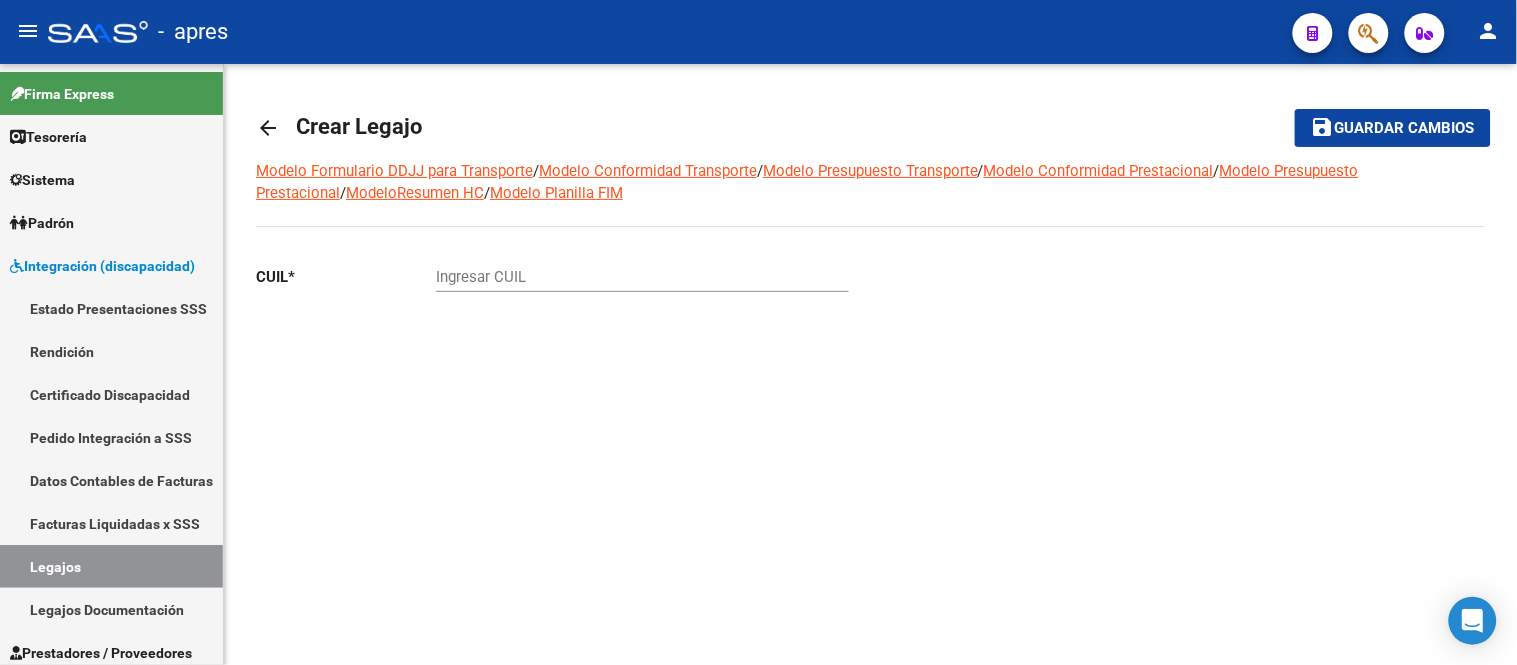 click on "arrow_back" 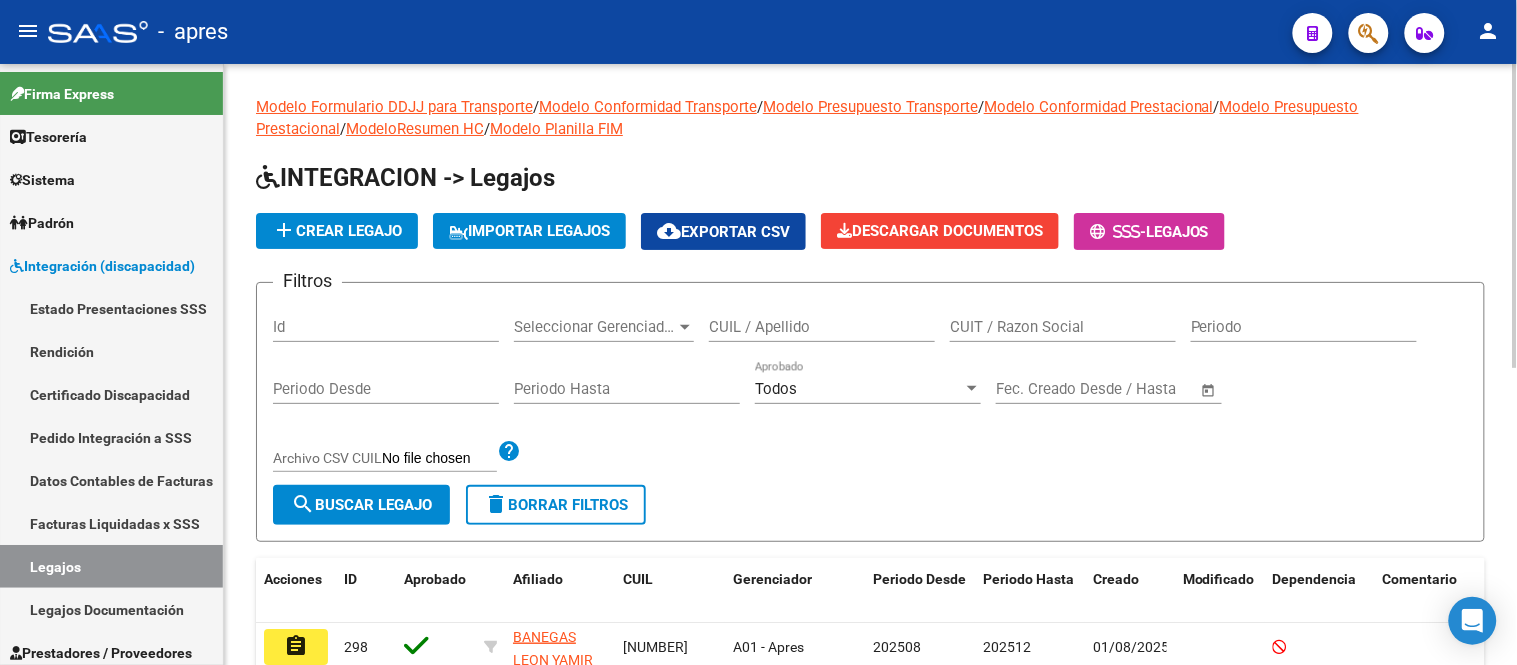 click on "CUIL / Apellido" at bounding box center (822, 327) 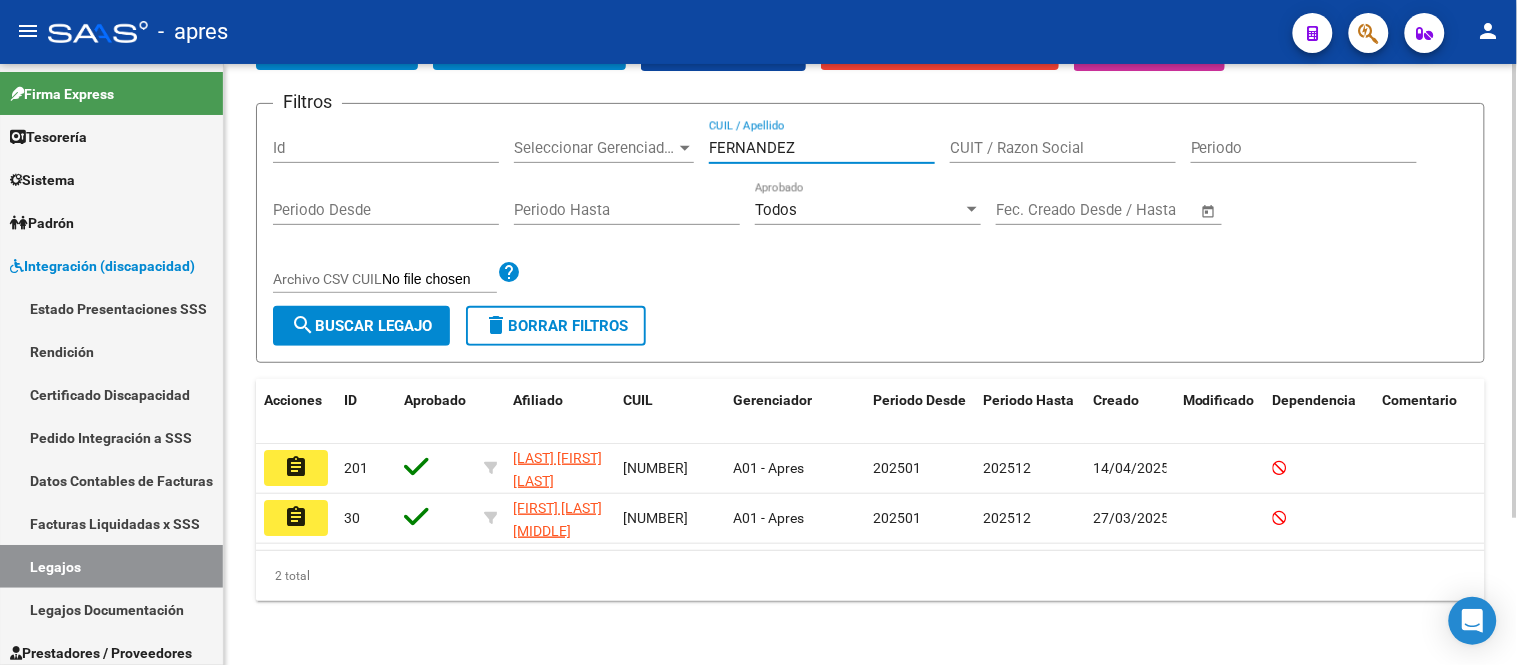 scroll, scrollTop: 195, scrollLeft: 0, axis: vertical 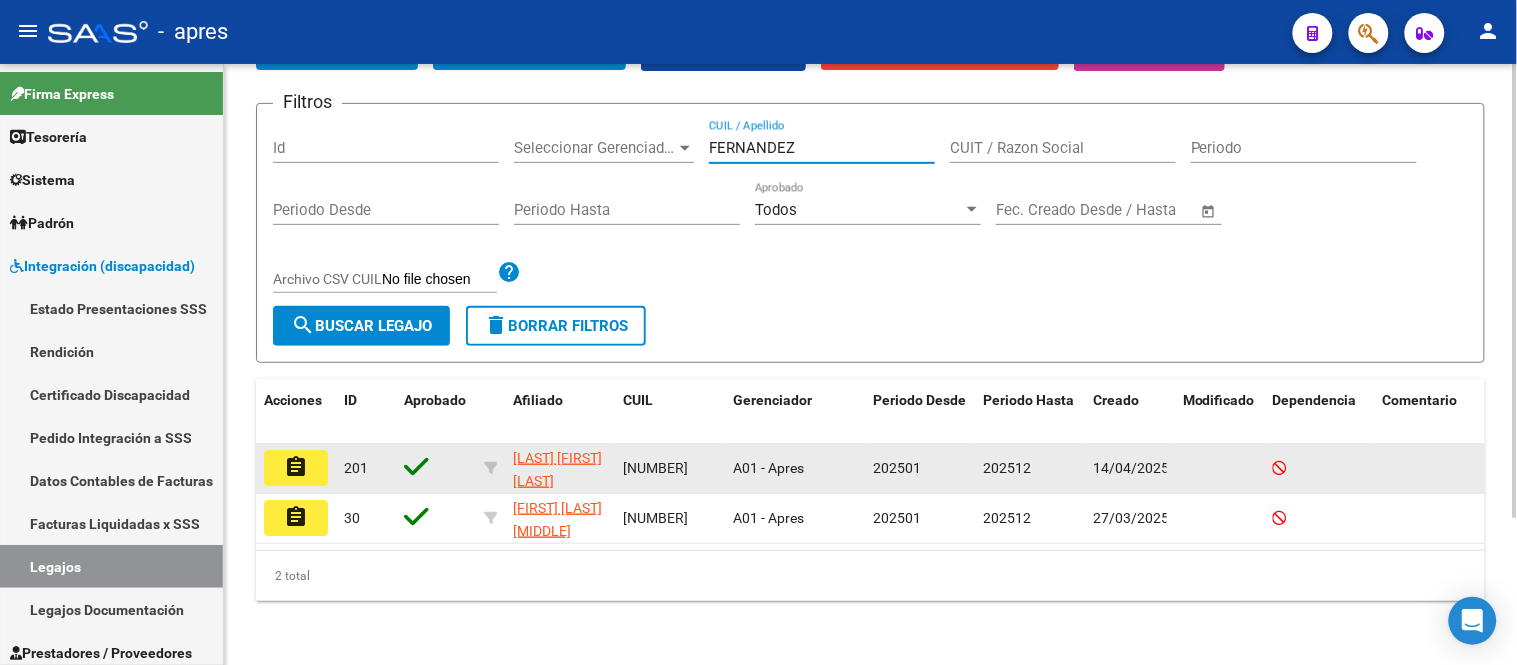 type on "FERNANDEZ" 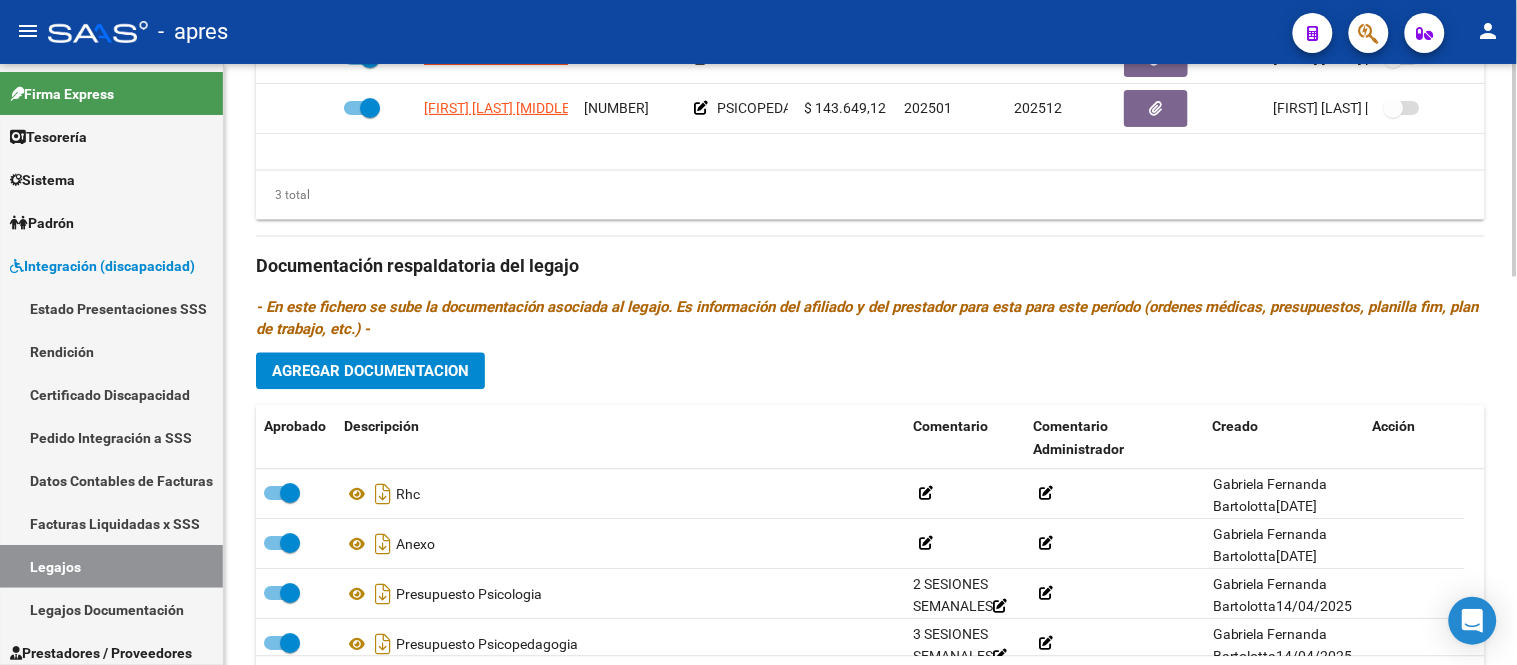 scroll, scrollTop: 1101, scrollLeft: 0, axis: vertical 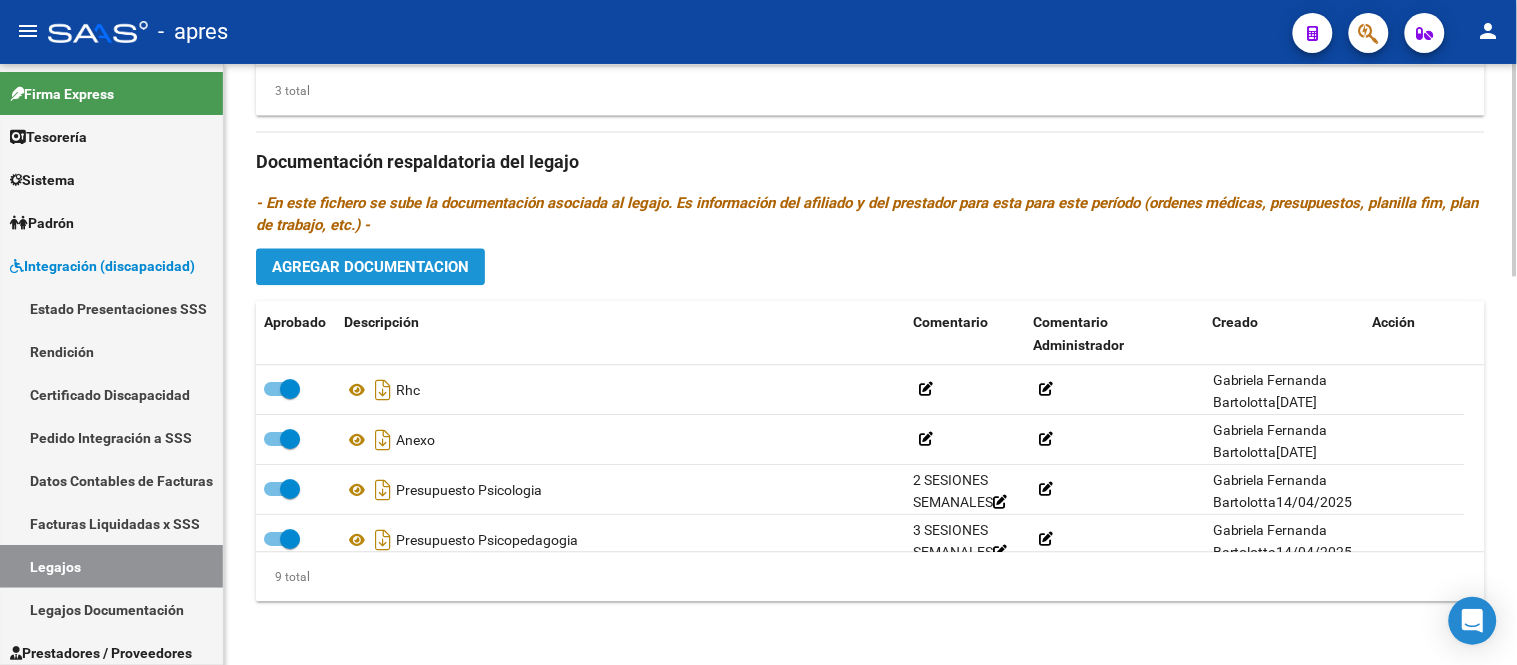 click on "Agregar Documentacion" 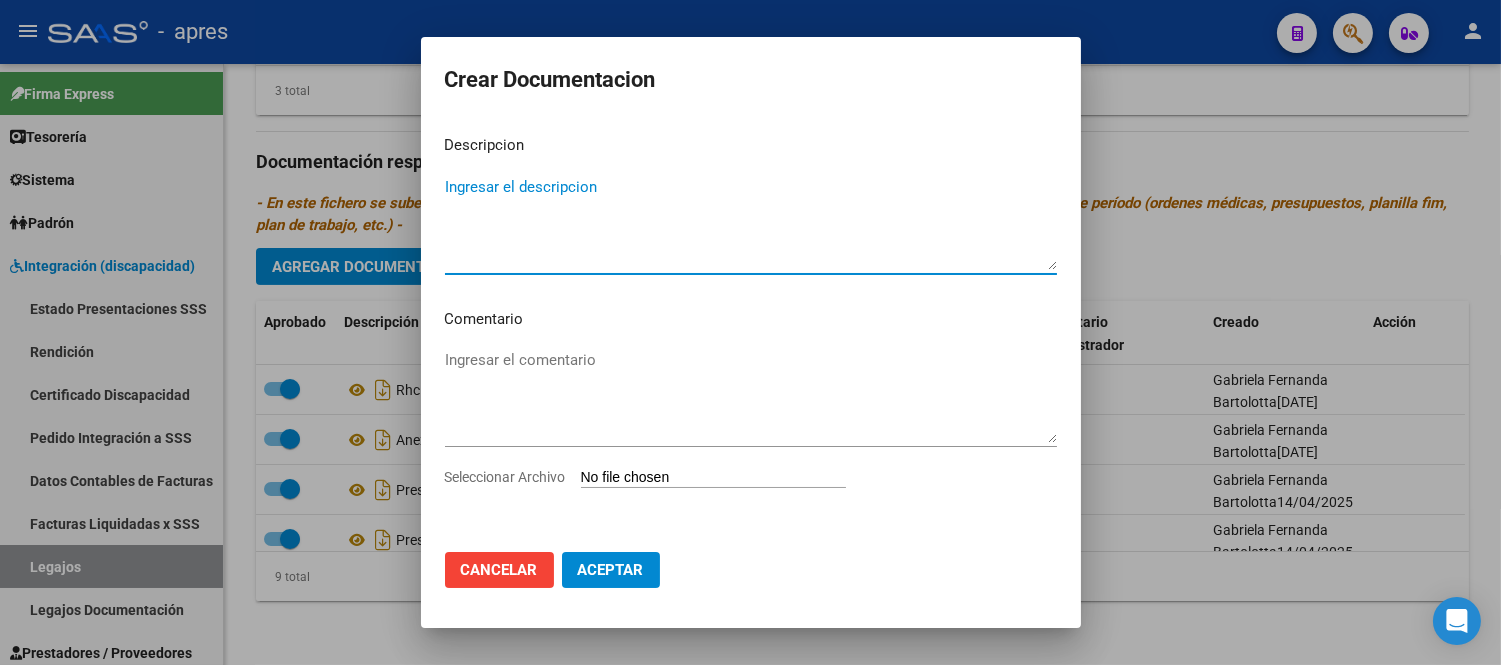 click on "Seleccionar Archivo" at bounding box center [713, 478] 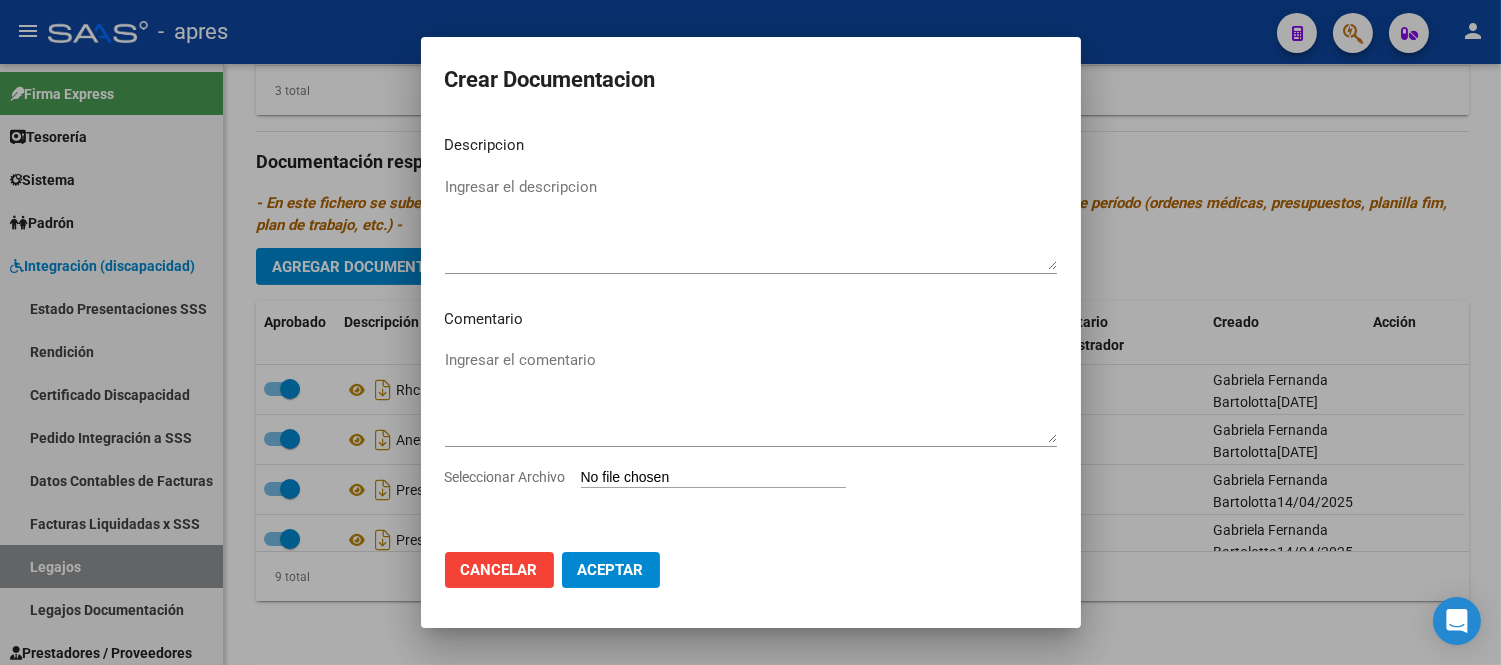 type on "C:\fakepath\CAR Y CUE.pdf" 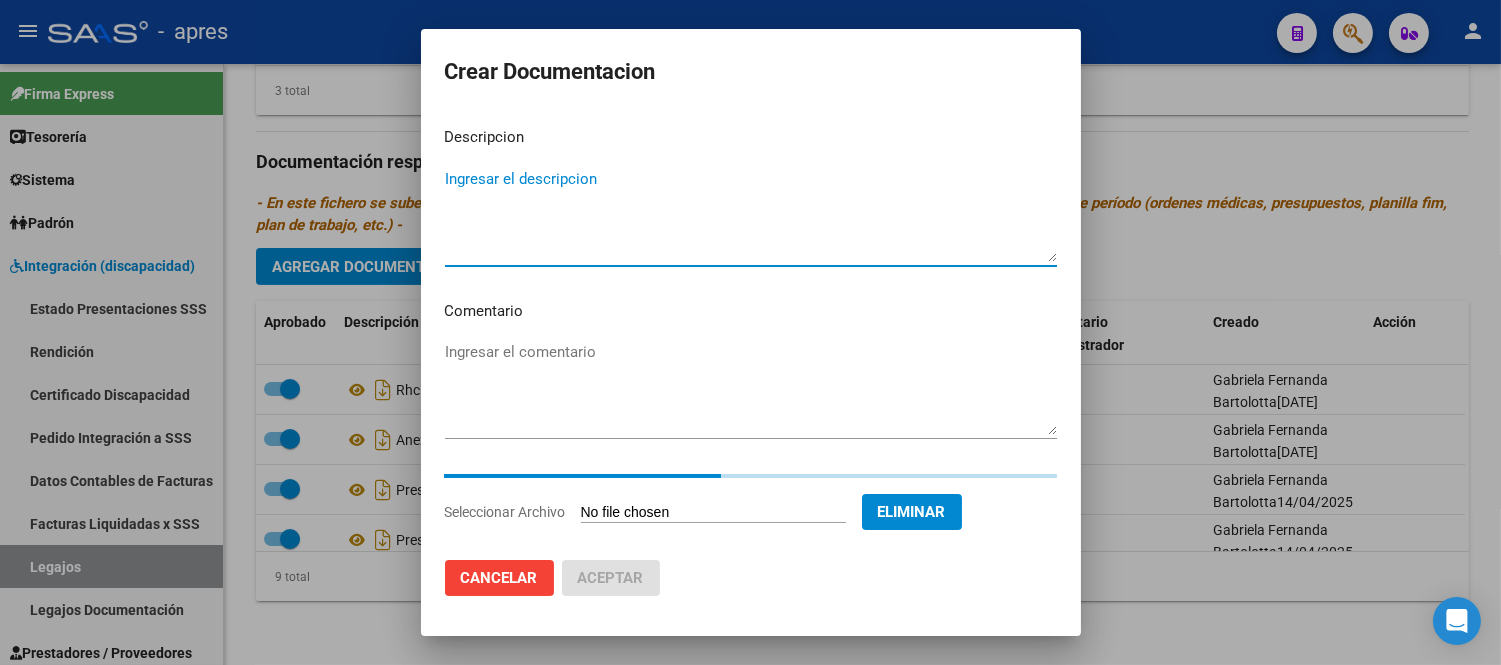 click on "Ingresar el descripcion" at bounding box center (751, 215) 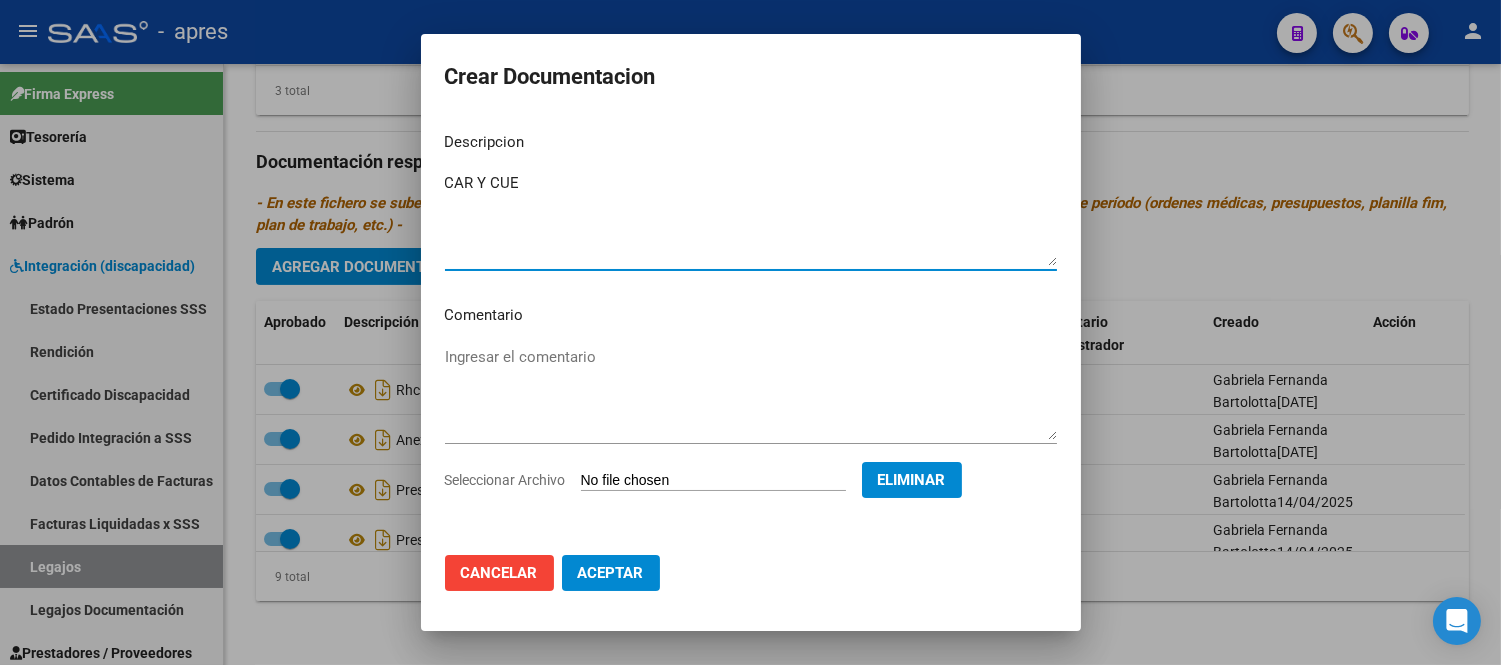 type on "CAR Y CUE" 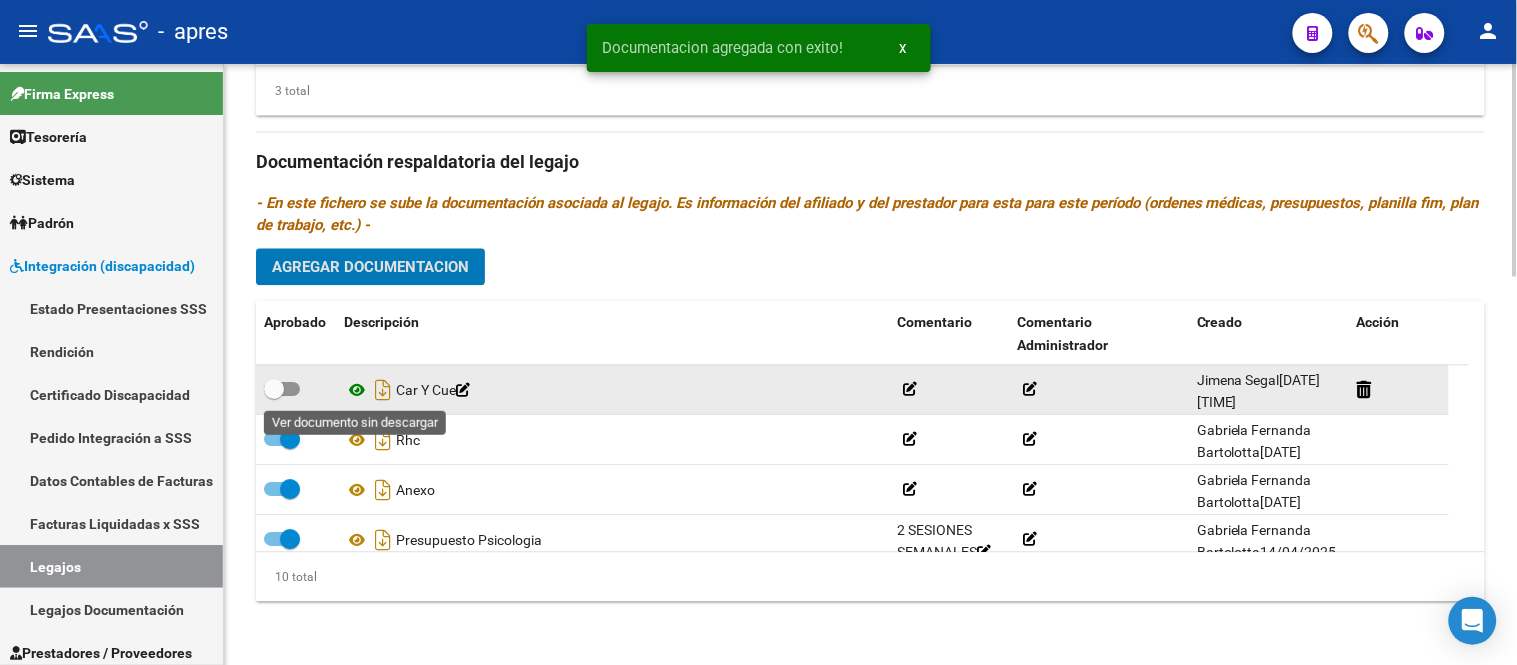 click 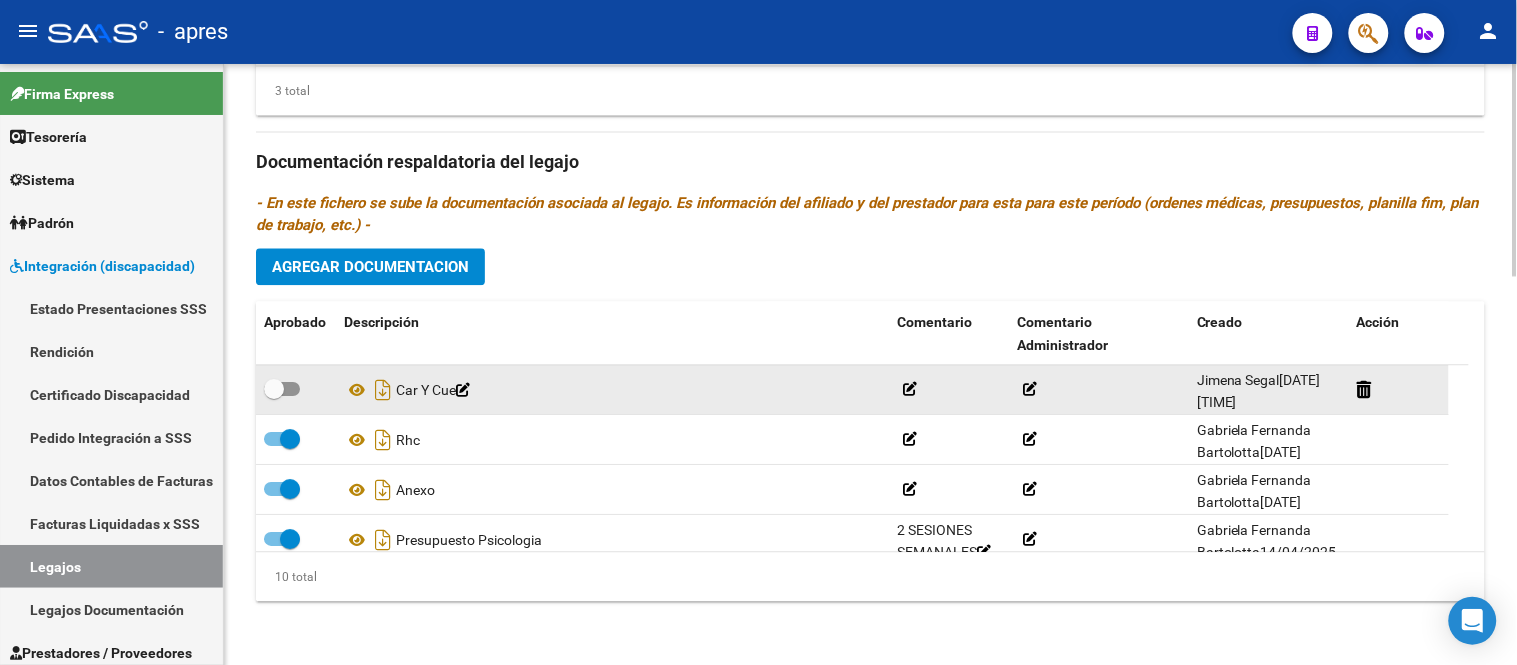click at bounding box center [282, 389] 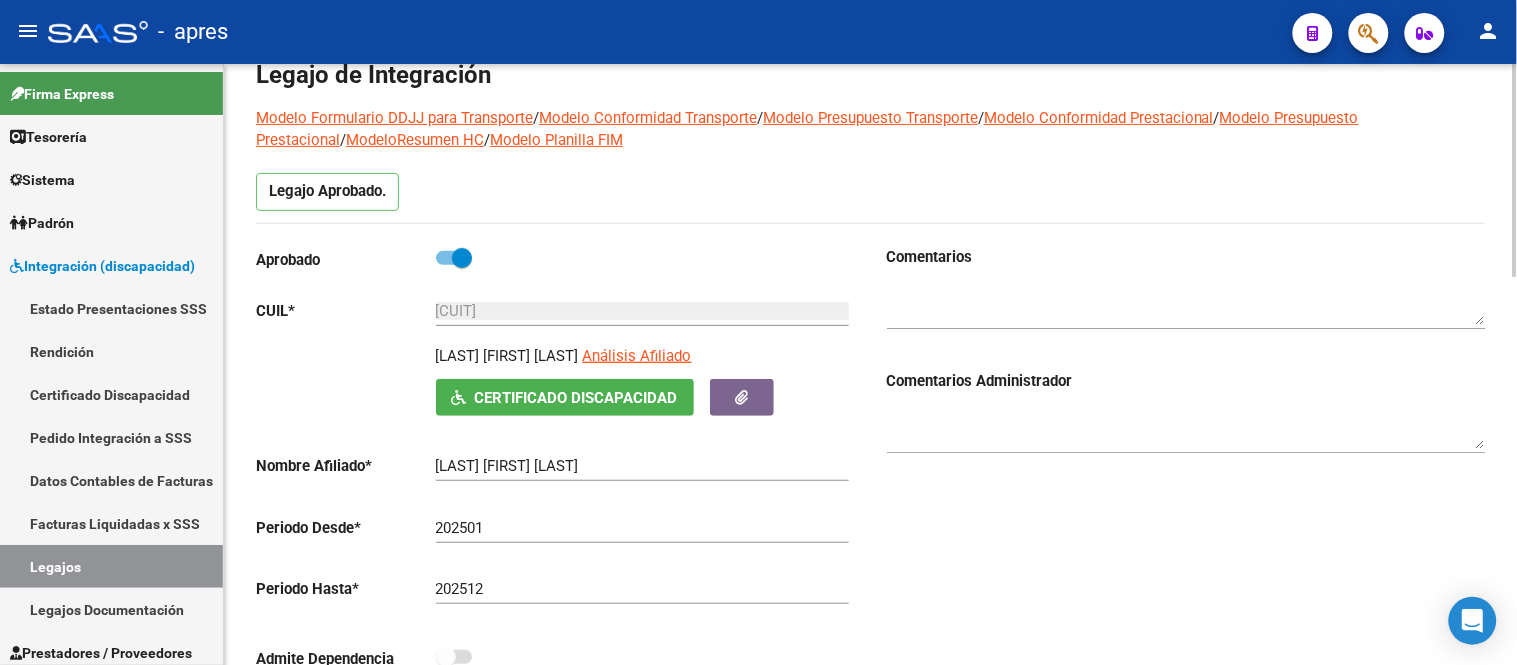 scroll, scrollTop: 0, scrollLeft: 0, axis: both 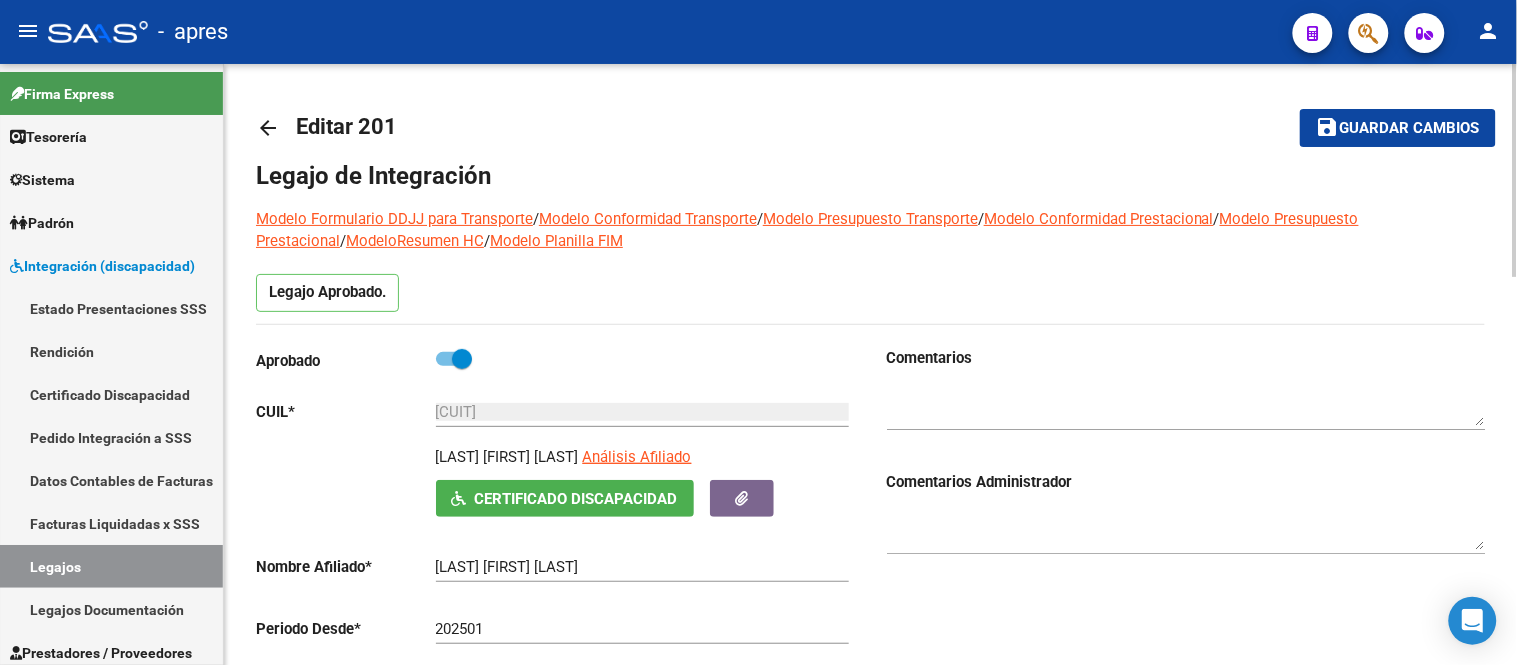 click on "Guardar cambios" 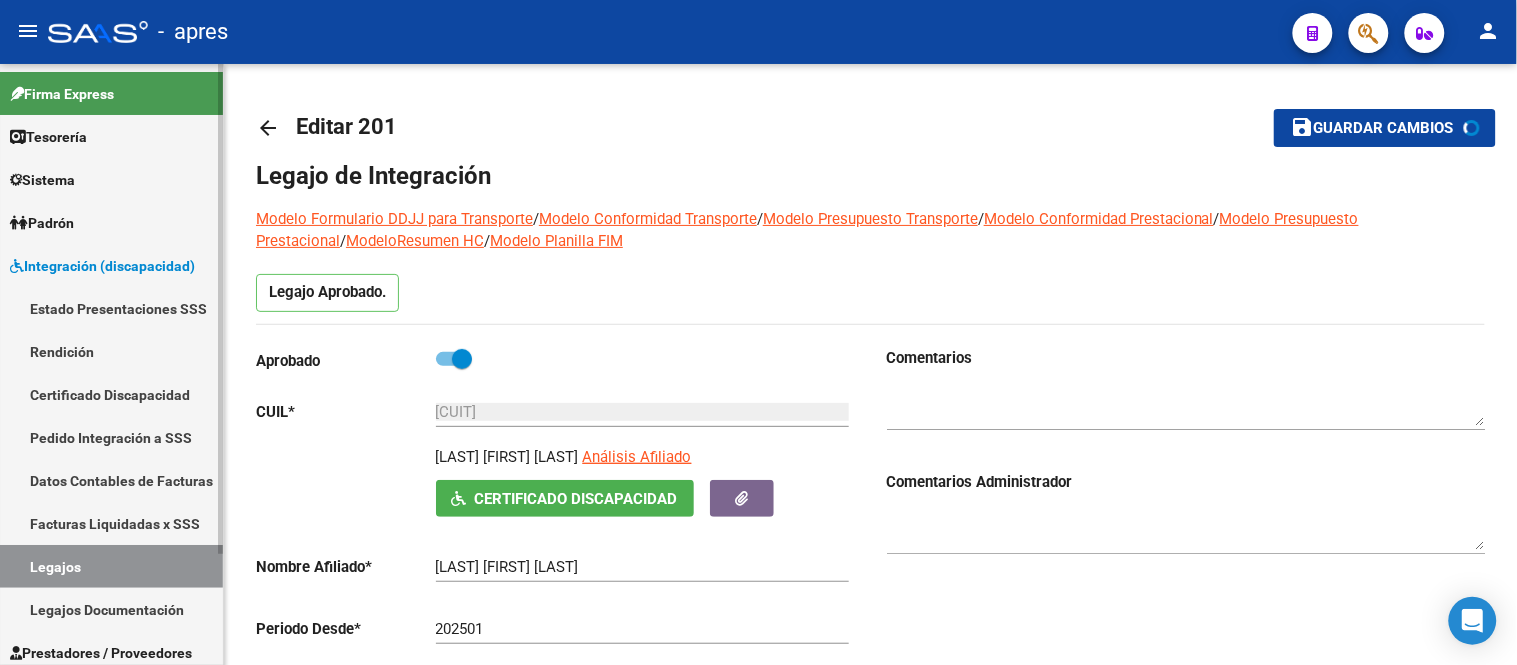 click on "Legajos" at bounding box center [111, 566] 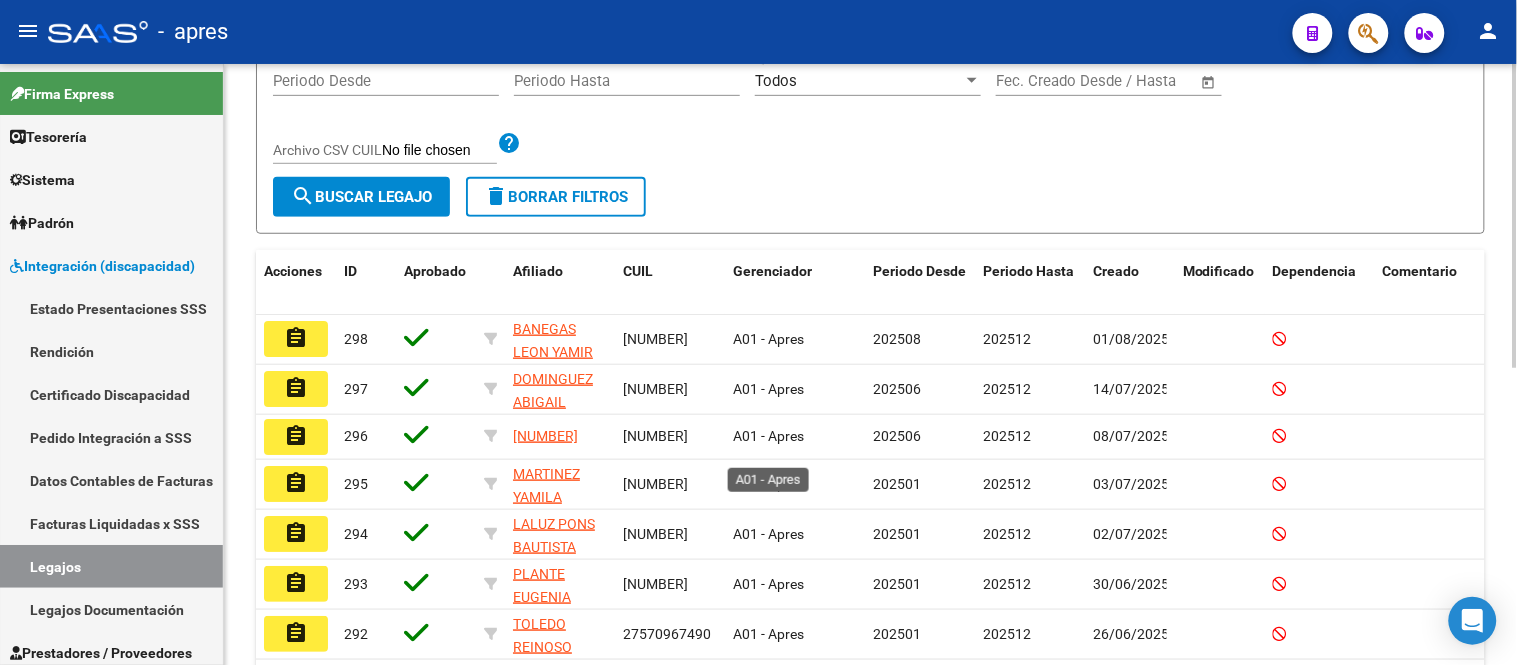 scroll, scrollTop: 145, scrollLeft: 0, axis: vertical 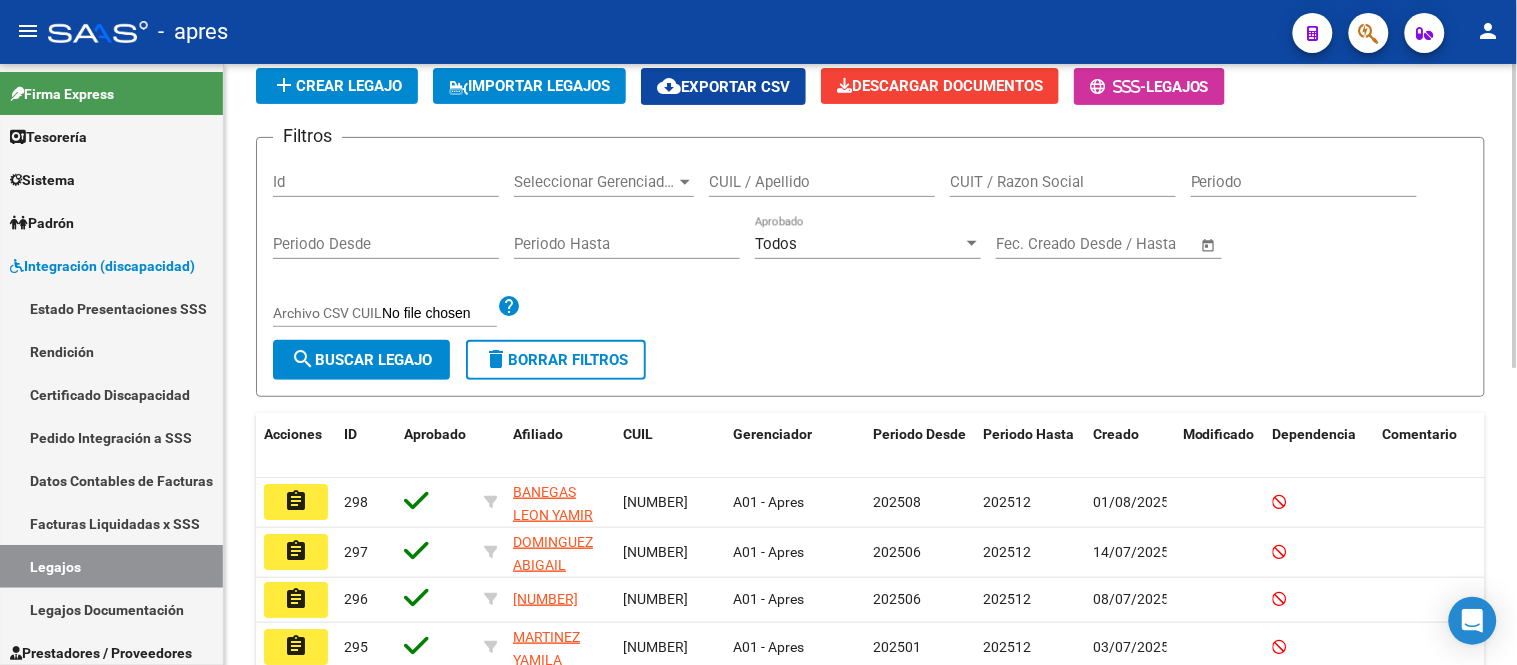 click on "CUIL / Apellido" 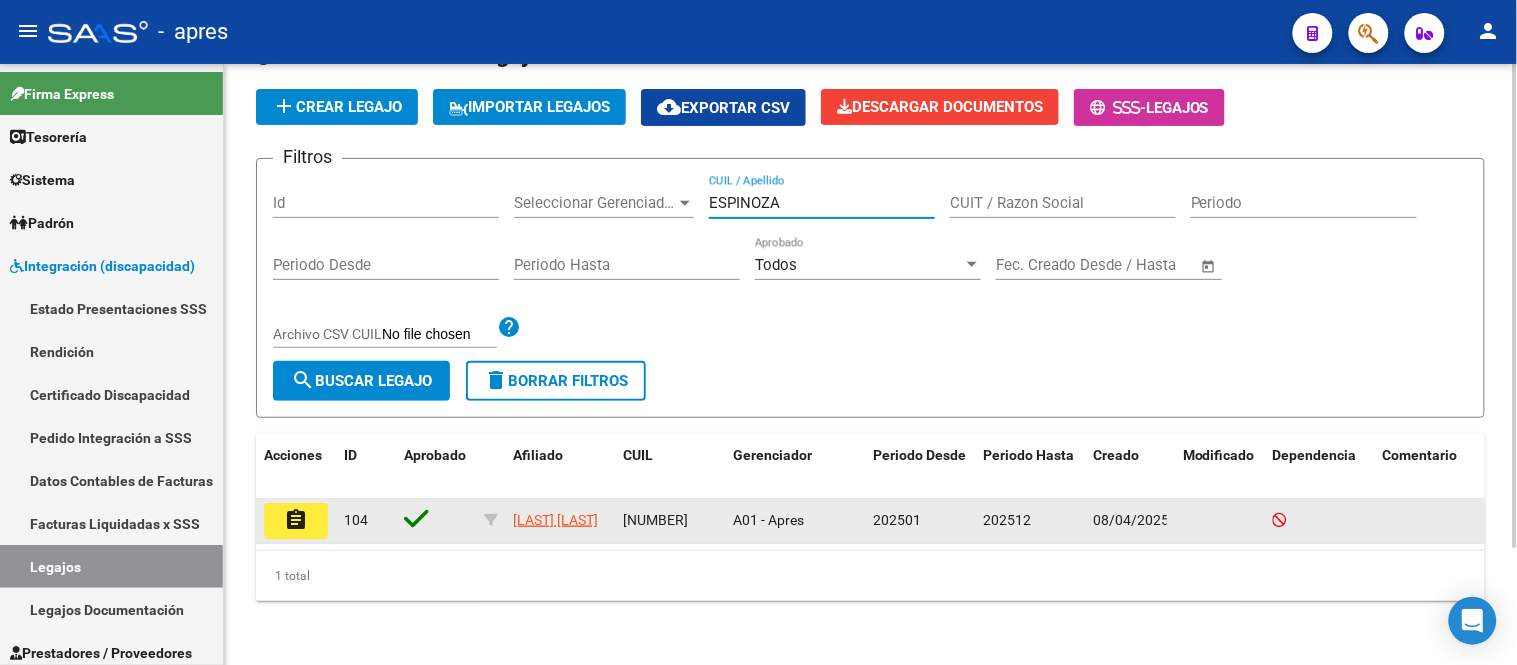 type on "ESPINOZA" 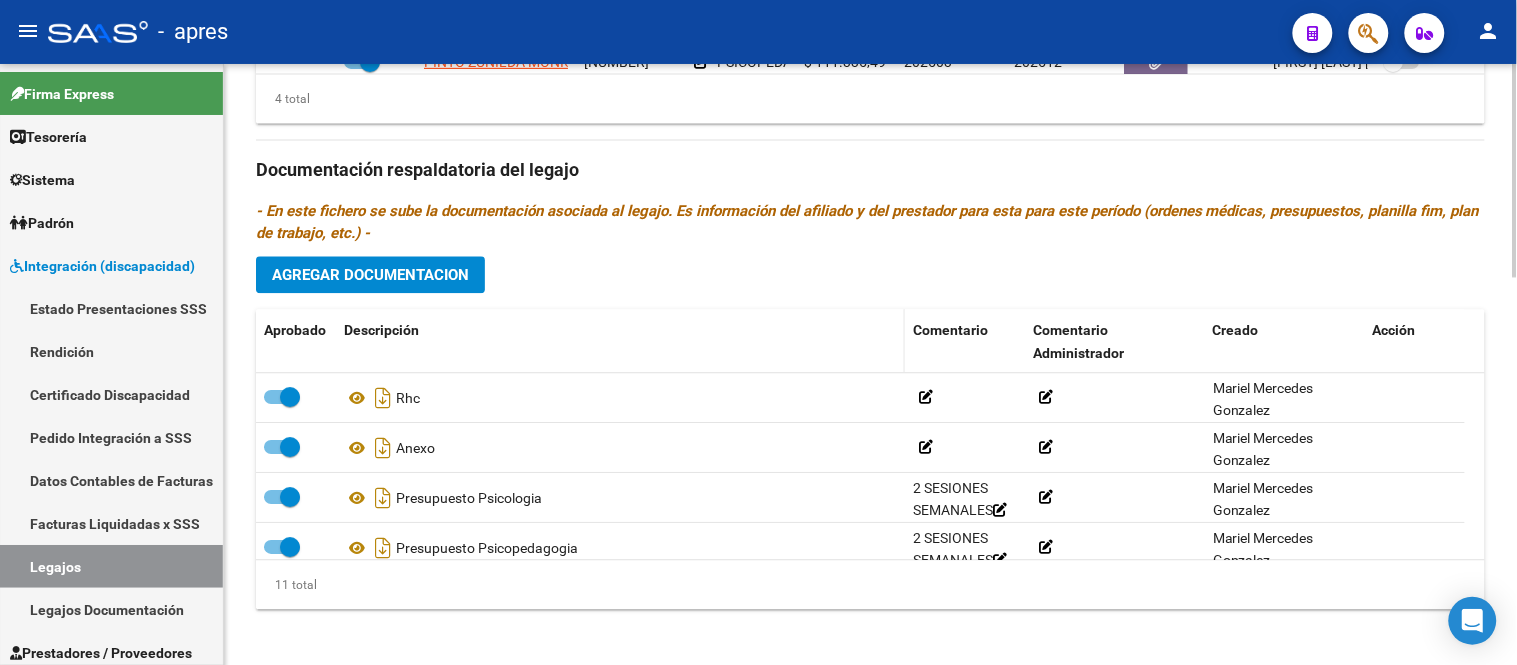 scroll, scrollTop: 1101, scrollLeft: 0, axis: vertical 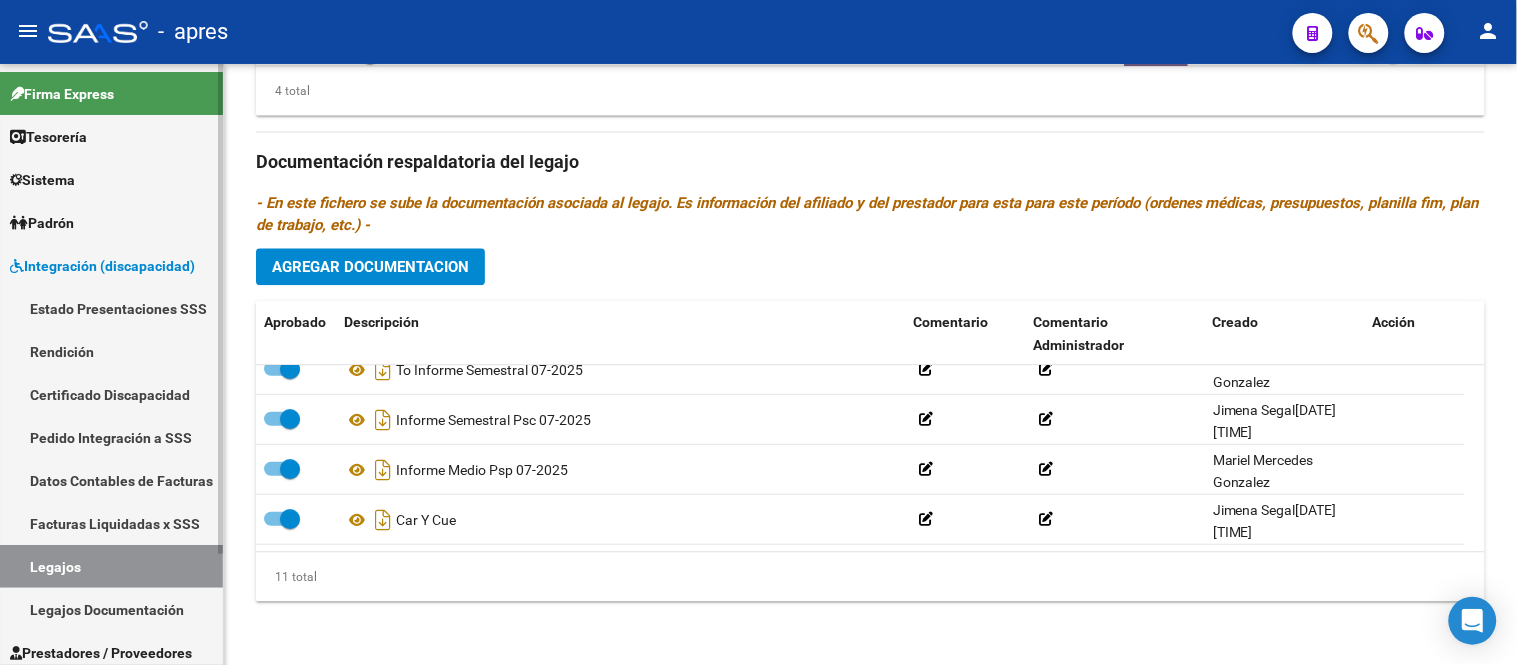 click on "Legajos" at bounding box center [111, 566] 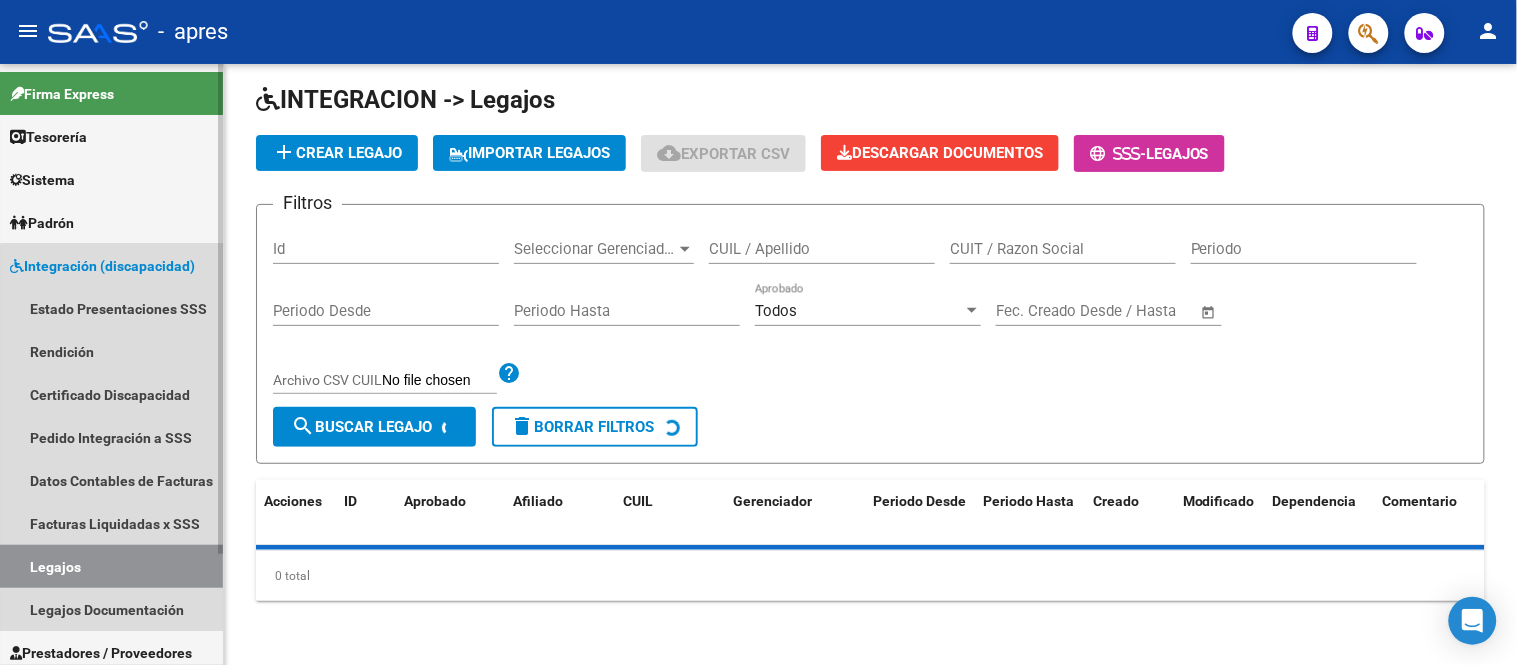 scroll, scrollTop: 0, scrollLeft: 0, axis: both 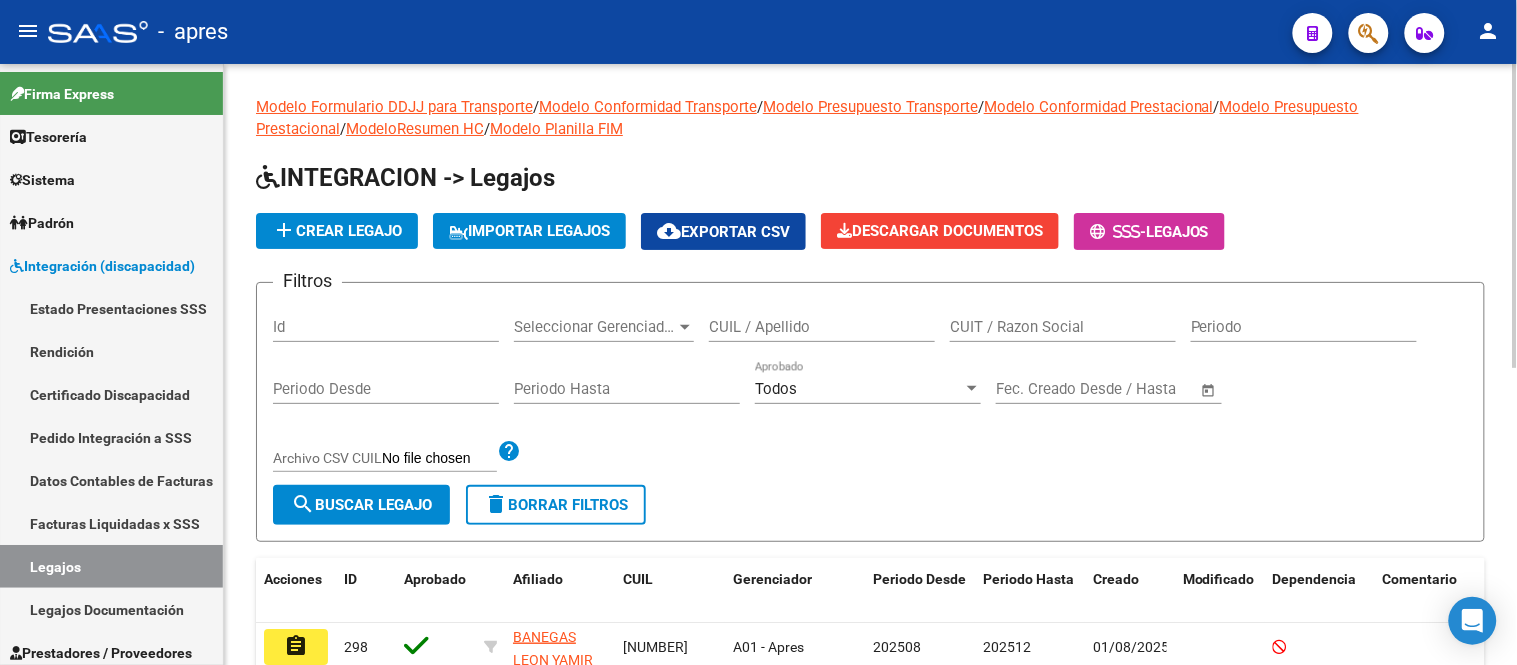click on "CUIL / Apellido" 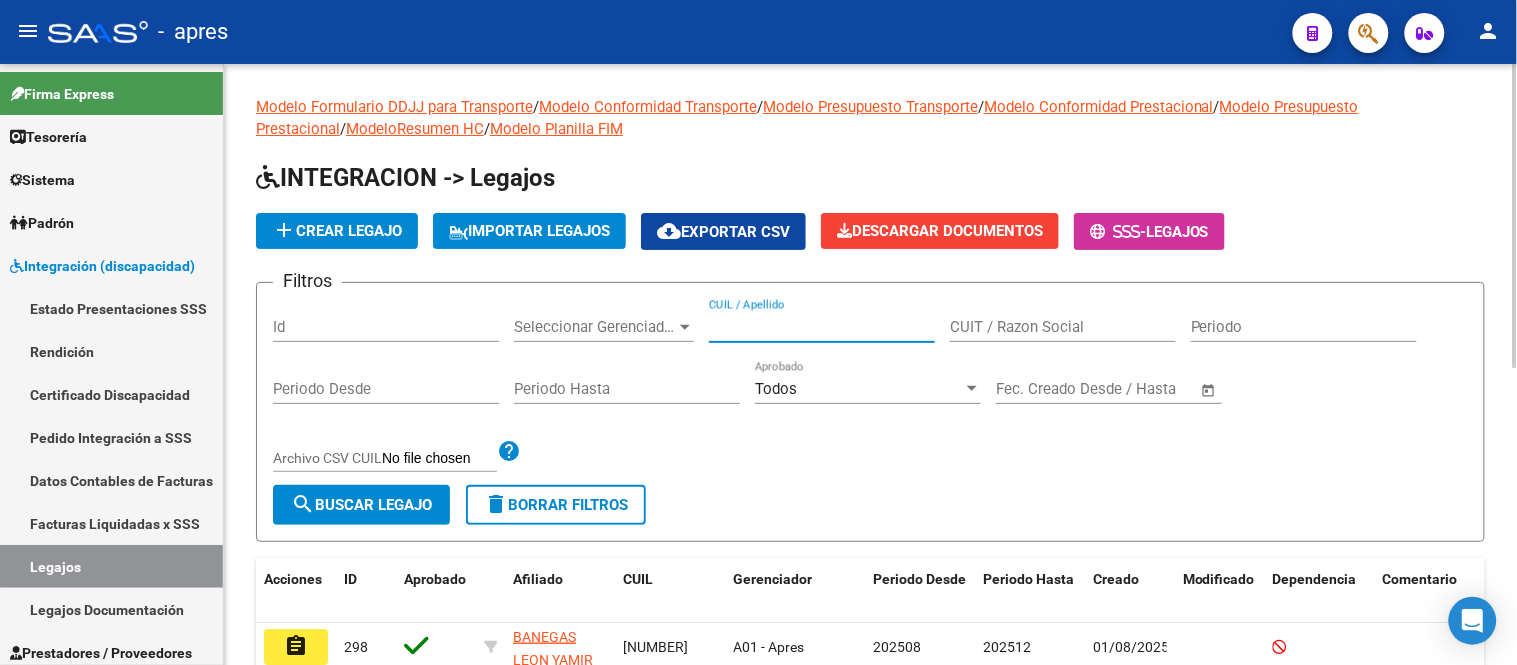 click on "CUIL / Apellido" at bounding box center (822, 327) 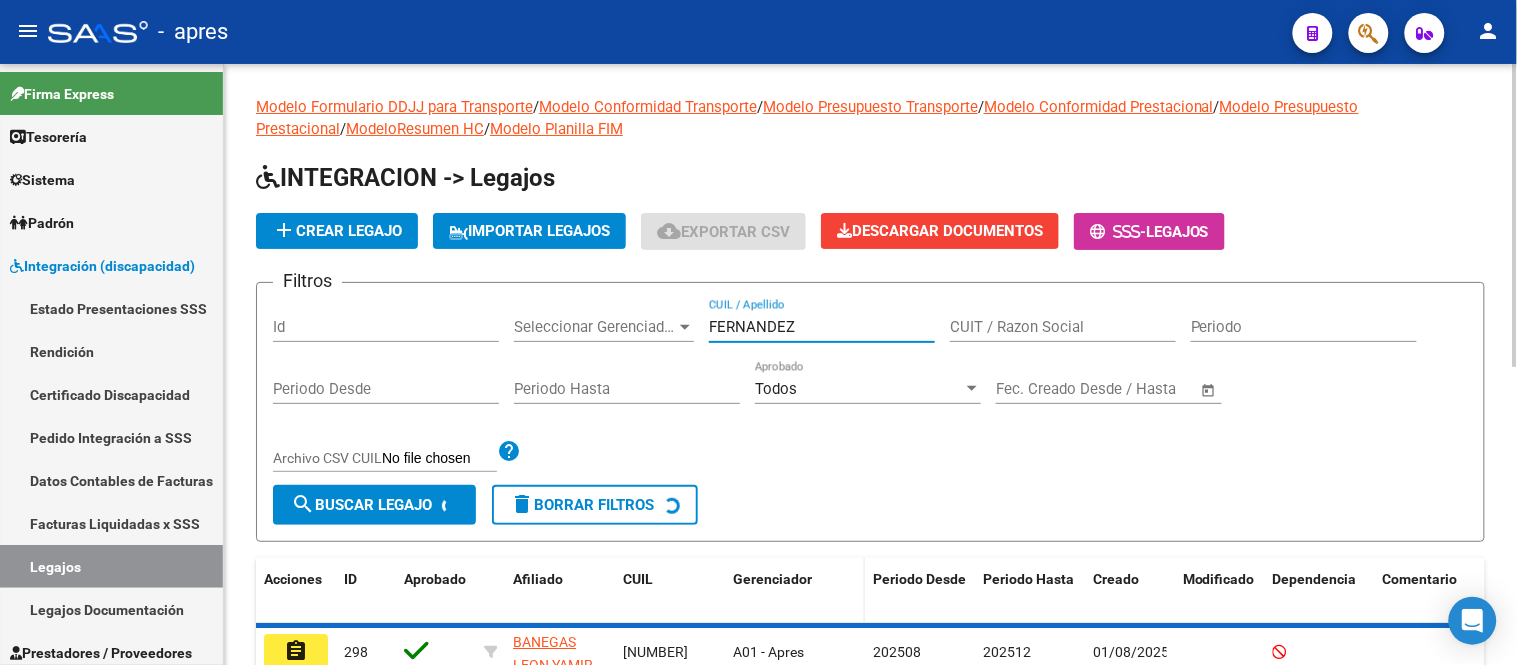 scroll, scrollTop: 195, scrollLeft: 0, axis: vertical 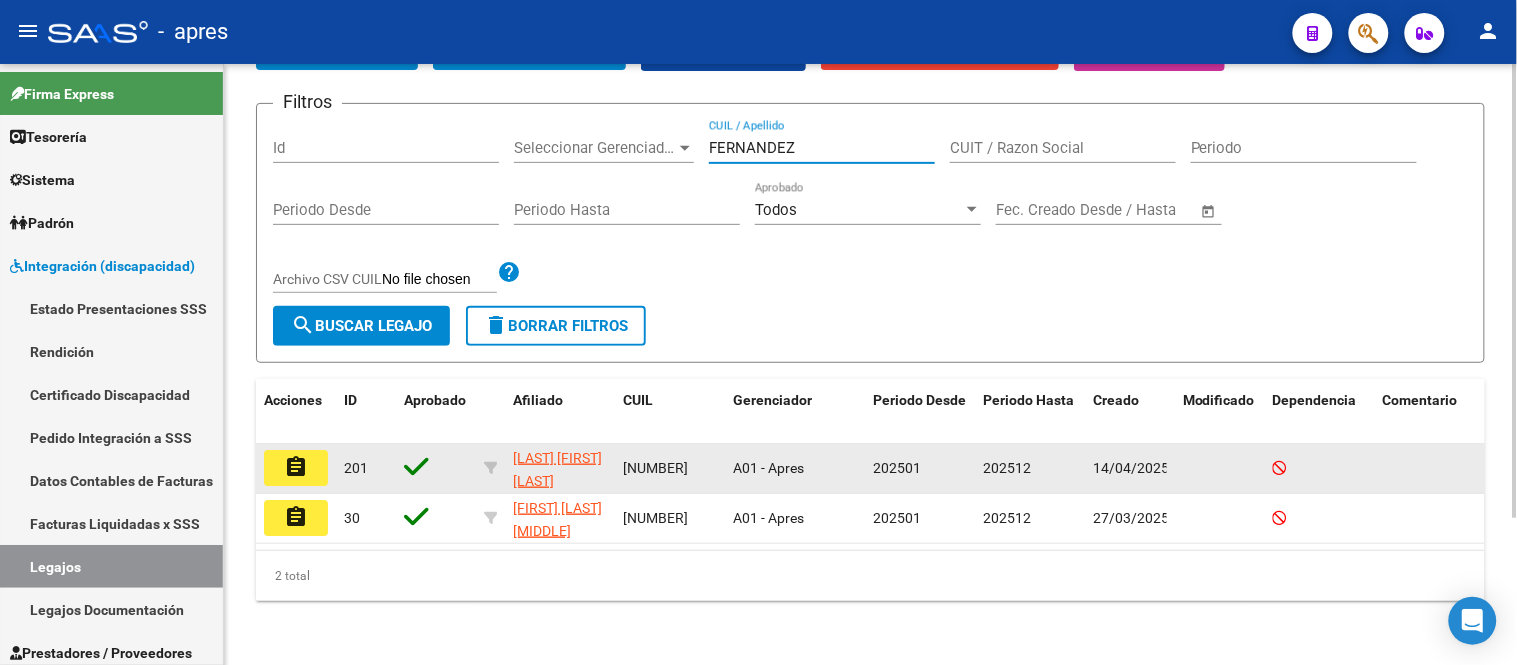 type on "FERNANDEZ" 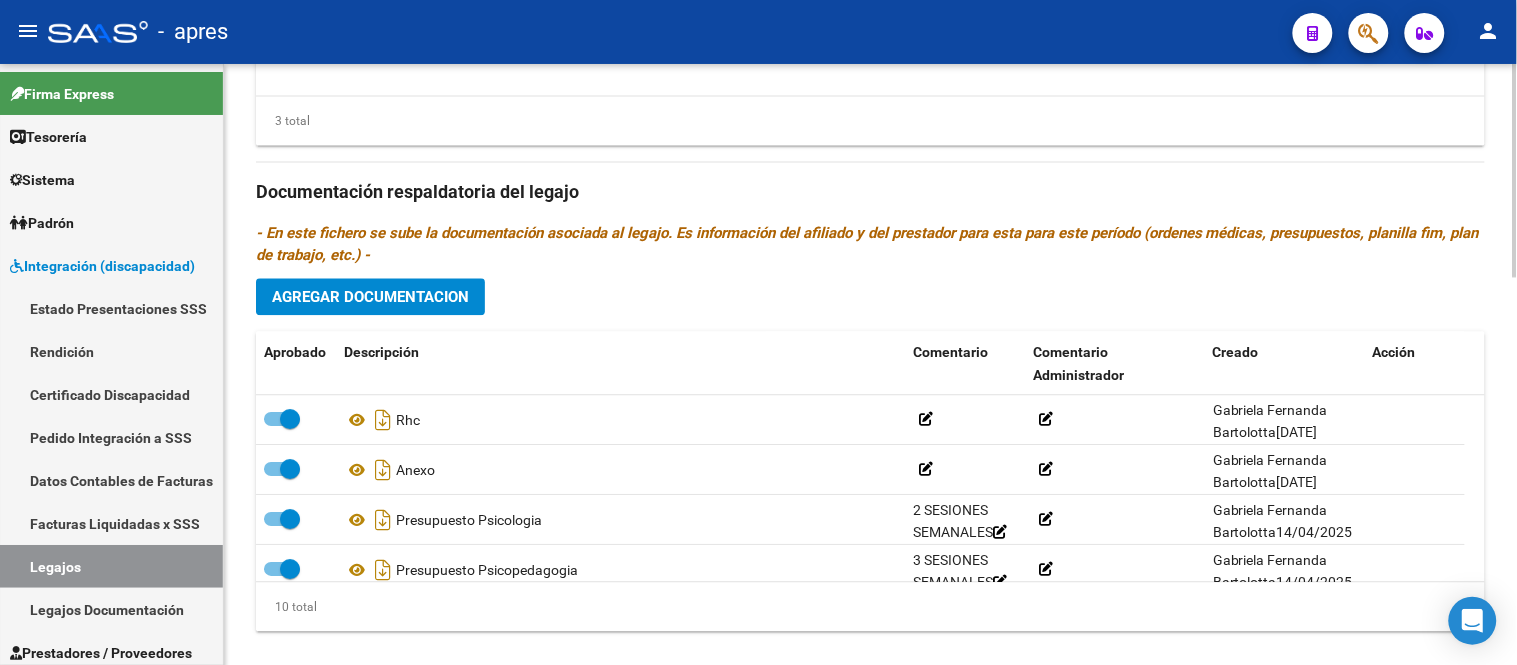 scroll, scrollTop: 1101, scrollLeft: 0, axis: vertical 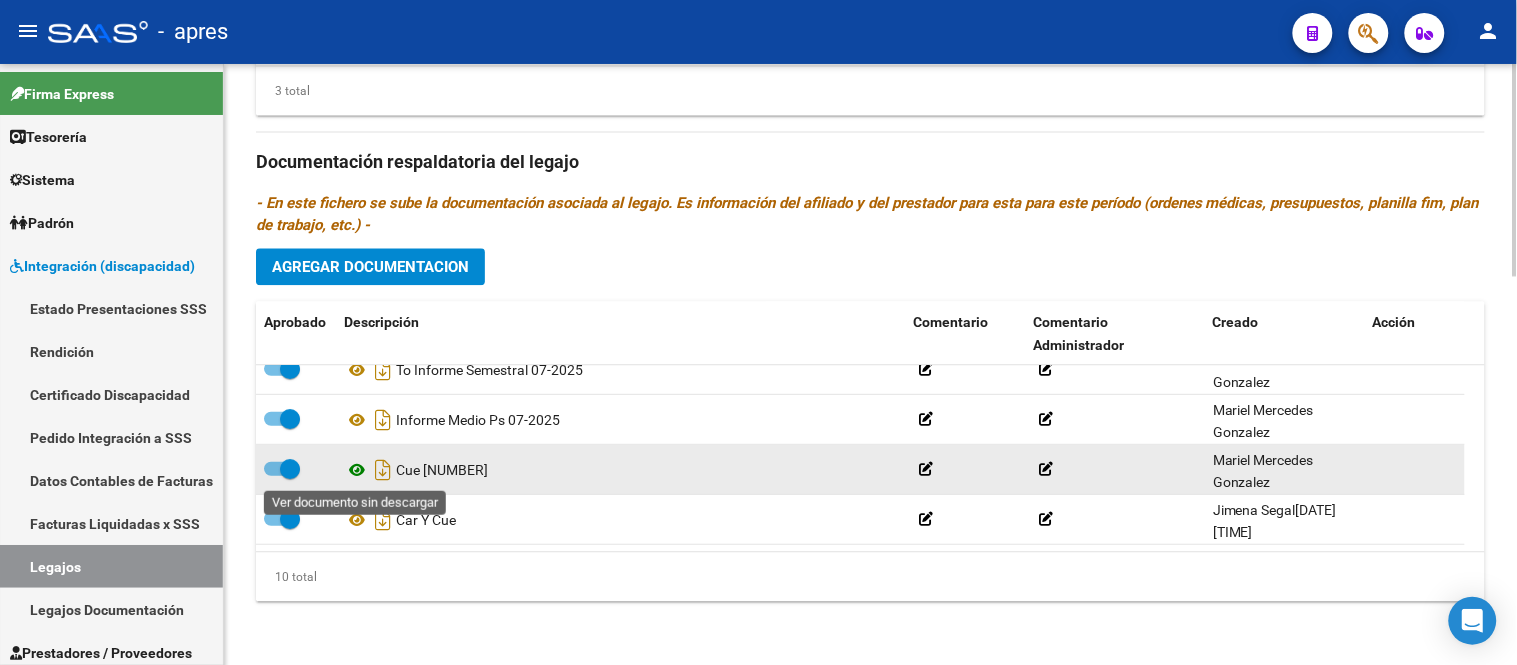 click 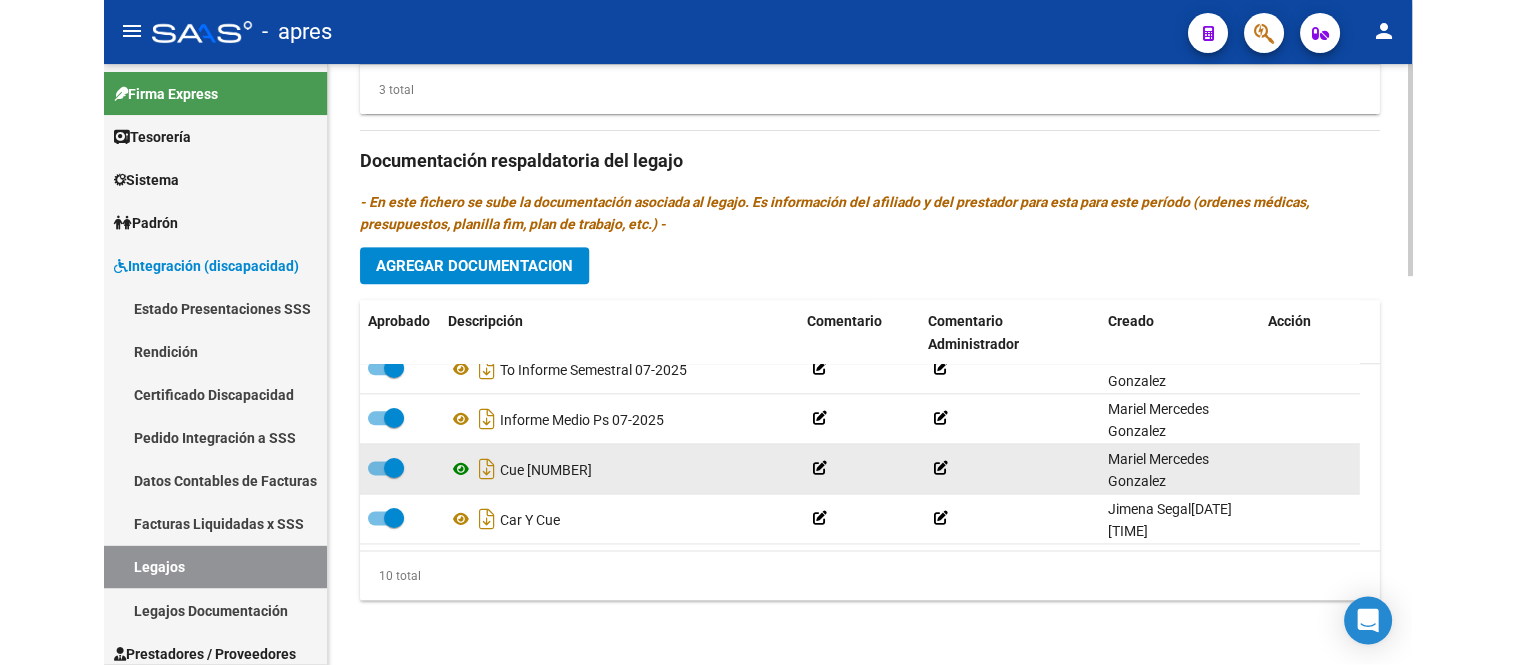 scroll, scrollTop: 1098, scrollLeft: 0, axis: vertical 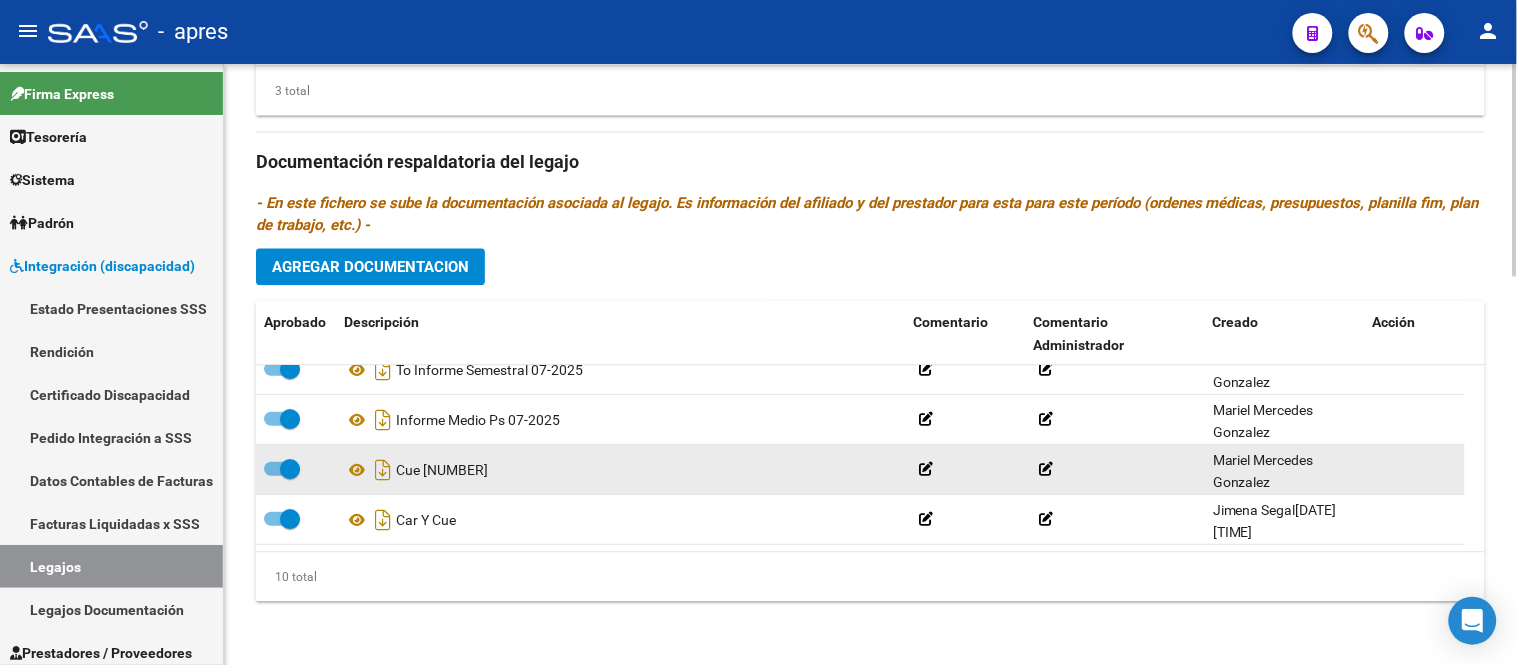 click at bounding box center [282, 469] 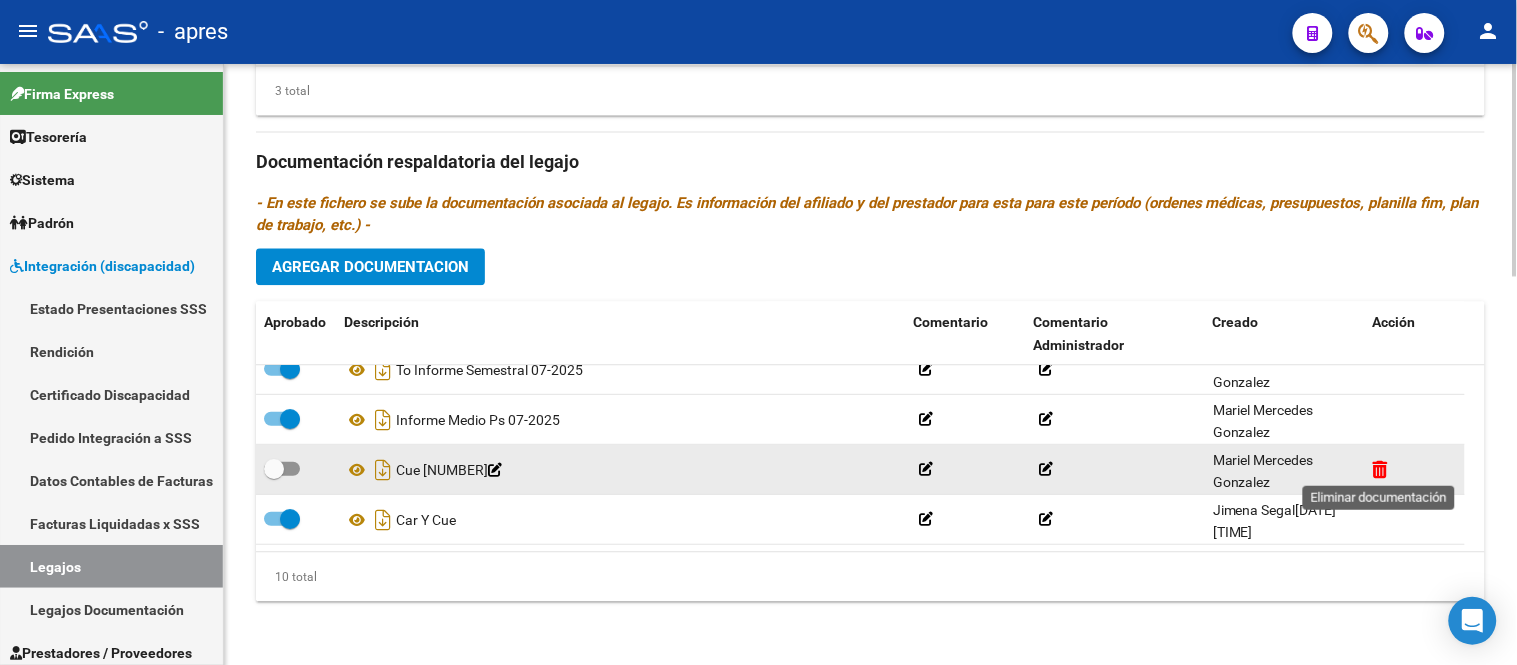 click 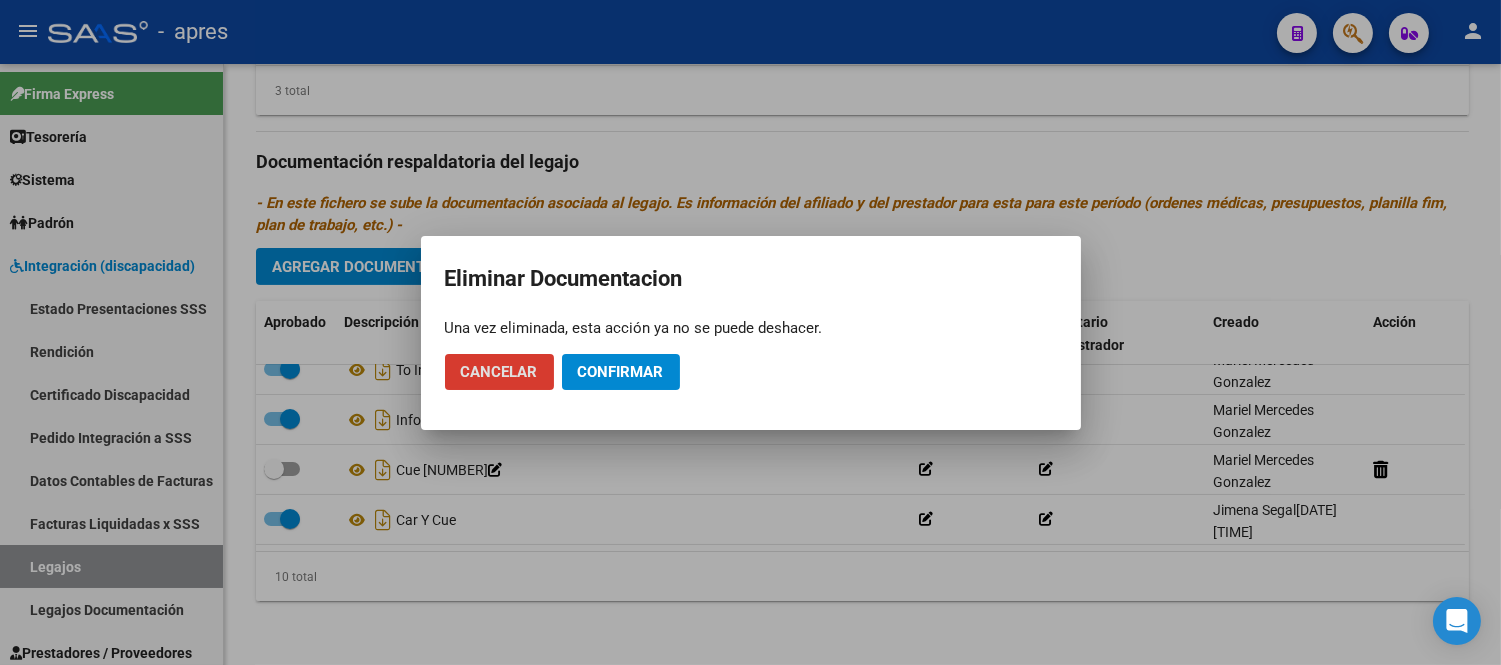 click on "Confirmar" 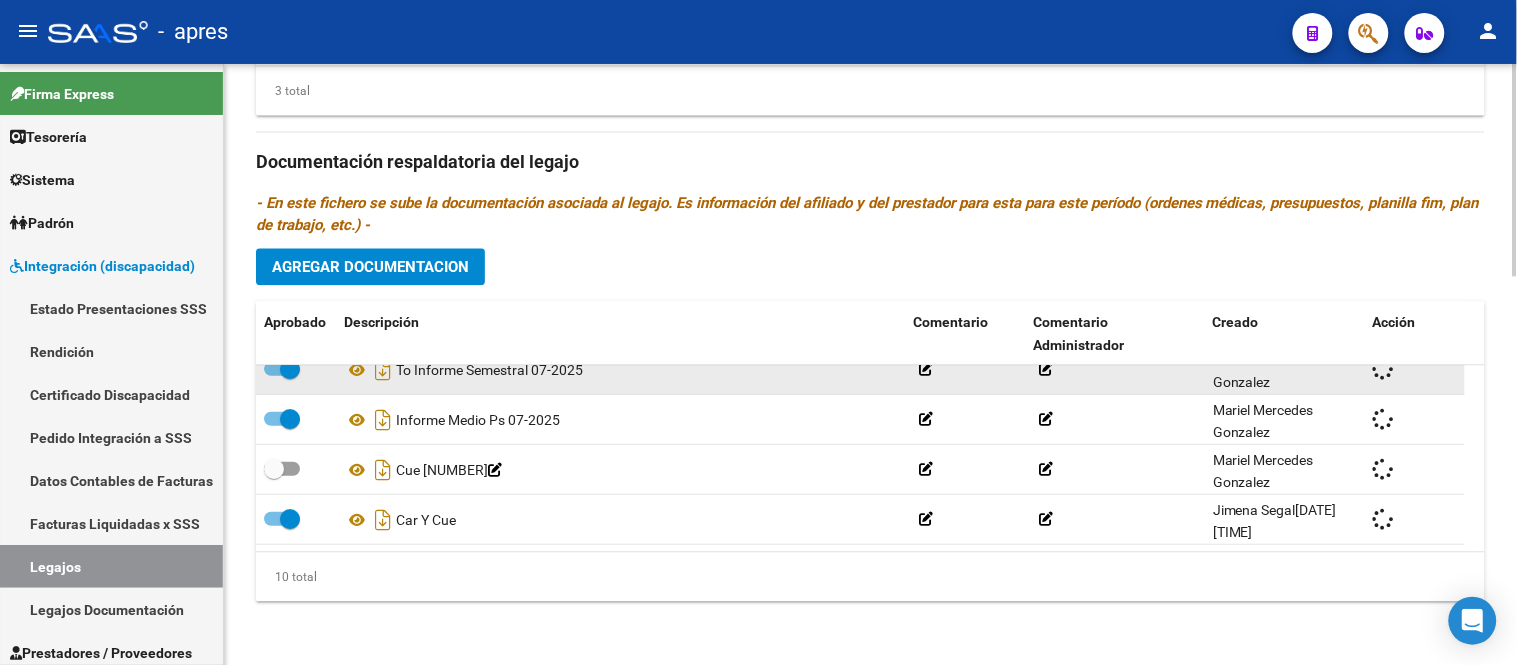 checkbox on "true" 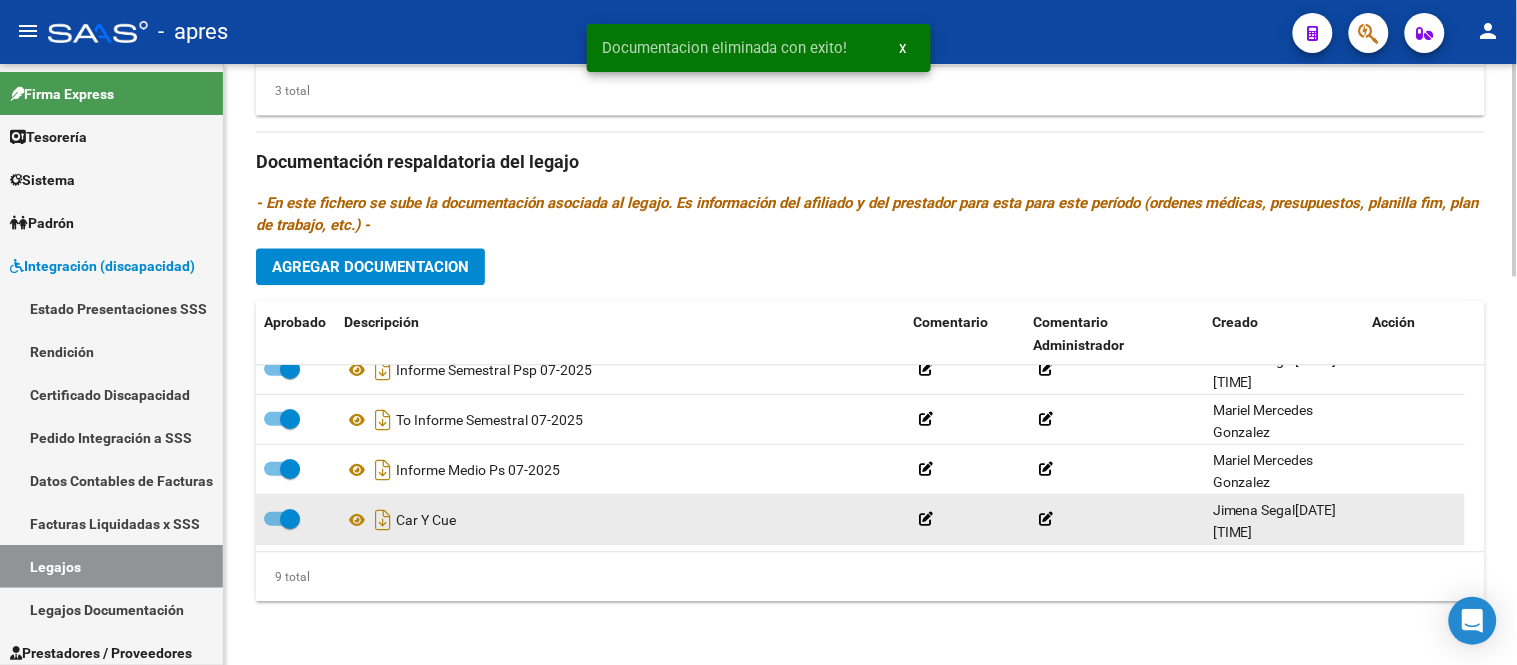 scroll, scrollTop: 270, scrollLeft: 0, axis: vertical 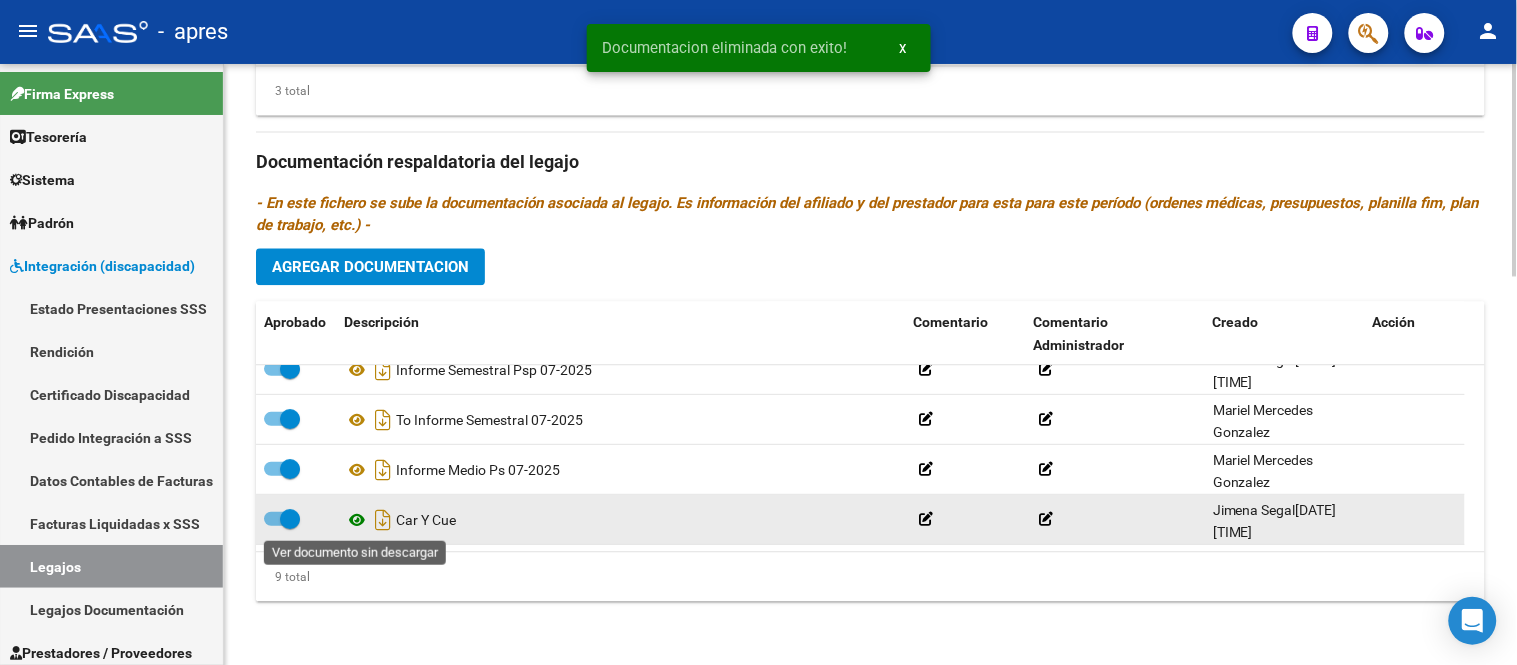 click 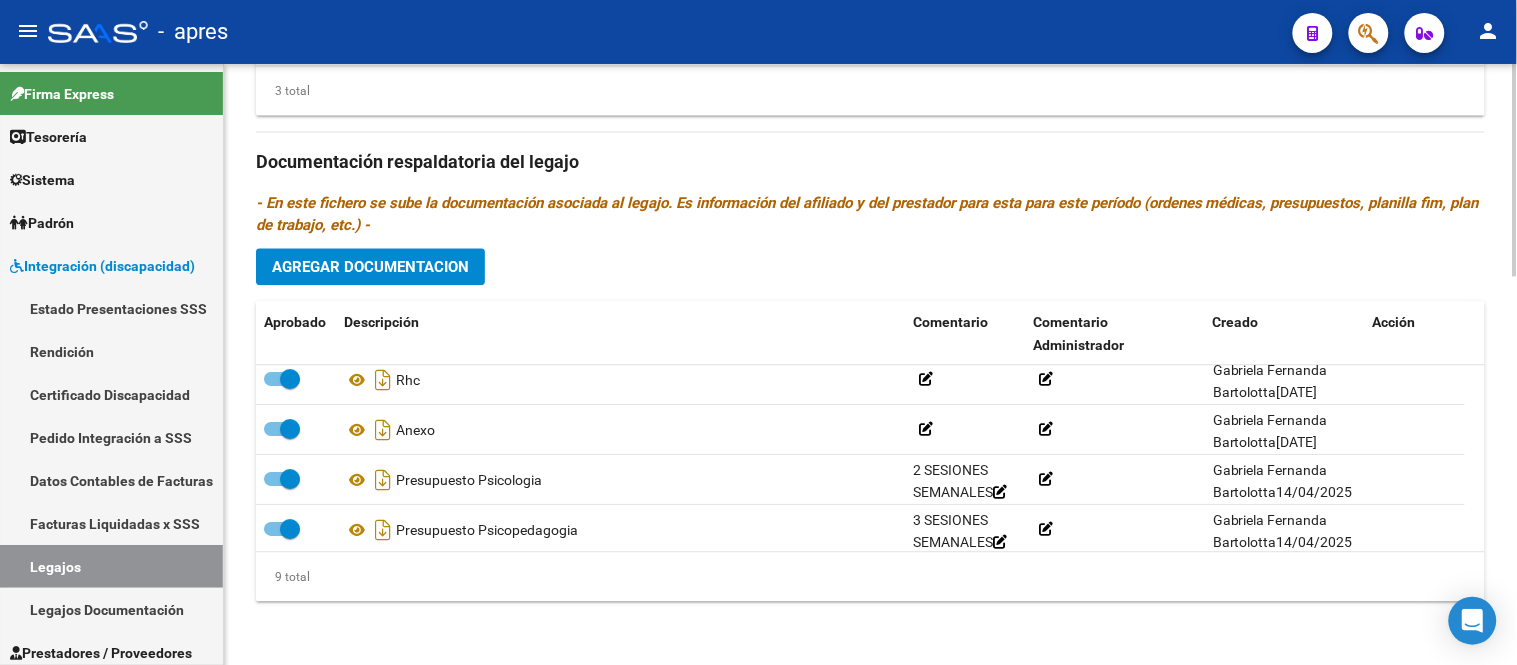 scroll, scrollTop: 0, scrollLeft: 0, axis: both 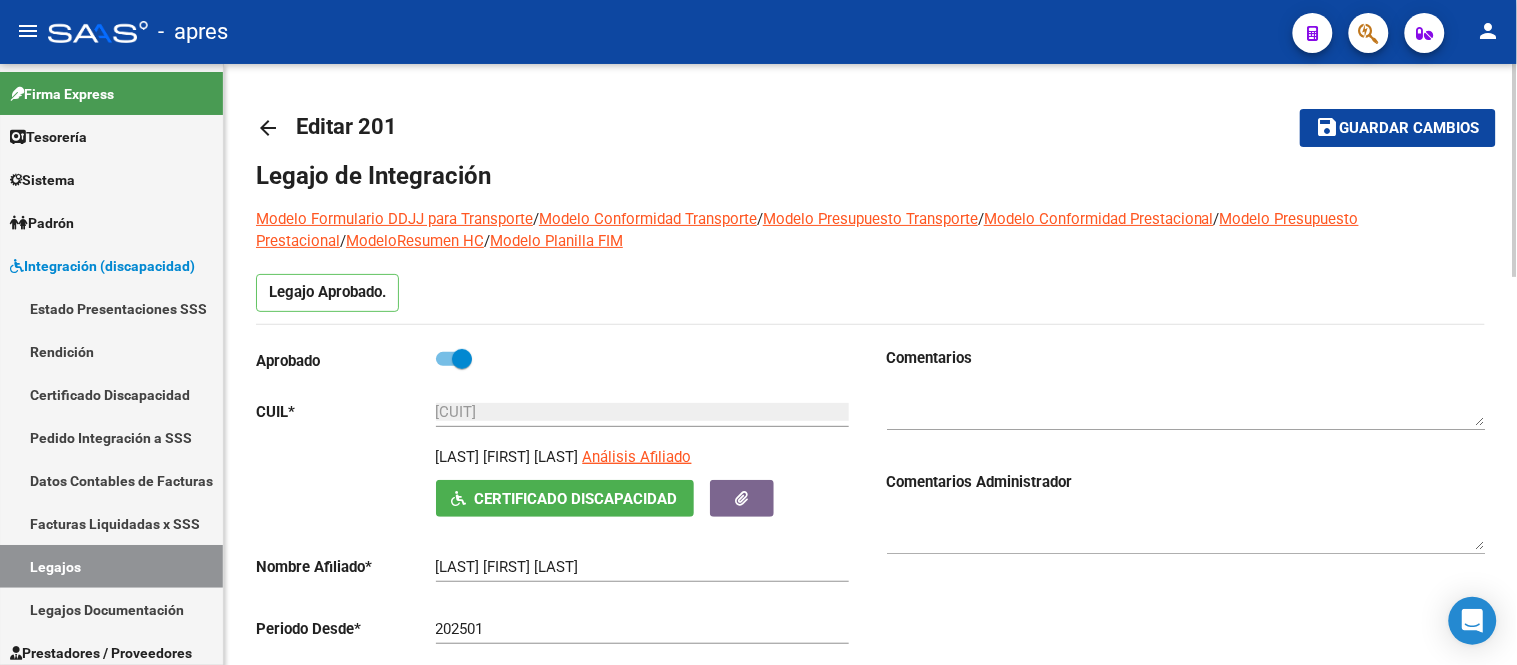 click on "Guardar cambios" 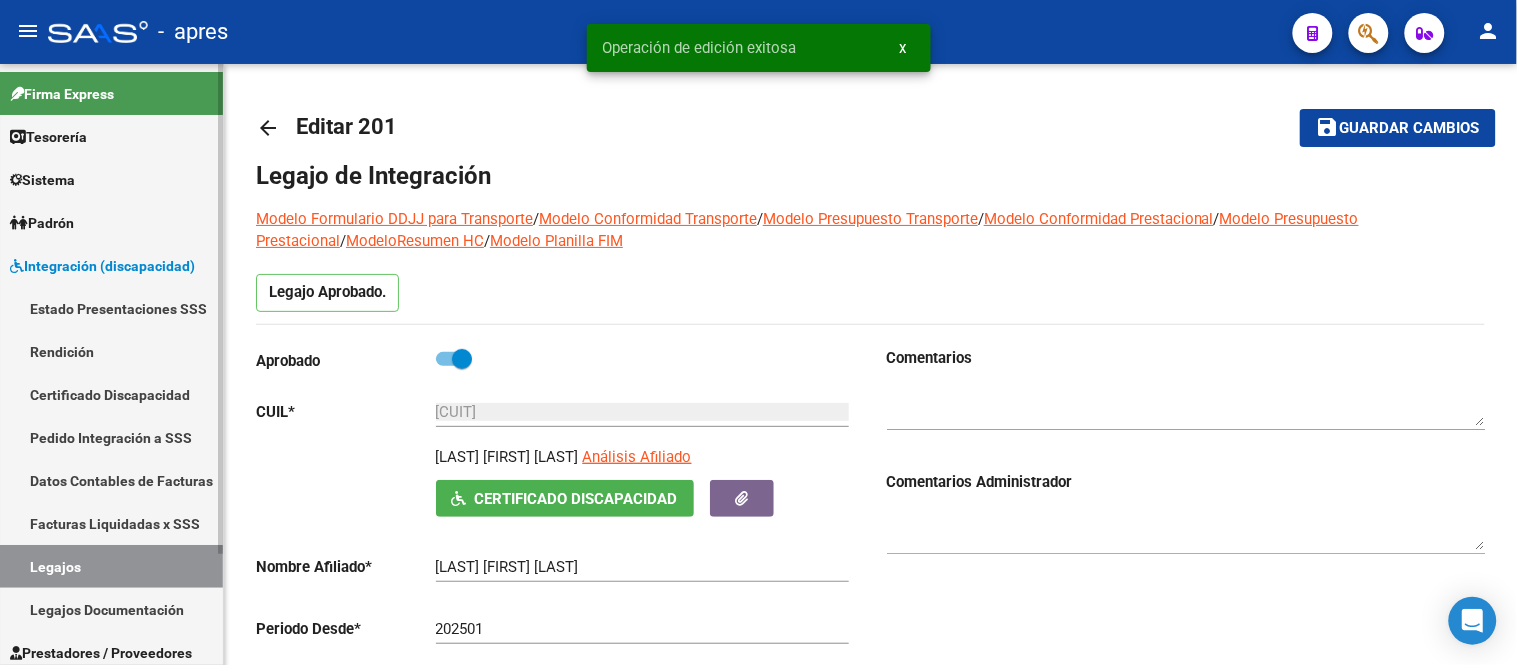 click on "Legajos" at bounding box center [111, 566] 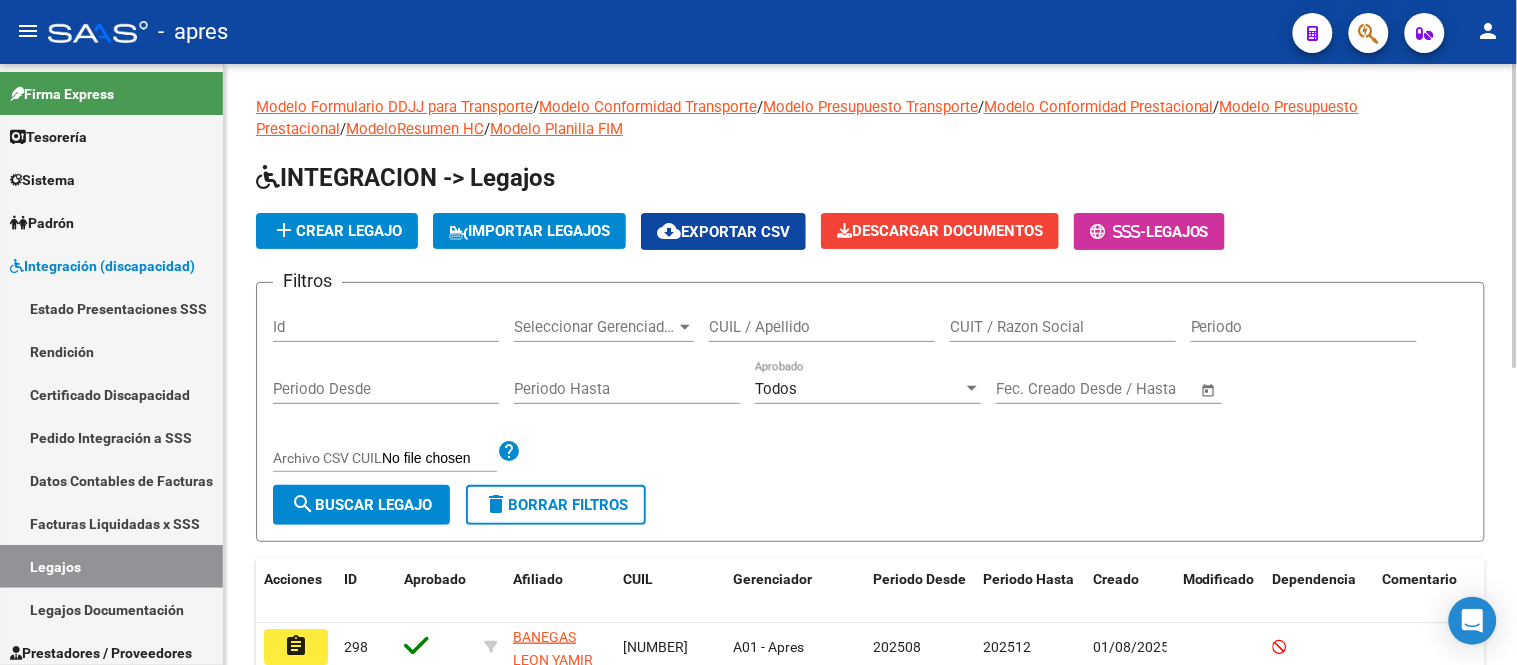 click on "CUIL / Apellido" 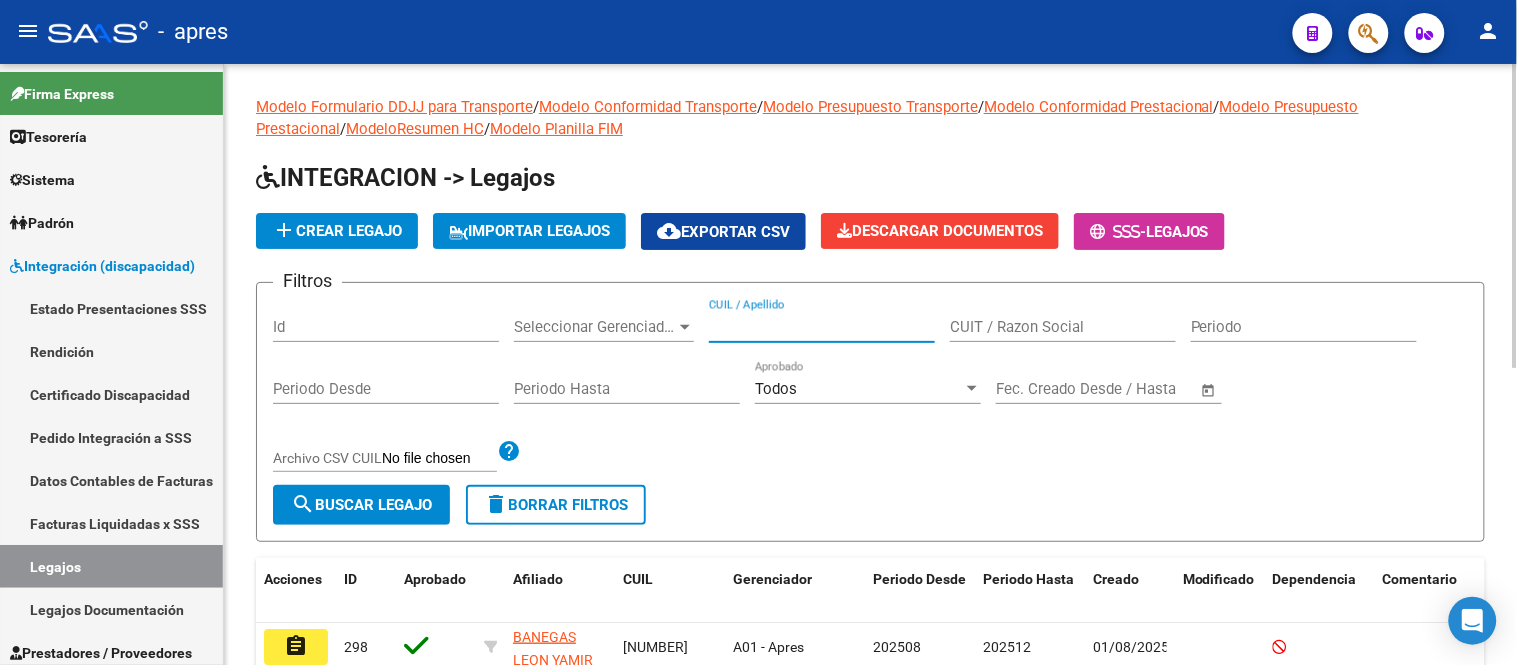 type on "d" 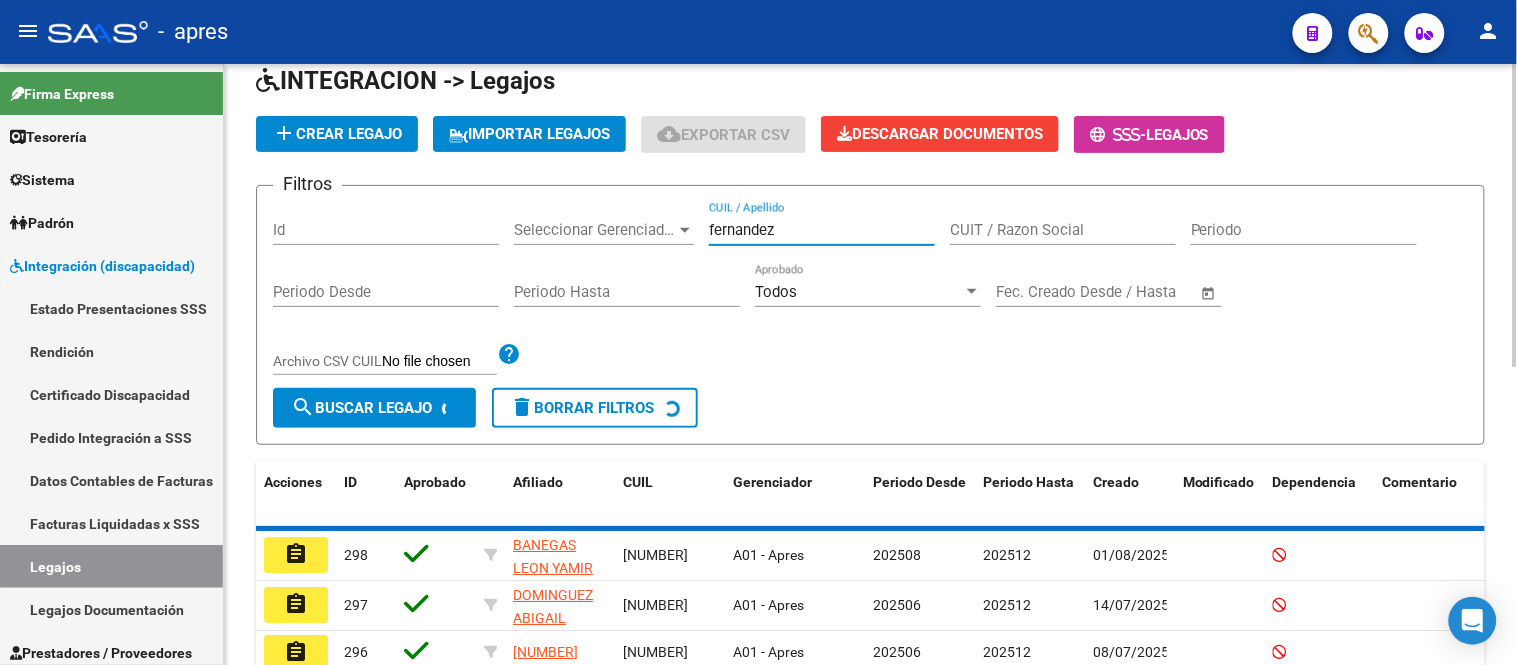 scroll, scrollTop: 195, scrollLeft: 0, axis: vertical 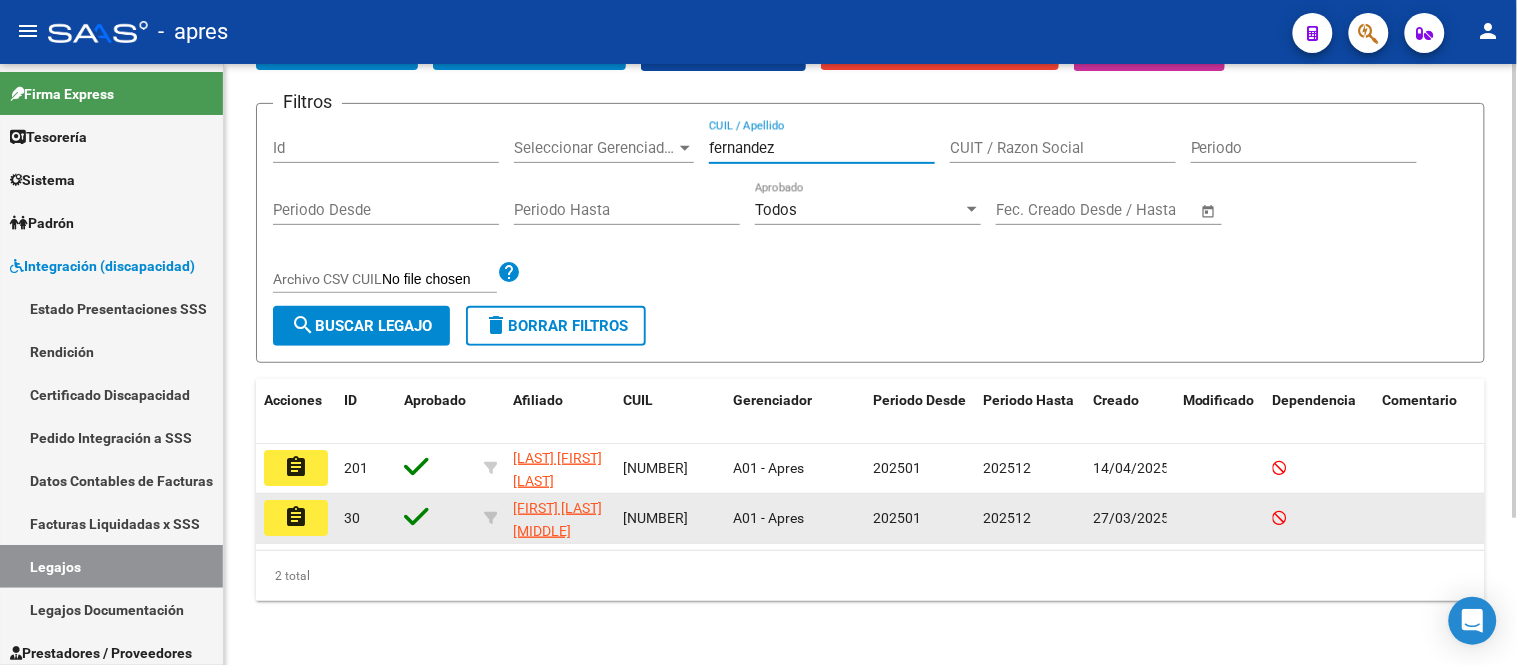 type on "fernandez" 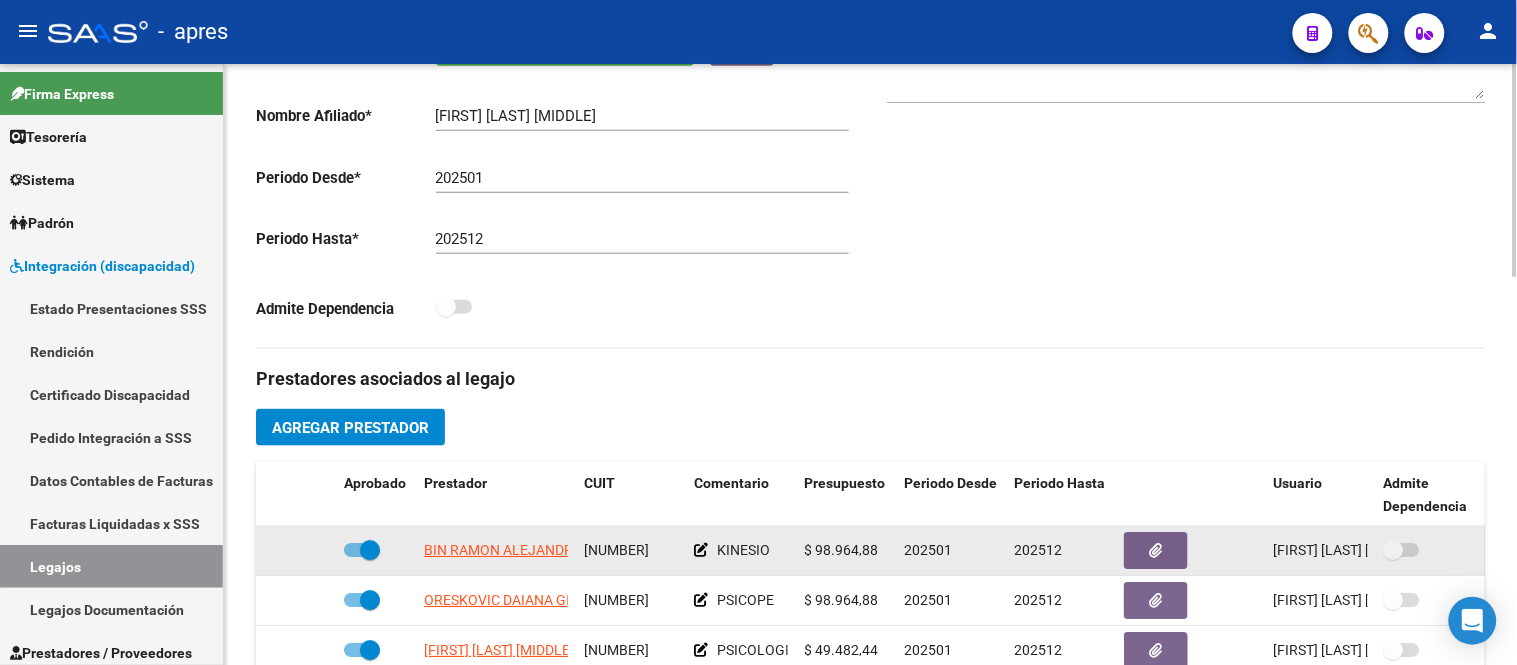 scroll, scrollTop: 555, scrollLeft: 0, axis: vertical 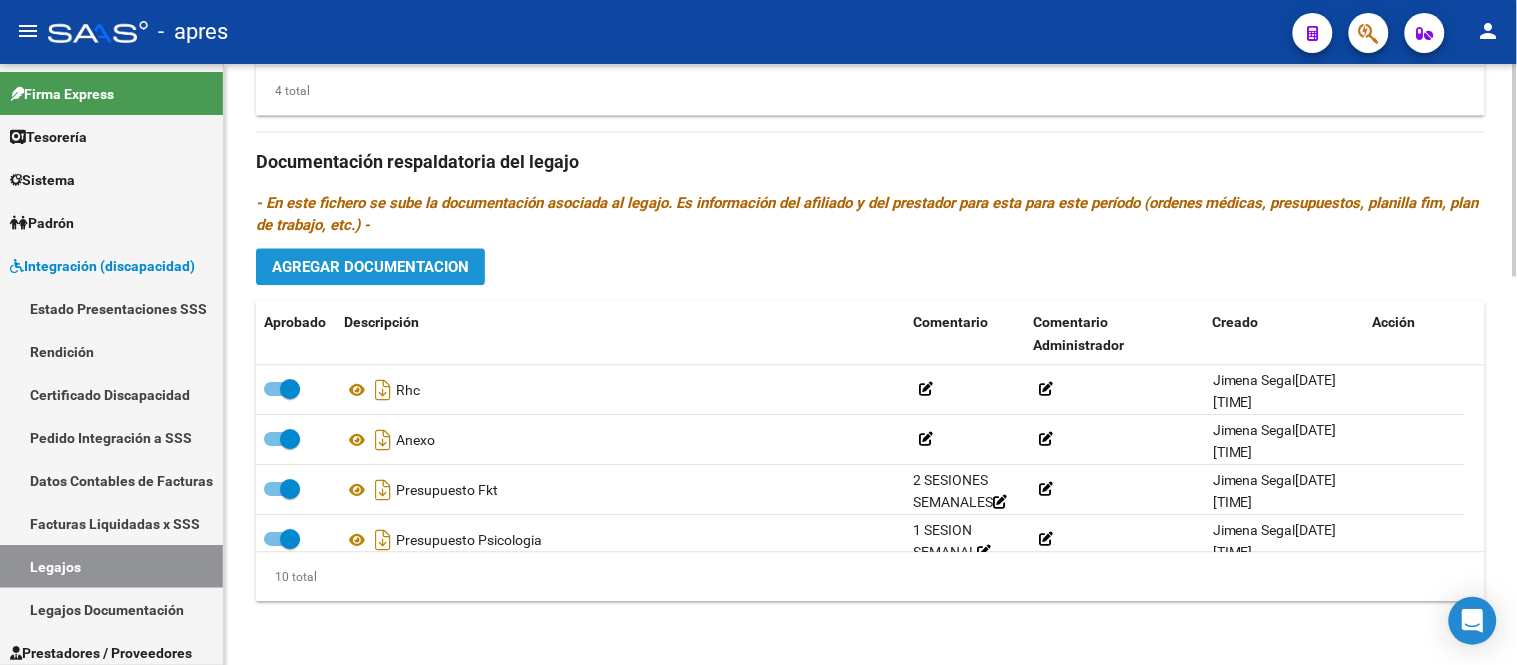 click on "Agregar Documentacion" 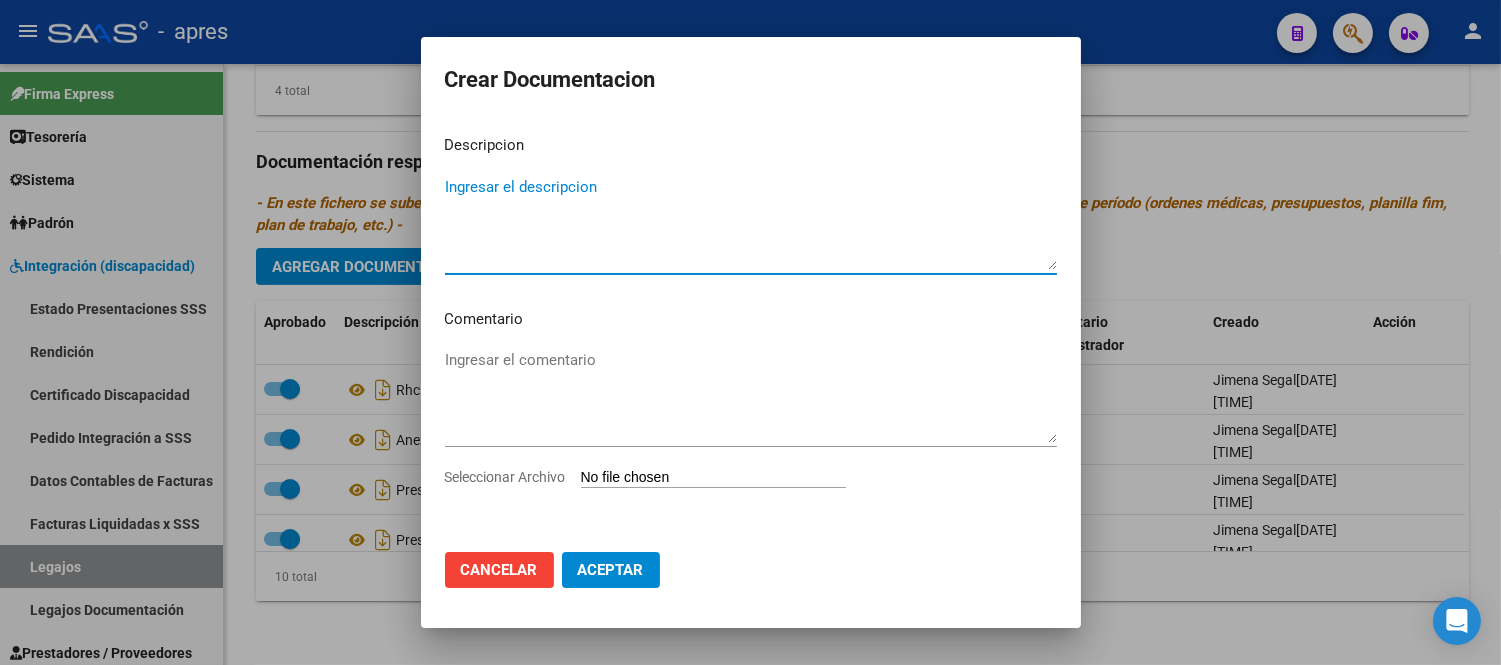 click on "Seleccionar Archivo" at bounding box center (713, 478) 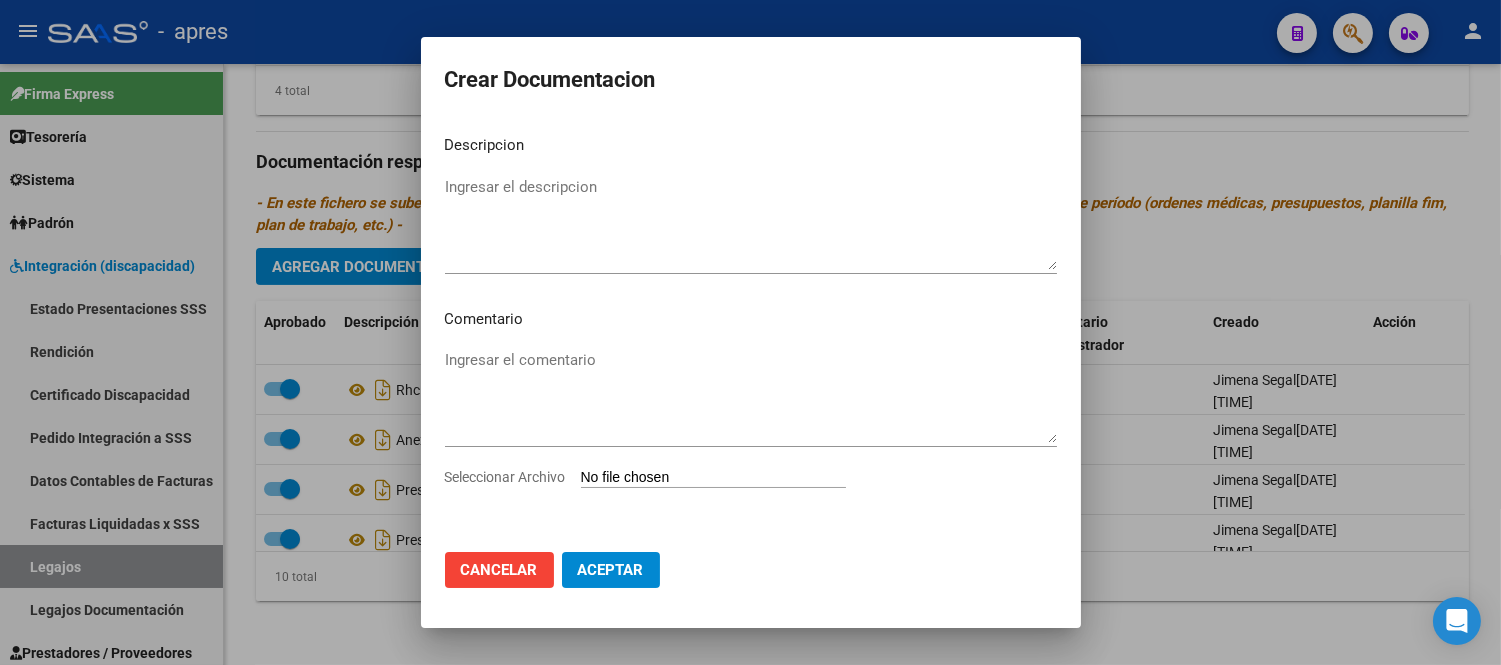 type on "C:\fakepath\CAR Y CUE.pdf" 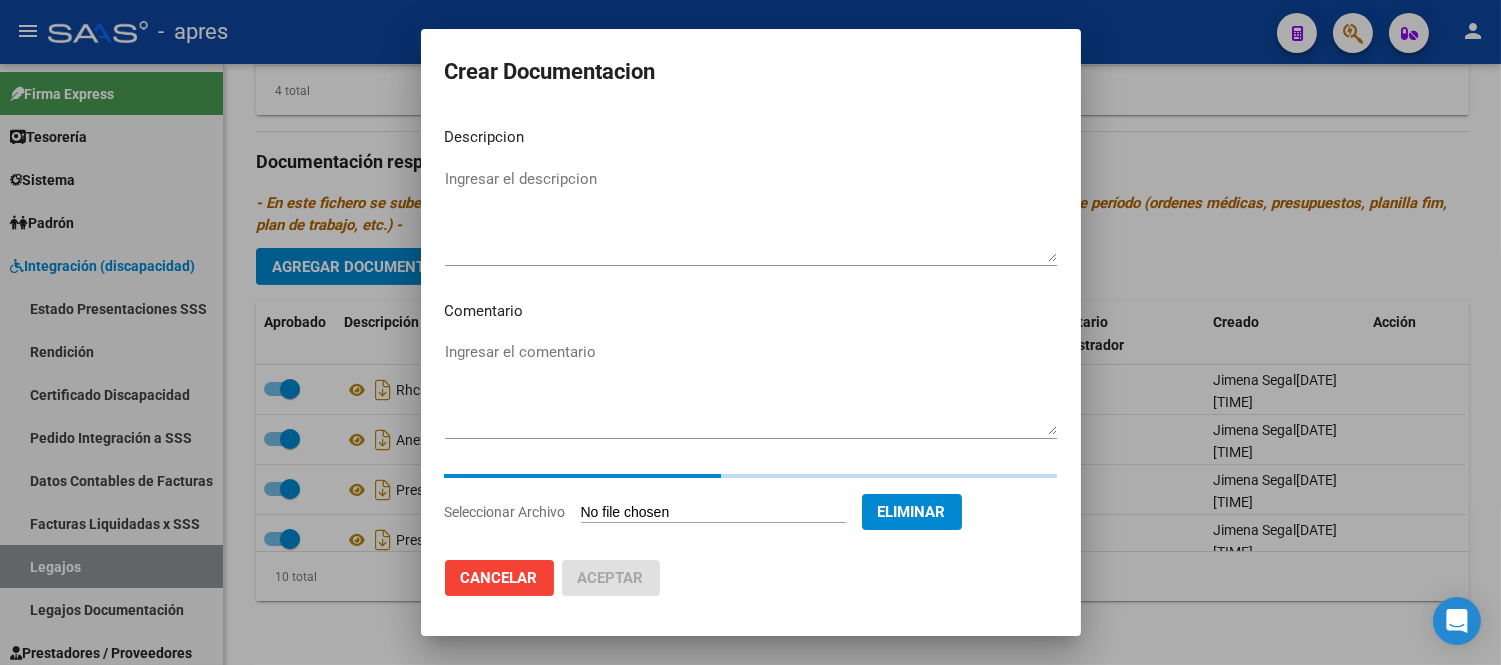 click on "Ingresar el descripcion" at bounding box center (751, 215) 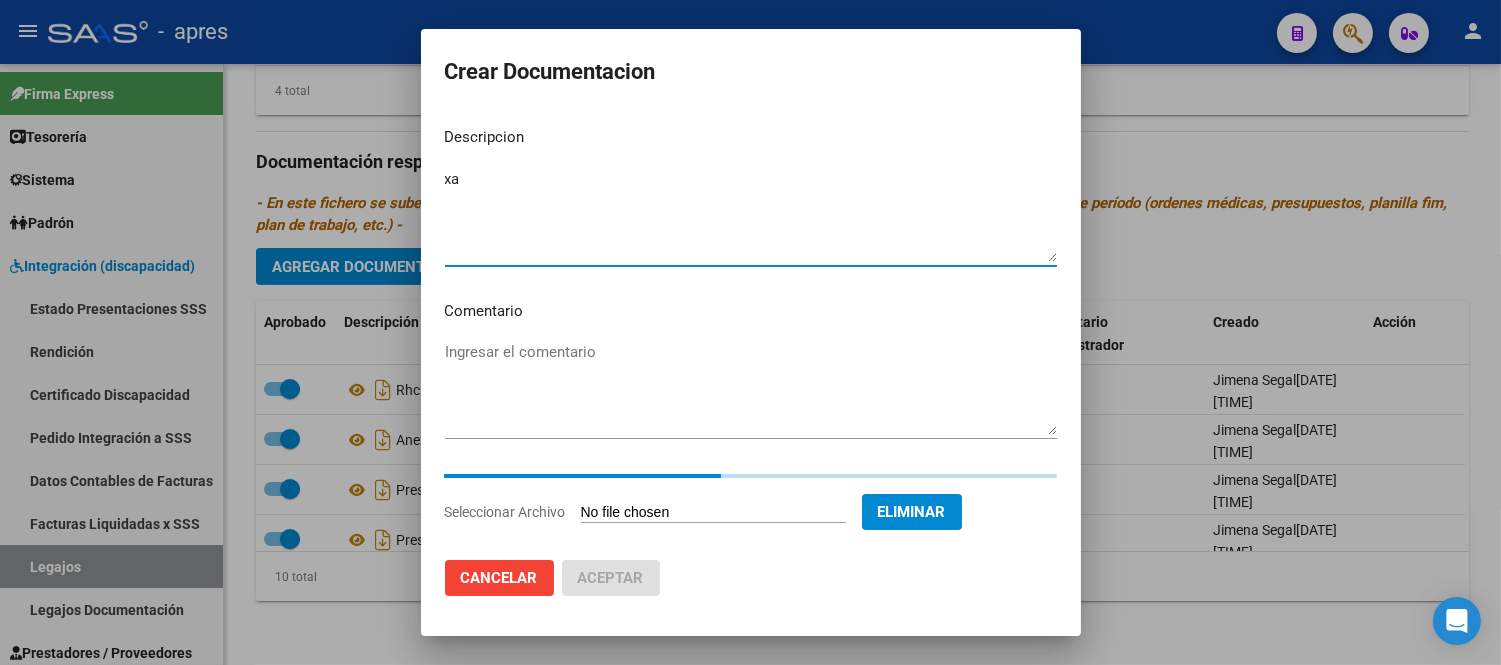type on "x" 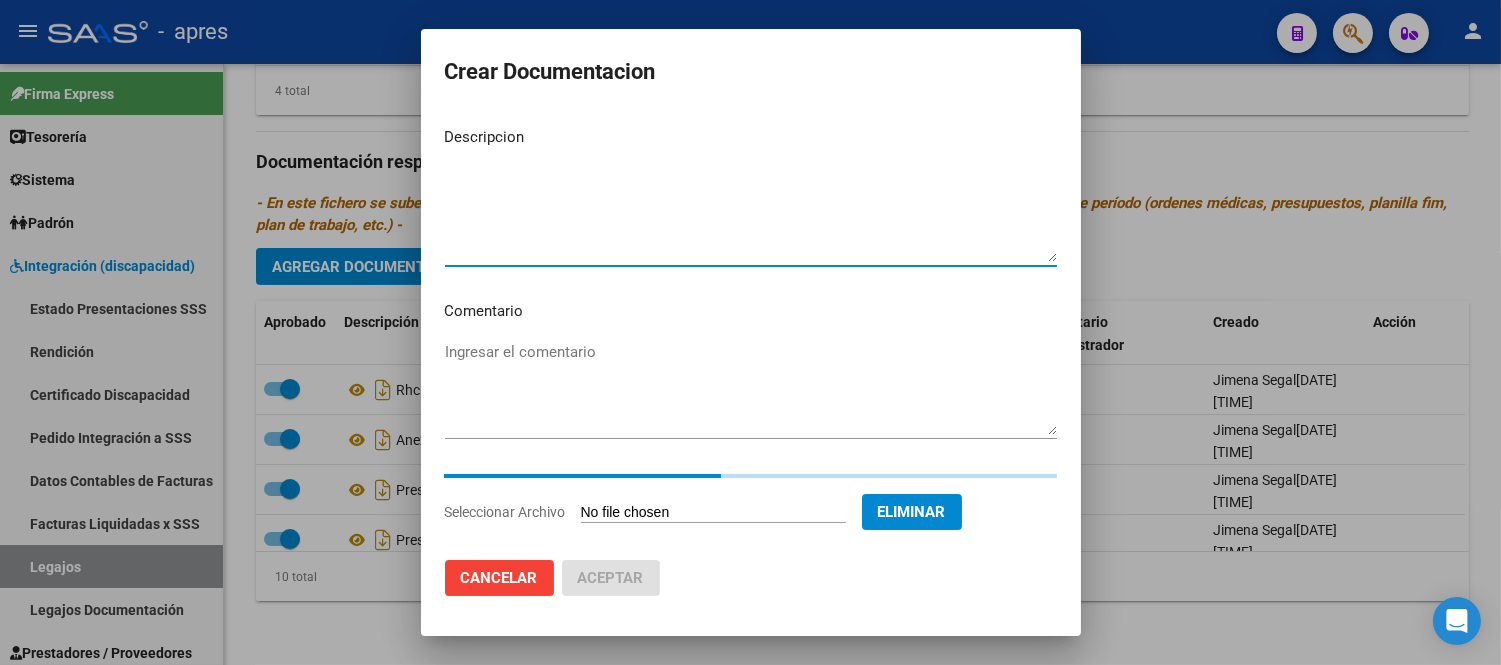 type on "c" 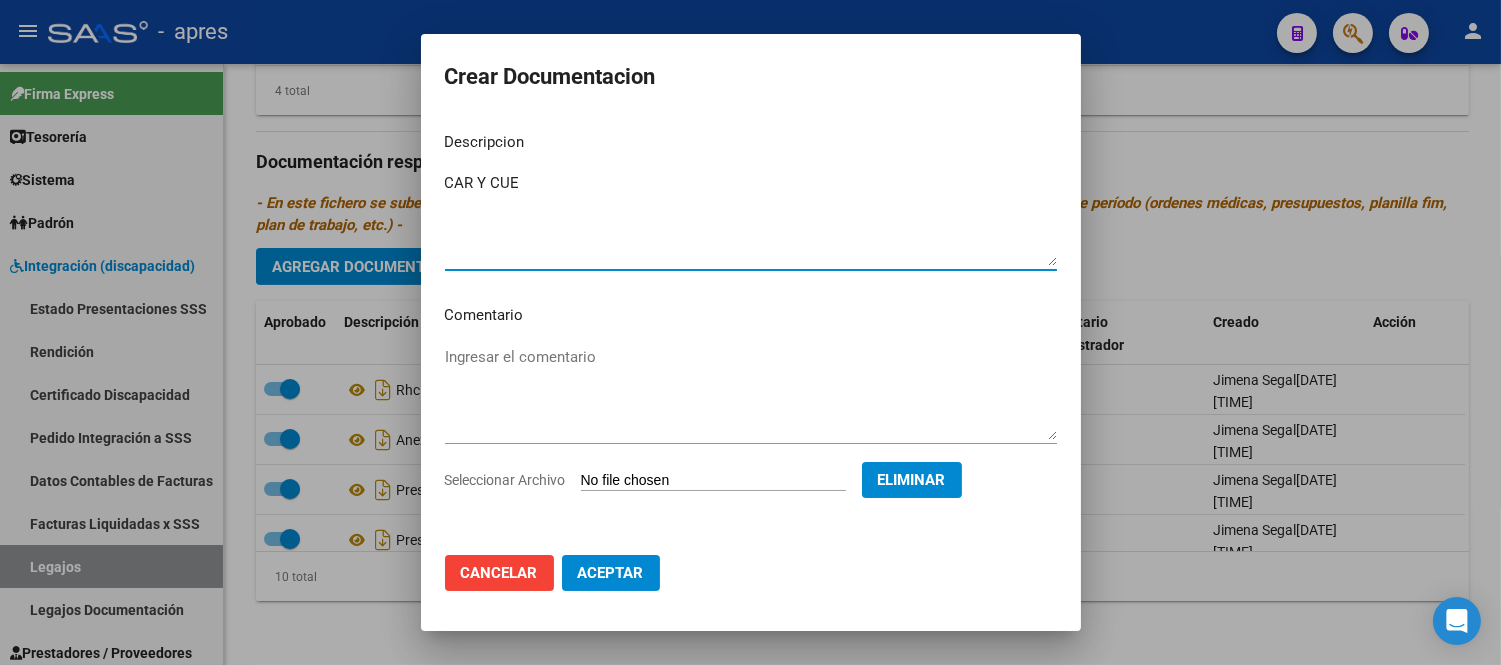 type on "CAR Y CUE" 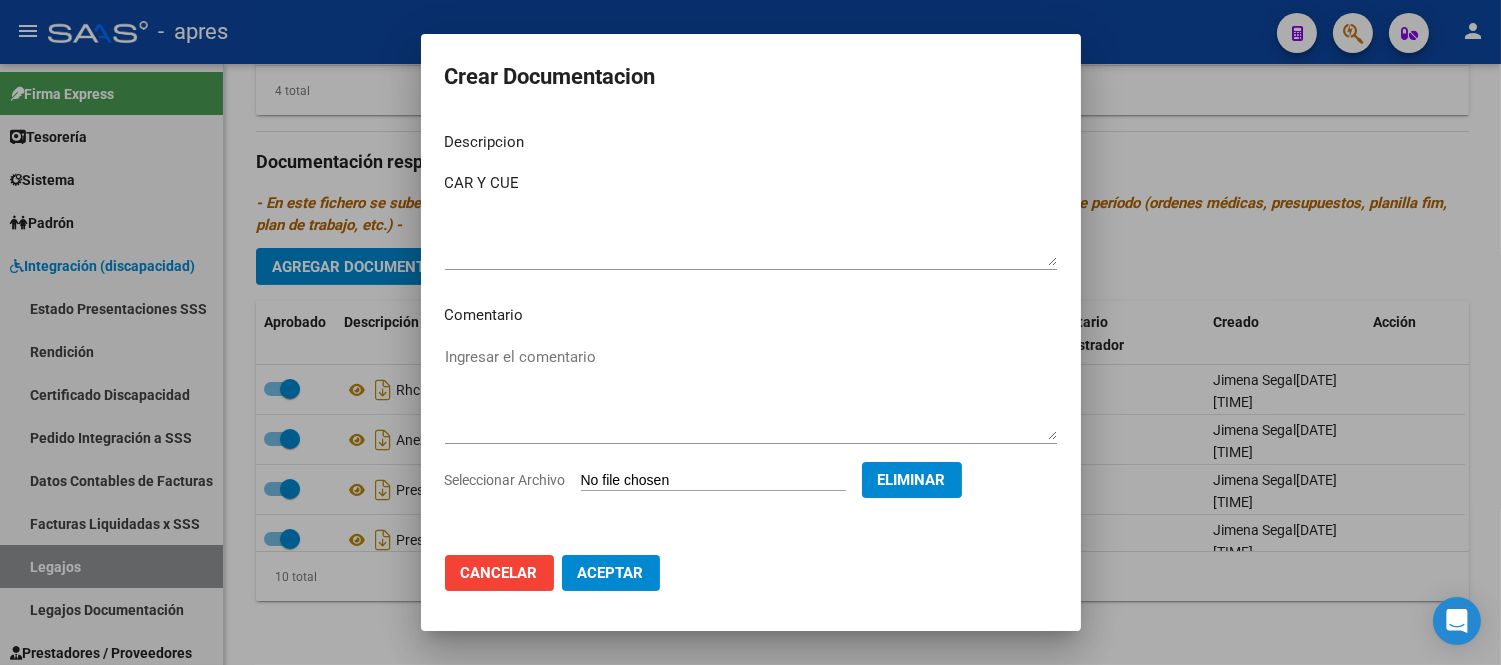 click on "Aceptar" 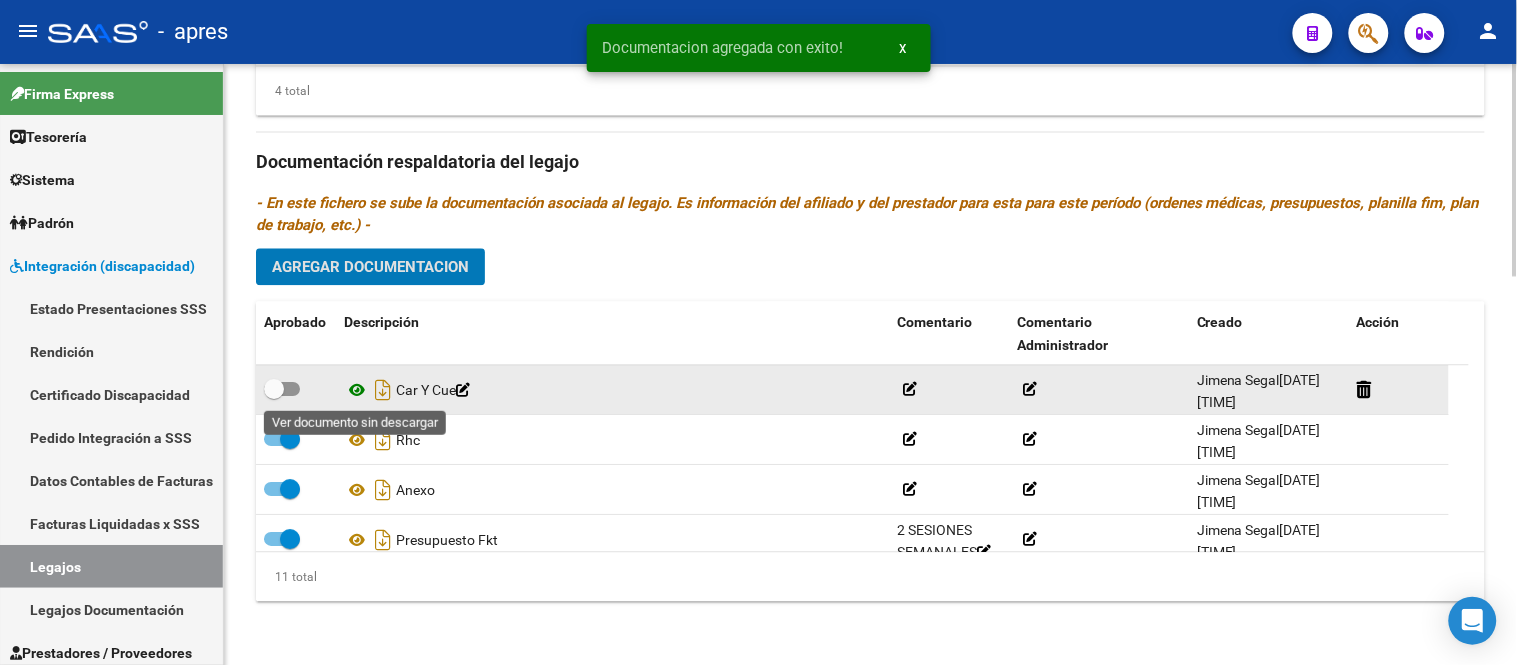 click 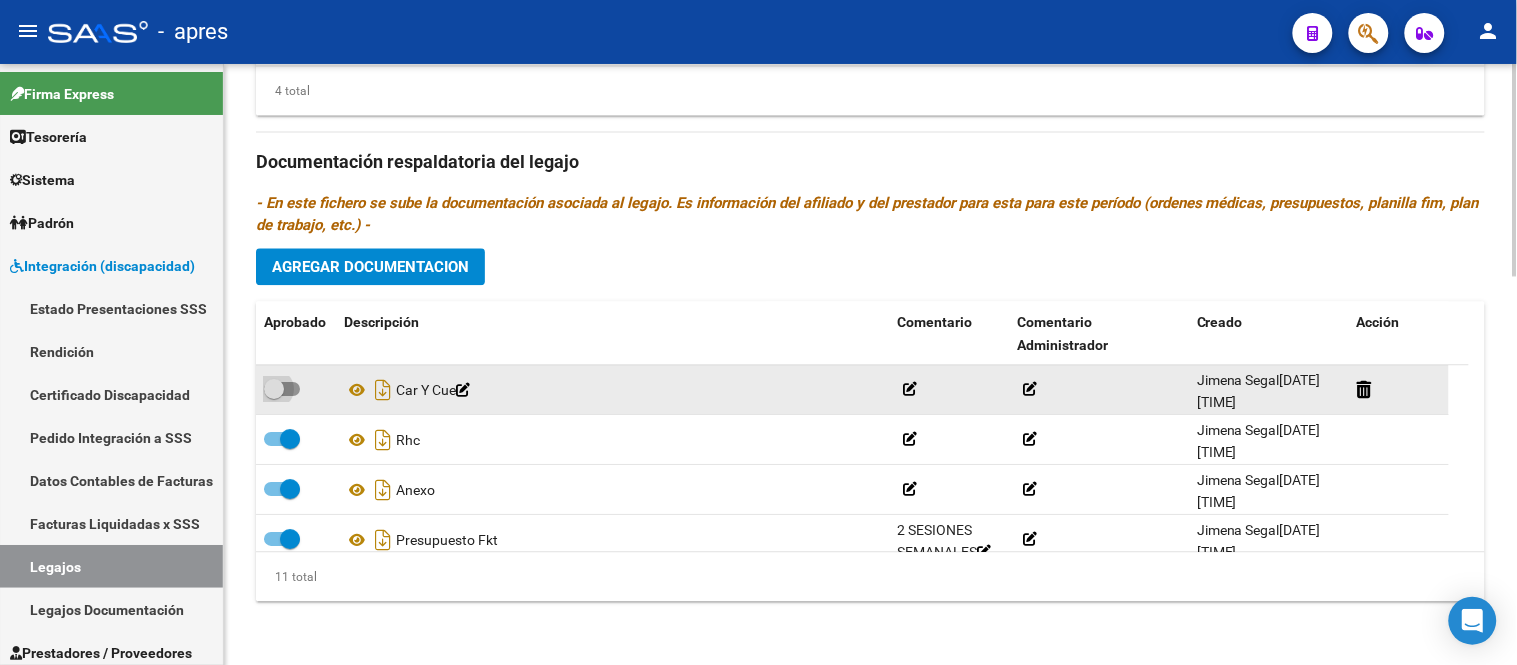 click at bounding box center [282, 389] 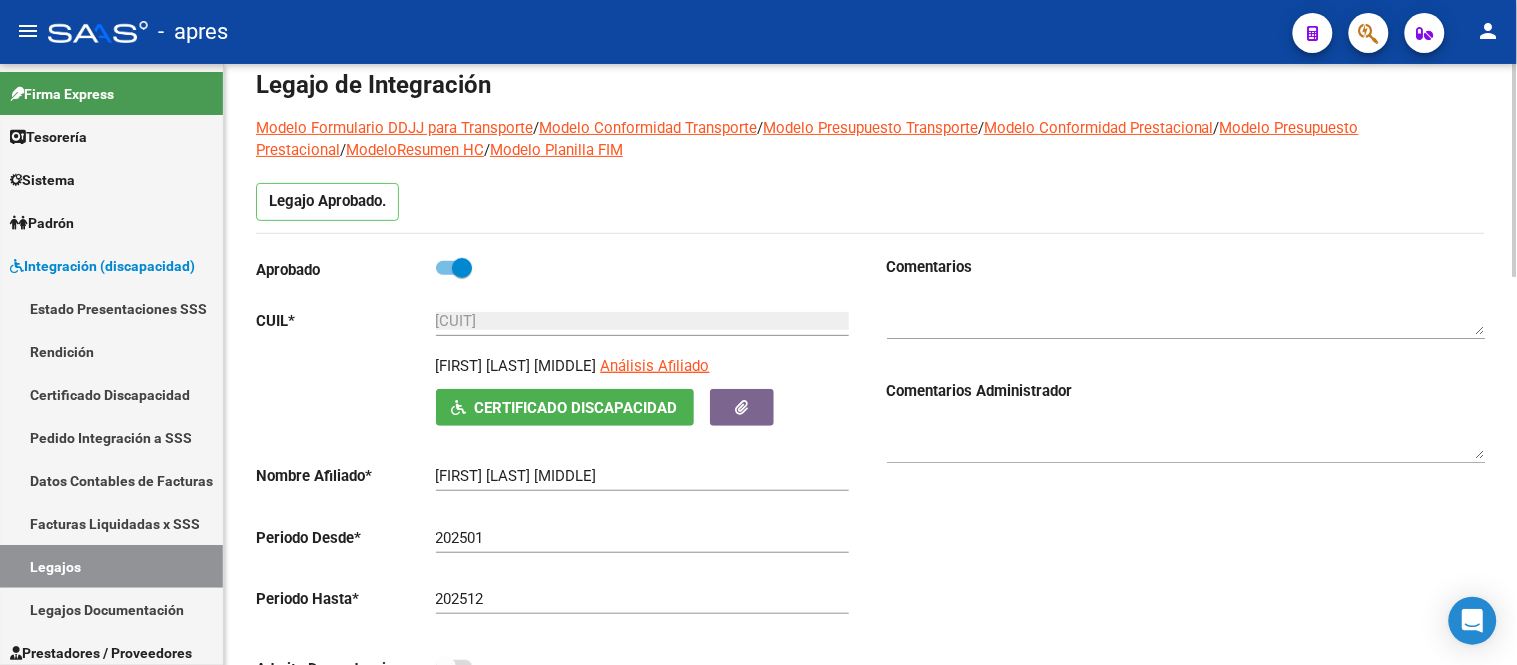 scroll, scrollTop: 0, scrollLeft: 0, axis: both 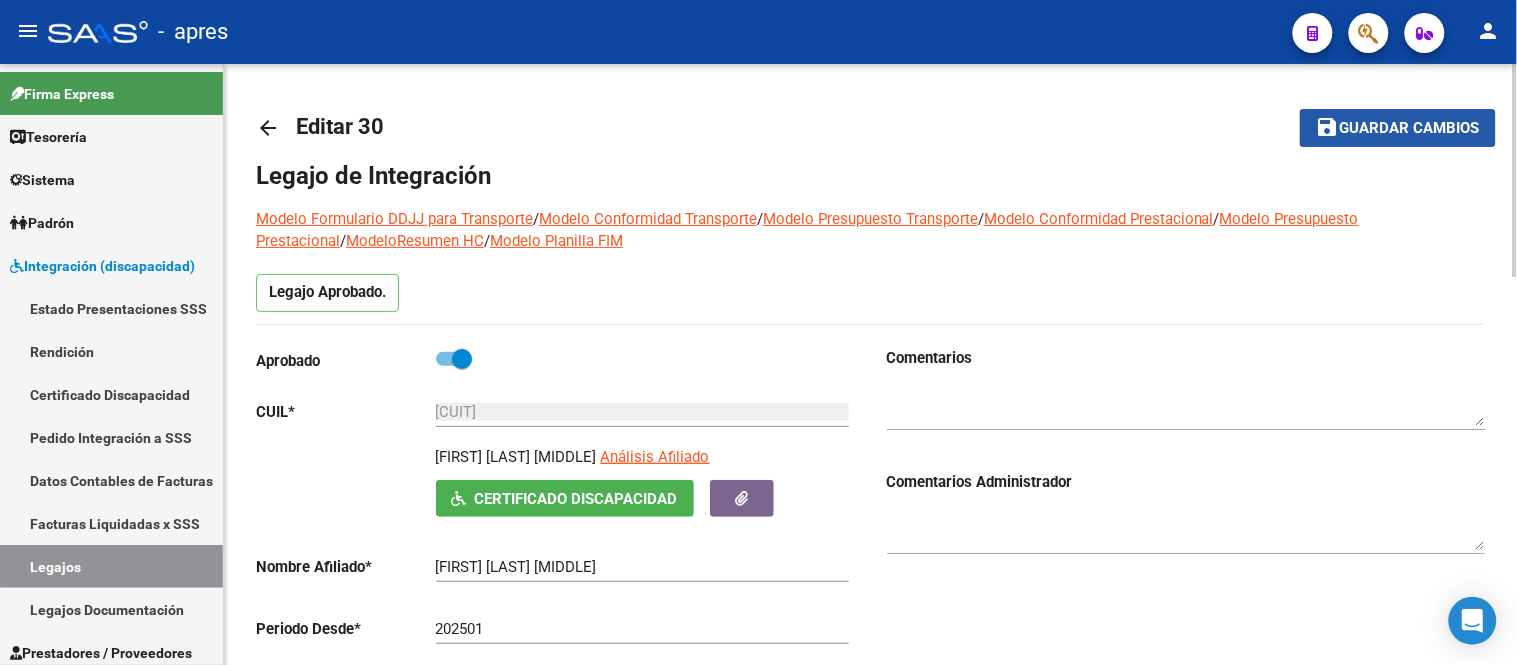 click on "Guardar cambios" 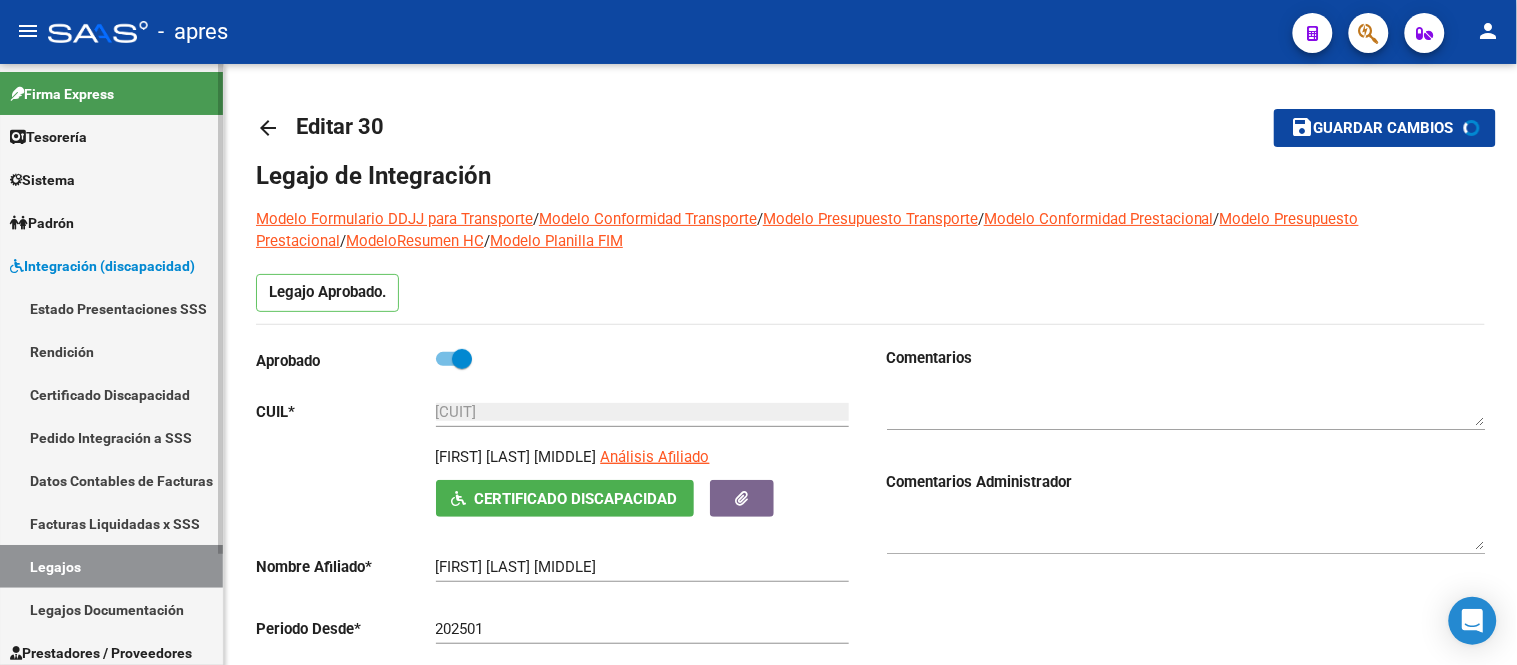 click on "Legajos" at bounding box center (111, 566) 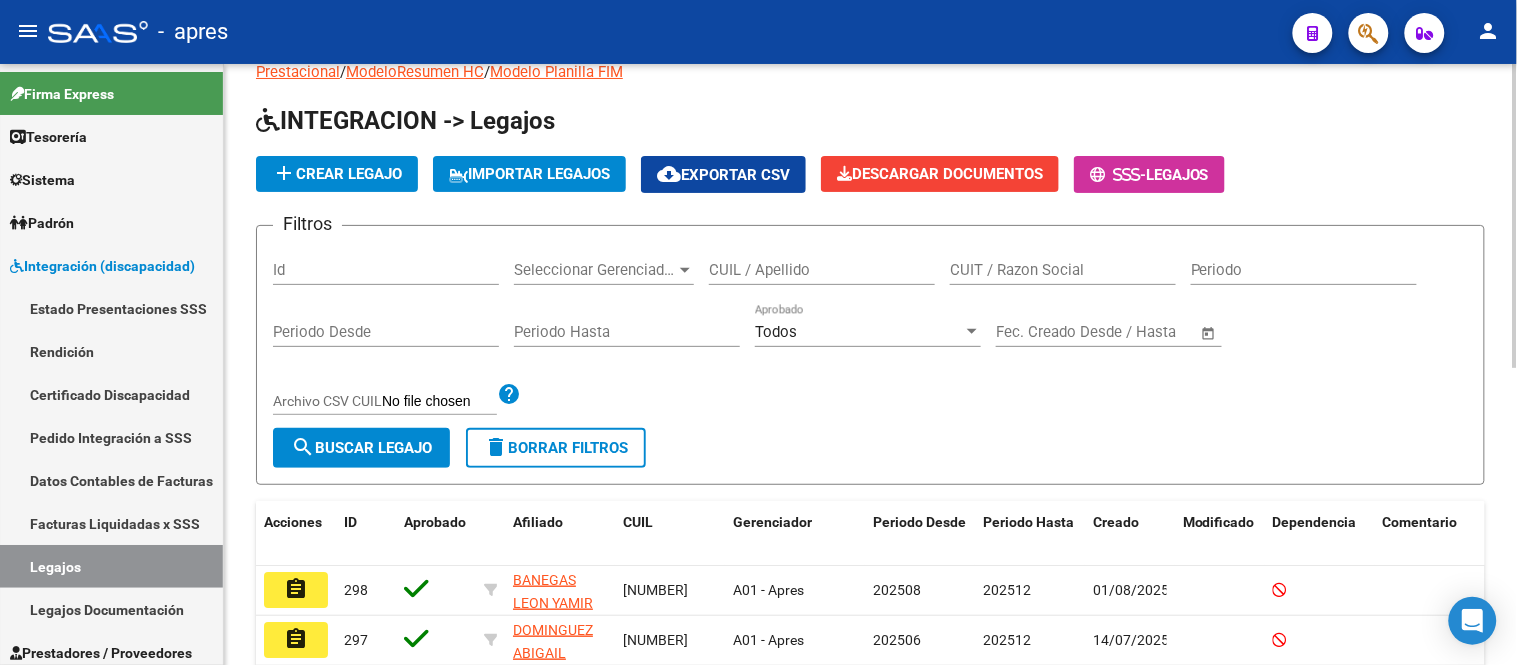scroll, scrollTop: 111, scrollLeft: 0, axis: vertical 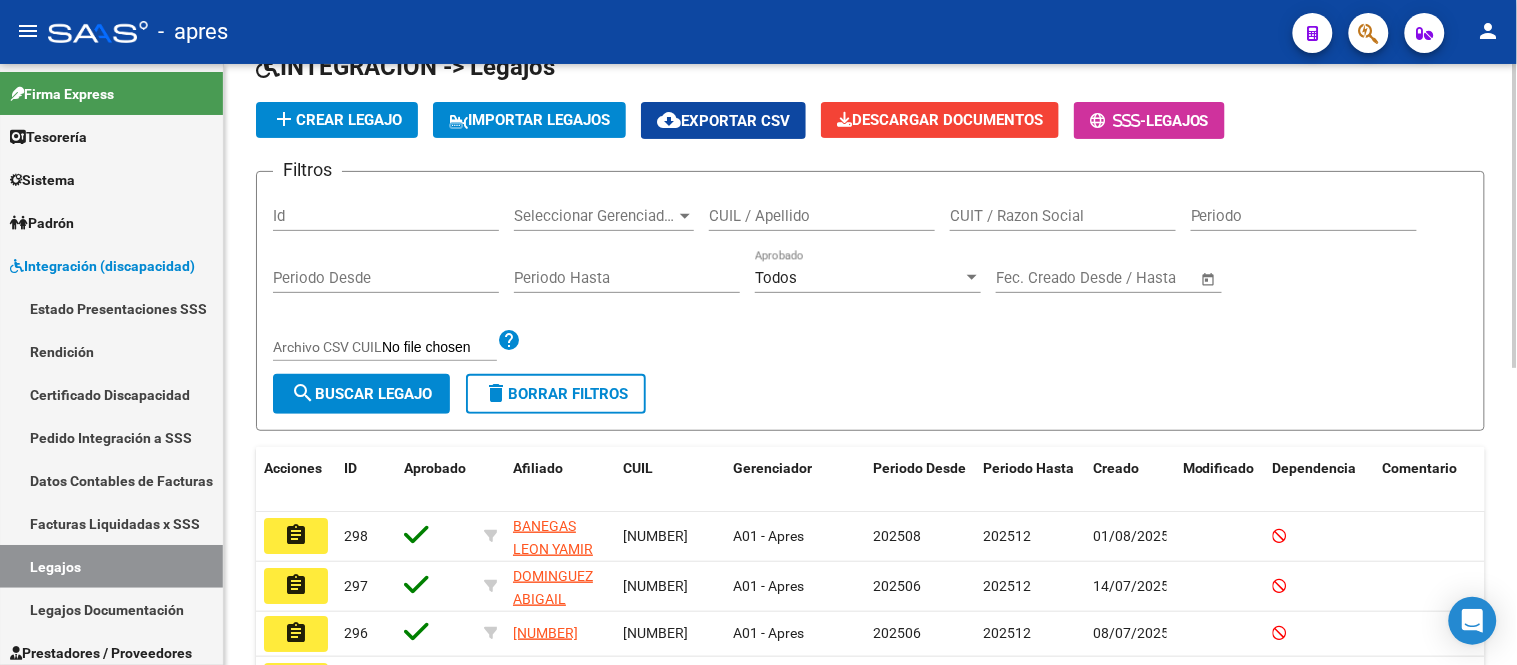 click on "CUIL / Apellido" 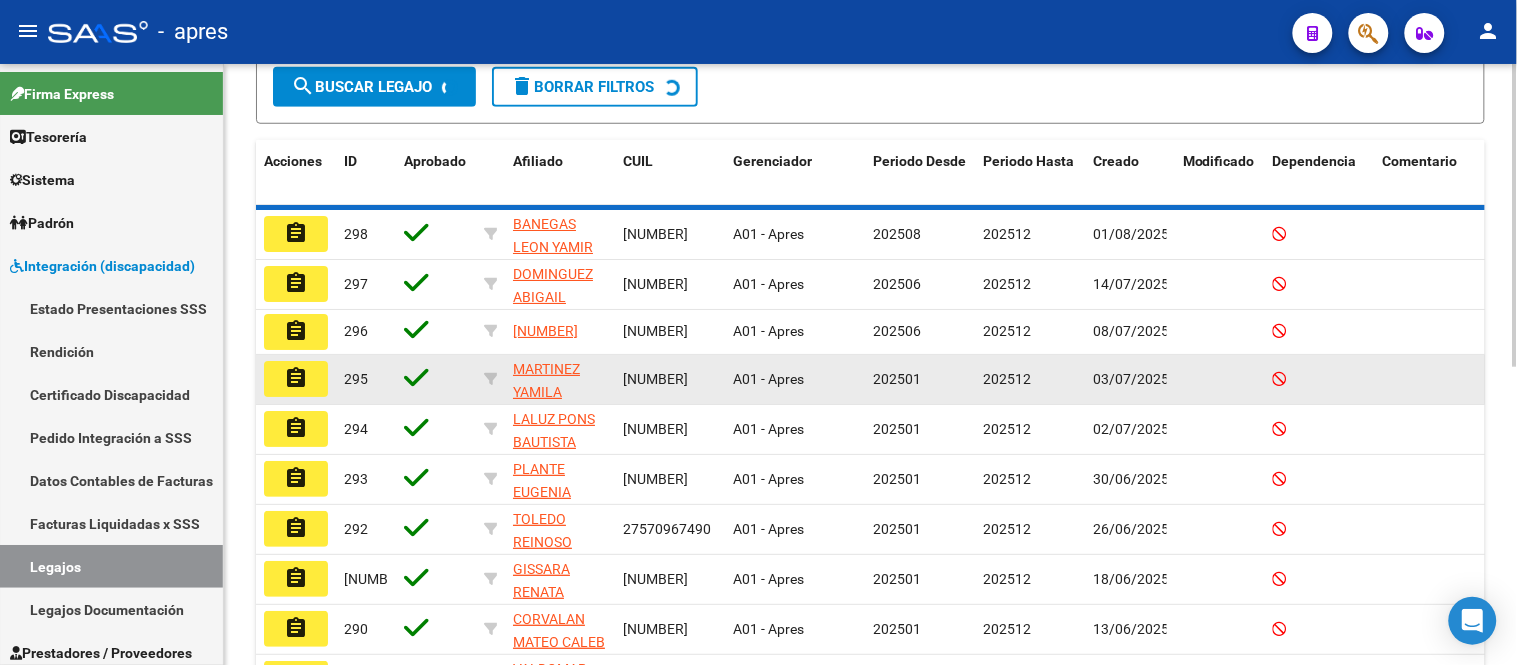 scroll, scrollTop: 444, scrollLeft: 0, axis: vertical 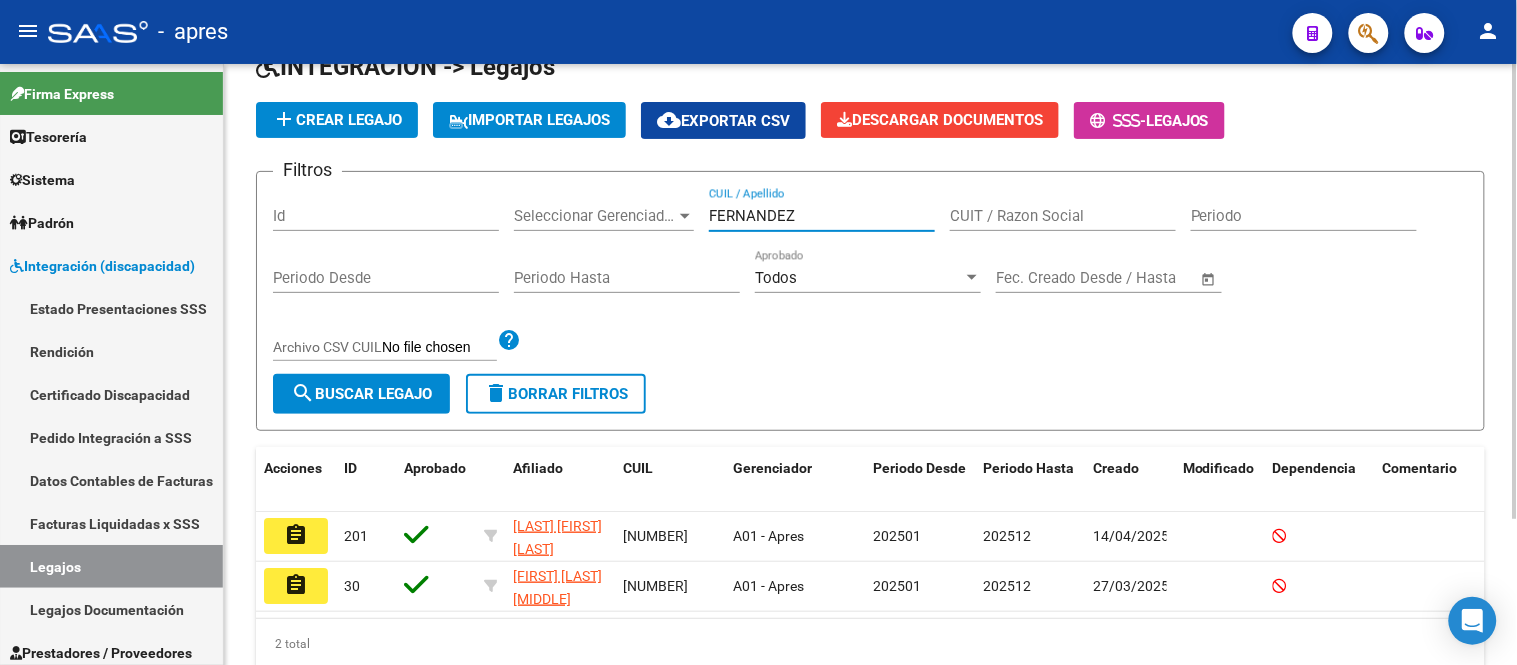 click on "FERNANDEZ" at bounding box center [822, 216] 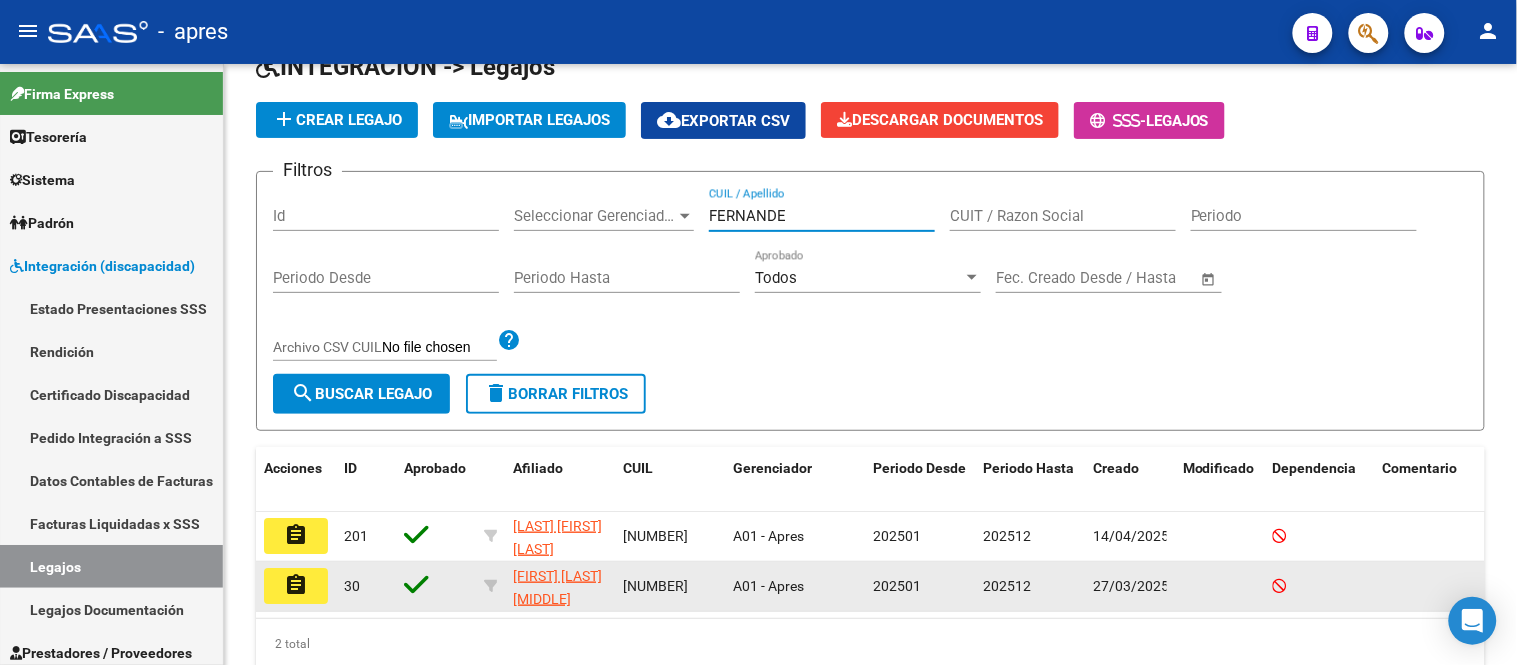 type on "FERNANDE" 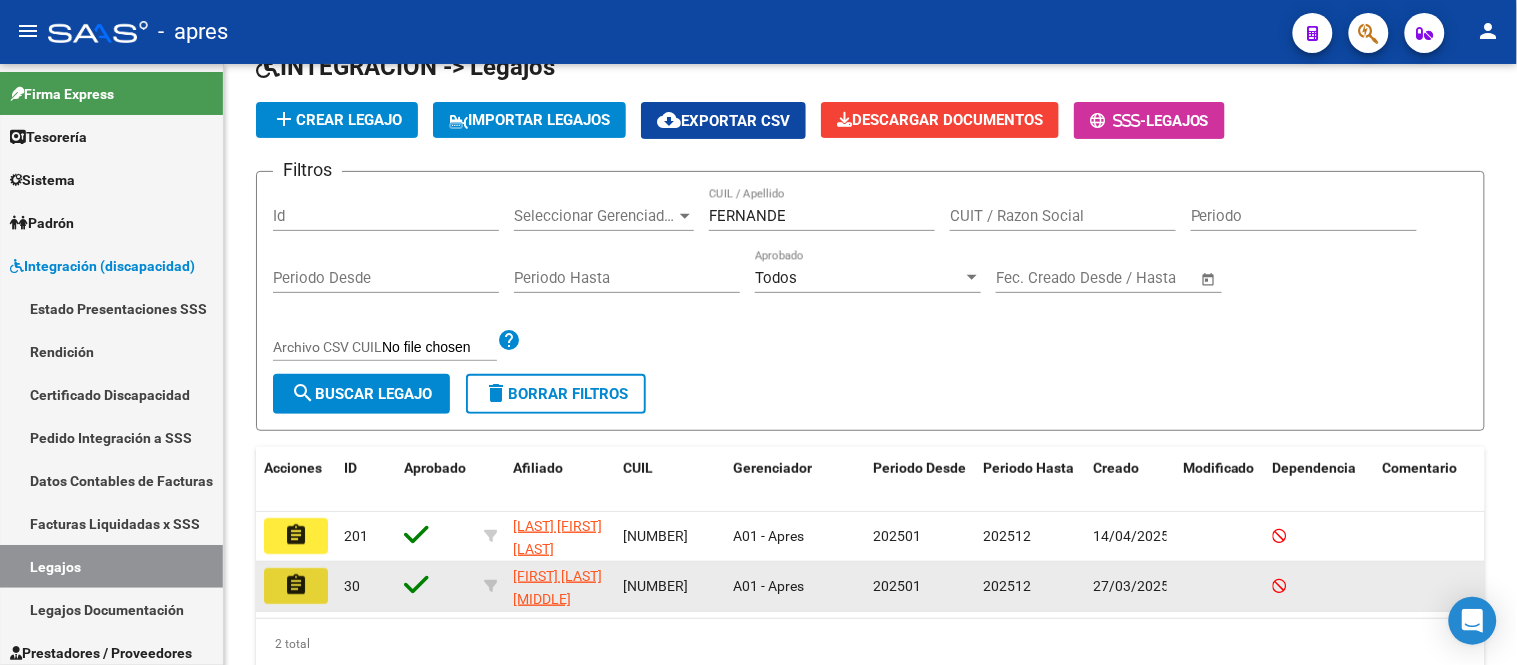 click on "assignment" 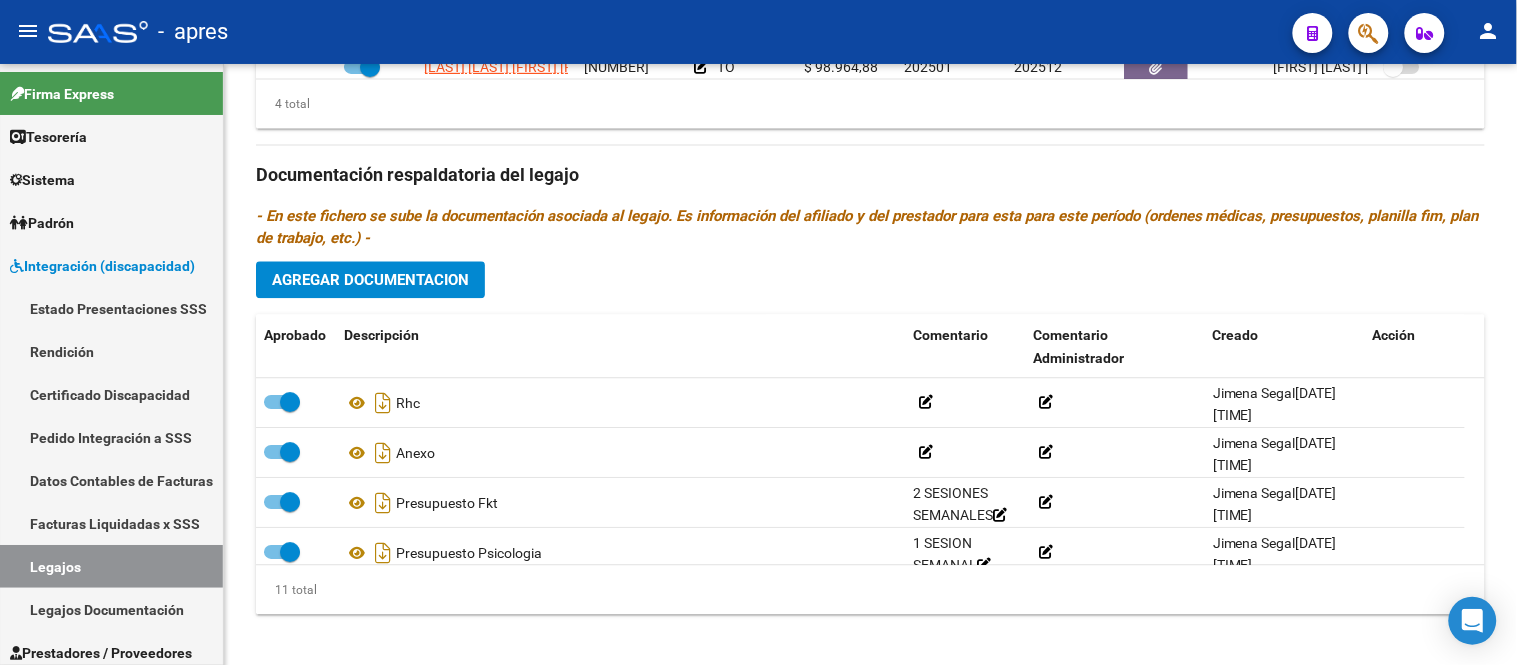 scroll, scrollTop: 1101, scrollLeft: 0, axis: vertical 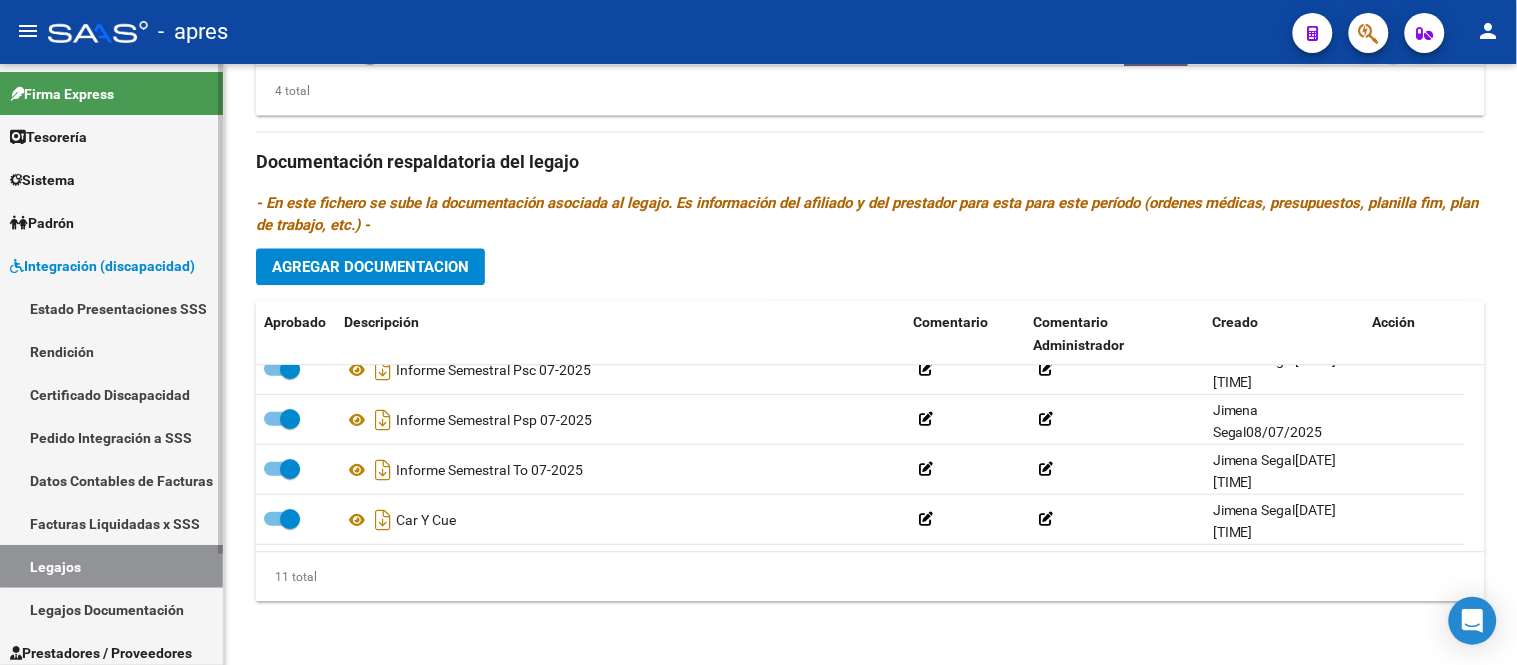 click on "Legajos" at bounding box center (111, 566) 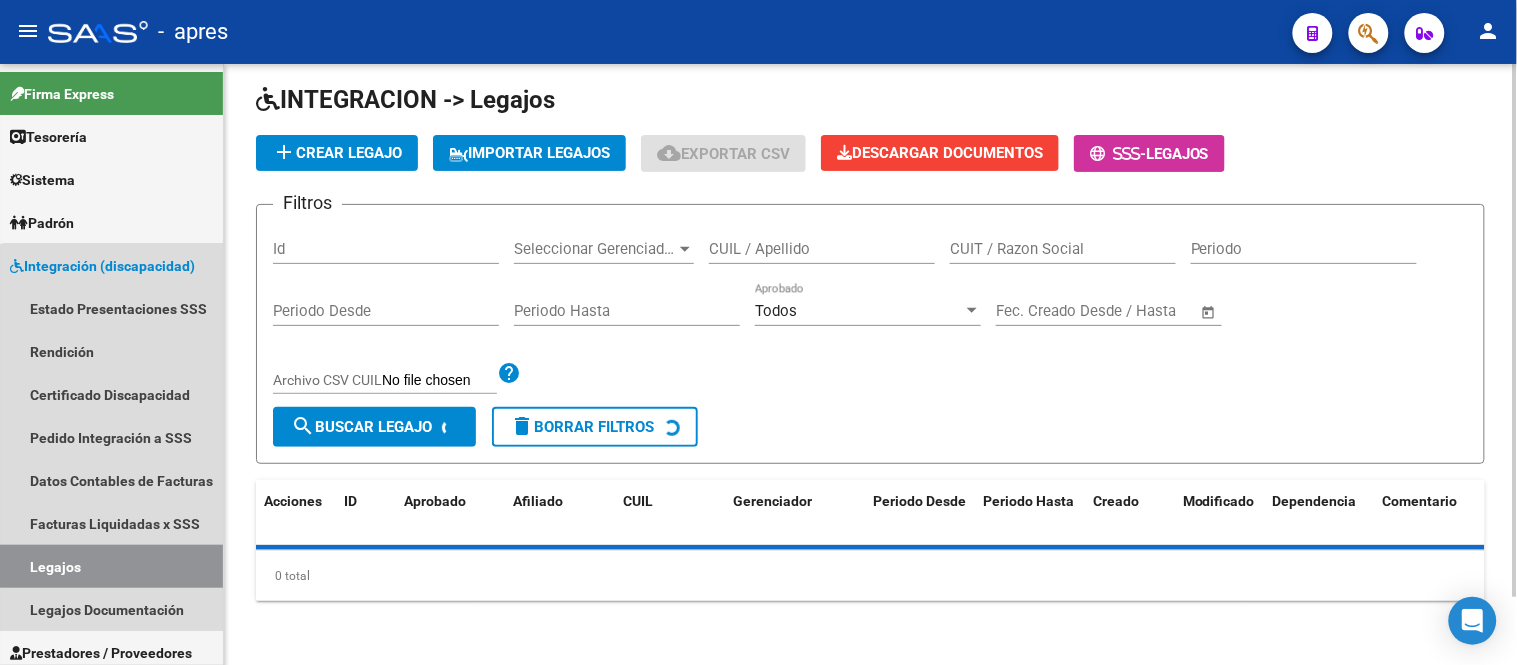 scroll, scrollTop: 0, scrollLeft: 0, axis: both 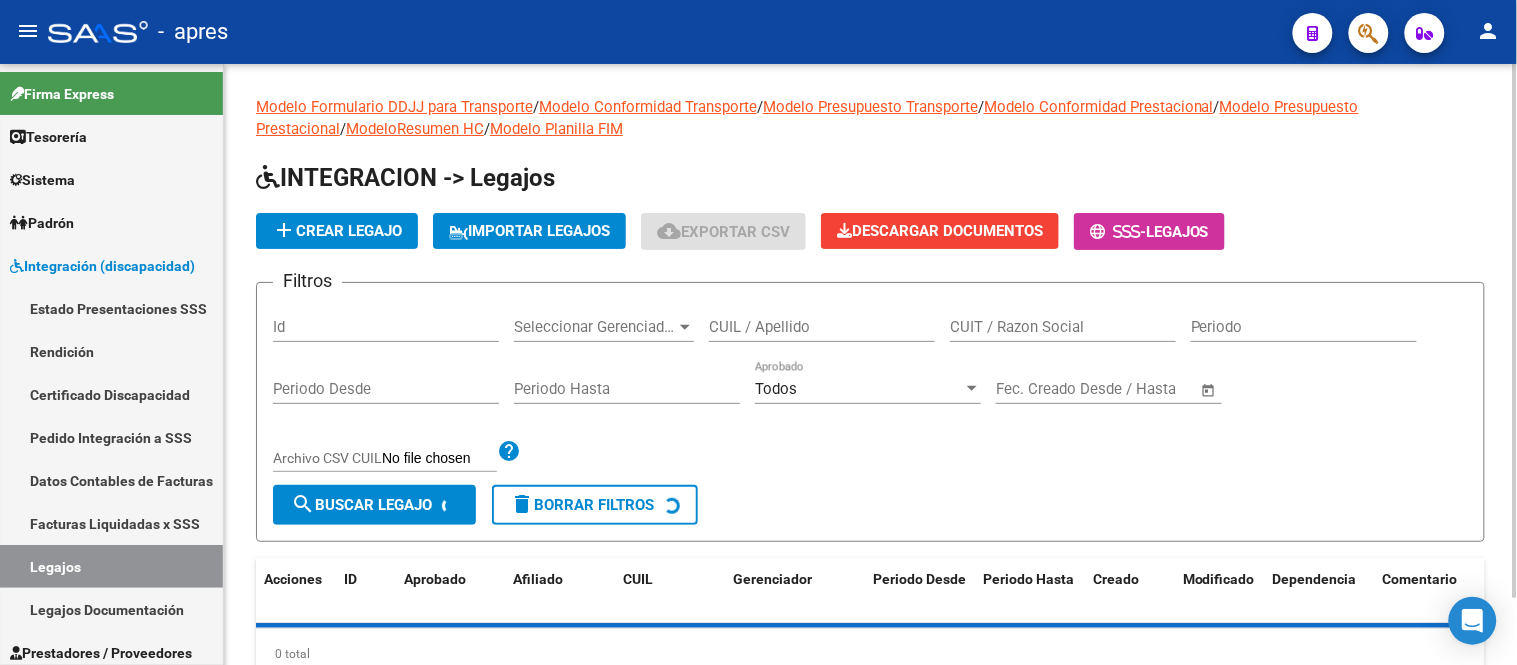 click on "CUIL / Apellido" at bounding box center (822, 327) 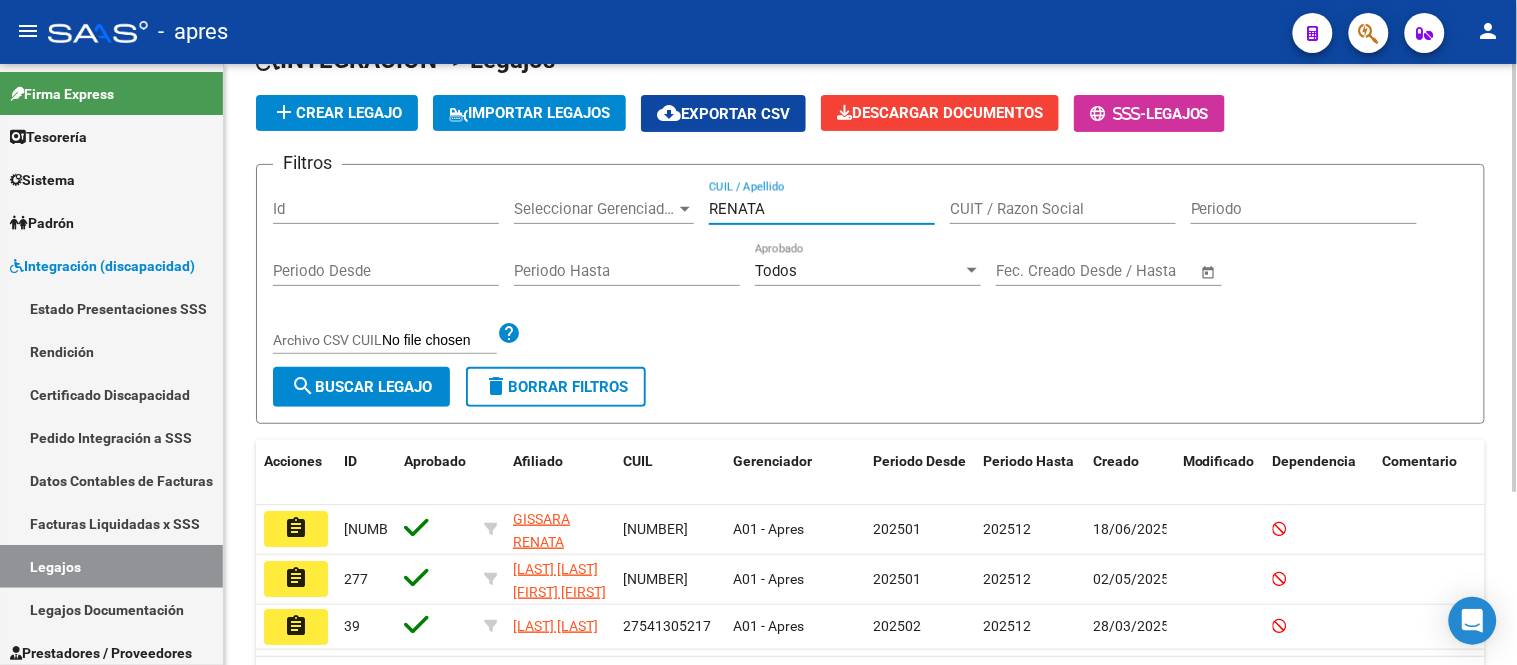 scroll, scrollTop: 222, scrollLeft: 0, axis: vertical 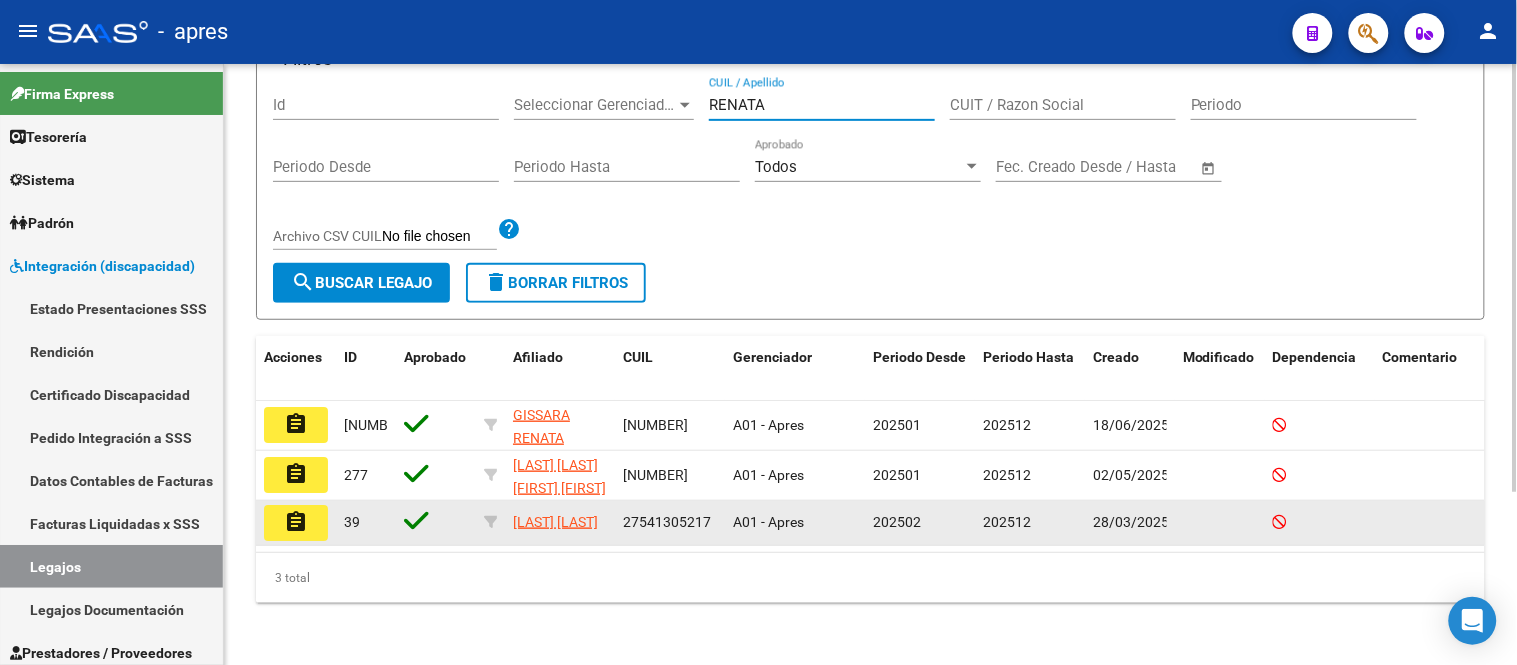 type on "RENATA" 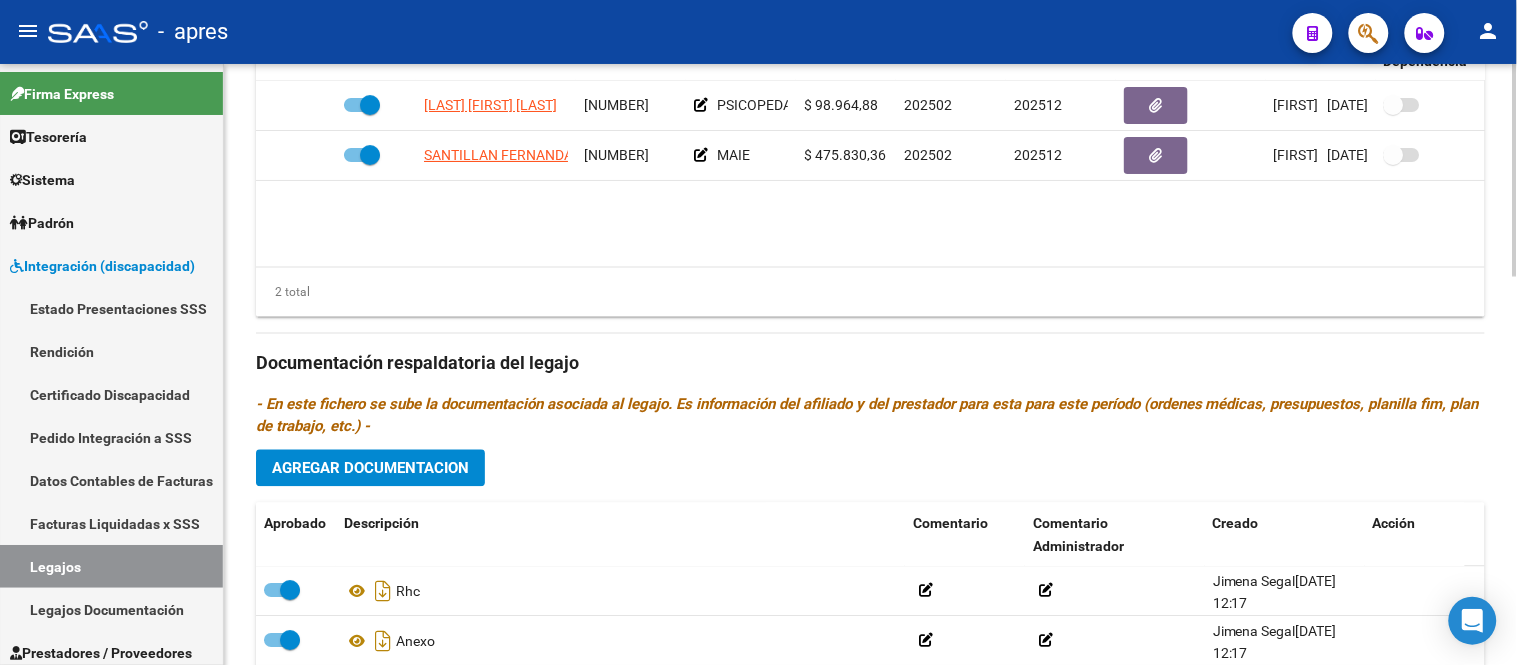 scroll, scrollTop: 1101, scrollLeft: 0, axis: vertical 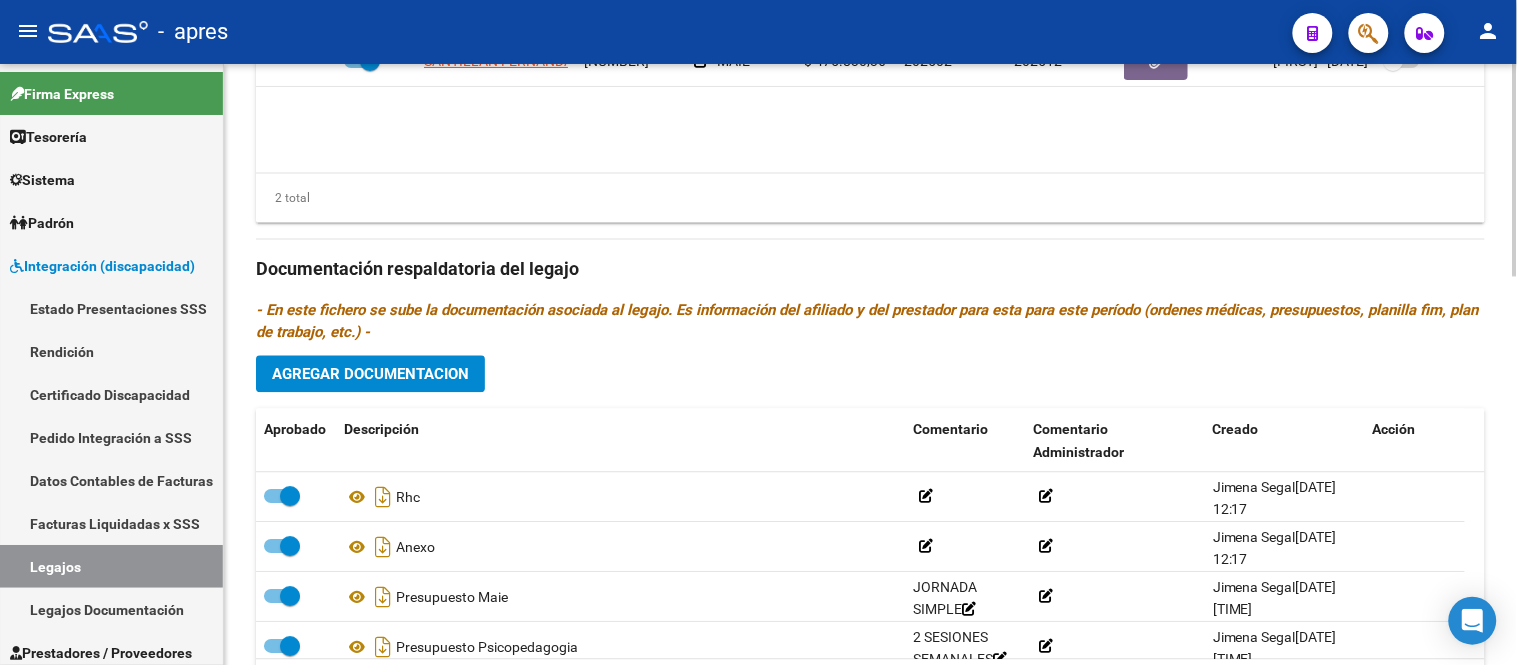 click on "Agregar Documentacion" 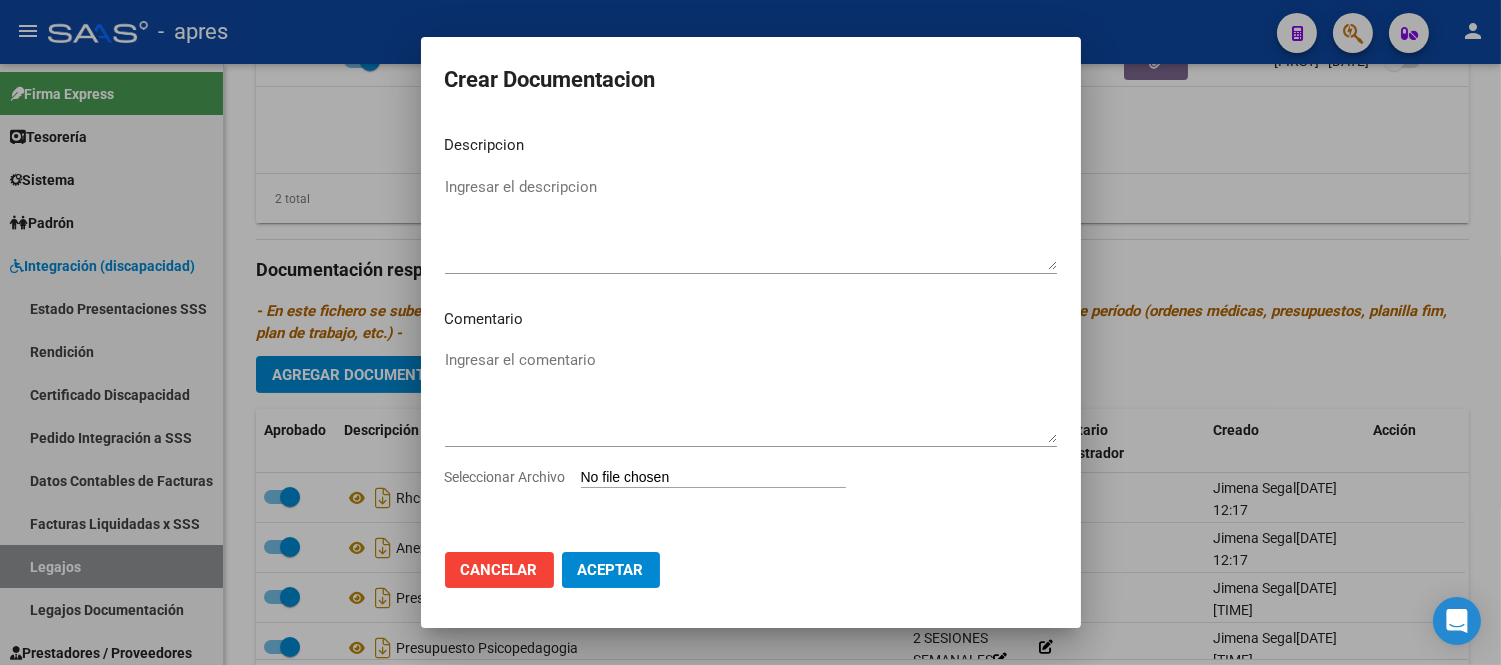 click on "Seleccionar Archivo" at bounding box center (713, 478) 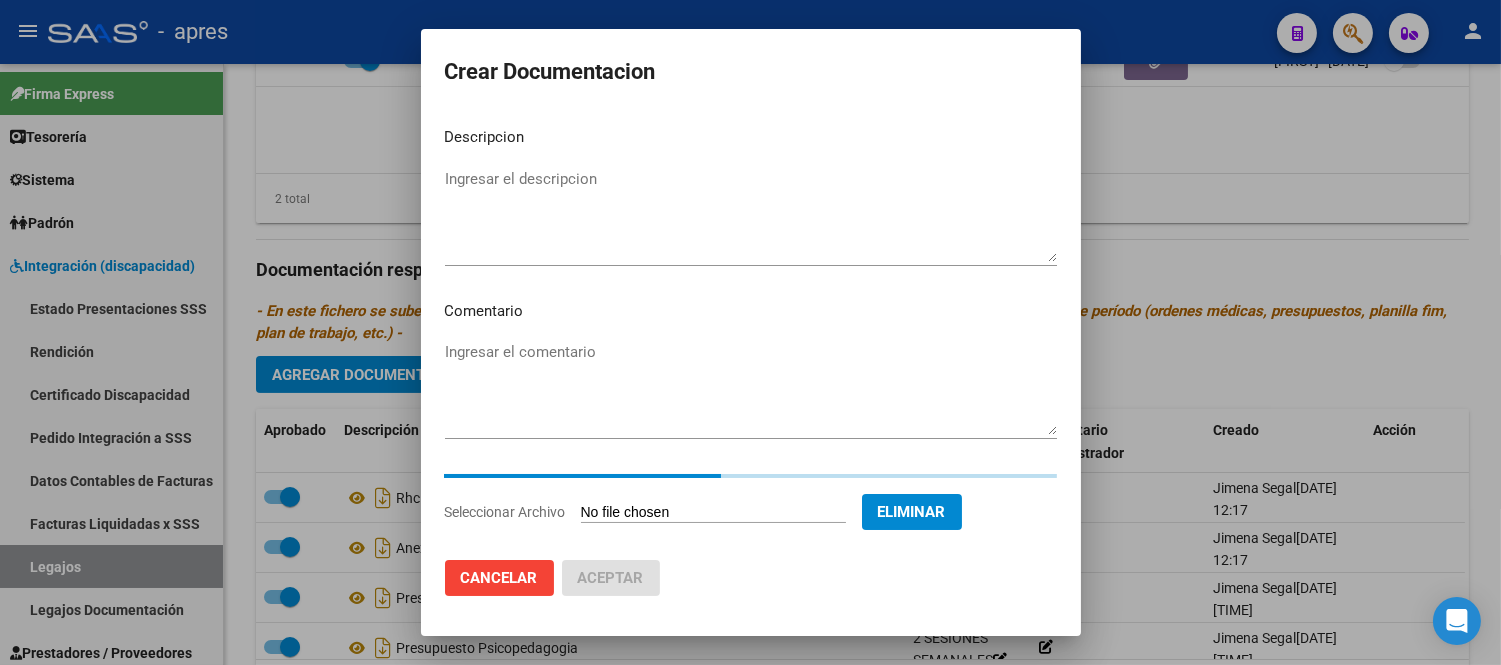 click on "Ingresar el descripcion" at bounding box center (751, 215) 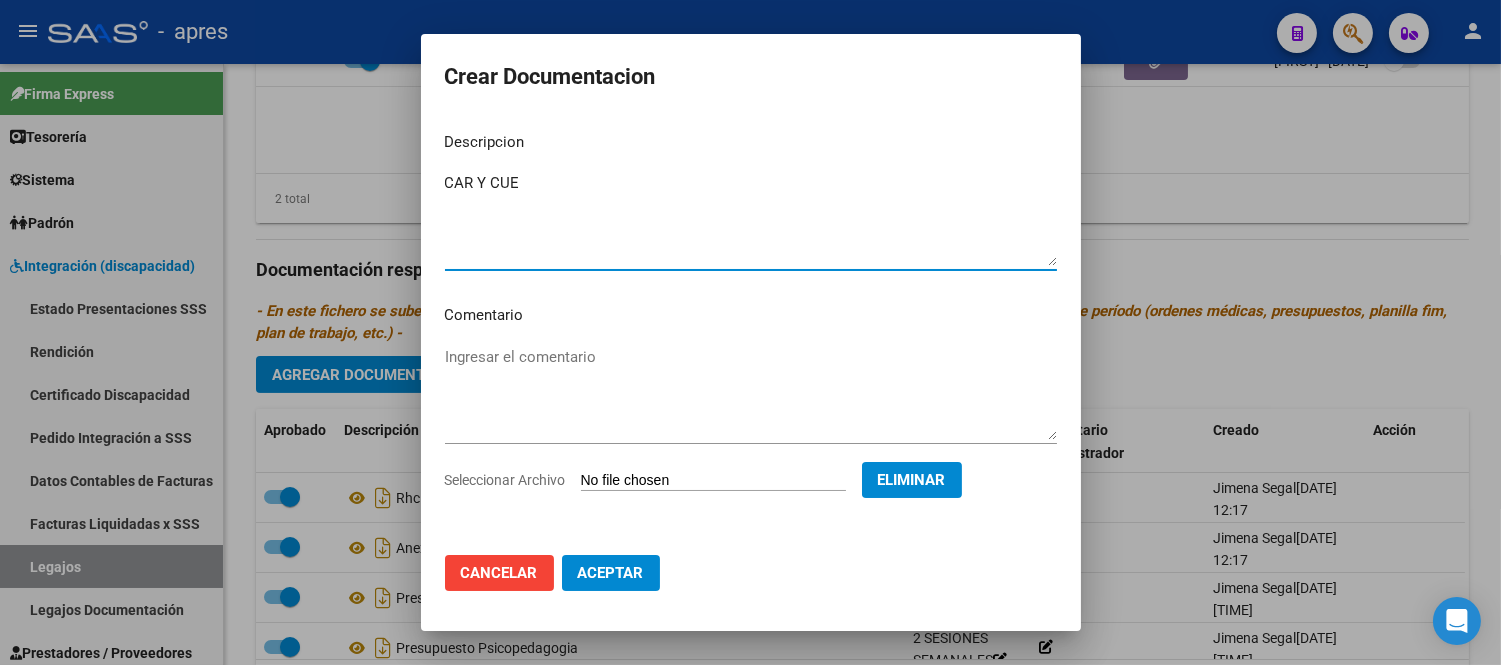 type on "CAR Y CUE" 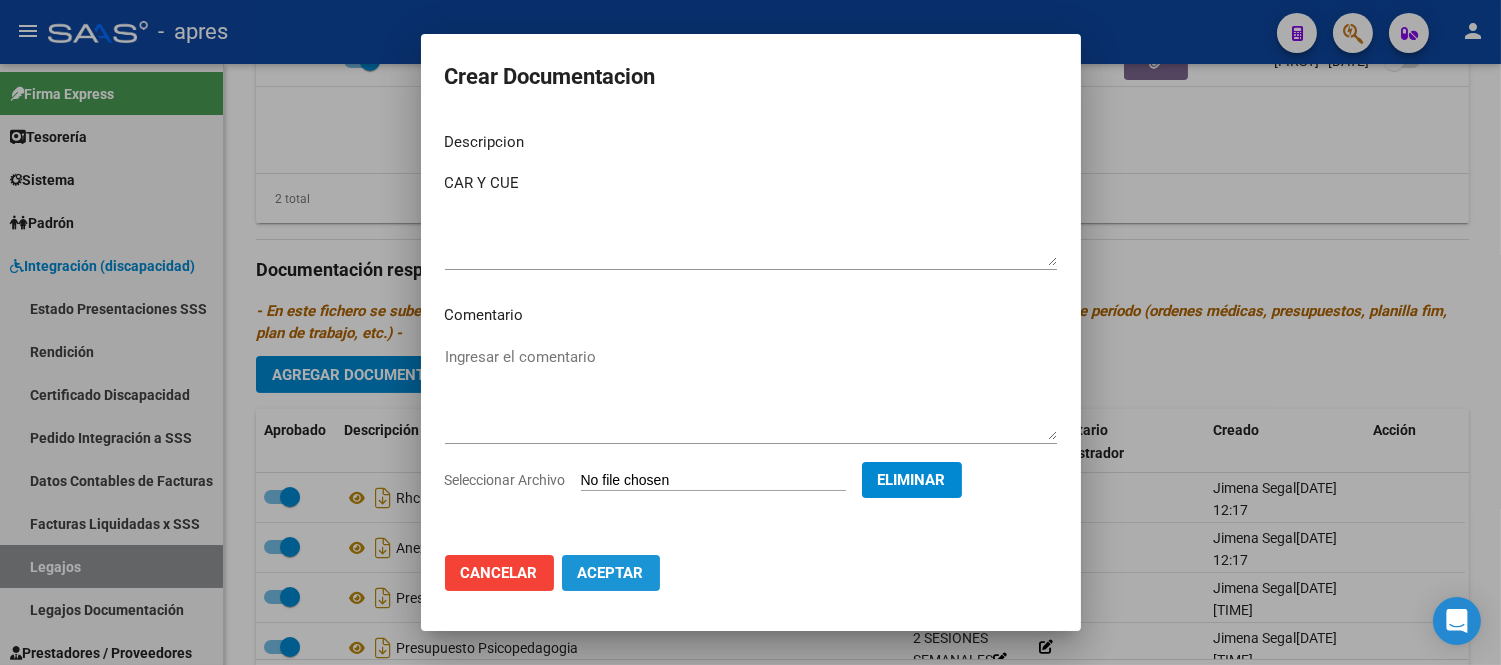 click on "Aceptar" 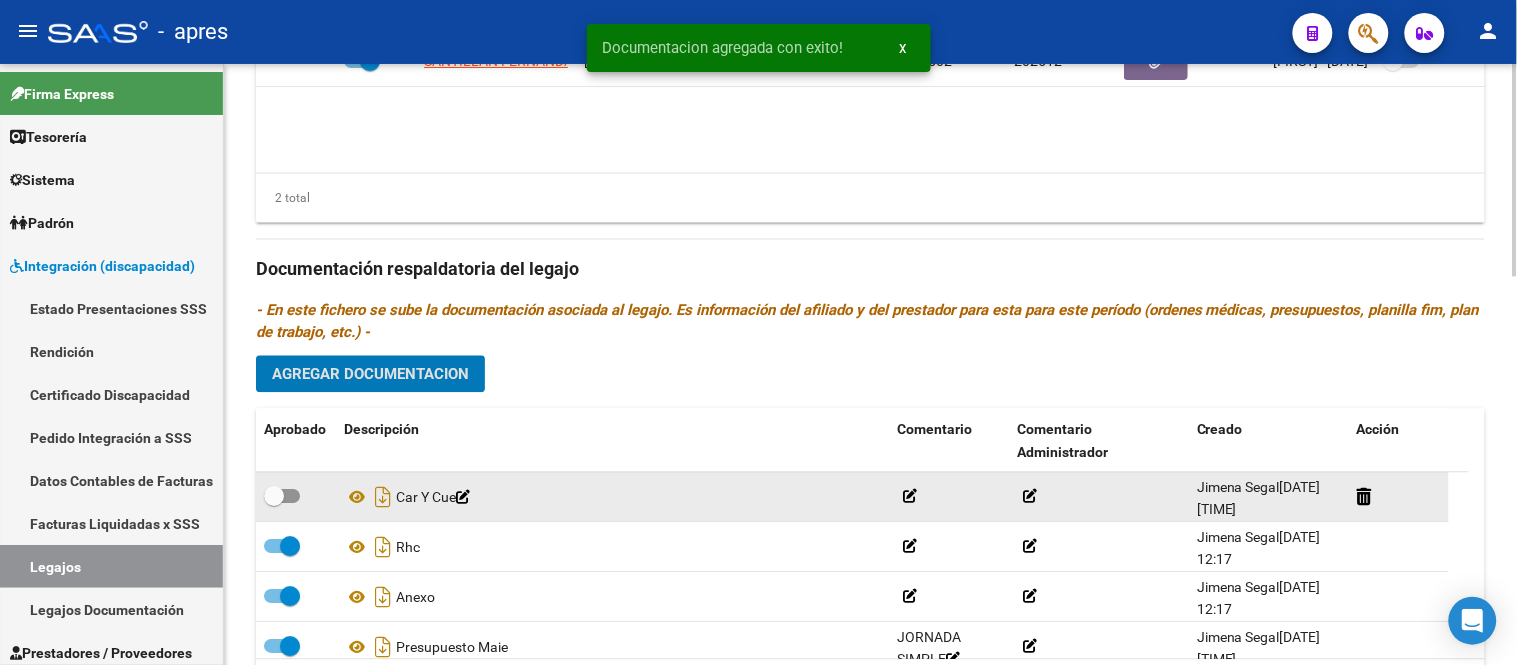 click at bounding box center [282, 497] 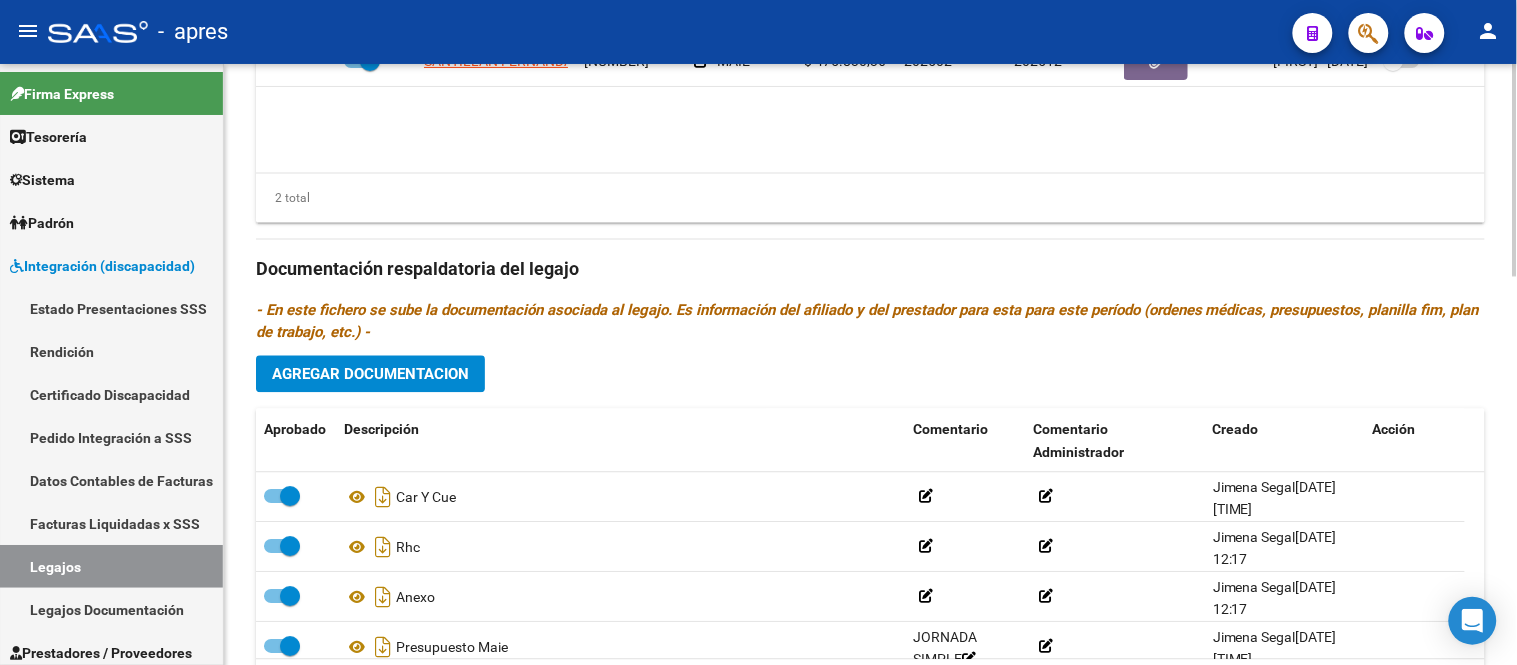 scroll, scrollTop: 1101, scrollLeft: 0, axis: vertical 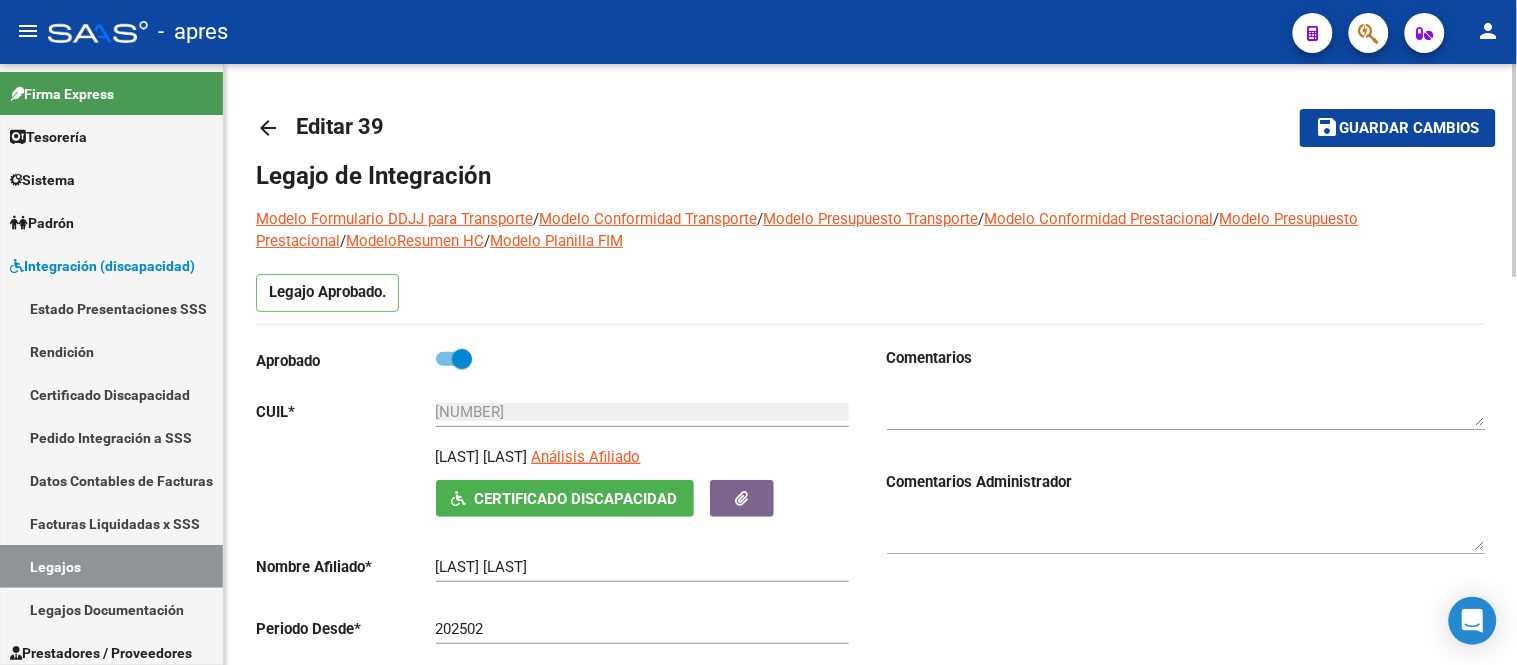 click on "Guardar cambios" 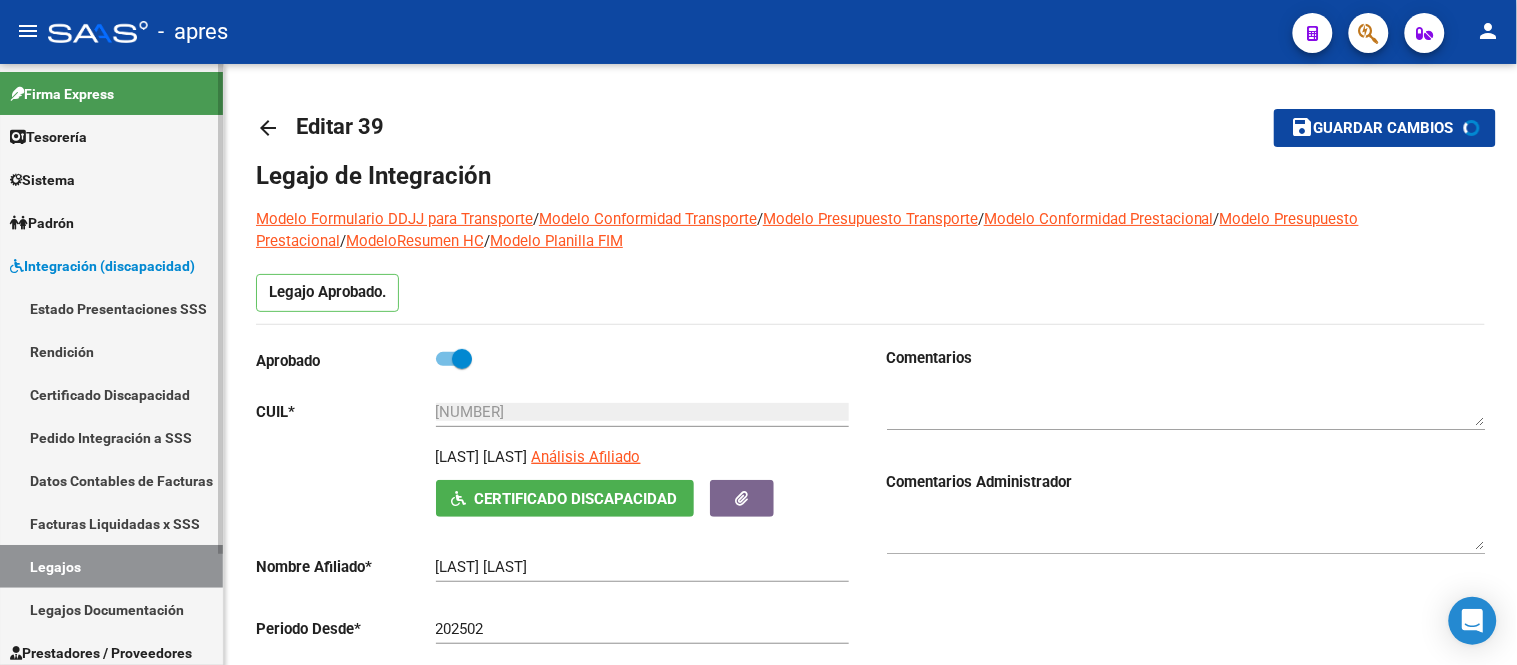 click on "Legajos" at bounding box center (111, 566) 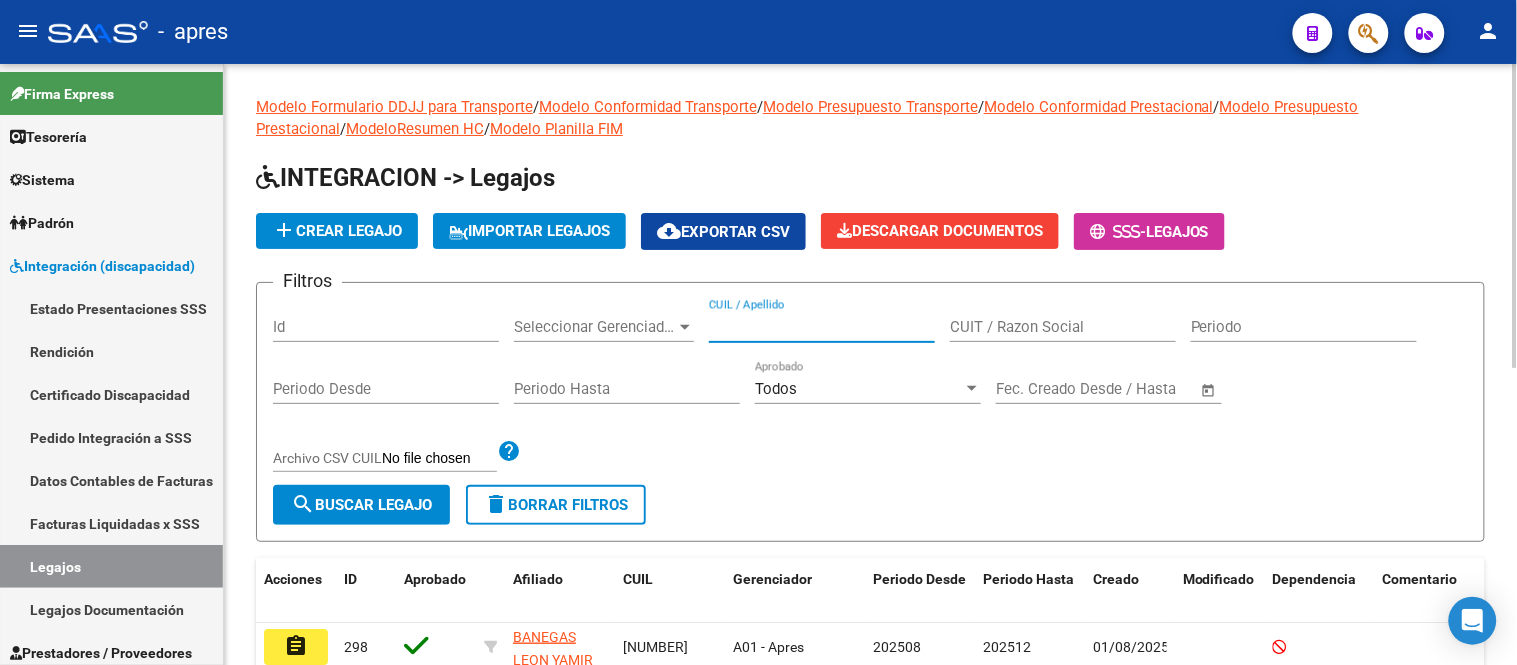 click on "CUIL / Apellido" at bounding box center [822, 327] 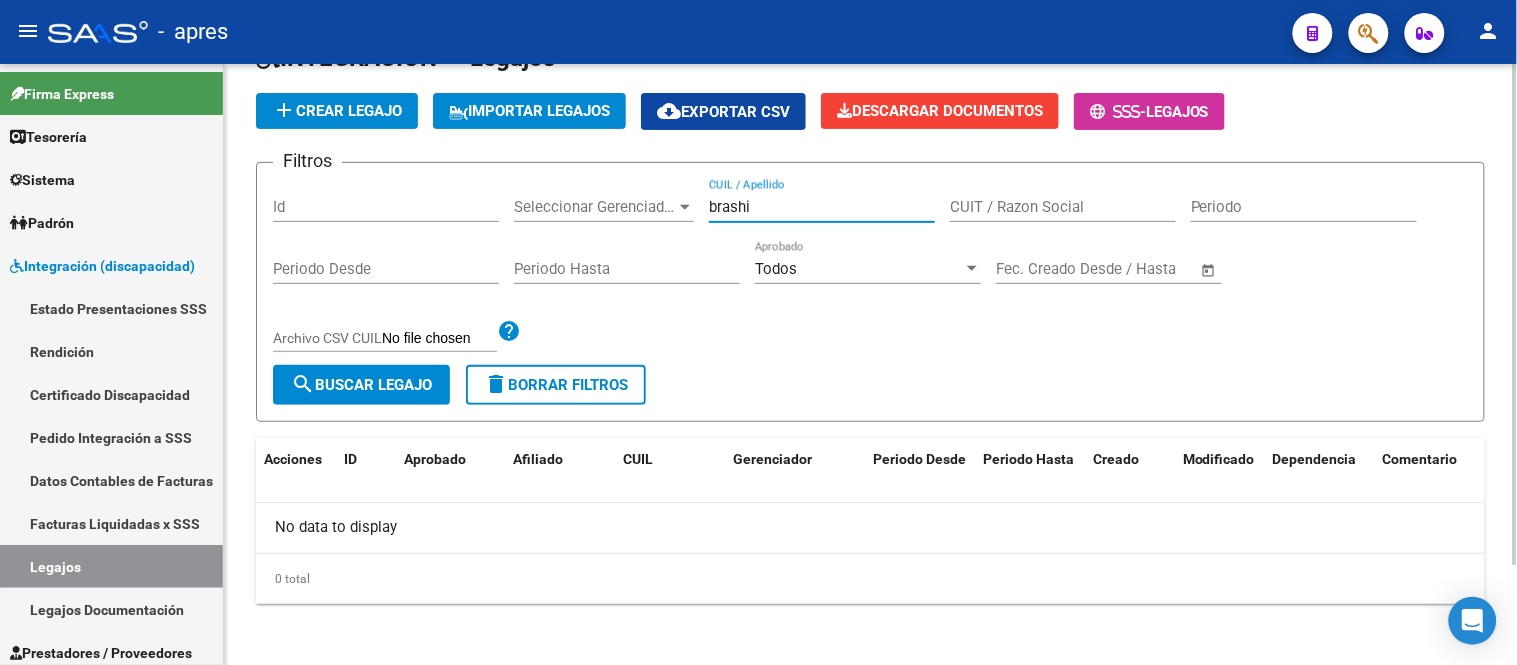 scroll, scrollTop: 122, scrollLeft: 0, axis: vertical 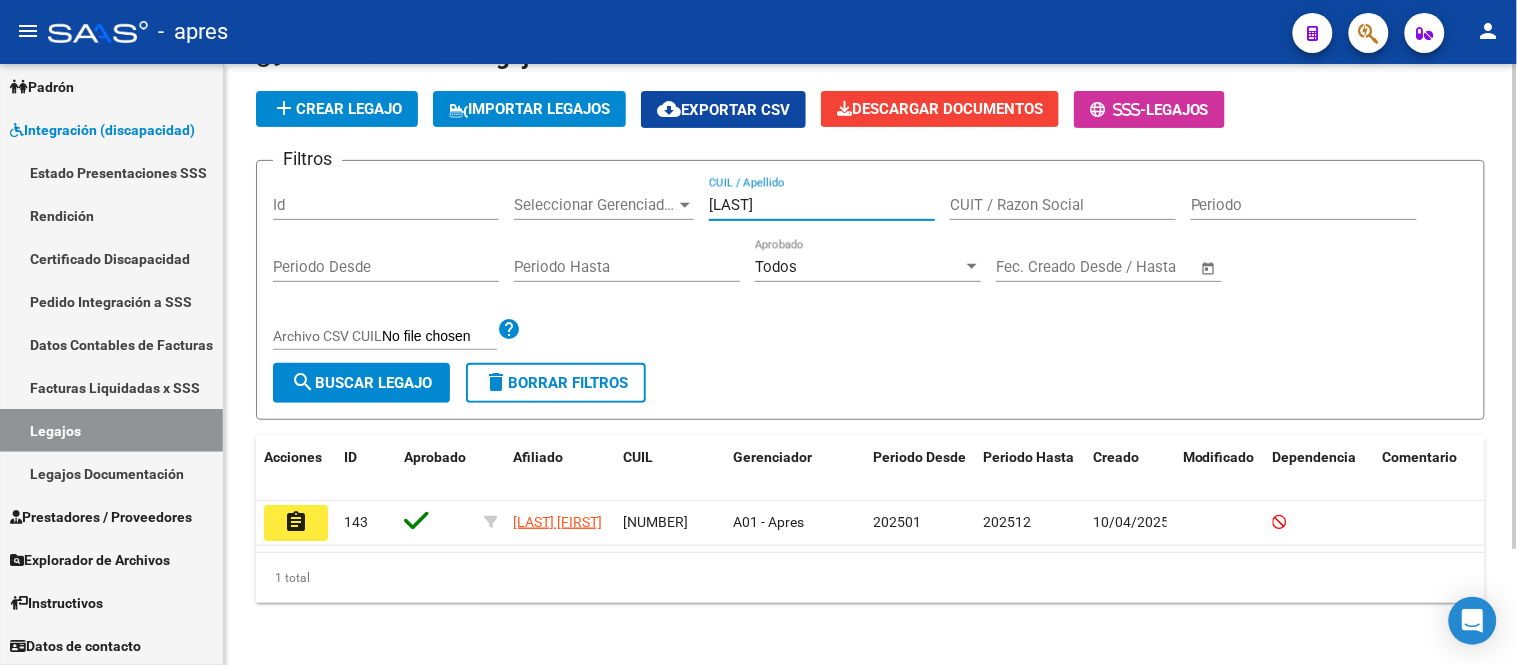 type on "braschi" 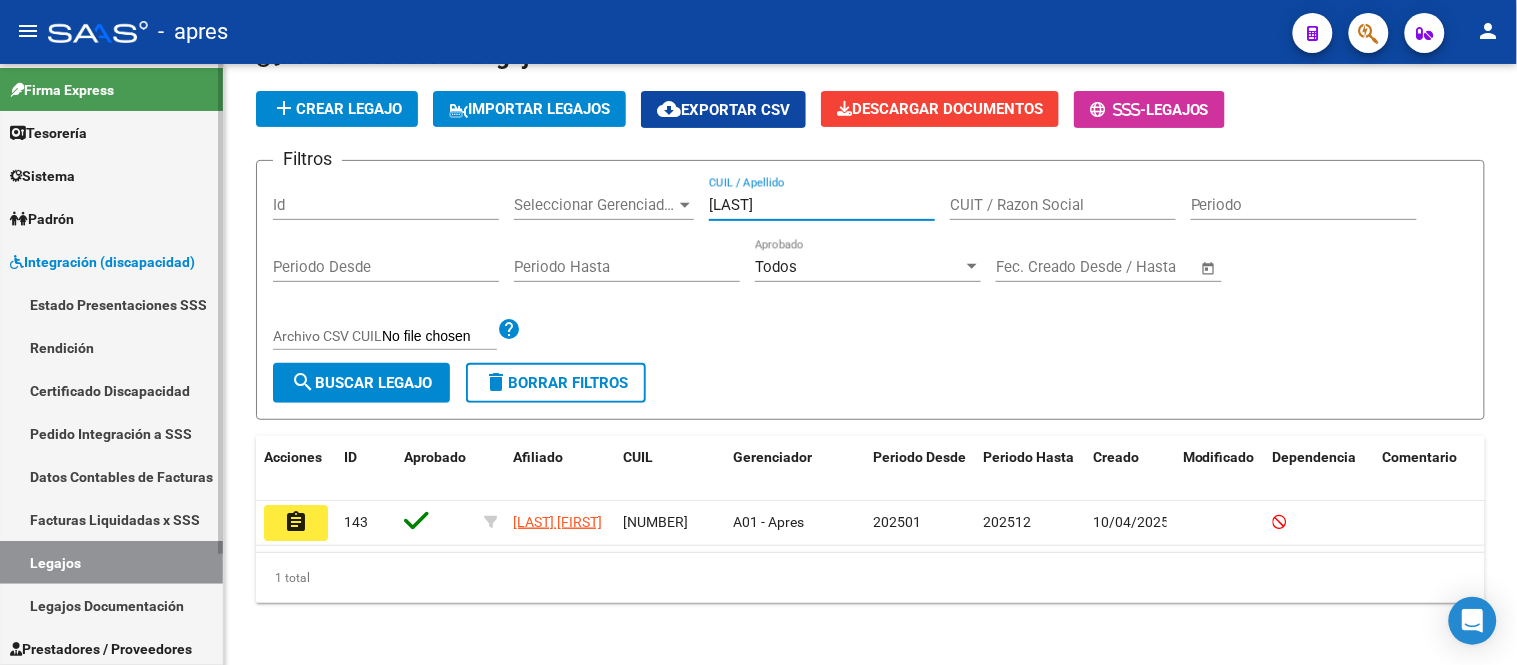 scroll, scrollTop: 0, scrollLeft: 0, axis: both 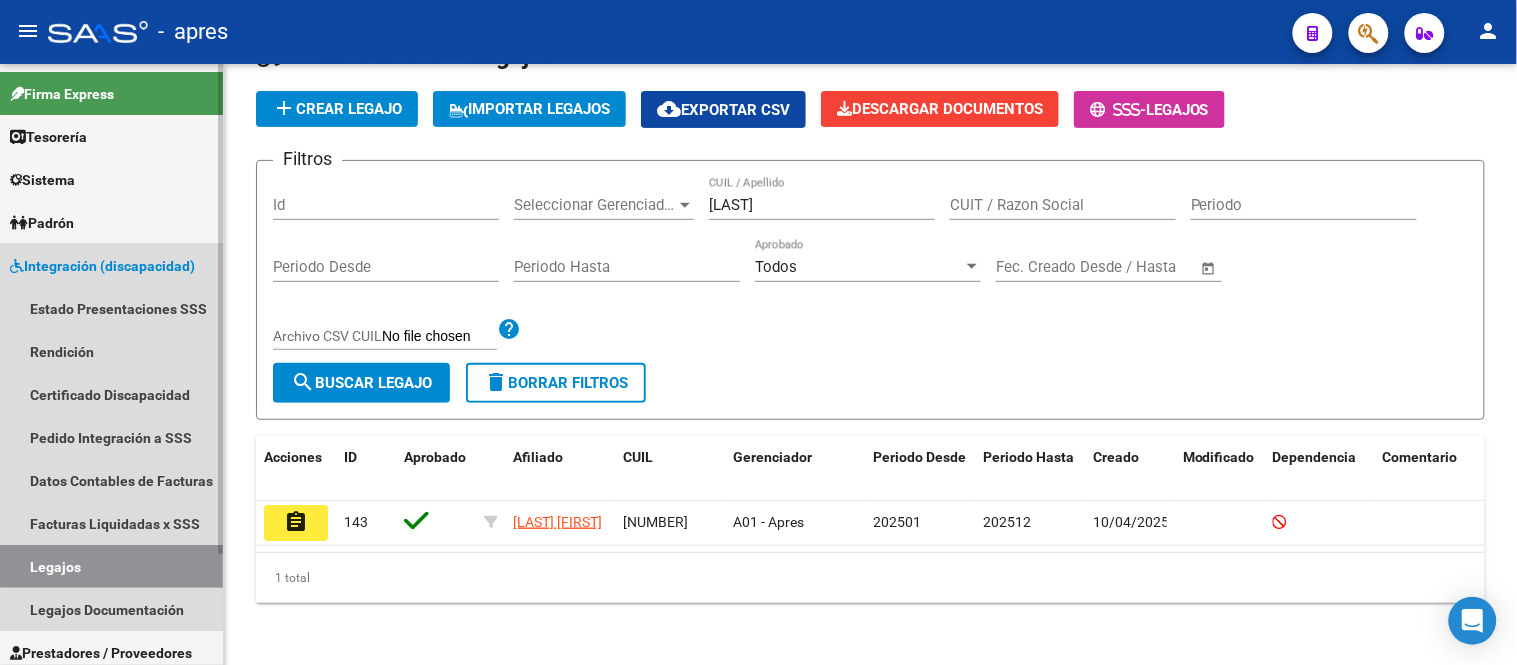 click on "Integración (discapacidad)" at bounding box center [102, 266] 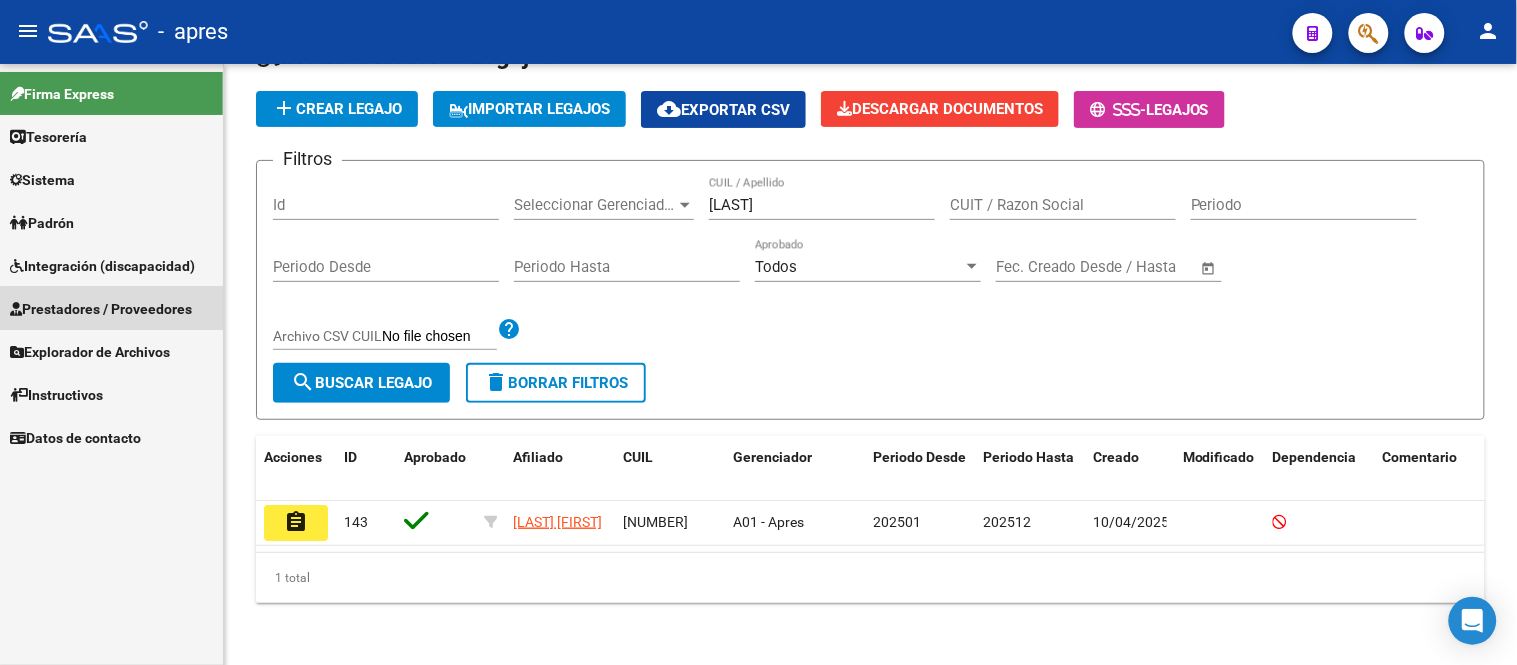 click on "Prestadores / Proveedores" at bounding box center (101, 309) 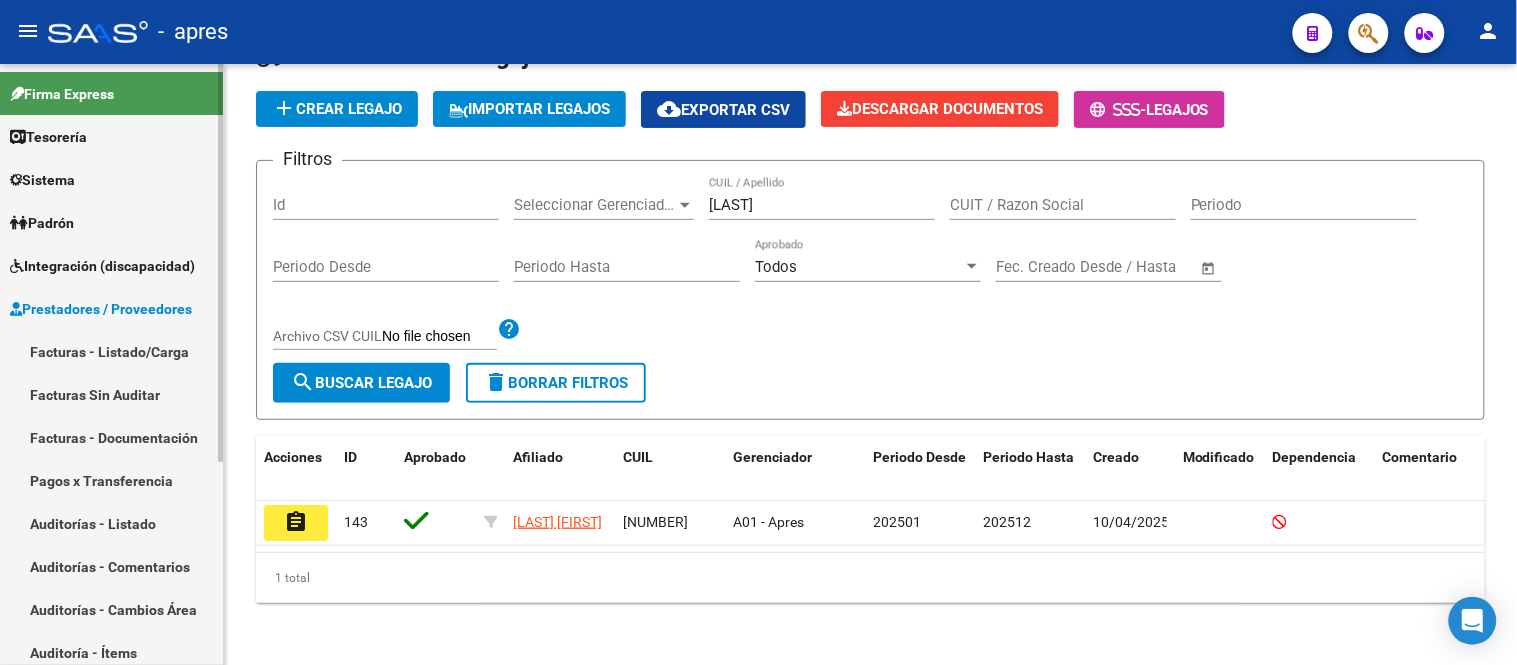 click on "Facturas - Listado/Carga" at bounding box center [111, 351] 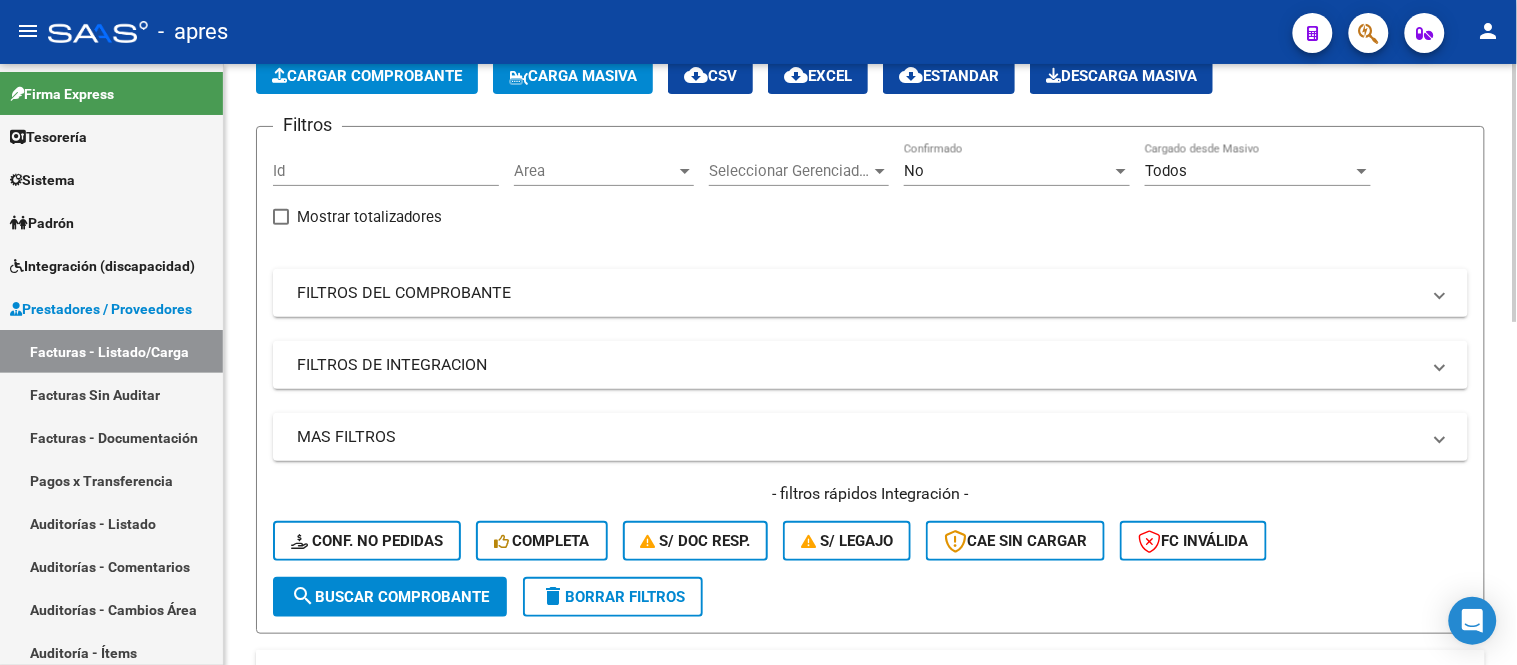 scroll, scrollTop: 222, scrollLeft: 0, axis: vertical 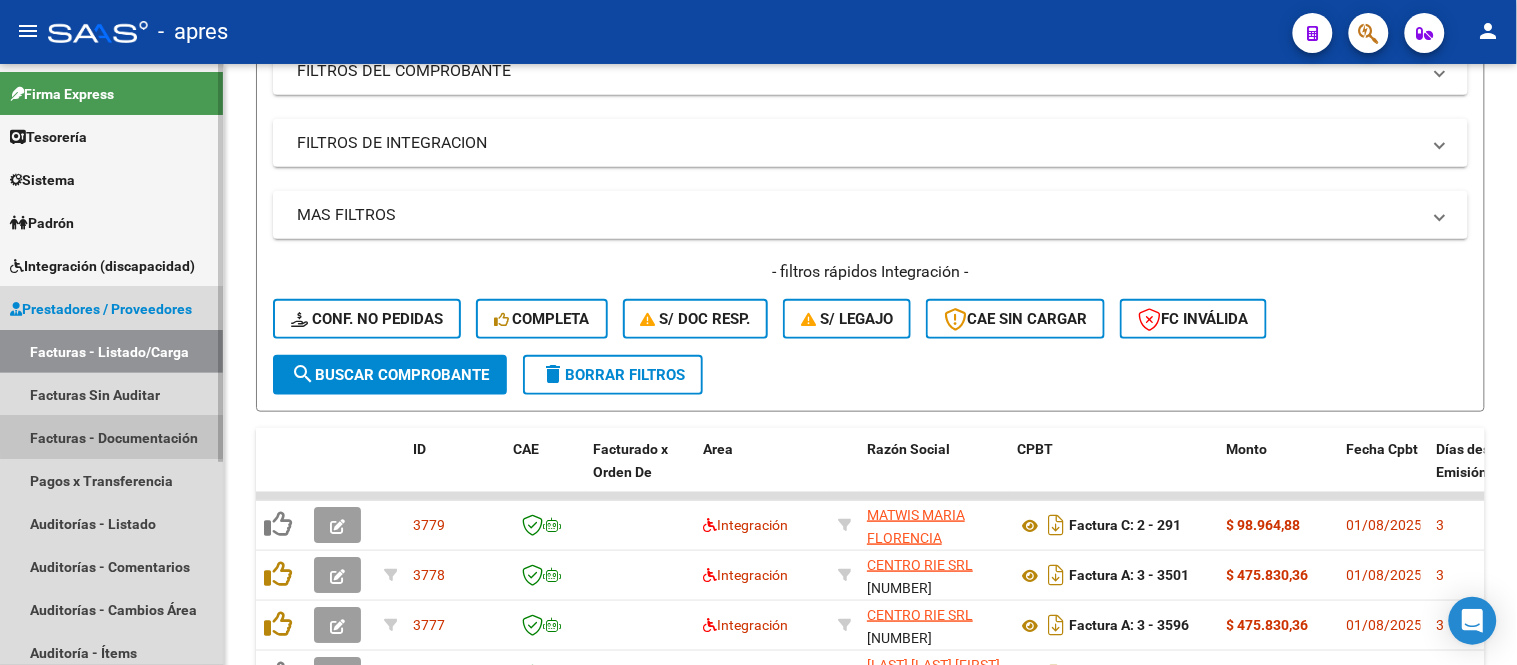 click on "Facturas - Documentación" at bounding box center [111, 437] 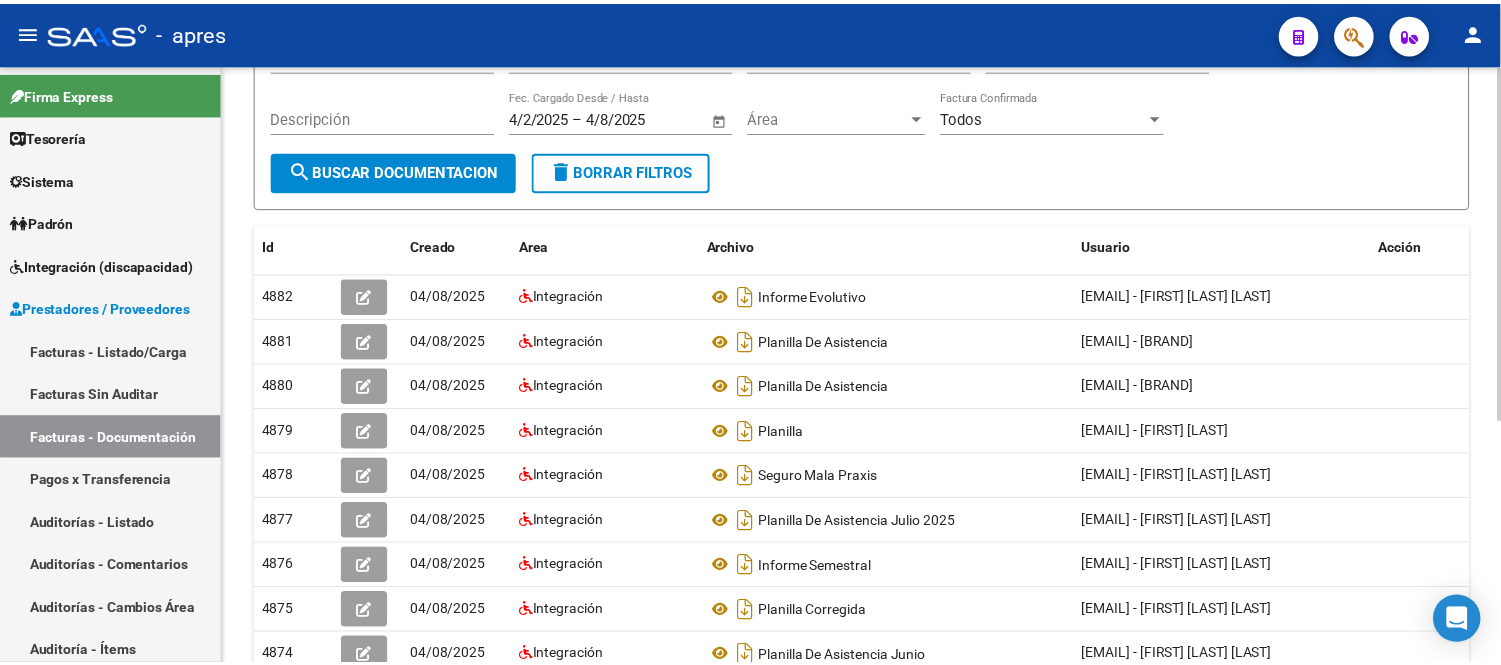 scroll, scrollTop: 222, scrollLeft: 0, axis: vertical 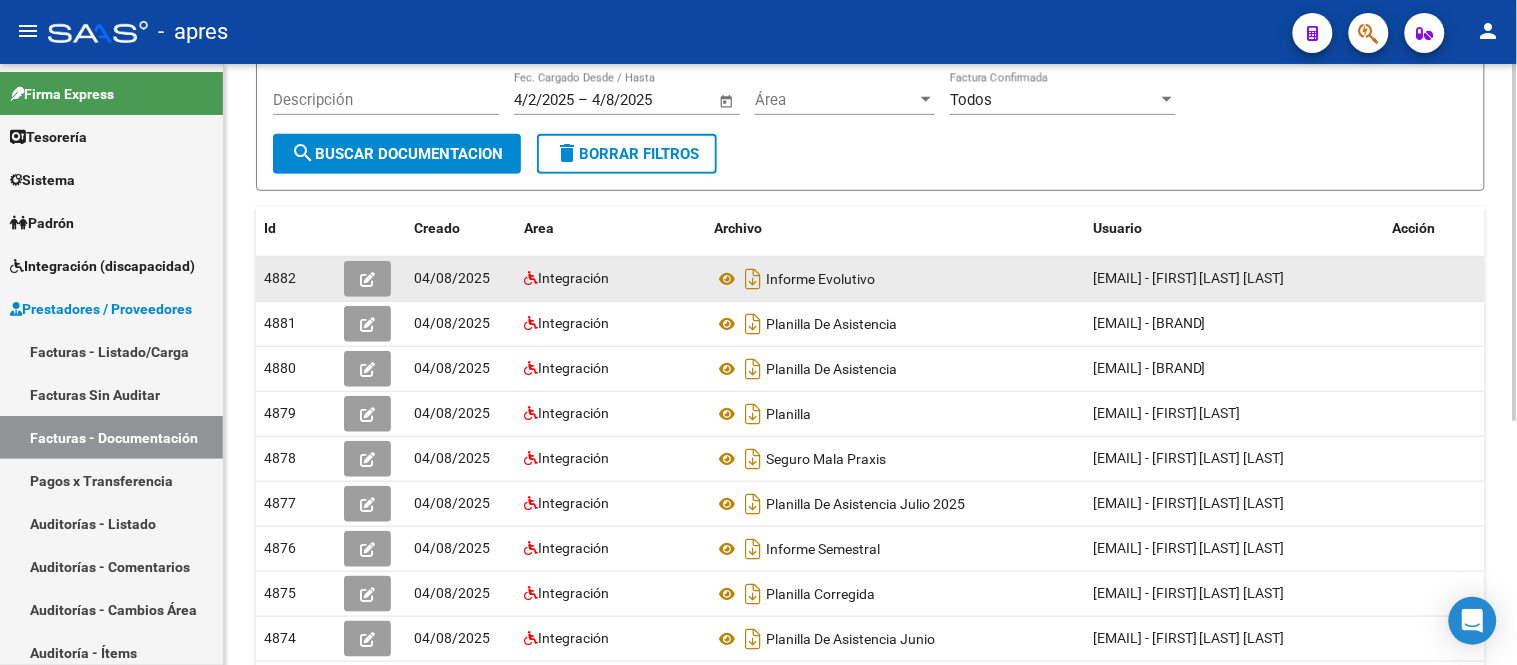 click 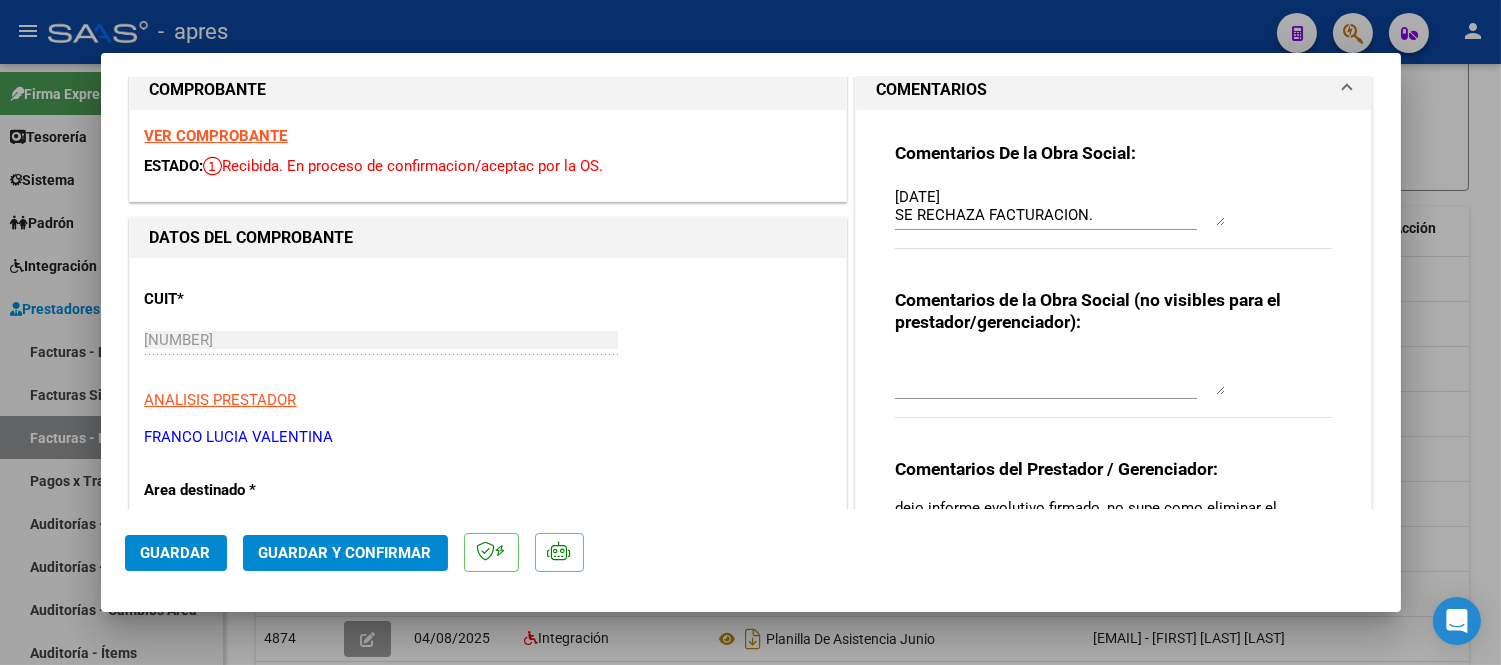 scroll, scrollTop: 0, scrollLeft: 0, axis: both 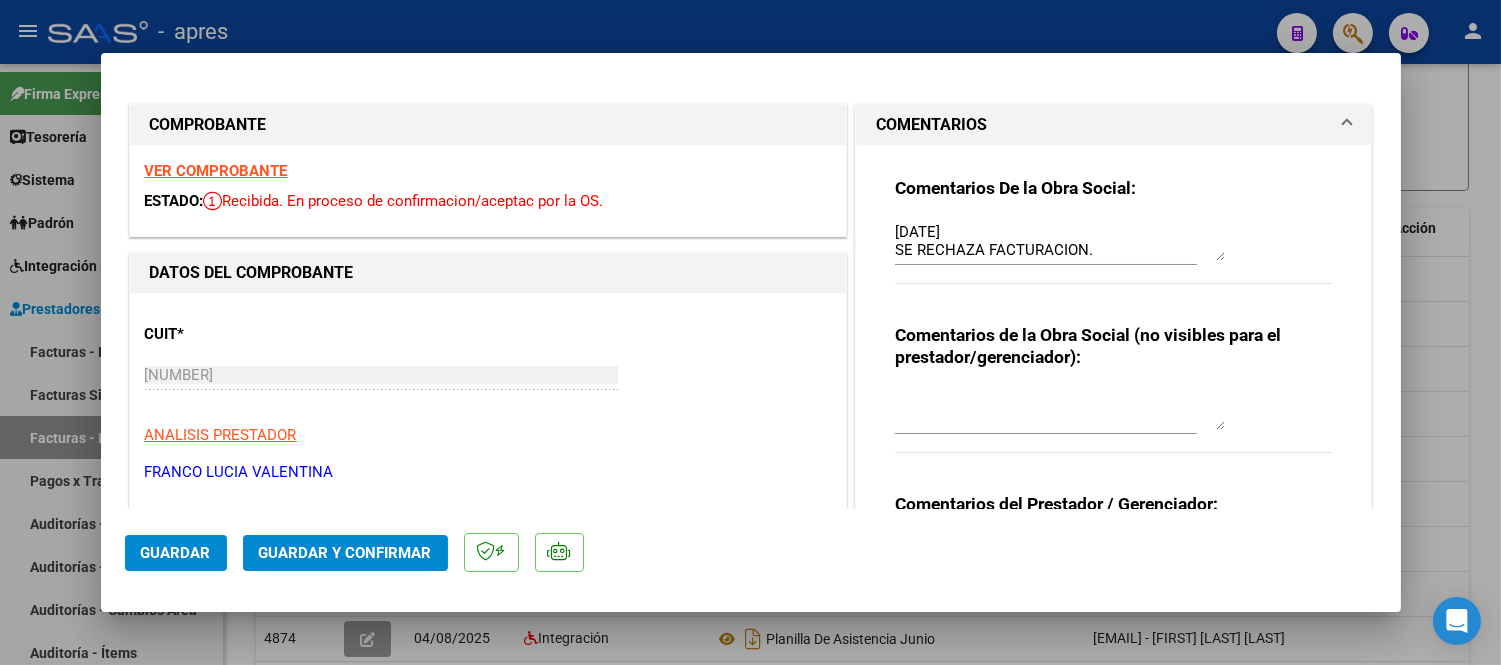 click on "VER COMPROBANTE" at bounding box center (216, 171) 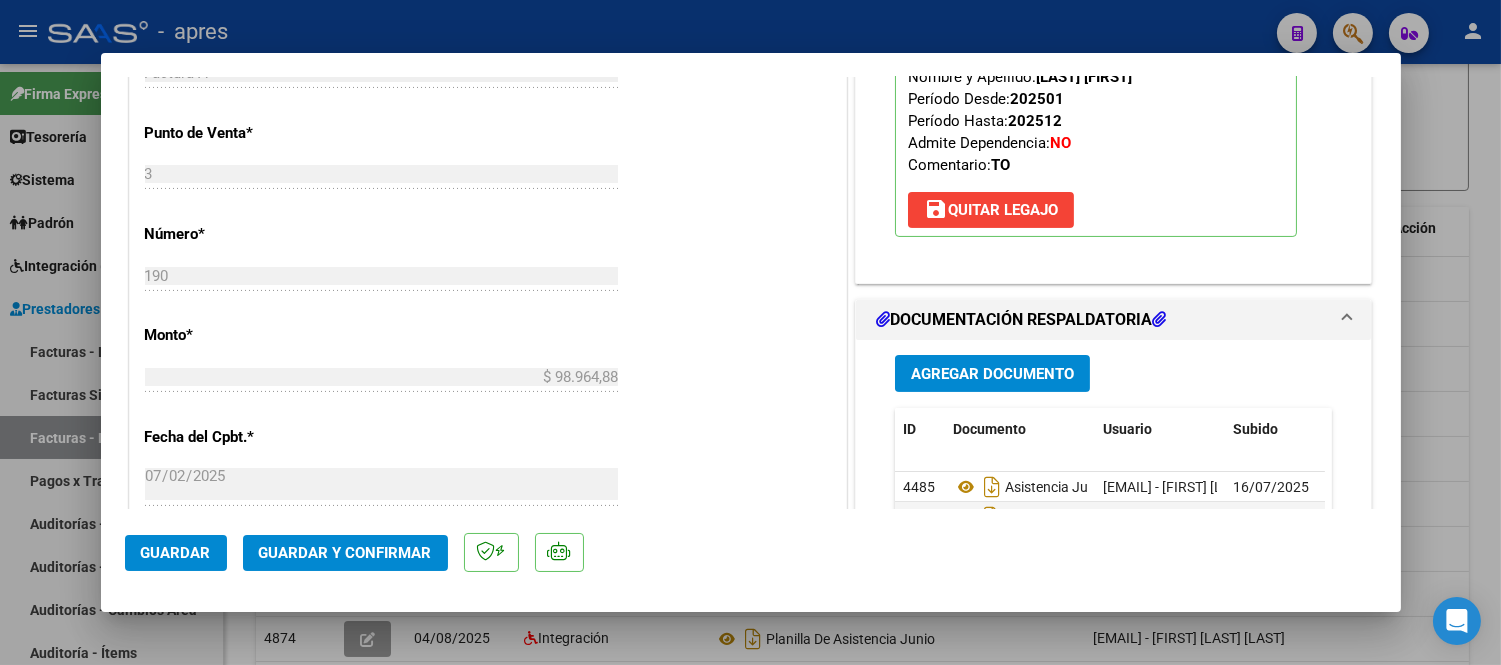 scroll, scrollTop: 1111, scrollLeft: 0, axis: vertical 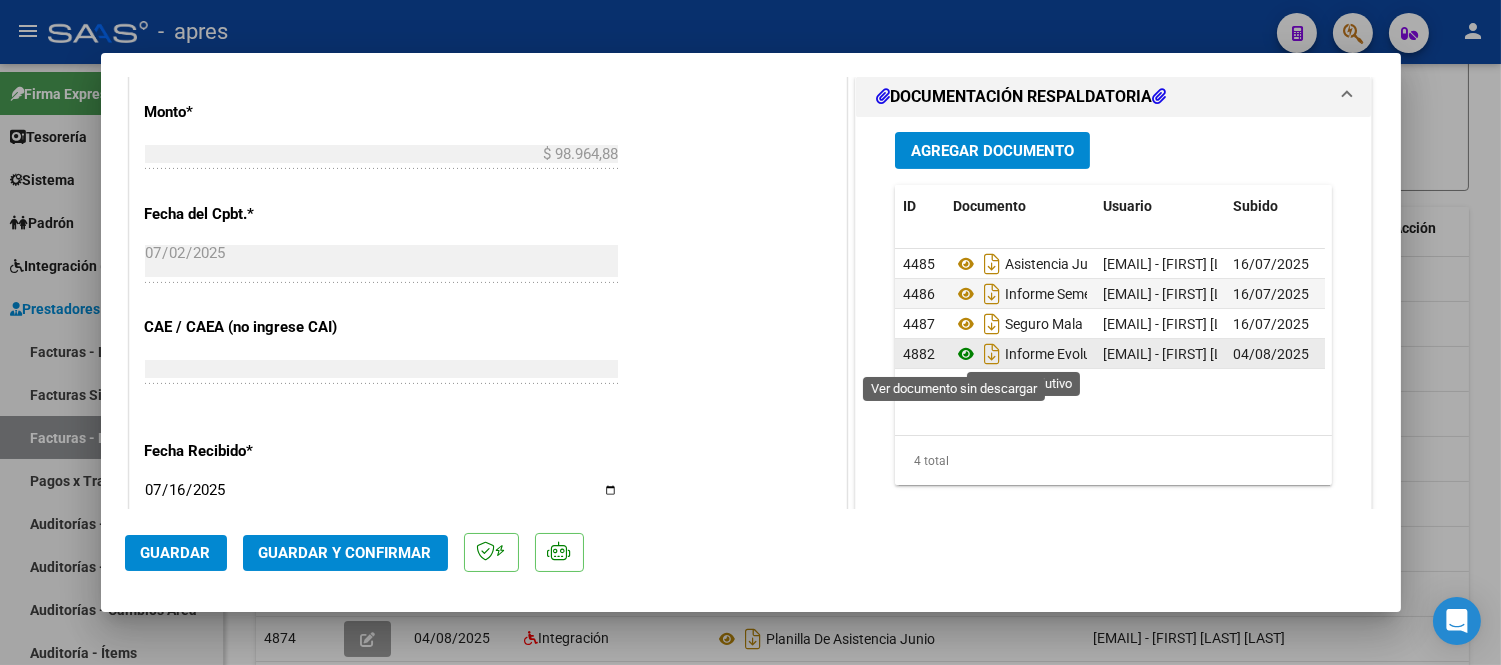 click 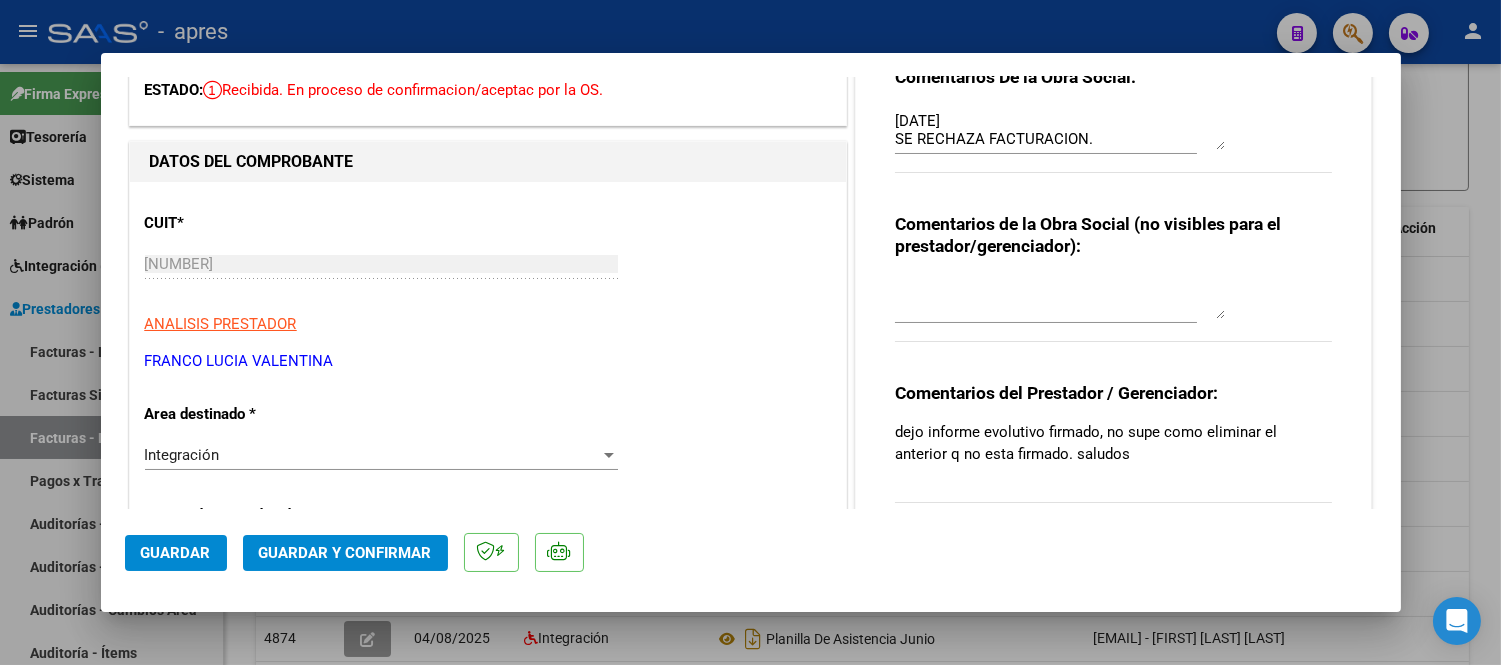 scroll, scrollTop: 0, scrollLeft: 0, axis: both 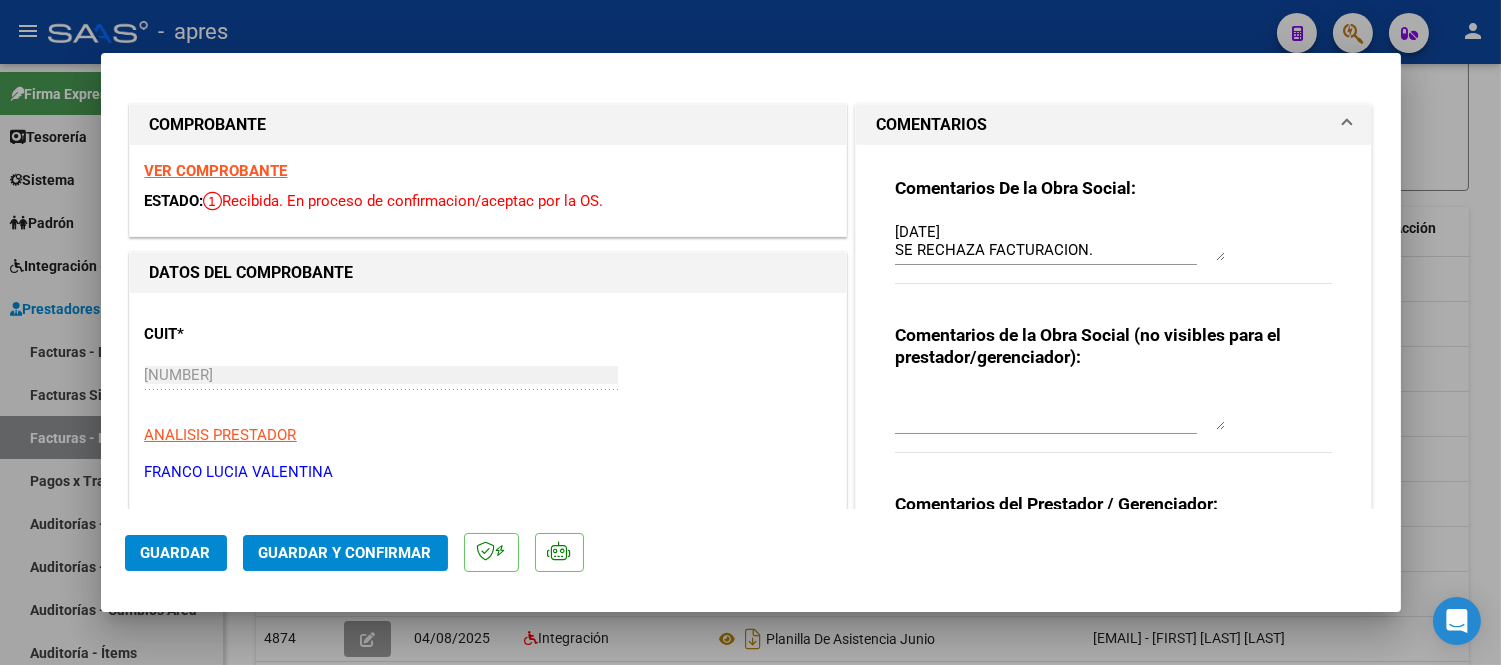 click at bounding box center [1060, 410] 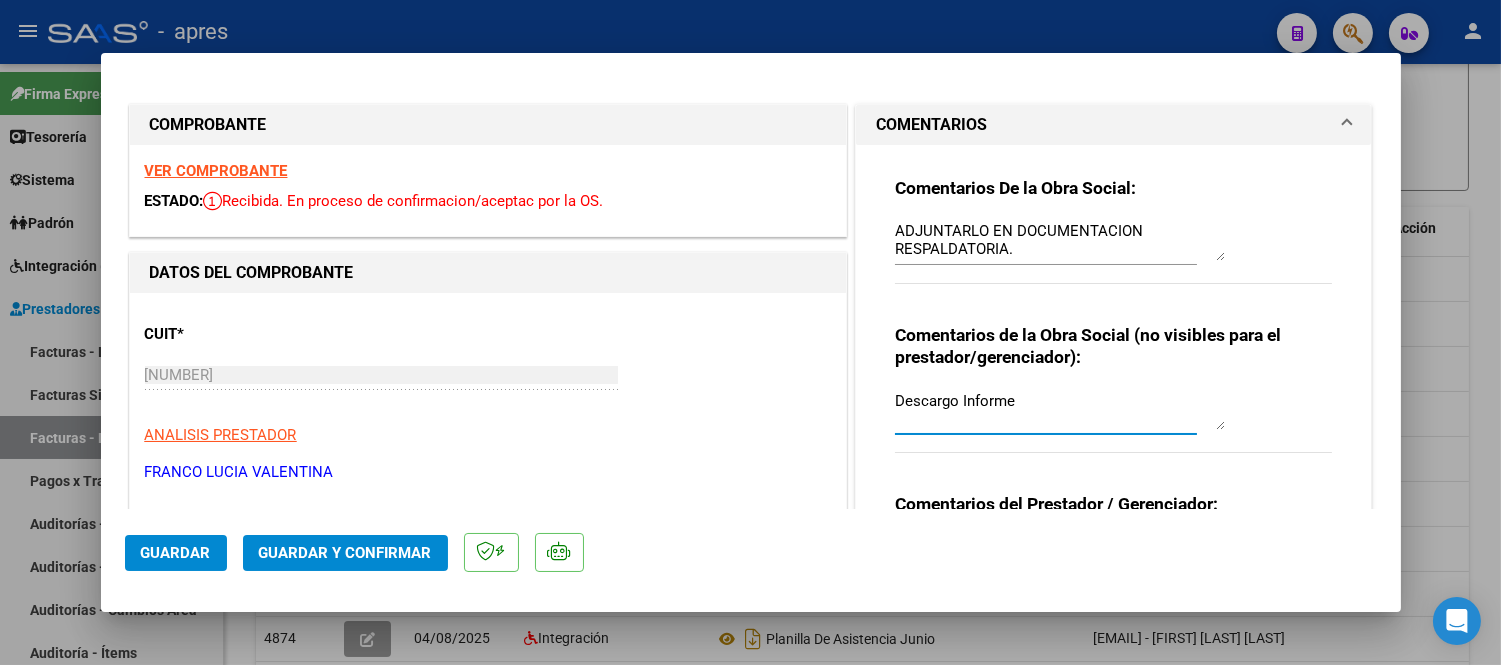 scroll, scrollTop: 111, scrollLeft: 0, axis: vertical 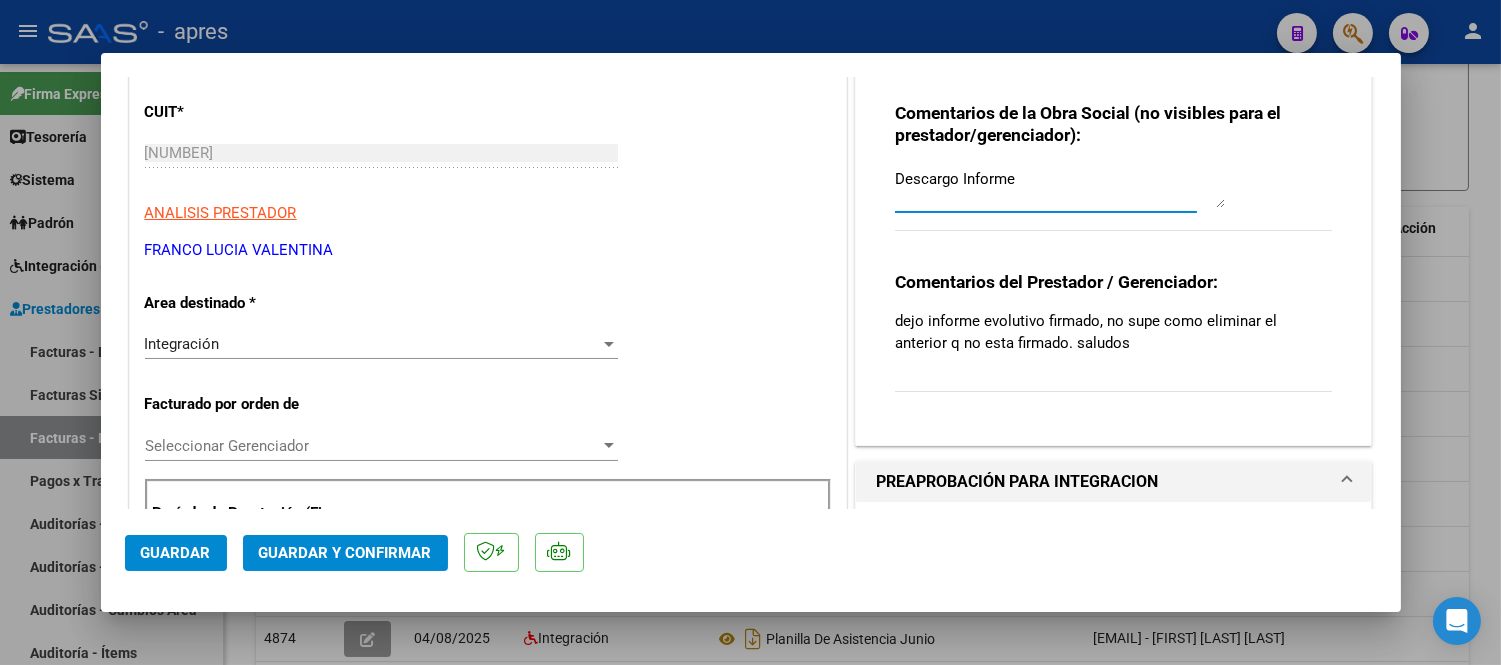 type on "Descargo Informe" 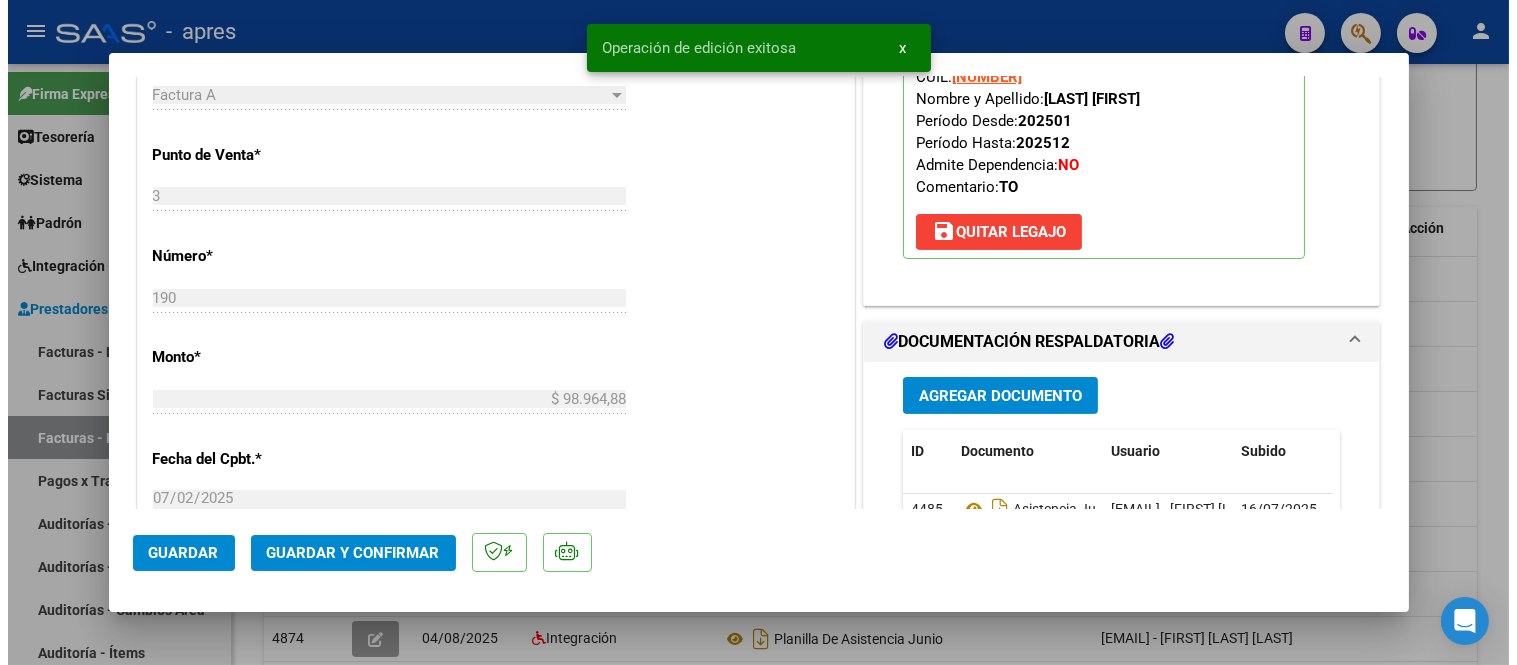 scroll, scrollTop: 888, scrollLeft: 0, axis: vertical 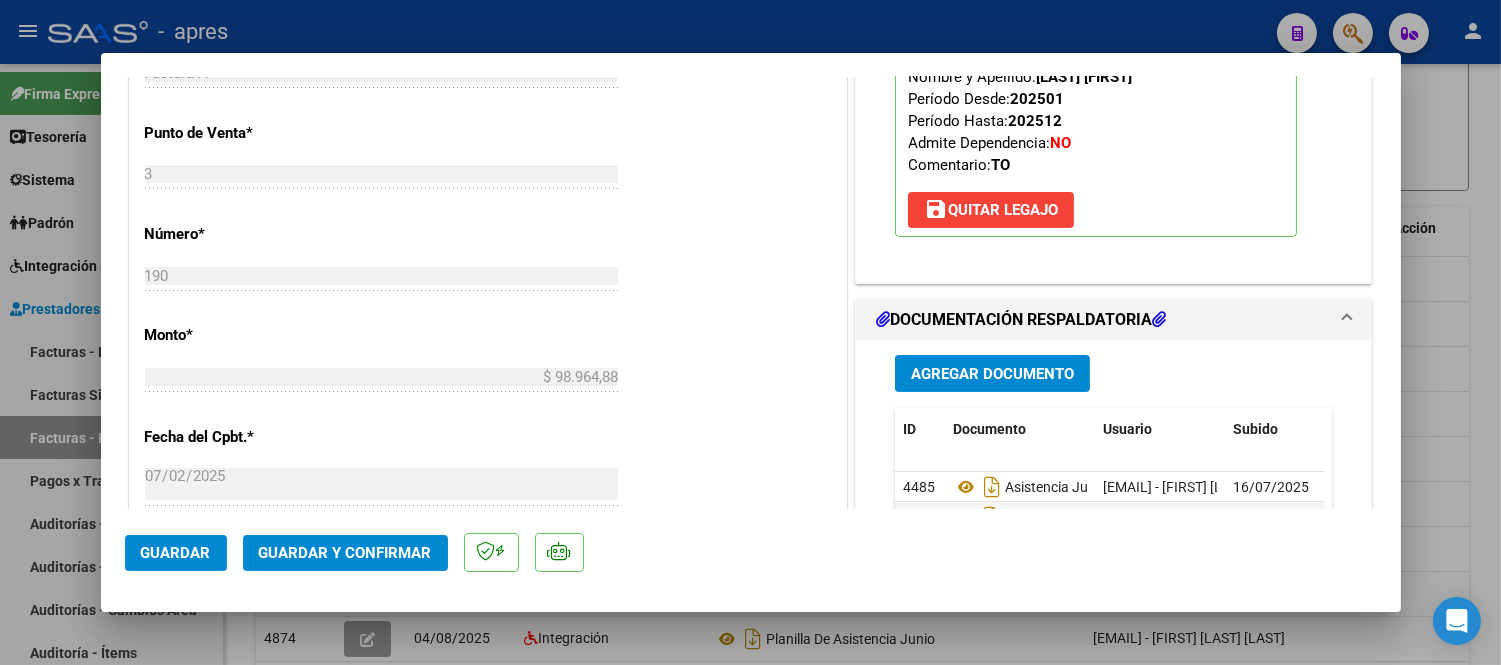 click at bounding box center (750, 332) 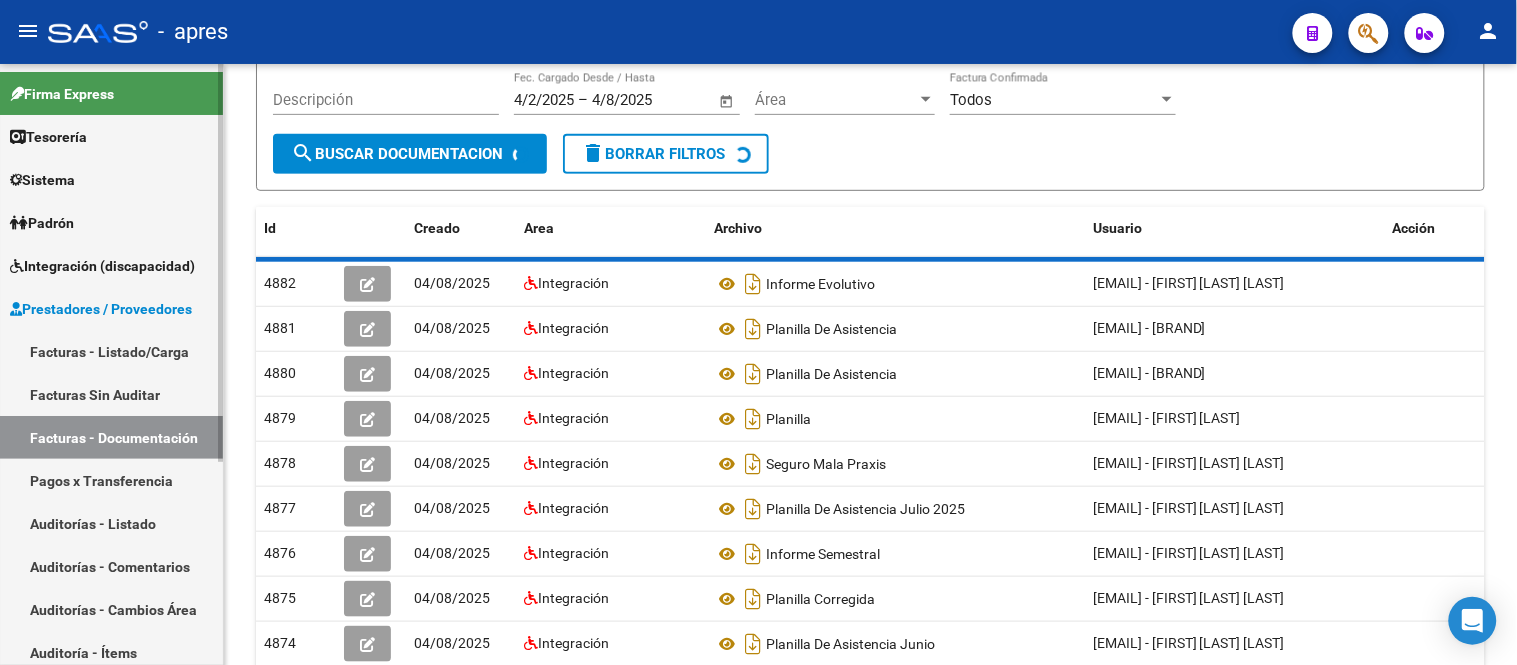 click on "Integración (discapacidad)" at bounding box center (102, 266) 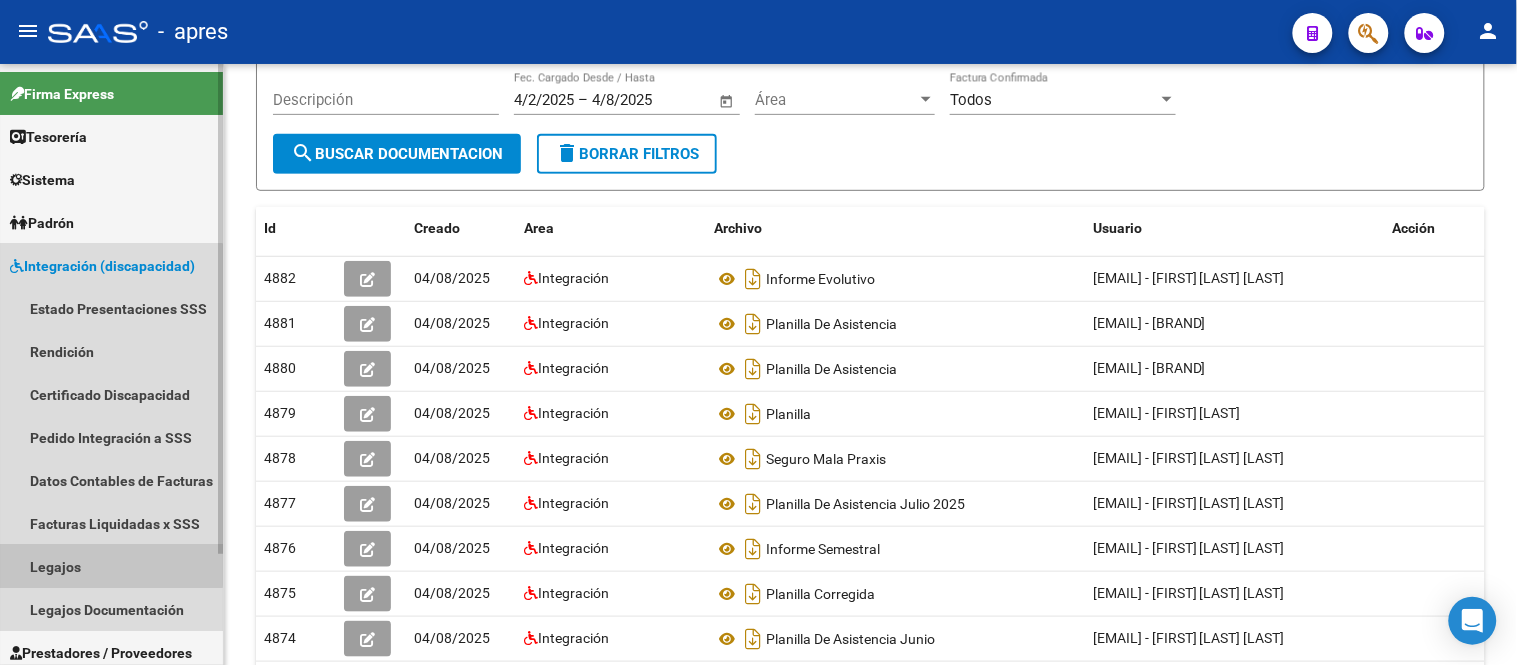 click on "Legajos" at bounding box center (111, 566) 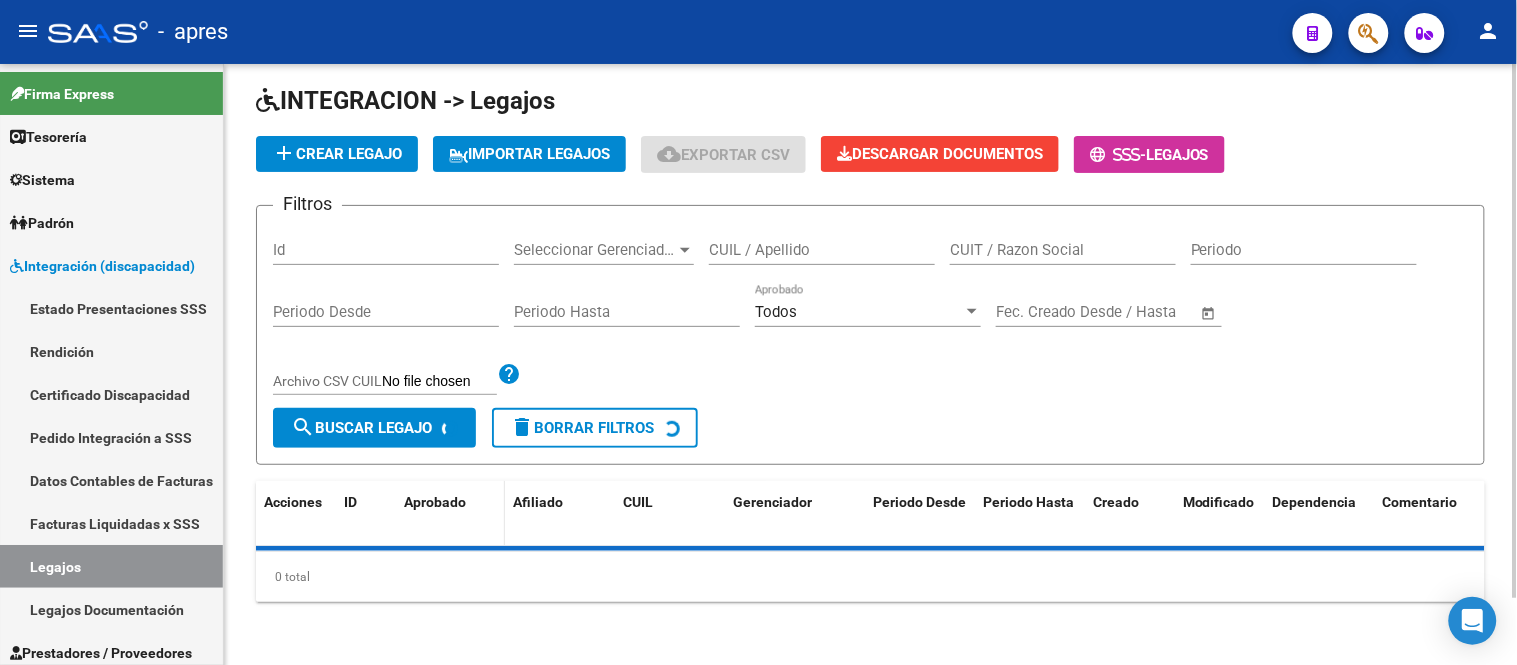 scroll, scrollTop: 222, scrollLeft: 0, axis: vertical 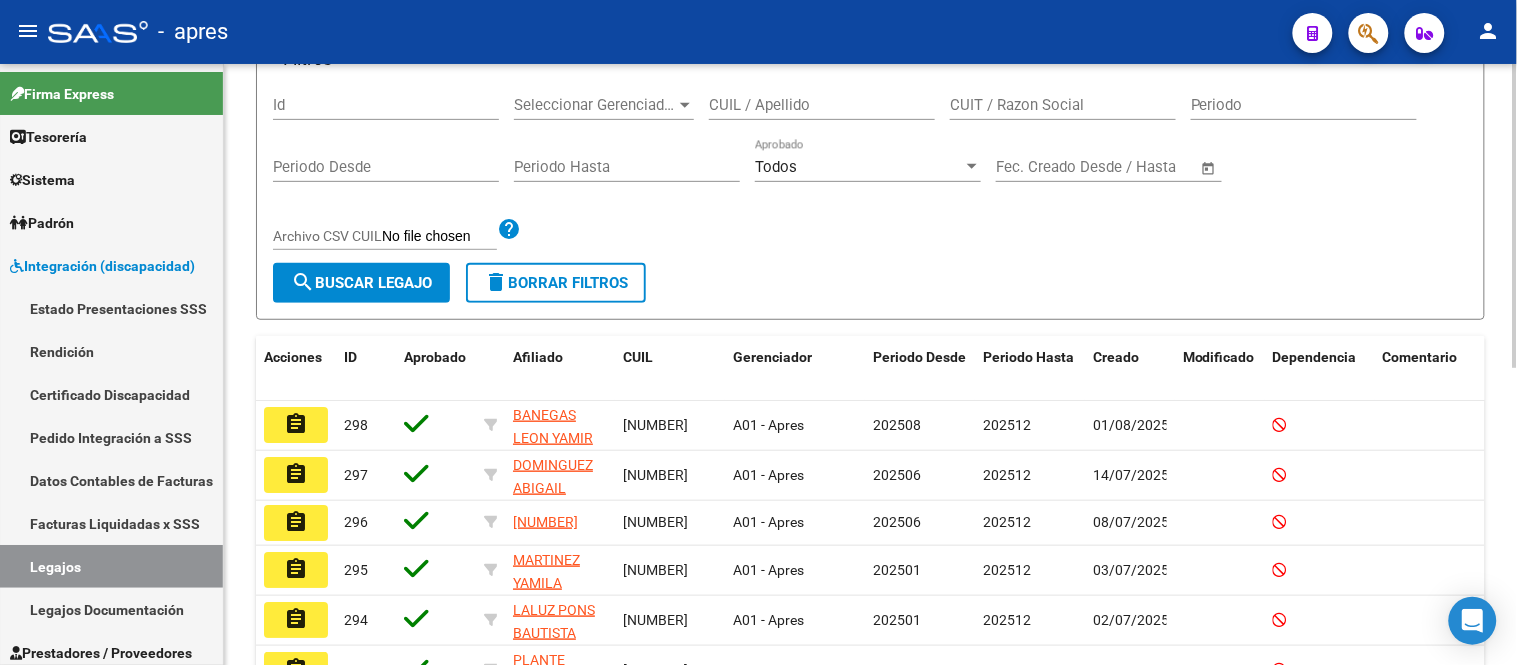 click on "CUIL / Apellido" at bounding box center [822, 105] 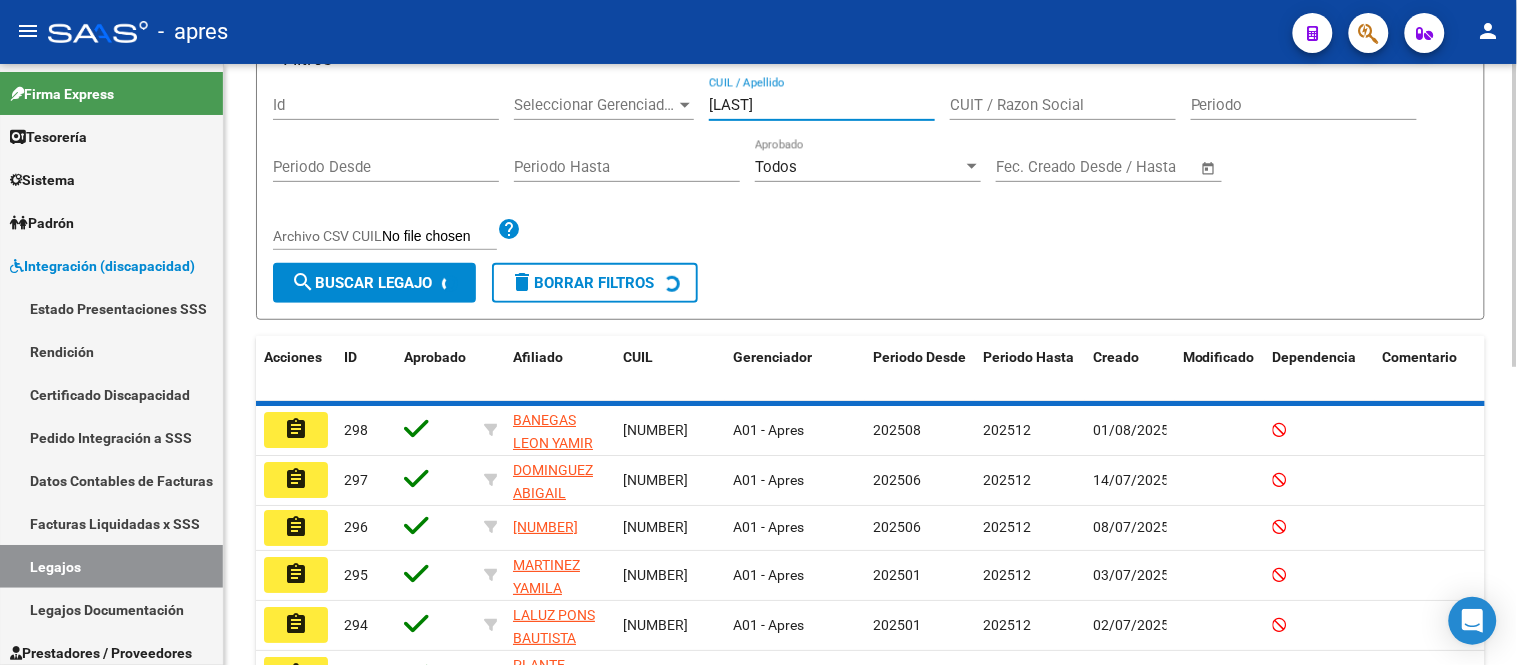 scroll, scrollTop: 145, scrollLeft: 0, axis: vertical 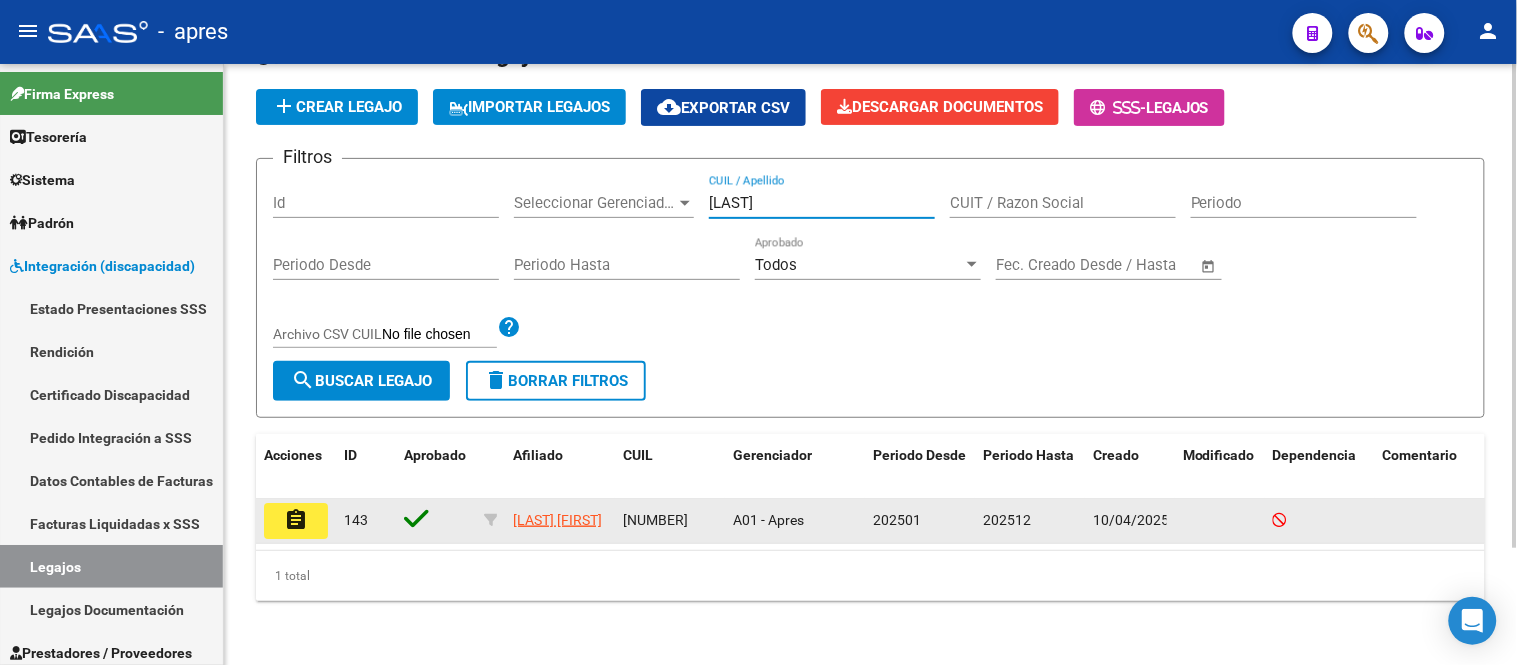 type on "braschi" 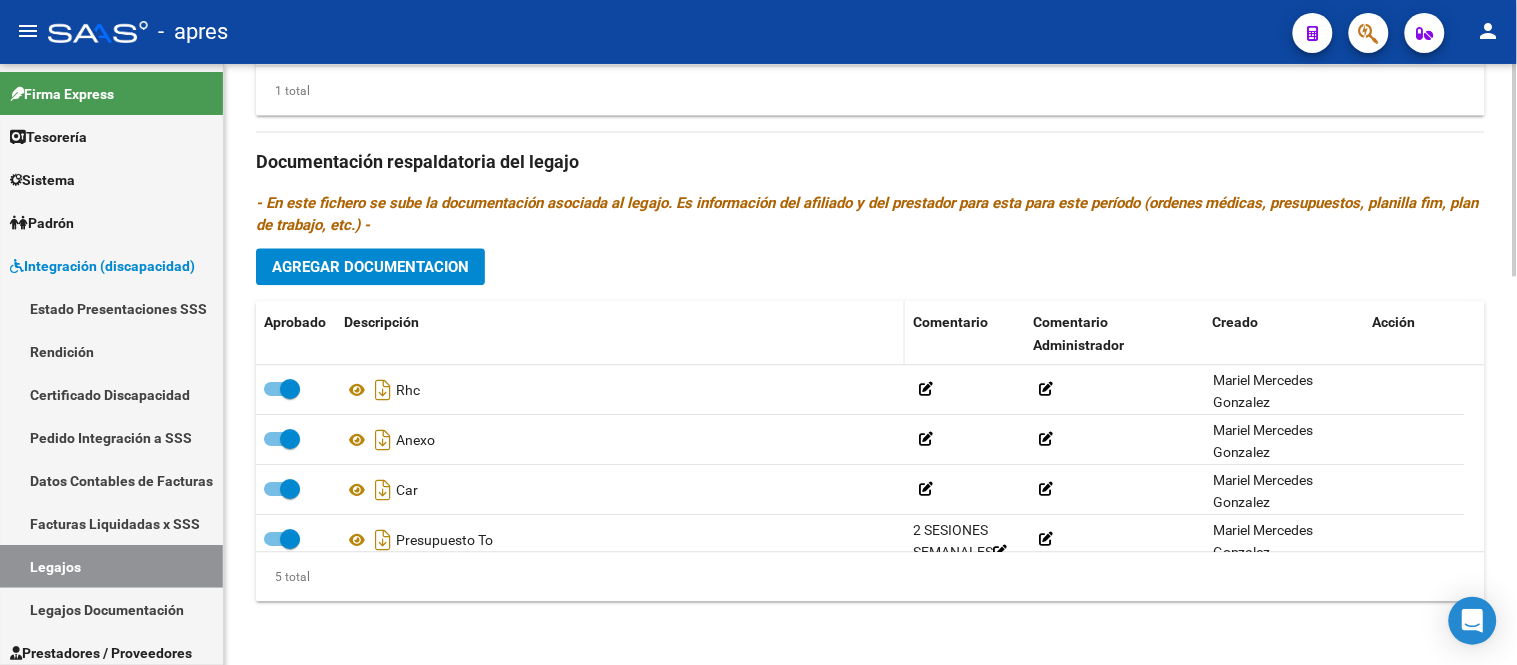 scroll, scrollTop: 1101, scrollLeft: 0, axis: vertical 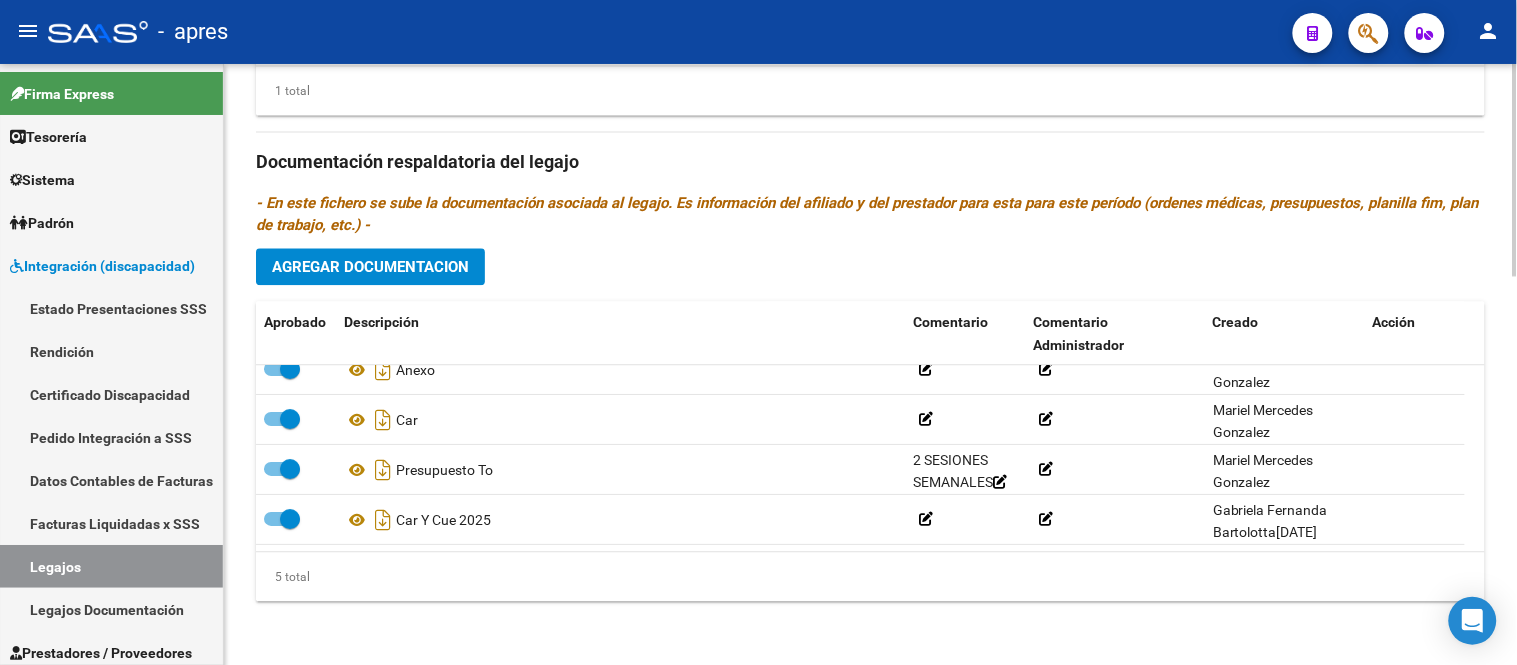 click on "Agregar Documentacion" 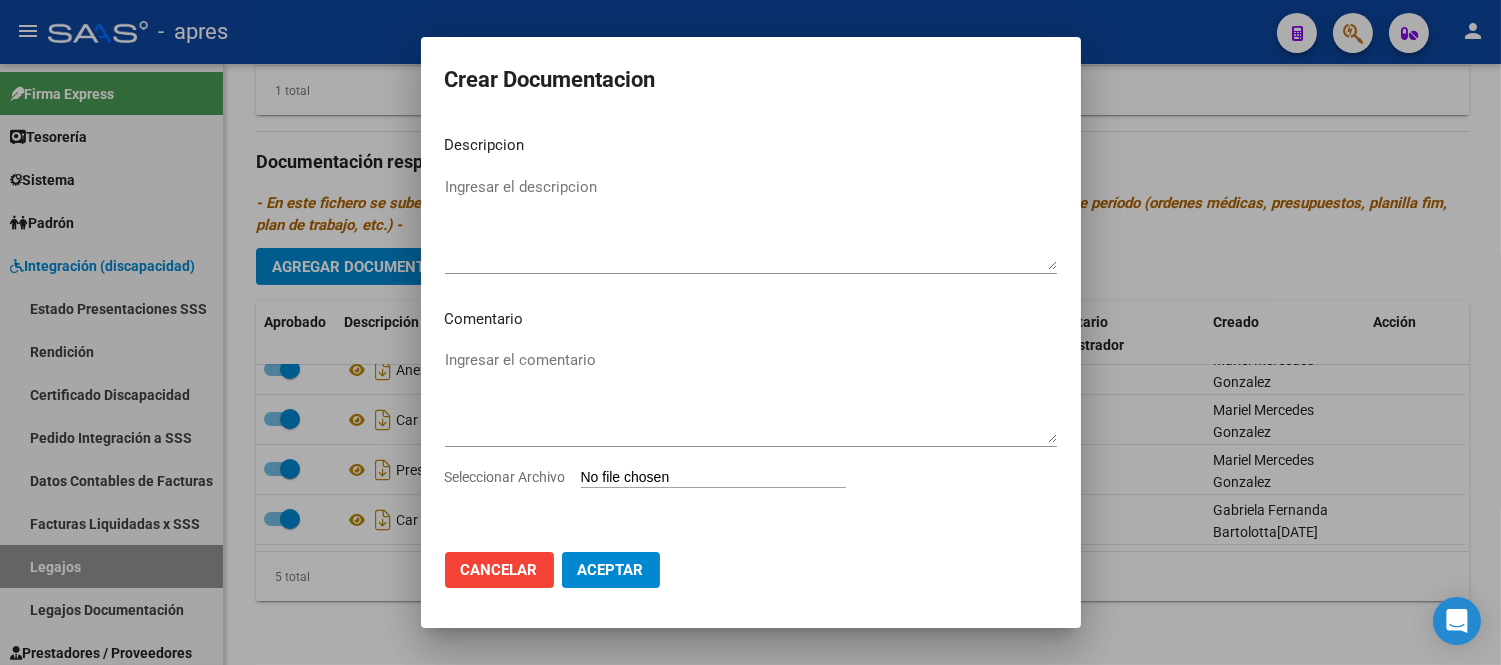 click on "Seleccionar Archivo" at bounding box center [713, 478] 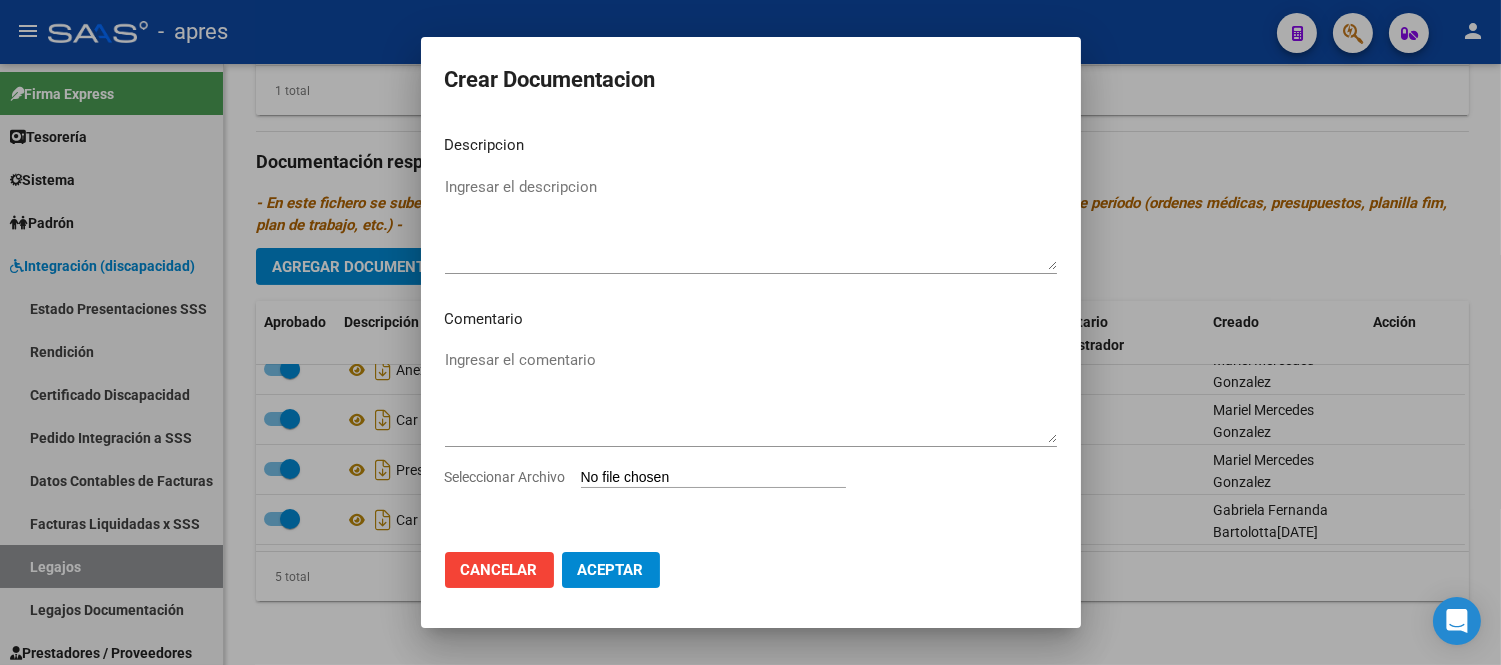 type on "C:\fakepath\27369019142-3-190-doc-respaldatoria20250804-01-52-37-20250804-01-52-37.pdf" 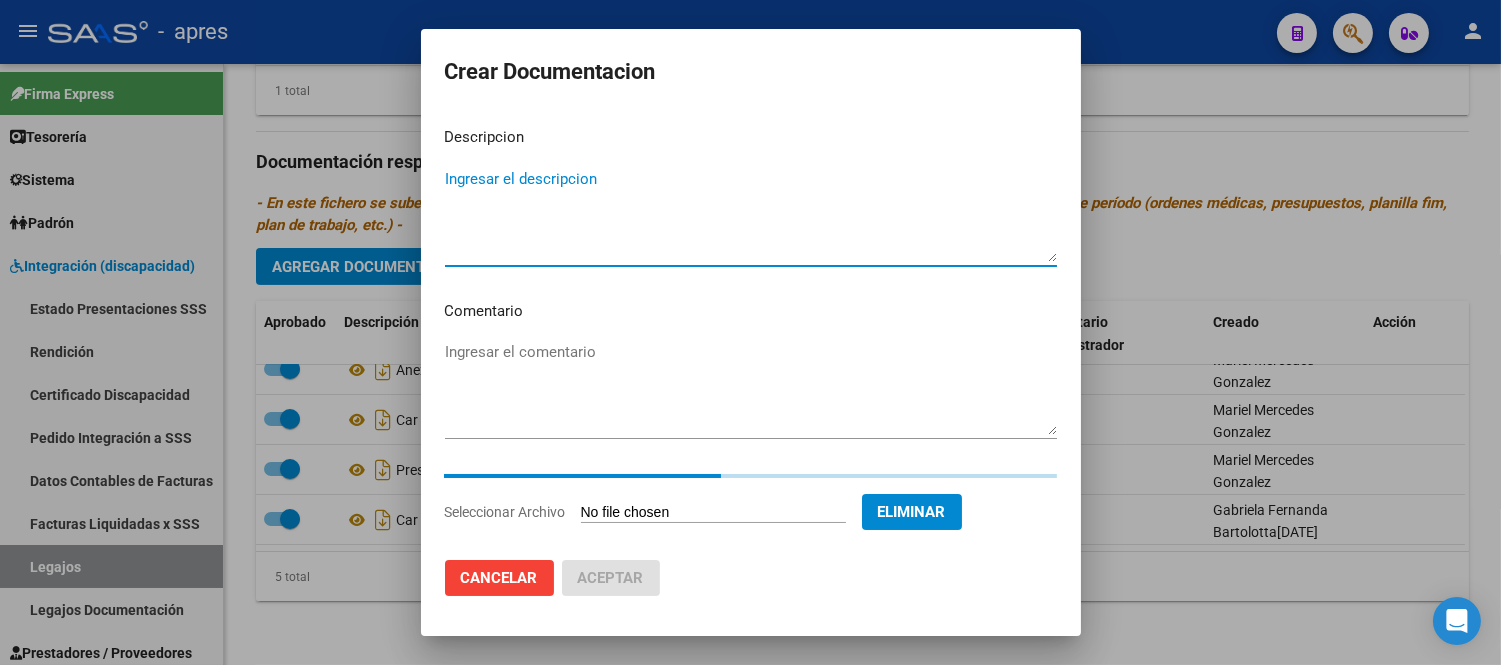 click on "Ingresar el descripcion" at bounding box center [751, 215] 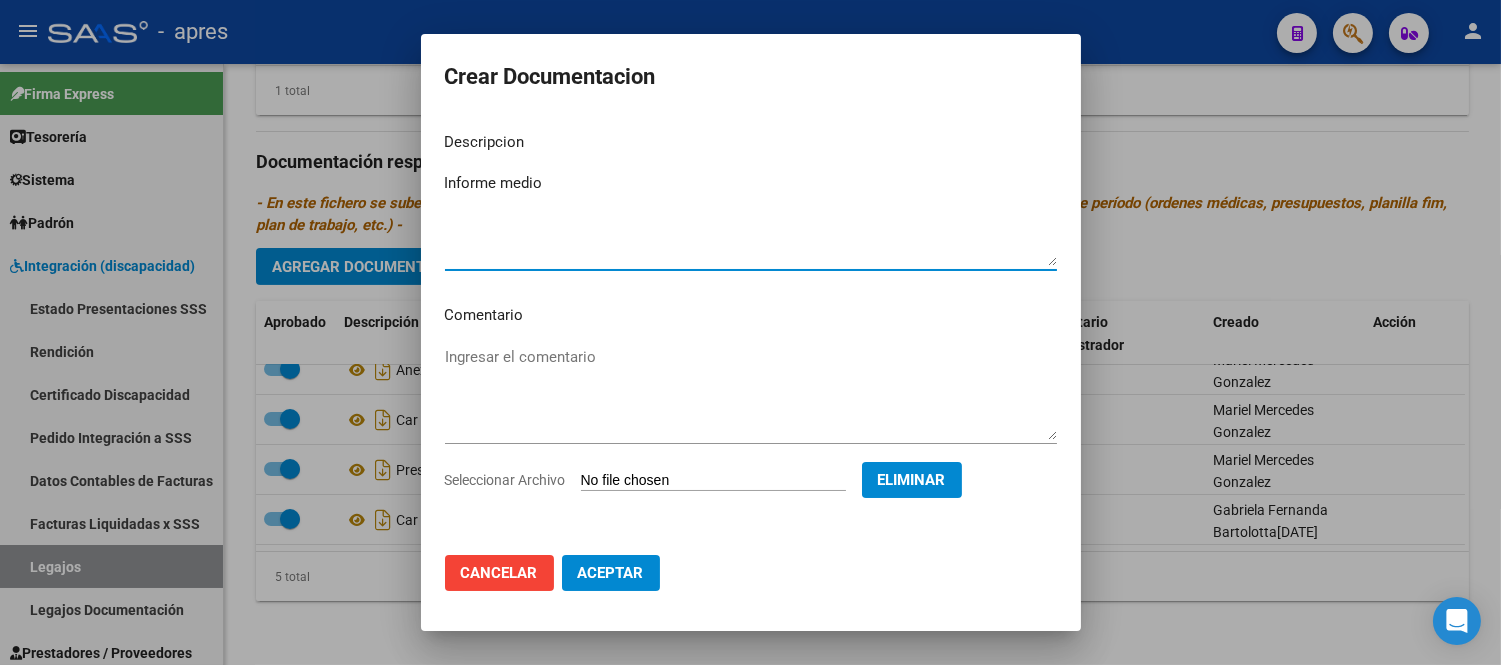 type on "Informe medio" 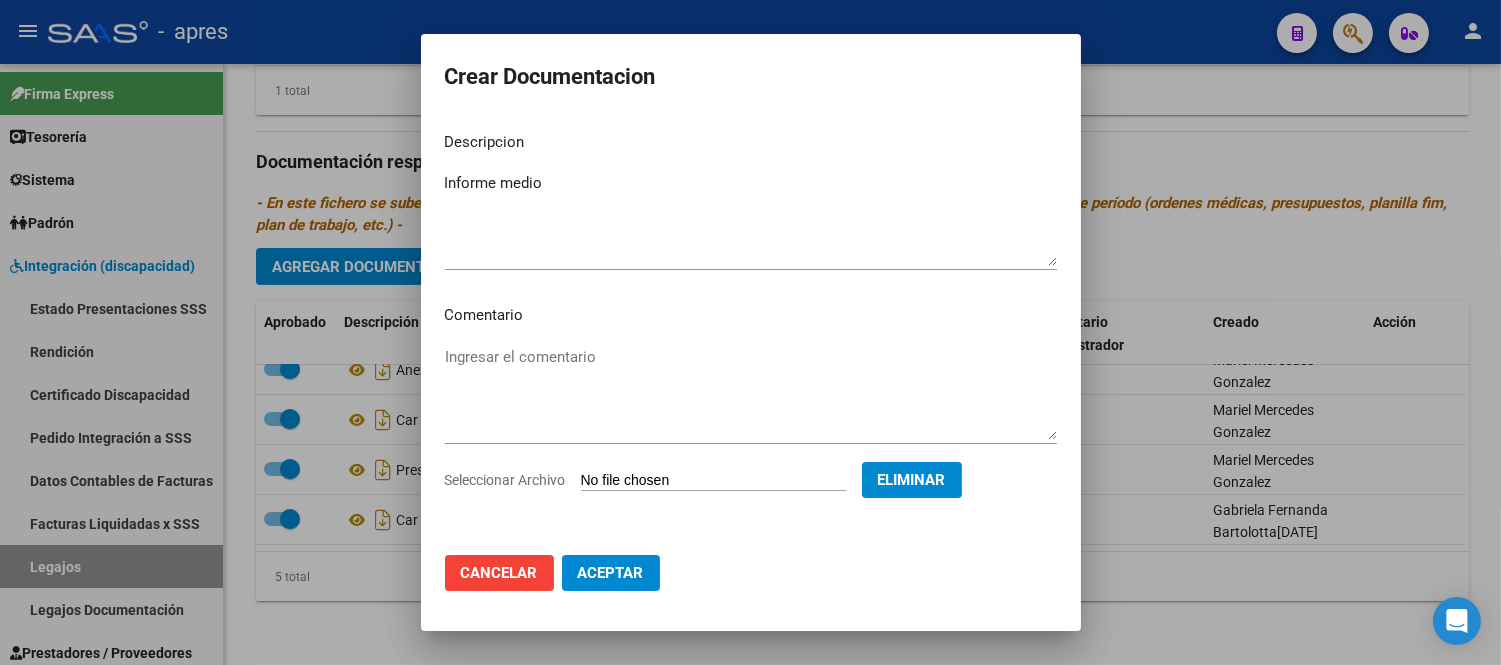 click at bounding box center [750, 332] 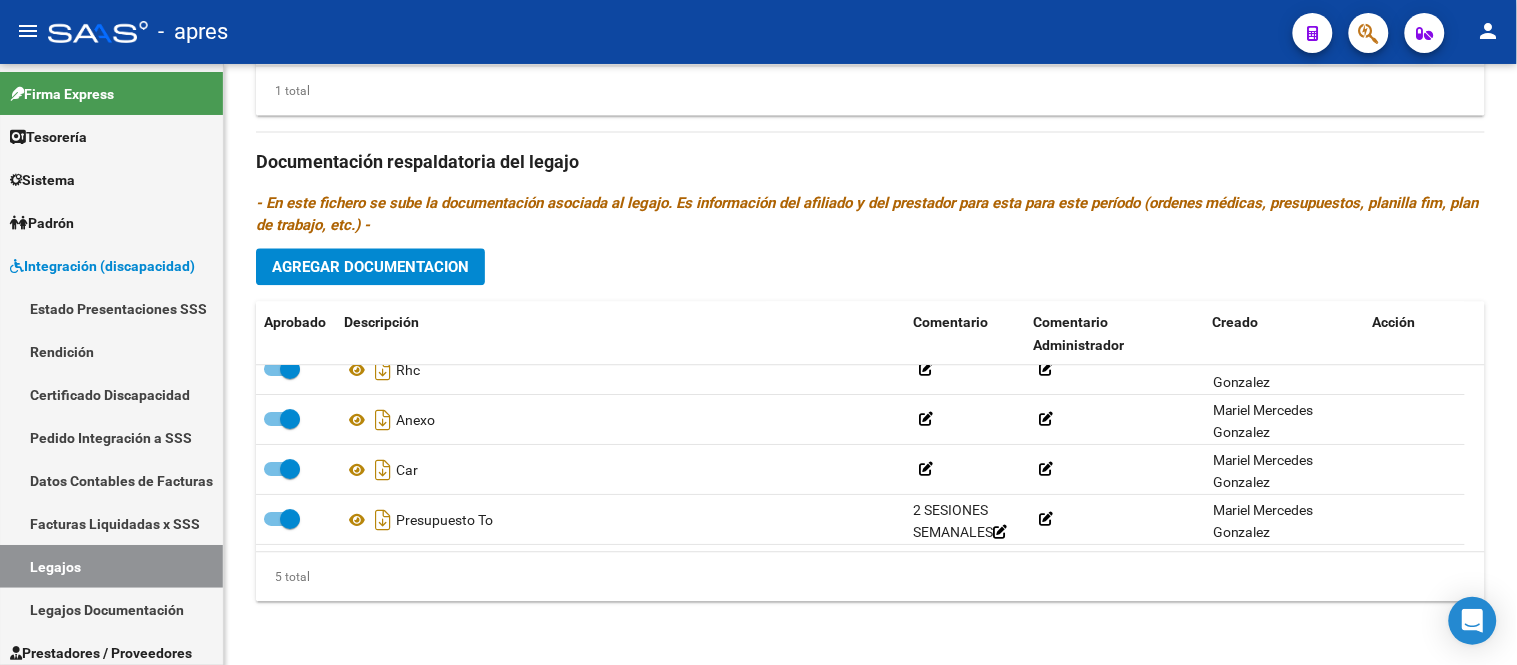 scroll, scrollTop: 0, scrollLeft: 0, axis: both 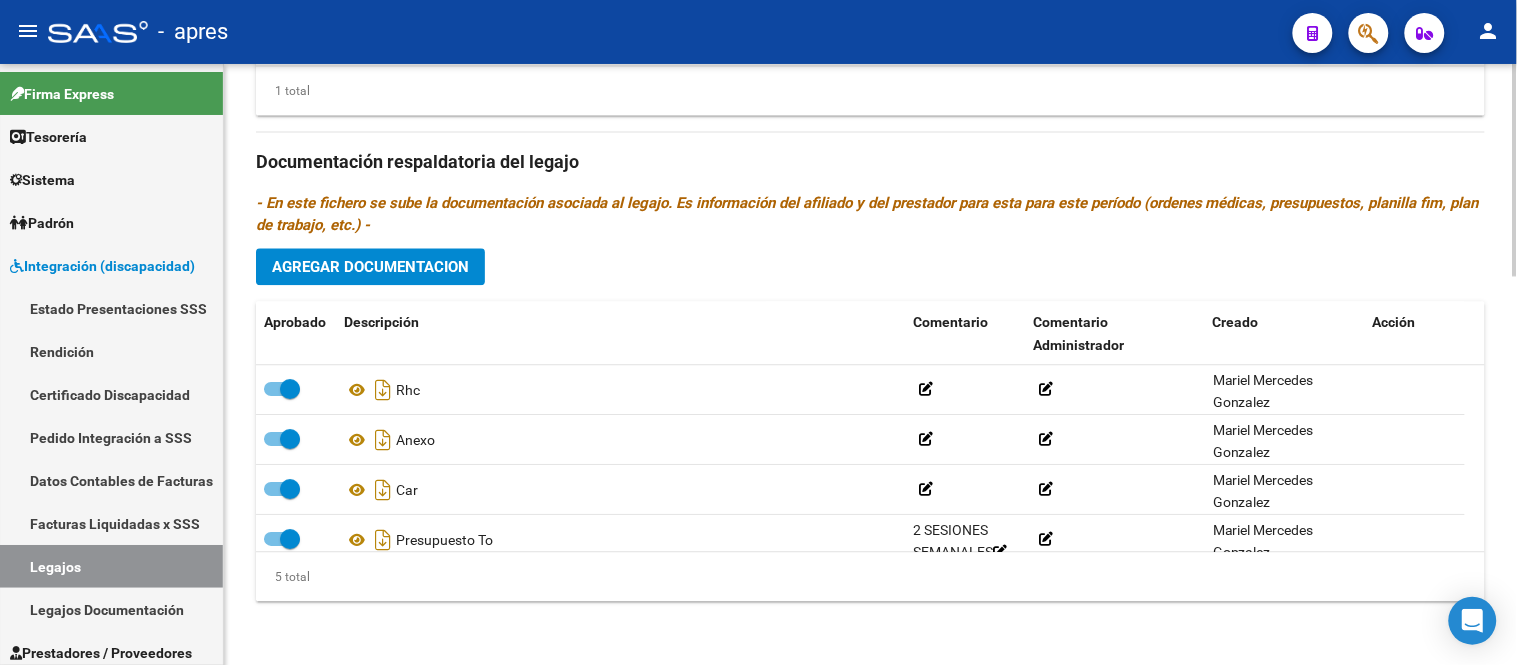 click on "Agregar Documentacion" 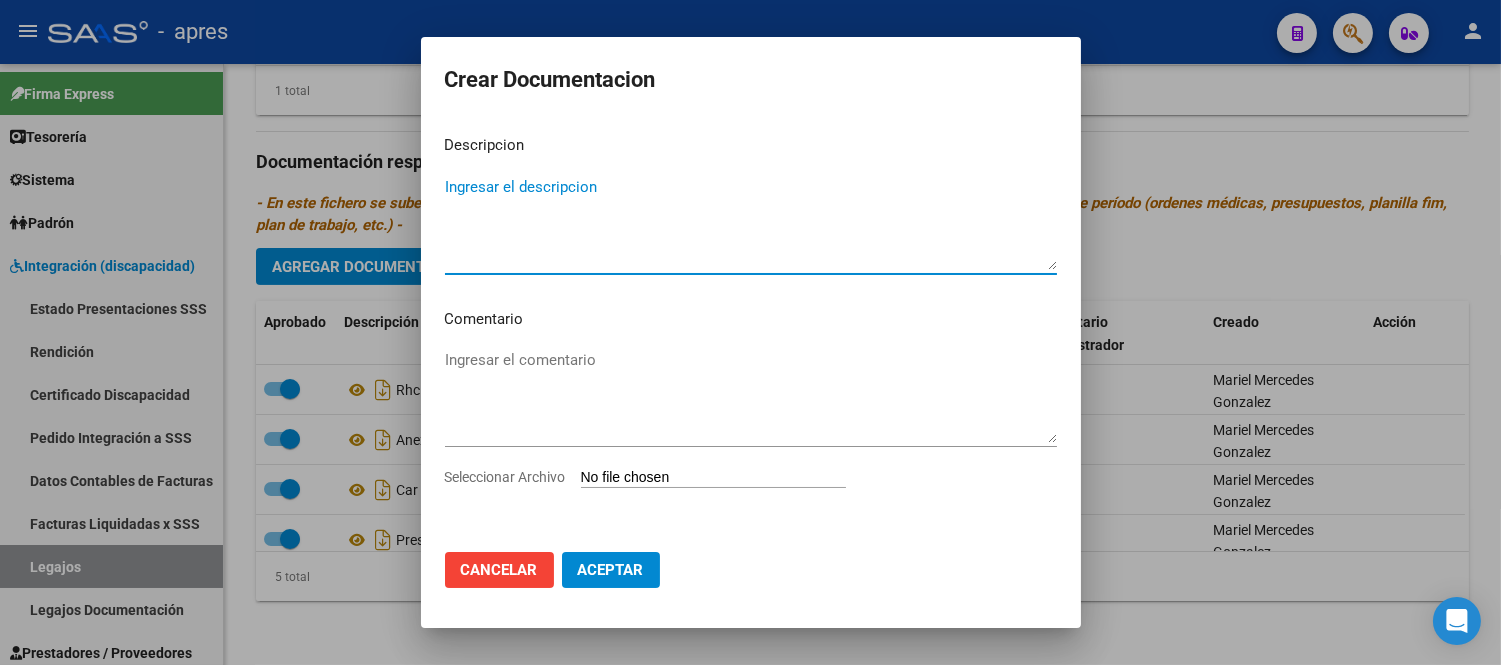 click on "Seleccionar Archivo" at bounding box center (713, 478) 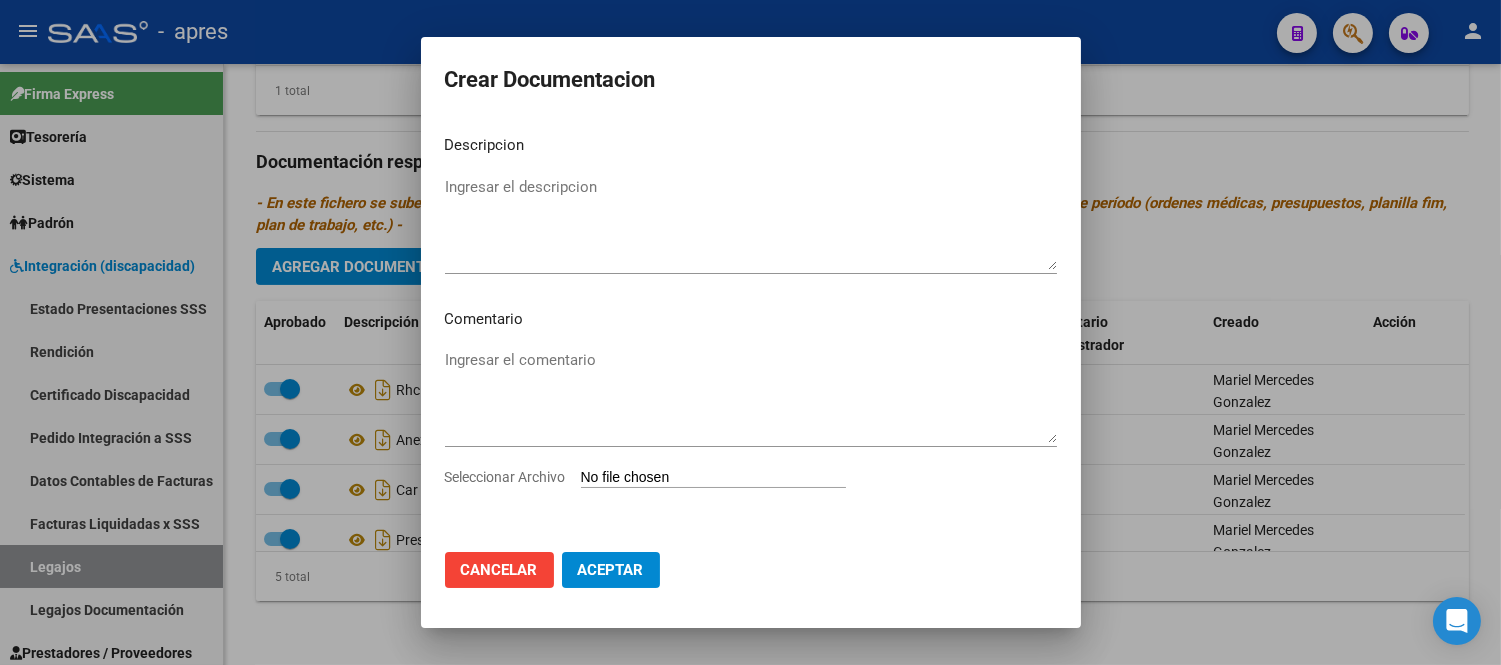 type on "C:\fakepath\27369019142-3-190-doc-respaldatoria20250804-01-52-37-20250804-01-52-37.pdf" 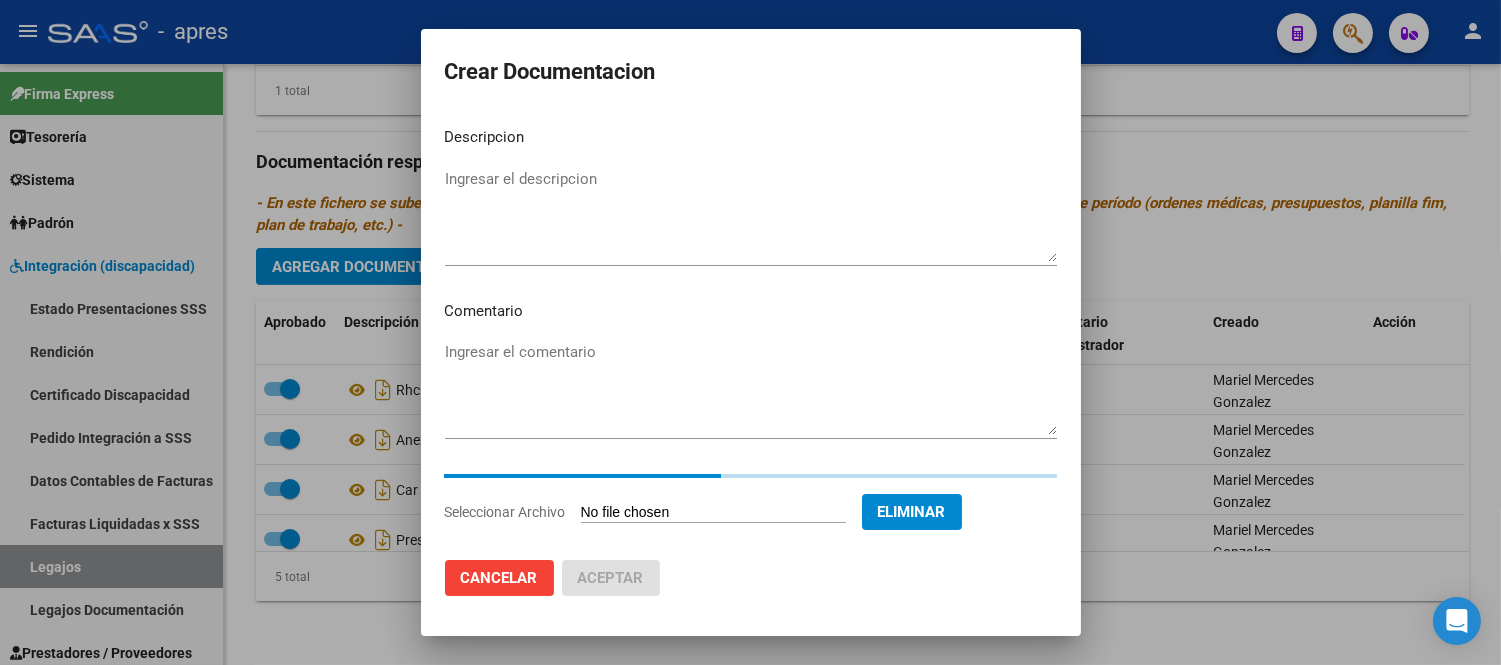 click on "Ingresar el descripcion" at bounding box center [751, 215] 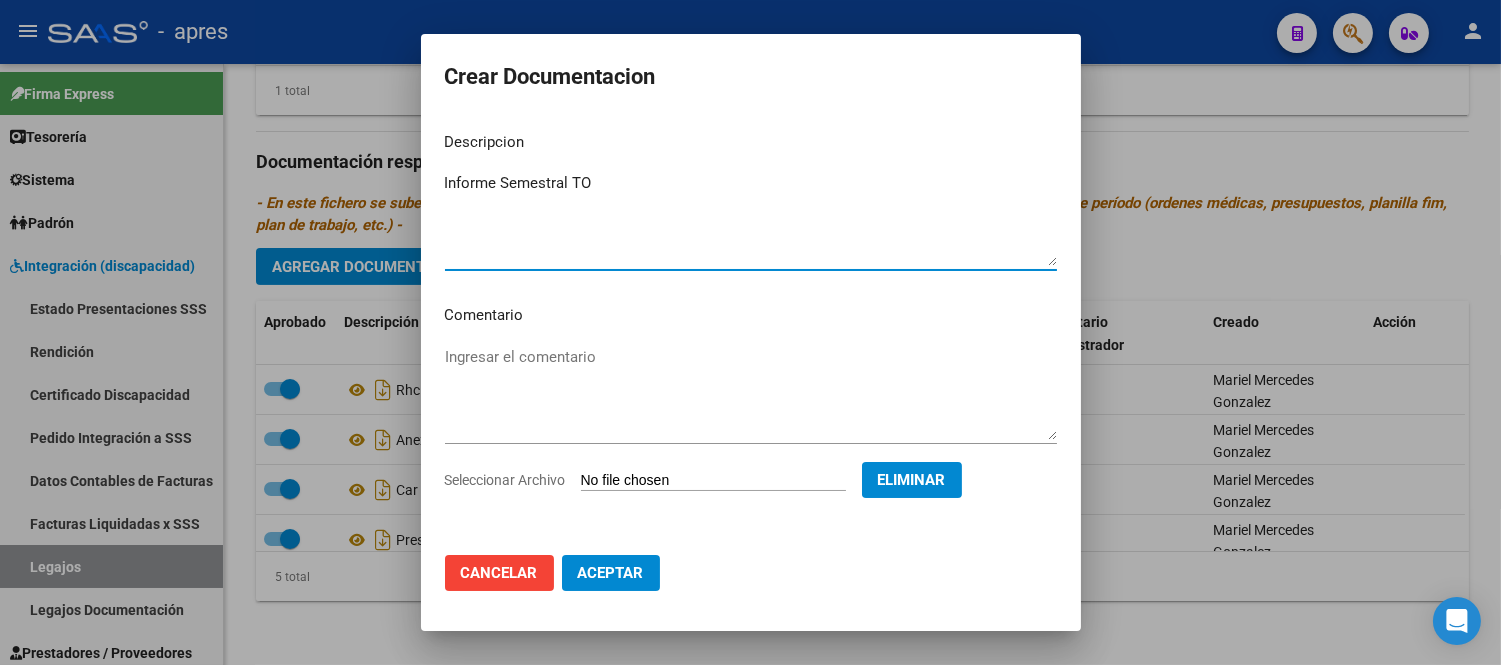 type on "Informe Semestral TO" 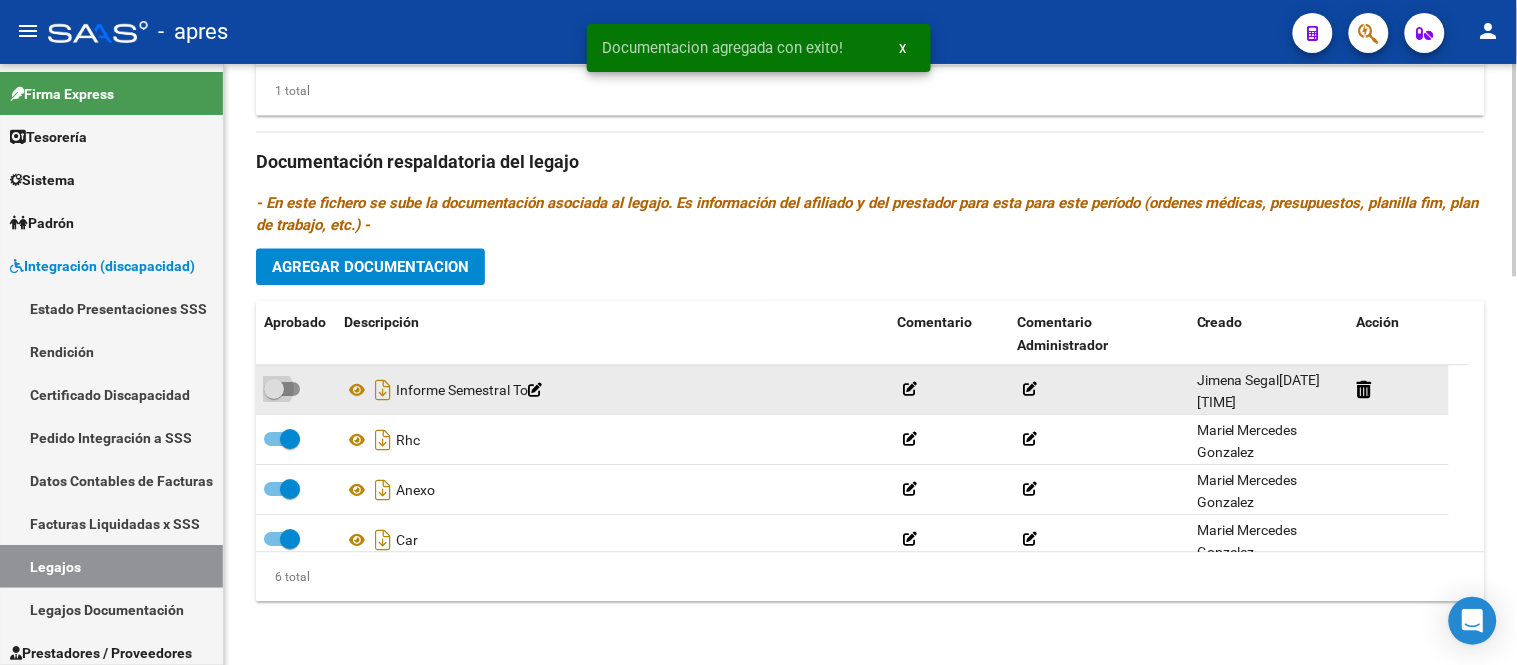 click at bounding box center (274, 389) 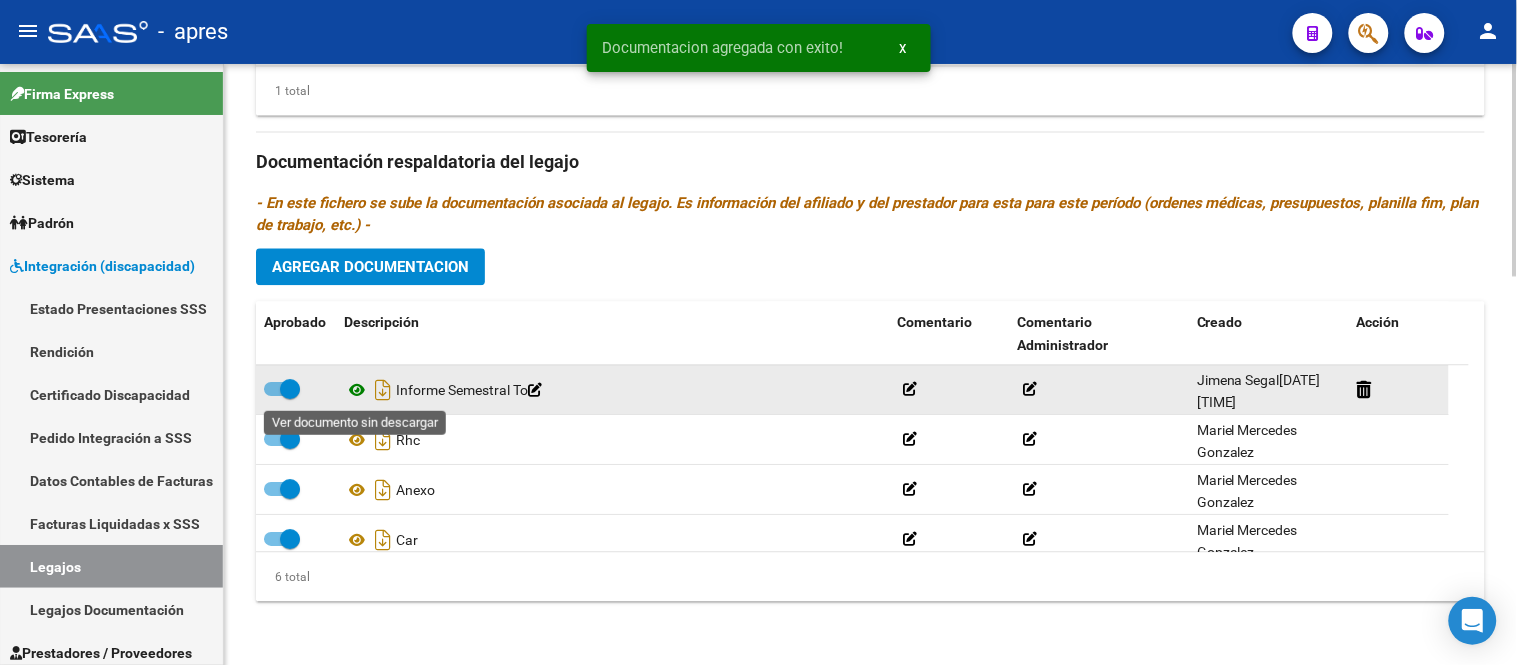 click 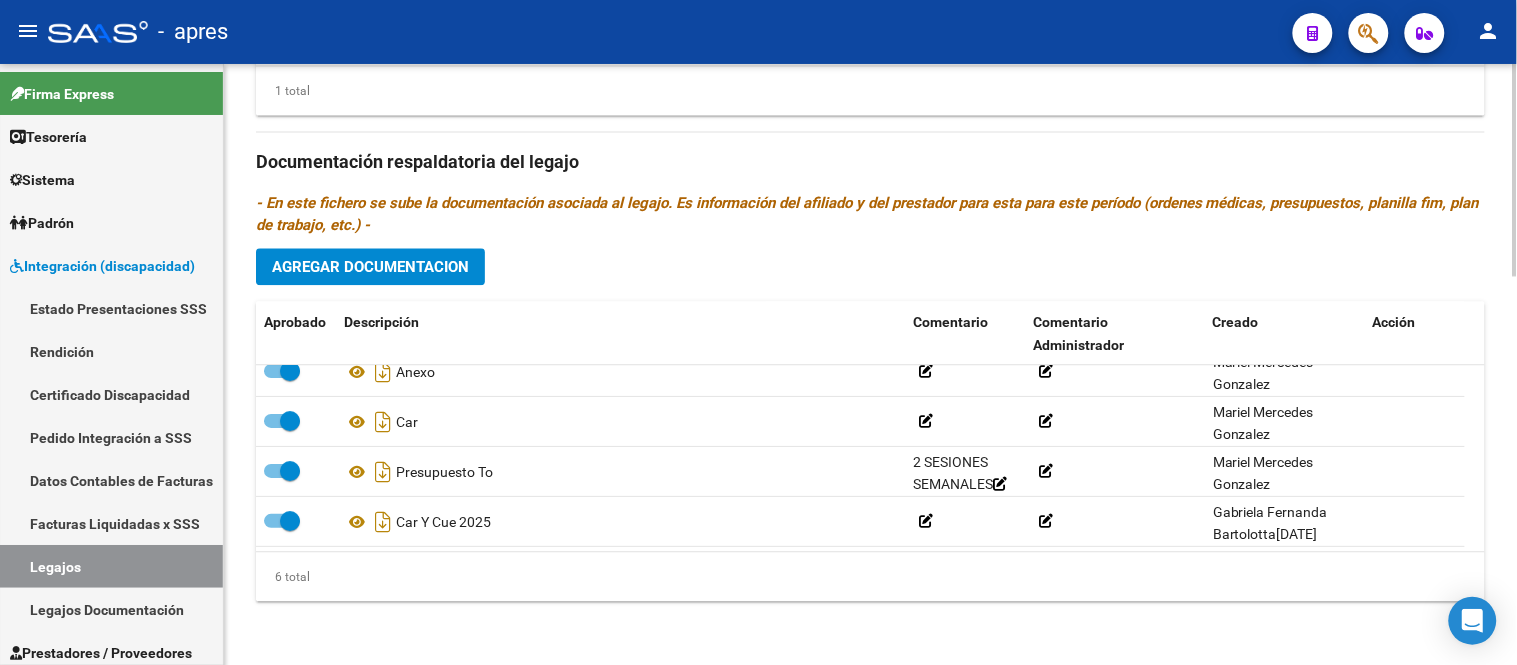 scroll, scrollTop: 120, scrollLeft: 0, axis: vertical 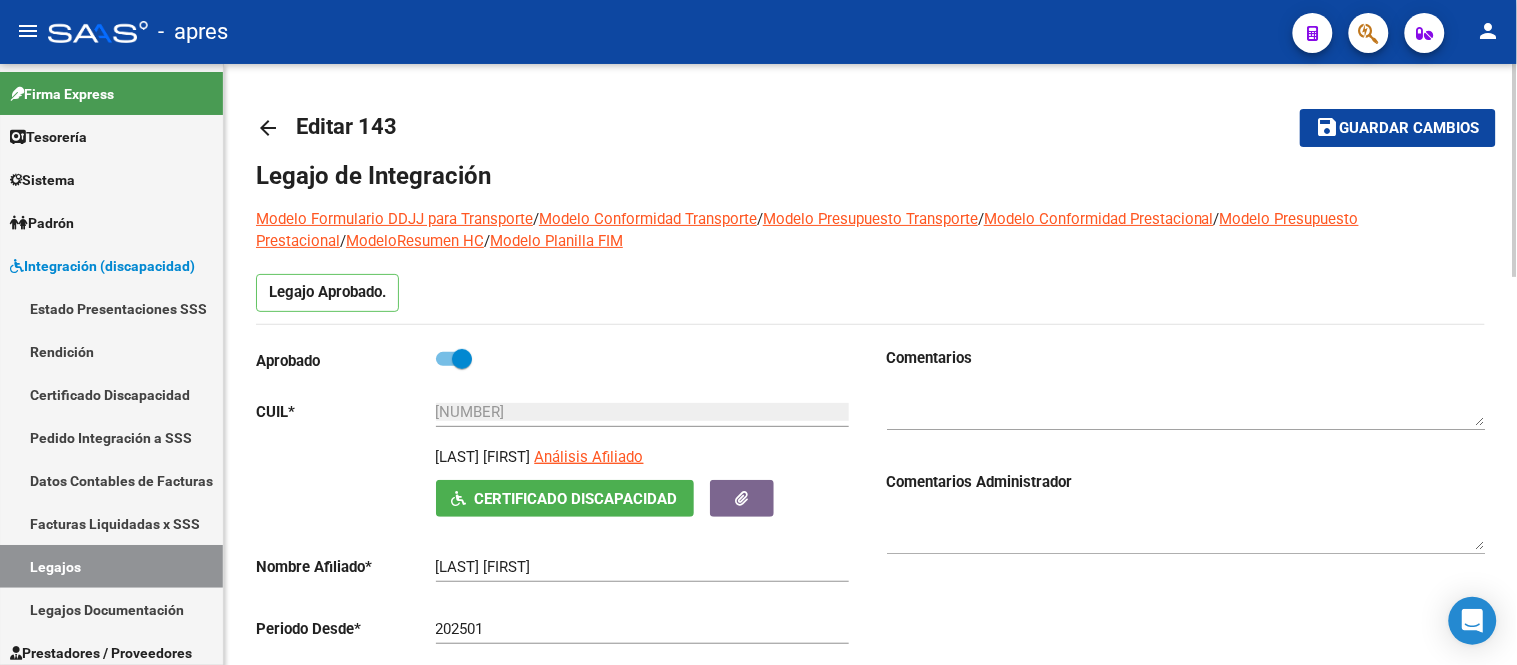 click on "save Guardar cambios" 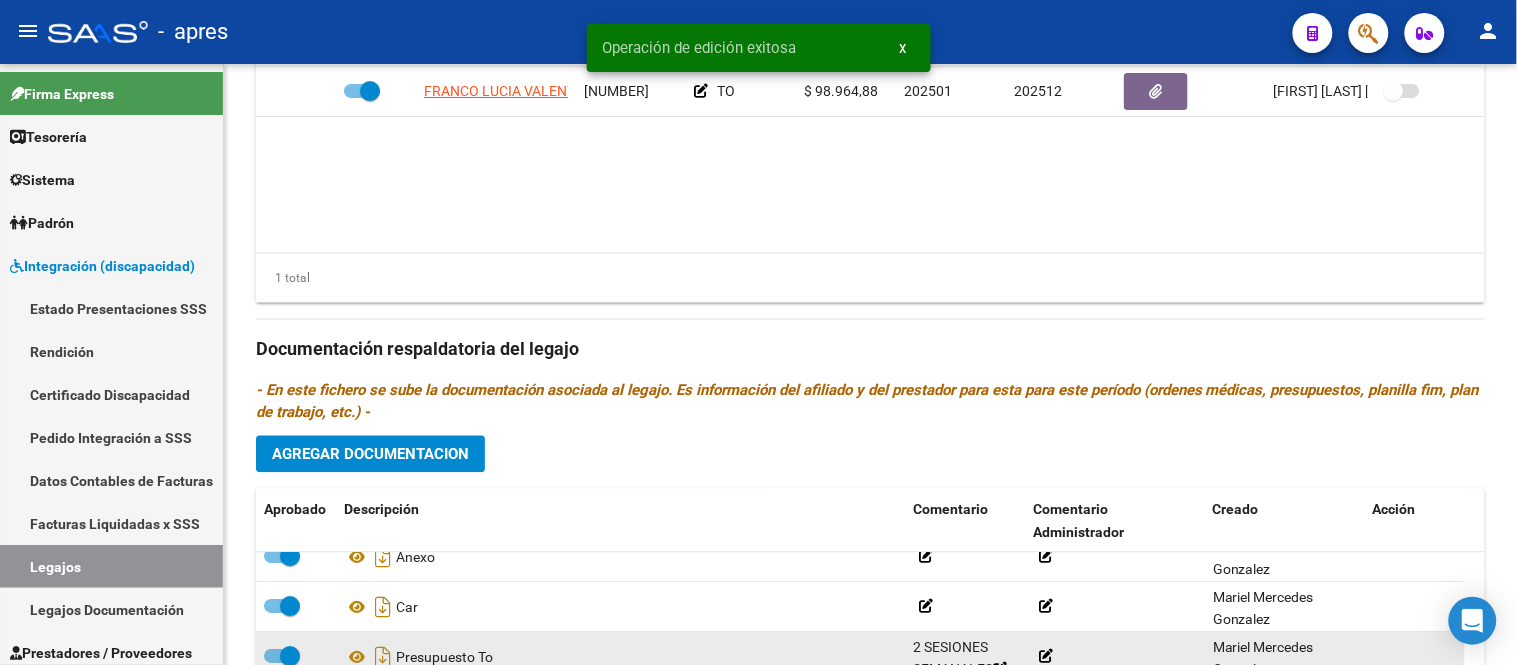 scroll, scrollTop: 1101, scrollLeft: 0, axis: vertical 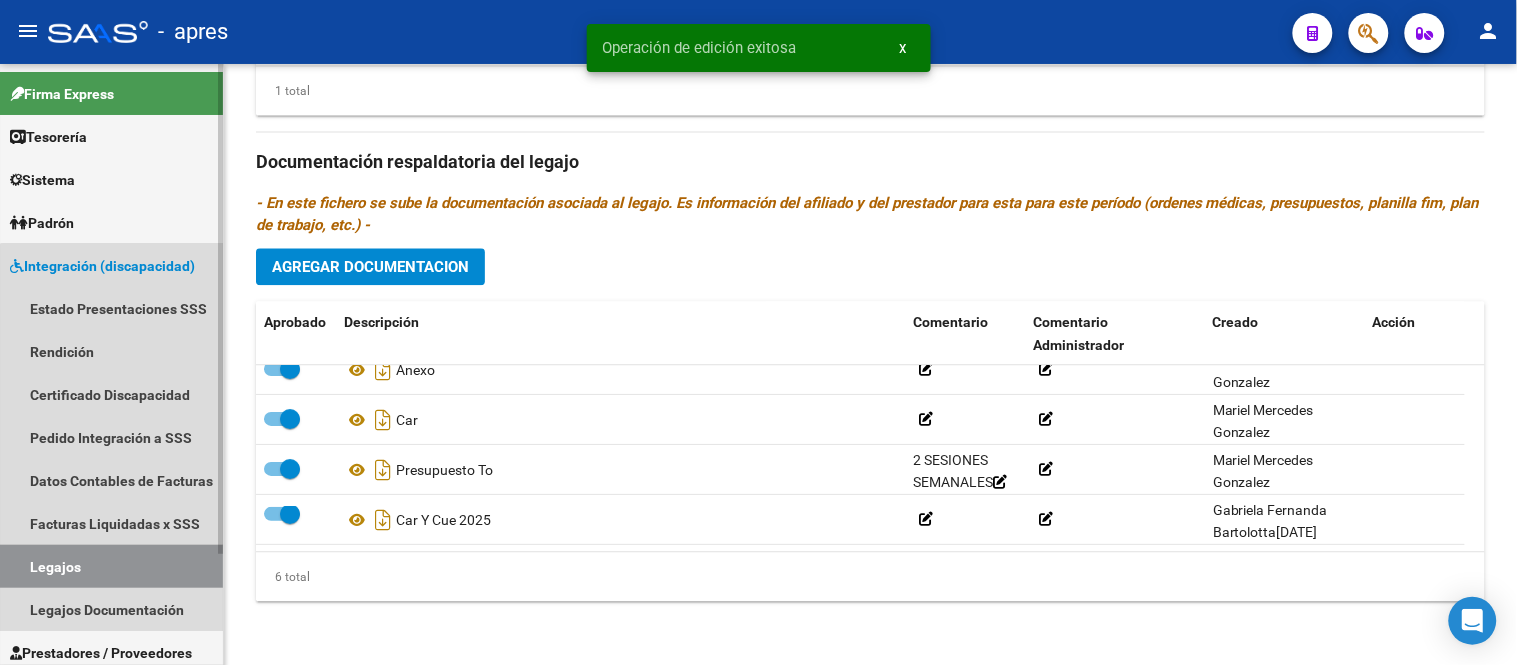 click on "Legajos" at bounding box center (111, 566) 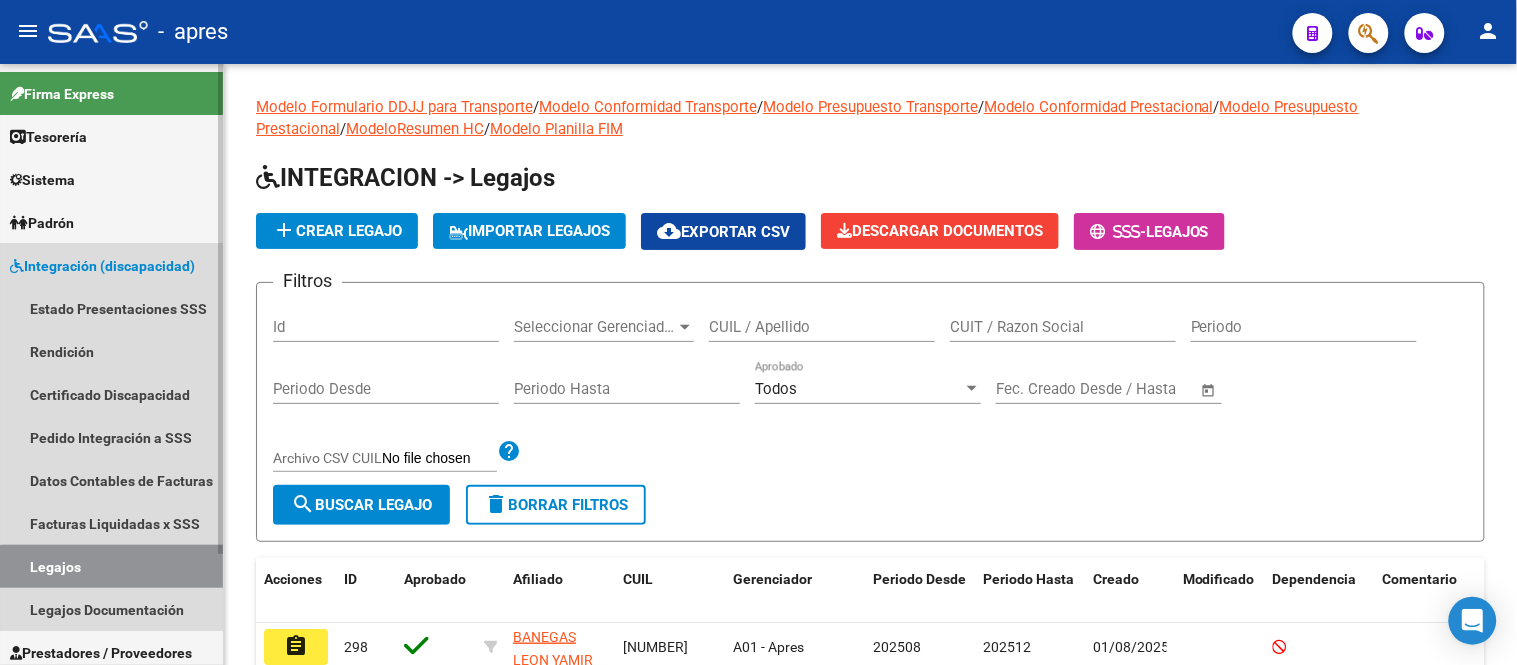 click on "Legajos" at bounding box center [111, 566] 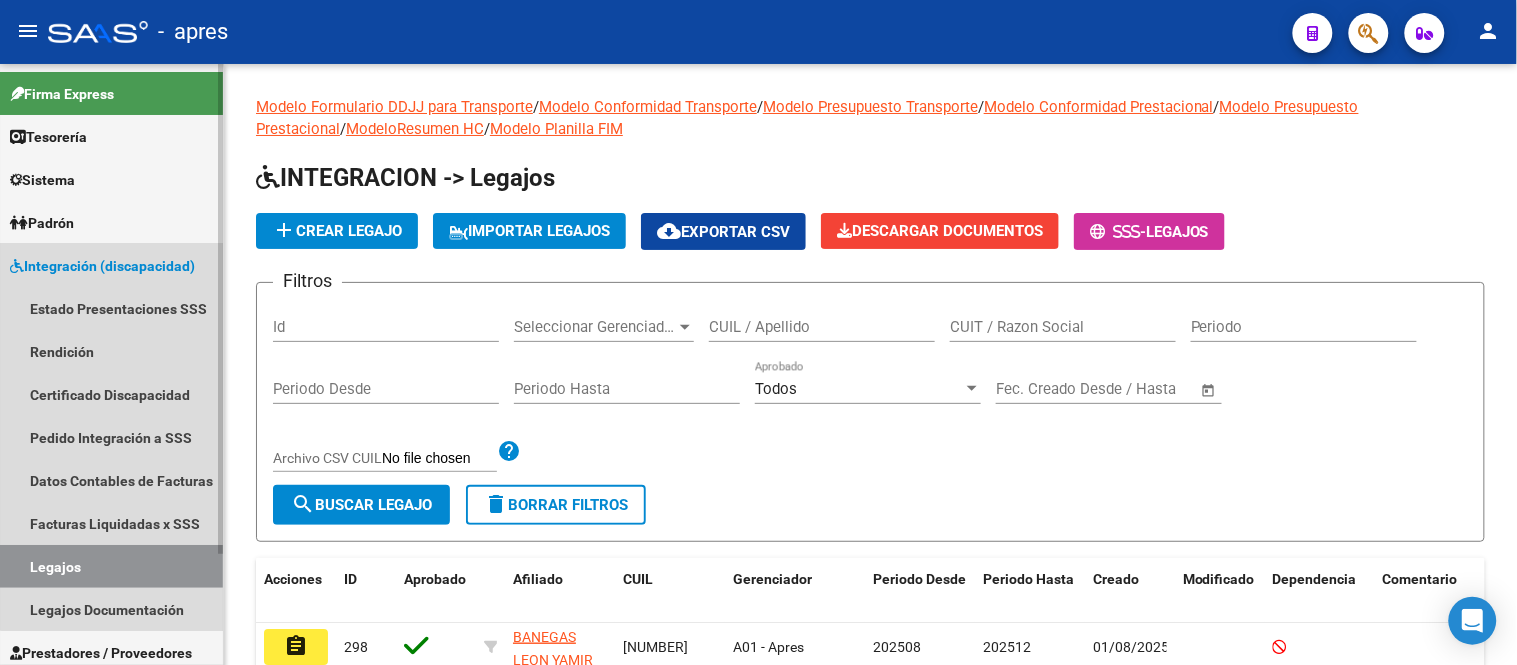 click on "Integración (discapacidad)" at bounding box center [102, 266] 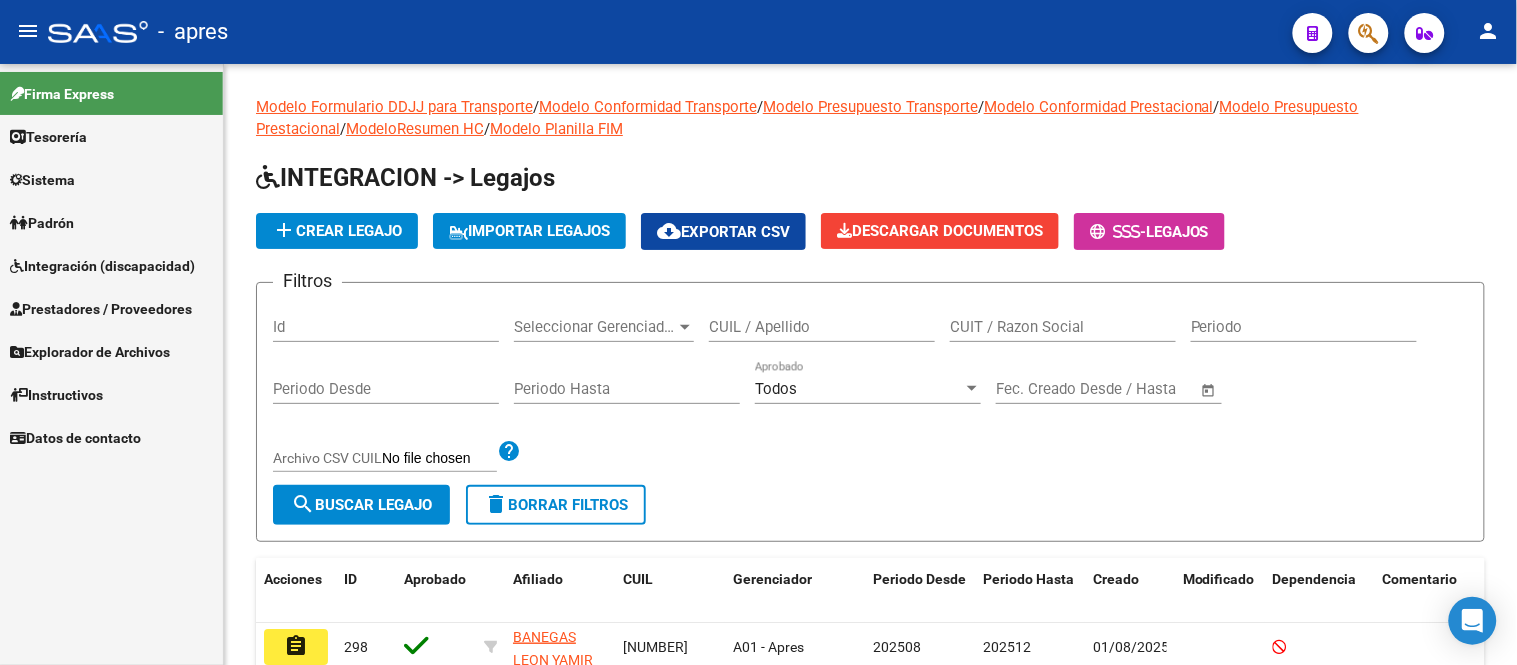 click on "Prestadores / Proveedores" at bounding box center [101, 309] 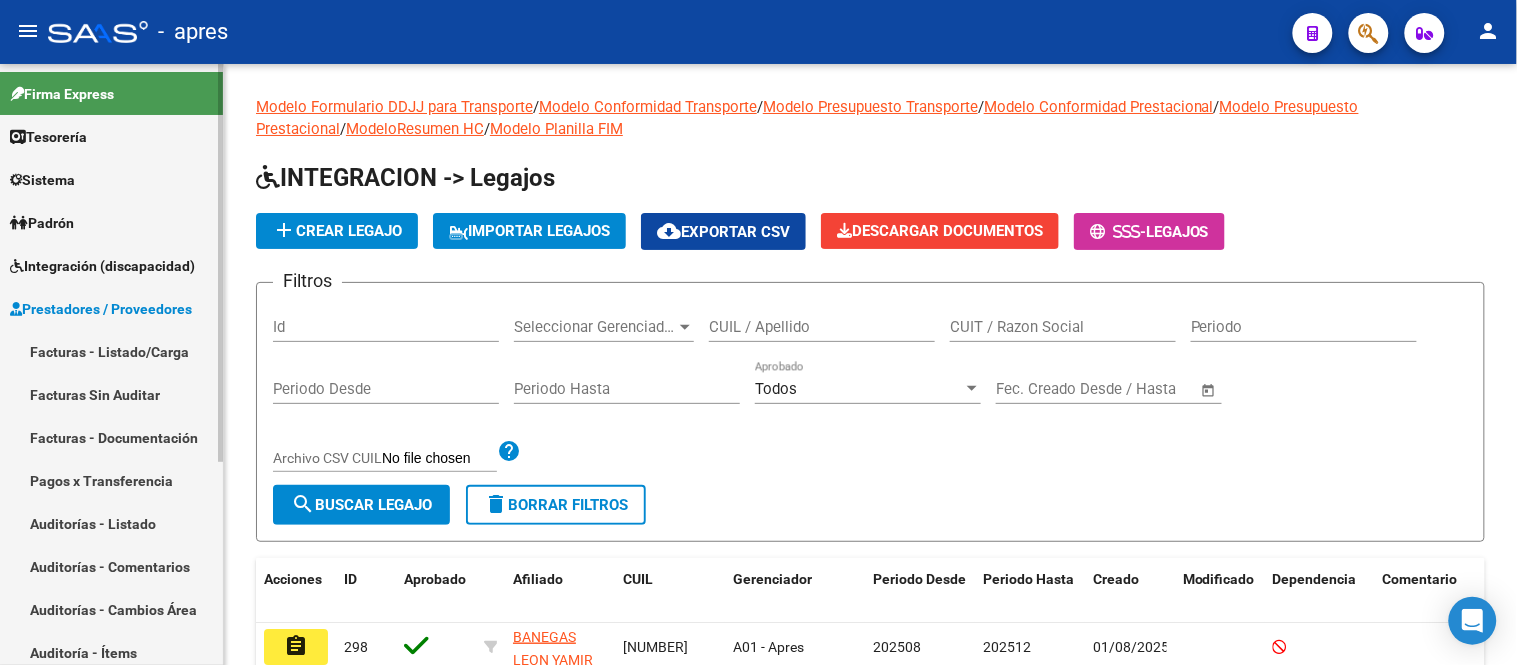 click on "Facturas - Documentación" at bounding box center [111, 437] 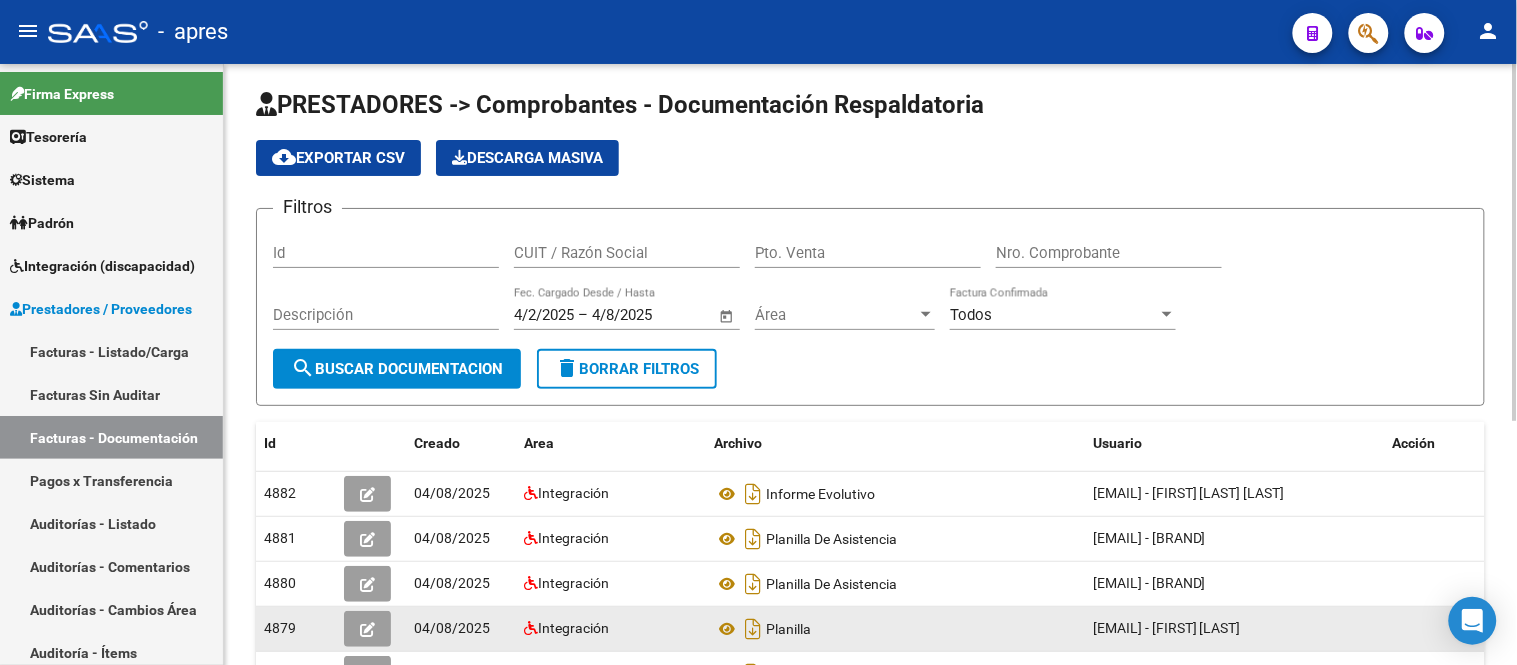 scroll, scrollTop: 0, scrollLeft: 0, axis: both 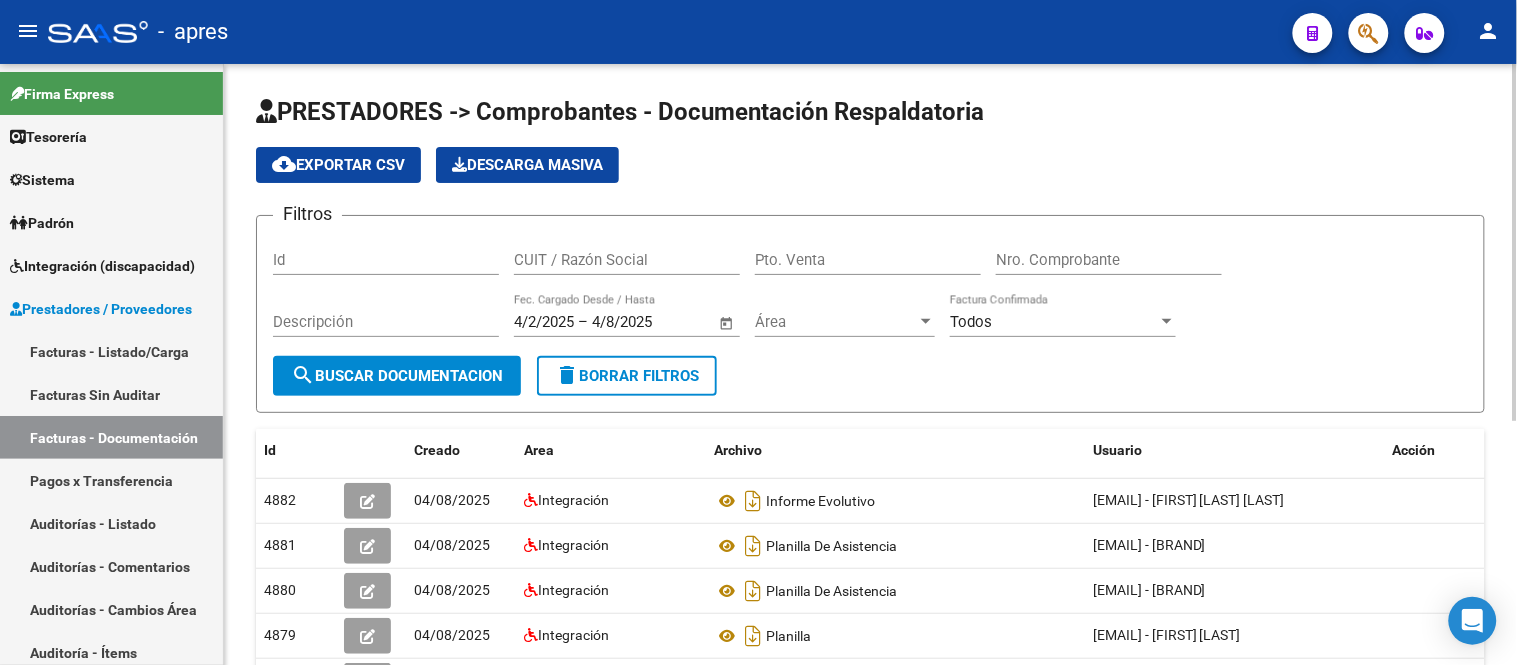 click on "CUIT / Razón Social" 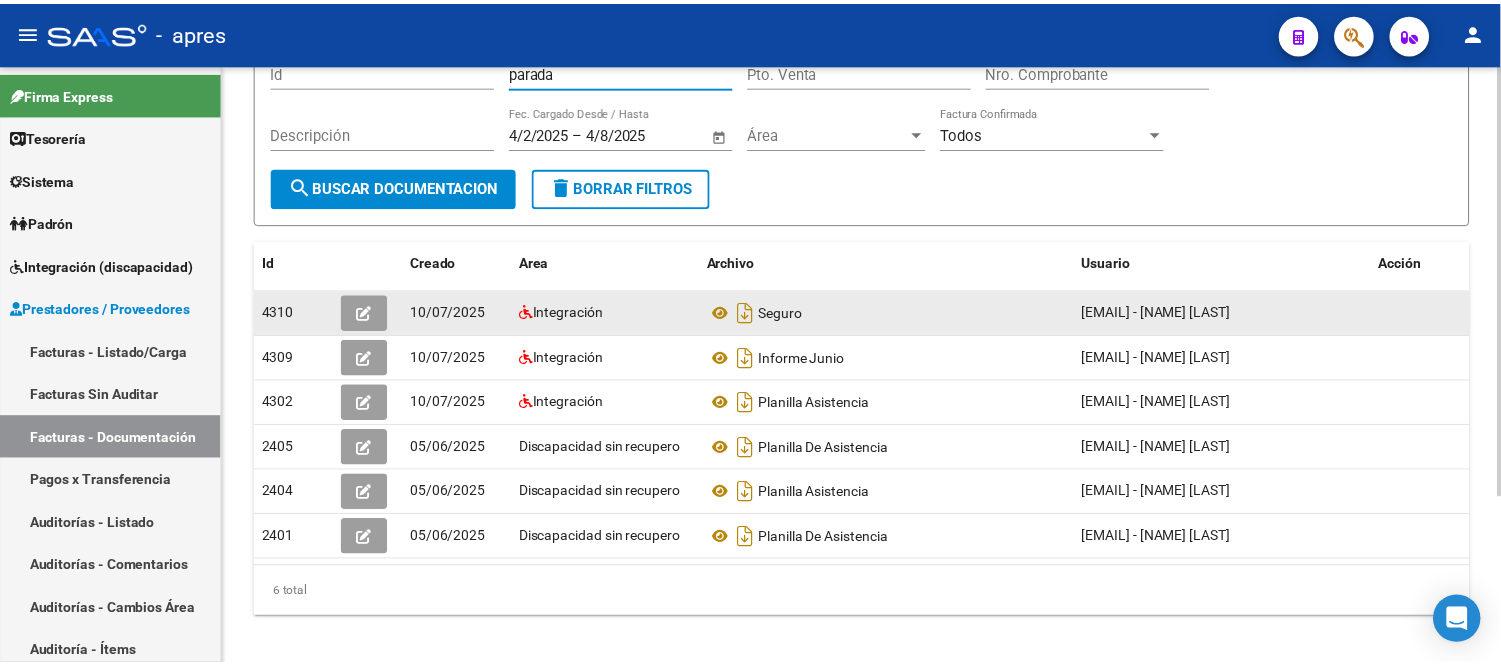 scroll, scrollTop: 222, scrollLeft: 0, axis: vertical 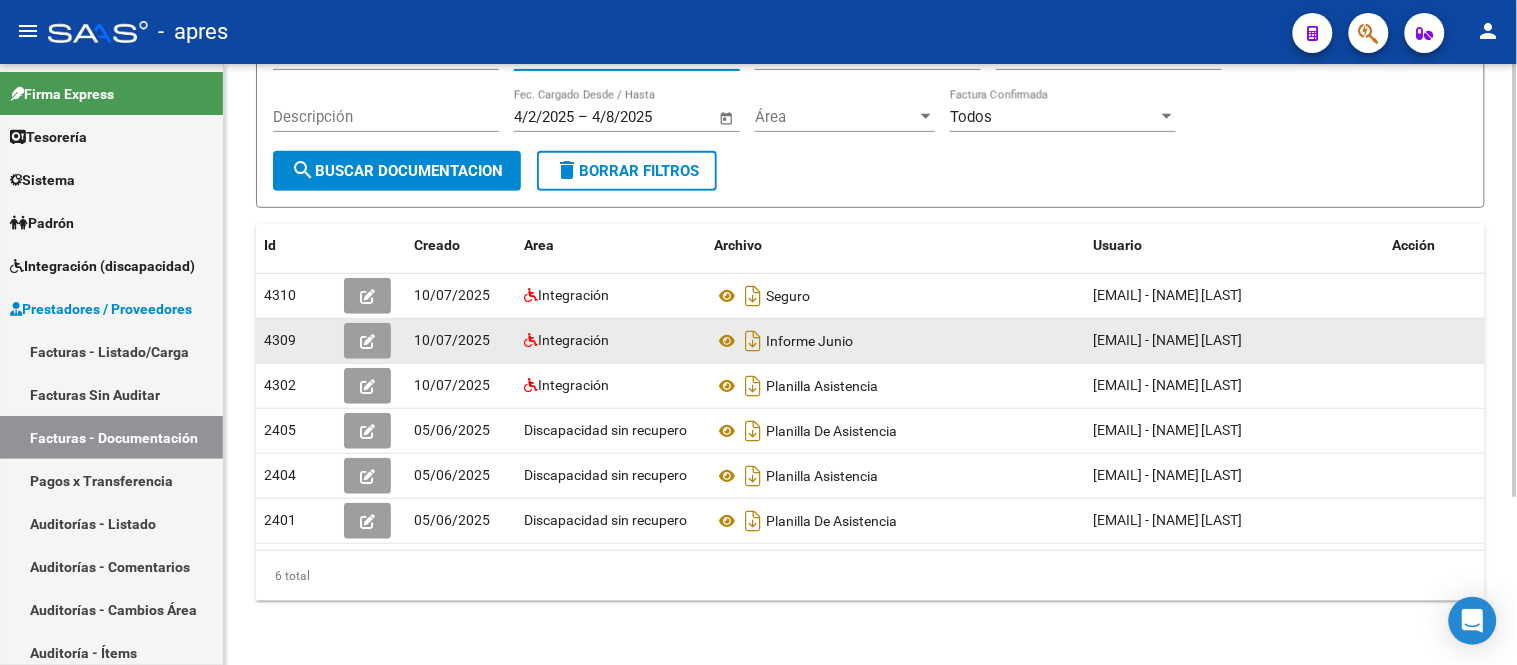 type on "parada" 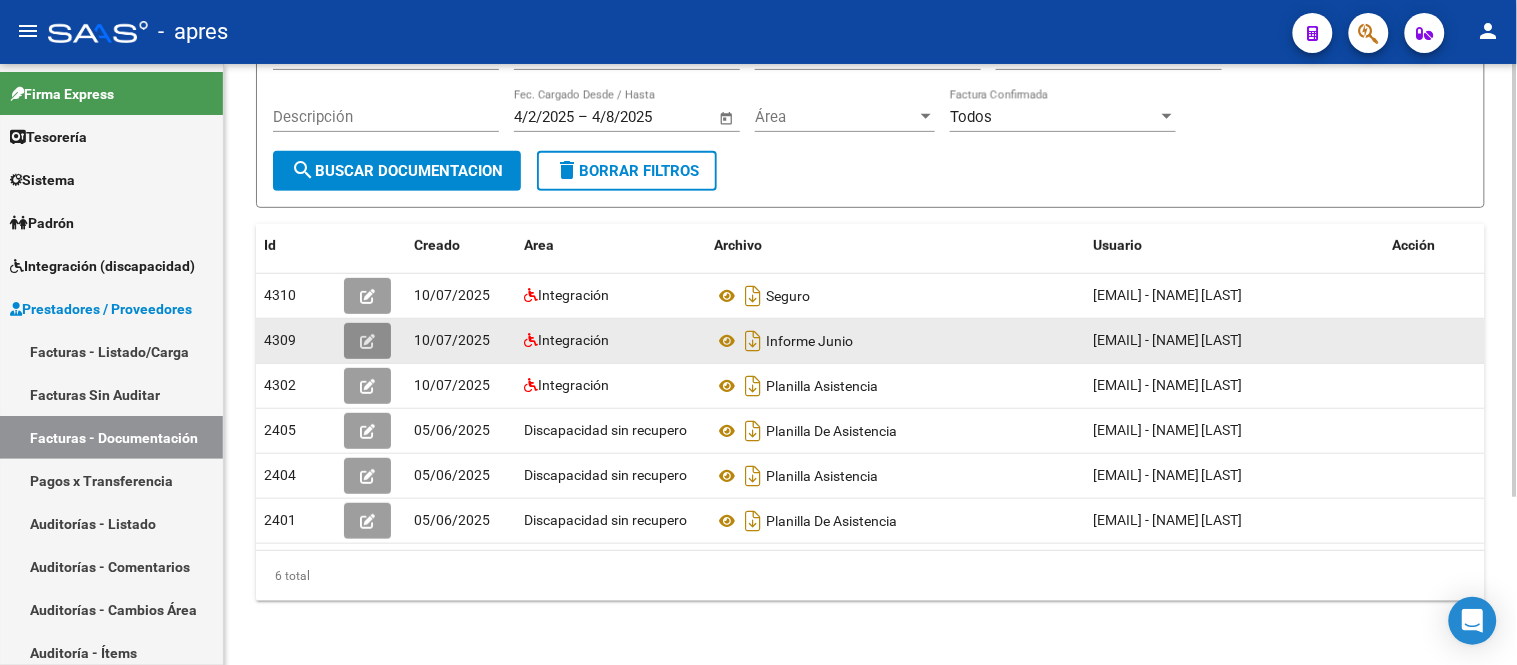 click 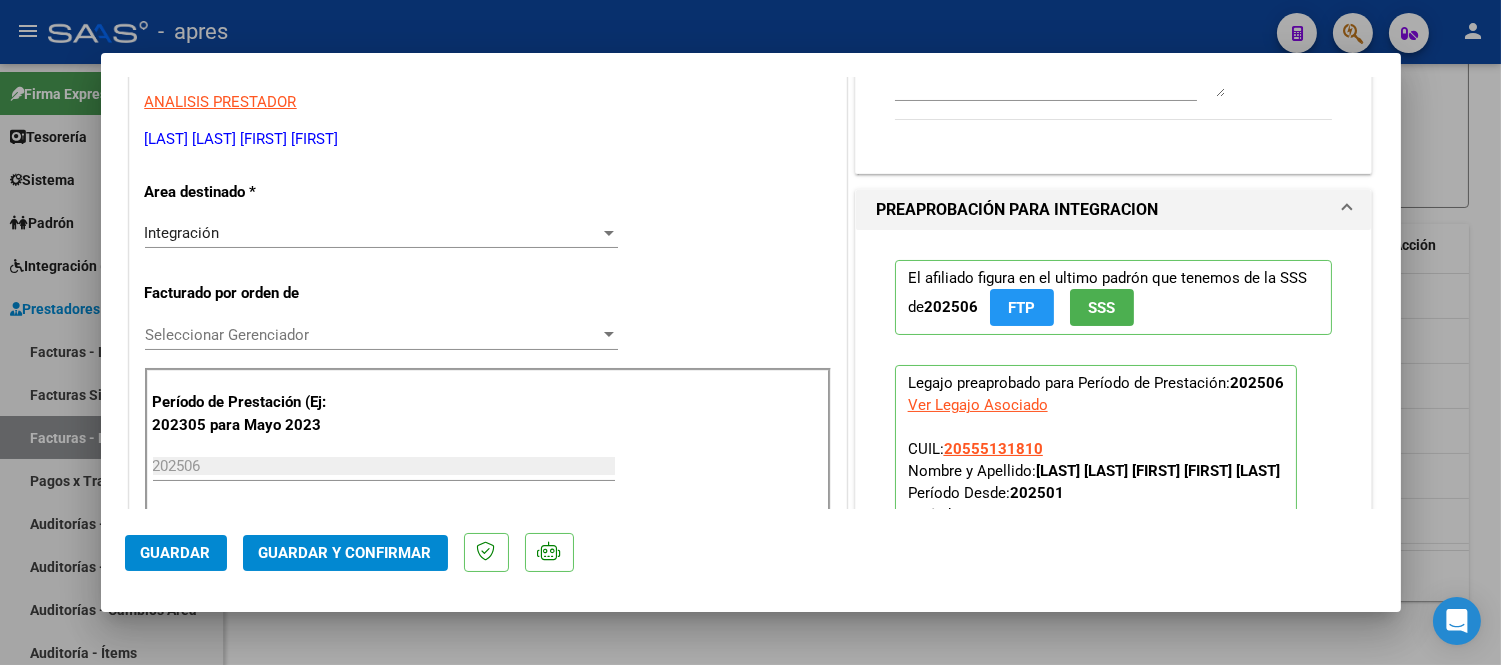 scroll, scrollTop: 444, scrollLeft: 0, axis: vertical 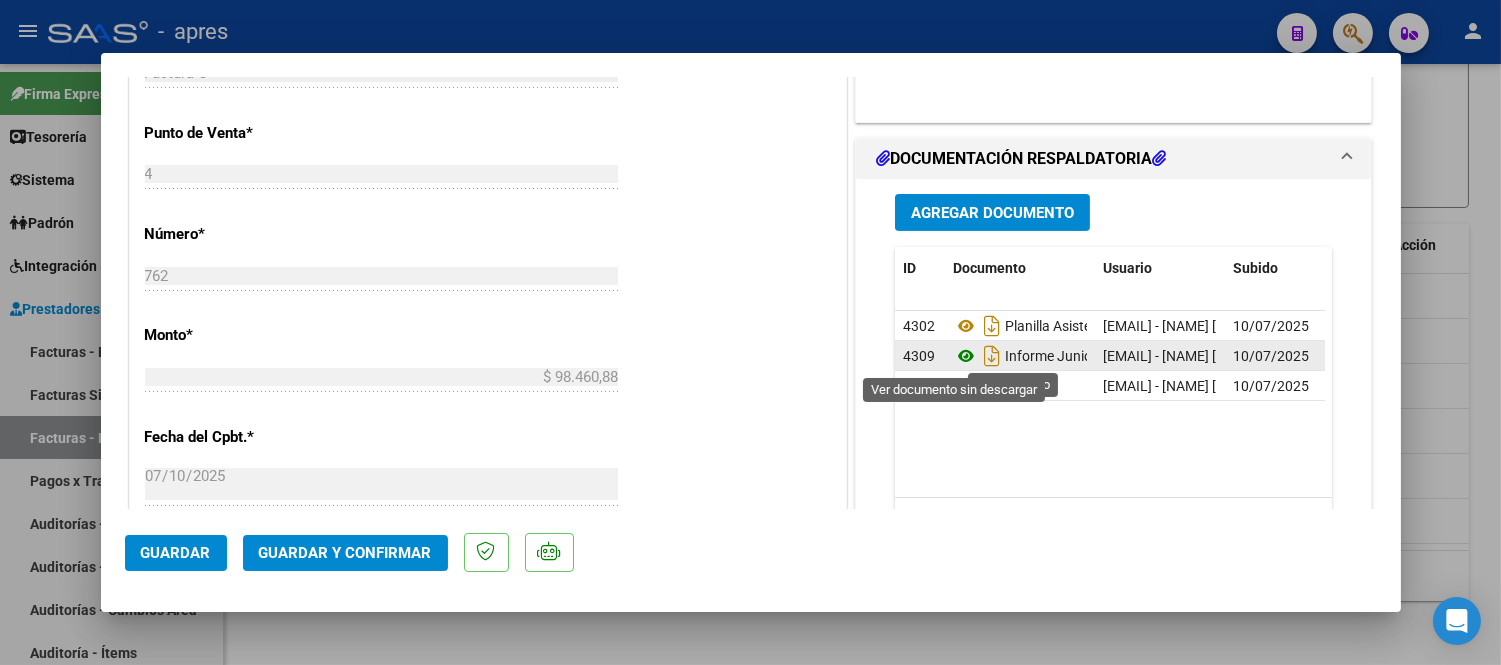 click 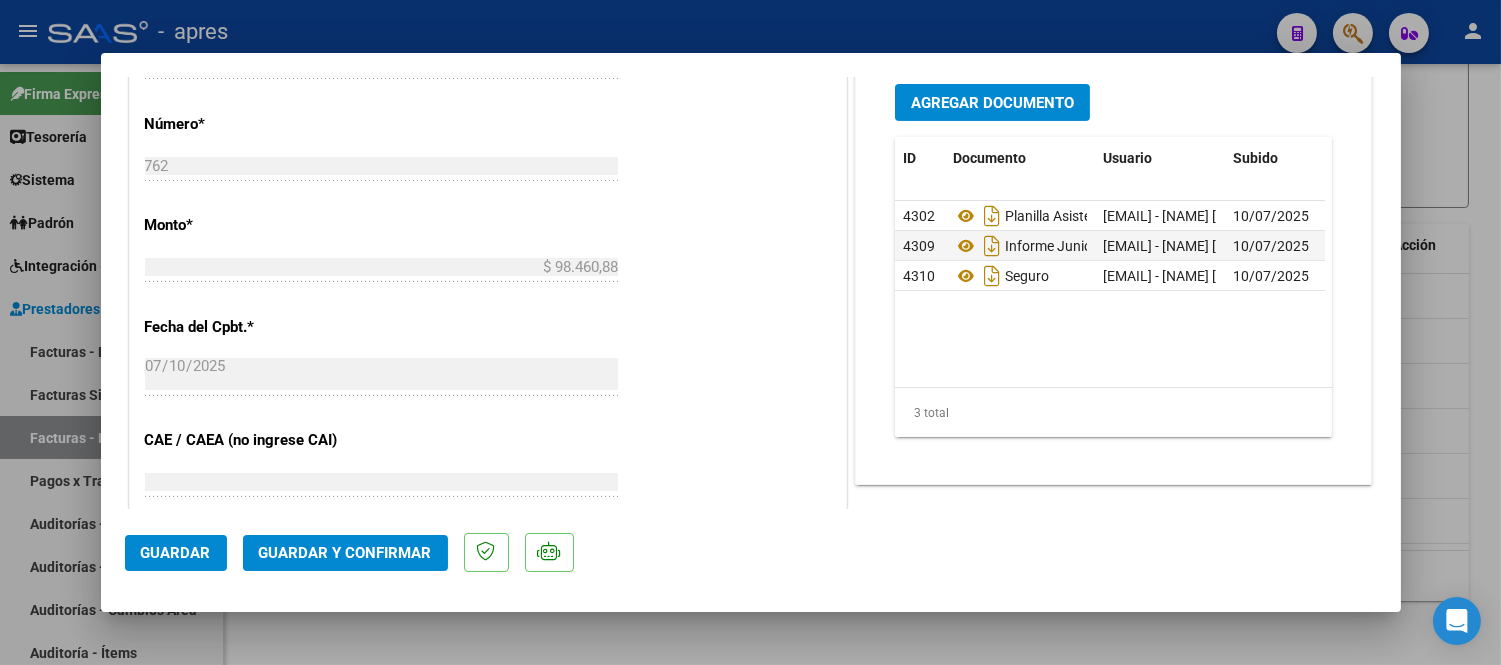 scroll, scrollTop: 1000, scrollLeft: 0, axis: vertical 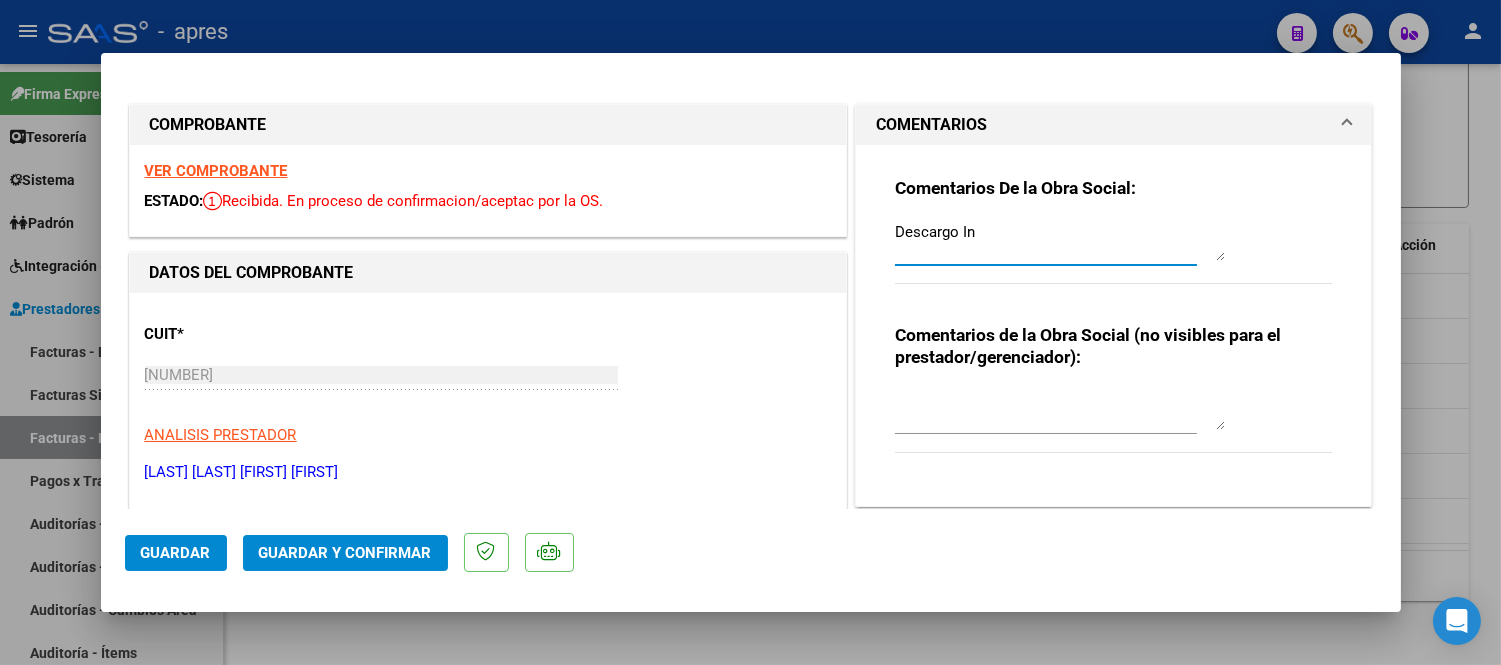 click on "17/07/2025
SE RECHAZA FACTURACION.
EL INFORME DEBE ESTAR SELLADO Y FIRMADO.
ADJUNTARLO EN DOCUMENTACION RESPALDATORIA. UNA VEZ ADJUNTA INFORMARNOS MEDIANTE UN COMENTARIO.
CADA VEZ QUE REALICES UNA CARGA DE COMPROBANTE, EN LA SOLAPA "AREA DESTINADO" SE DEBE PONER "INTEGRACION", EN EL PERIODO DE PRESTACION TENES QUE PONER AÑO Y PERIODO FACTURADO Y LUEGO ASOCIAR EL LEGAJO DEL SOCIO HACIENDO CLICK EN EL RECUADRO AMARILLO
JIMENA" at bounding box center [1060, 241] 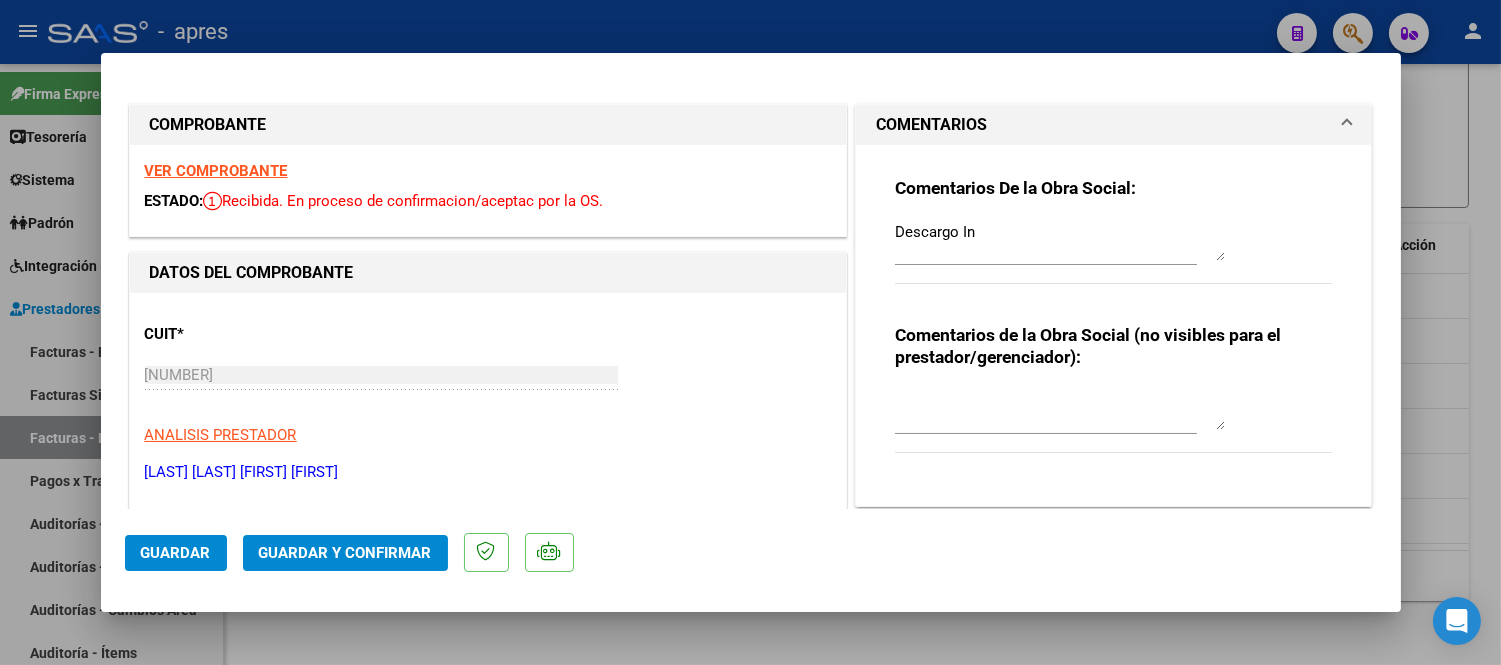 click on "Comentarios De la Obra Social: 17/07/2025
SE RECHAZA FACTURACION.
EL INFORME DEBE ESTAR SELLADO Y FIRMADO.
ADJUNTARLO EN DOCUMENTACION RESPALDATORIA. UNA VEZ ADJUNTA INFORMARNOS MEDIANTE UN COMENTARIO.
CADA VEZ QUE REALICES UNA CARGA DE COMPROBANTE, EN LA SOLAPA "AREA DESTINADO" SE DEBE PONER "INTEGRACION", EN EL PERIODO DE PRESTACION TENES QUE PONER AÑO Y PERIODO FACTURADO Y LUEGO ASOCIAR EL LEGAJO DEL SOCIO HACIENDO CLICK EN EL RECUADRO AMARILLO
JIMENA" at bounding box center [1114, 241] 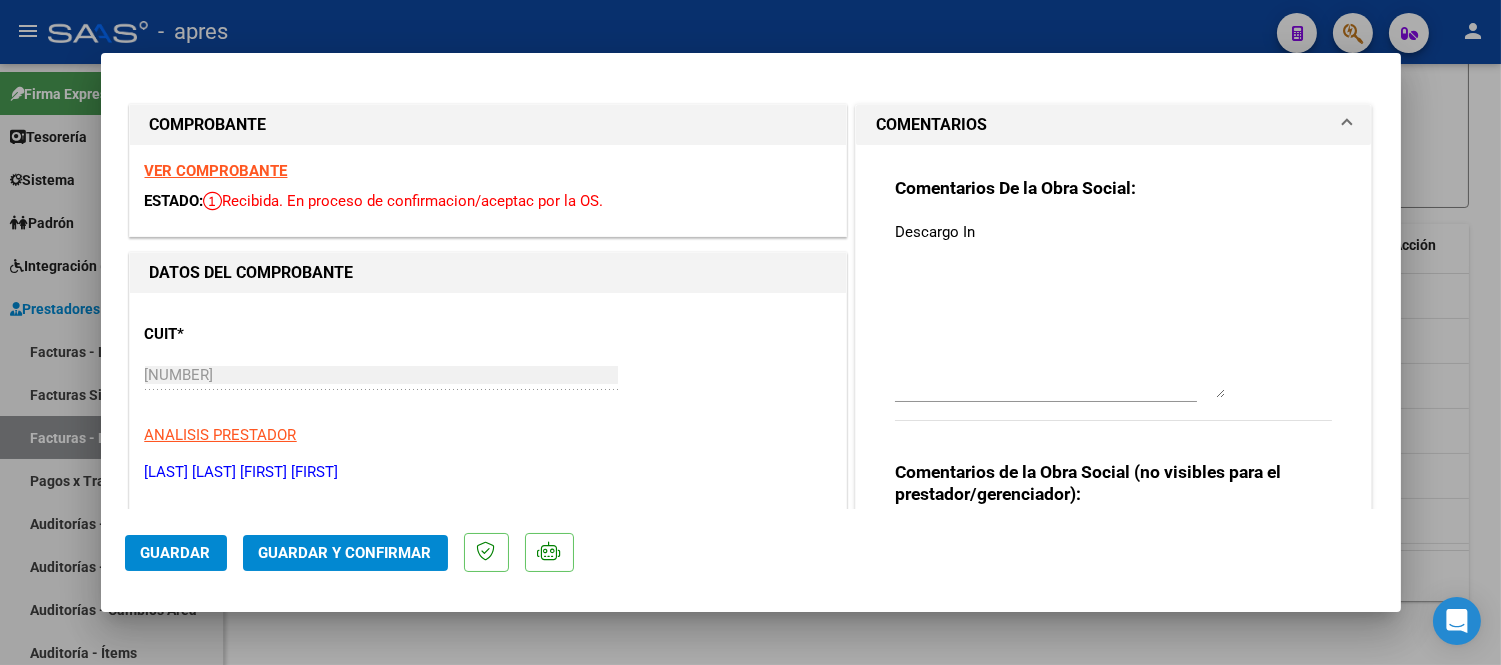 drag, startPoint x: 1207, startPoint y: 256, endPoint x: 1272, endPoint y: 400, distance: 157.99051 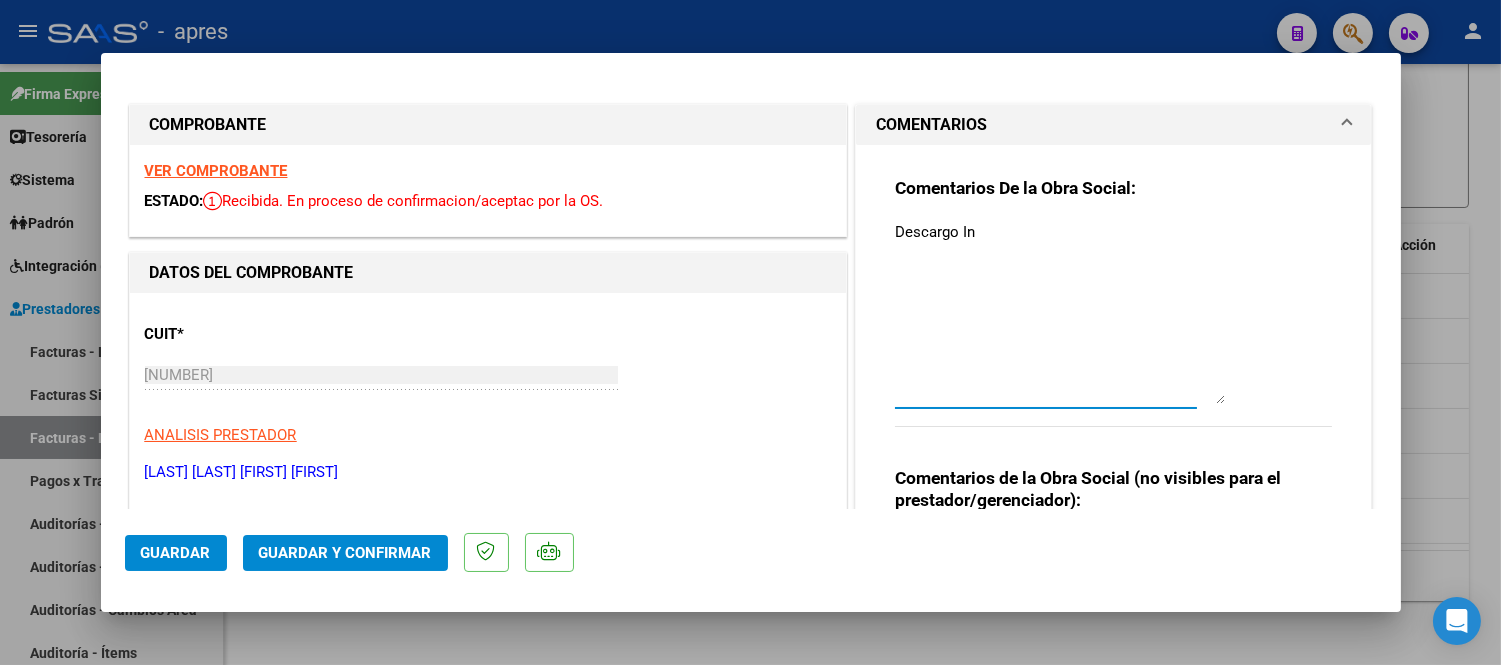 scroll, scrollTop: 126, scrollLeft: 0, axis: vertical 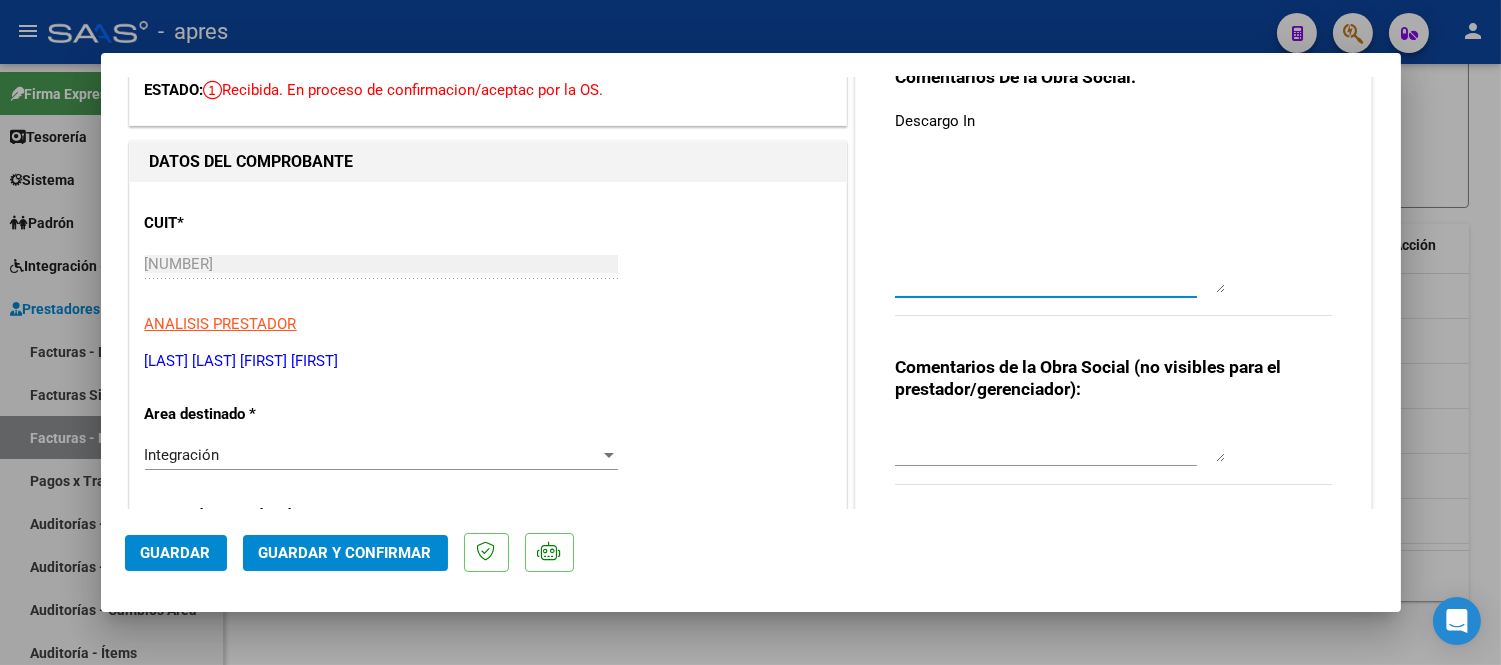 click at bounding box center (750, 332) 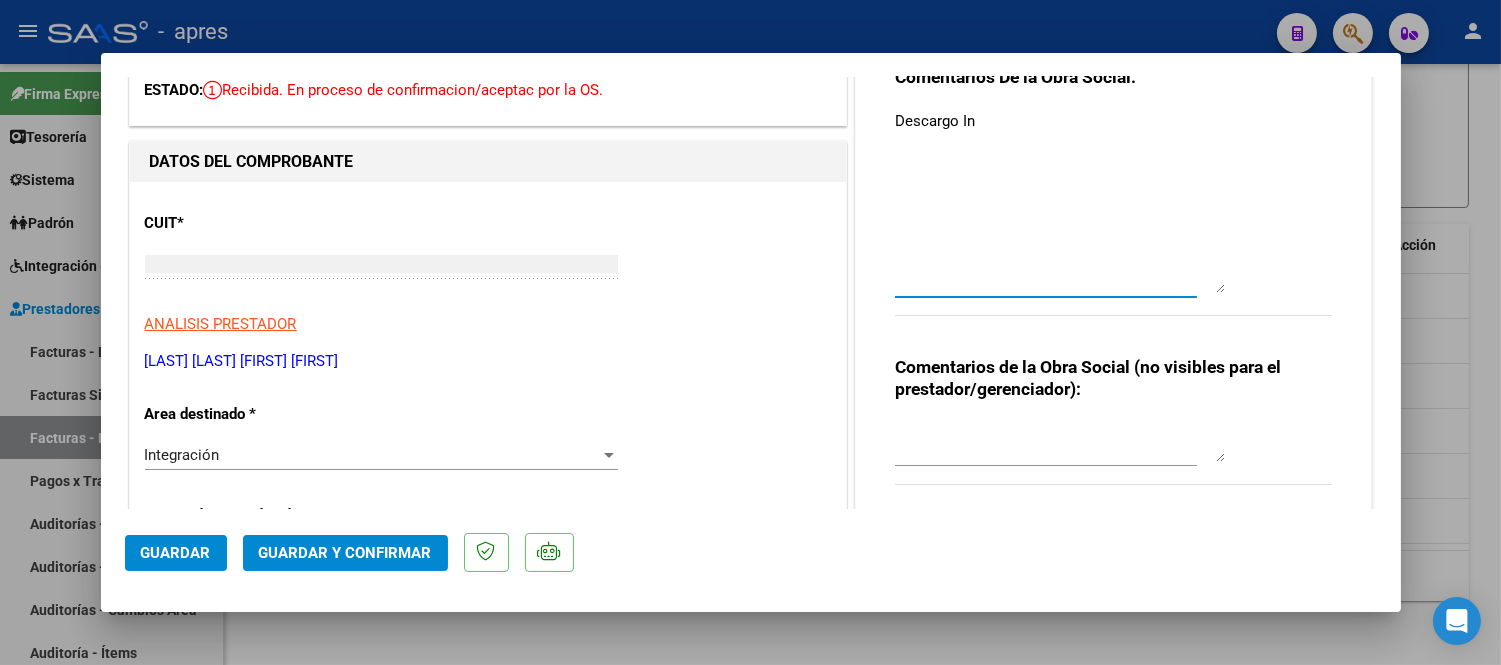 type 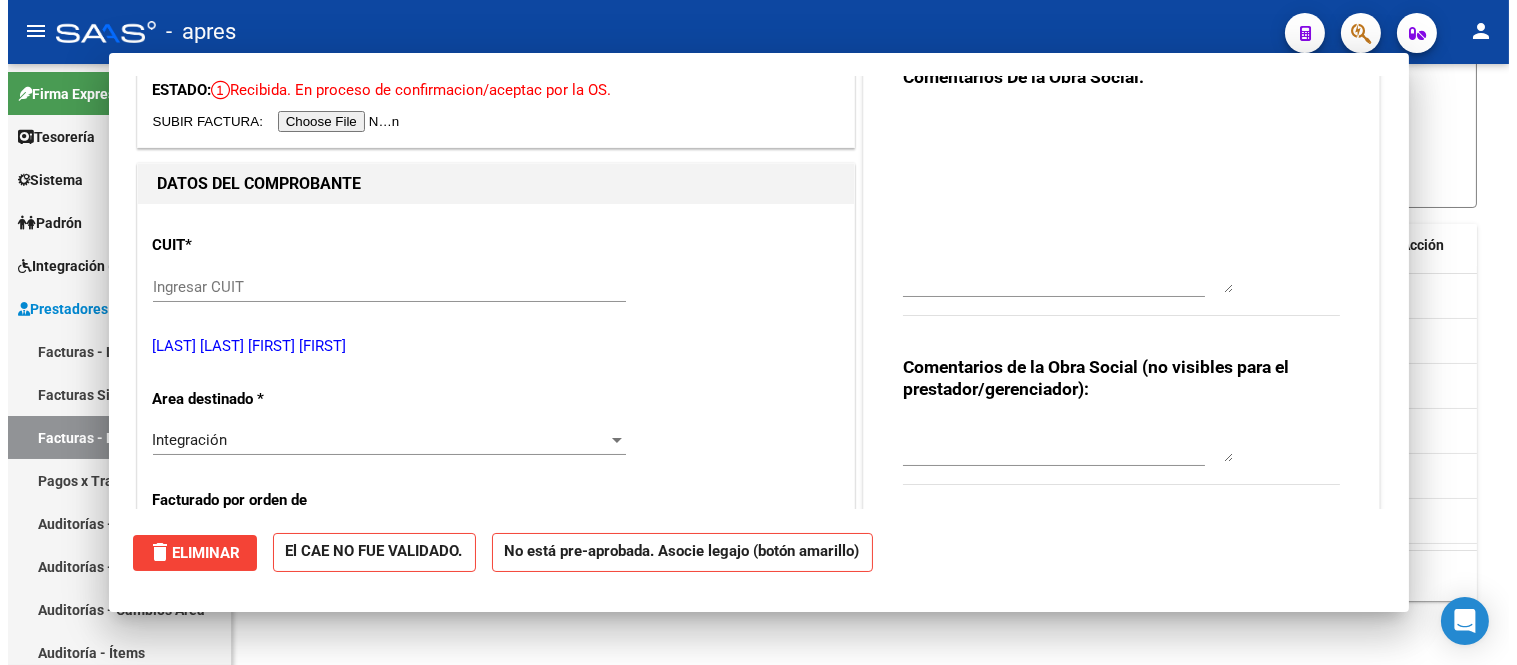 scroll, scrollTop: 0, scrollLeft: 0, axis: both 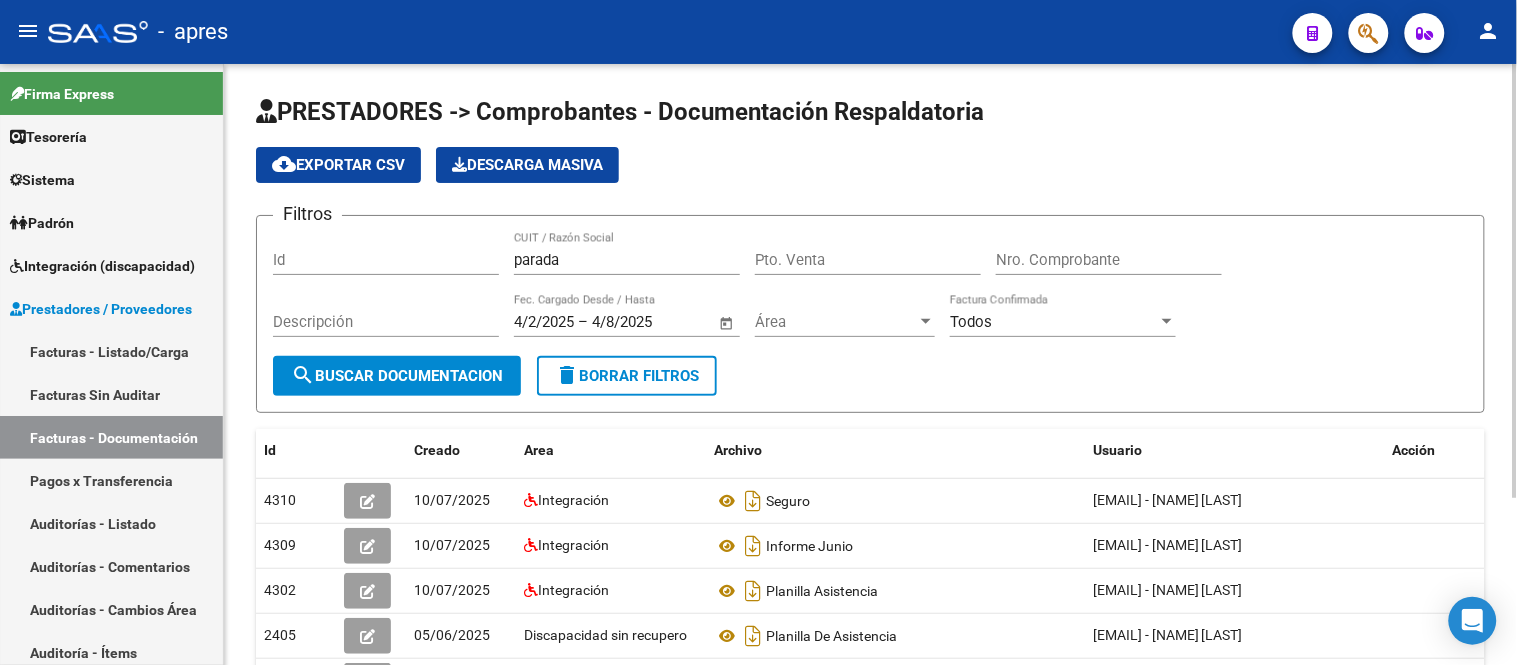 click on "parada" at bounding box center [627, 260] 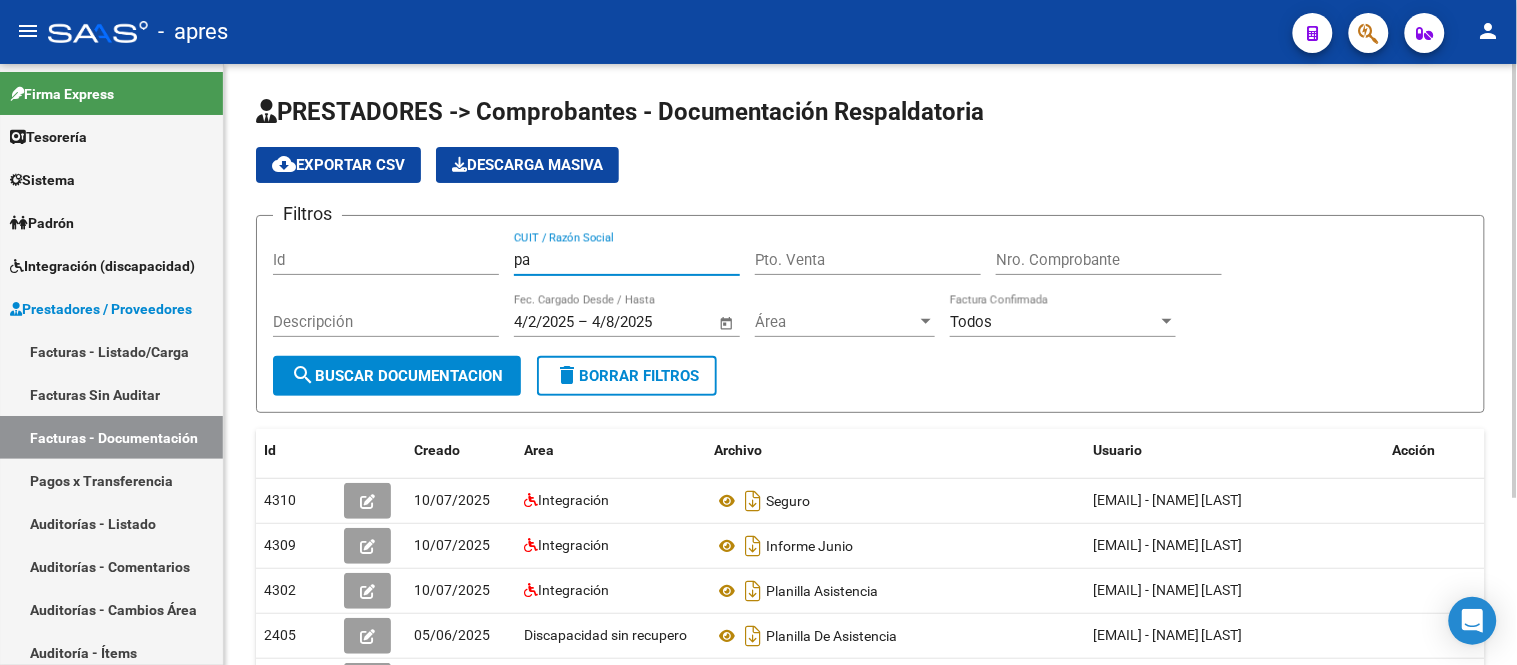 type on "p" 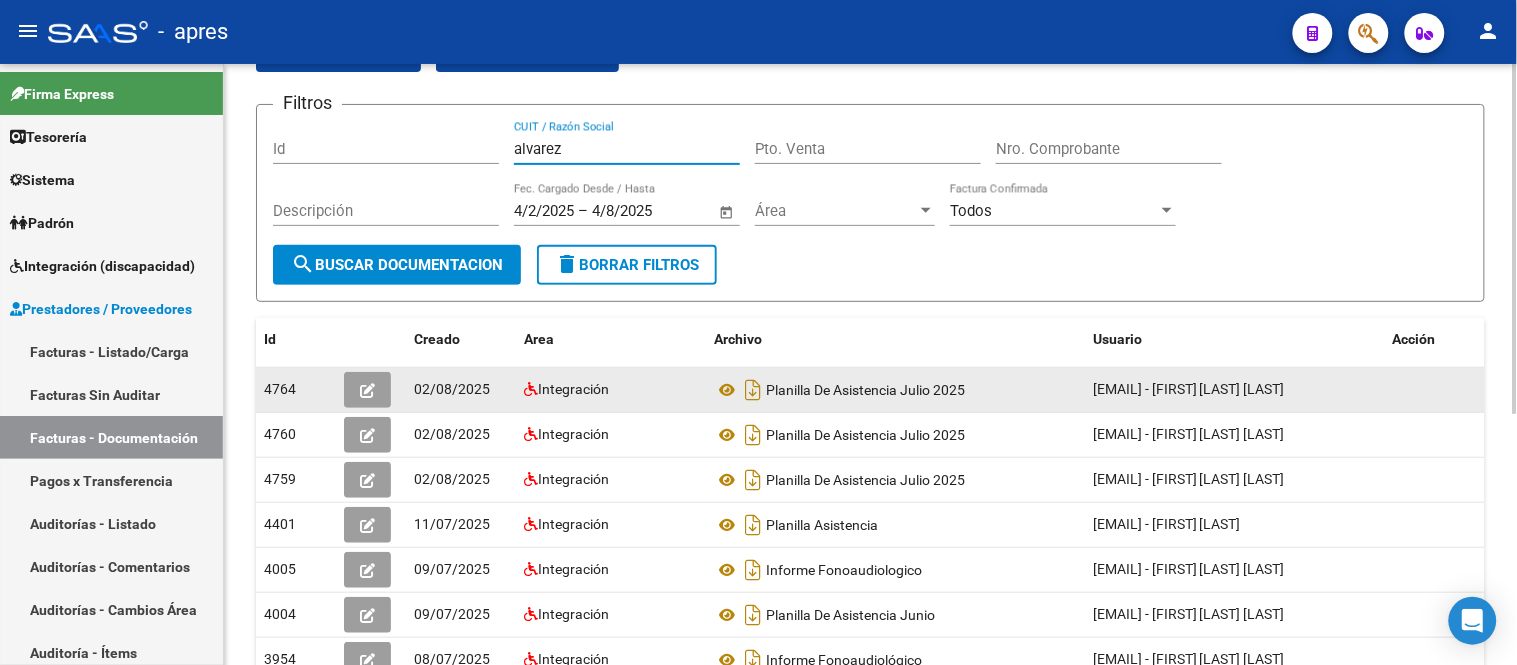 scroll, scrollTop: 222, scrollLeft: 0, axis: vertical 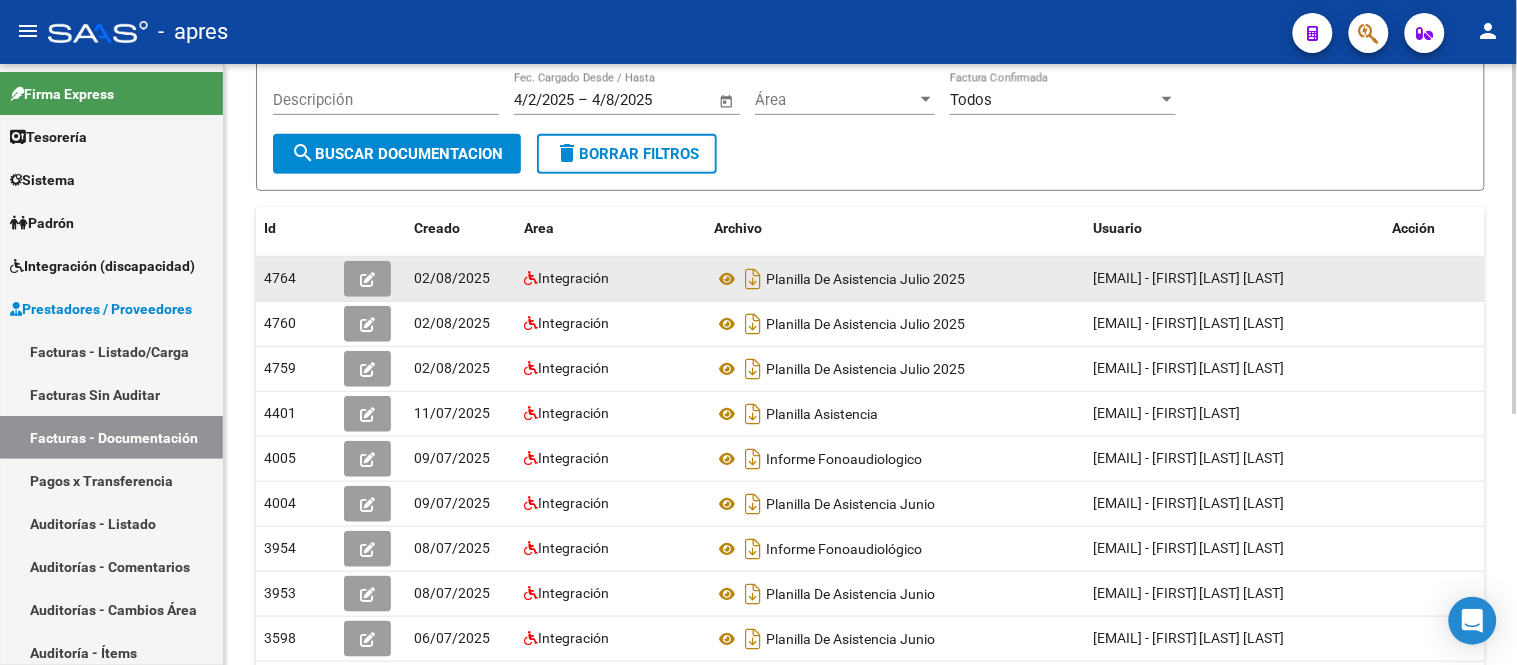 type on "alvarez" 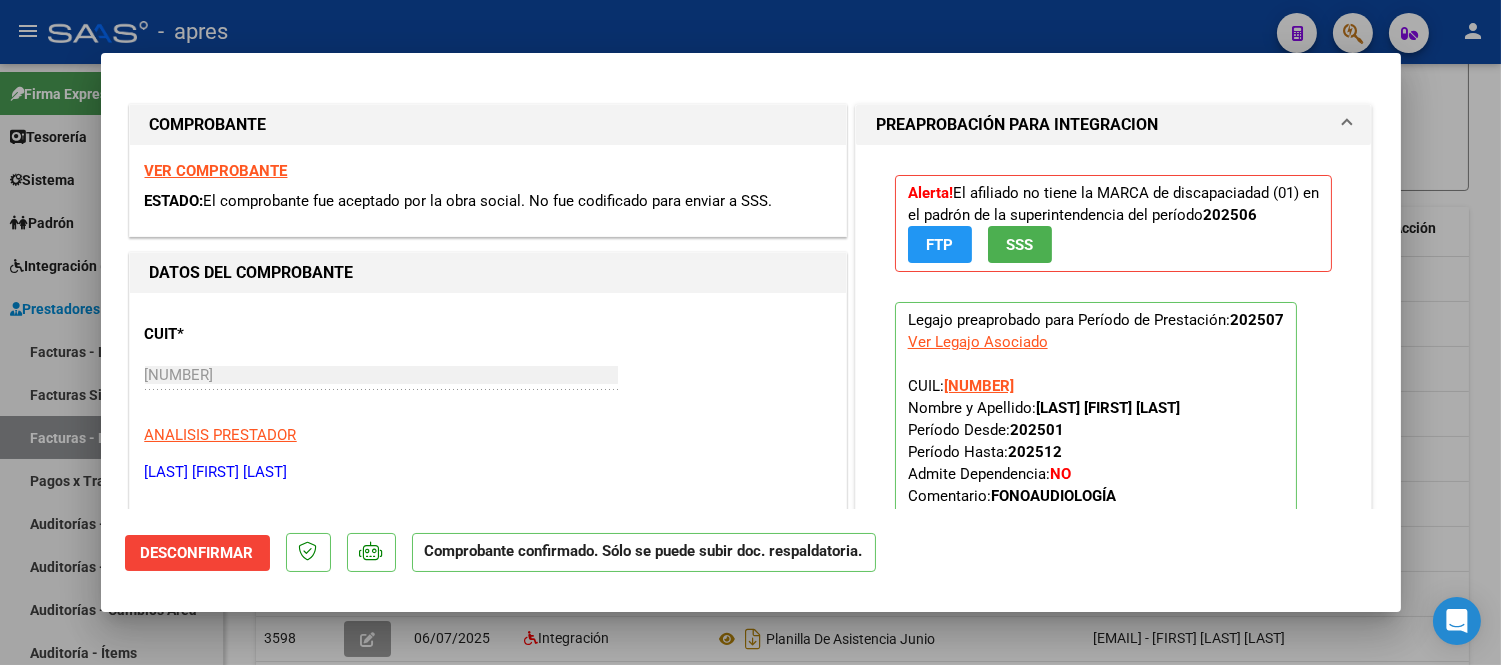 click at bounding box center (750, 332) 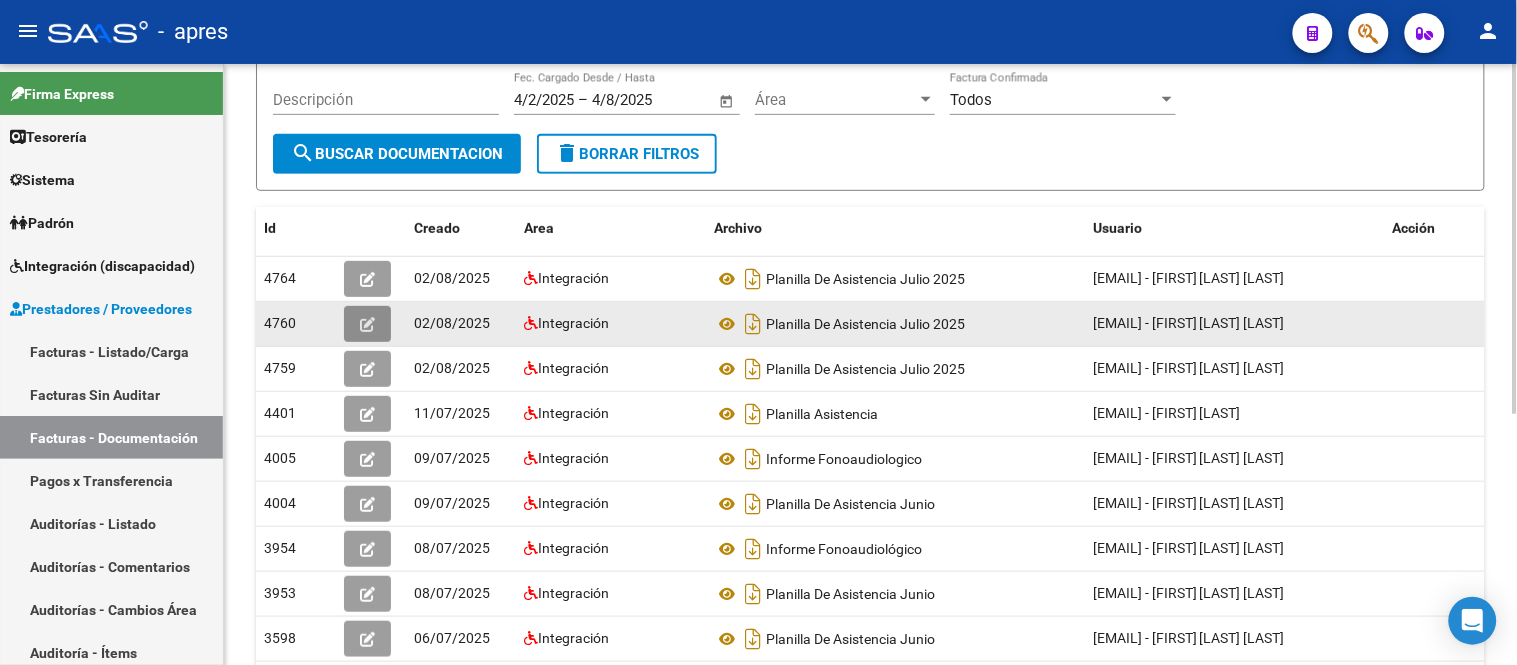 click 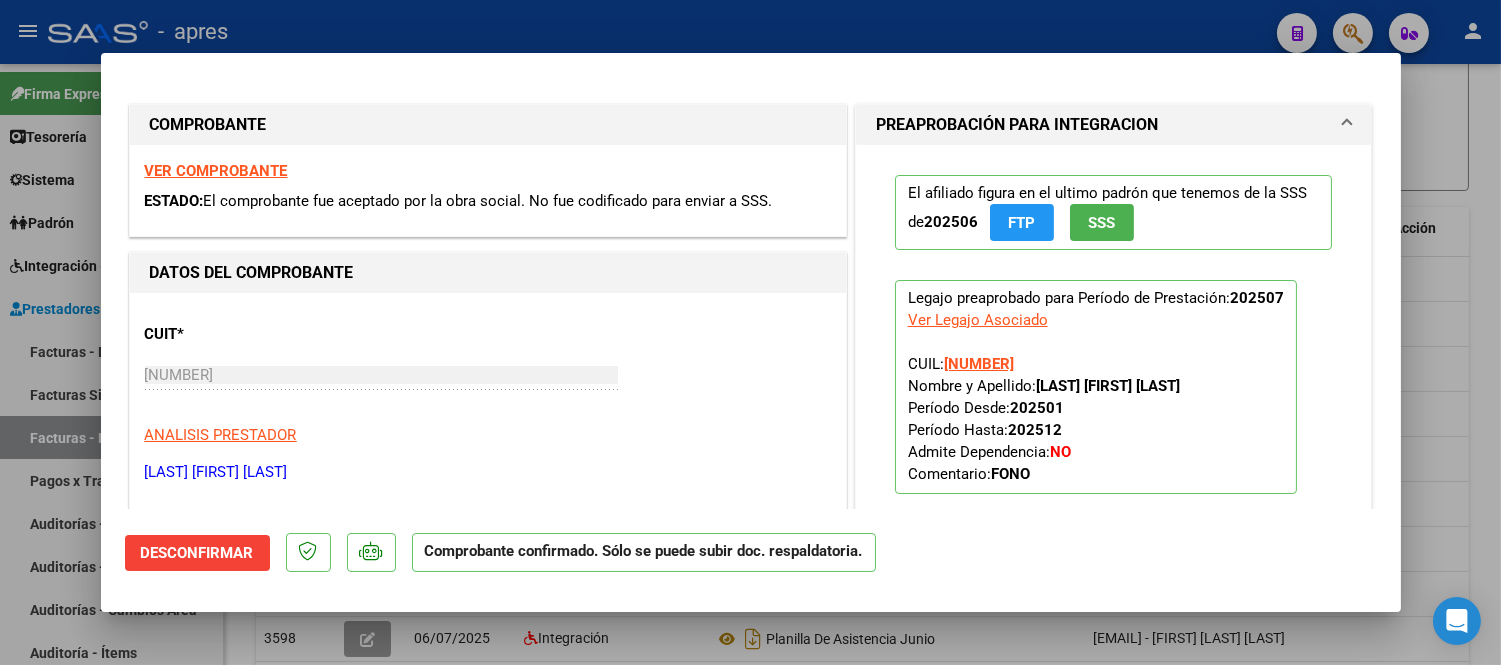 click at bounding box center (750, 332) 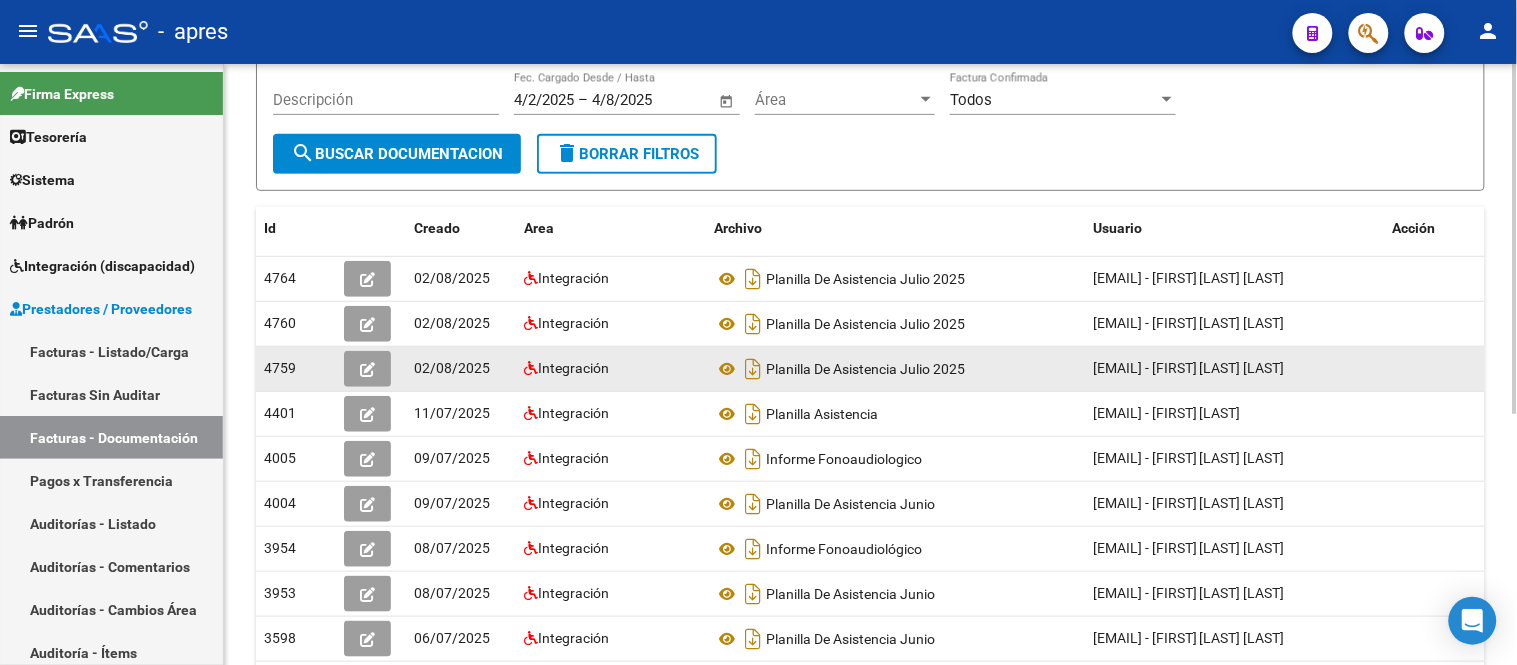 click 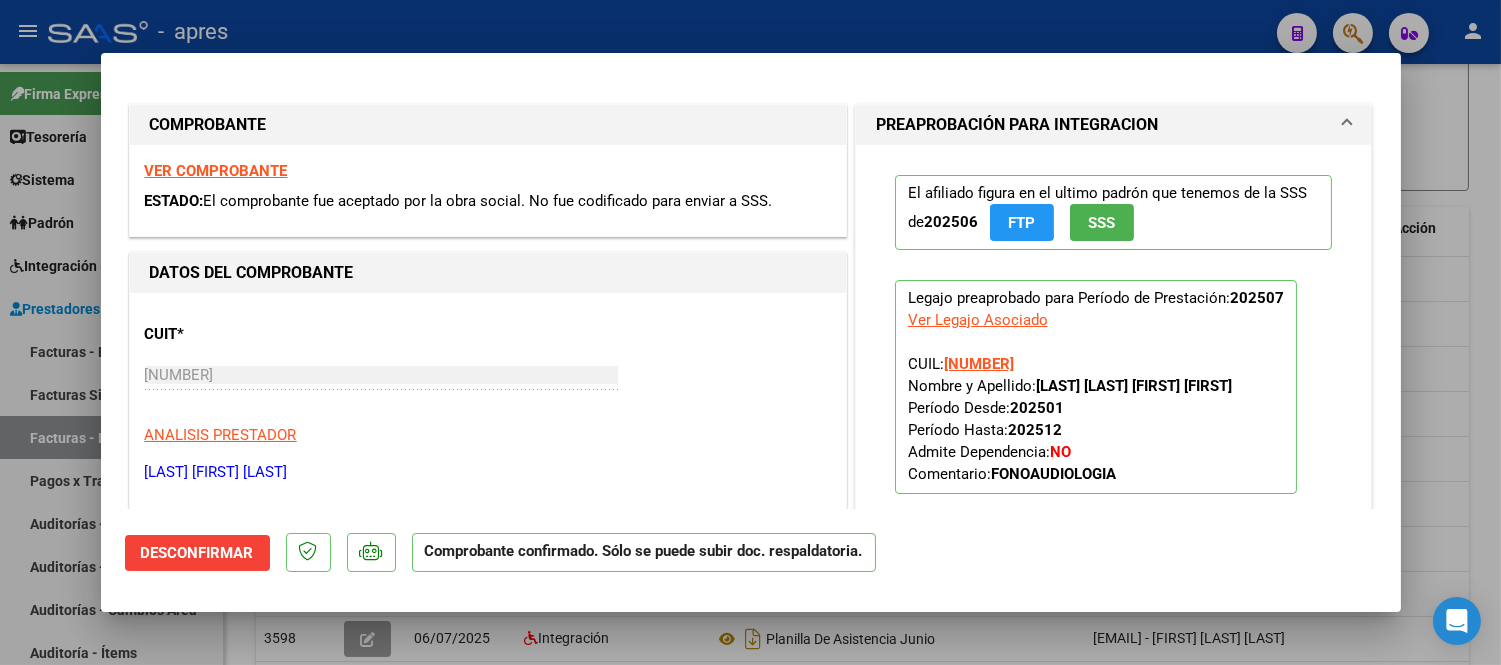 click at bounding box center (750, 332) 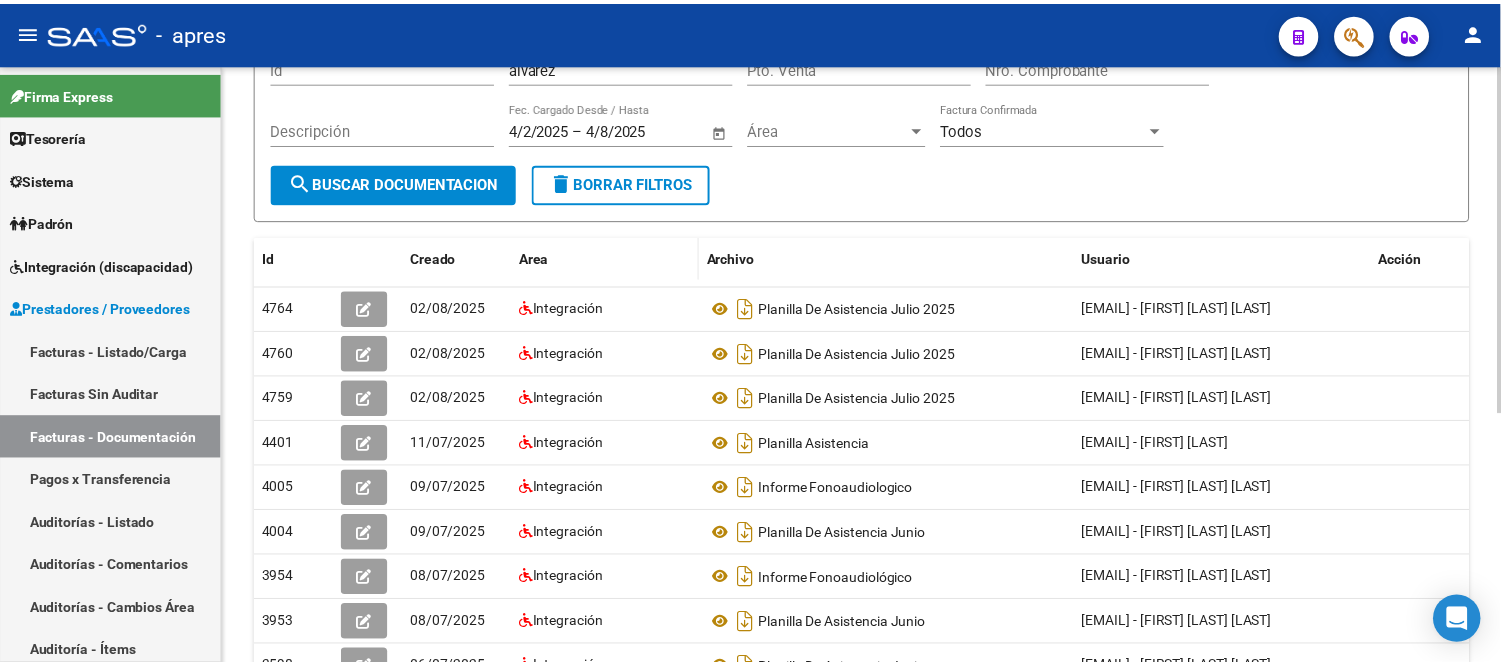 scroll, scrollTop: 333, scrollLeft: 0, axis: vertical 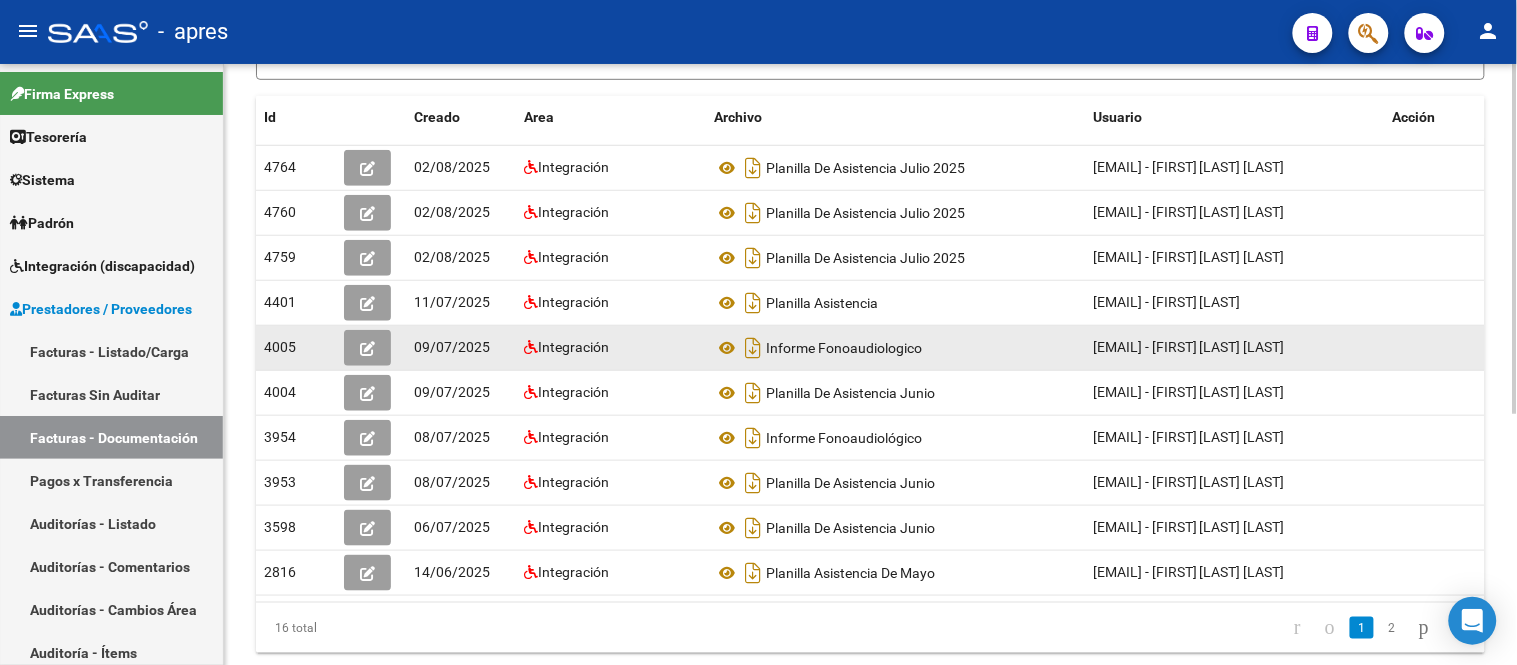 click 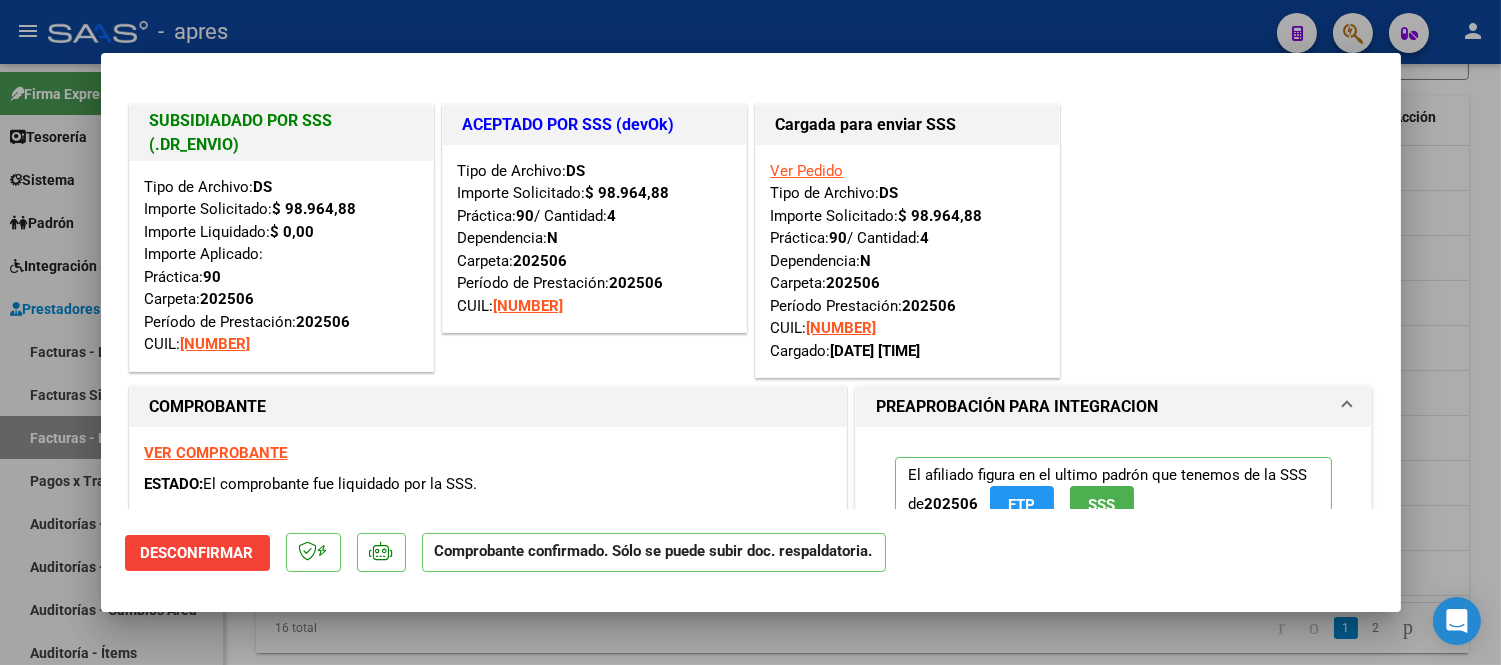 click at bounding box center [750, 332] 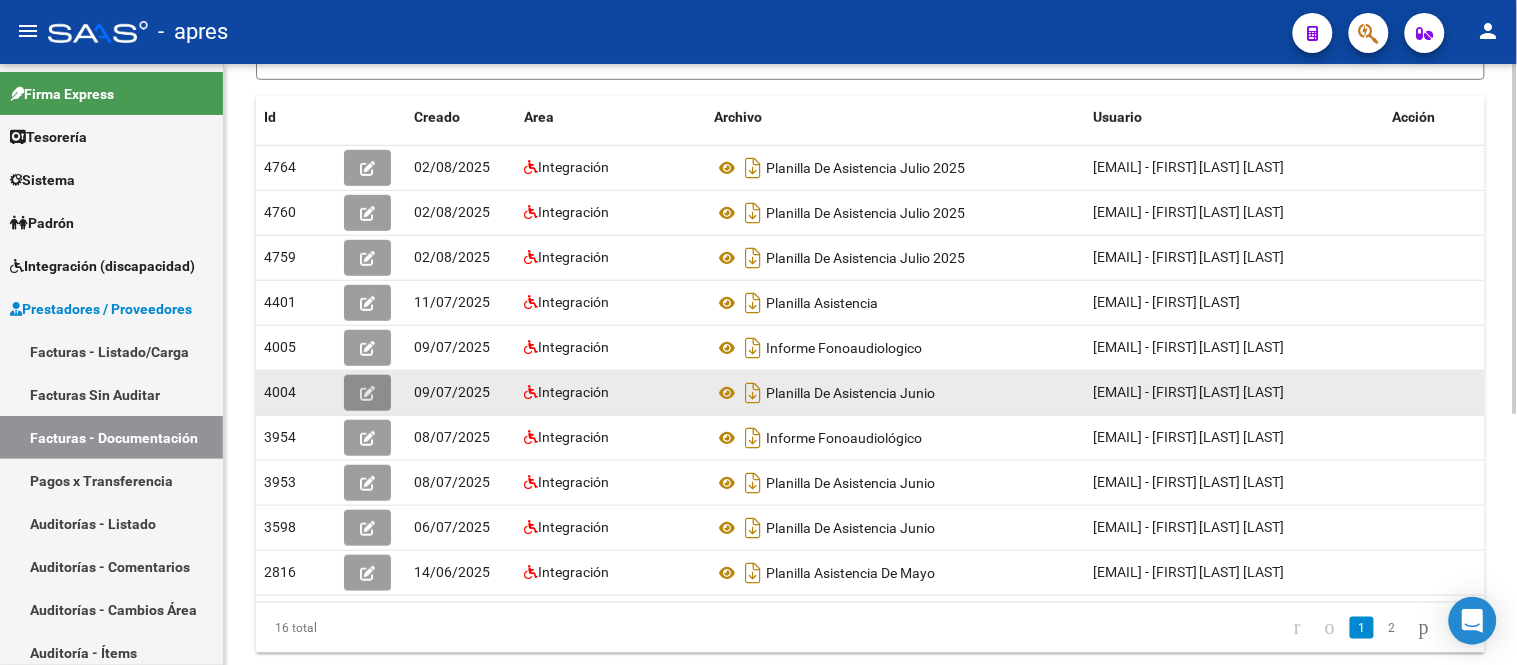 click 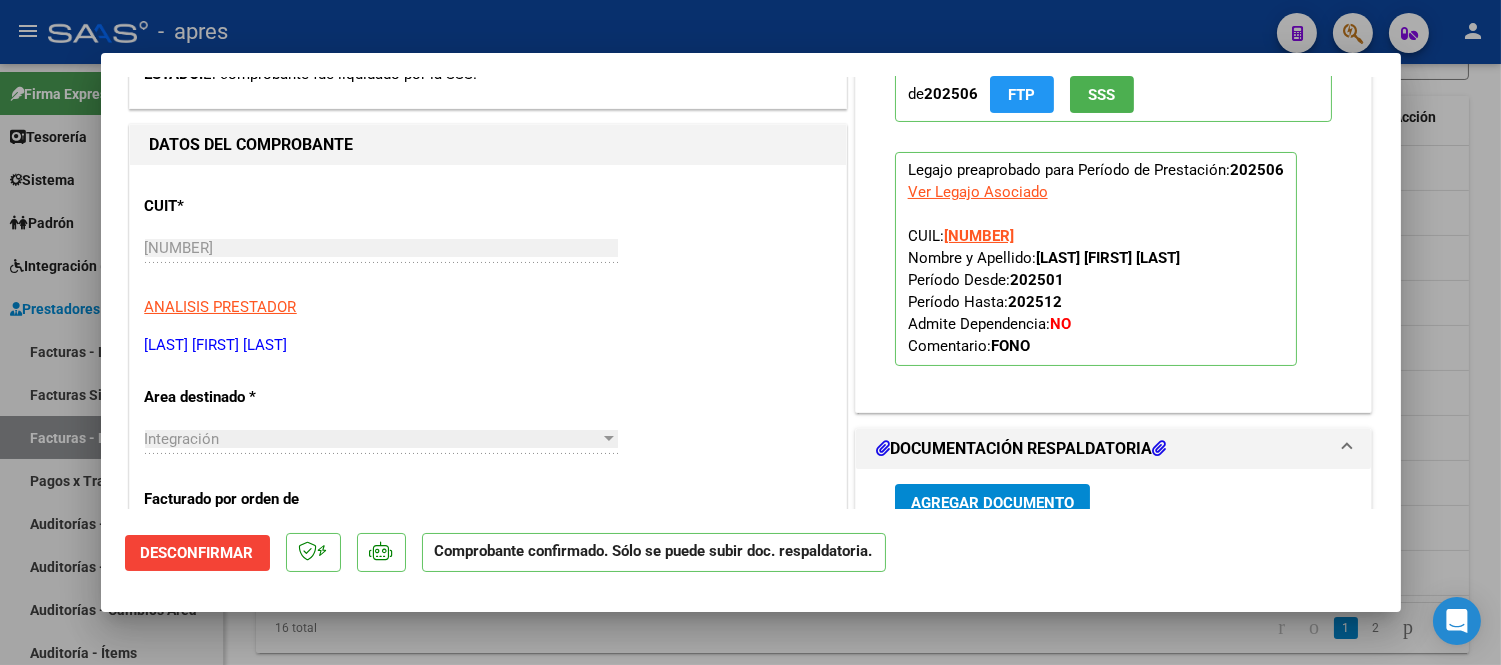 scroll, scrollTop: 555, scrollLeft: 0, axis: vertical 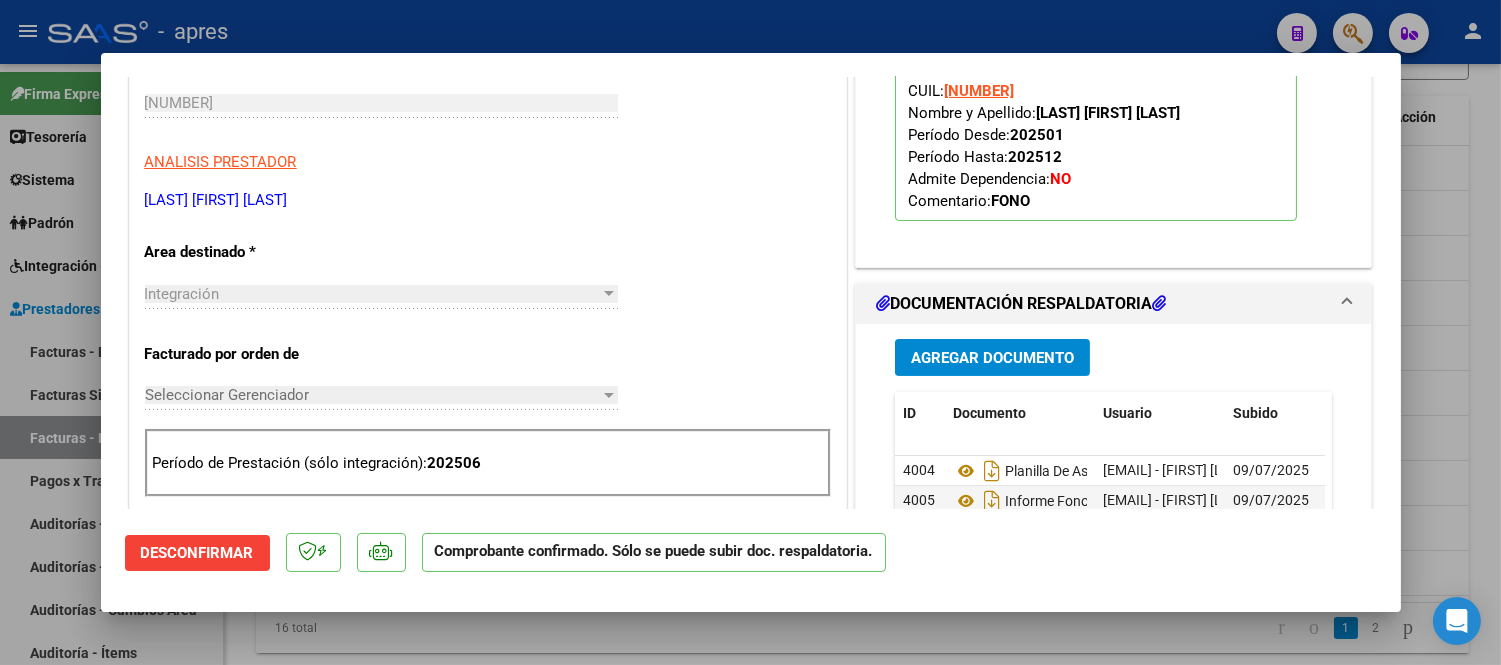 click at bounding box center [750, 332] 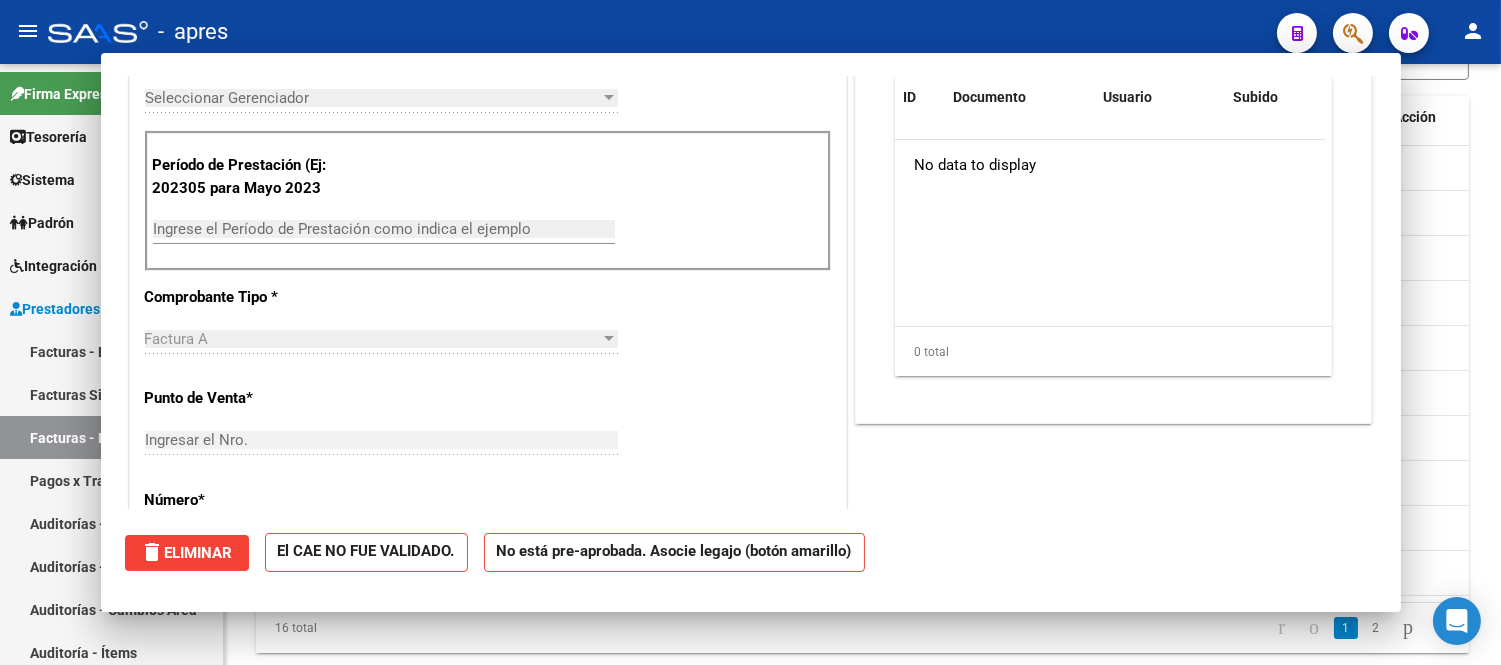 scroll, scrollTop: 0, scrollLeft: 0, axis: both 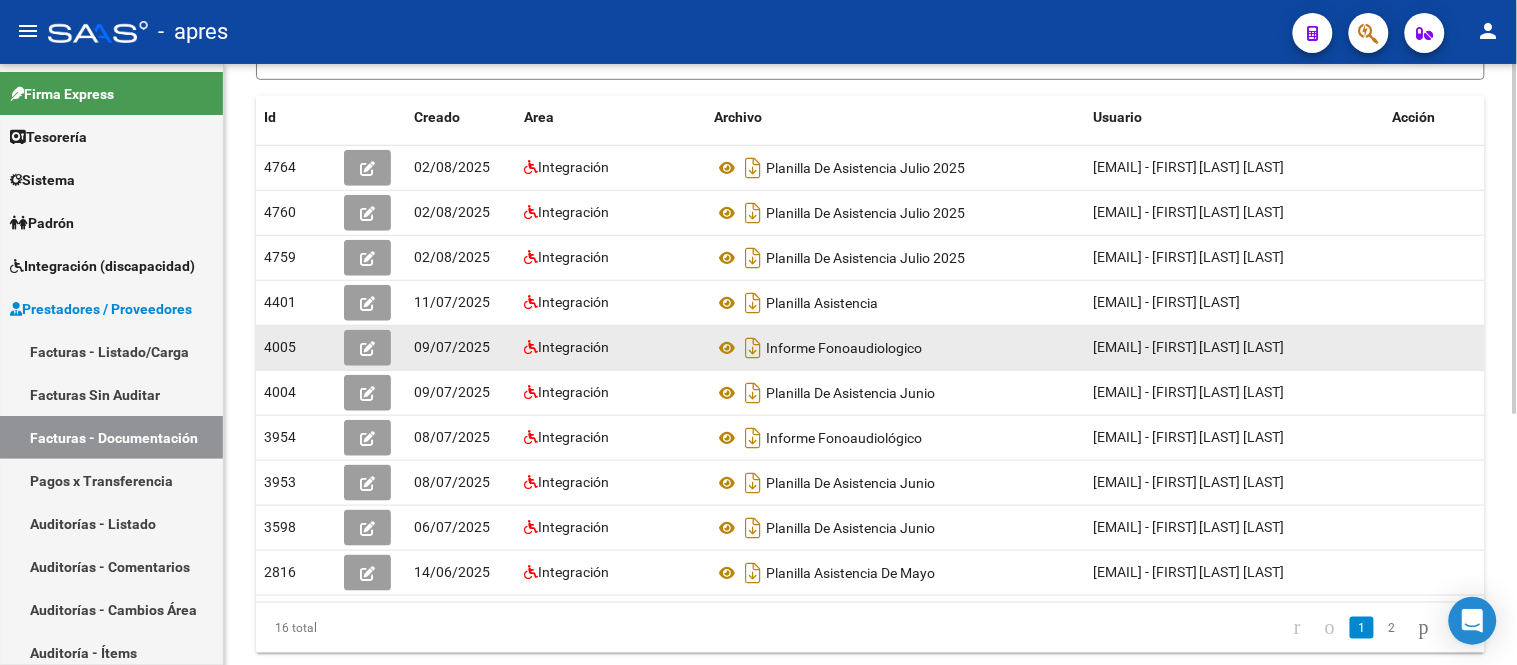 click 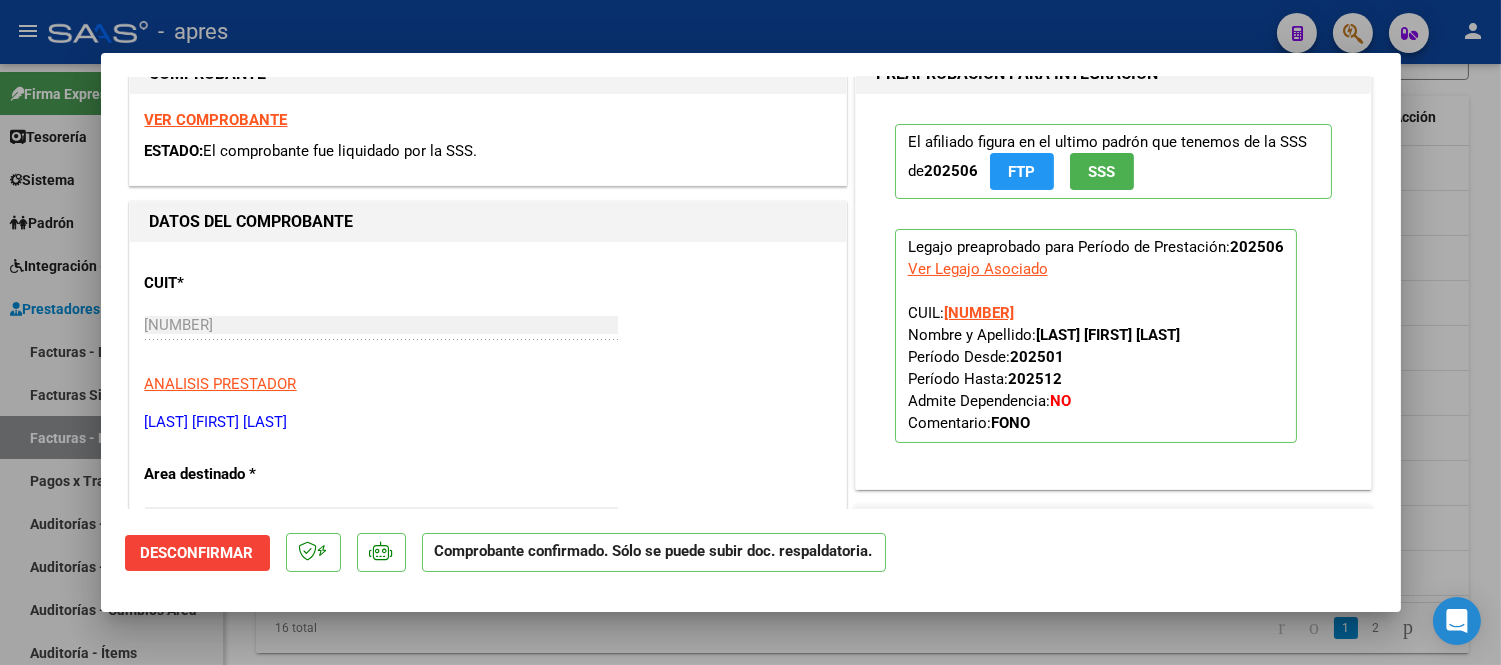 scroll, scrollTop: 444, scrollLeft: 0, axis: vertical 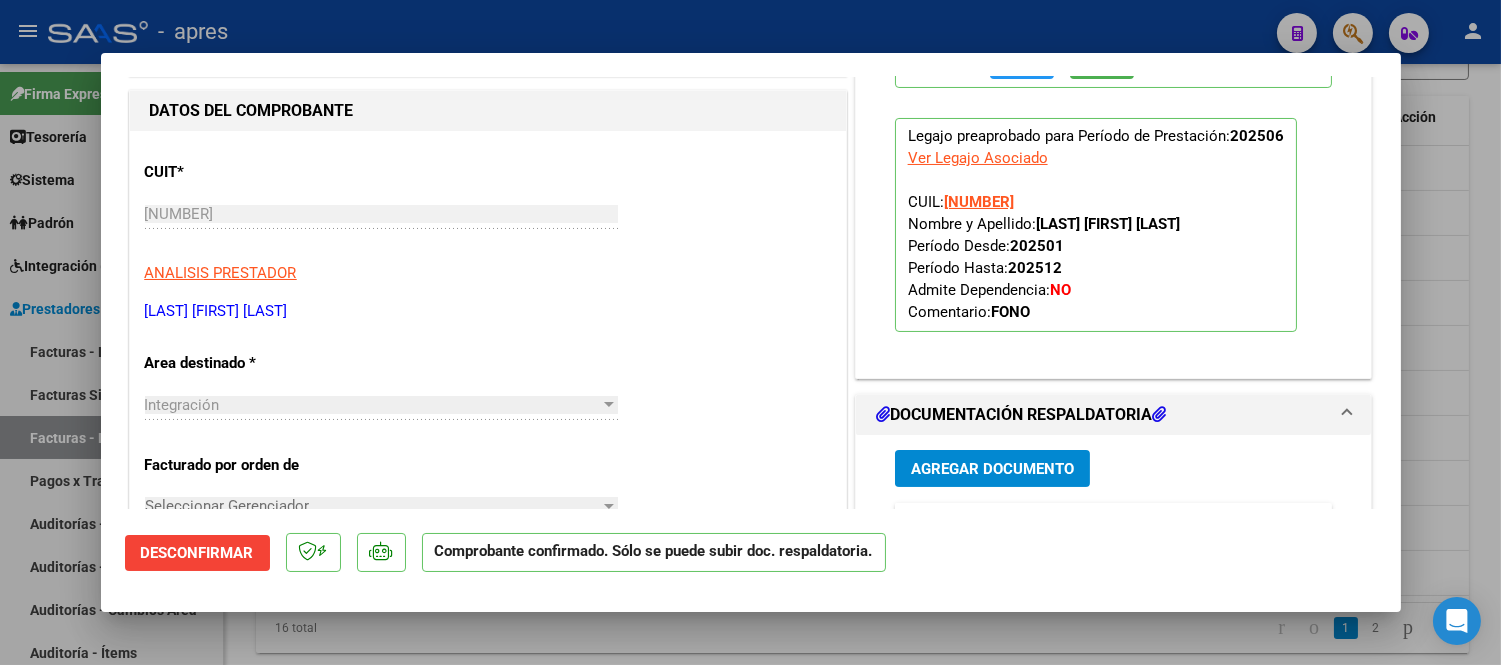 click at bounding box center (750, 332) 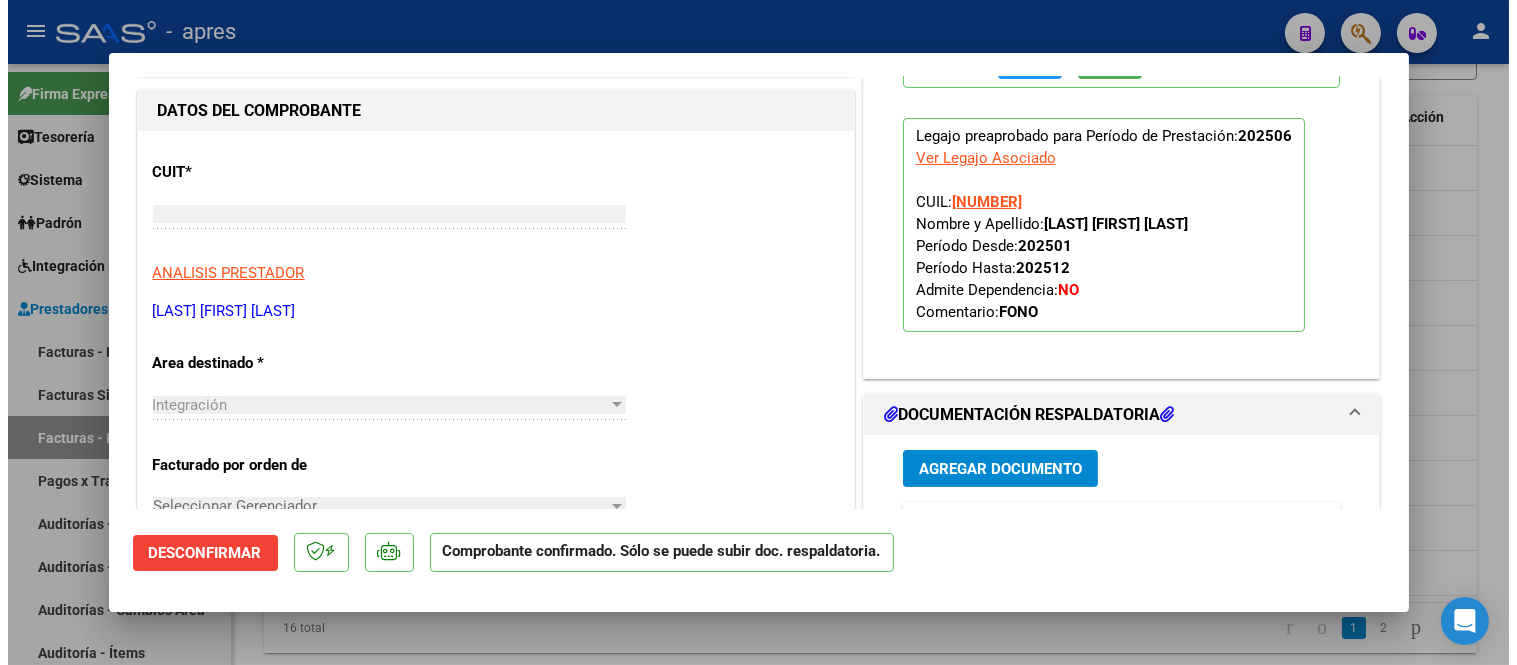 scroll, scrollTop: 0, scrollLeft: 0, axis: both 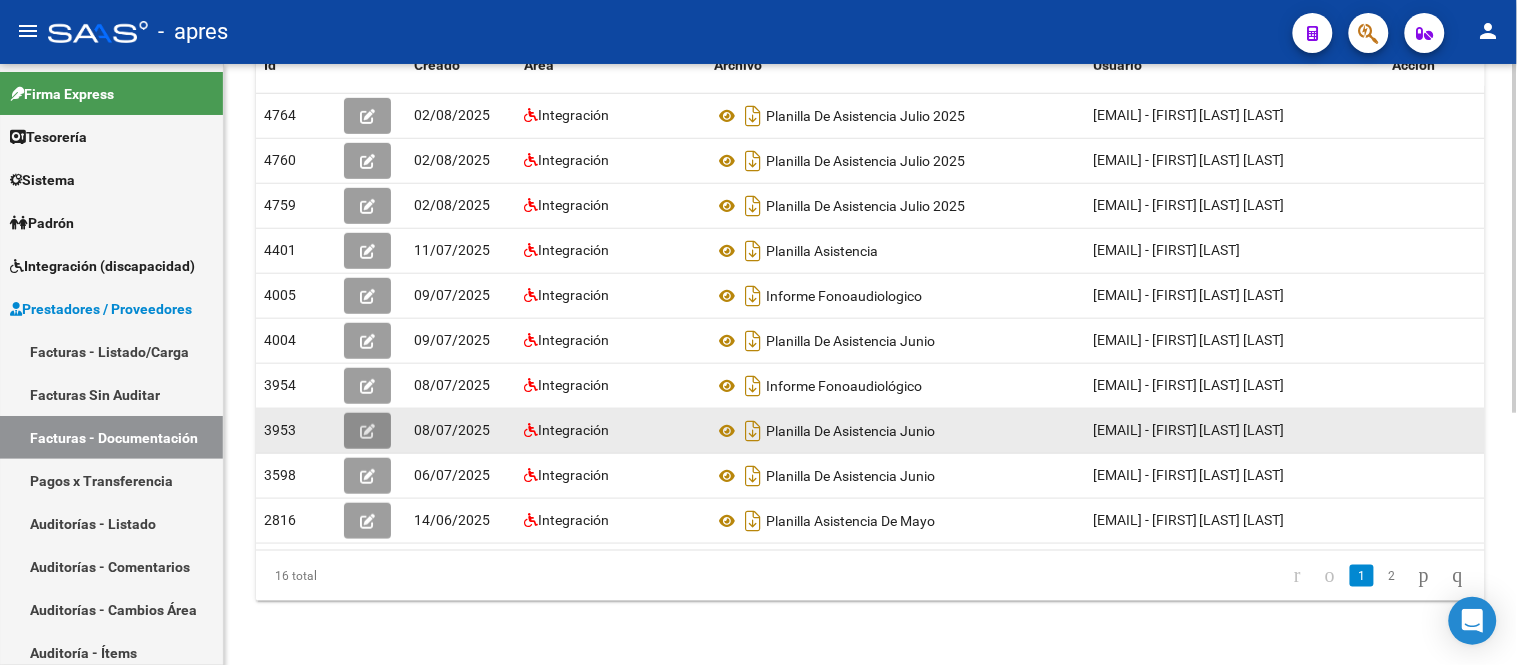 click 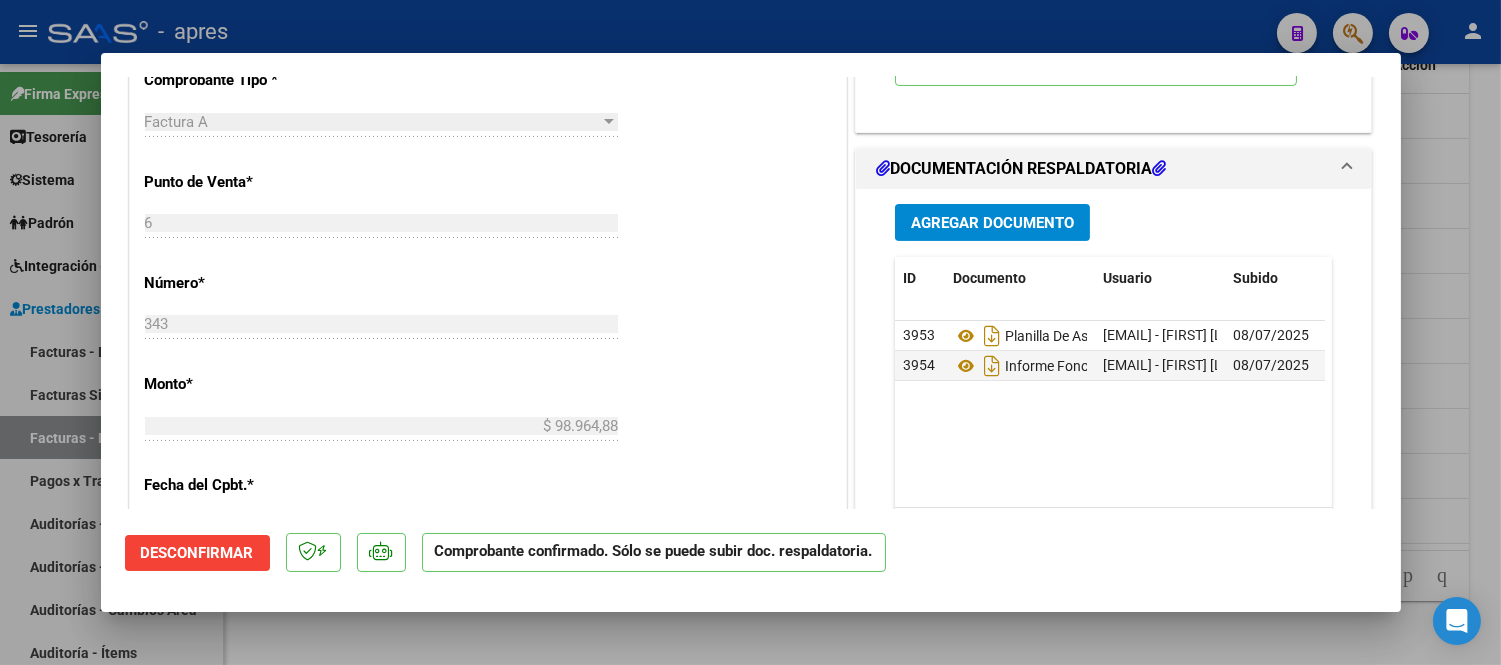 scroll, scrollTop: 1000, scrollLeft: 0, axis: vertical 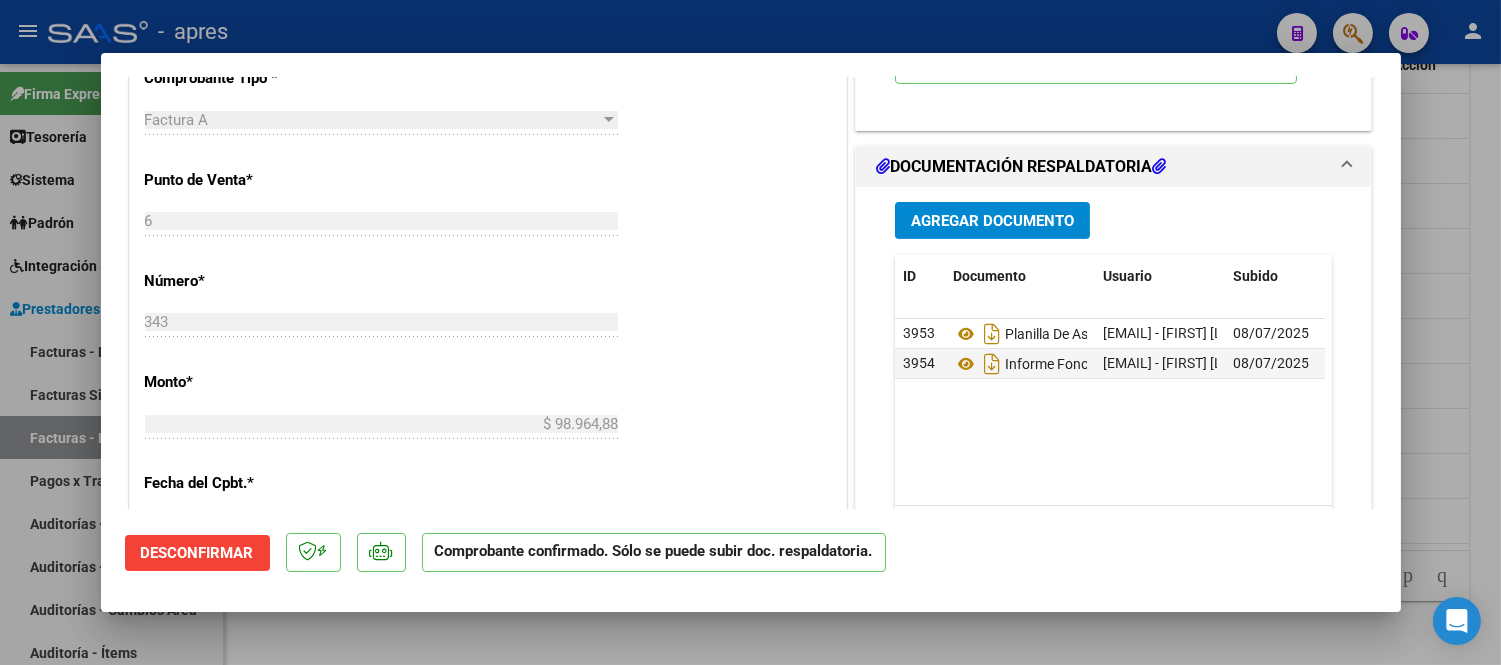 click at bounding box center (750, 332) 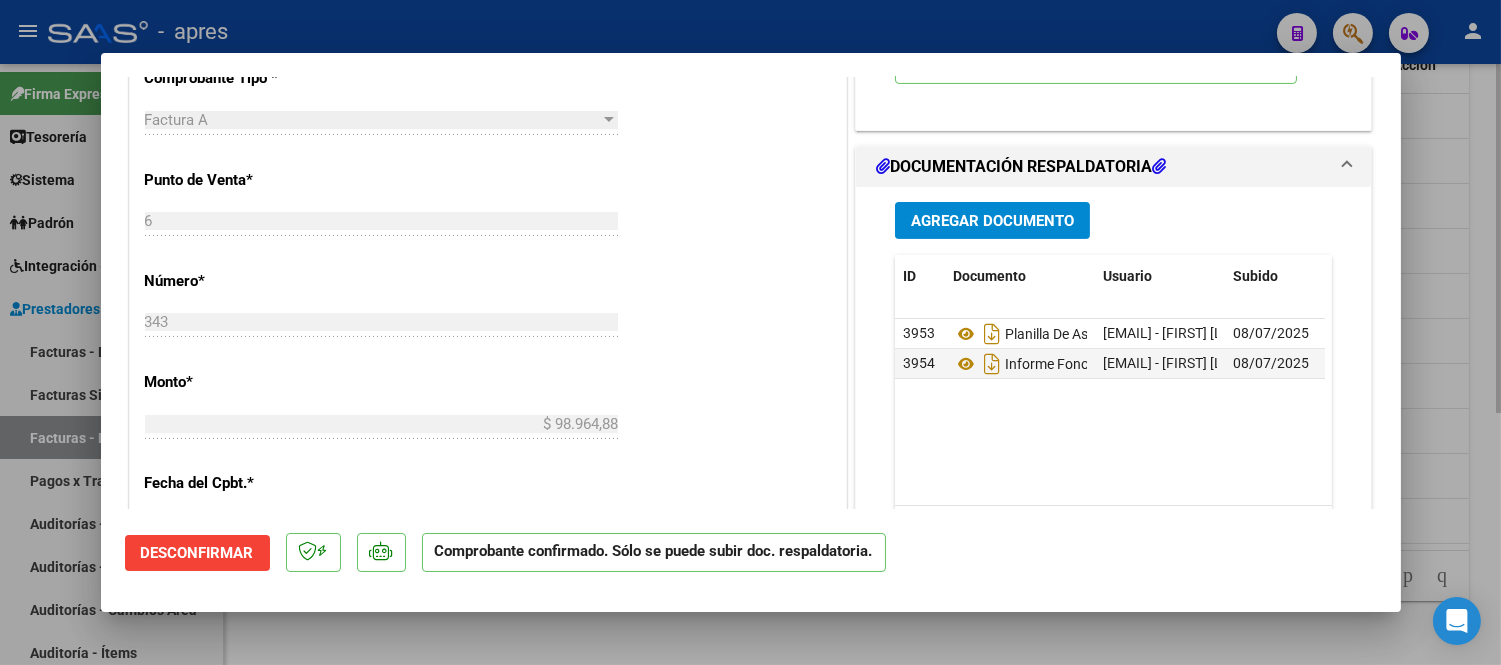 type 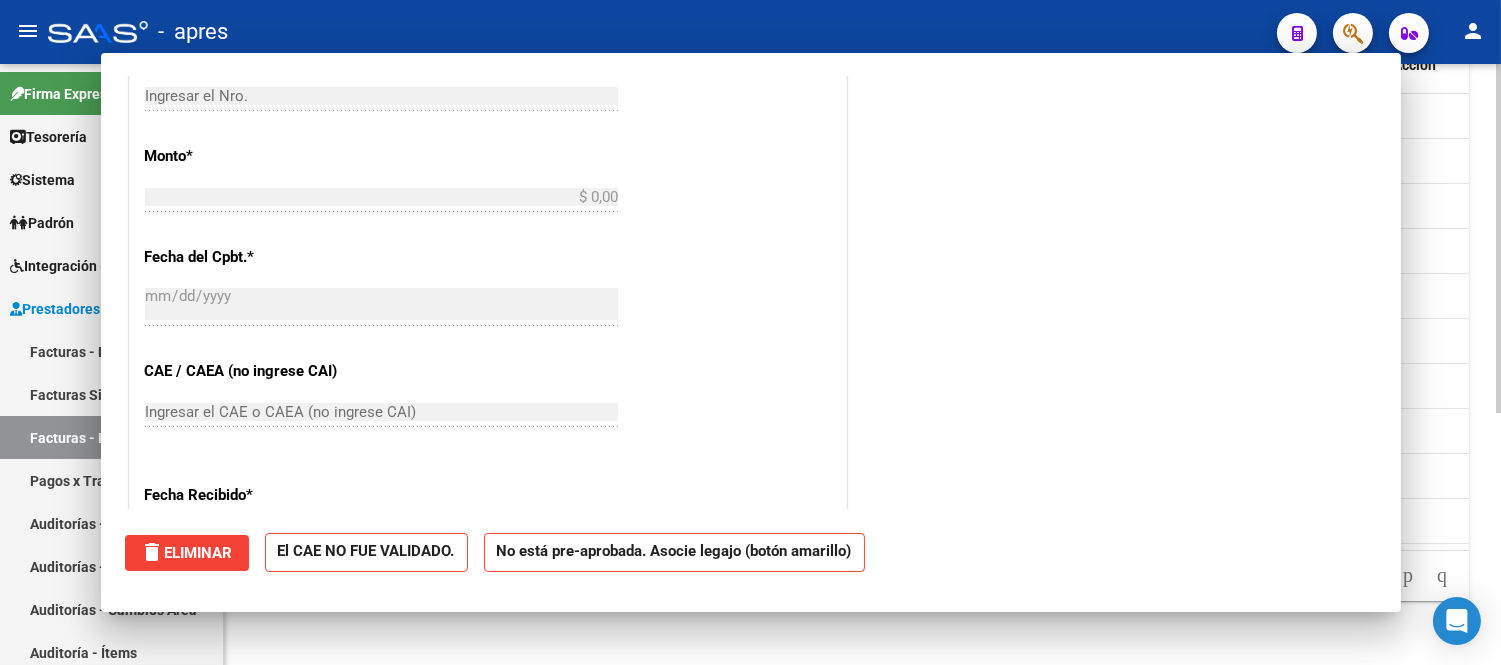 scroll, scrollTop: 0, scrollLeft: 0, axis: both 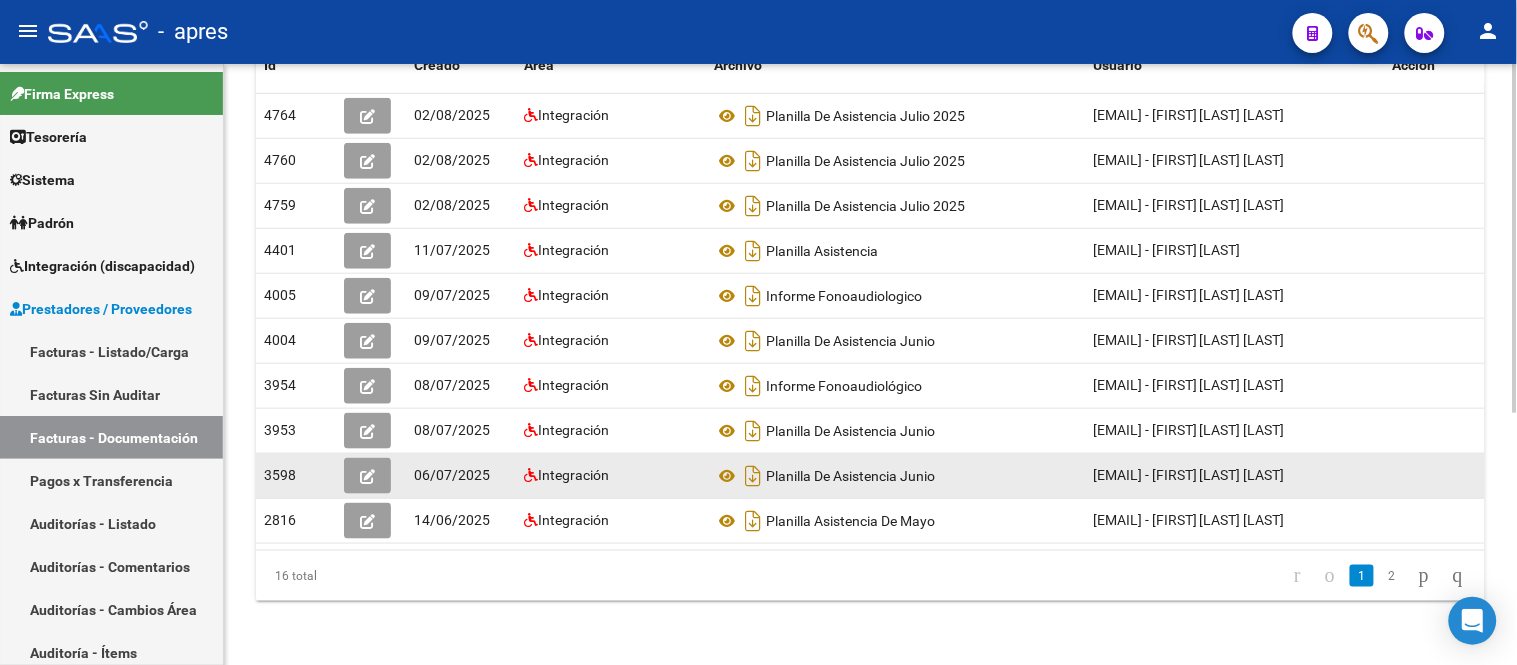 click 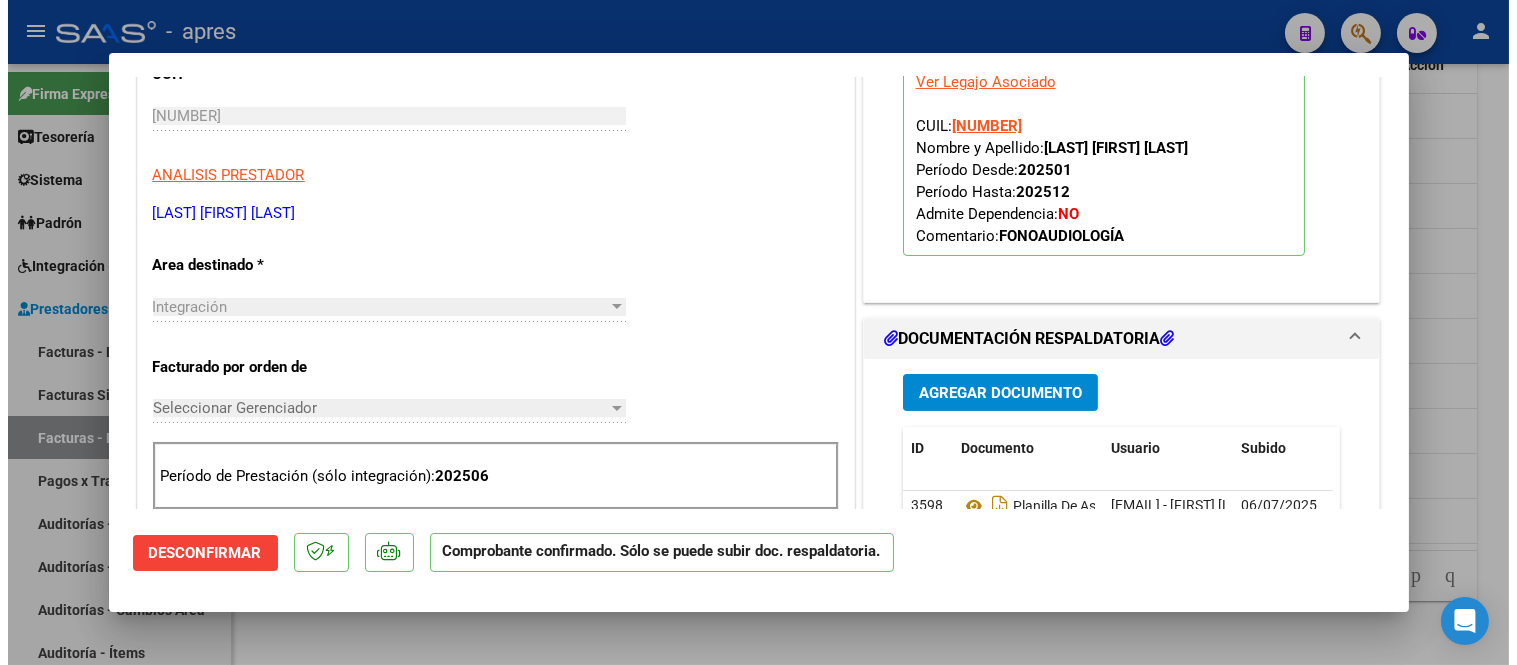 scroll, scrollTop: 555, scrollLeft: 0, axis: vertical 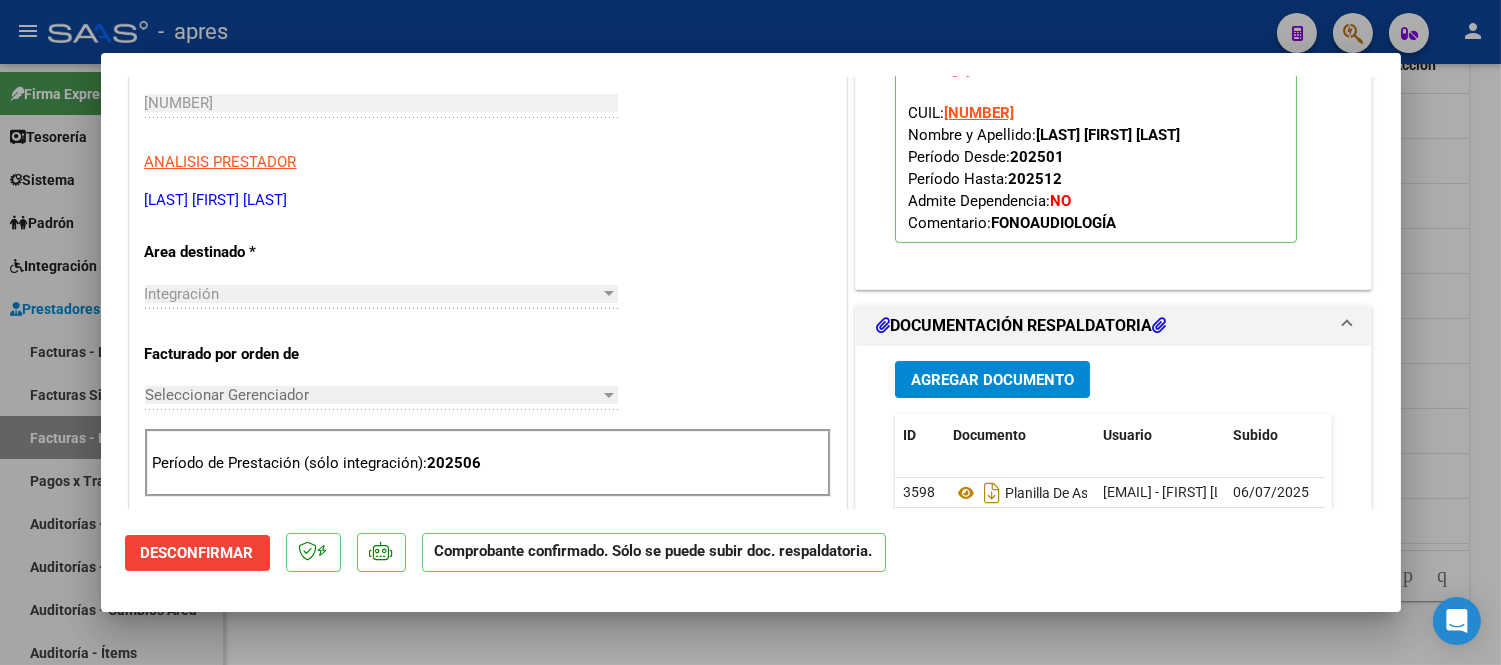 click at bounding box center (750, 332) 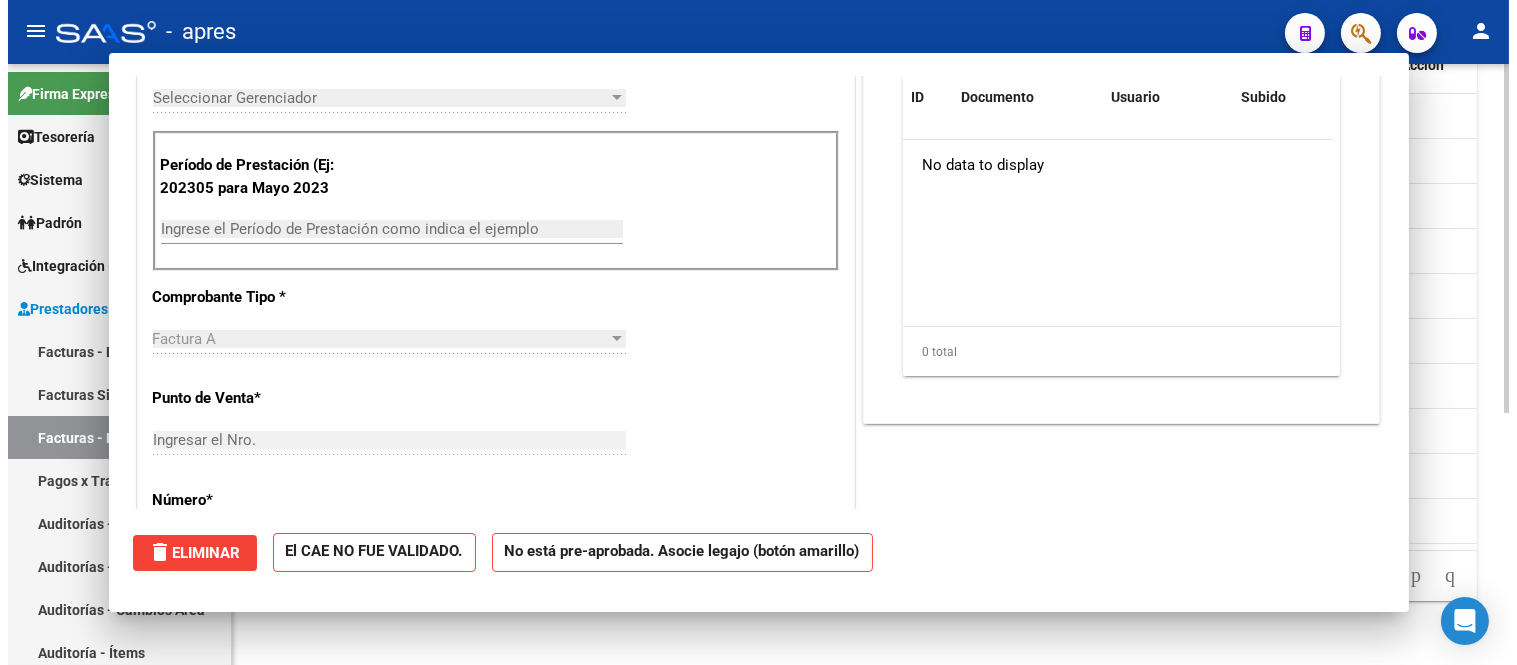 scroll, scrollTop: 0, scrollLeft: 0, axis: both 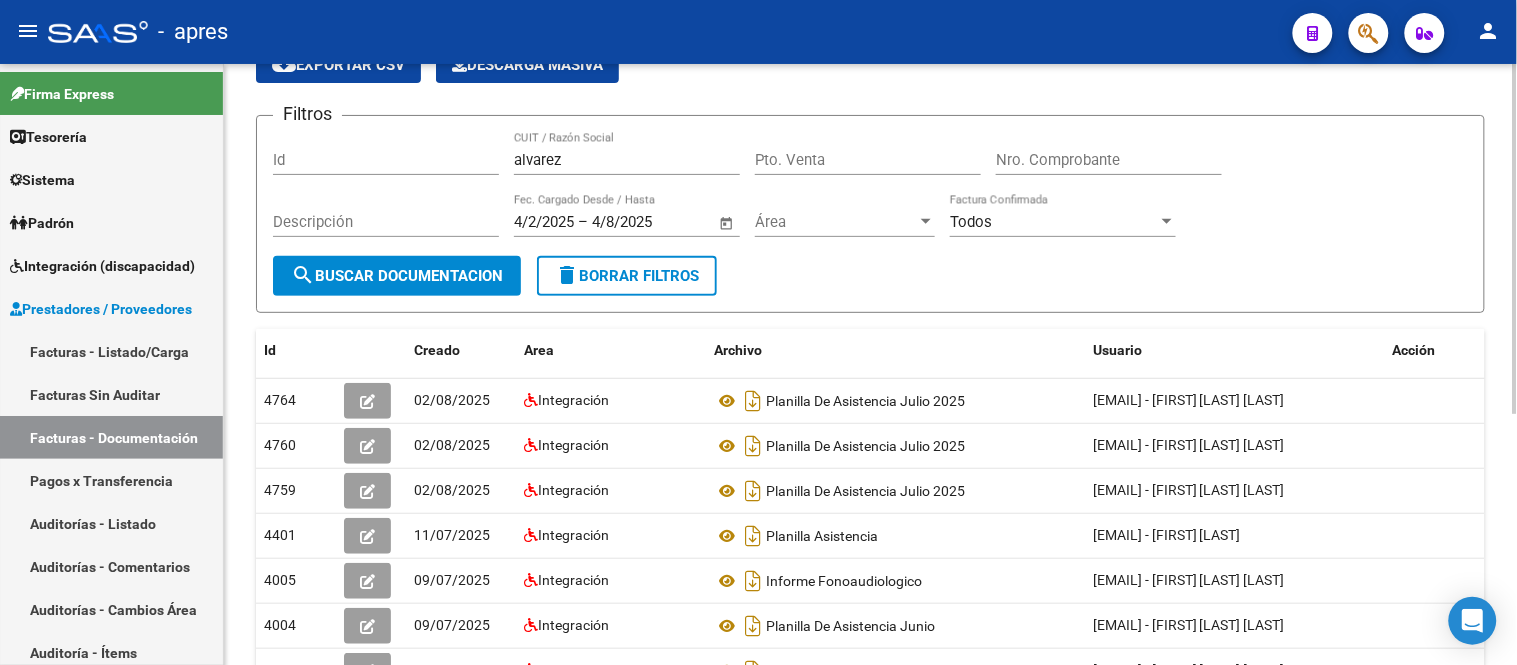 click on "alvarez CUIT / Razón Social" 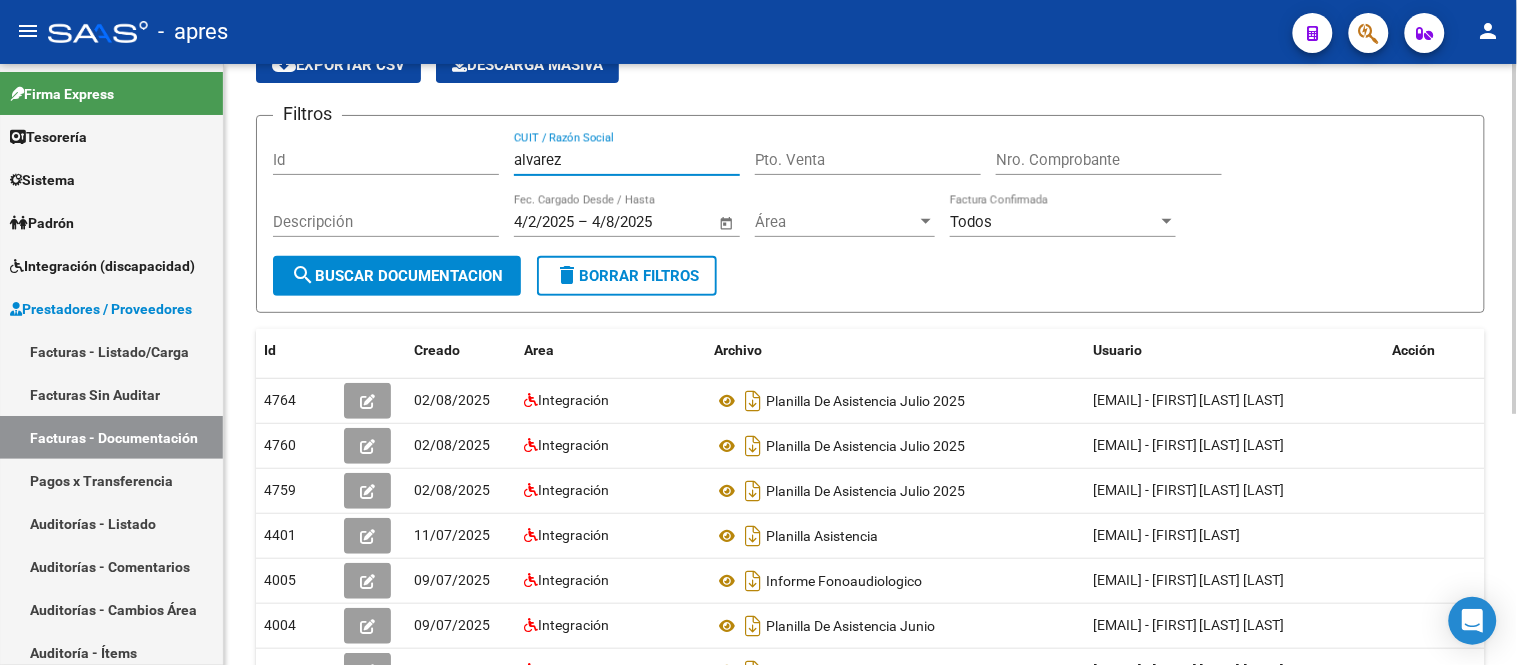 click on "alvarez" at bounding box center (627, 160) 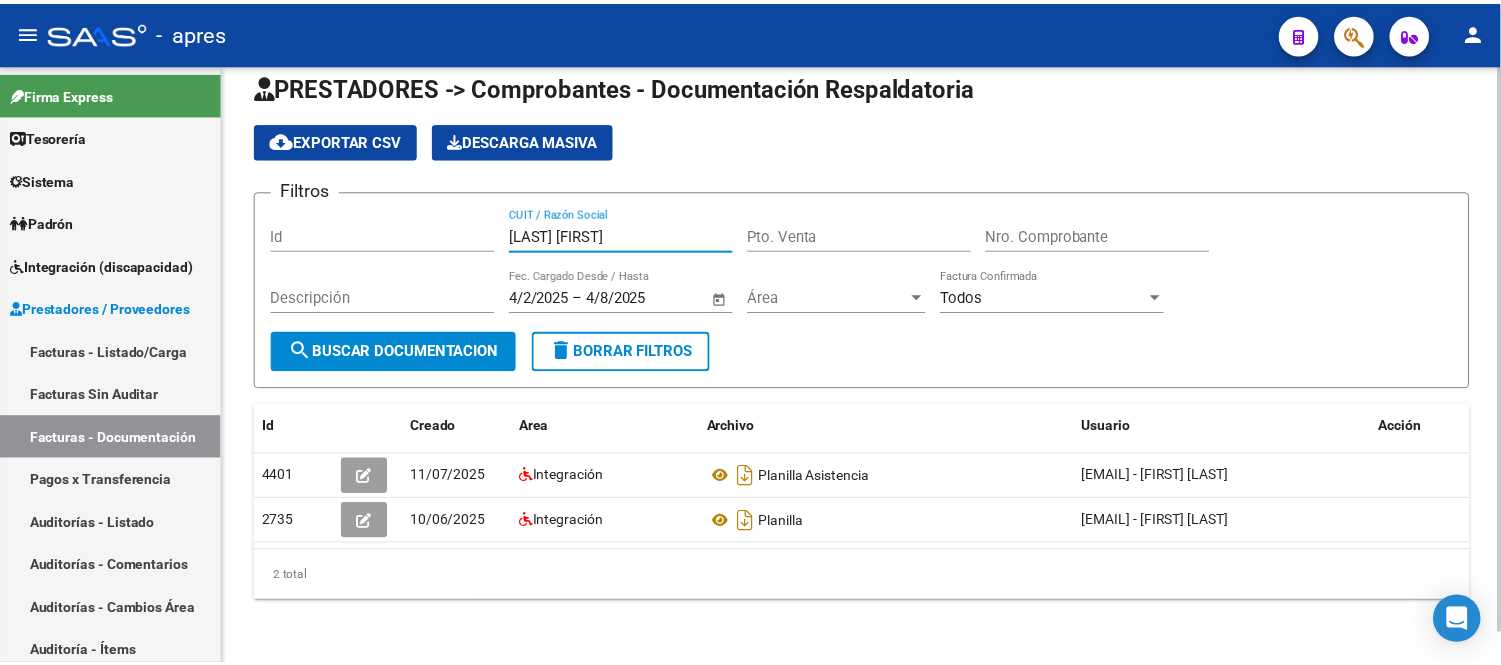 scroll, scrollTop: 33, scrollLeft: 0, axis: vertical 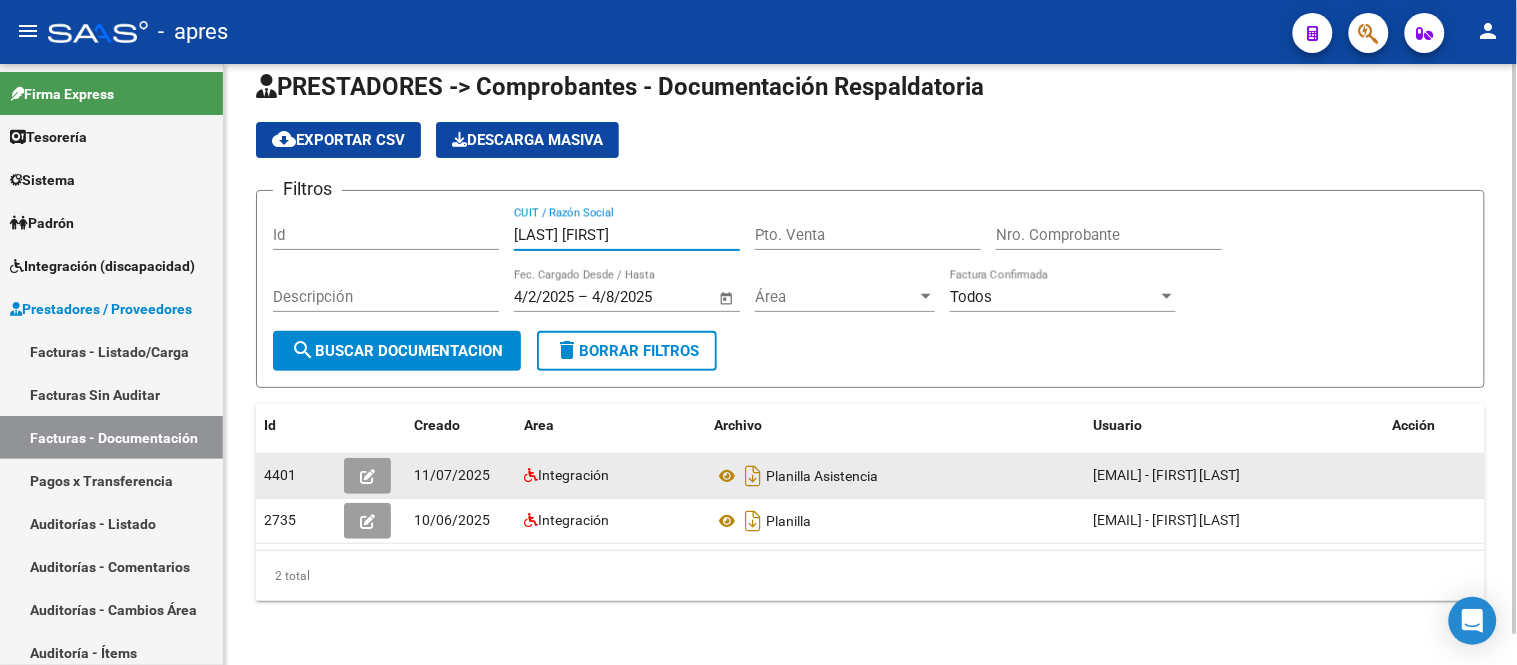 type on "alvarez cecilia" 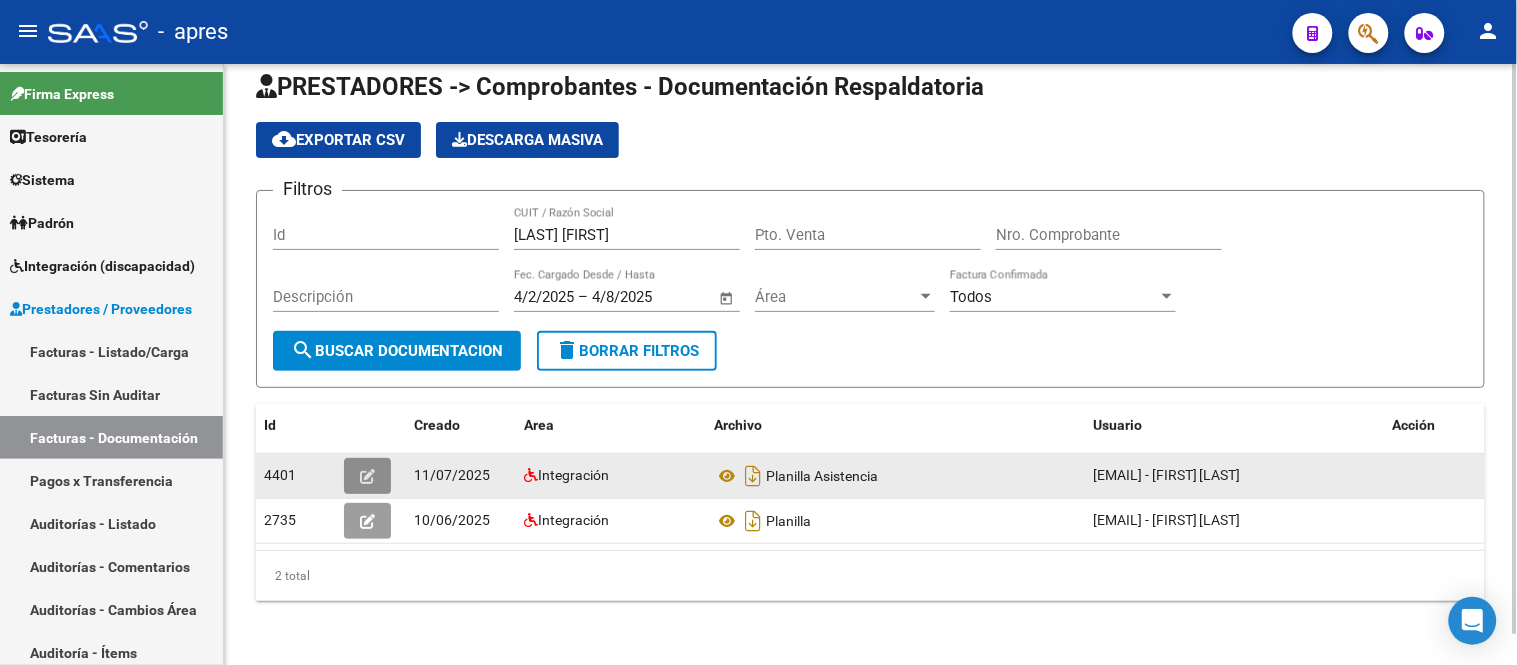 click 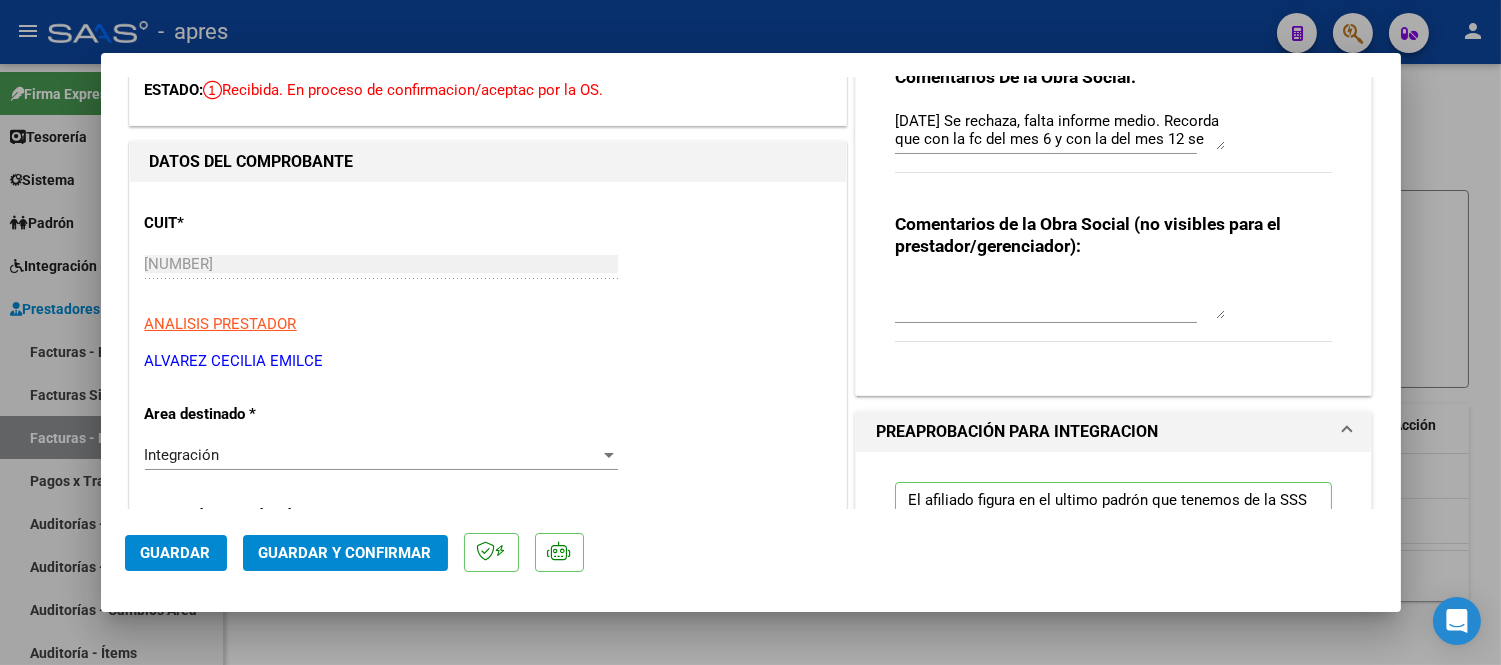 scroll, scrollTop: 0, scrollLeft: 0, axis: both 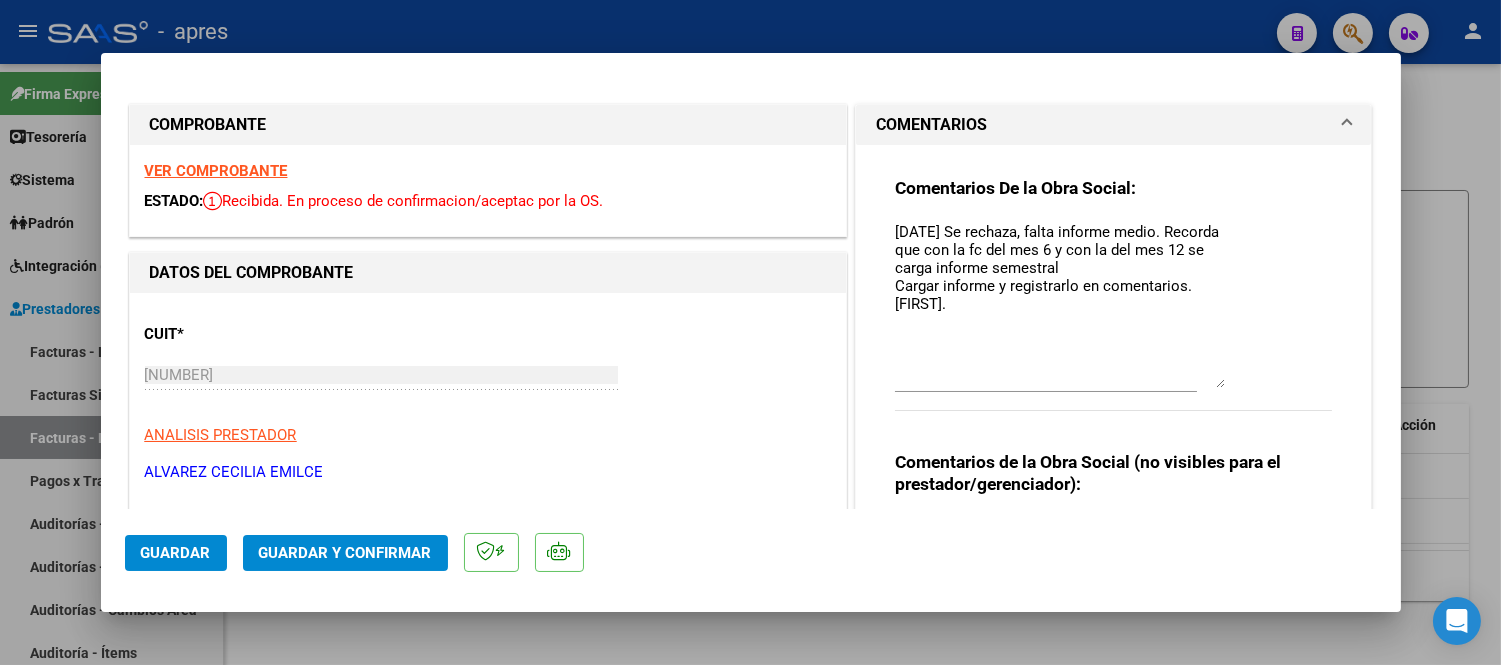 drag, startPoint x: 1208, startPoint y: 254, endPoint x: 1284, endPoint y: 386, distance: 152.31546 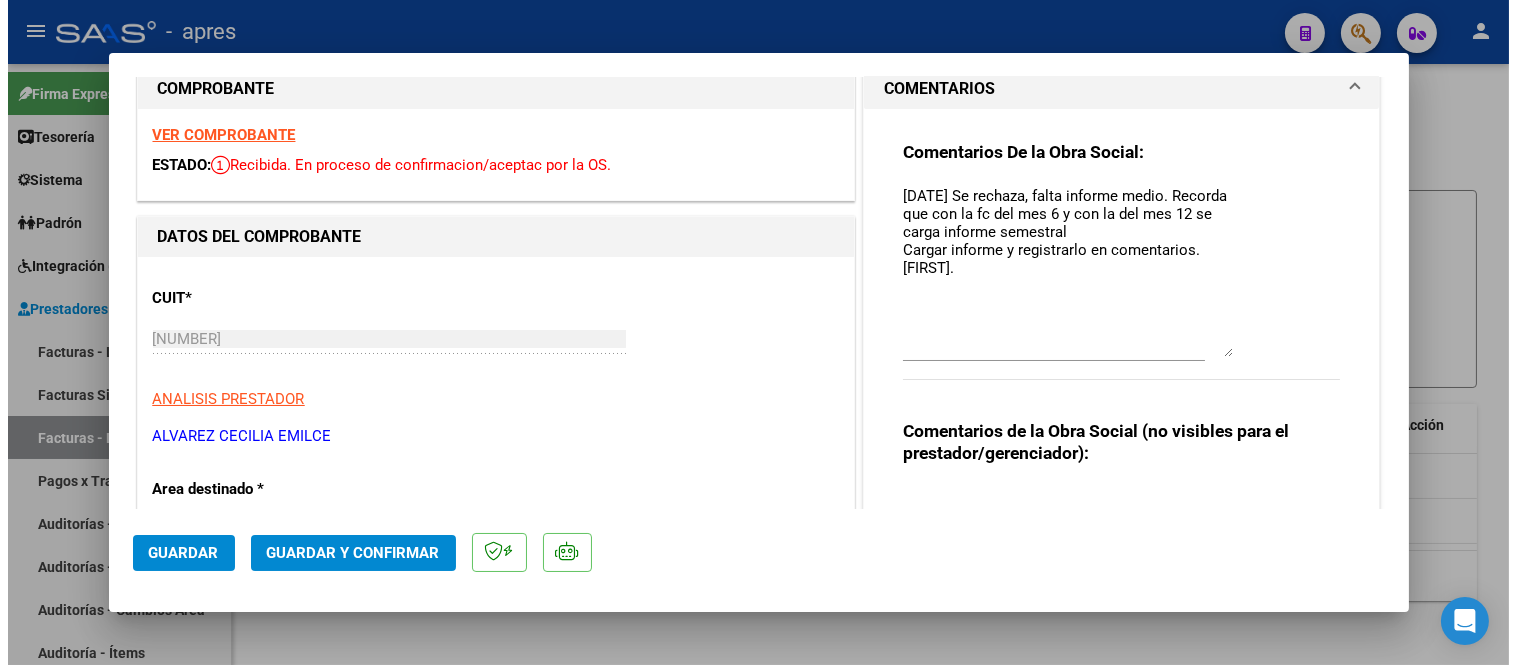 scroll, scrollTop: 0, scrollLeft: 0, axis: both 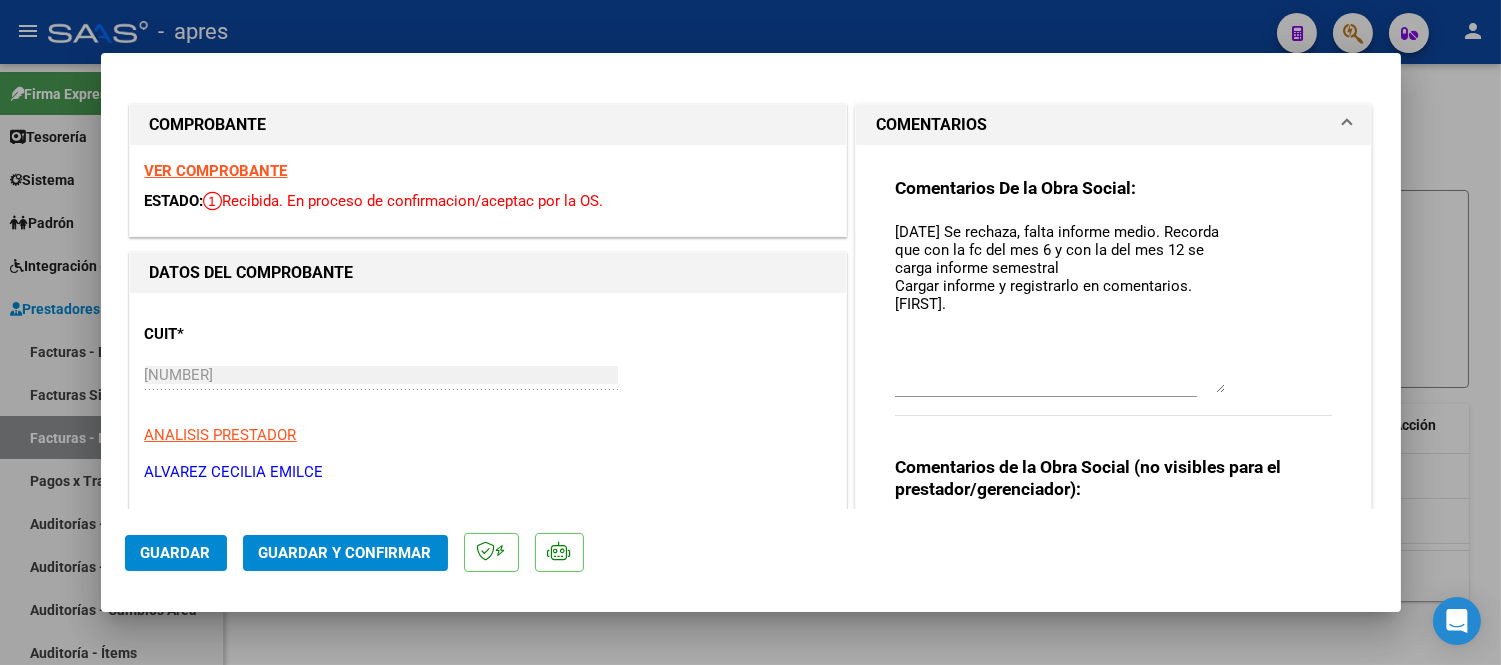 click at bounding box center [750, 332] 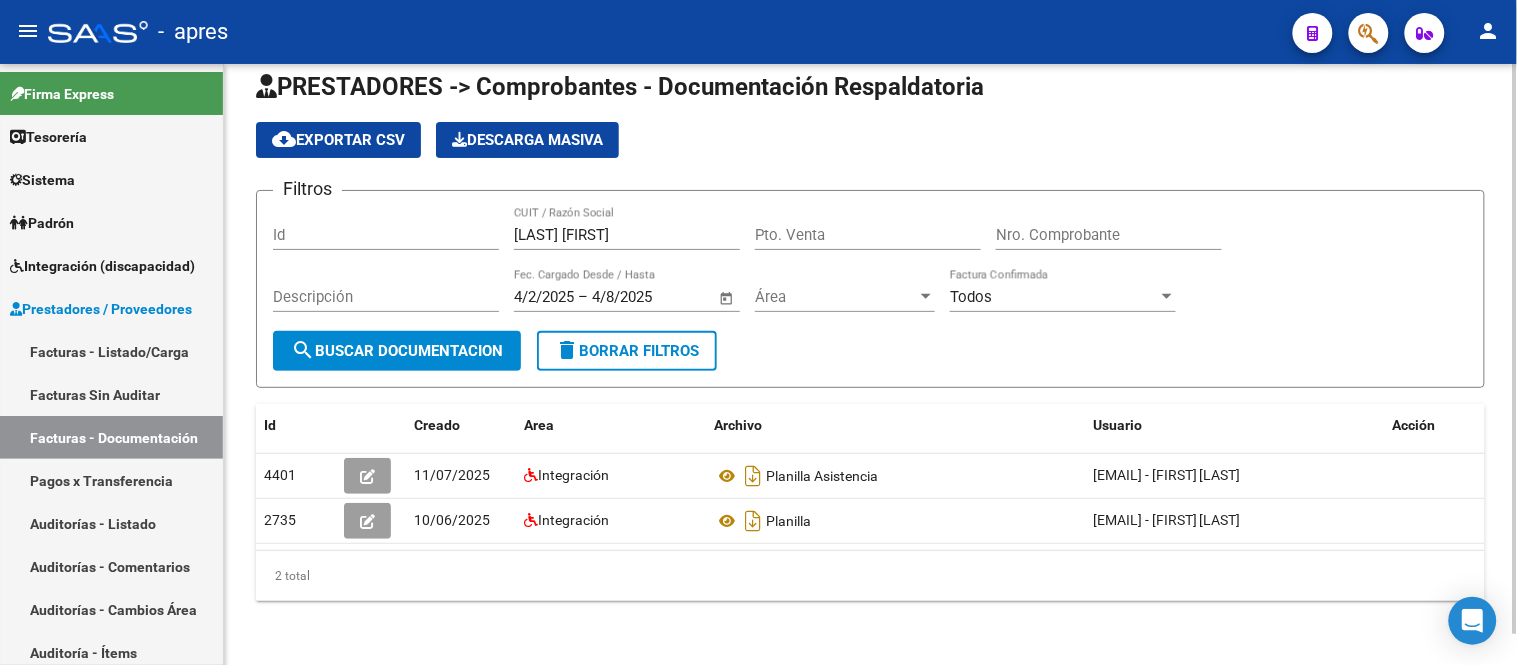 scroll, scrollTop: 0, scrollLeft: 0, axis: both 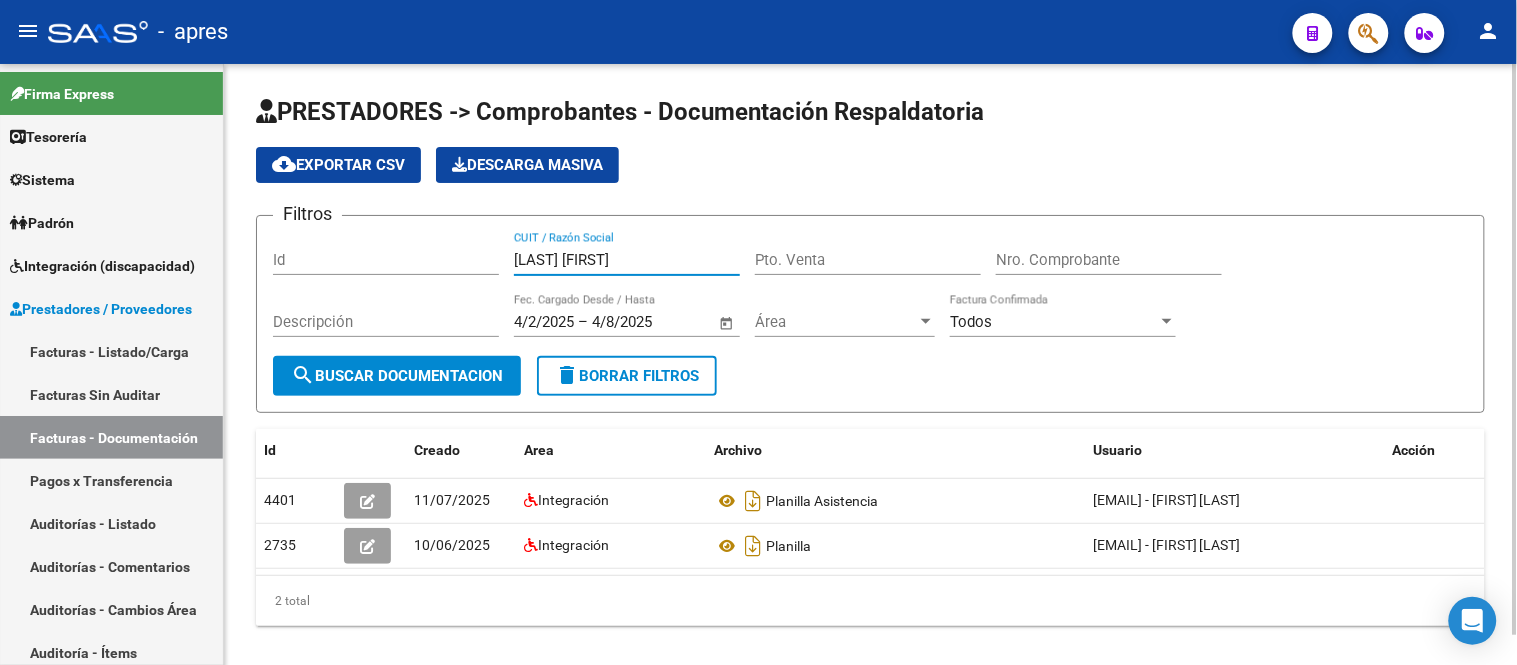 drag, startPoint x: 642, startPoint y: 264, endPoint x: 438, endPoint y: 258, distance: 204.08821 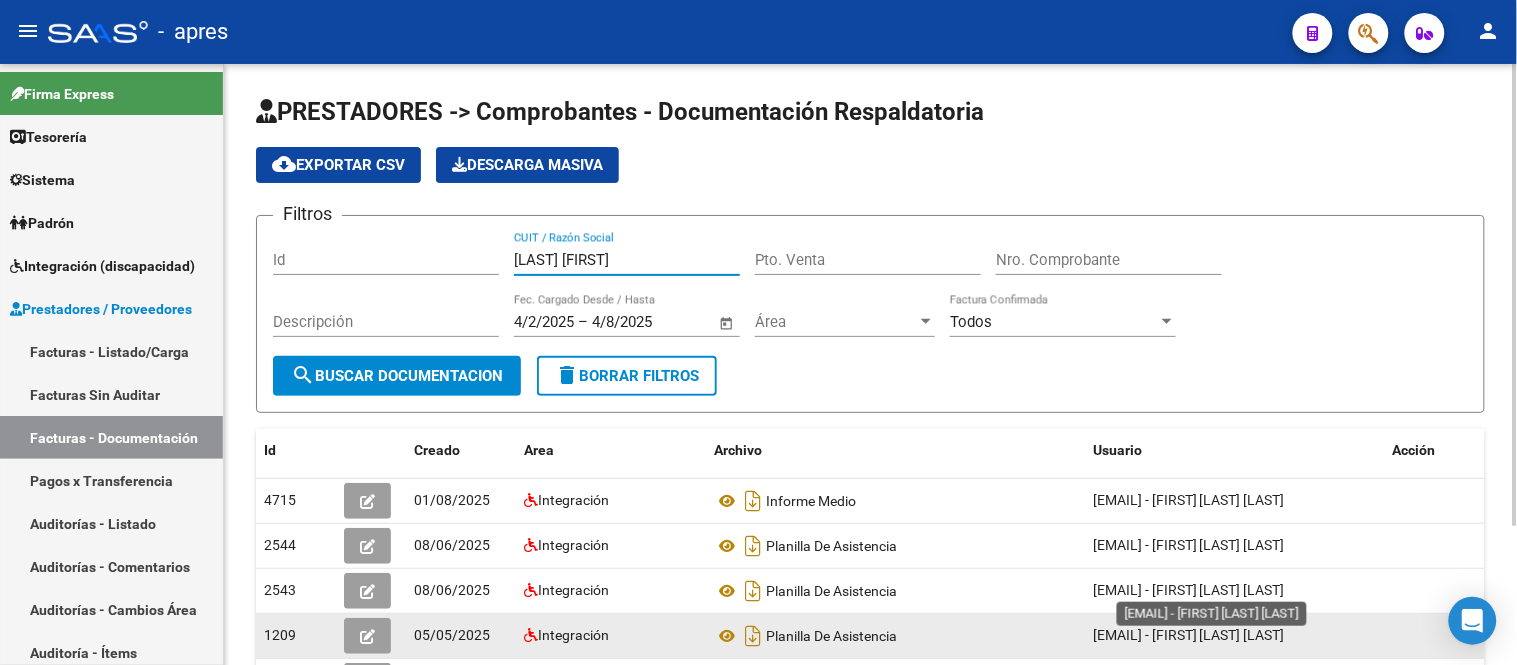 scroll, scrollTop: 3, scrollLeft: 0, axis: vertical 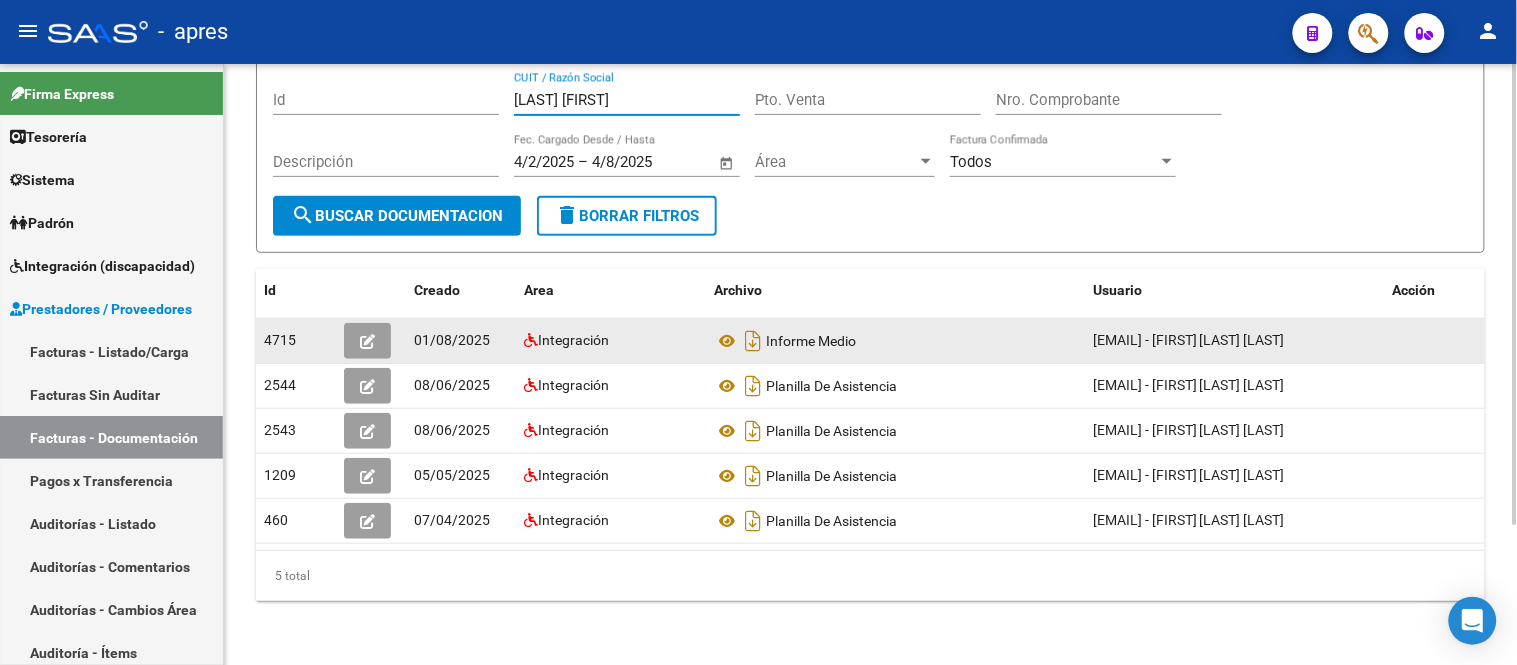type on "navarro natalia" 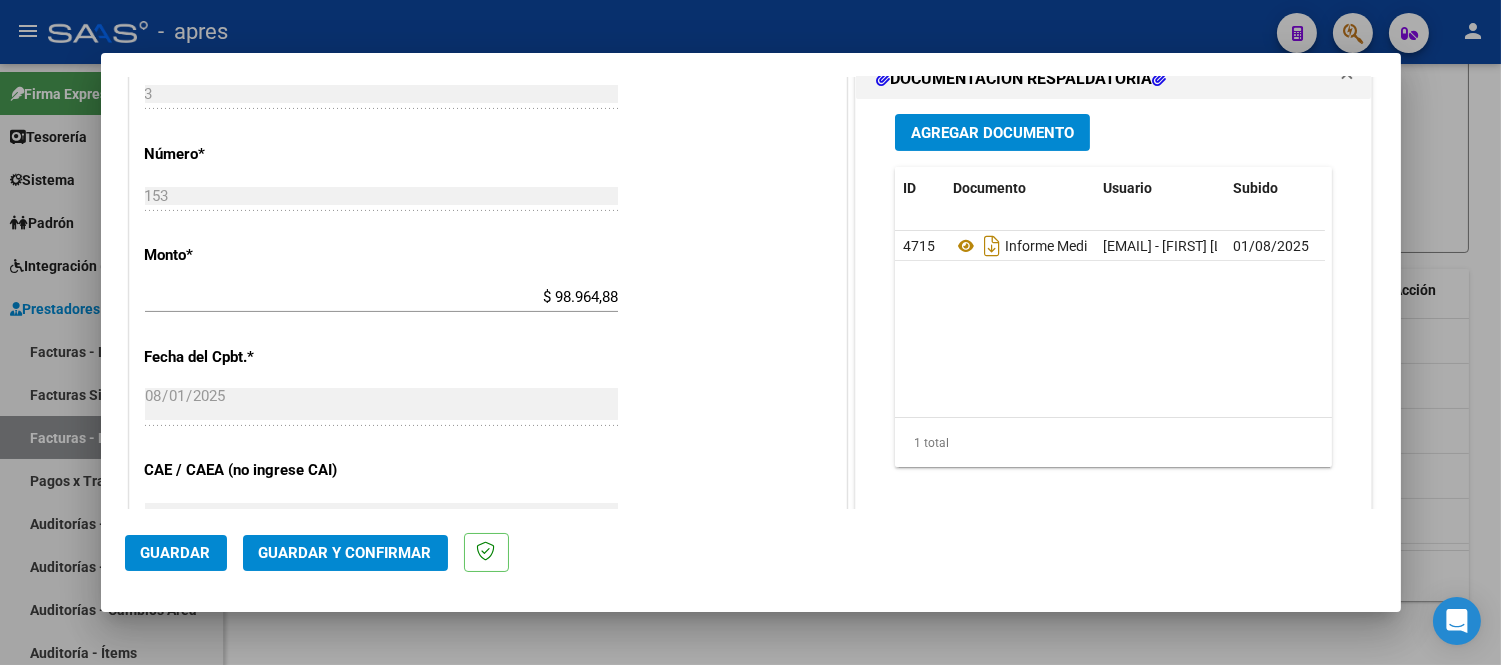 scroll, scrollTop: 1000, scrollLeft: 0, axis: vertical 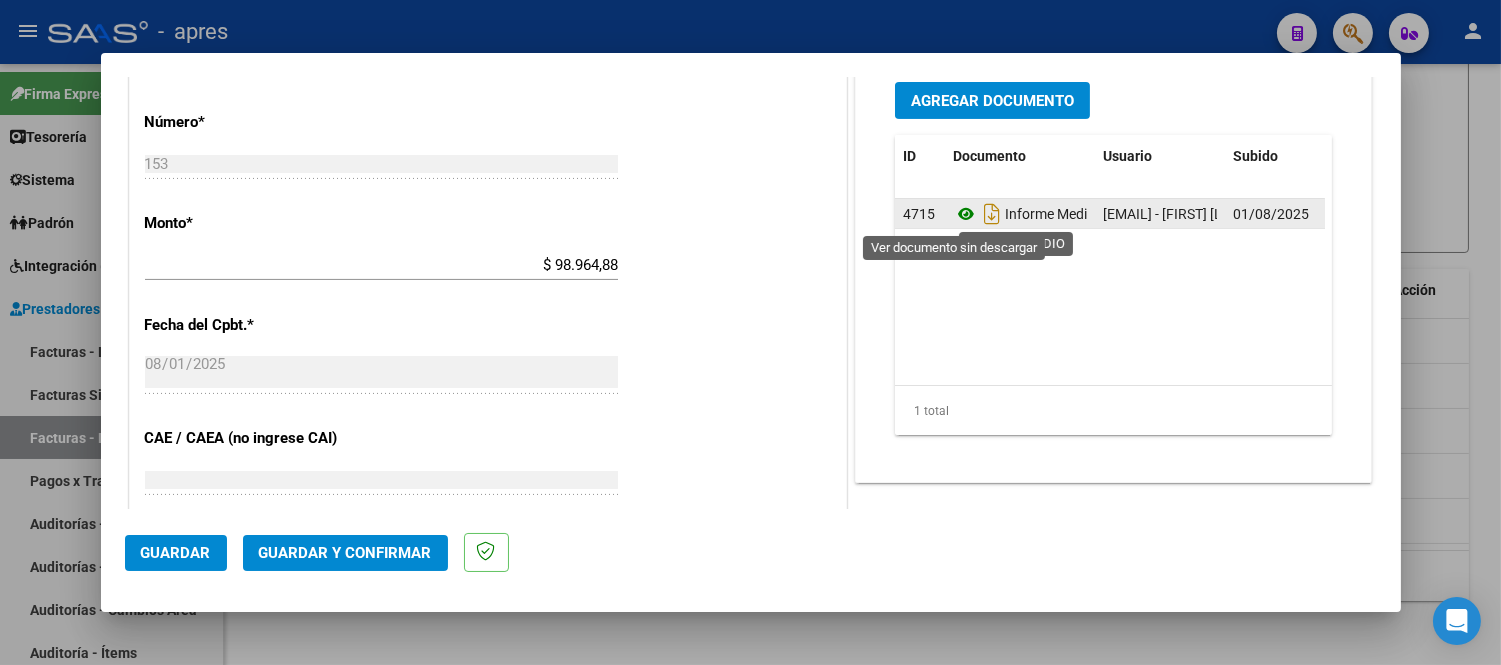 click 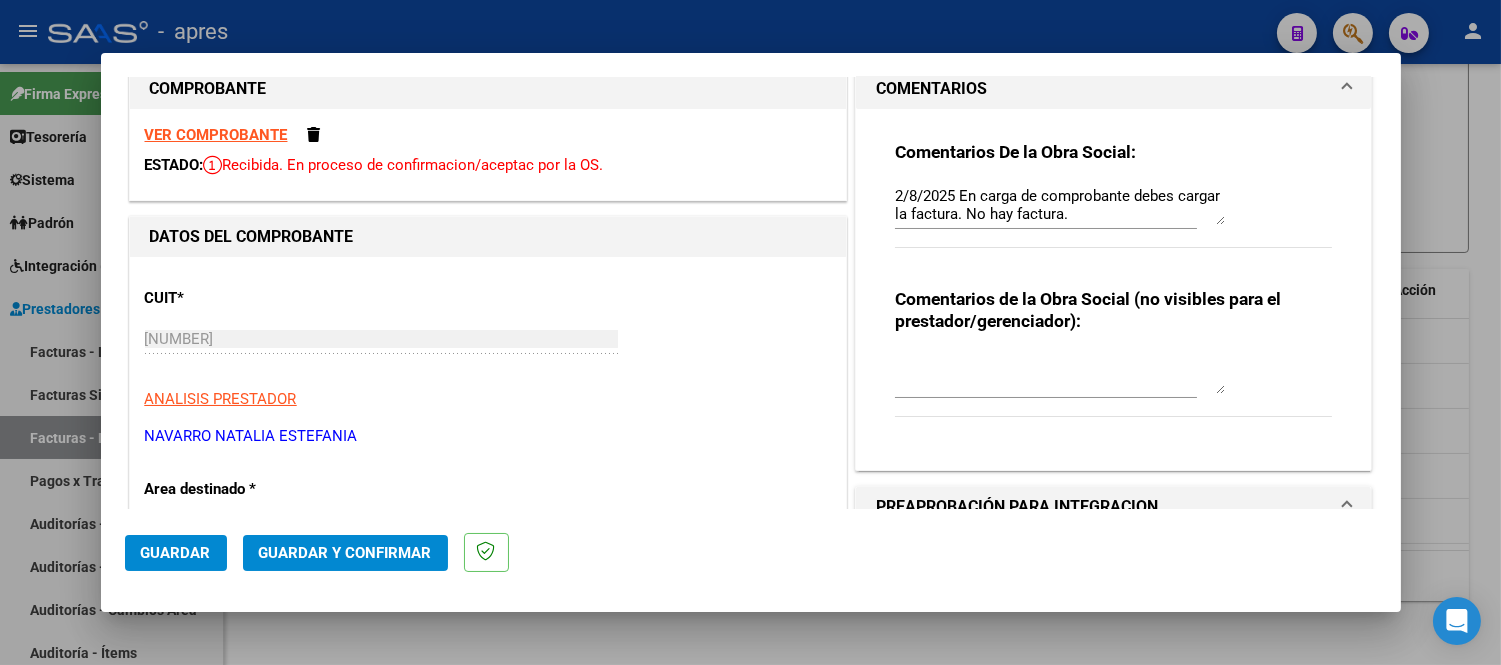 scroll, scrollTop: 0, scrollLeft: 0, axis: both 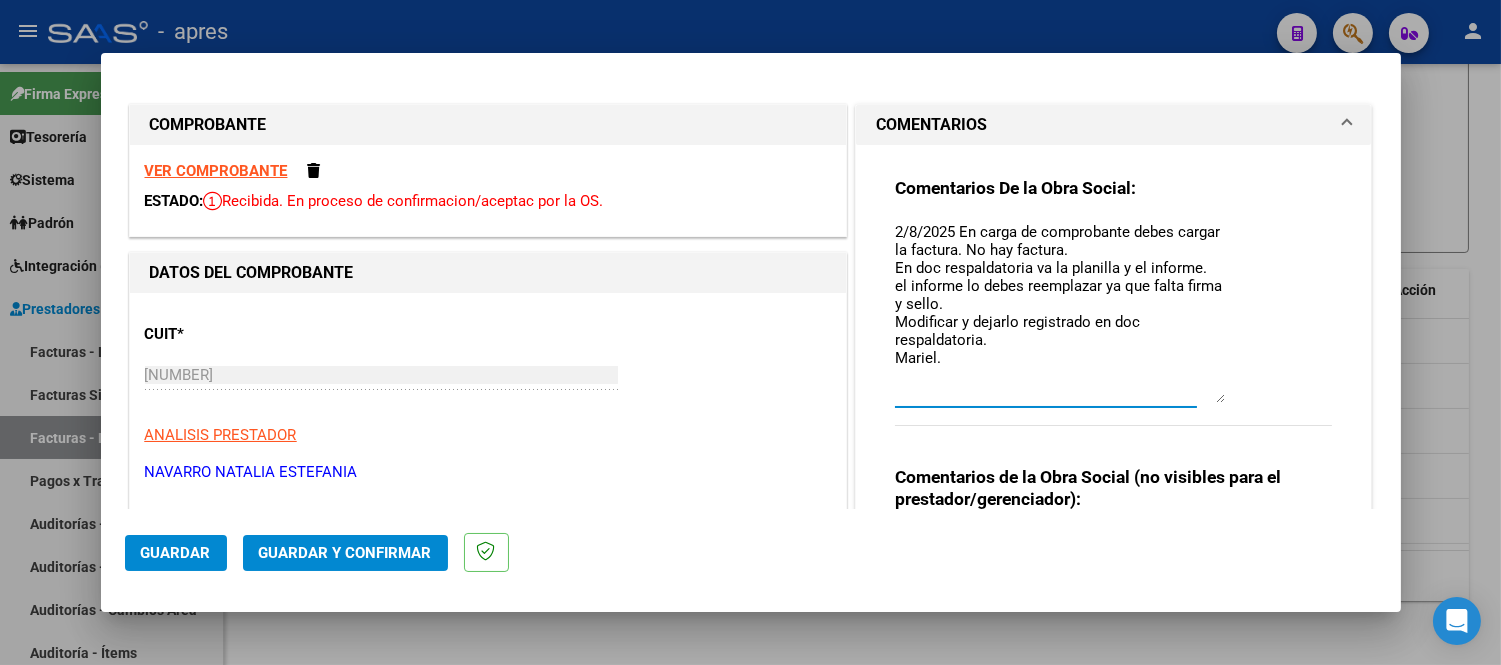 drag, startPoint x: 1213, startPoint y: 251, endPoint x: 1285, endPoint y: 393, distance: 159.21056 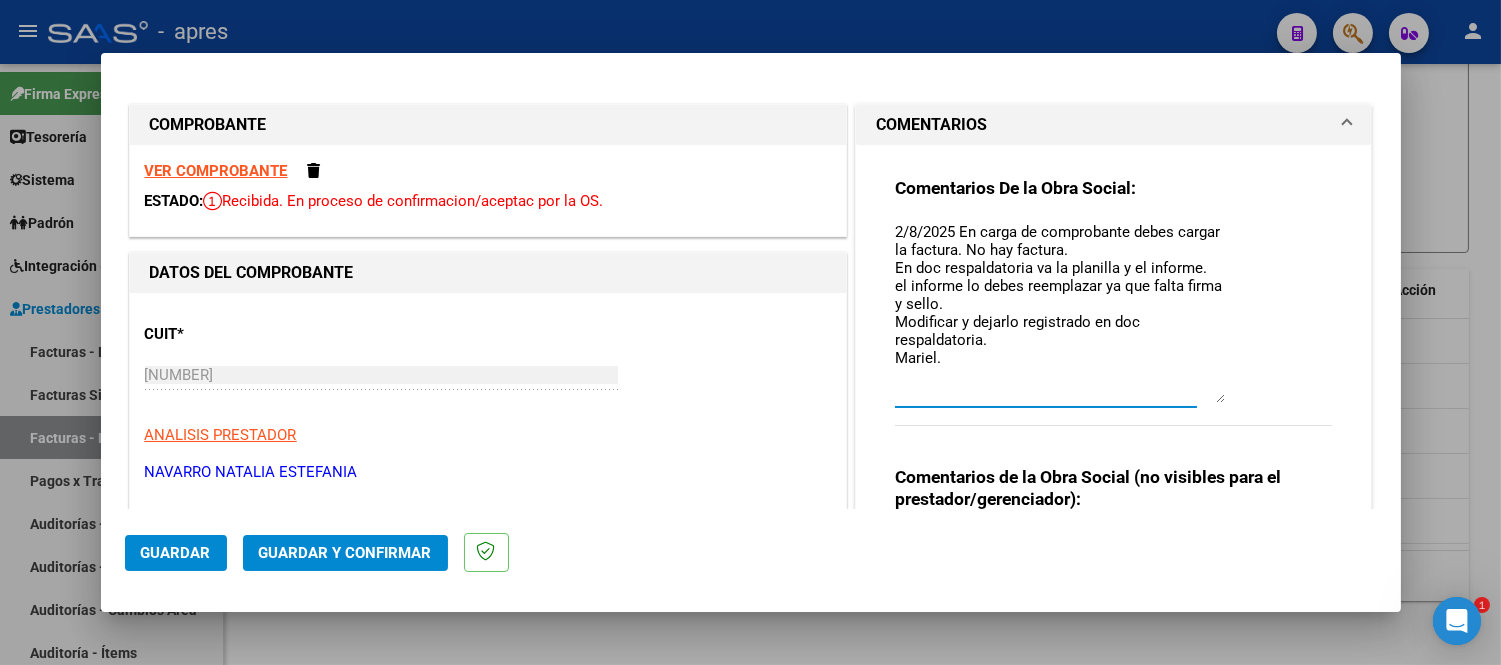 scroll, scrollTop: 0, scrollLeft: 0, axis: both 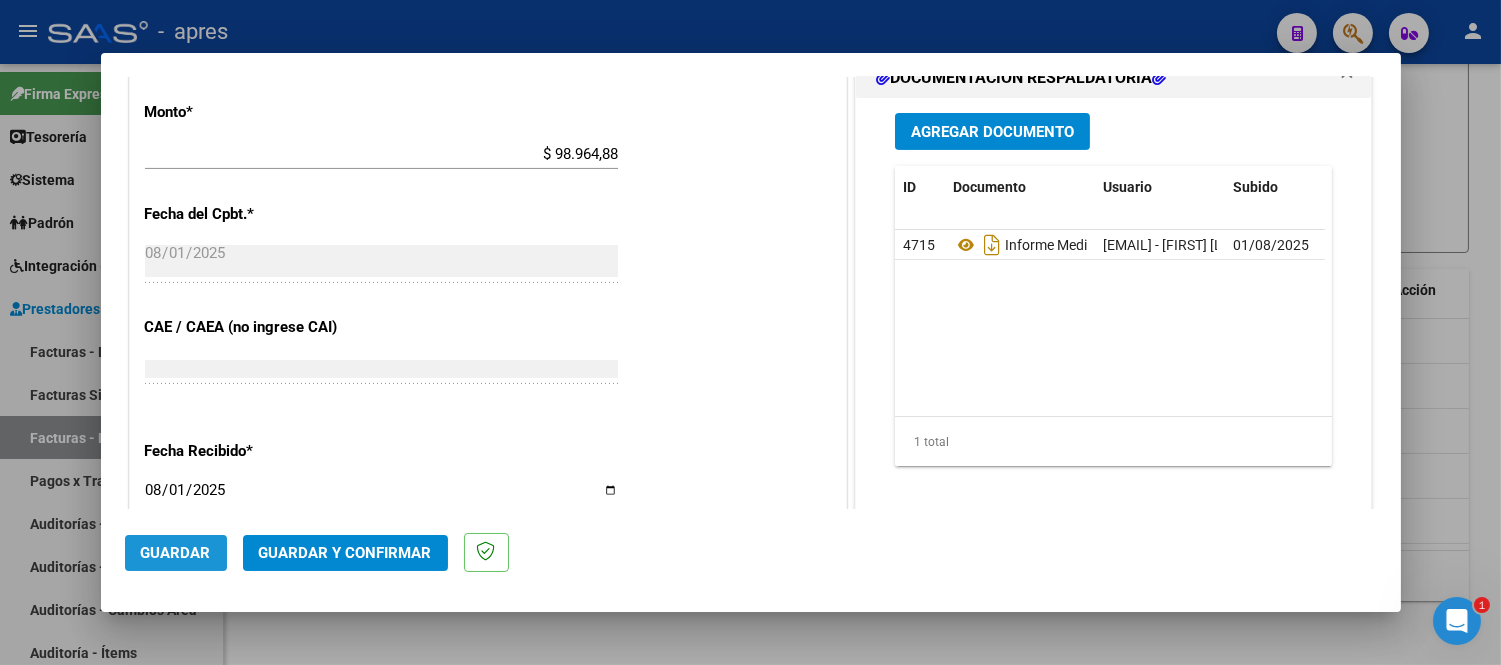 click on "Guardar" 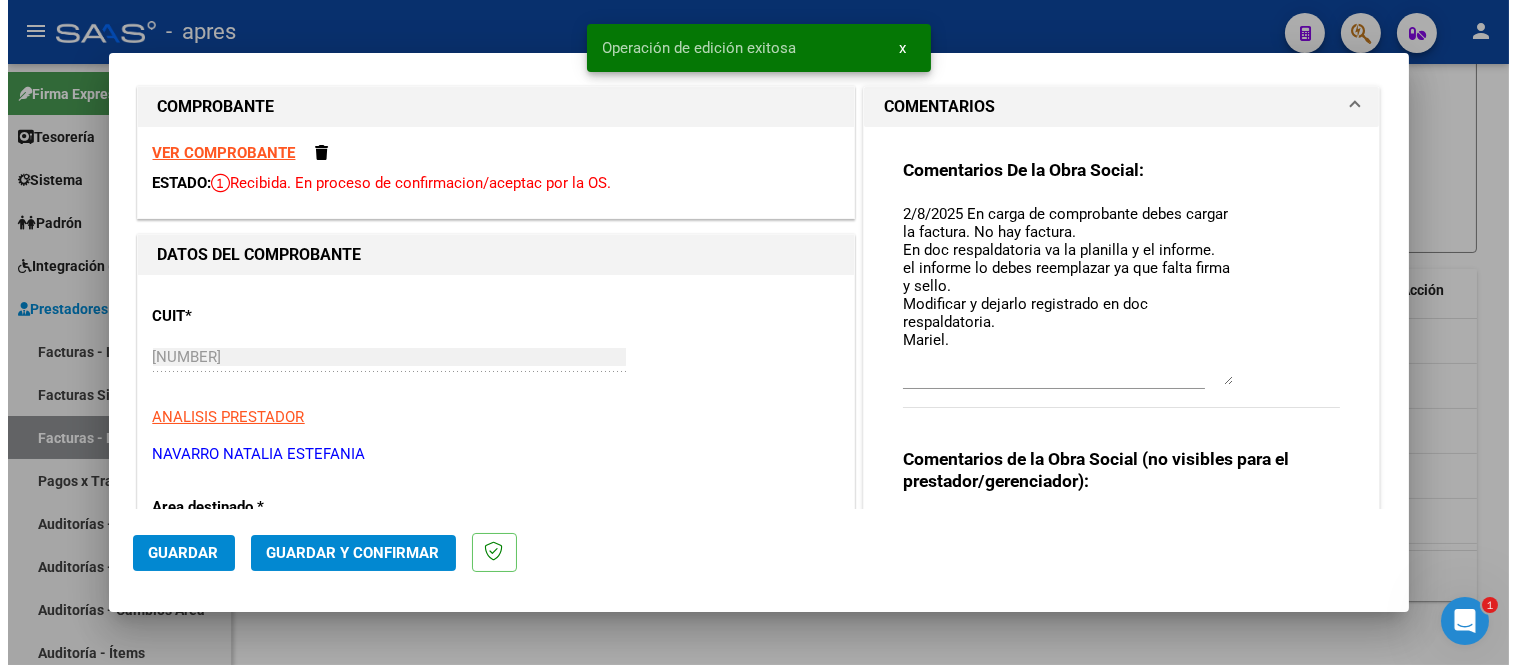 scroll, scrollTop: 0, scrollLeft: 0, axis: both 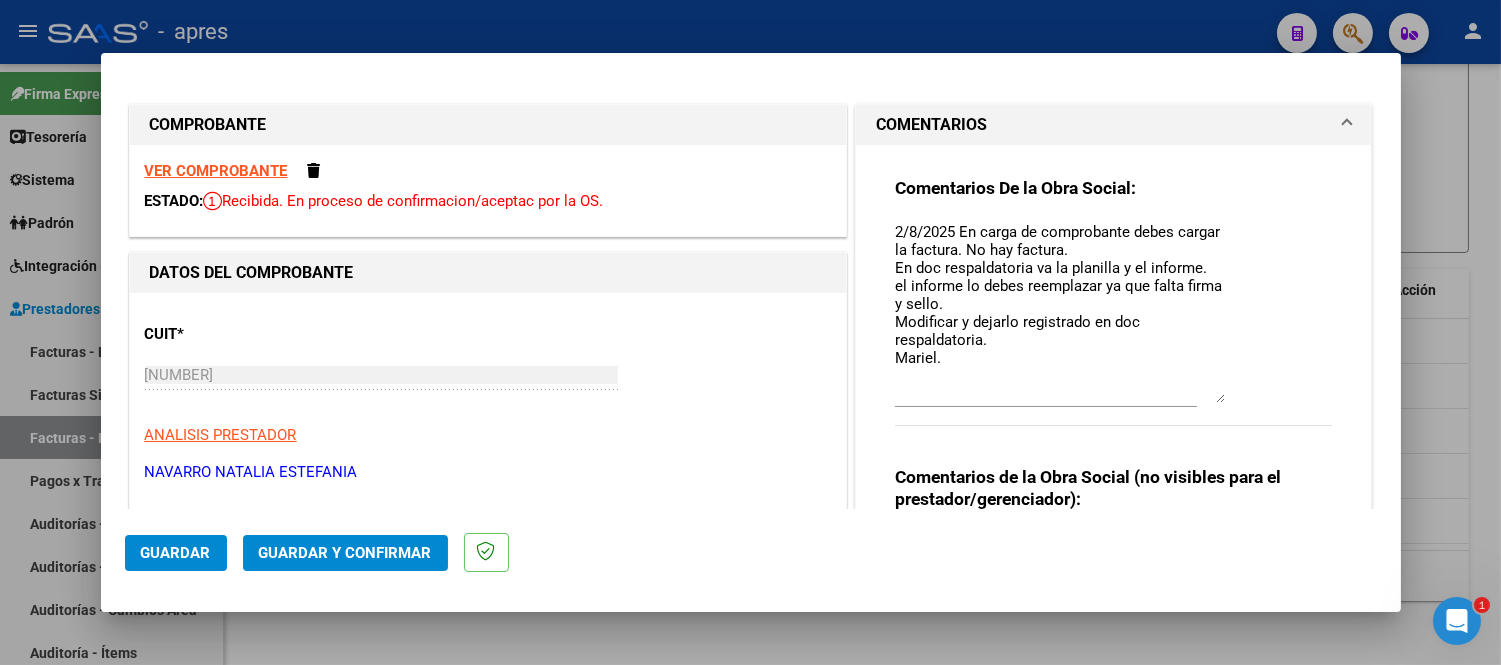 click at bounding box center [750, 332] 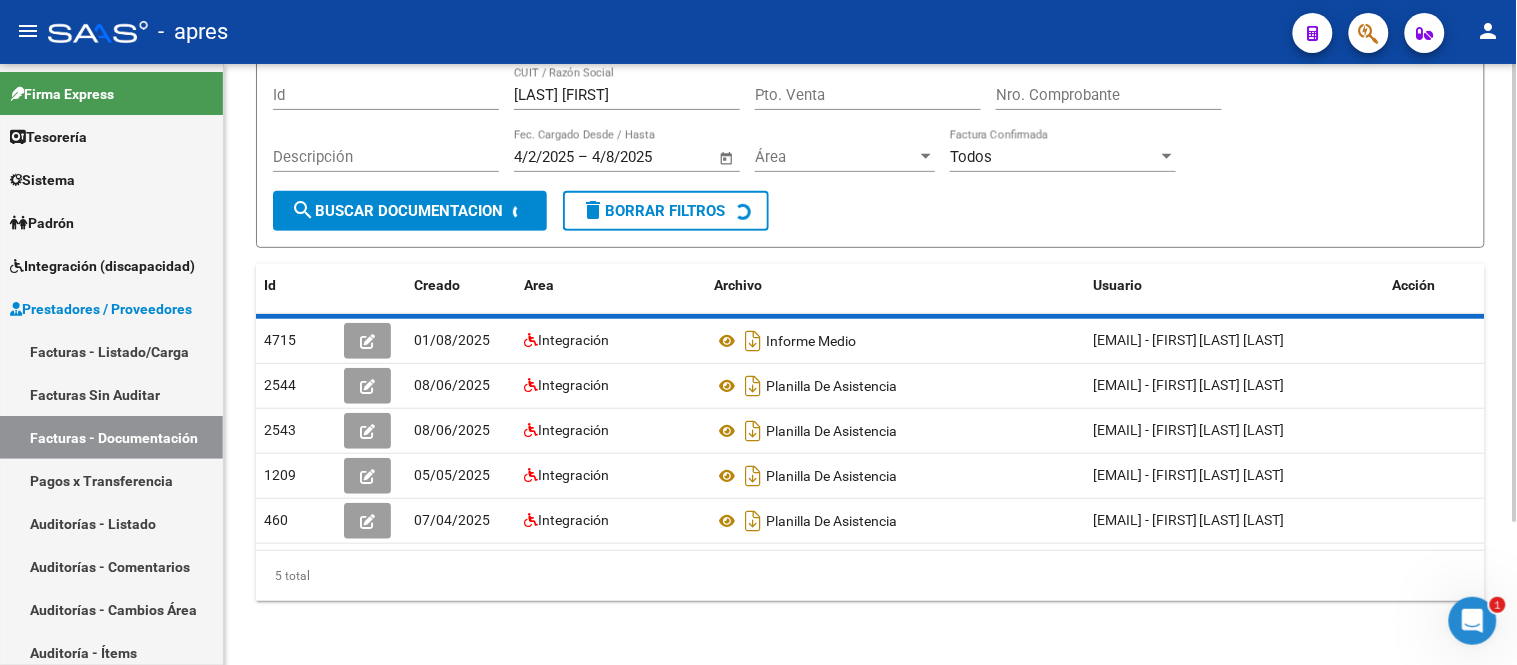 scroll, scrollTop: 0, scrollLeft: 0, axis: both 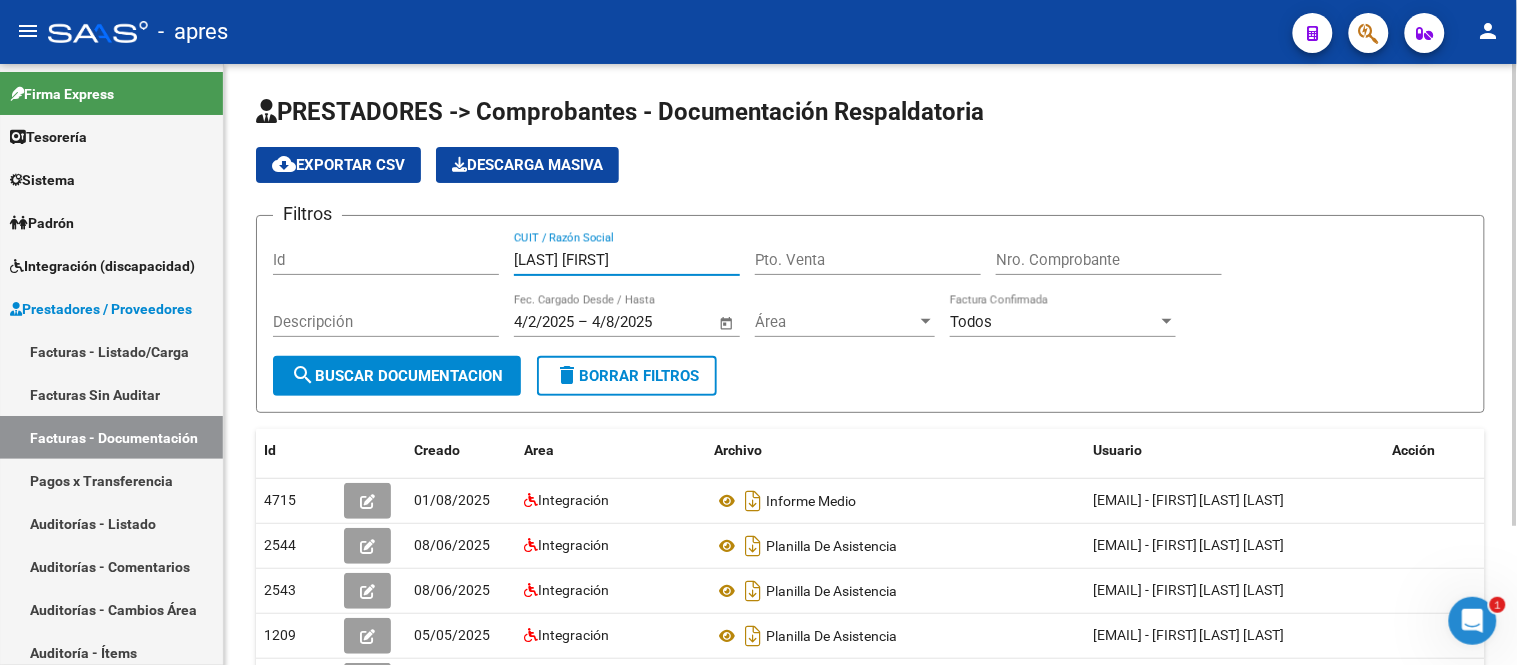 drag, startPoint x: 631, startPoint y: 251, endPoint x: 313, endPoint y: 287, distance: 320.03125 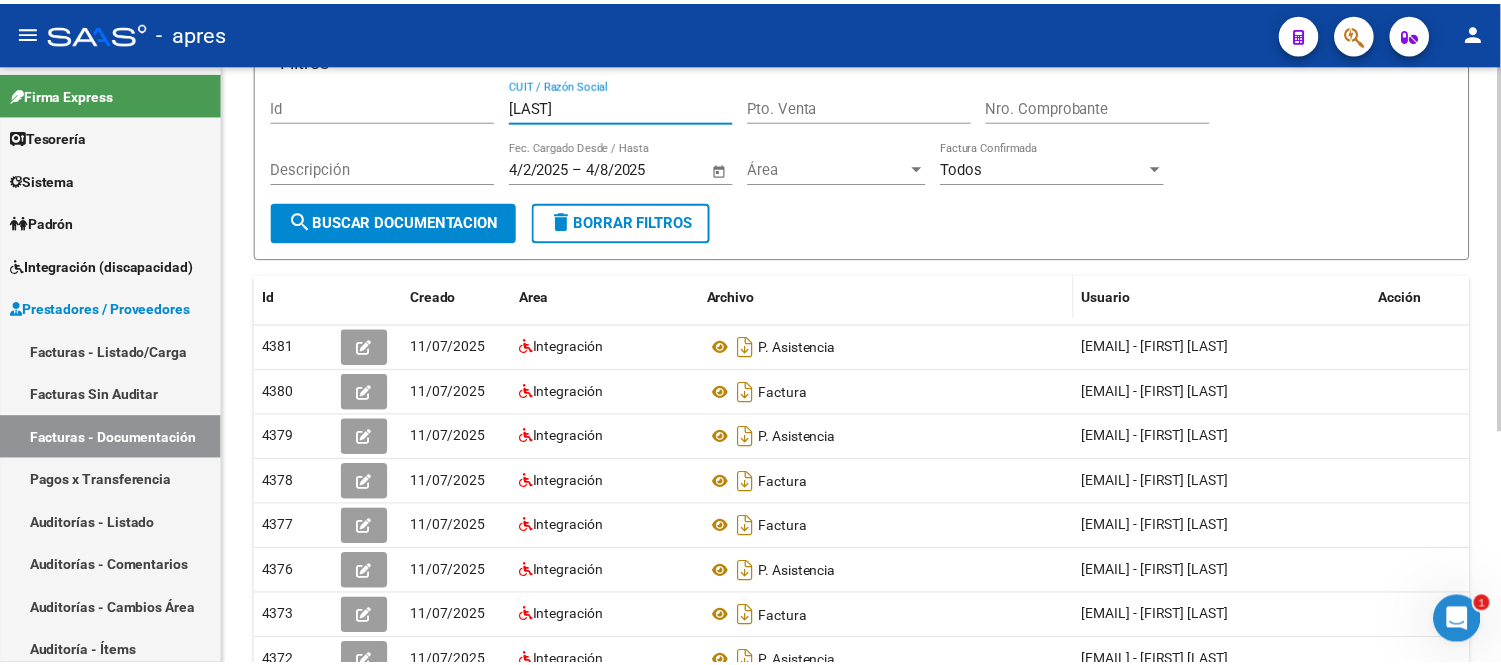 scroll, scrollTop: 333, scrollLeft: 0, axis: vertical 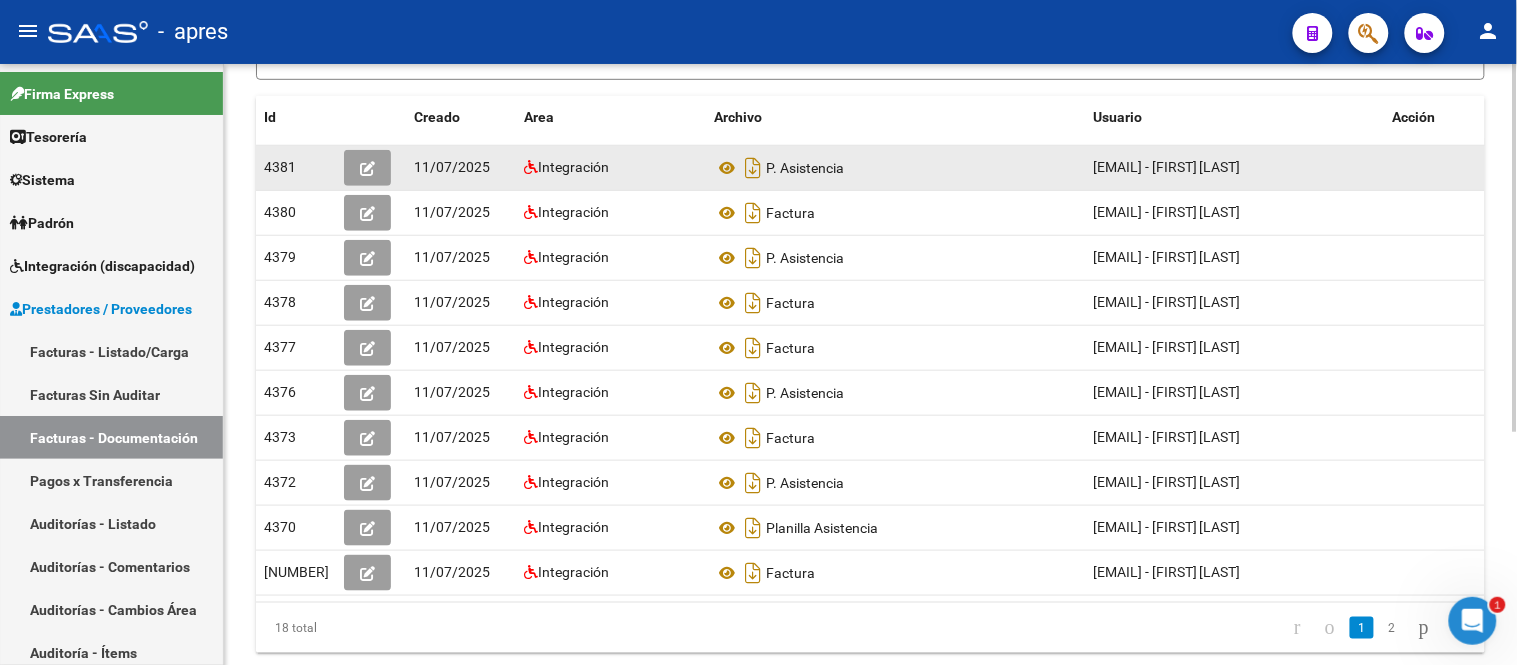 type on "maggi" 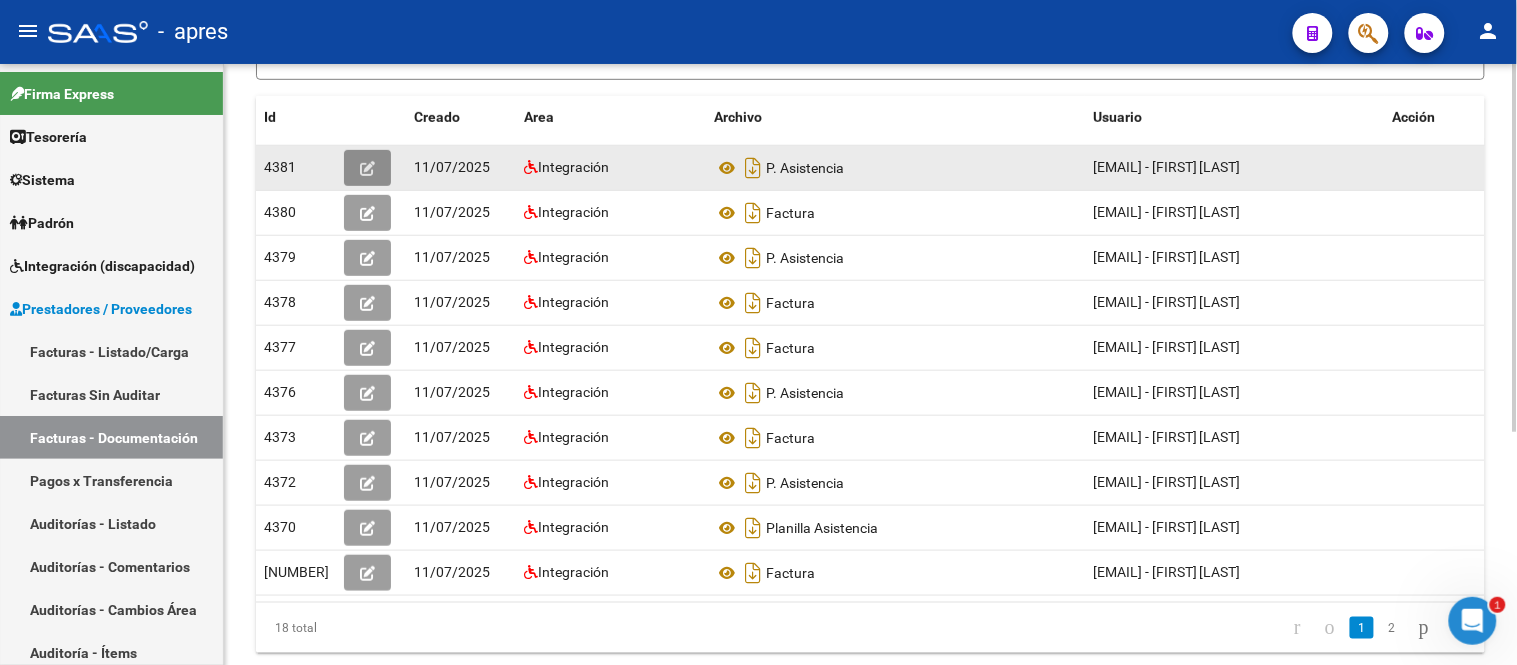 click 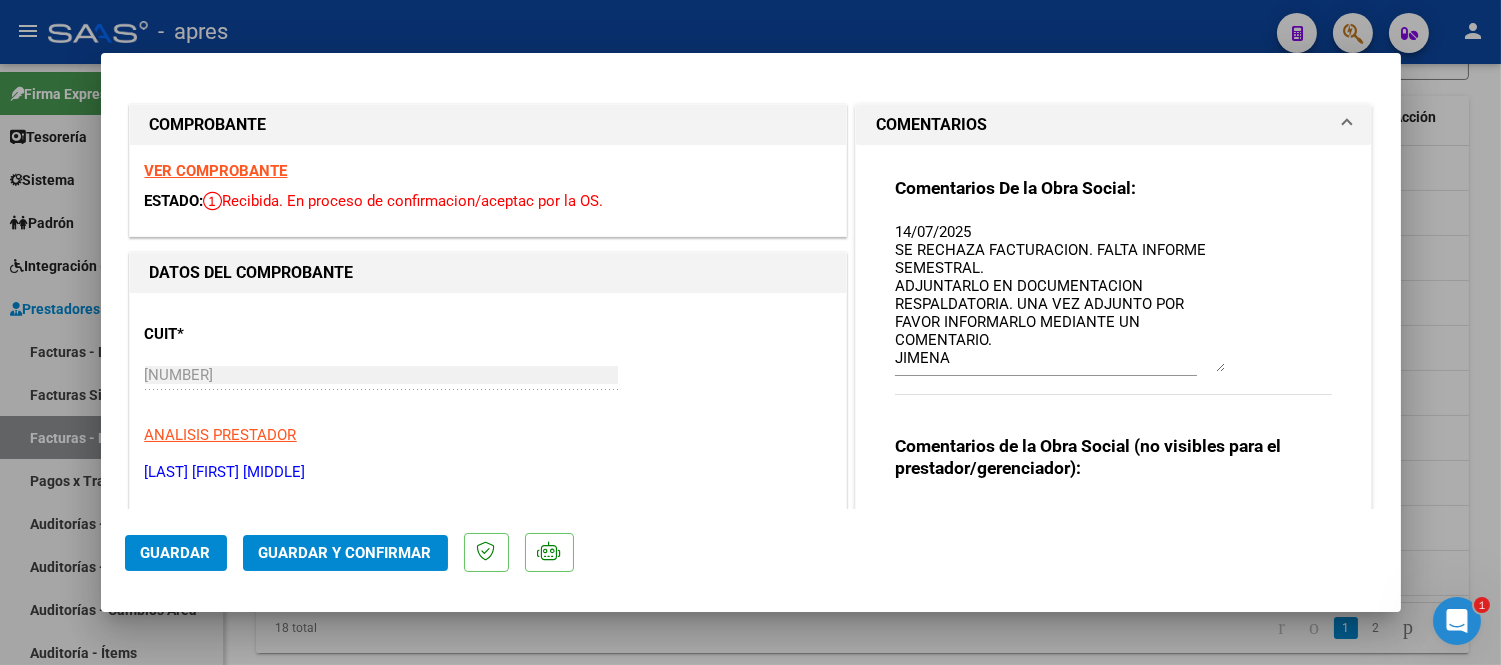 drag, startPoint x: 1207, startPoint y: 256, endPoint x: 1273, endPoint y: 367, distance: 129.13947 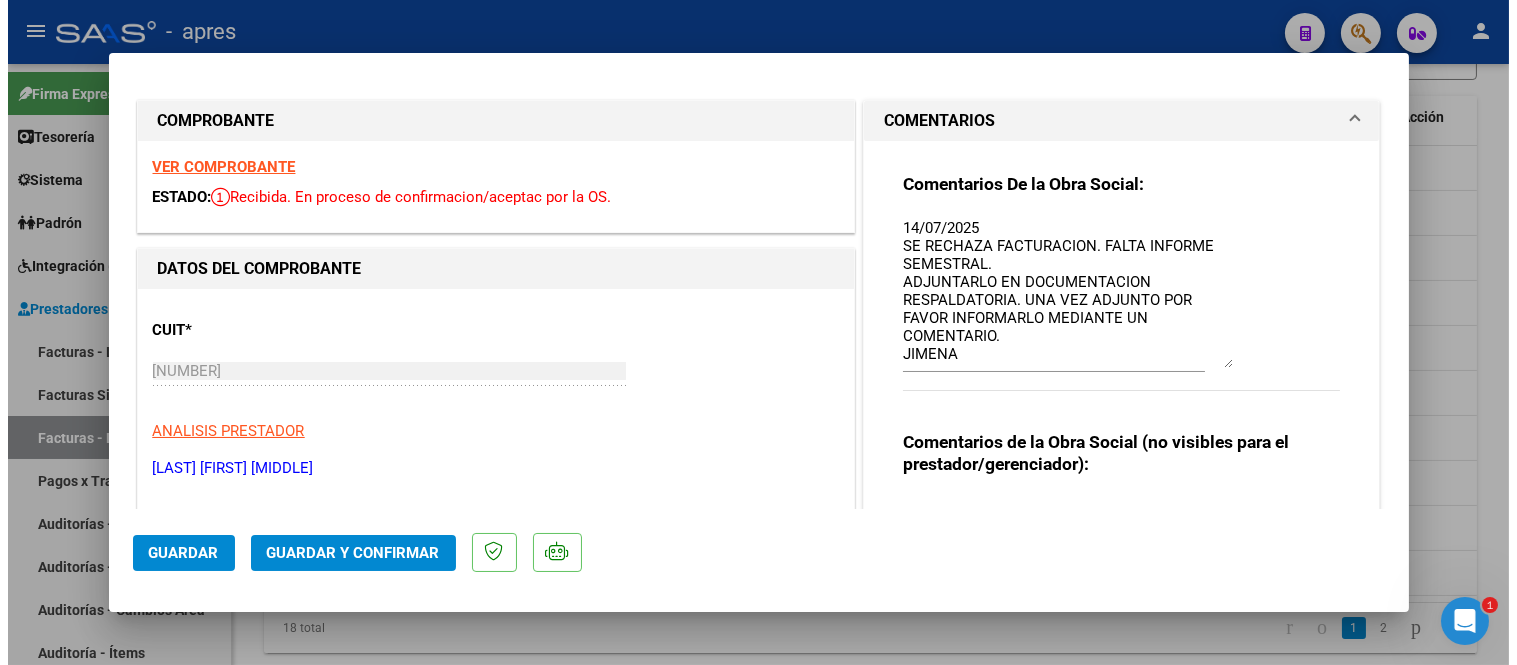 scroll, scrollTop: 0, scrollLeft: 0, axis: both 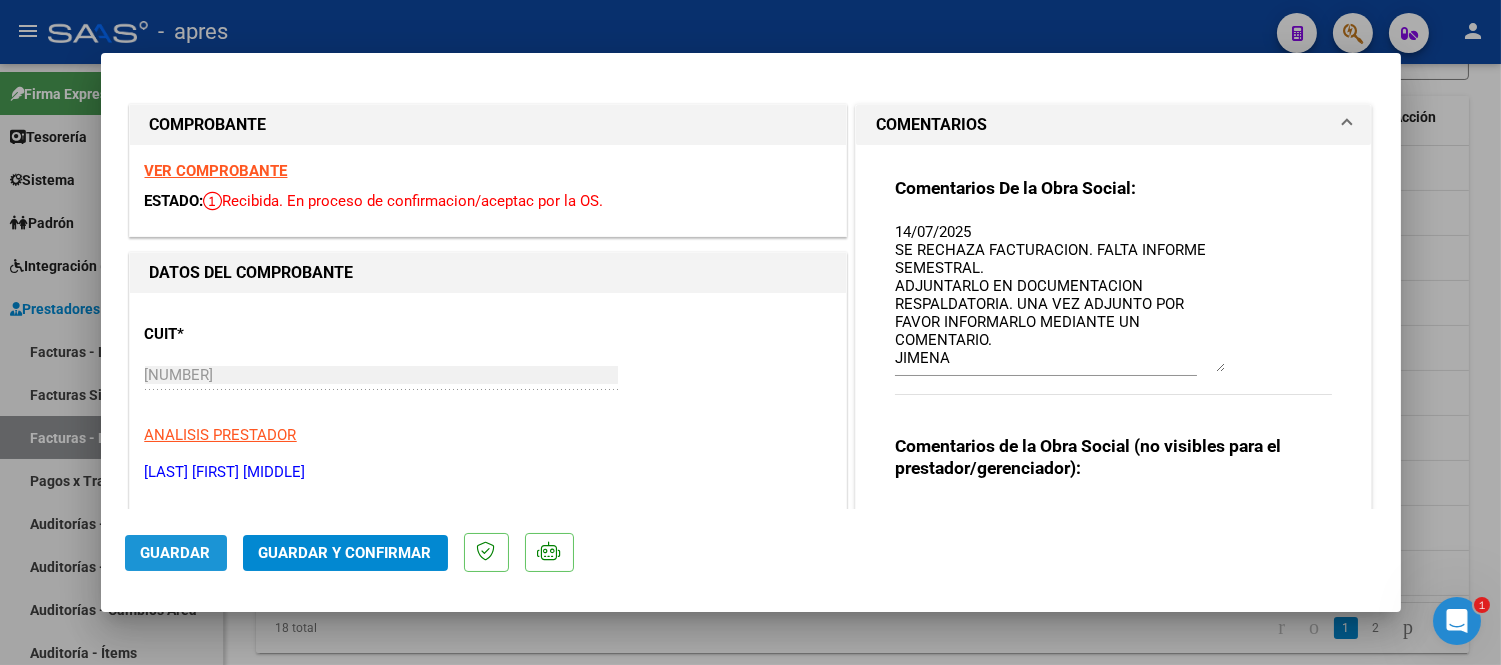 click on "Guardar" 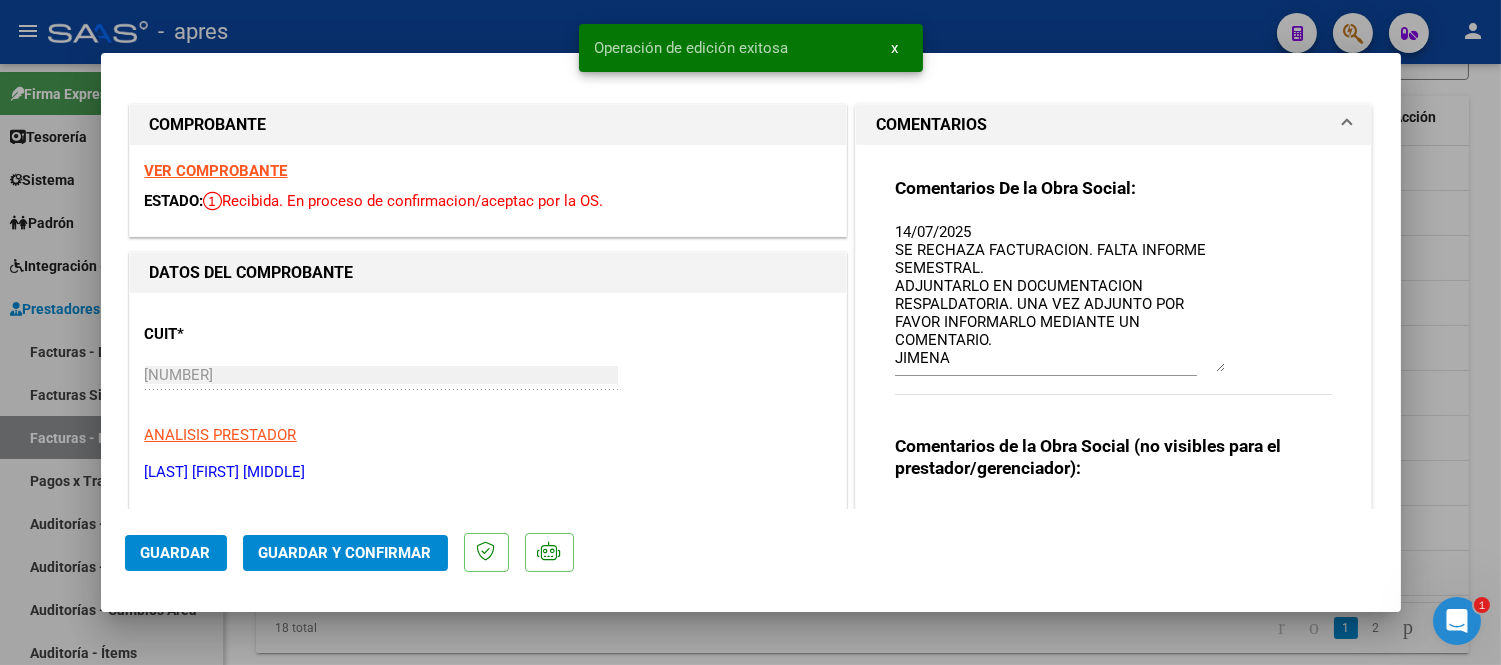 click at bounding box center (750, 332) 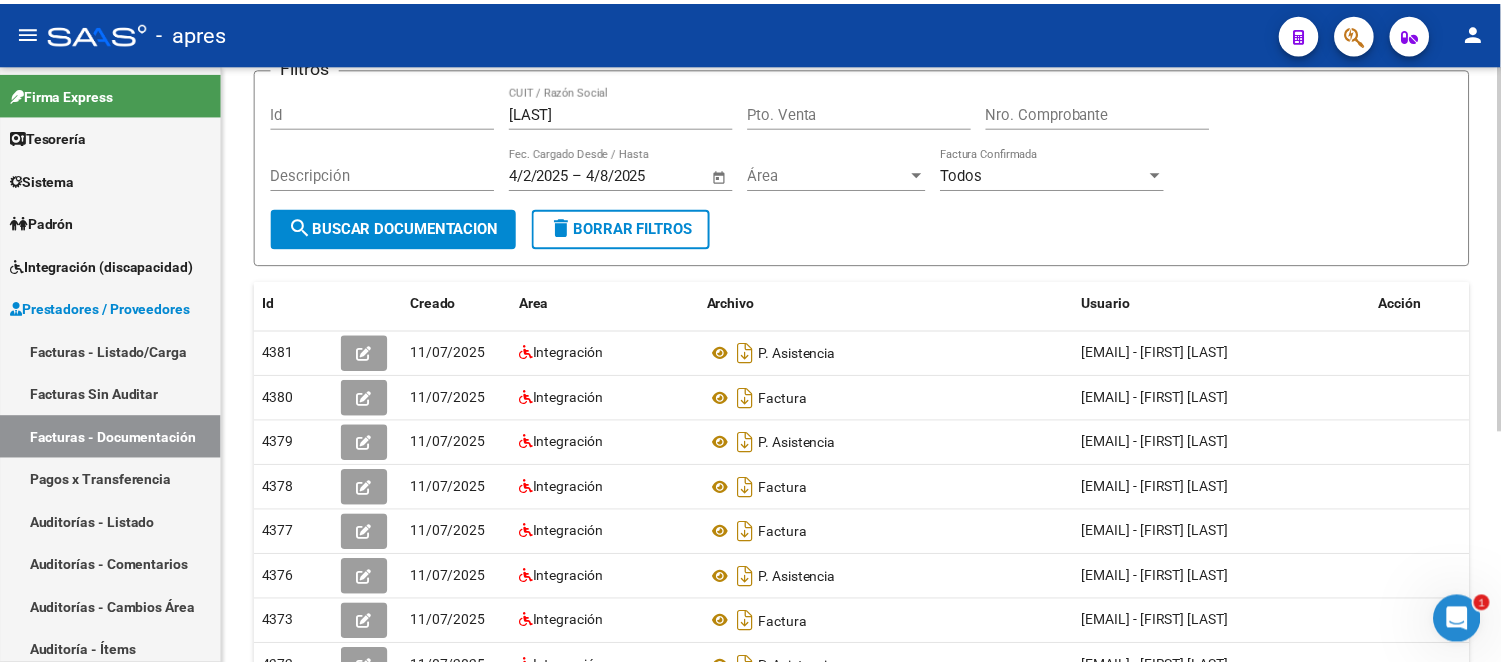 scroll, scrollTop: 0, scrollLeft: 0, axis: both 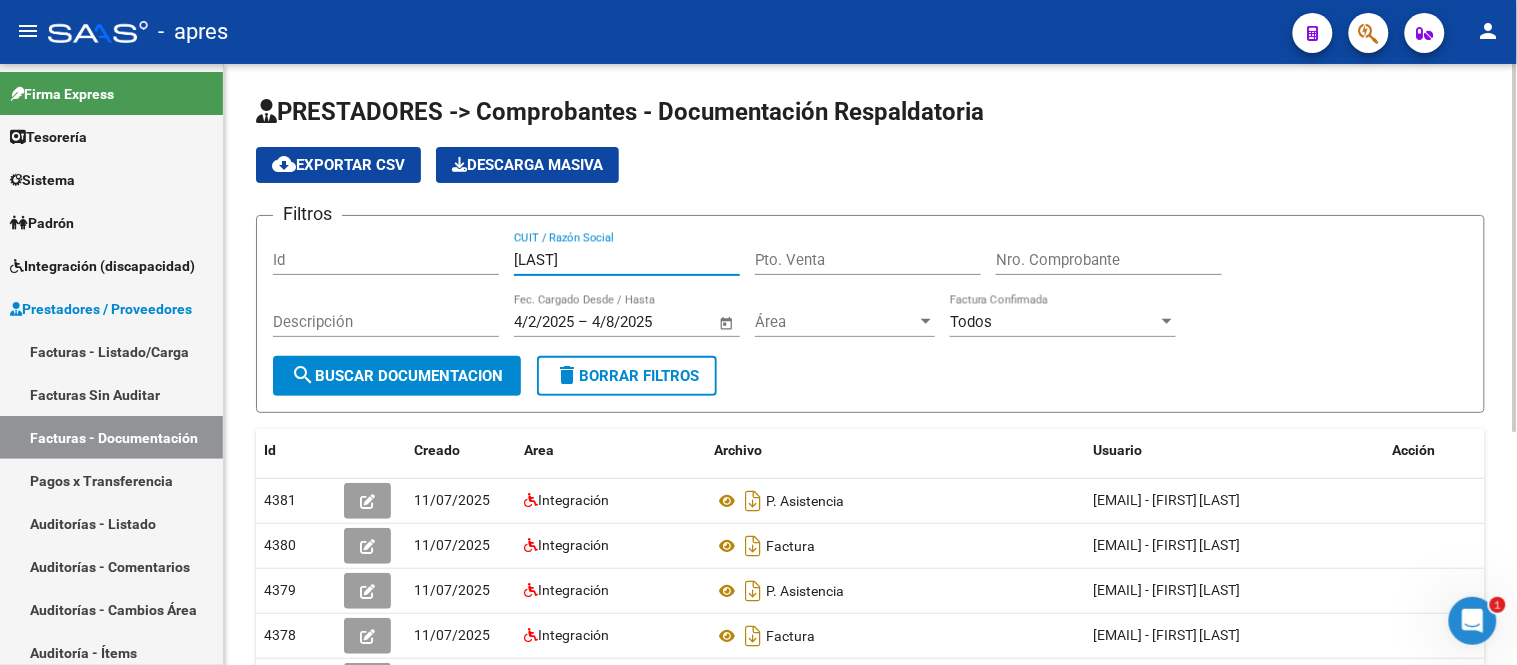 drag, startPoint x: 607, startPoint y: 251, endPoint x: 412, endPoint y: 265, distance: 195.50192 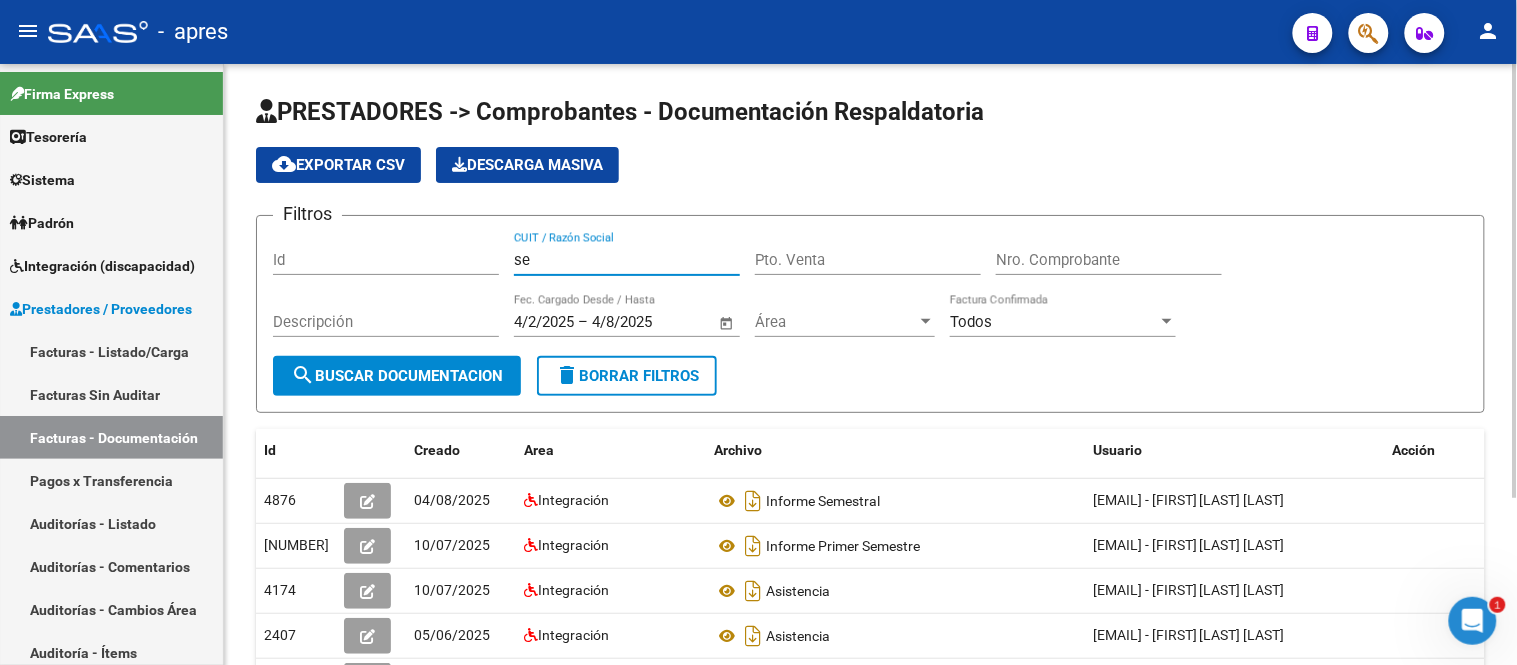 type on "s" 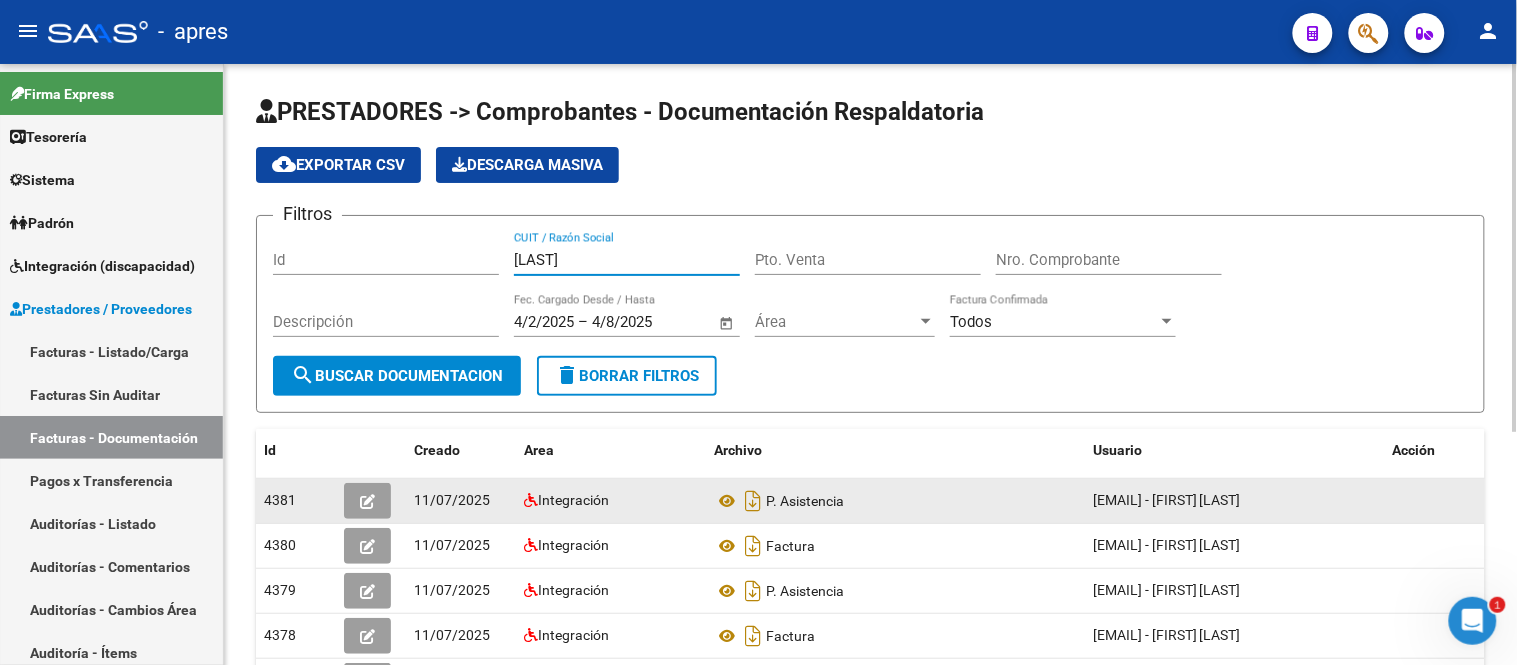 type on "maggi" 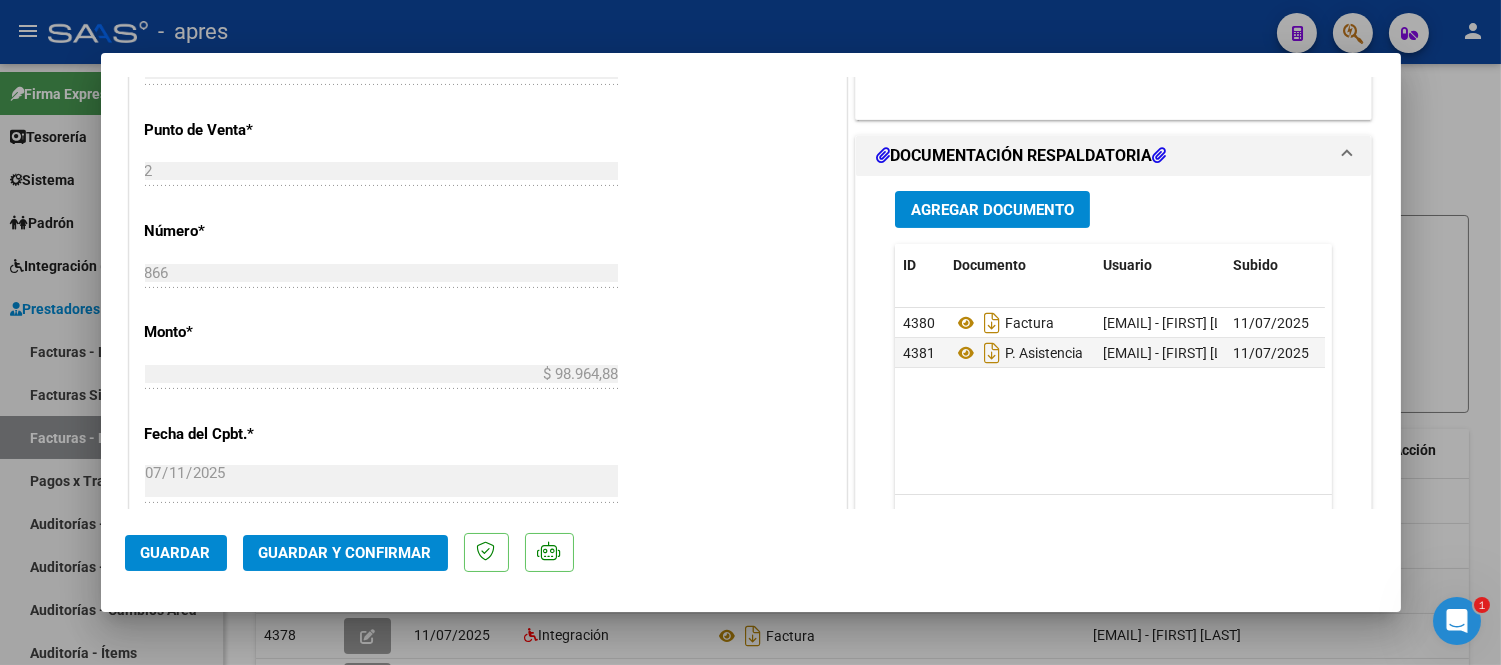 scroll, scrollTop: 1000, scrollLeft: 0, axis: vertical 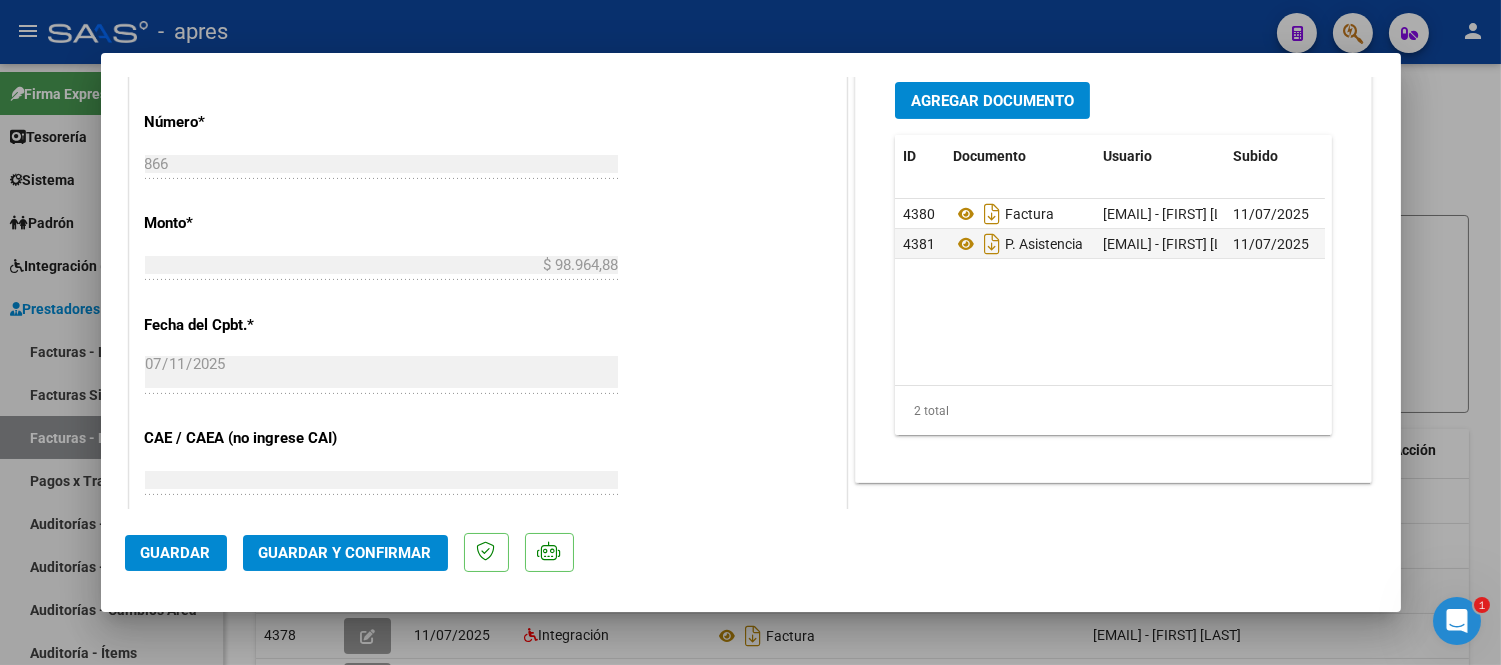 click at bounding box center (750, 332) 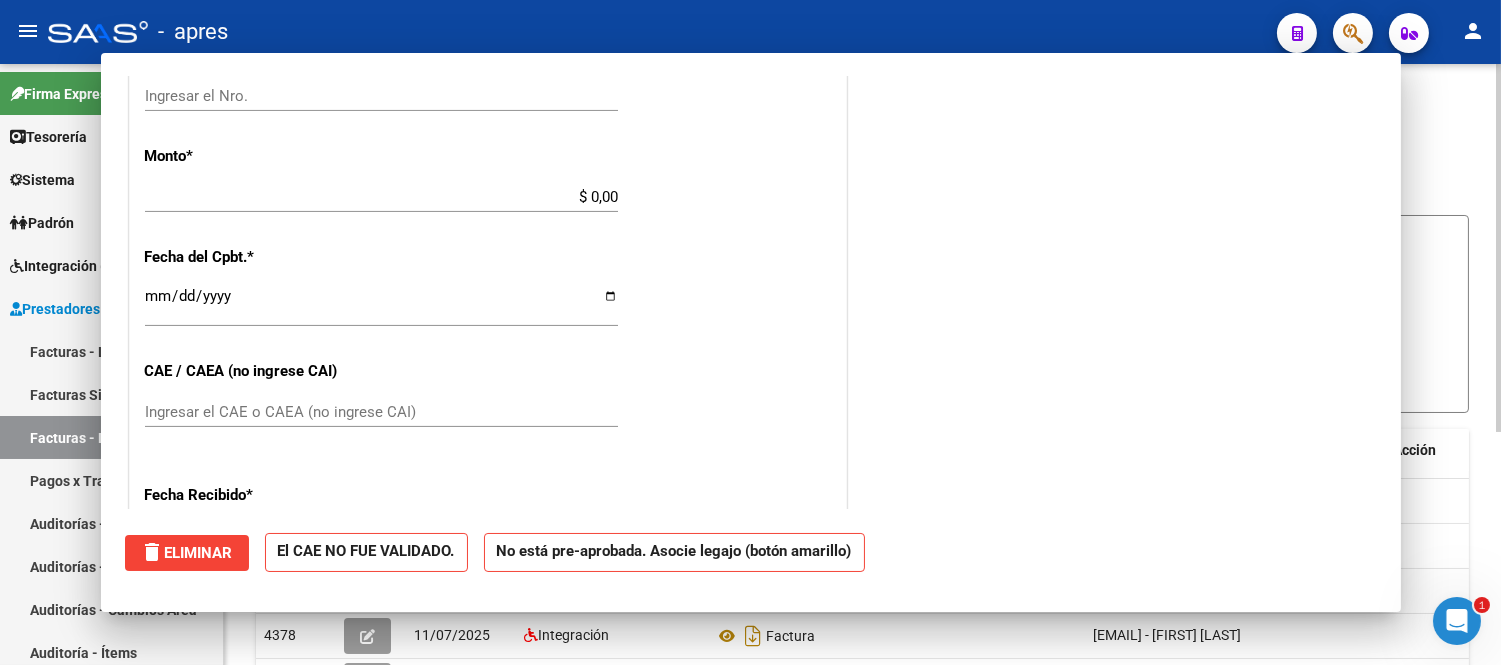 scroll, scrollTop: 0, scrollLeft: 0, axis: both 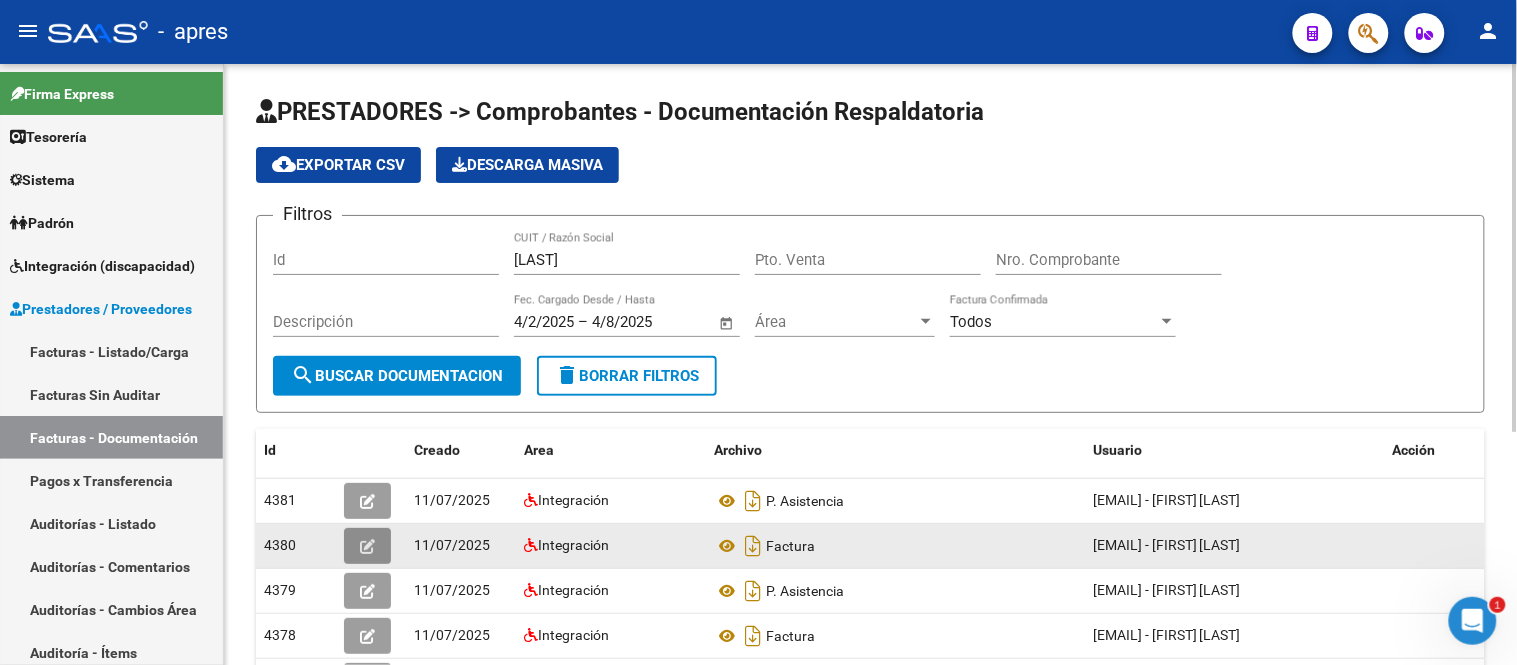 click 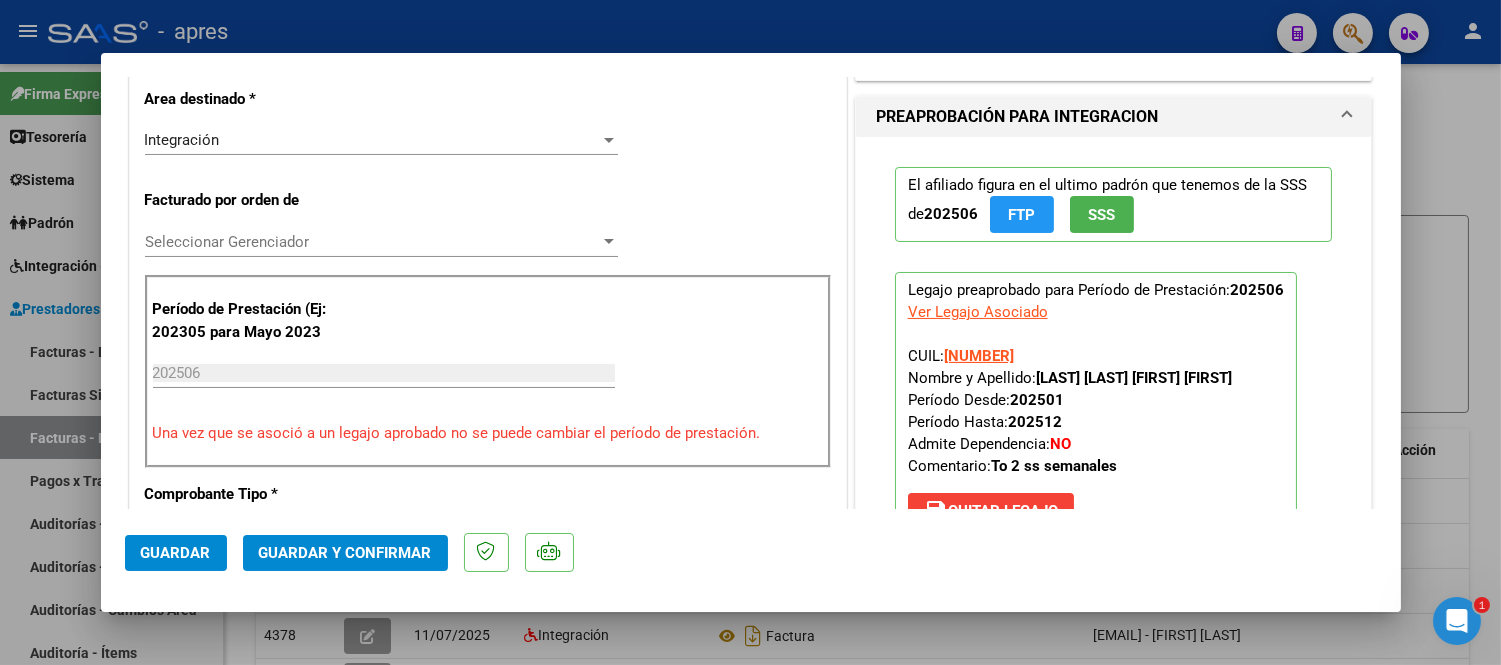 scroll, scrollTop: 666, scrollLeft: 0, axis: vertical 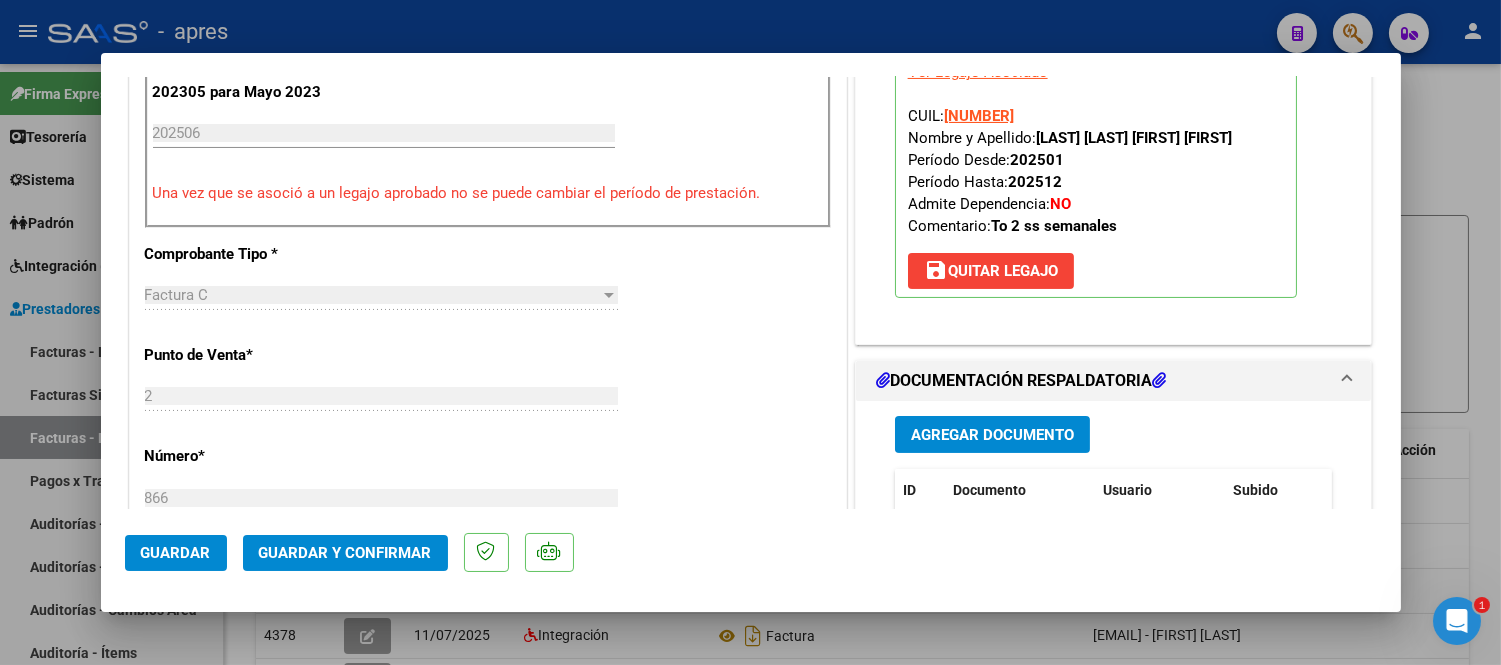 click at bounding box center (750, 332) 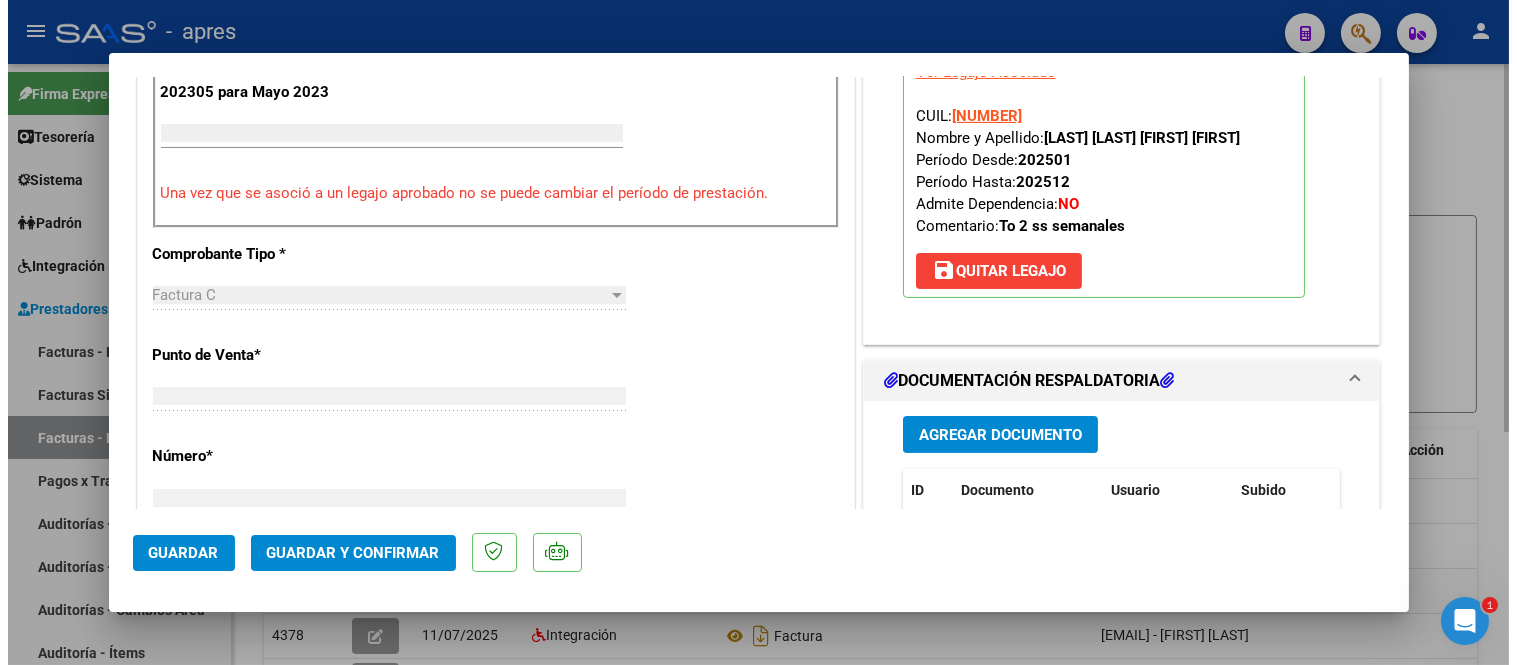 scroll, scrollTop: 0, scrollLeft: 0, axis: both 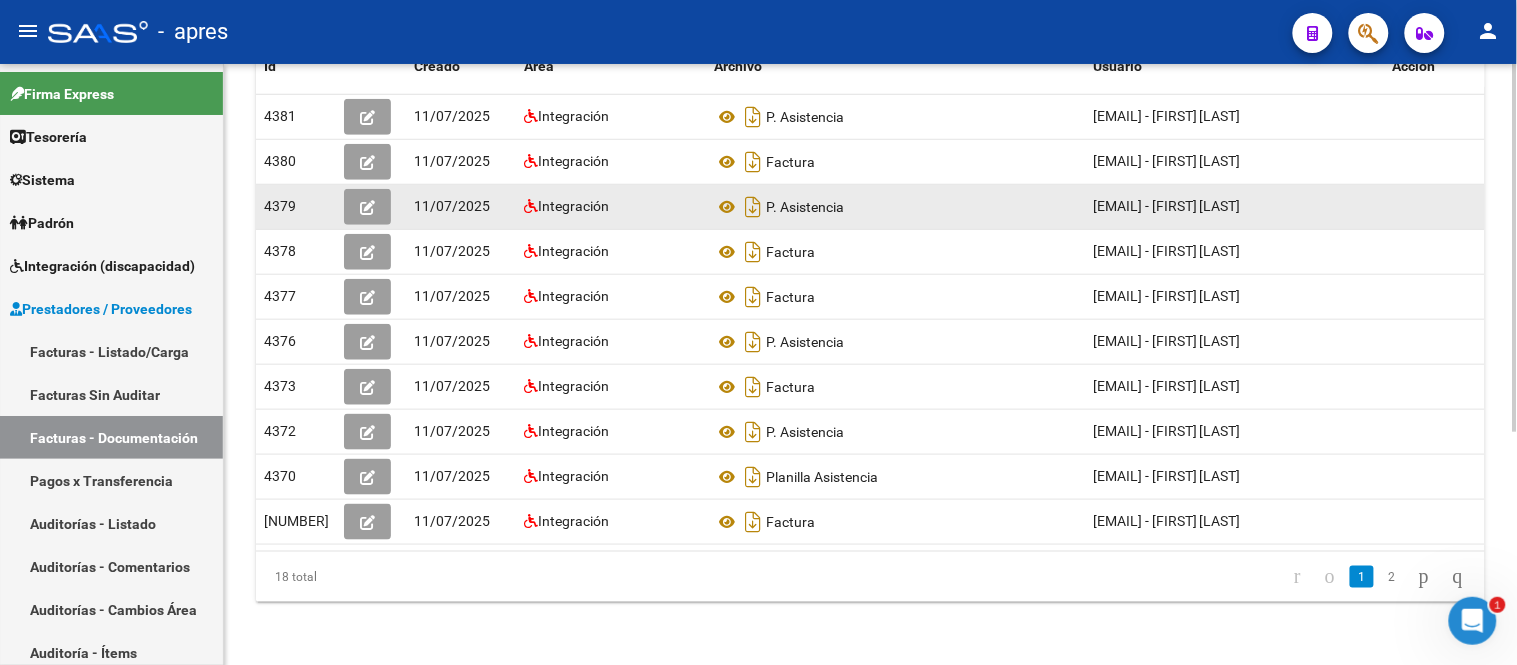 click 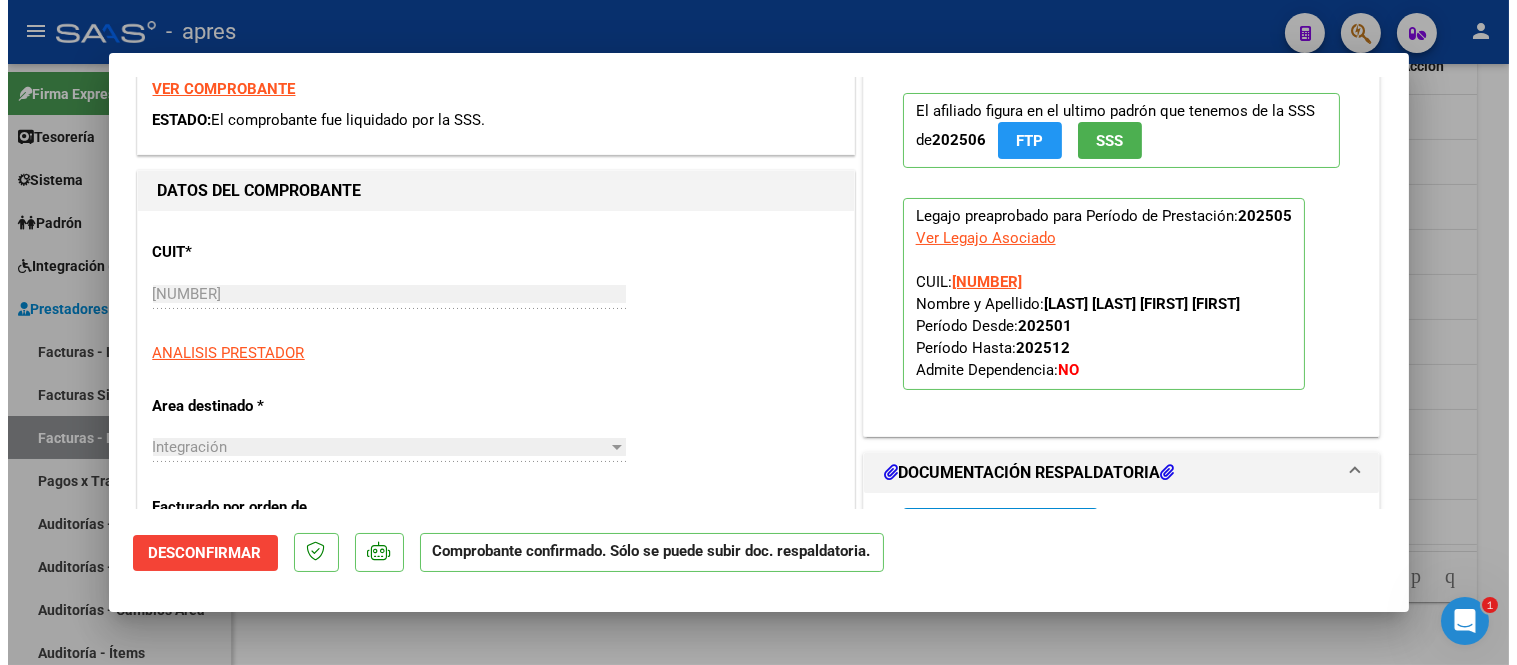 scroll, scrollTop: 444, scrollLeft: 0, axis: vertical 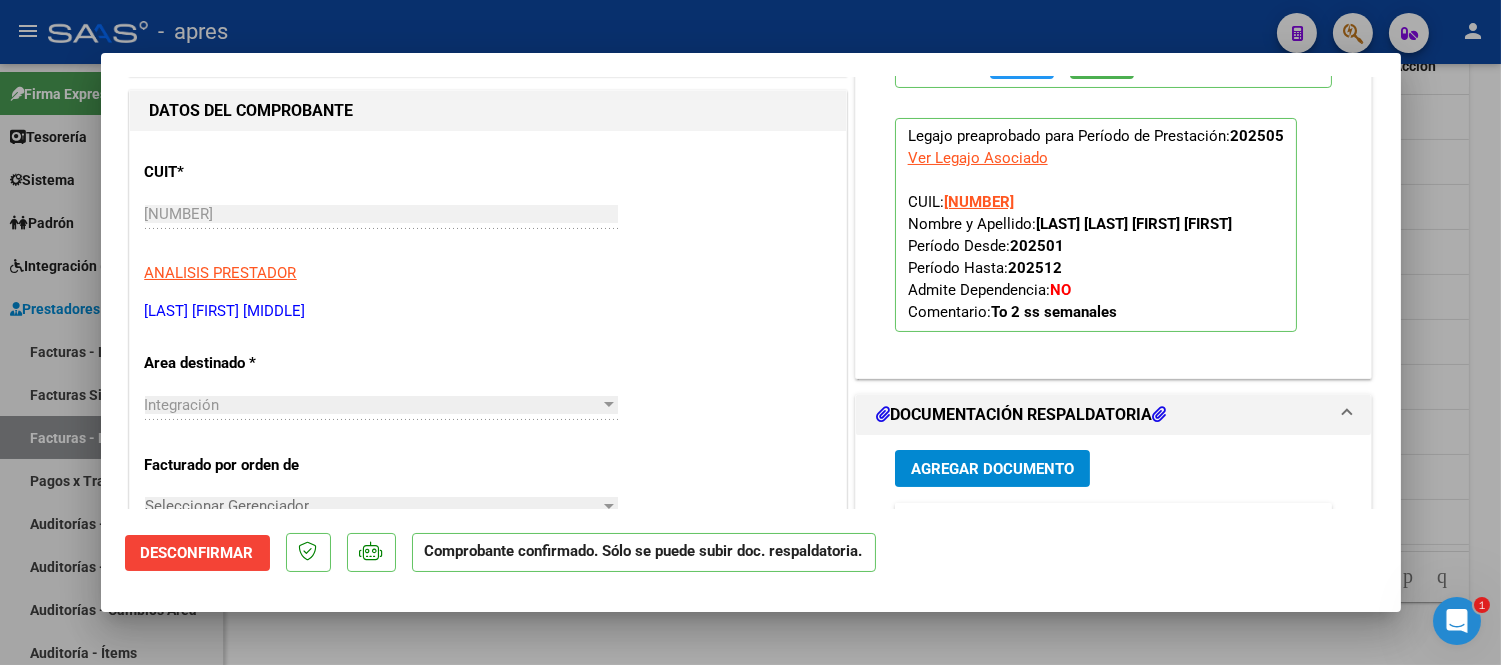 click at bounding box center [750, 332] 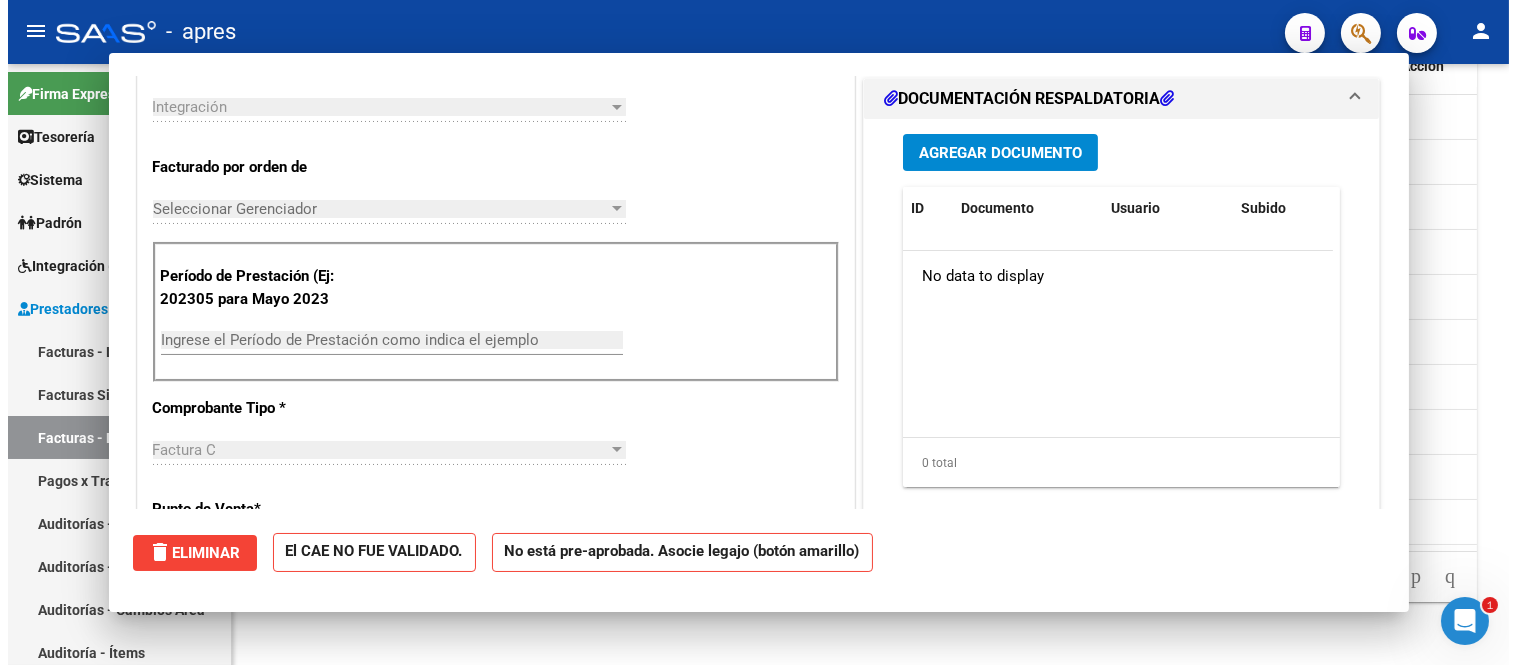 scroll, scrollTop: 0, scrollLeft: 0, axis: both 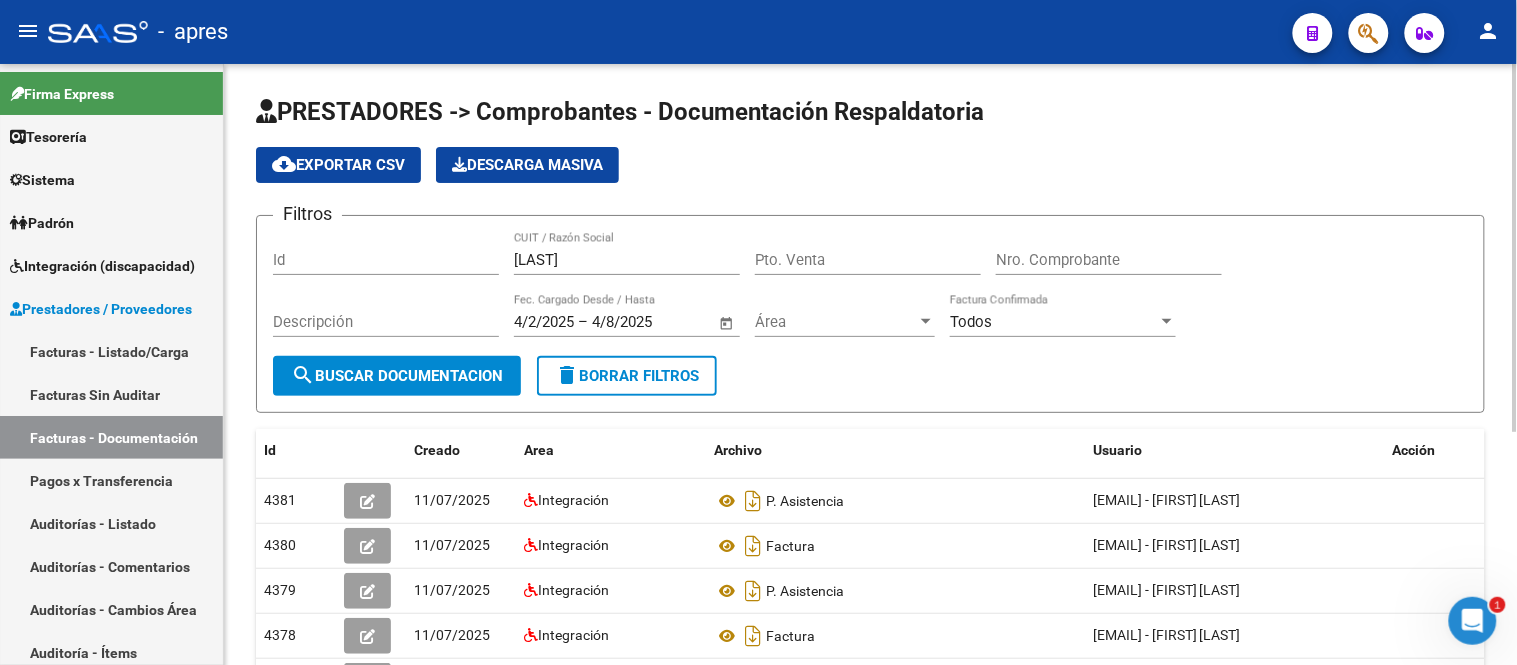 click on "maggi" at bounding box center [627, 260] 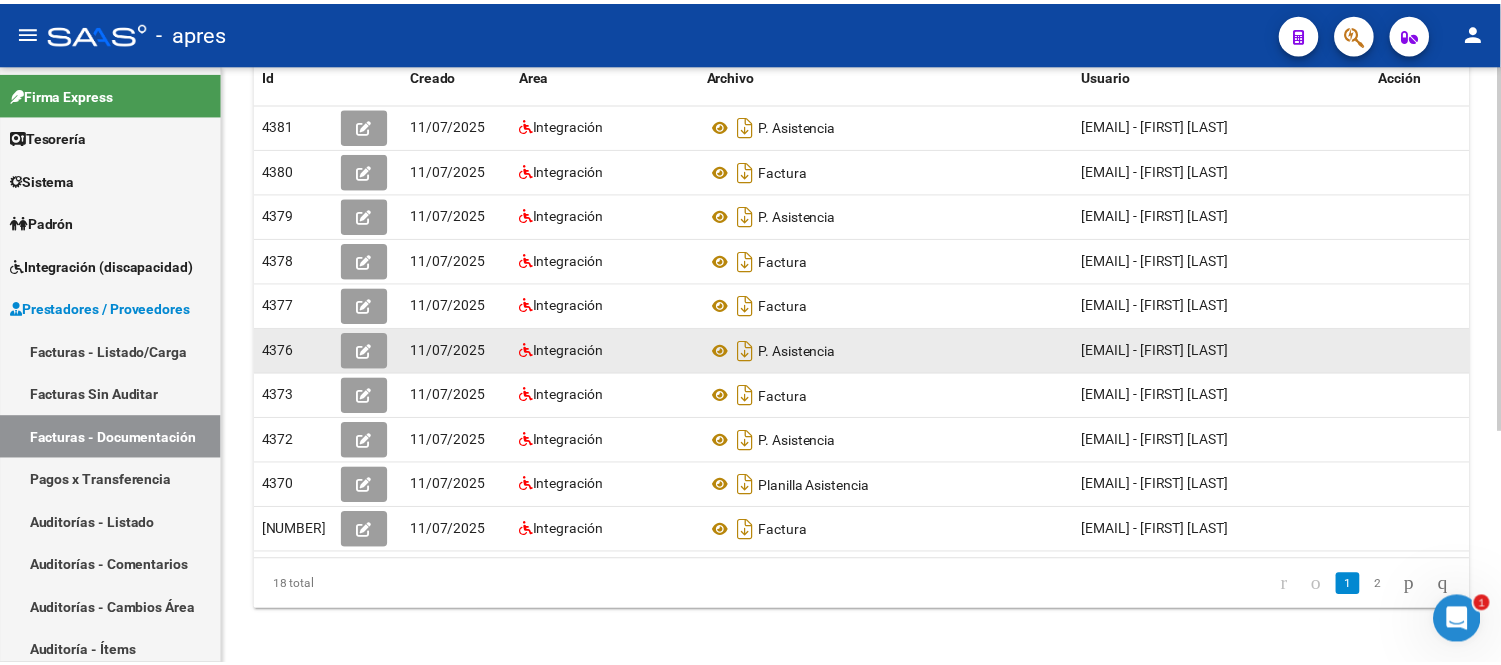 scroll, scrollTop: 384, scrollLeft: 0, axis: vertical 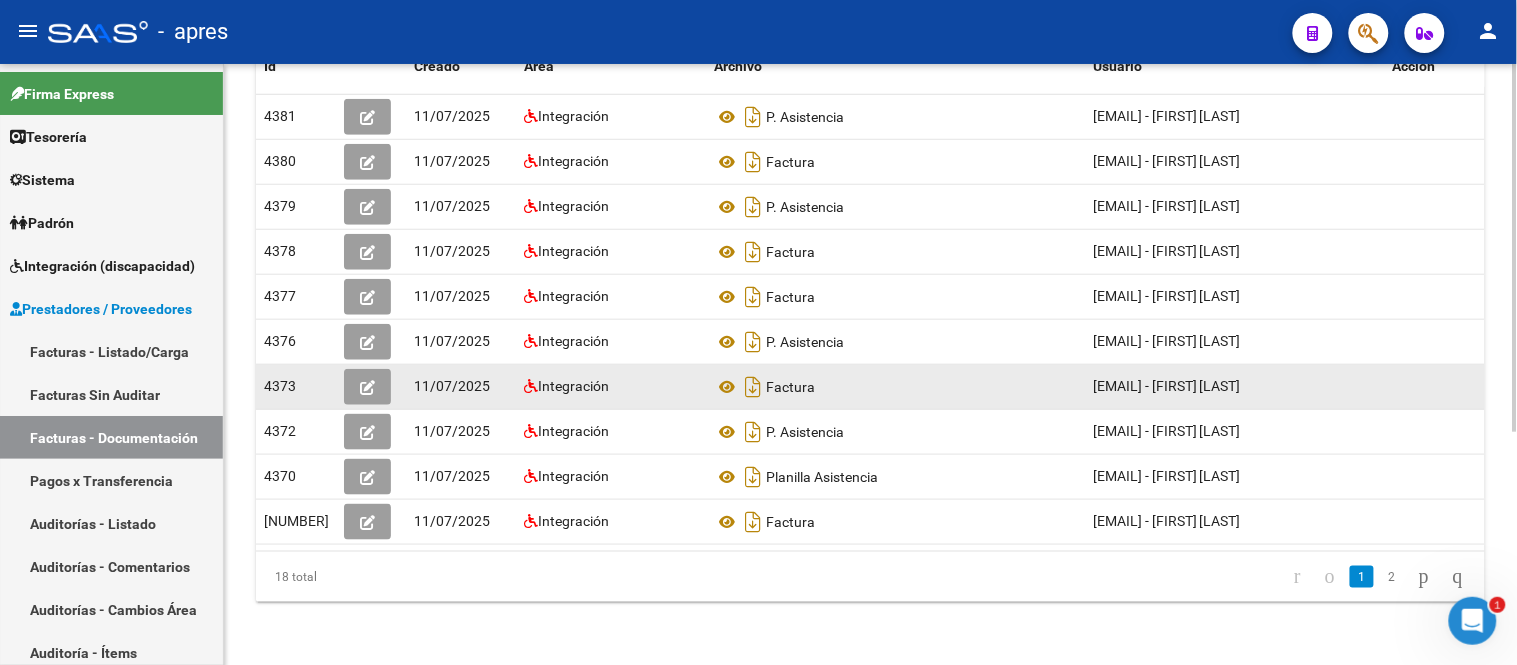 type on "maggi noeli" 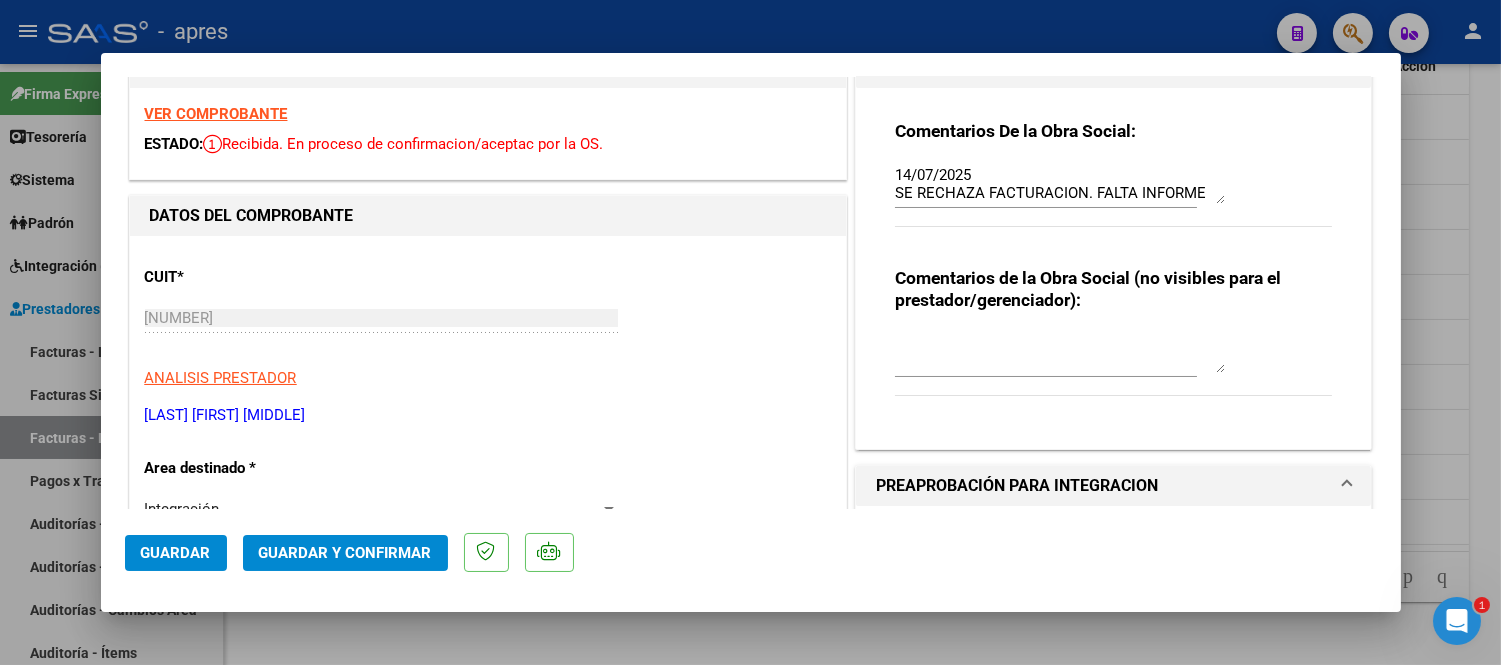 scroll, scrollTop: 0, scrollLeft: 0, axis: both 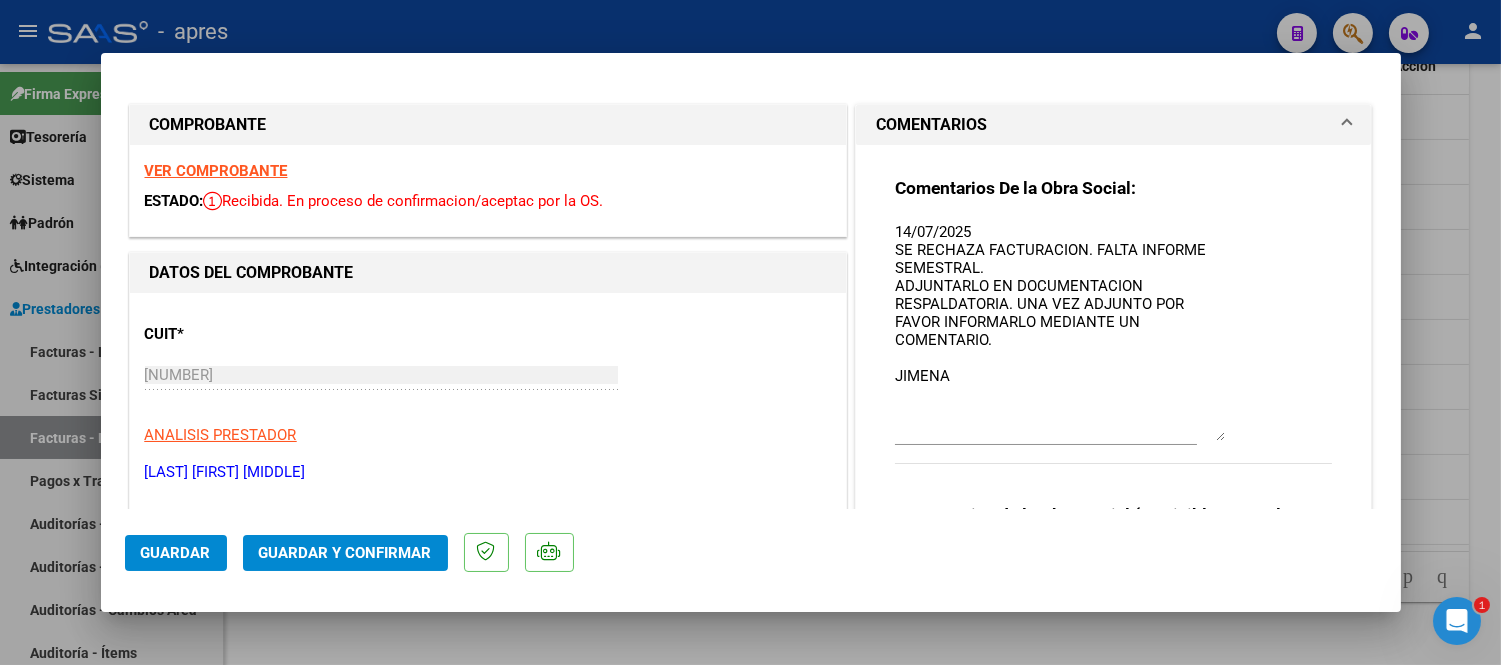 drag, startPoint x: 1211, startPoint y: 253, endPoint x: 1254, endPoint y: 432, distance: 184.09236 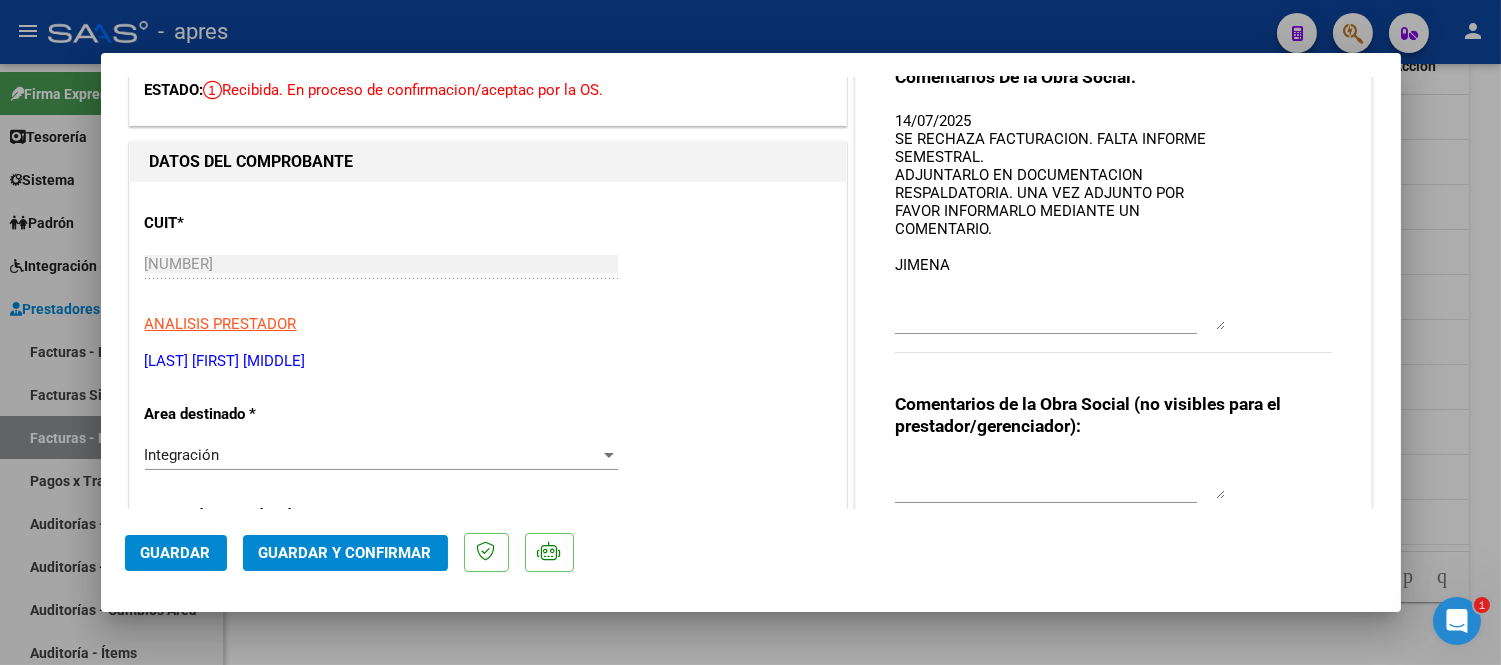 scroll, scrollTop: 222, scrollLeft: 0, axis: vertical 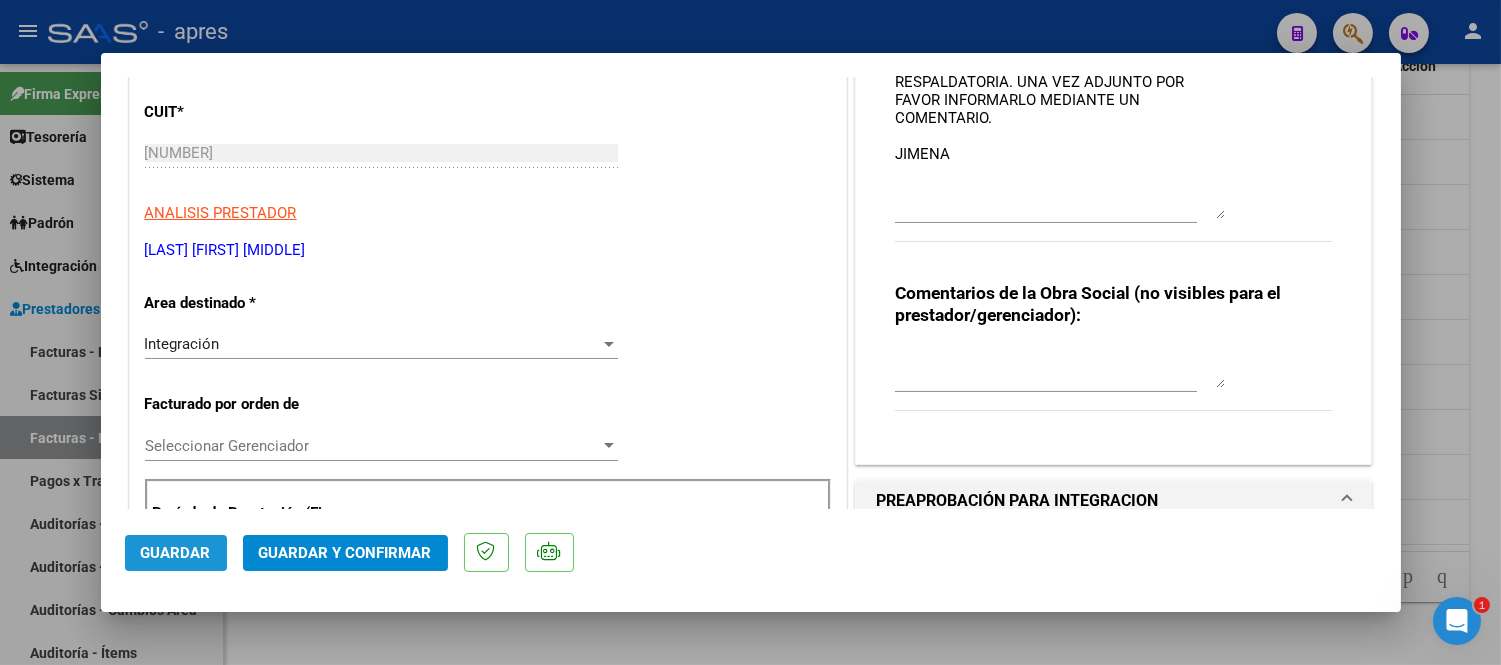 click on "Guardar" 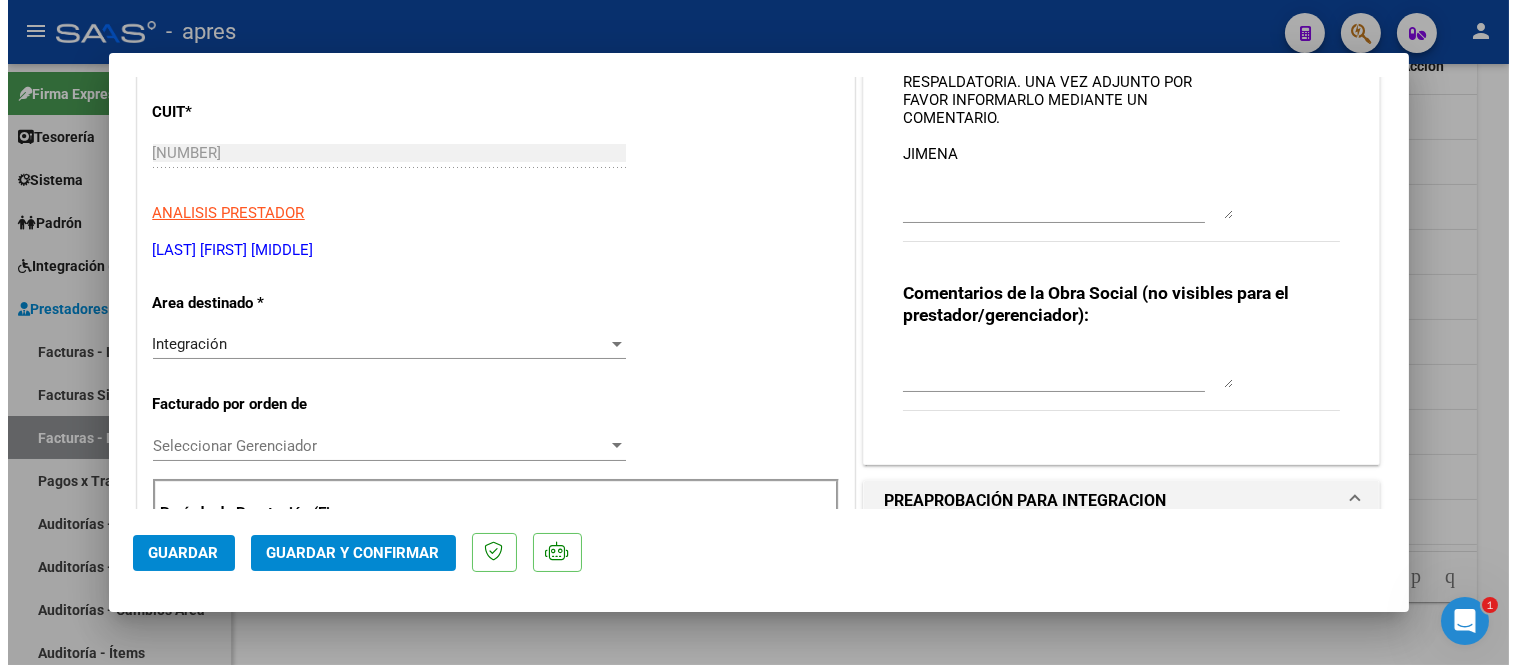 scroll, scrollTop: 111, scrollLeft: 0, axis: vertical 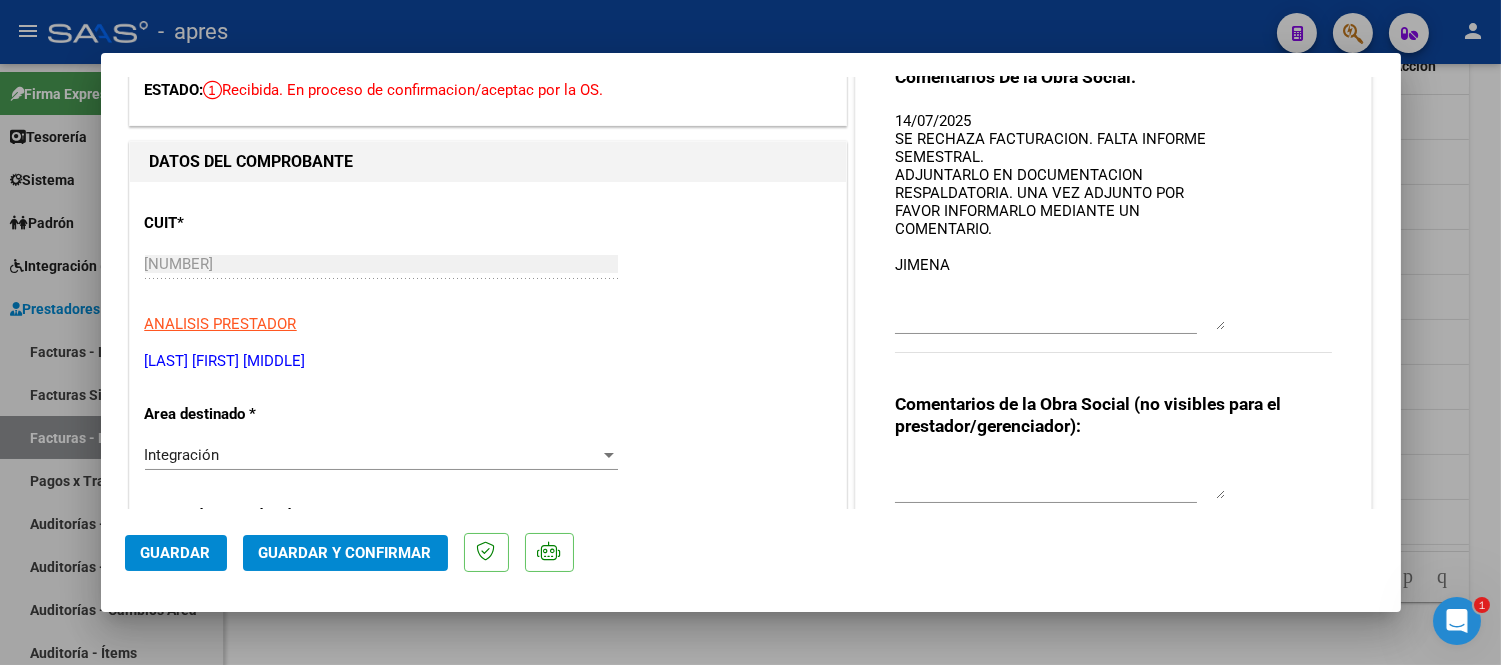 click at bounding box center [750, 332] 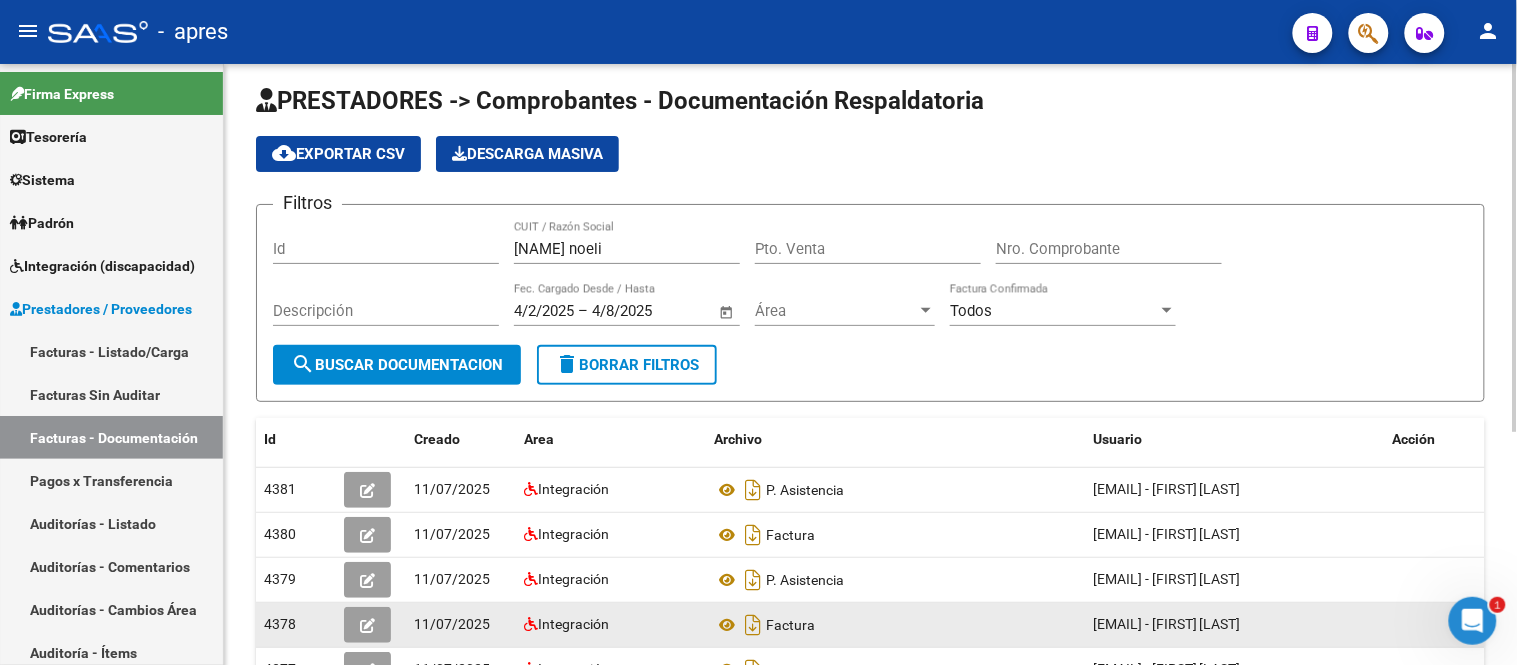 scroll, scrollTop: 0, scrollLeft: 0, axis: both 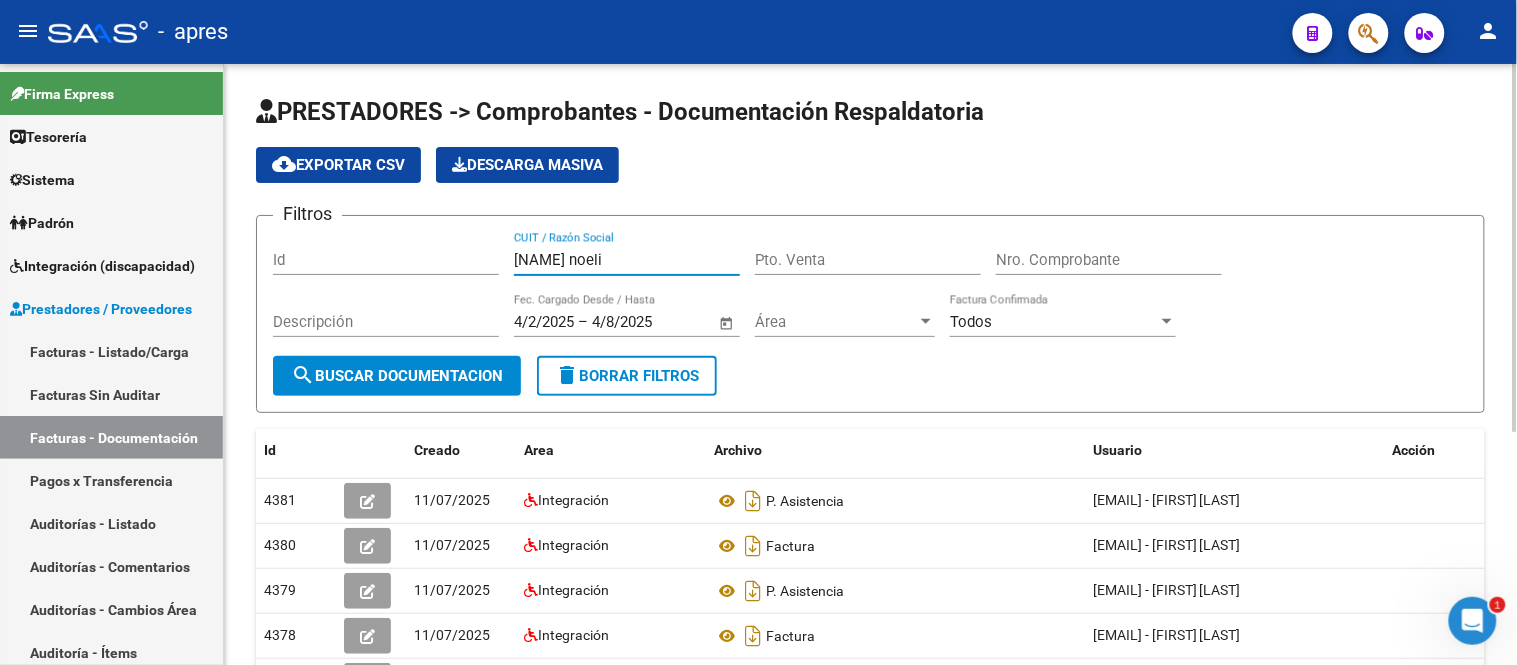 drag, startPoint x: 625, startPoint y: 262, endPoint x: 235, endPoint y: 303, distance: 392.1492 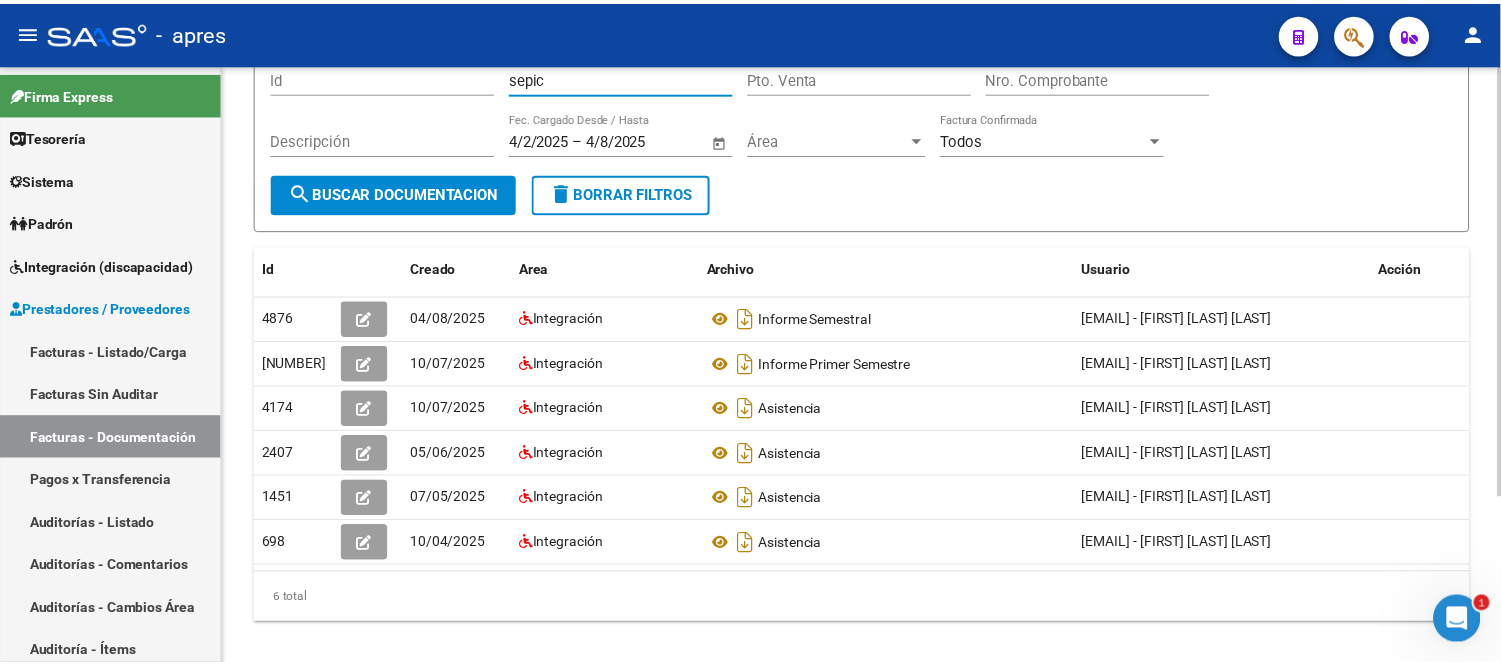 scroll, scrollTop: 222, scrollLeft: 0, axis: vertical 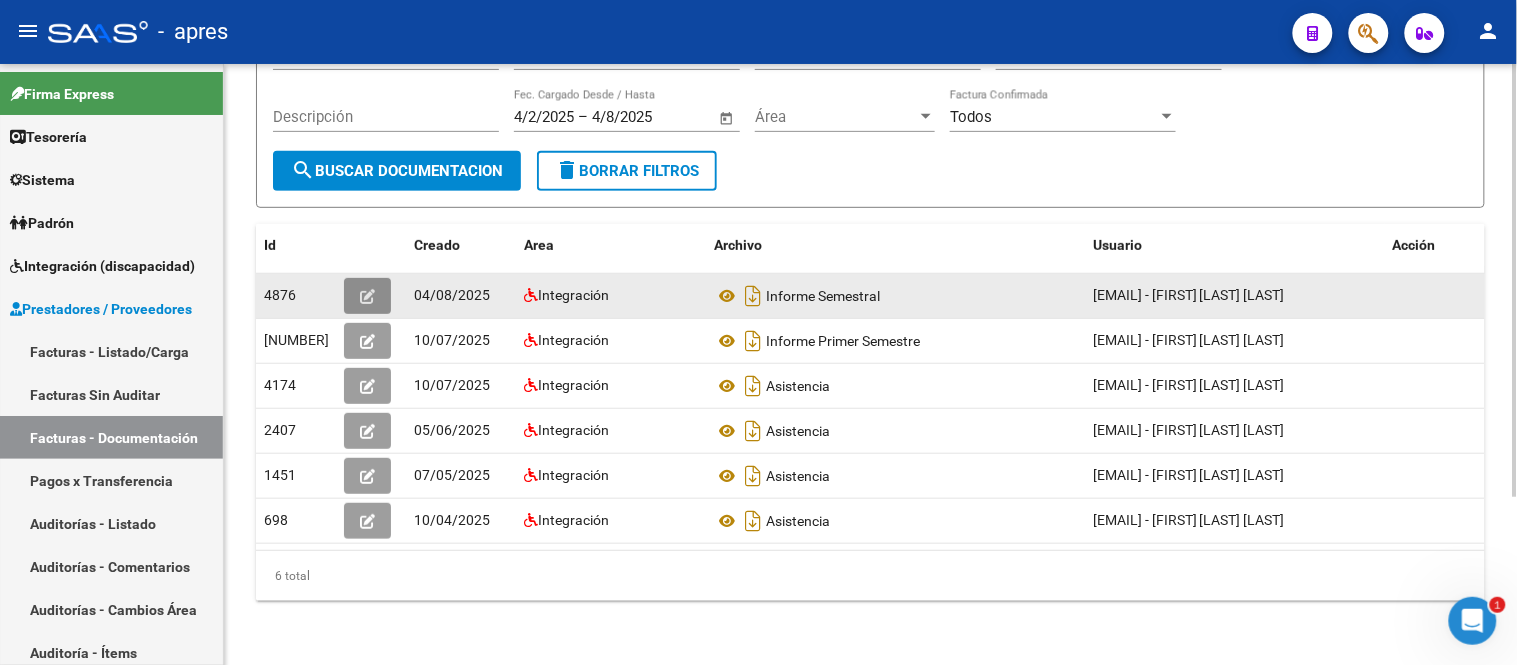 click 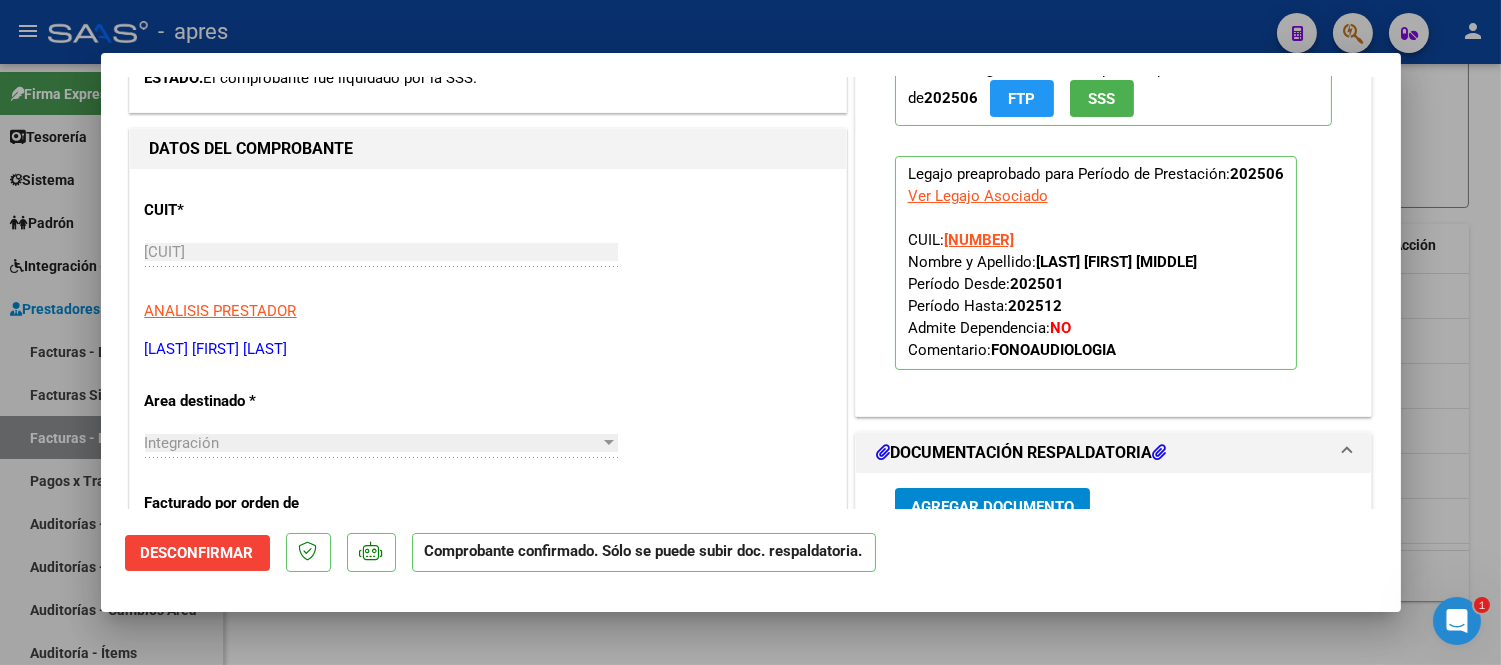 scroll, scrollTop: 444, scrollLeft: 0, axis: vertical 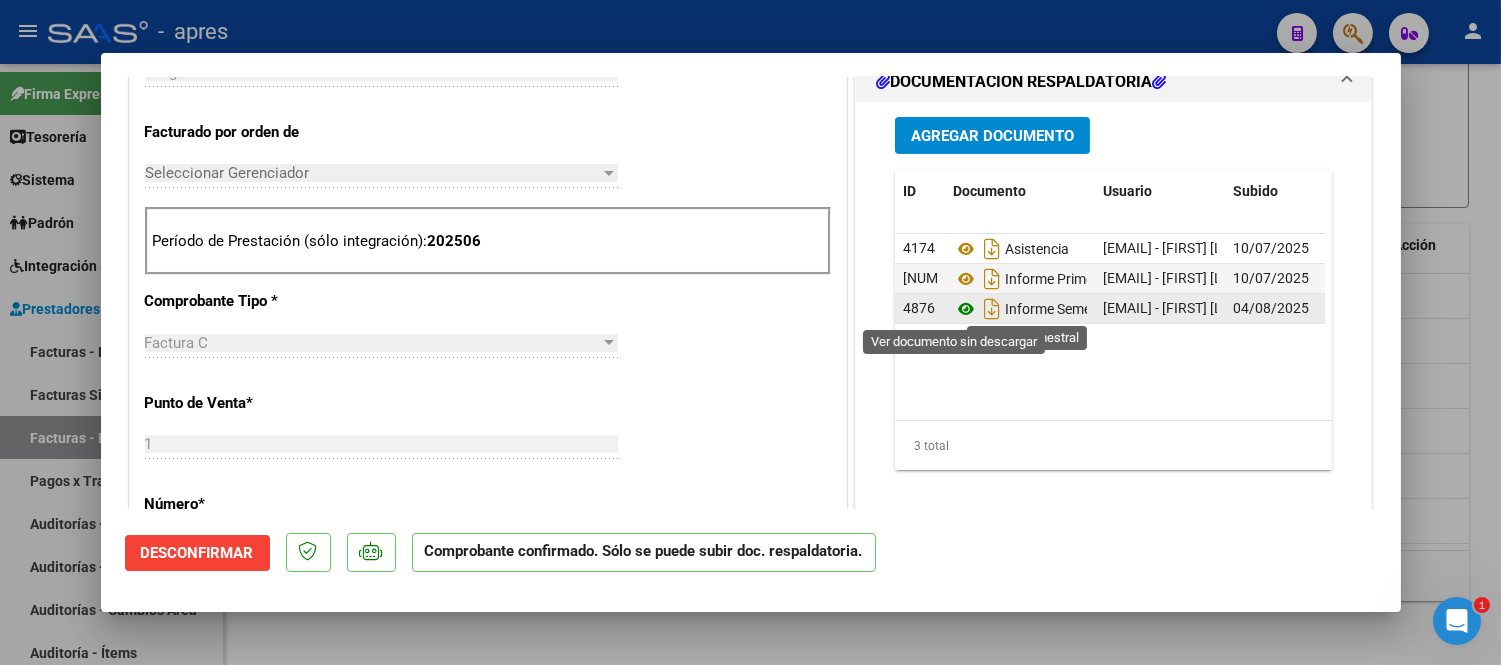 click 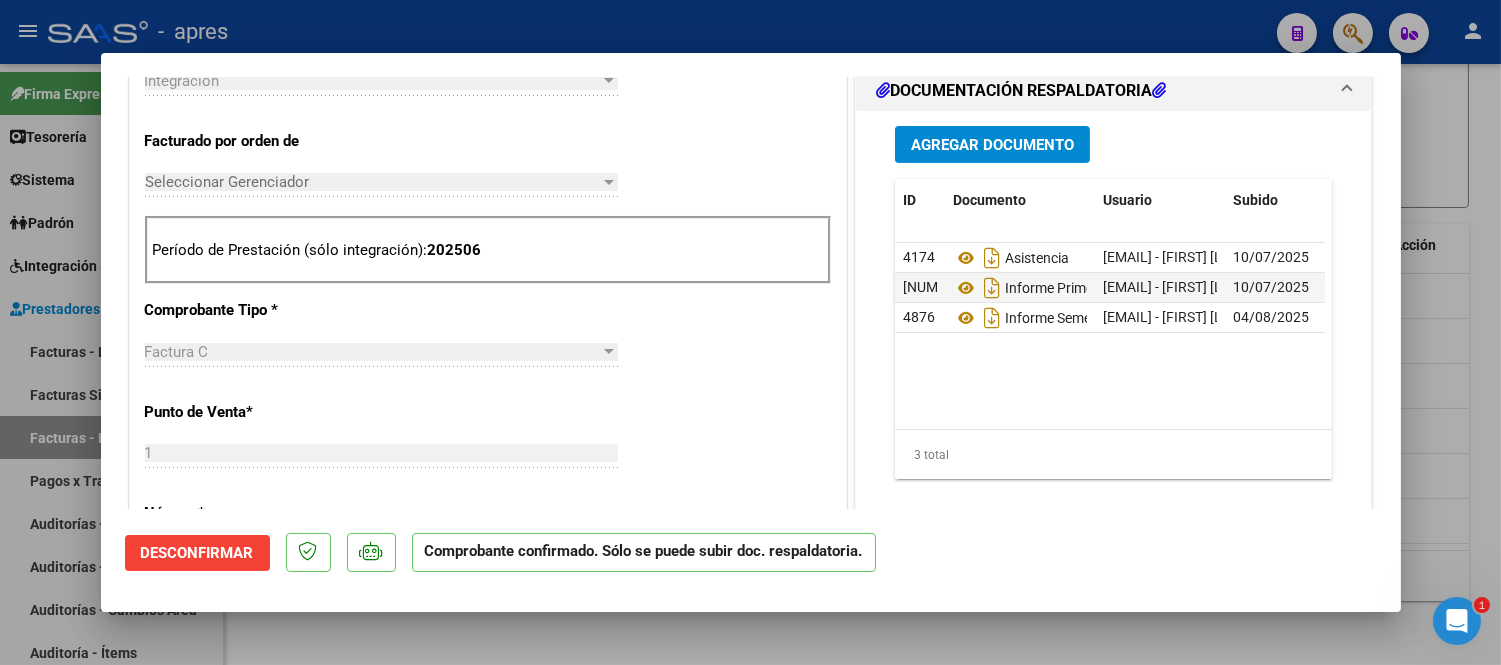 scroll, scrollTop: 777, scrollLeft: 0, axis: vertical 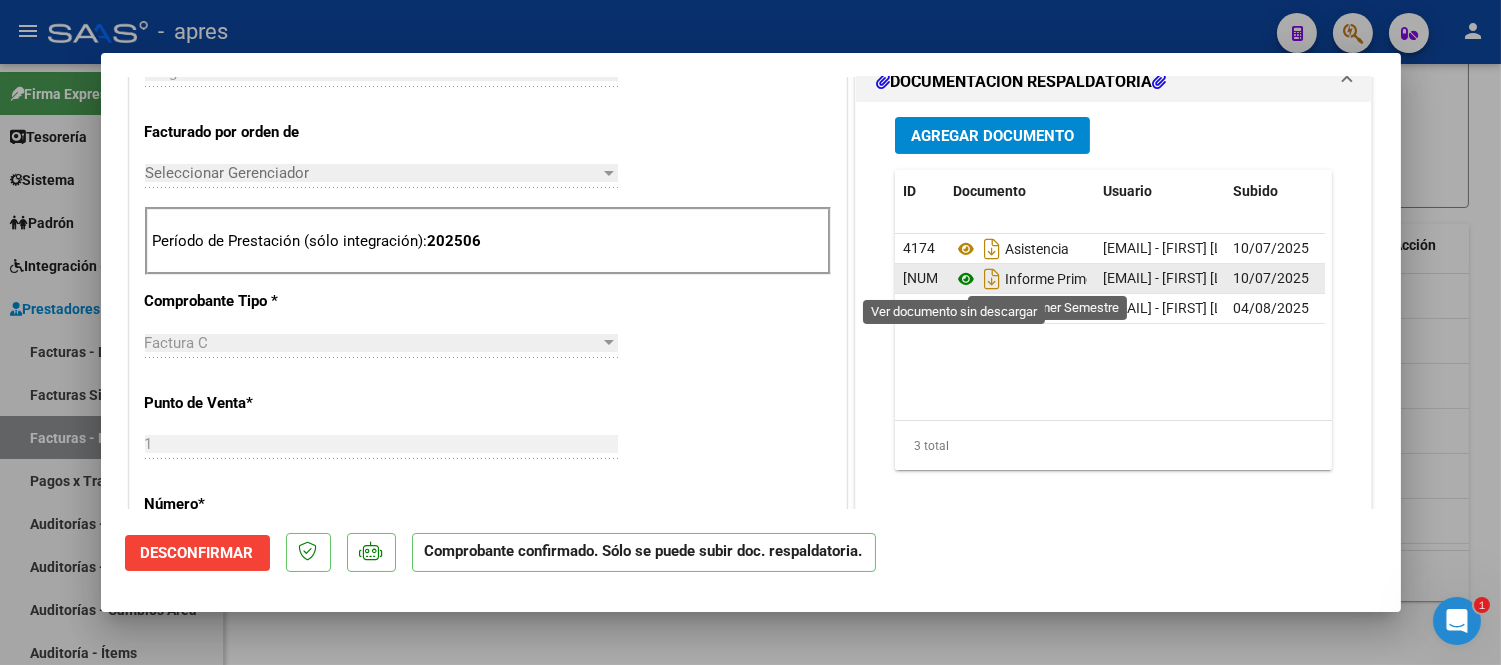 click 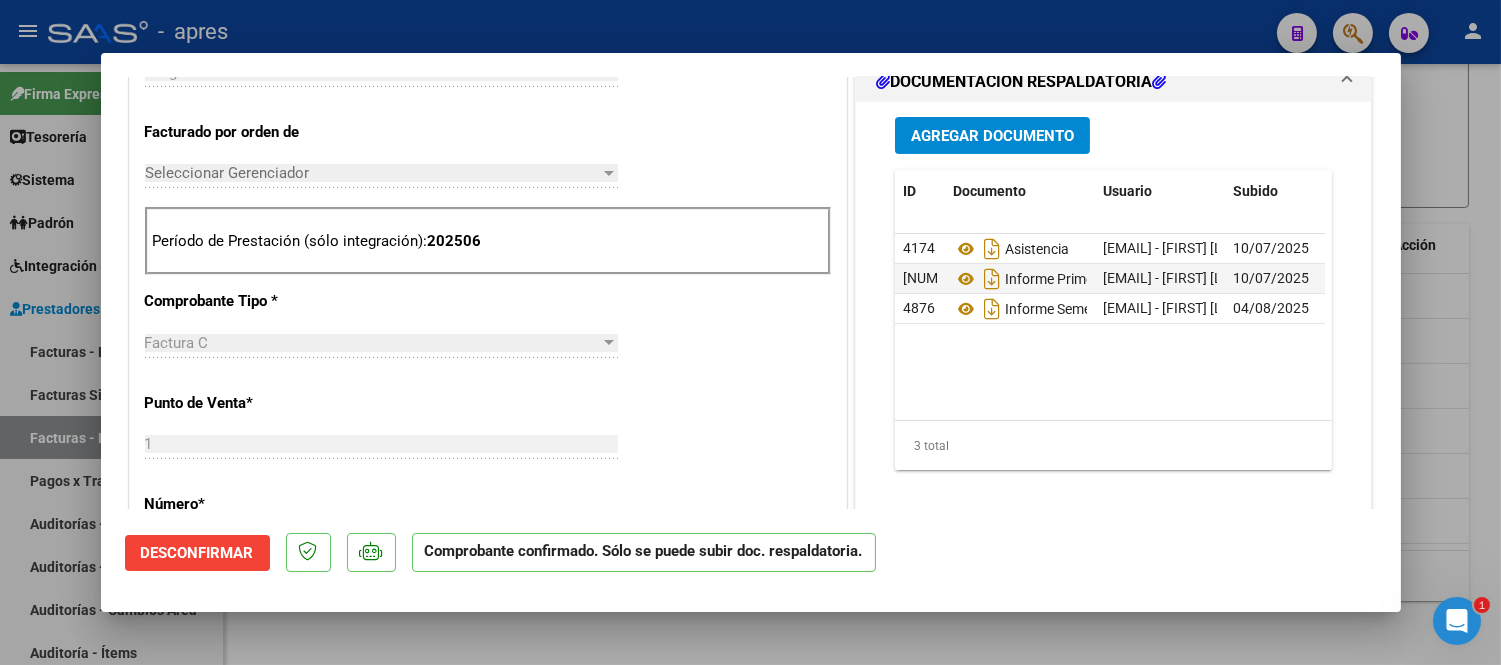 click at bounding box center (750, 332) 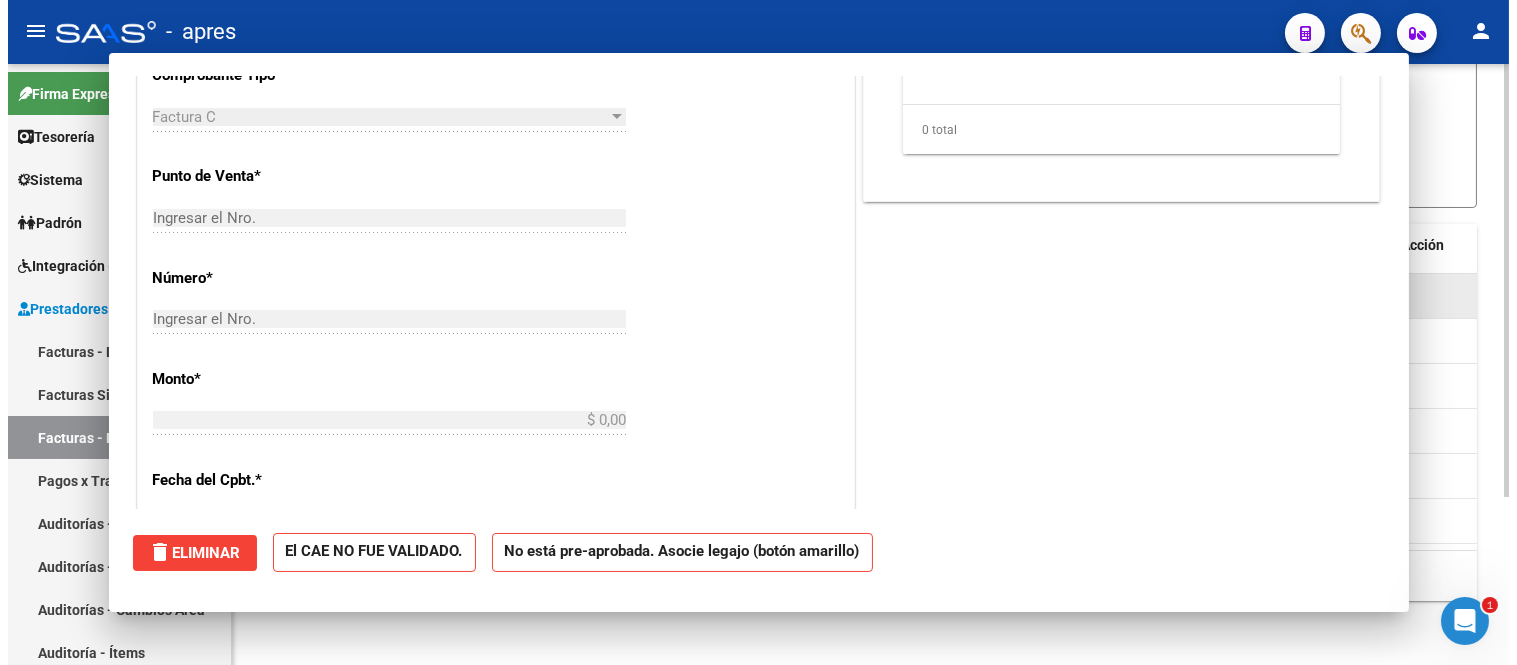scroll, scrollTop: 0, scrollLeft: 0, axis: both 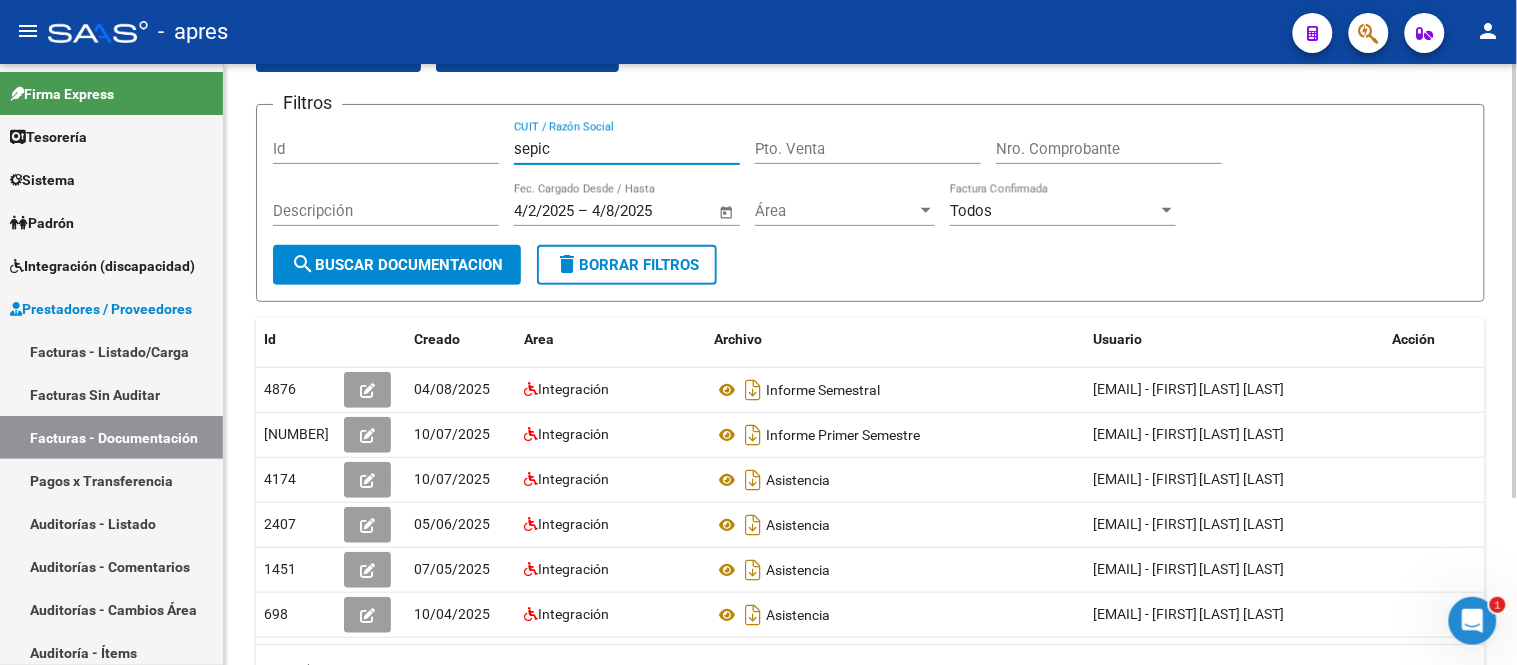 drag, startPoint x: 575, startPoint y: 153, endPoint x: 474, endPoint y: 161, distance: 101.31634 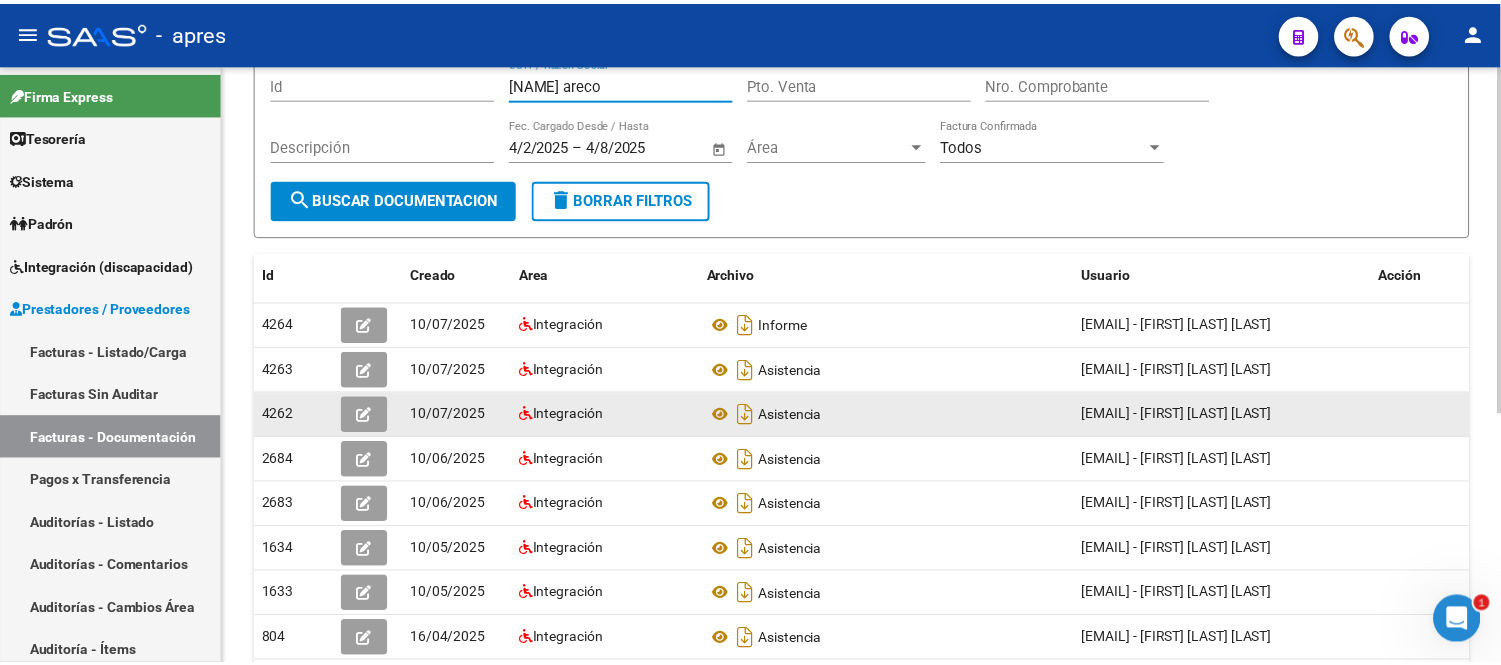 scroll, scrollTop: 222, scrollLeft: 0, axis: vertical 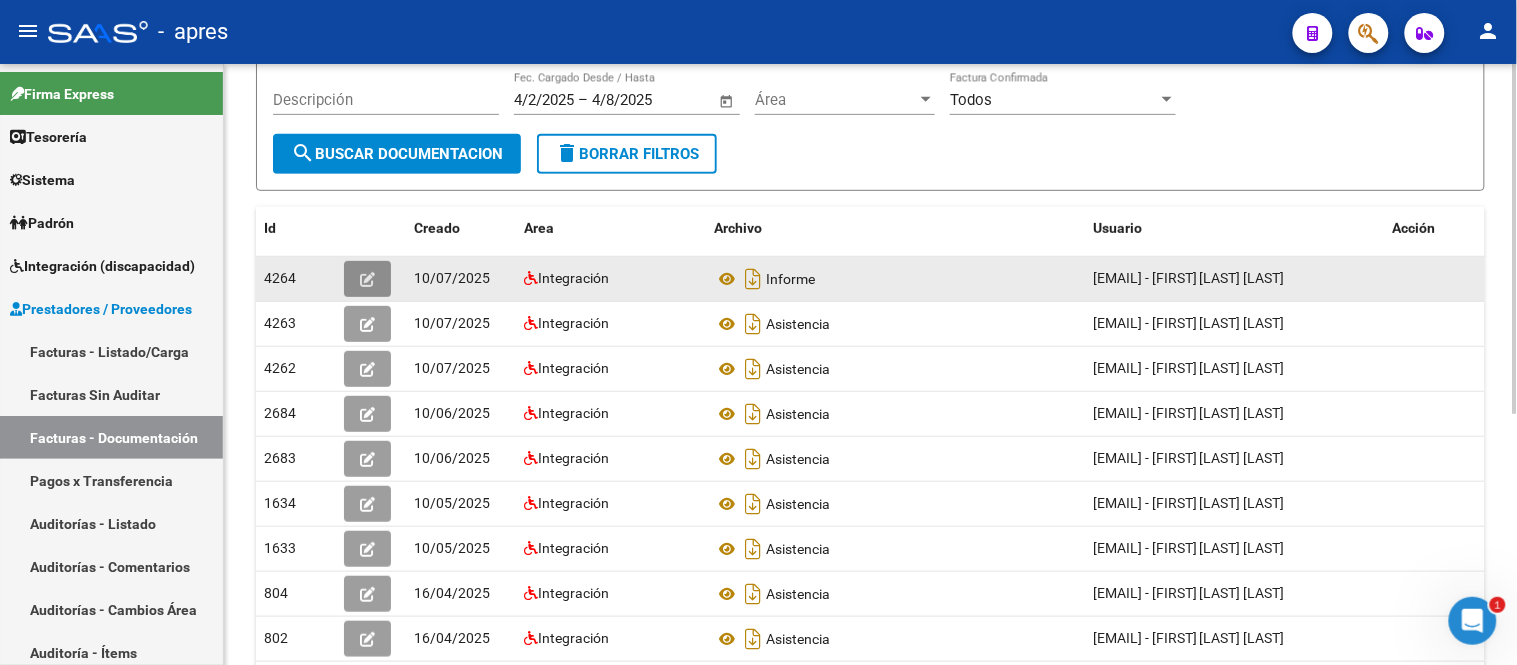 click 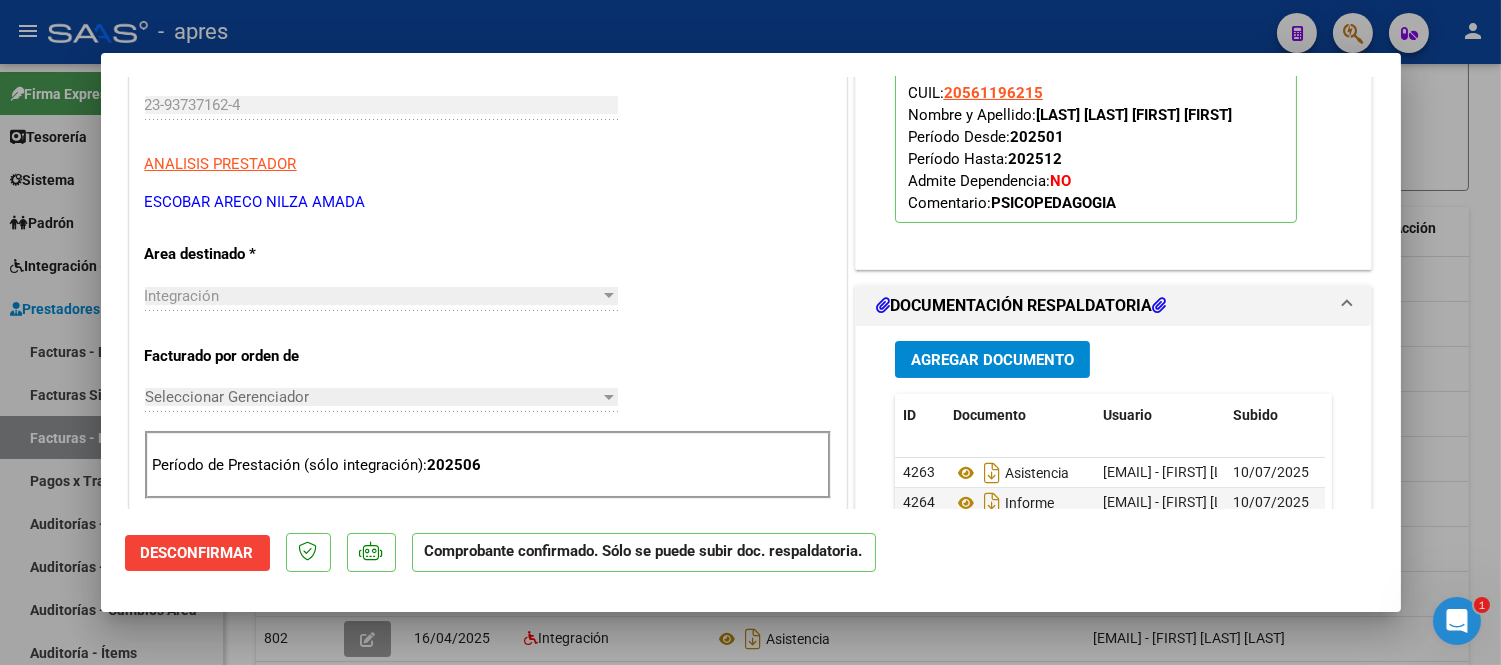 scroll, scrollTop: 555, scrollLeft: 0, axis: vertical 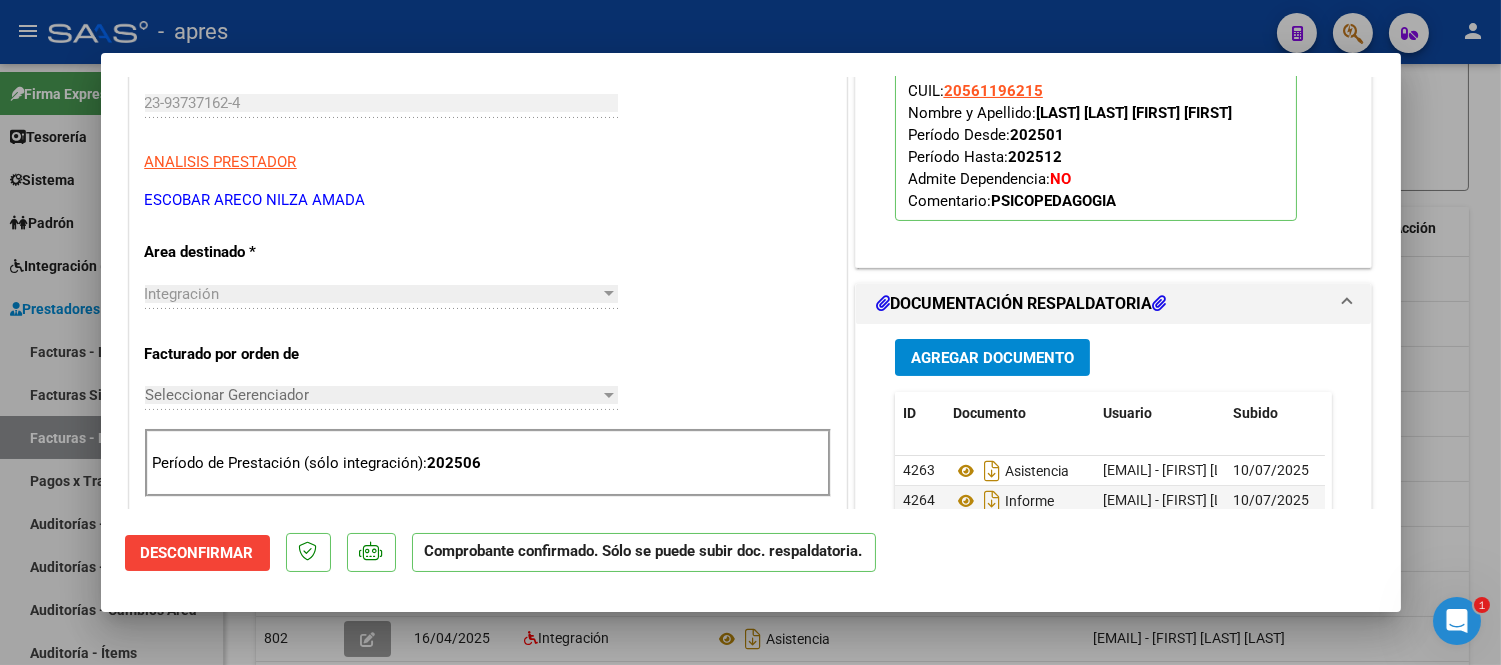 click at bounding box center [750, 332] 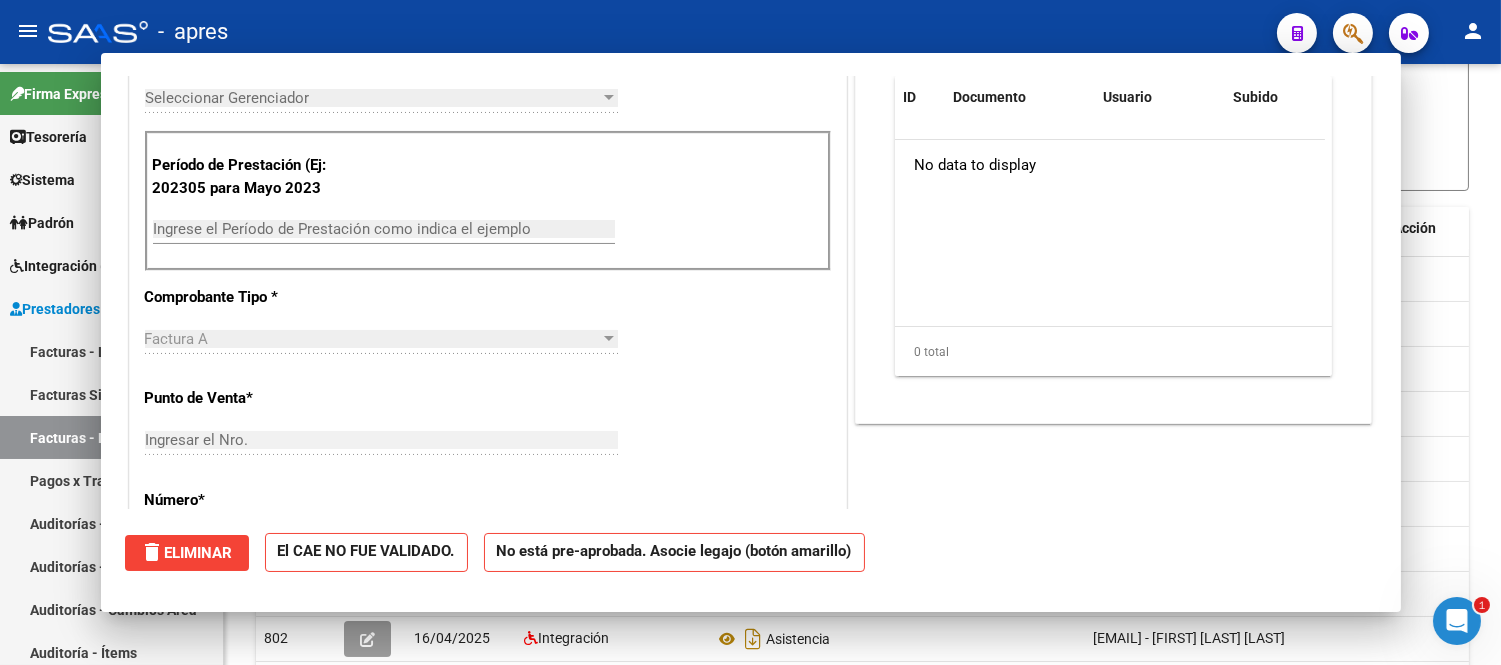 scroll, scrollTop: 0, scrollLeft: 0, axis: both 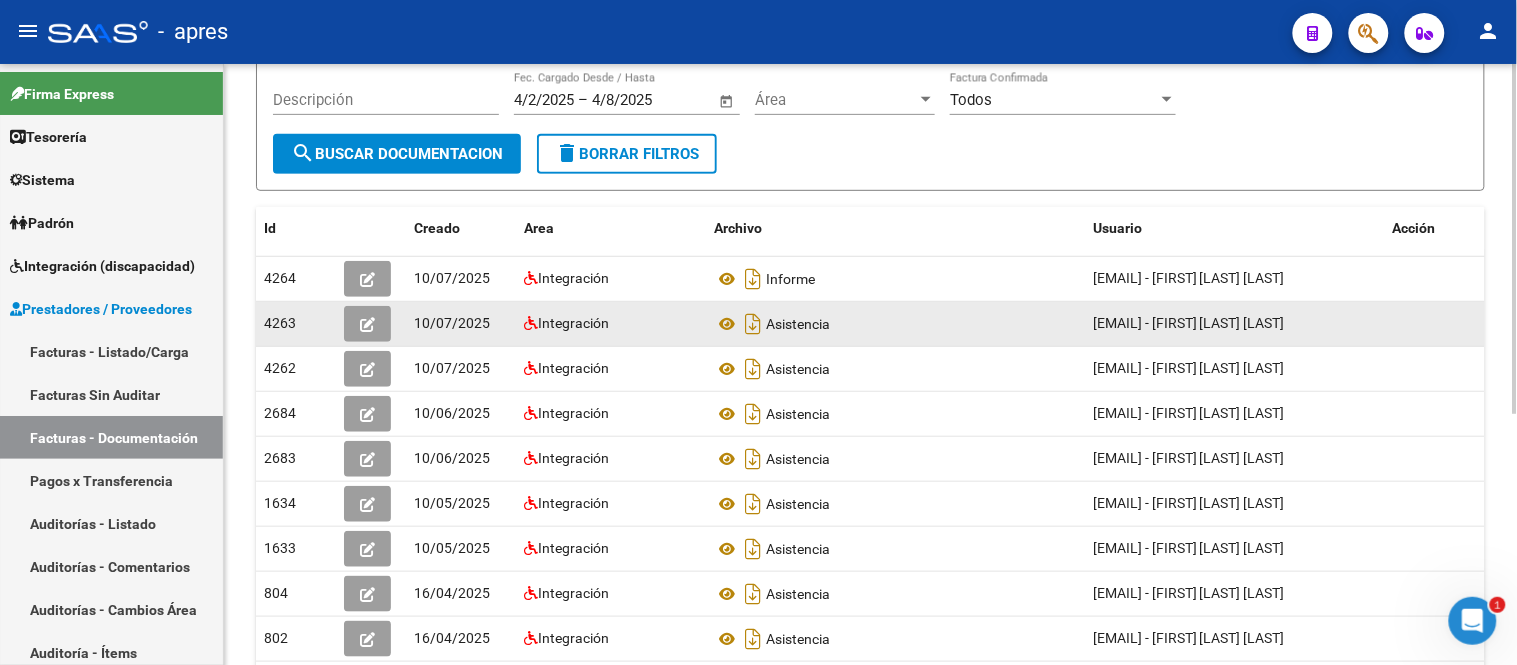 click 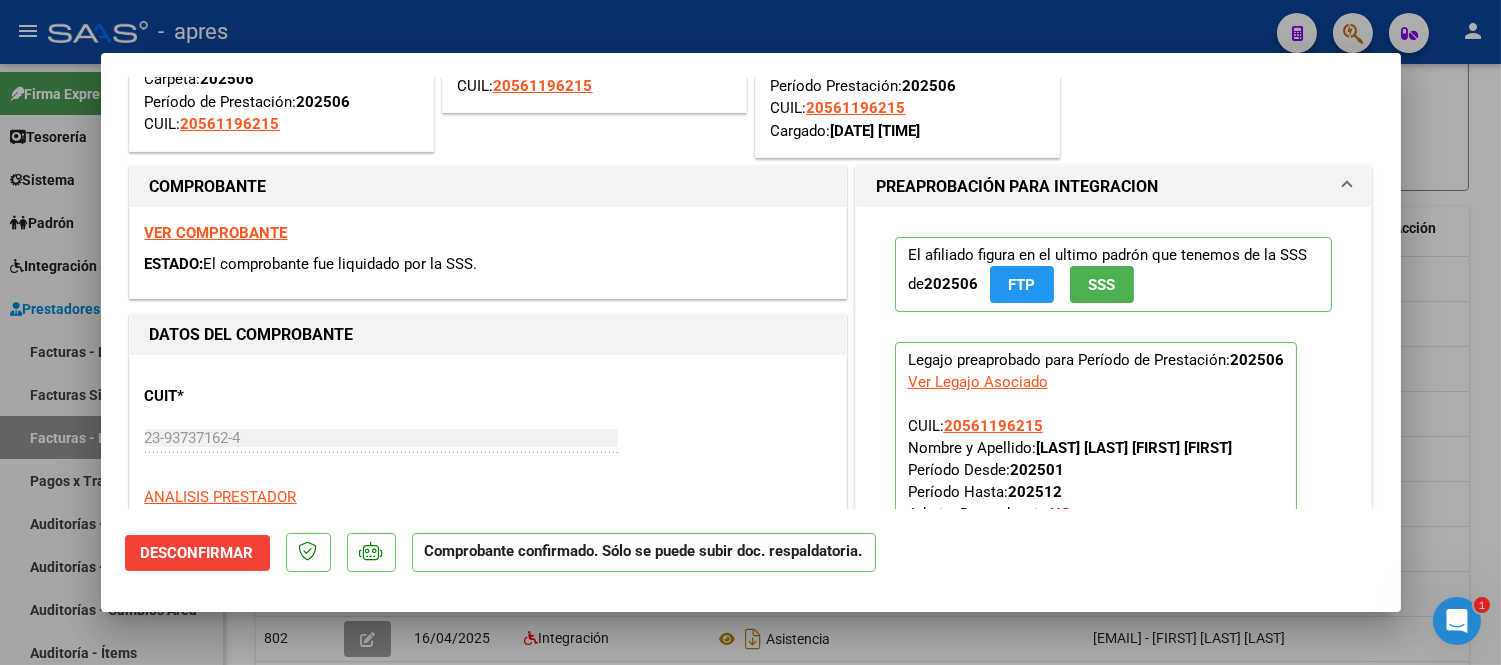 scroll, scrollTop: 333, scrollLeft: 0, axis: vertical 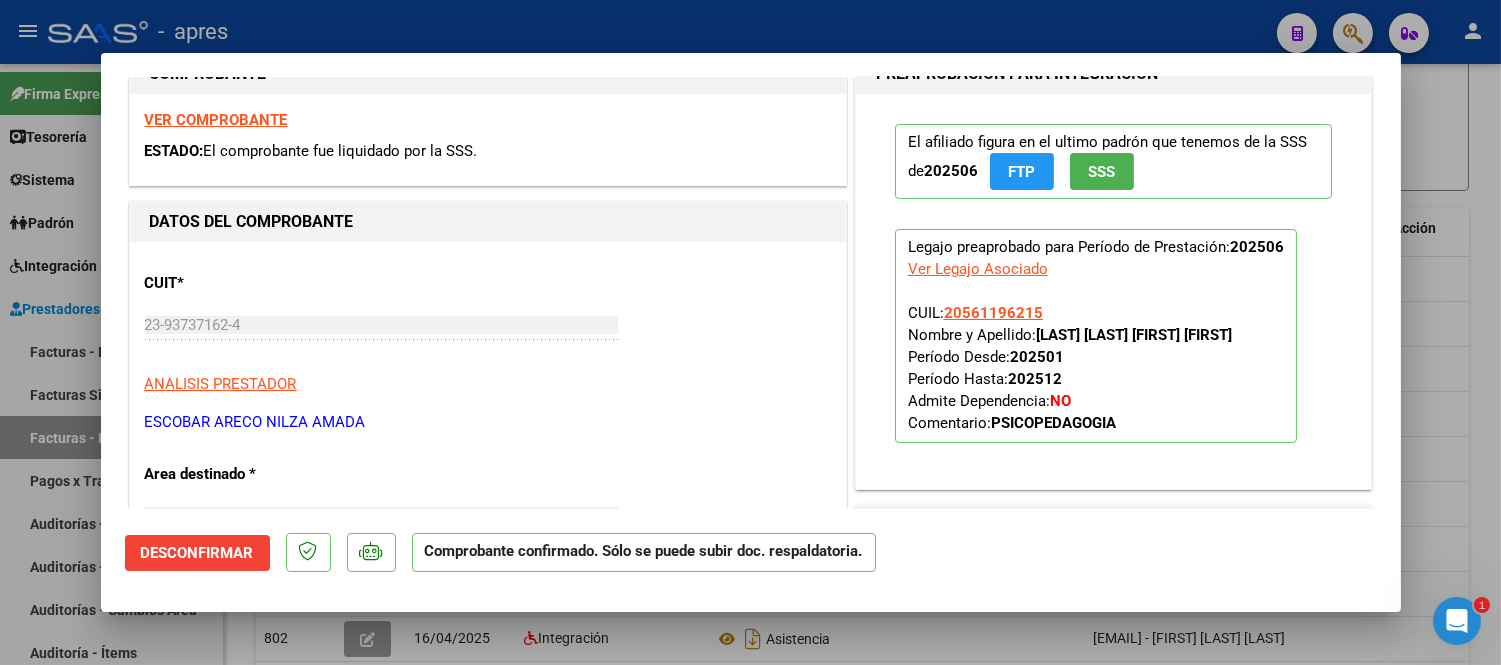 click at bounding box center [750, 332] 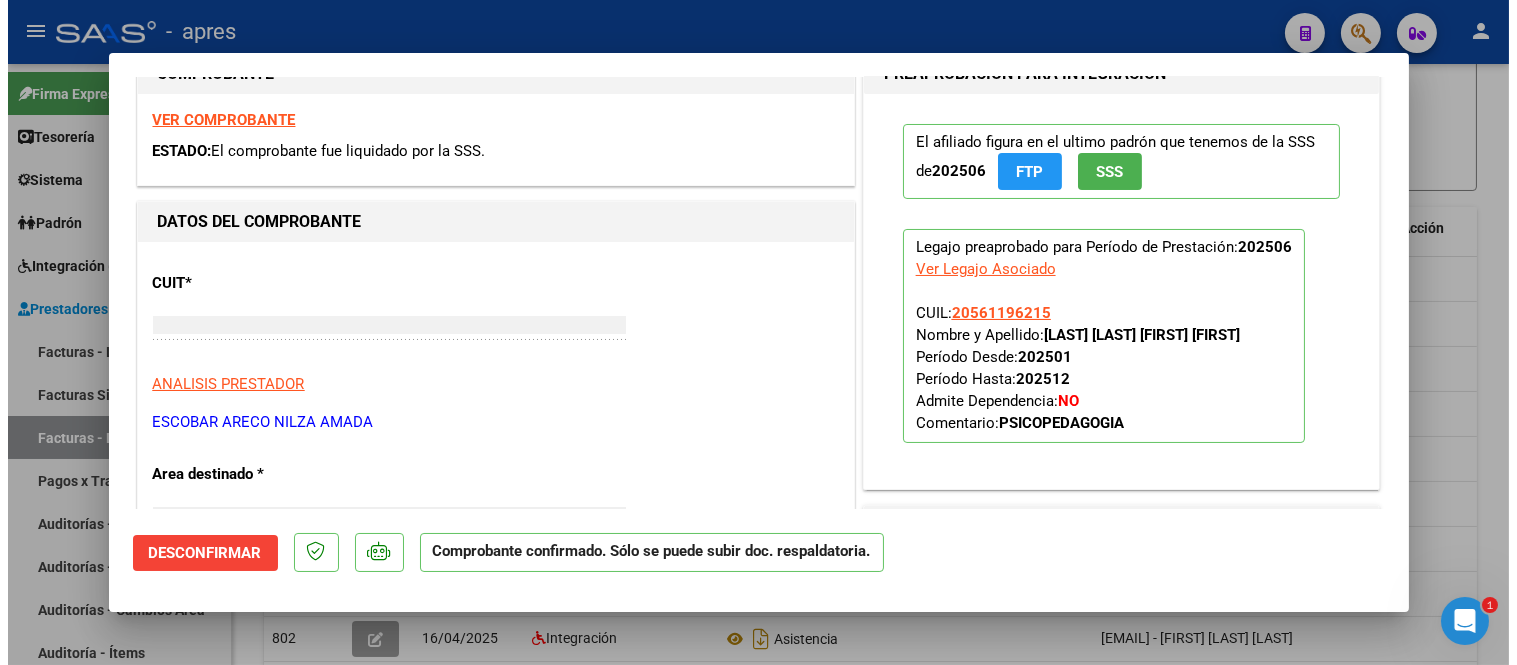 scroll, scrollTop: 0, scrollLeft: 0, axis: both 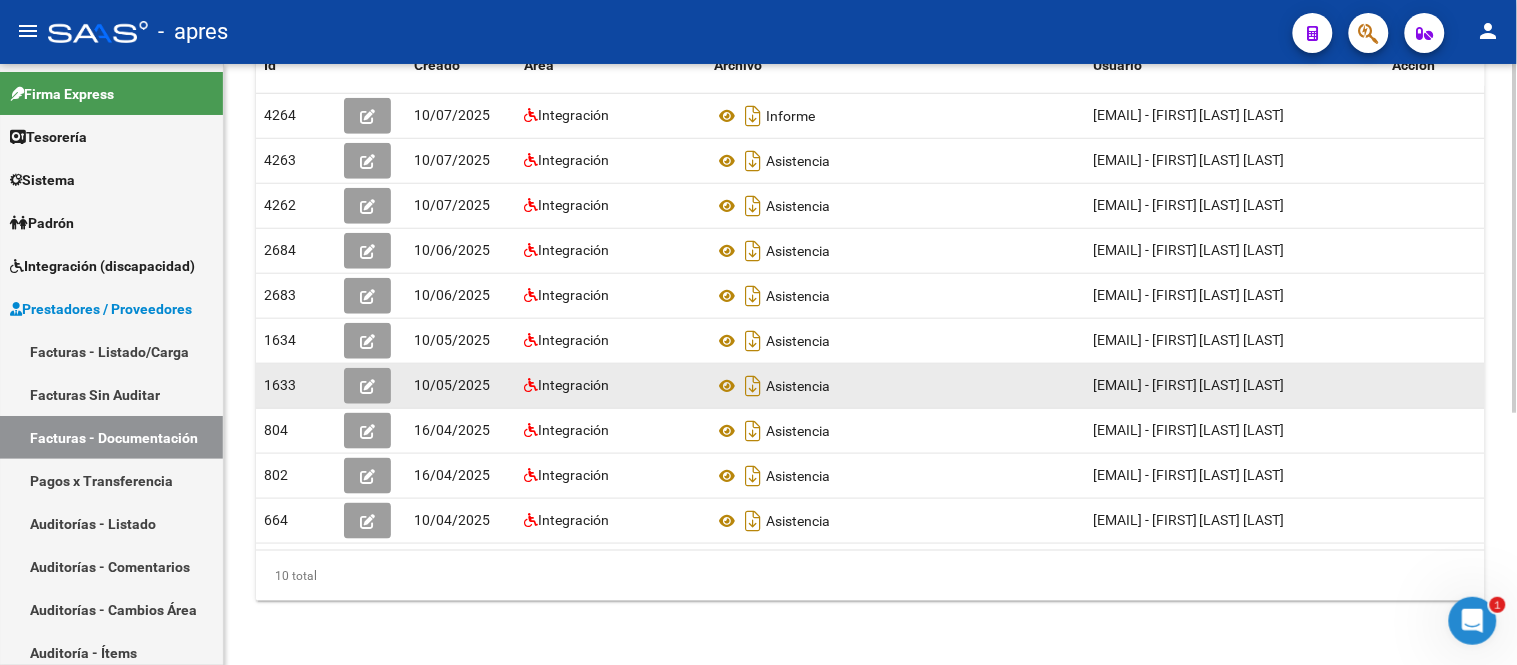 click 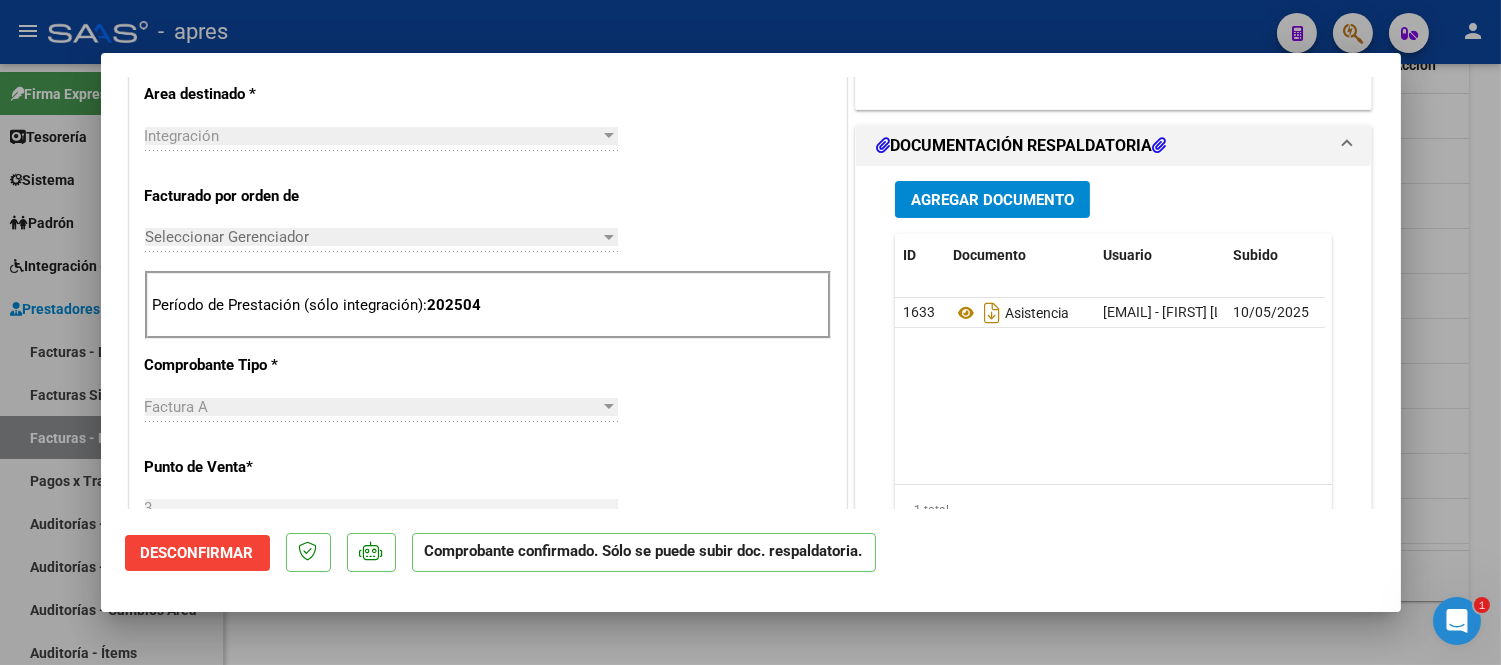 scroll, scrollTop: 777, scrollLeft: 0, axis: vertical 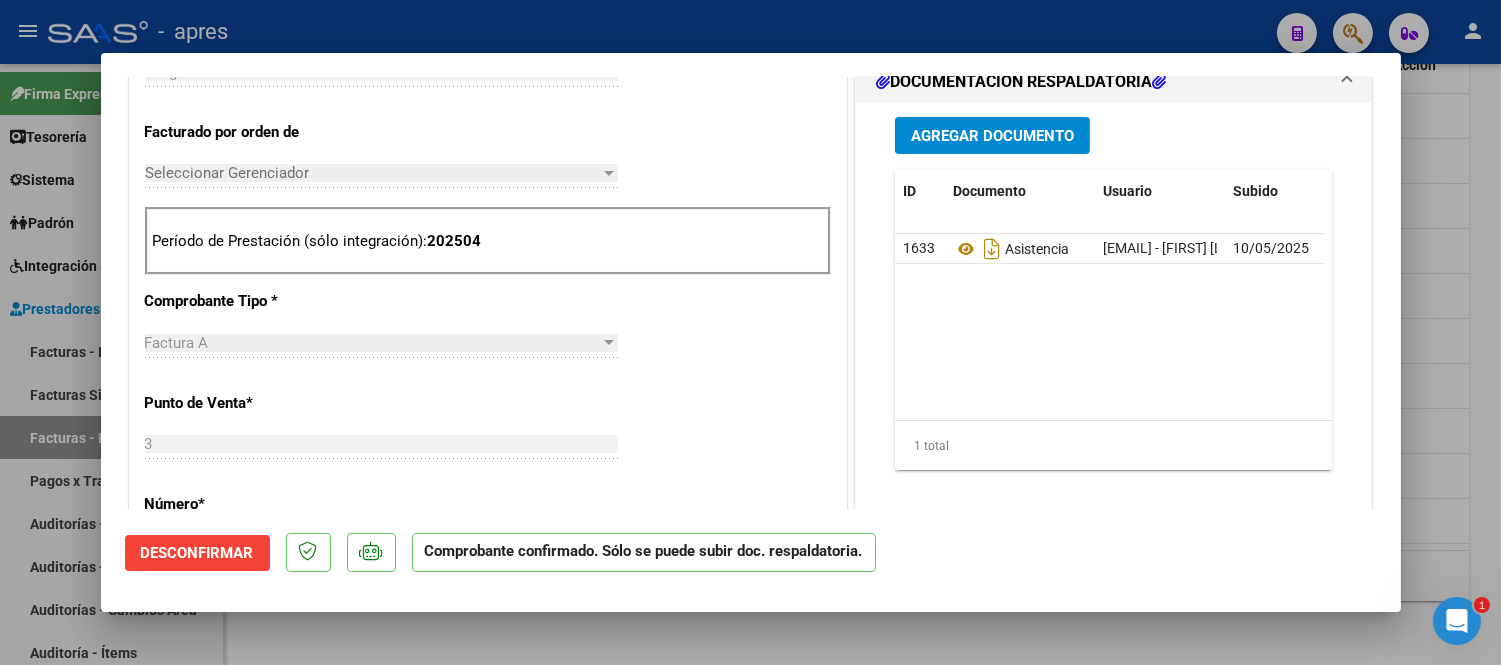 click at bounding box center (750, 332) 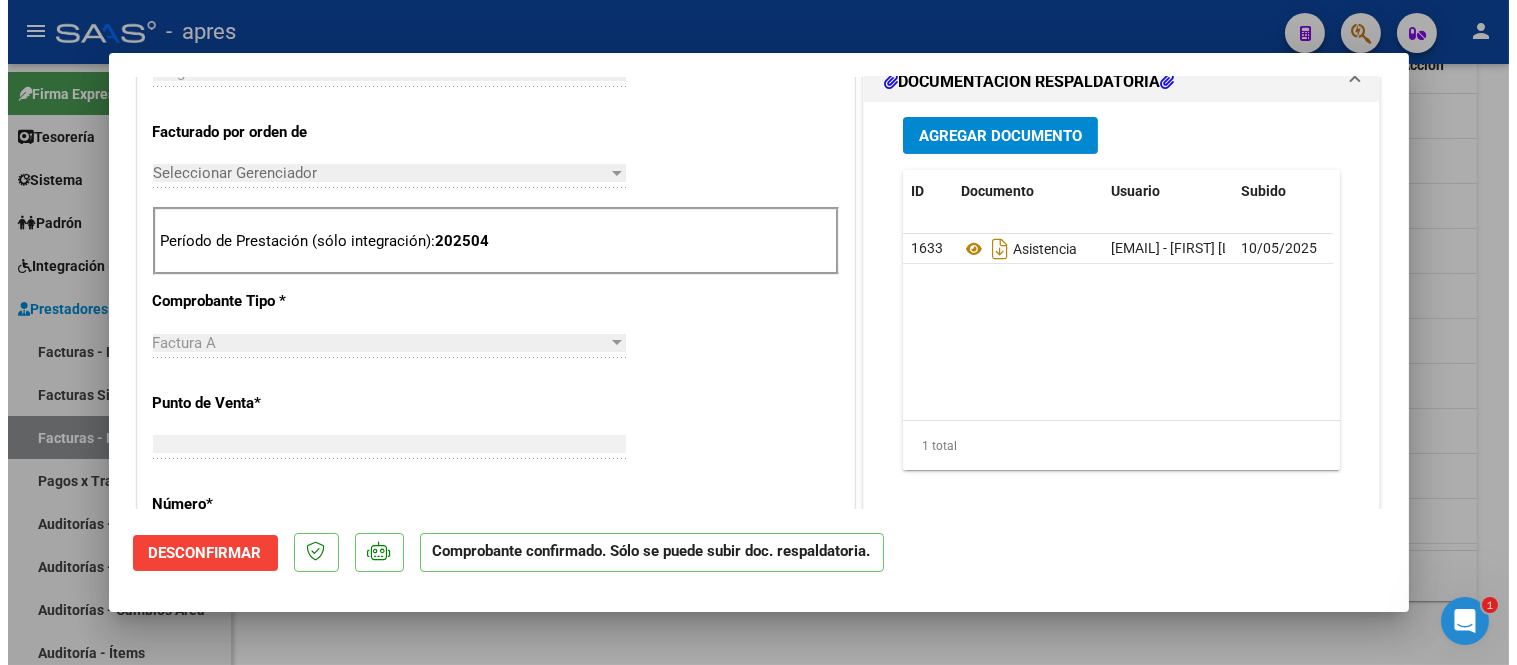 scroll, scrollTop: 0, scrollLeft: 0, axis: both 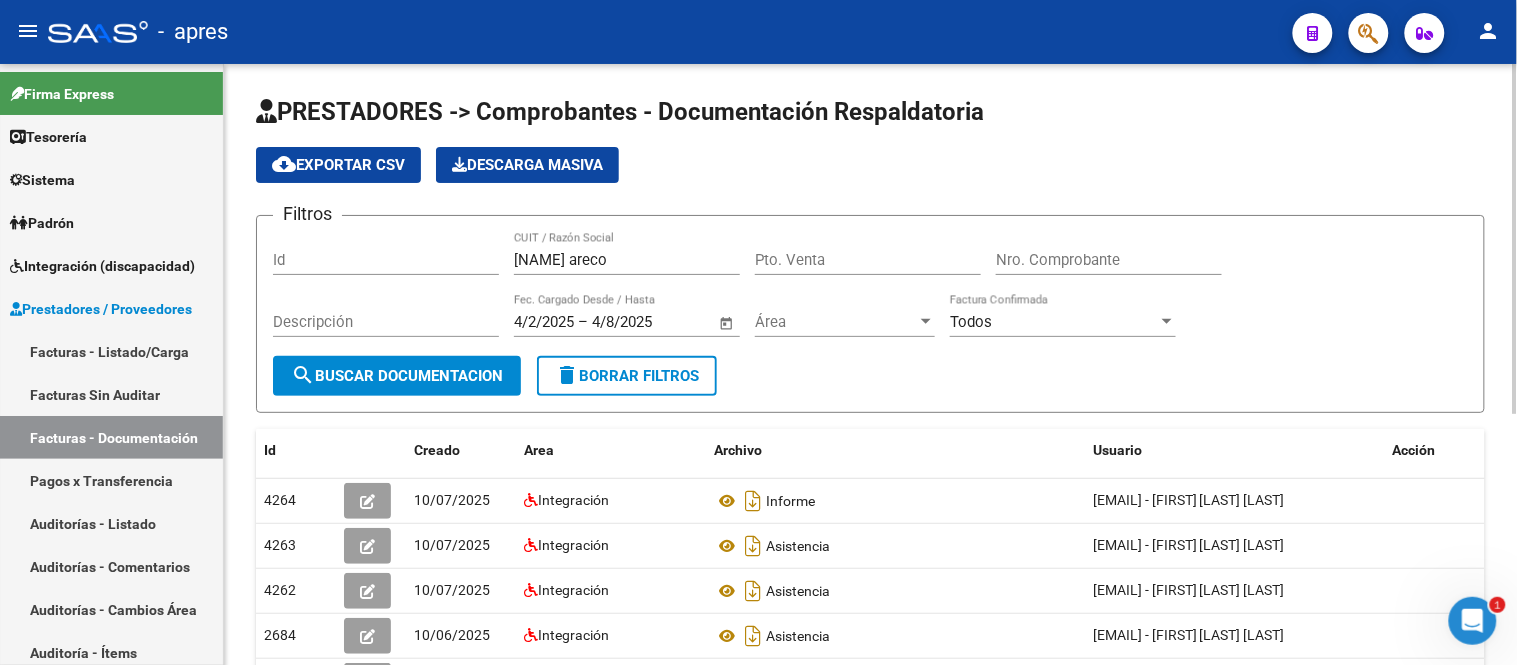 click on "escobar areco" at bounding box center [627, 260] 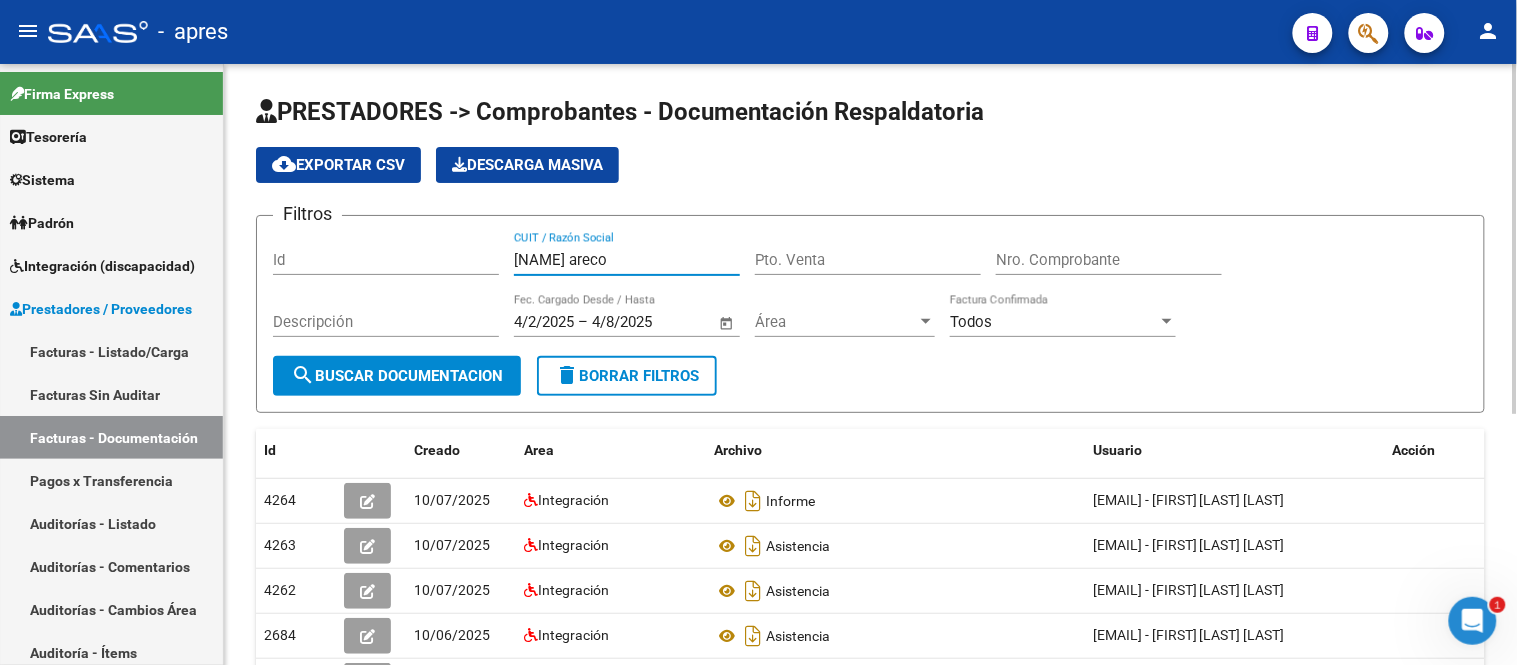 click on "–" at bounding box center [583, 322] 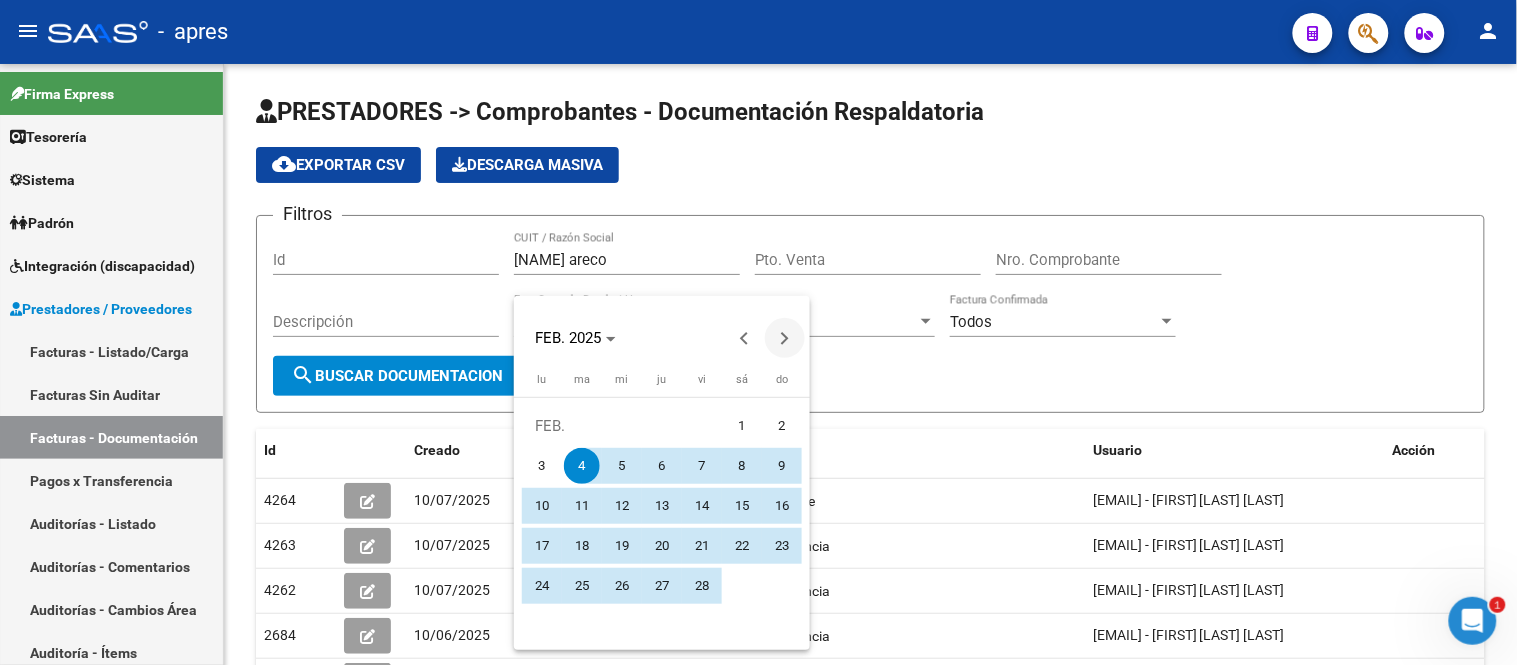 click at bounding box center [785, 338] 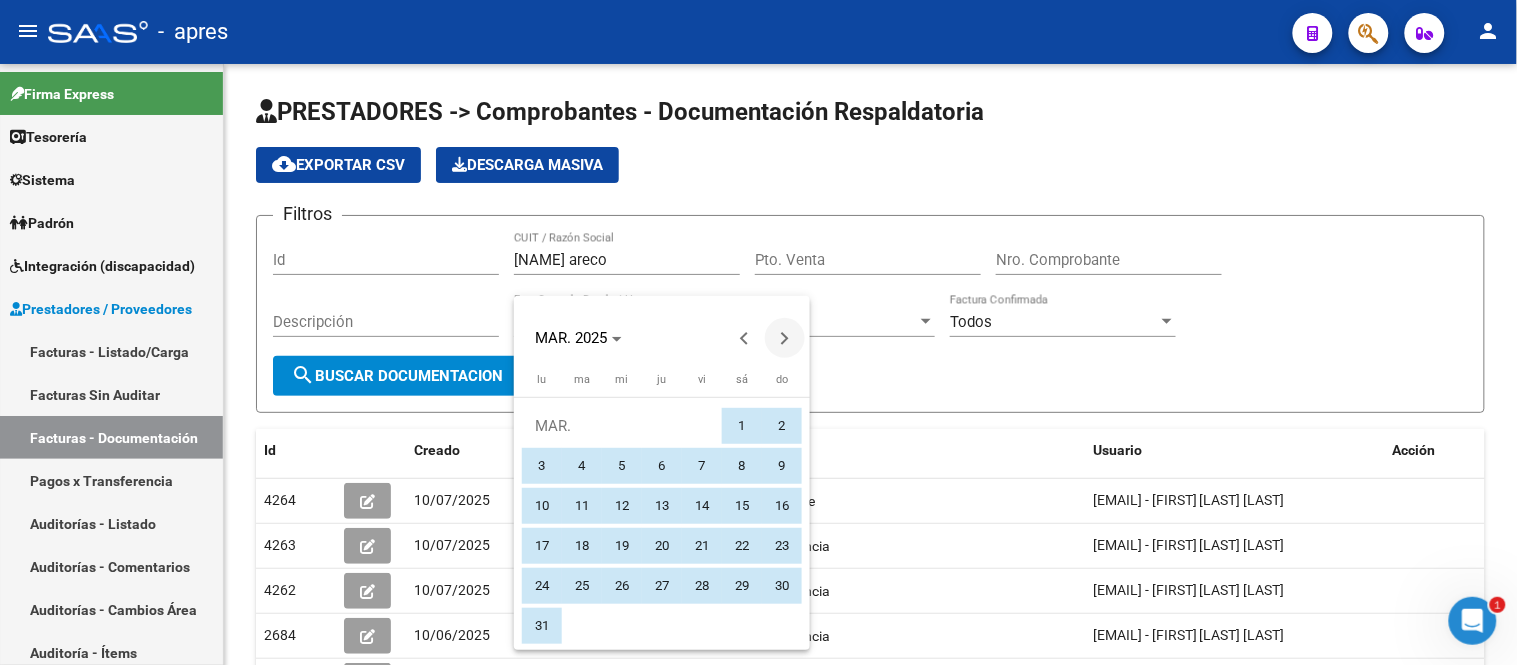 click at bounding box center (785, 338) 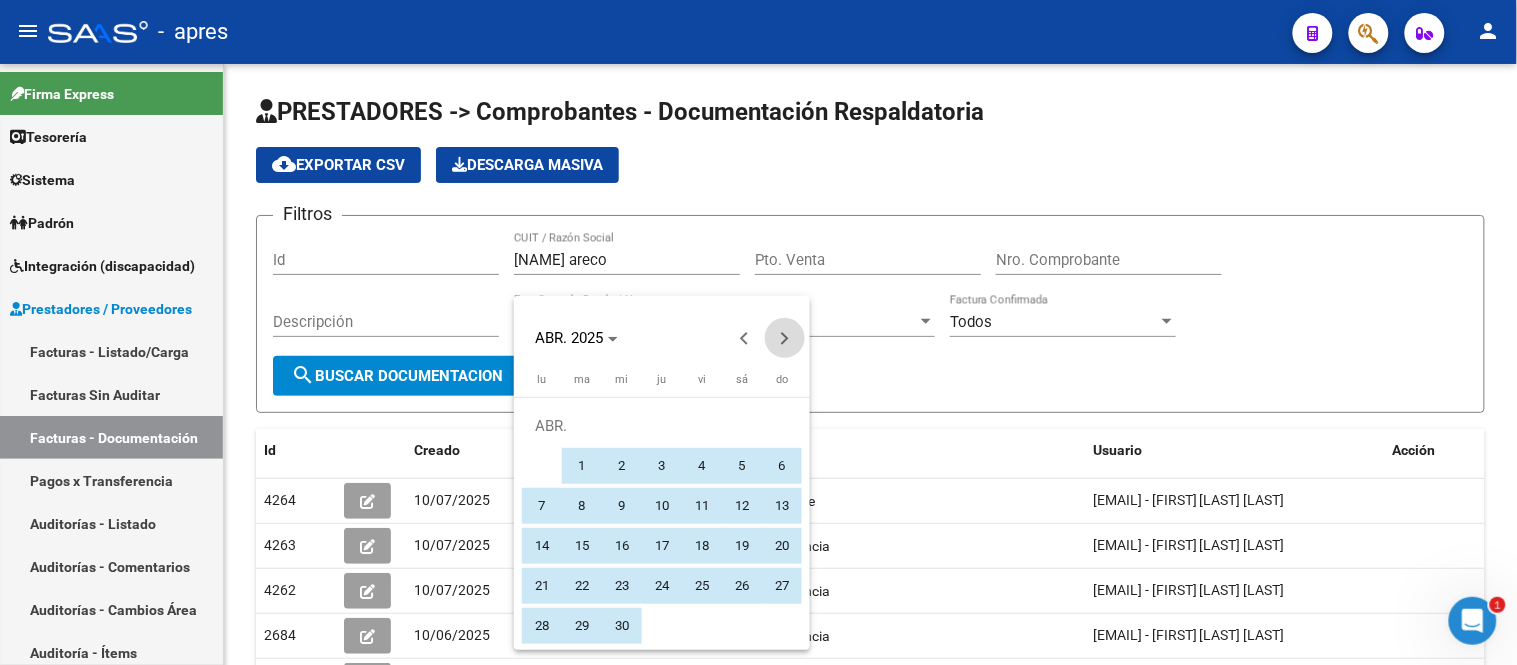 click at bounding box center [785, 338] 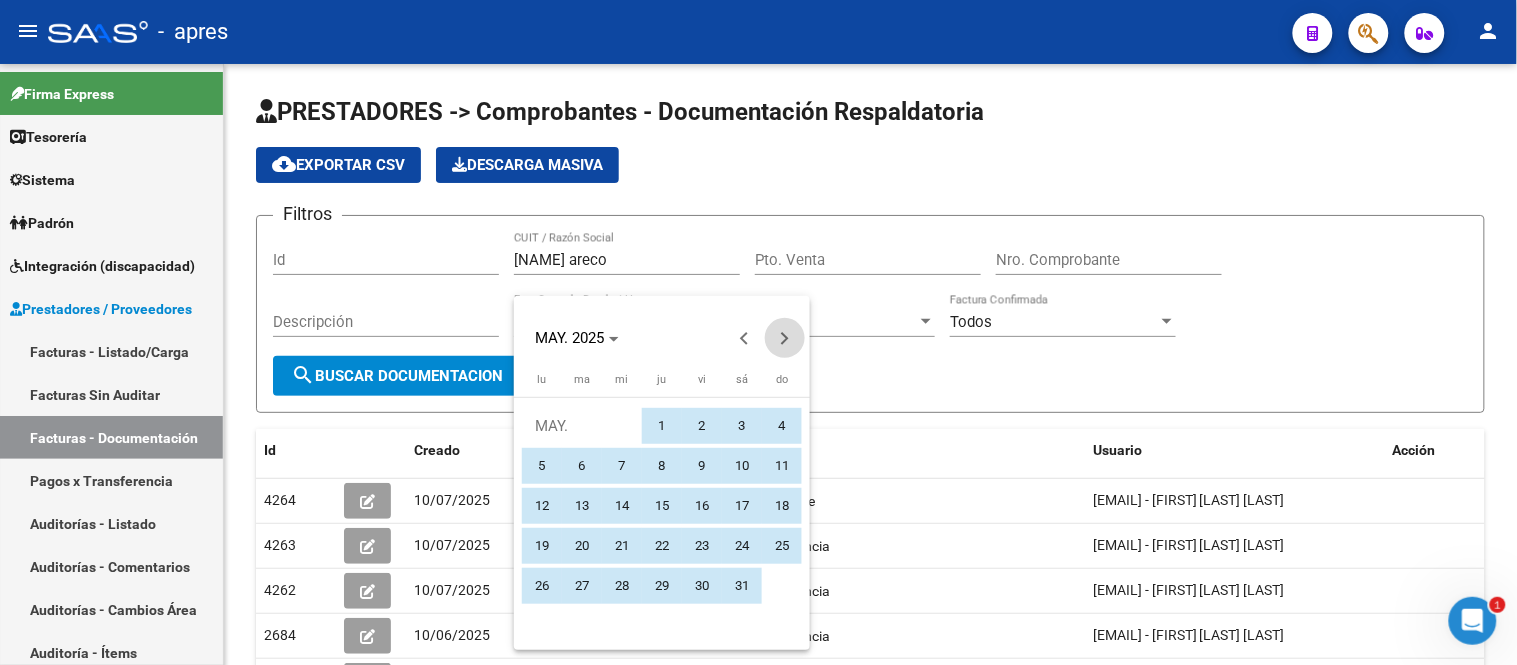 click at bounding box center (785, 338) 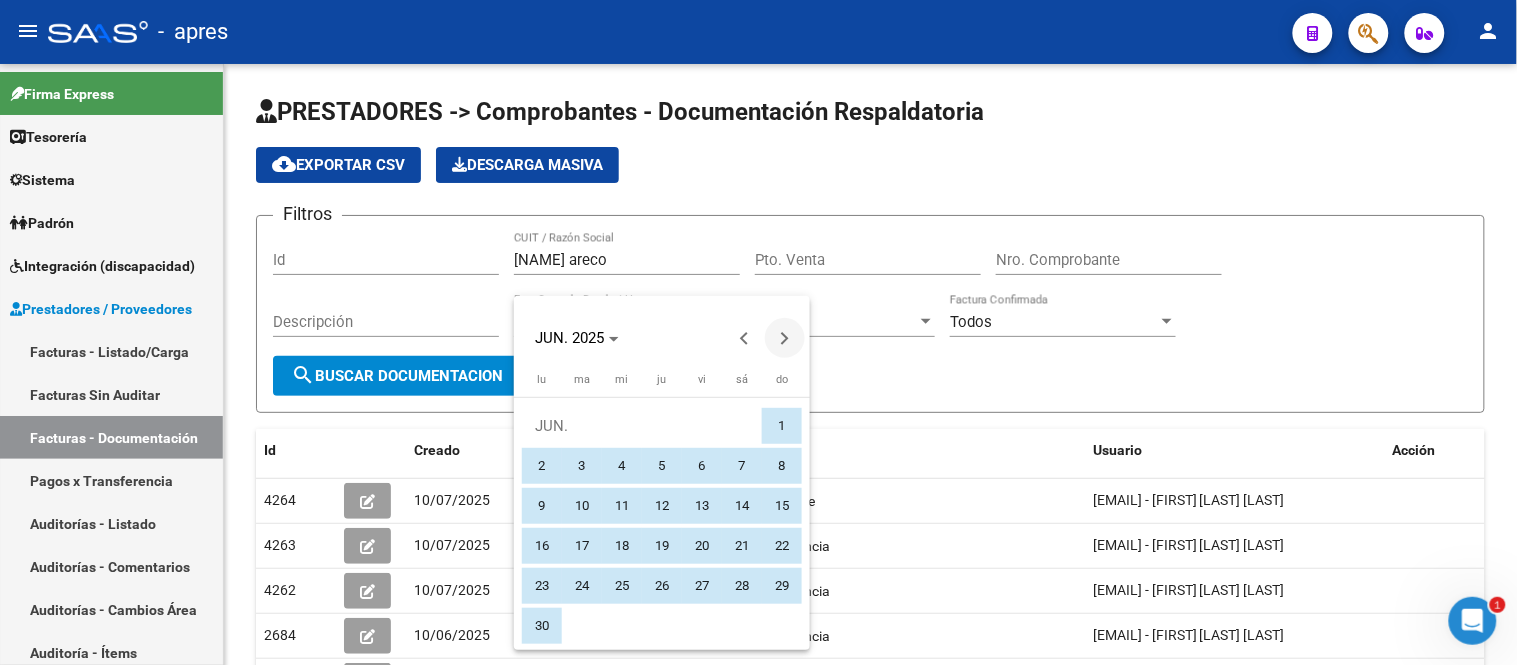 click at bounding box center [785, 338] 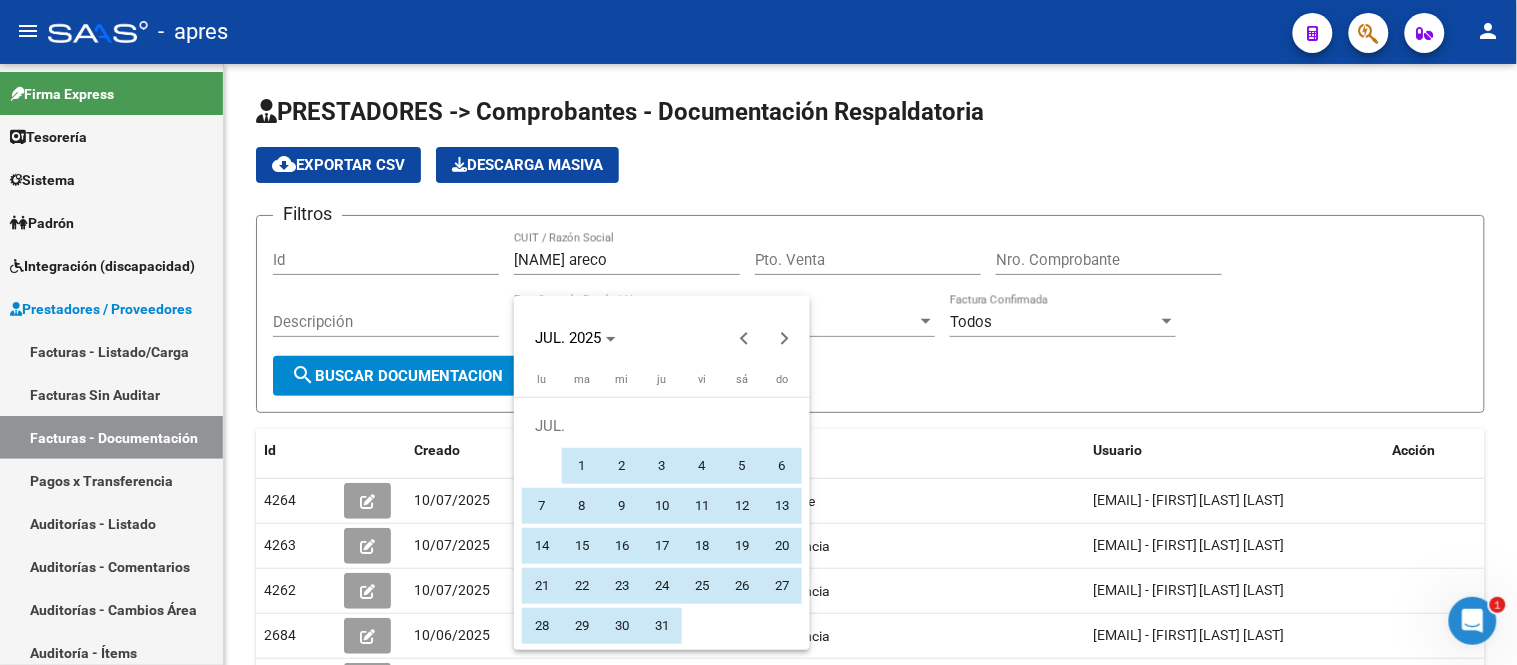 click at bounding box center [758, 332] 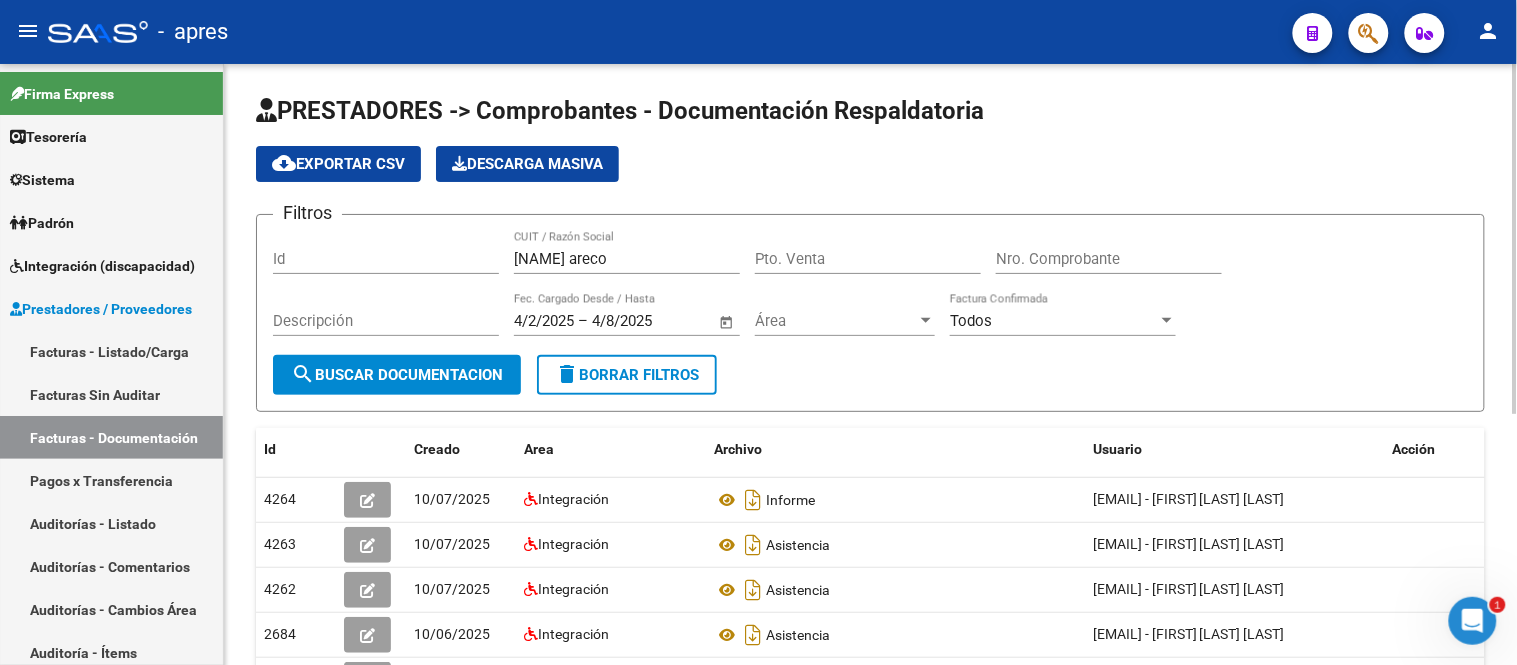 scroll, scrollTop: 0, scrollLeft: 0, axis: both 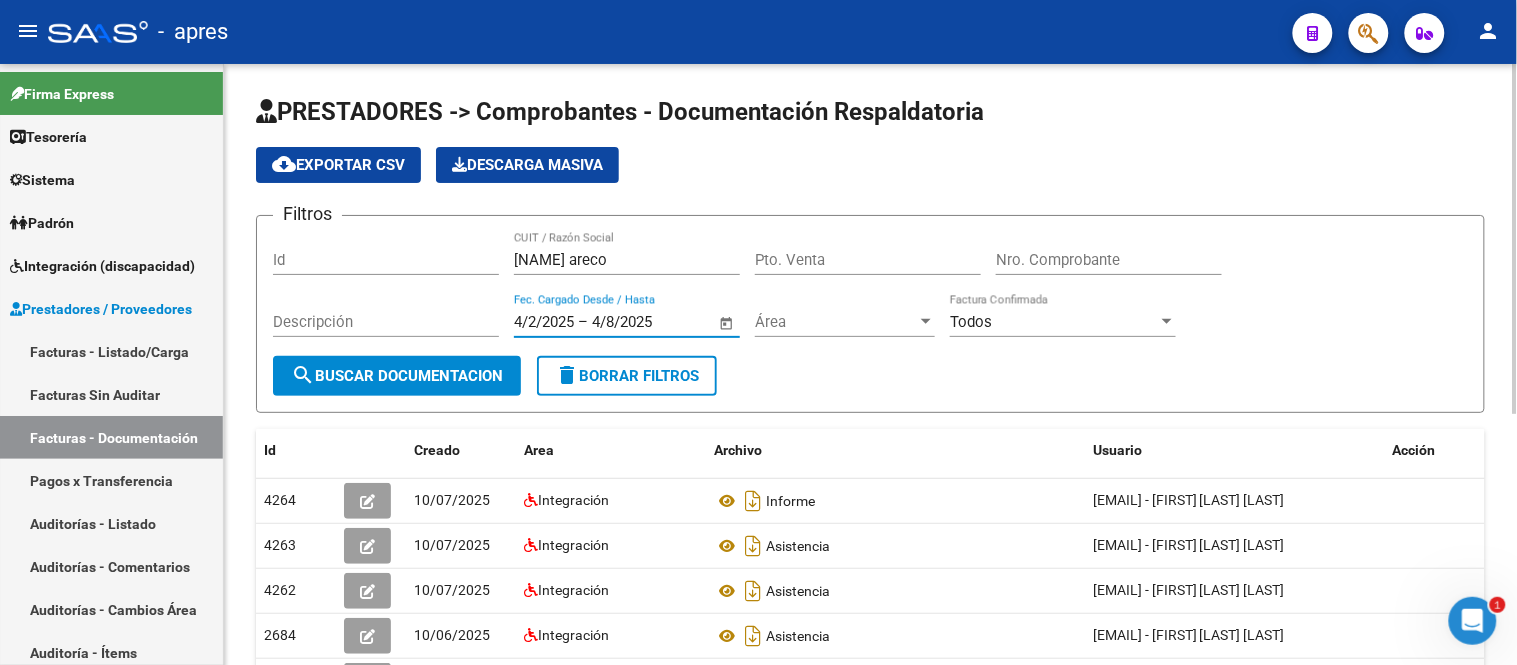 click on "4/2/2025" at bounding box center [544, 322] 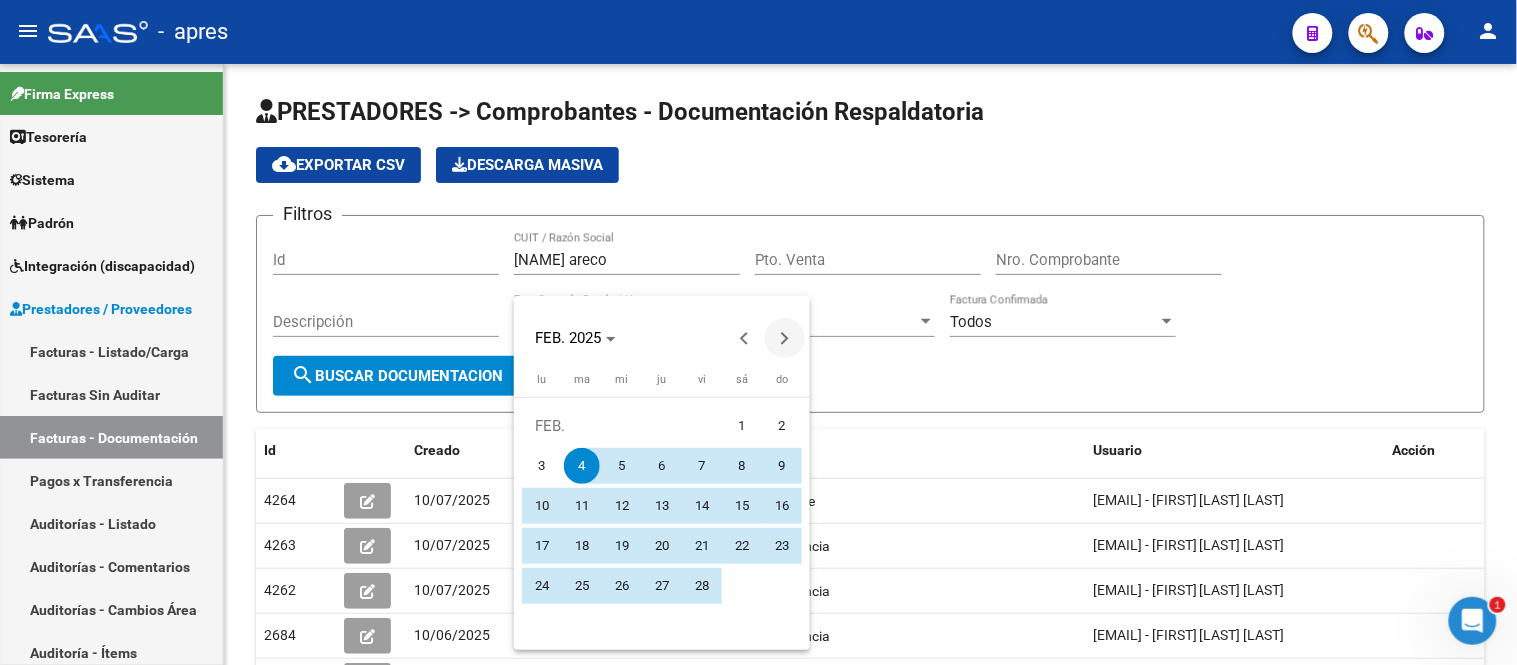 click at bounding box center [785, 338] 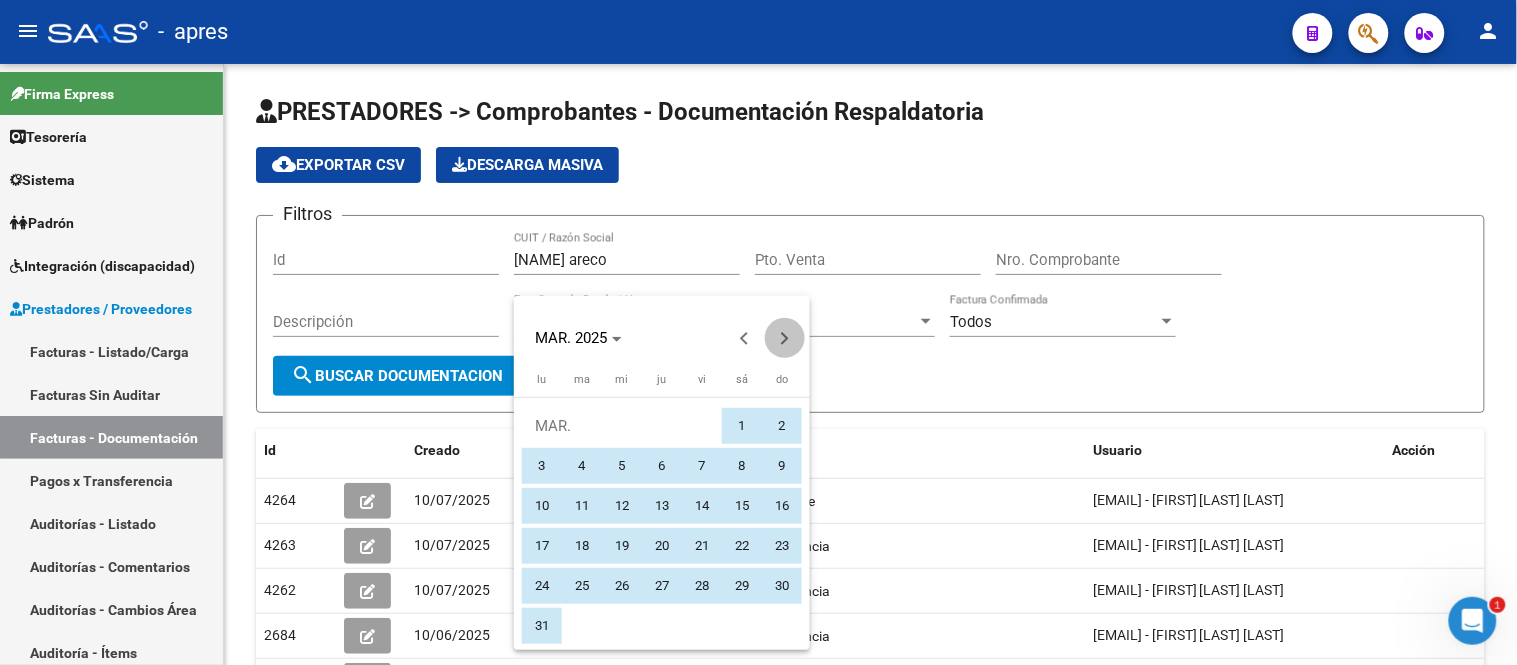 click at bounding box center (785, 338) 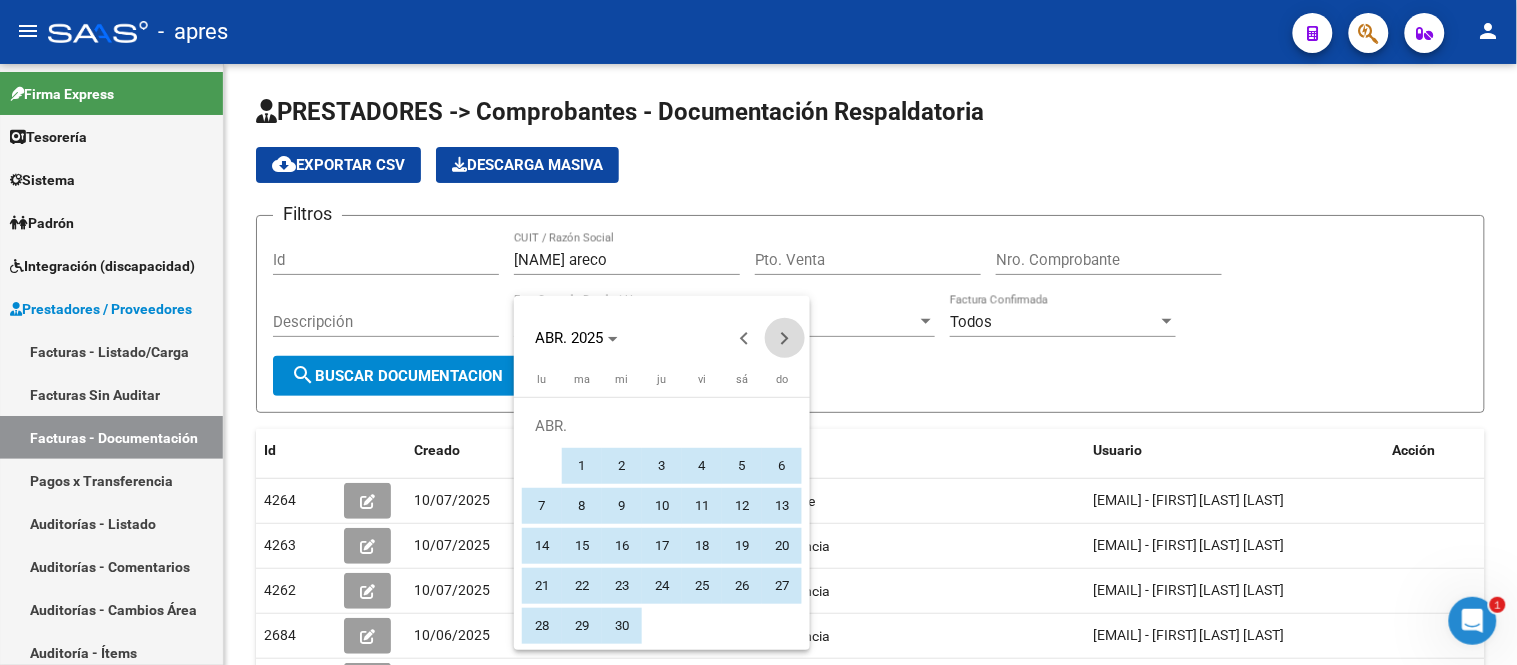 click at bounding box center [785, 338] 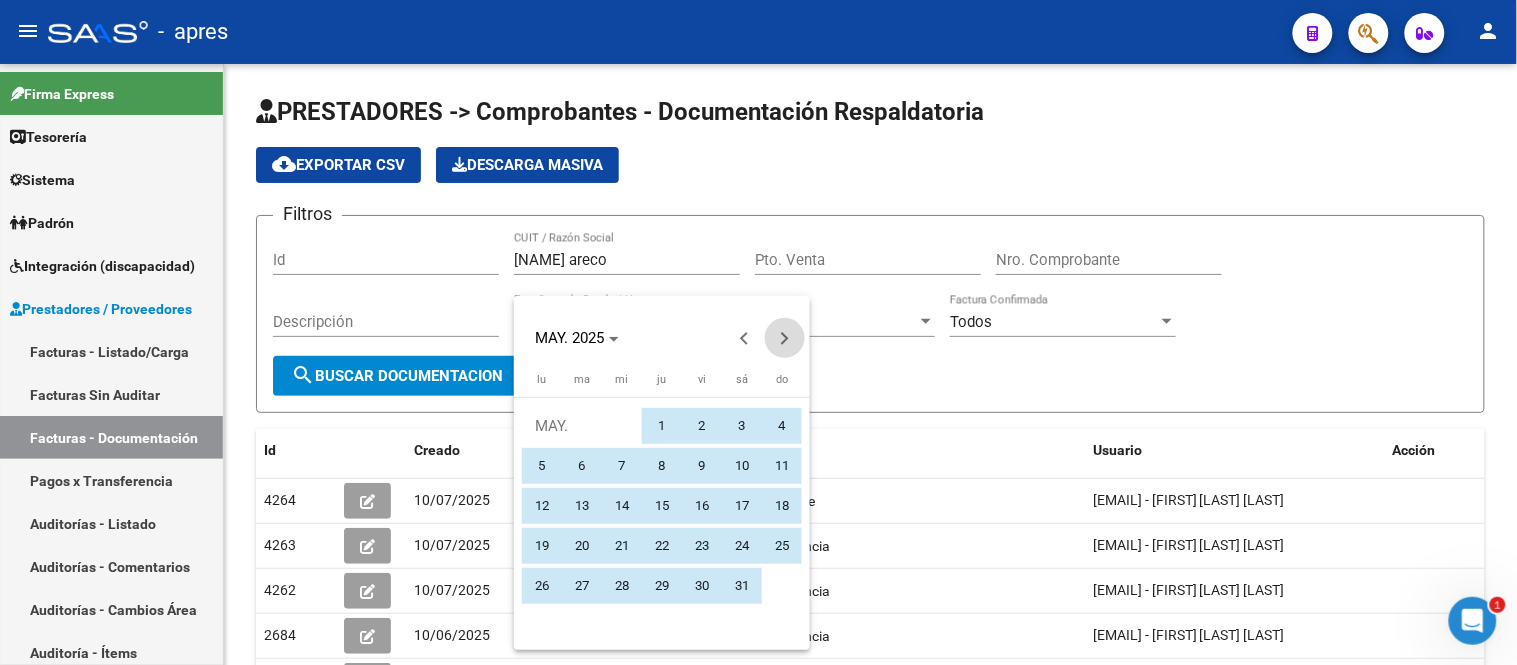 click at bounding box center [785, 338] 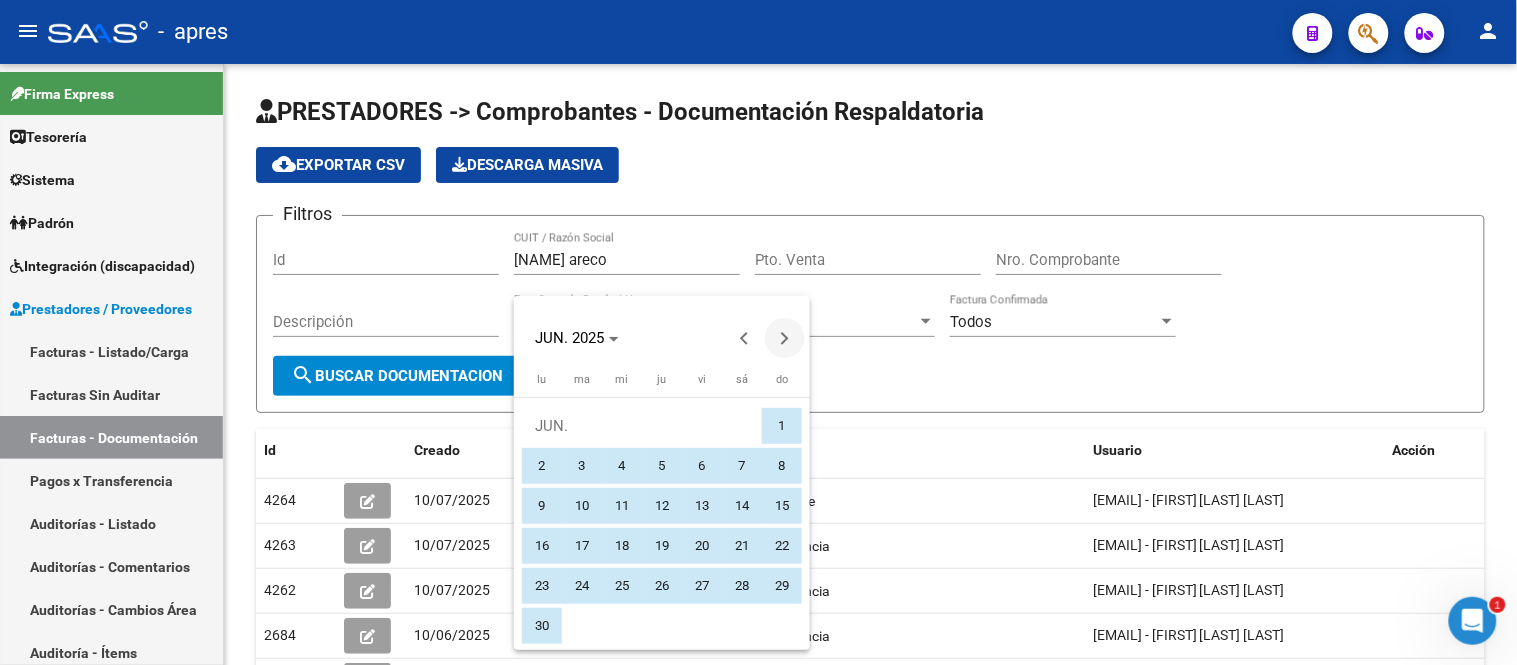 click at bounding box center (785, 338) 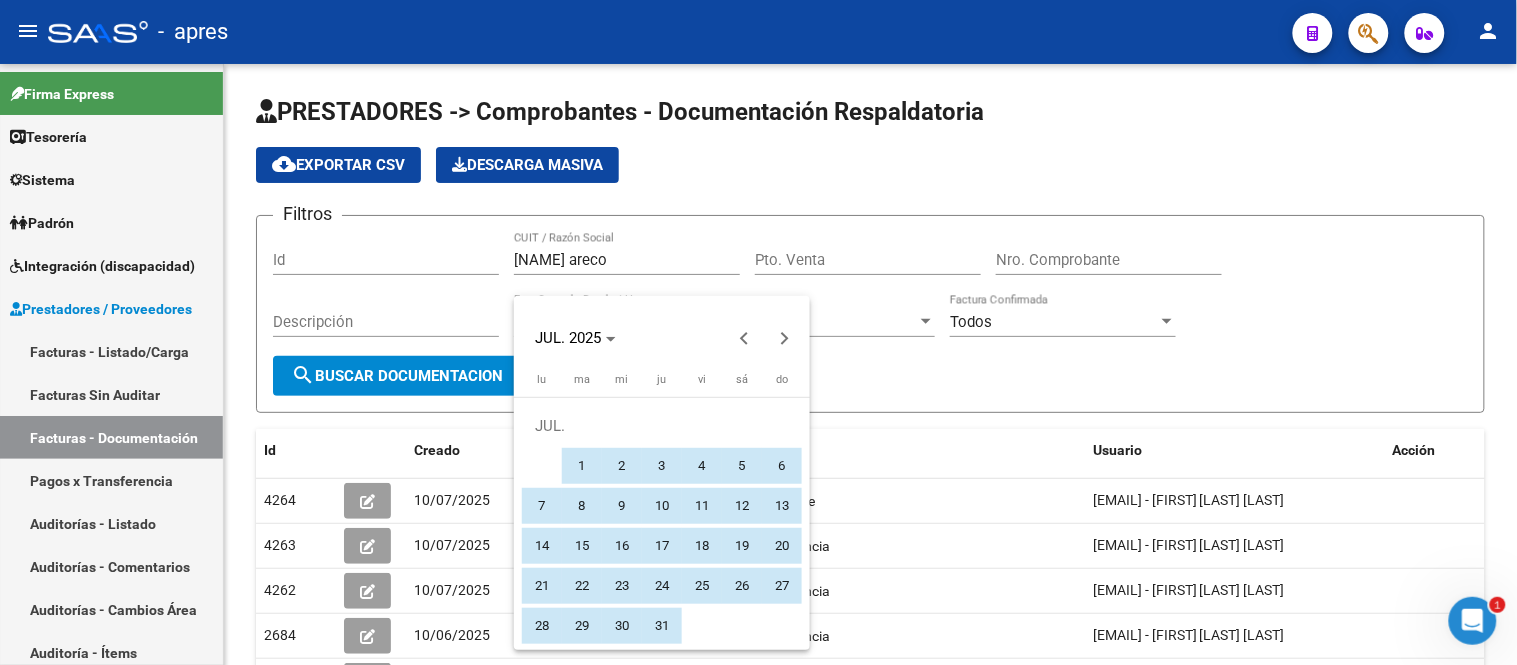 drag, startPoint x: 583, startPoint y: 457, endPoint x: 592, endPoint y: 477, distance: 21.931713 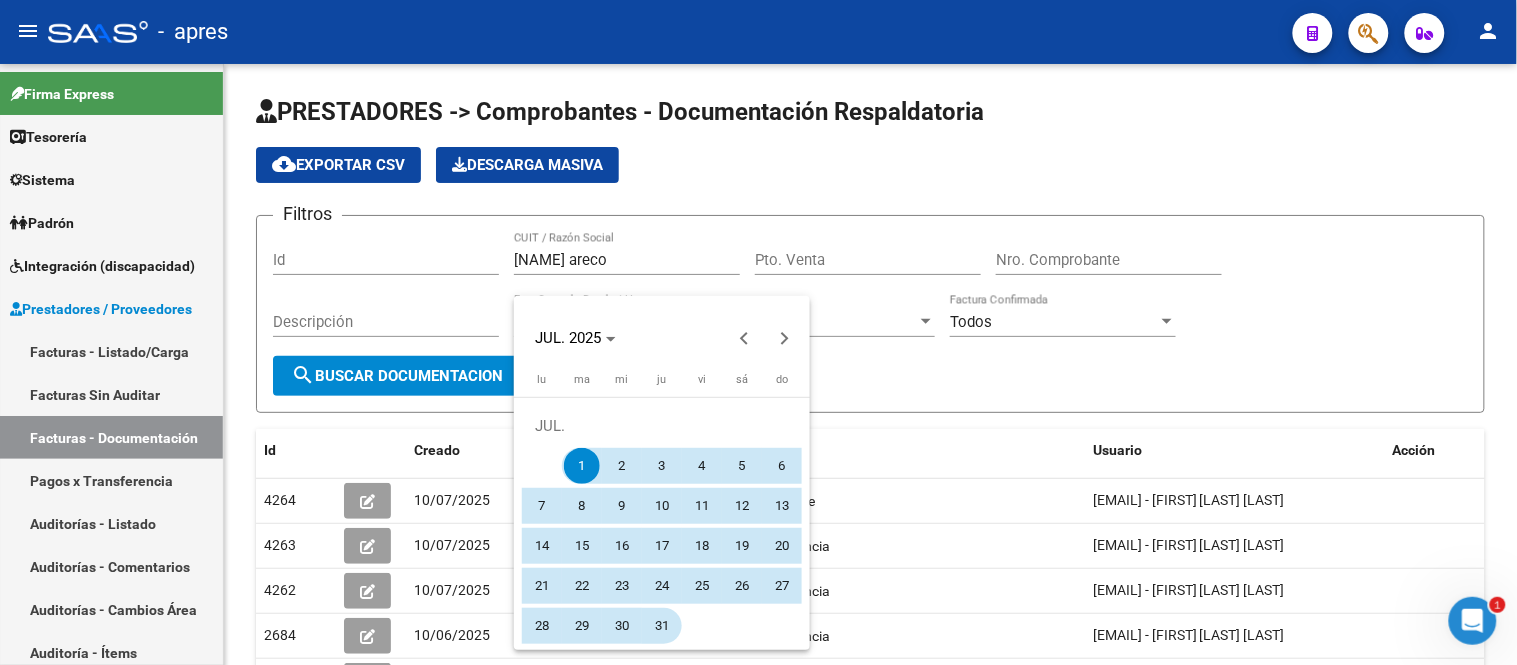 click on "31" at bounding box center [662, 626] 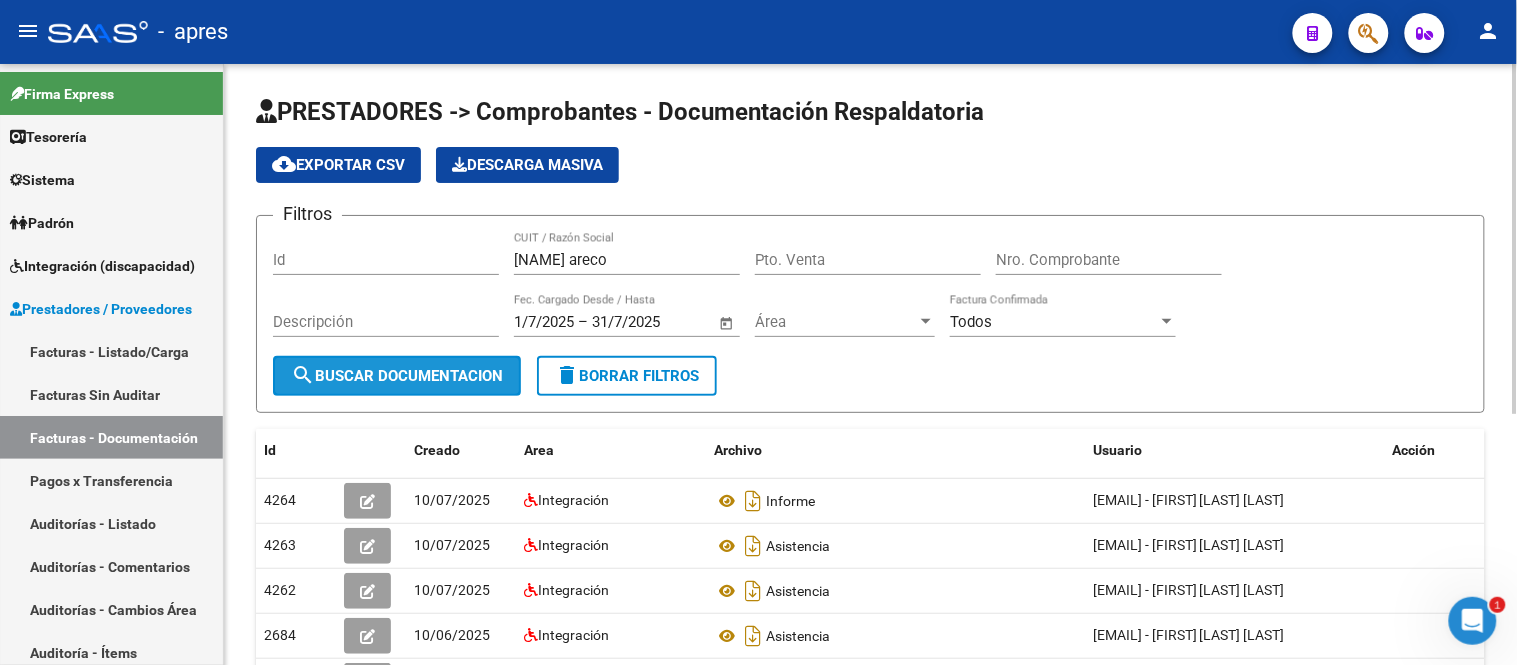 click on "search  Buscar Documentacion" 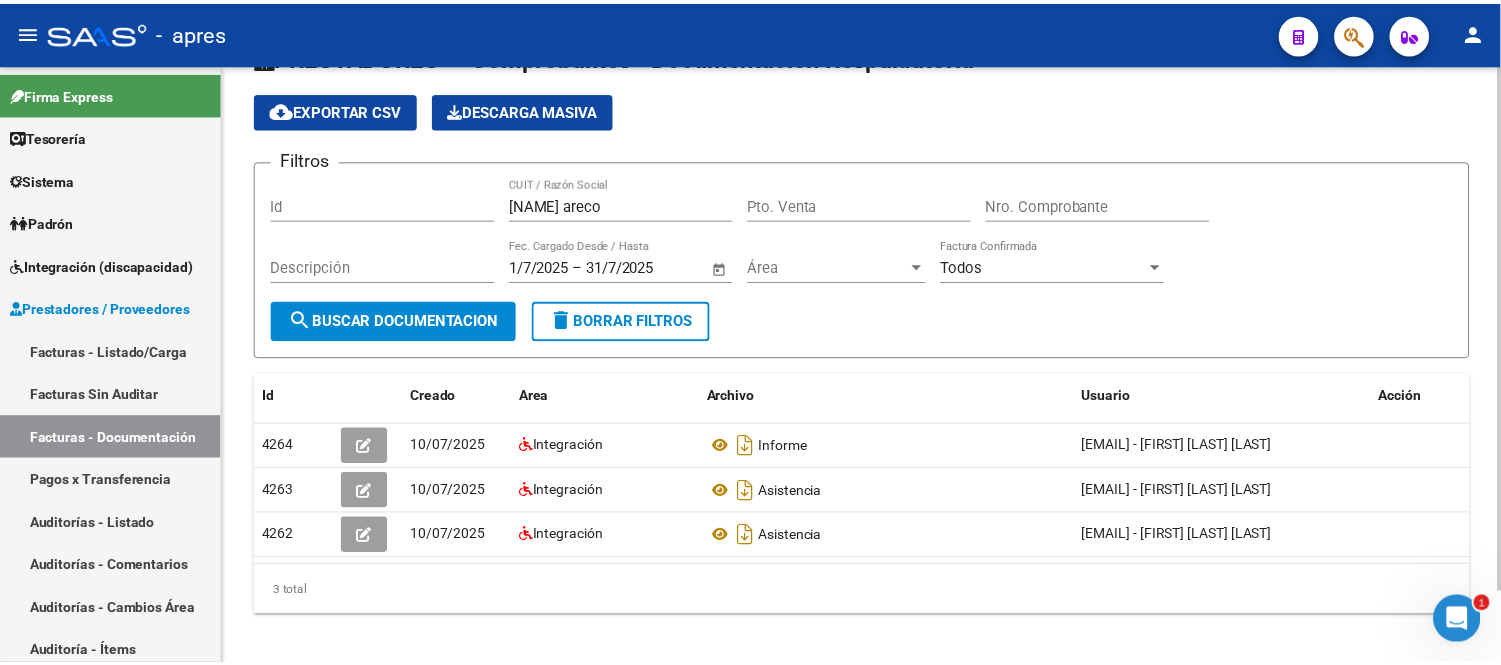 scroll, scrollTop: 83, scrollLeft: 0, axis: vertical 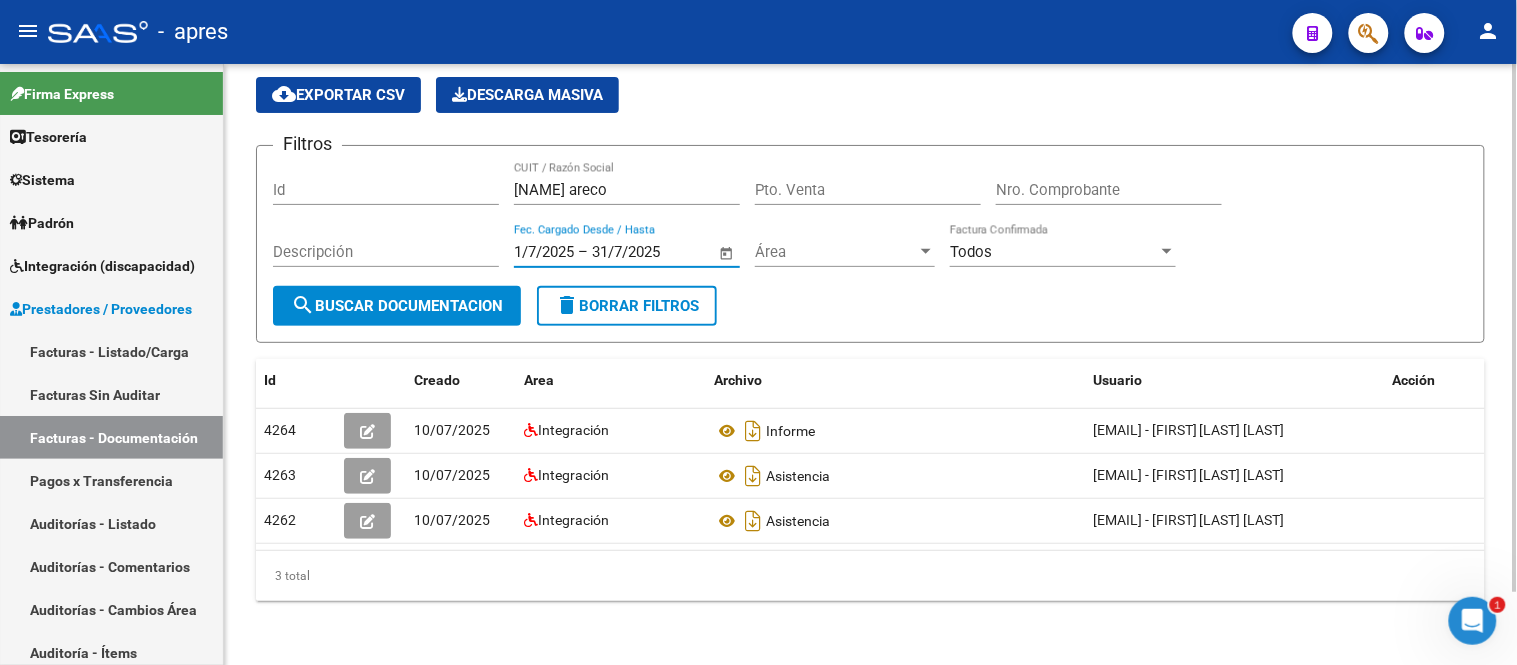 click on "31/7/2025" at bounding box center [640, 252] 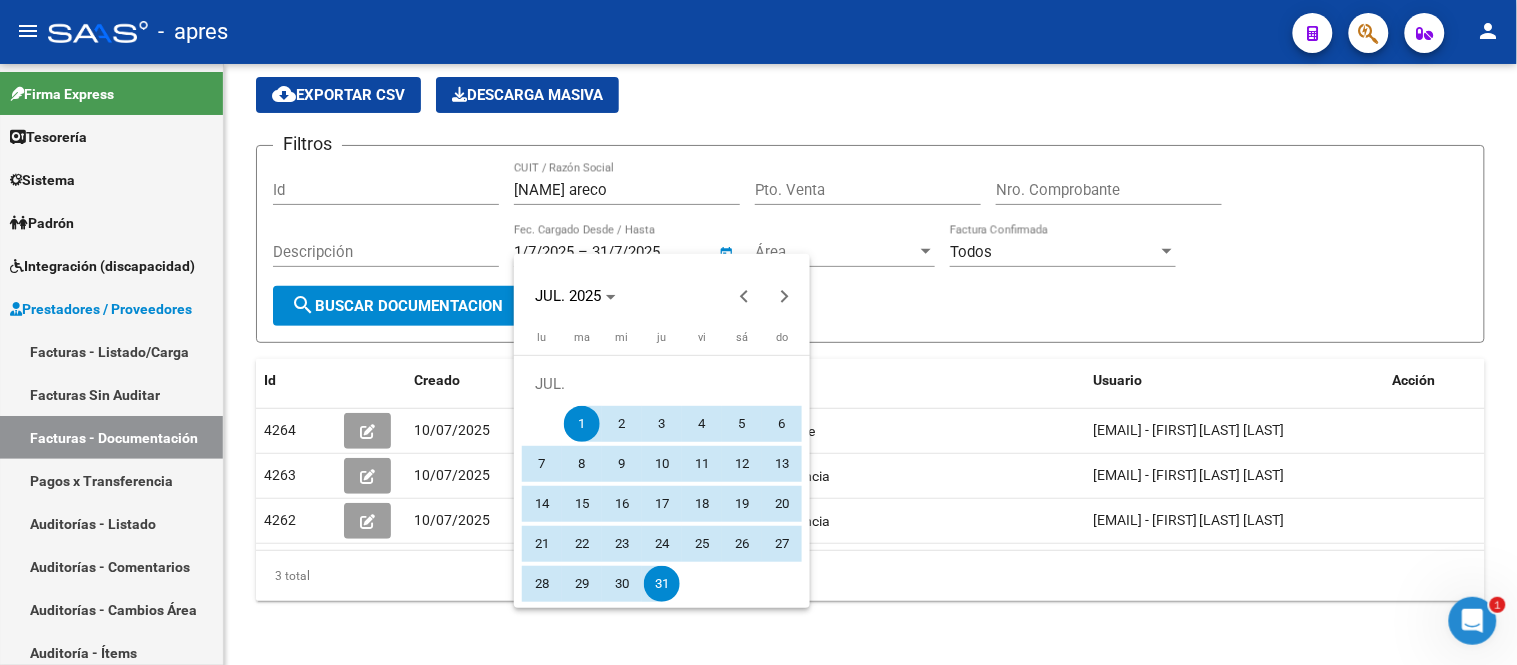 click on "1" at bounding box center [582, 424] 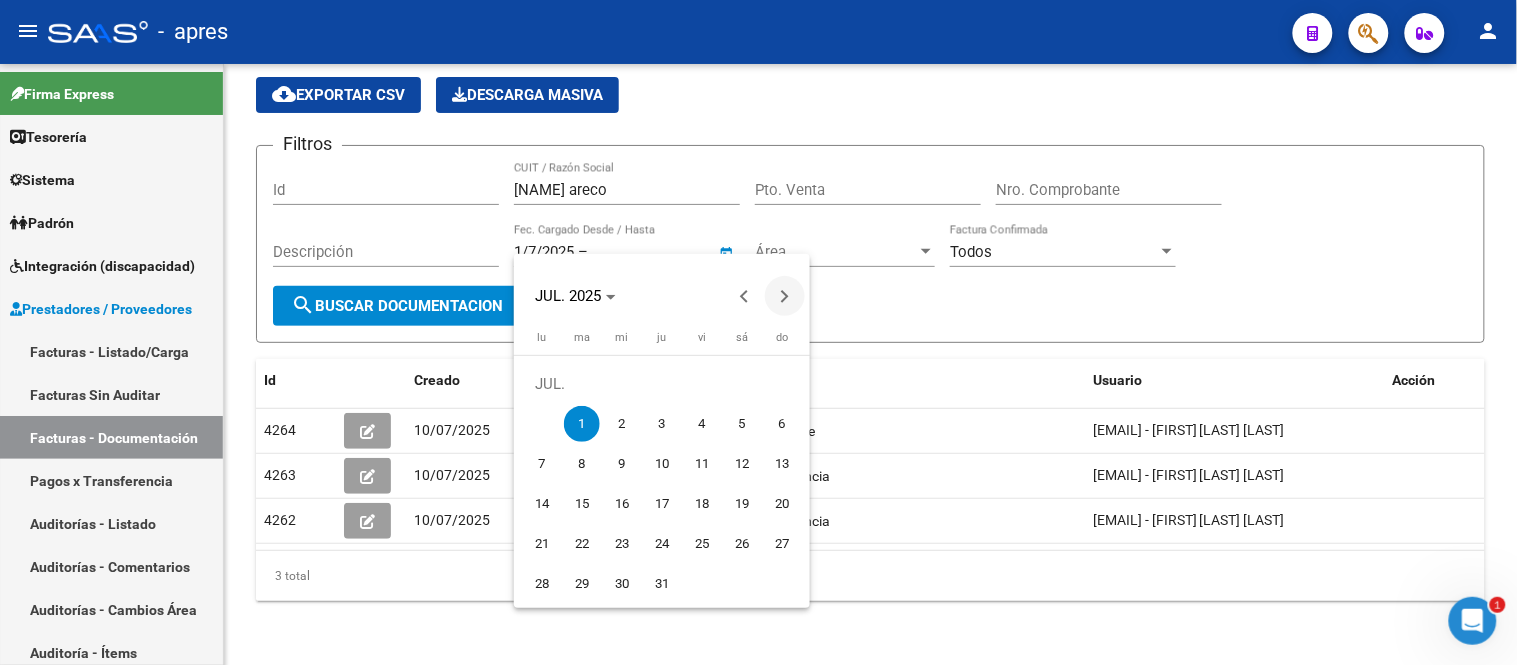 click at bounding box center [785, 296] 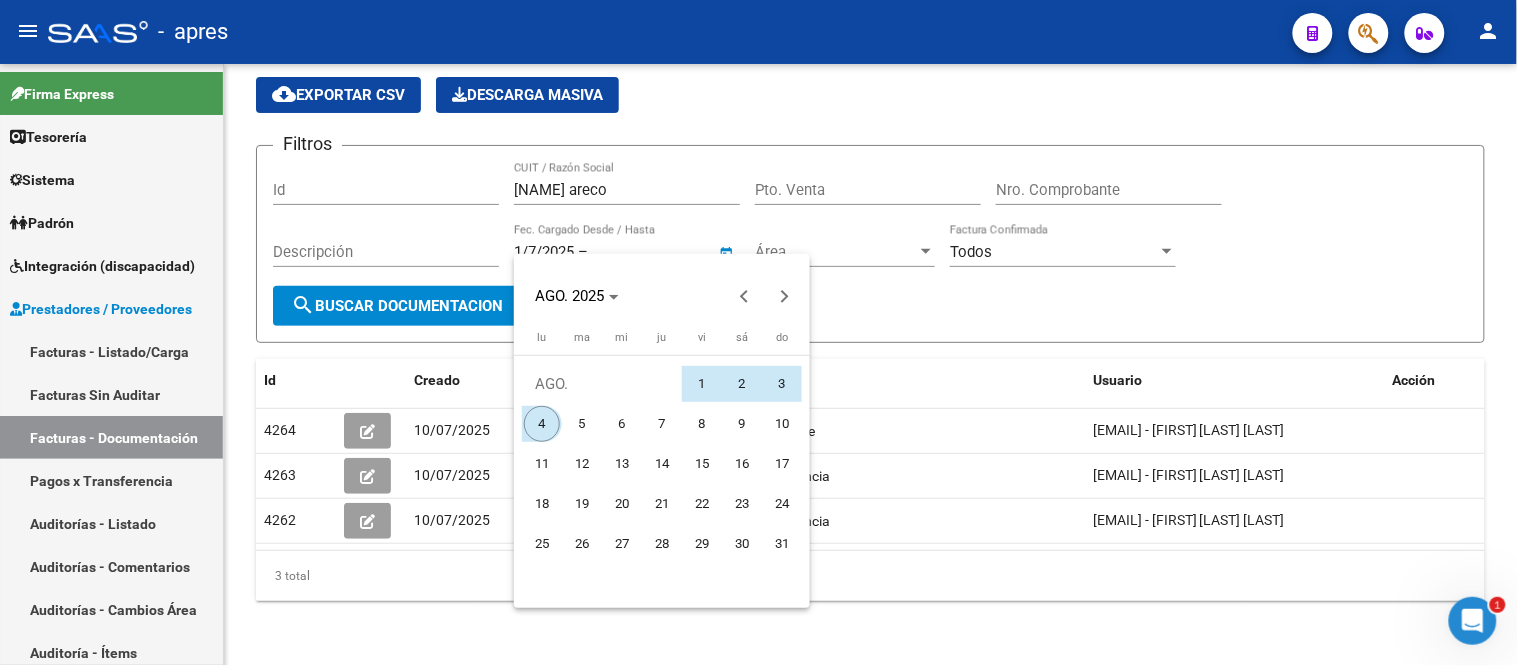 click on "4" at bounding box center [542, 424] 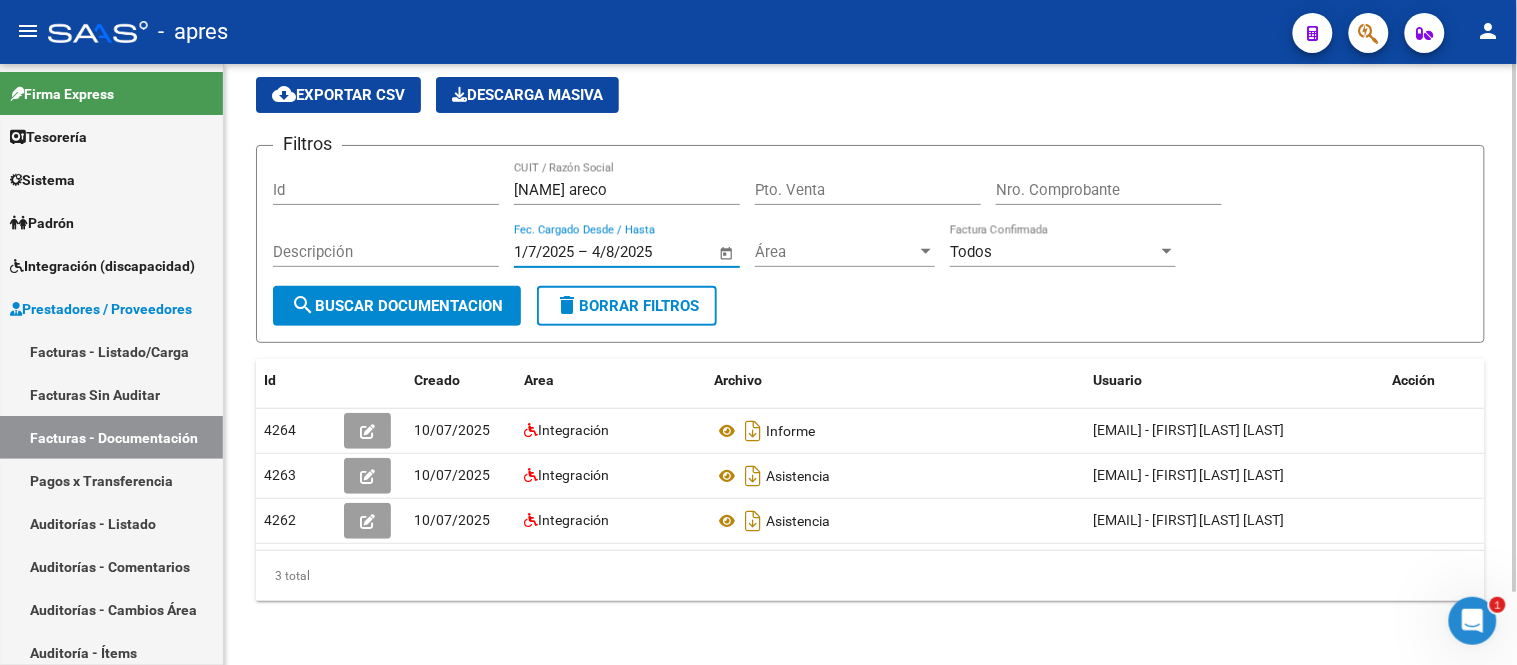 click on "search  Buscar Documentacion" 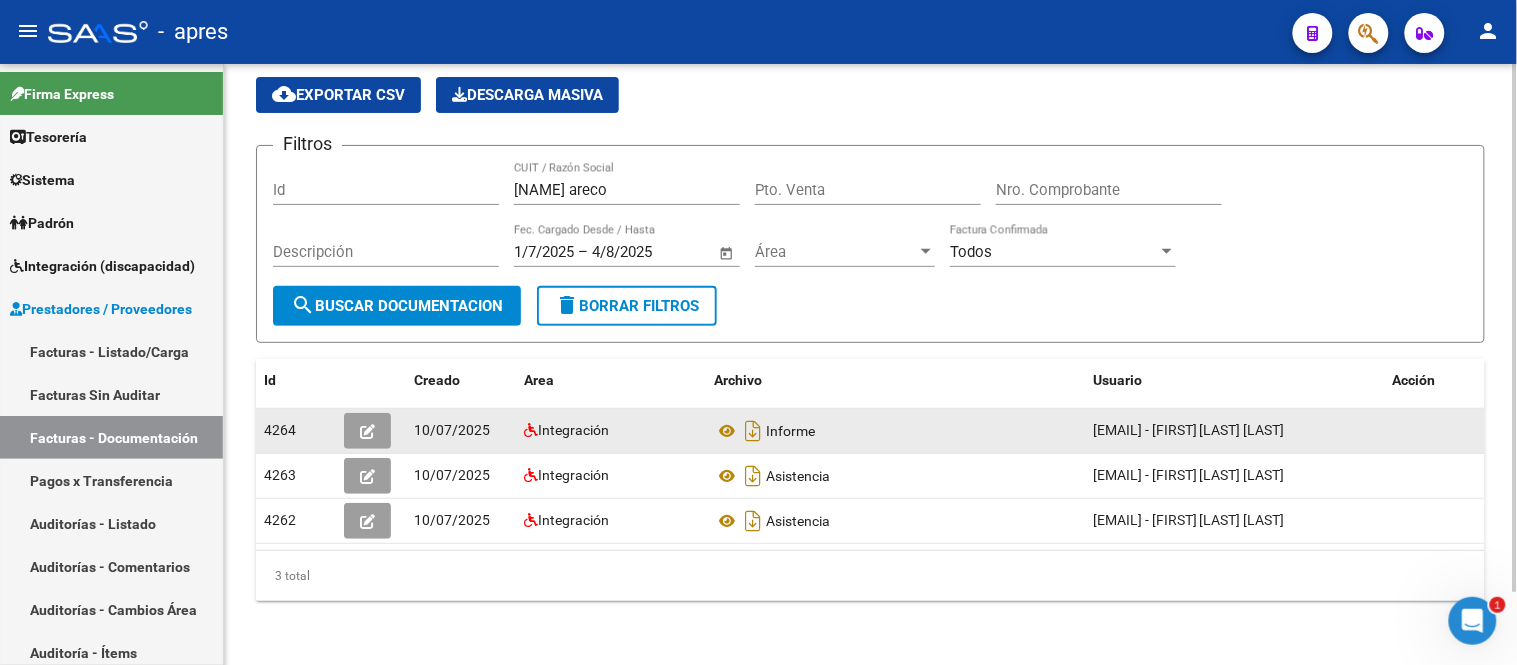click 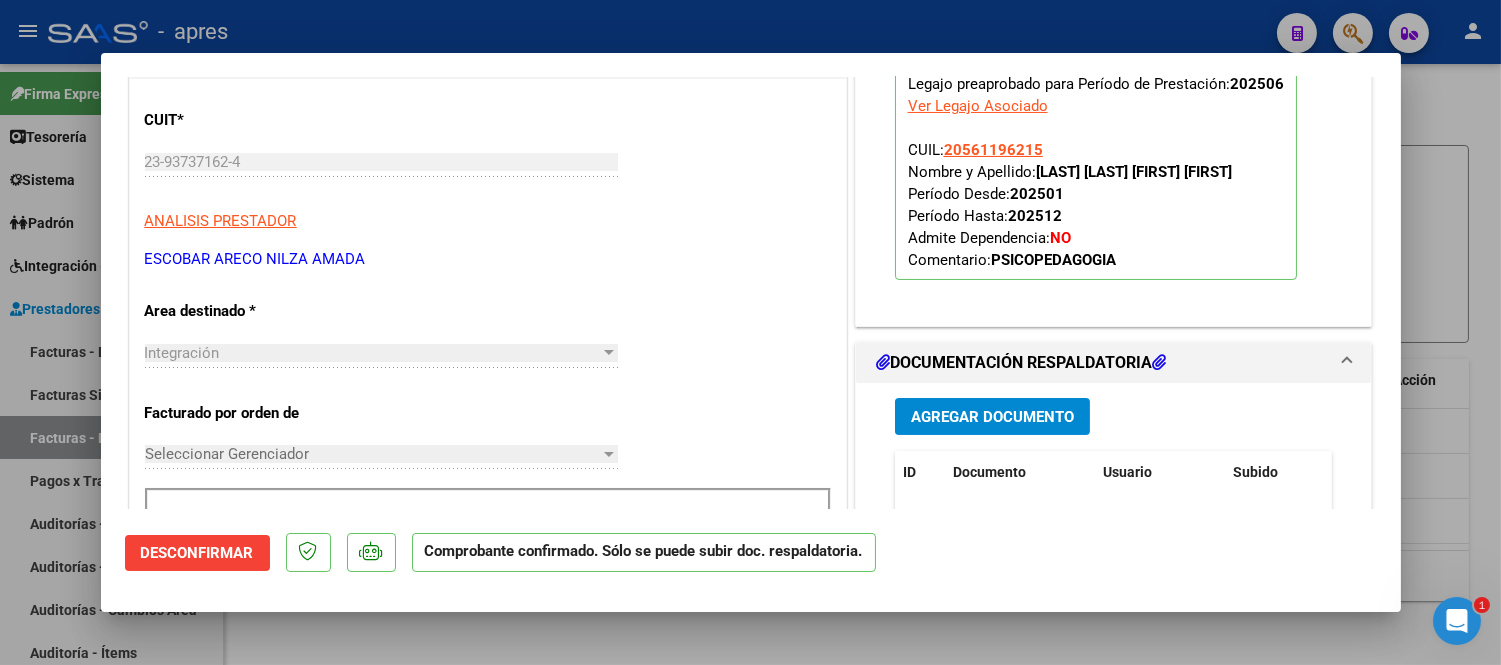 scroll, scrollTop: 555, scrollLeft: 0, axis: vertical 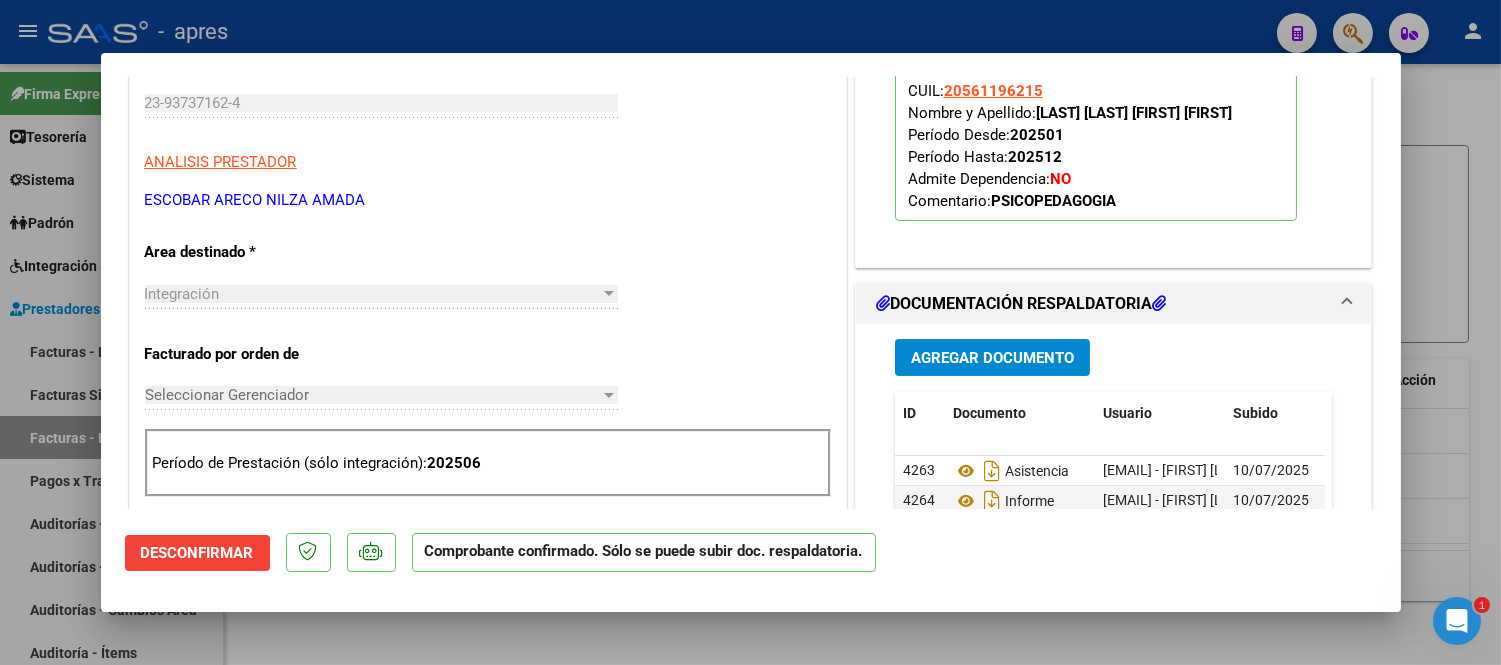 click at bounding box center (750, 332) 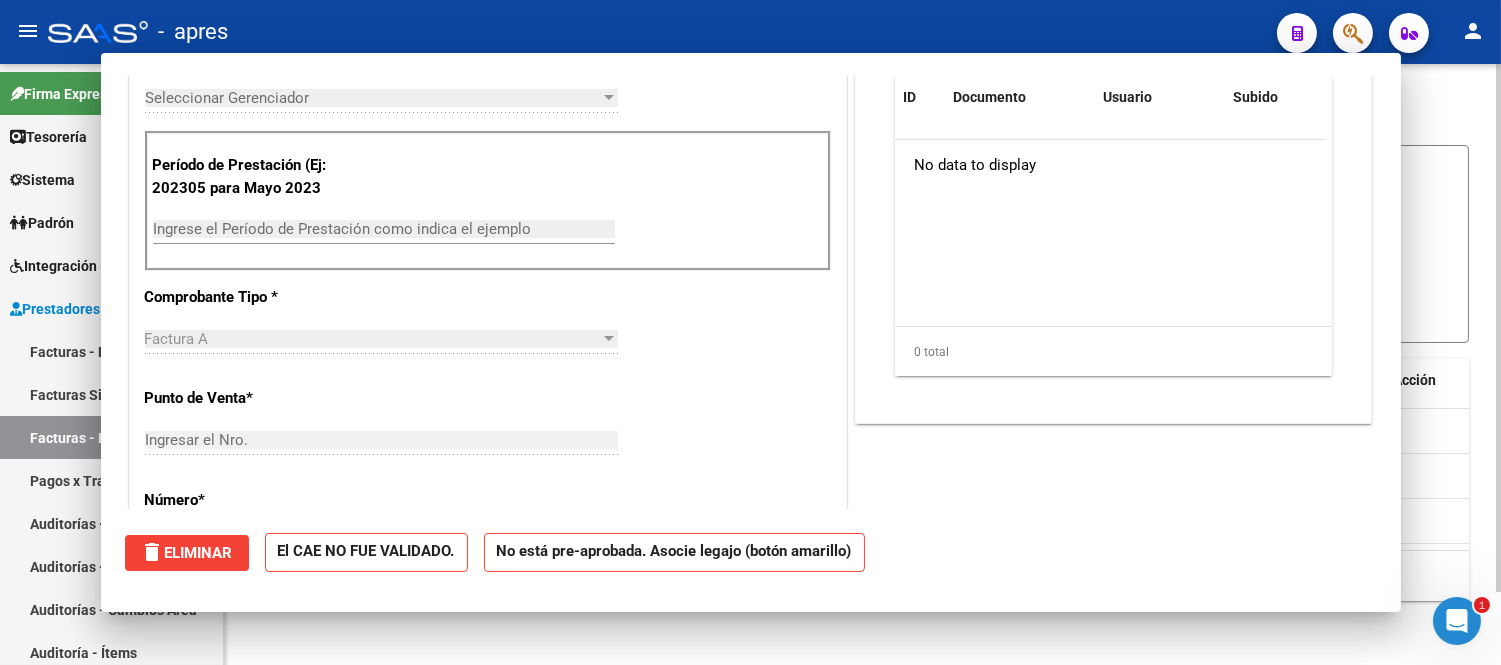 scroll, scrollTop: 0, scrollLeft: 0, axis: both 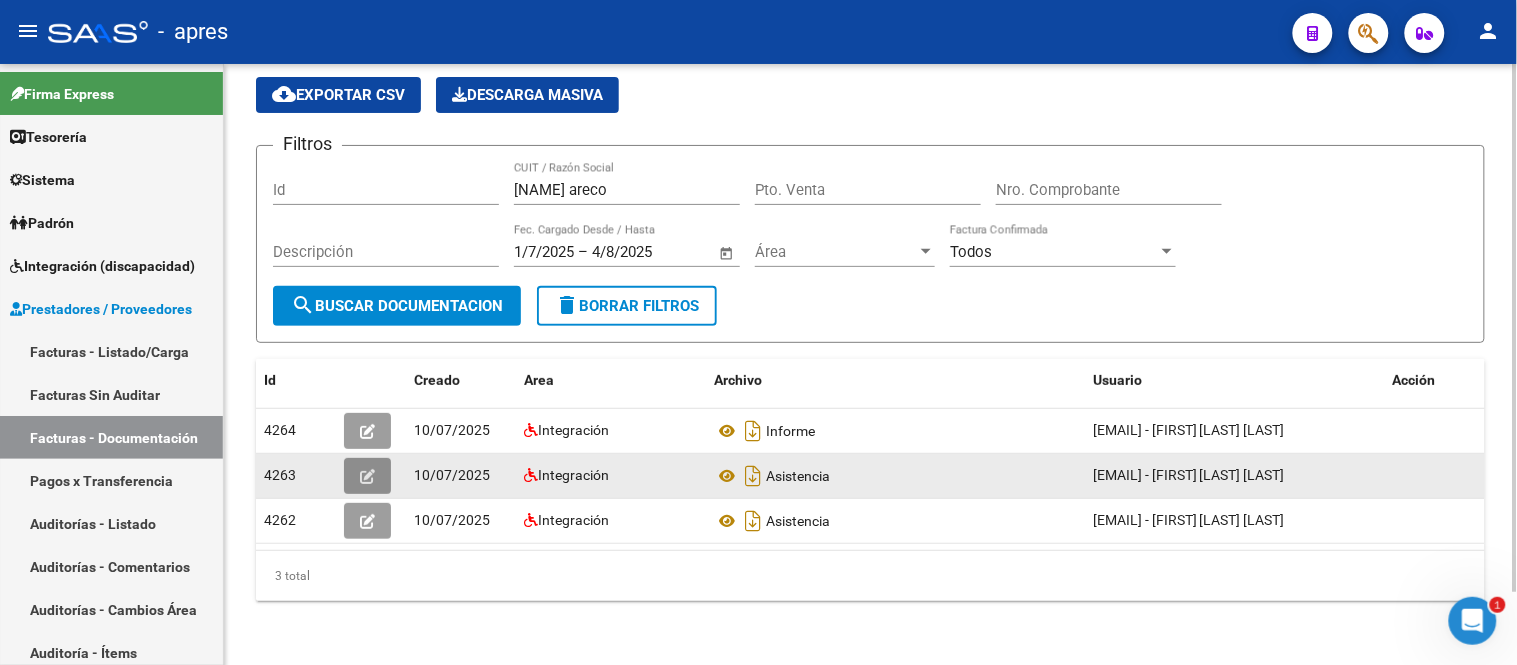 click 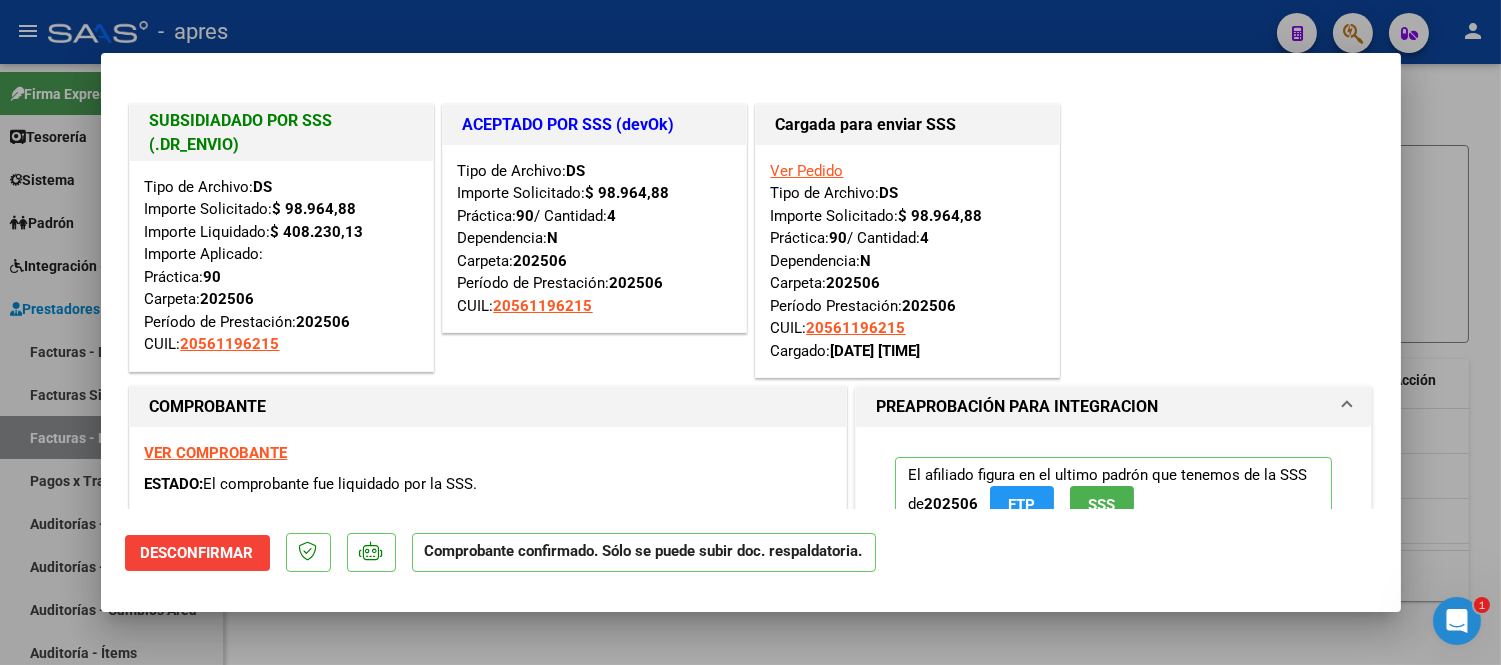 scroll, scrollTop: 333, scrollLeft: 0, axis: vertical 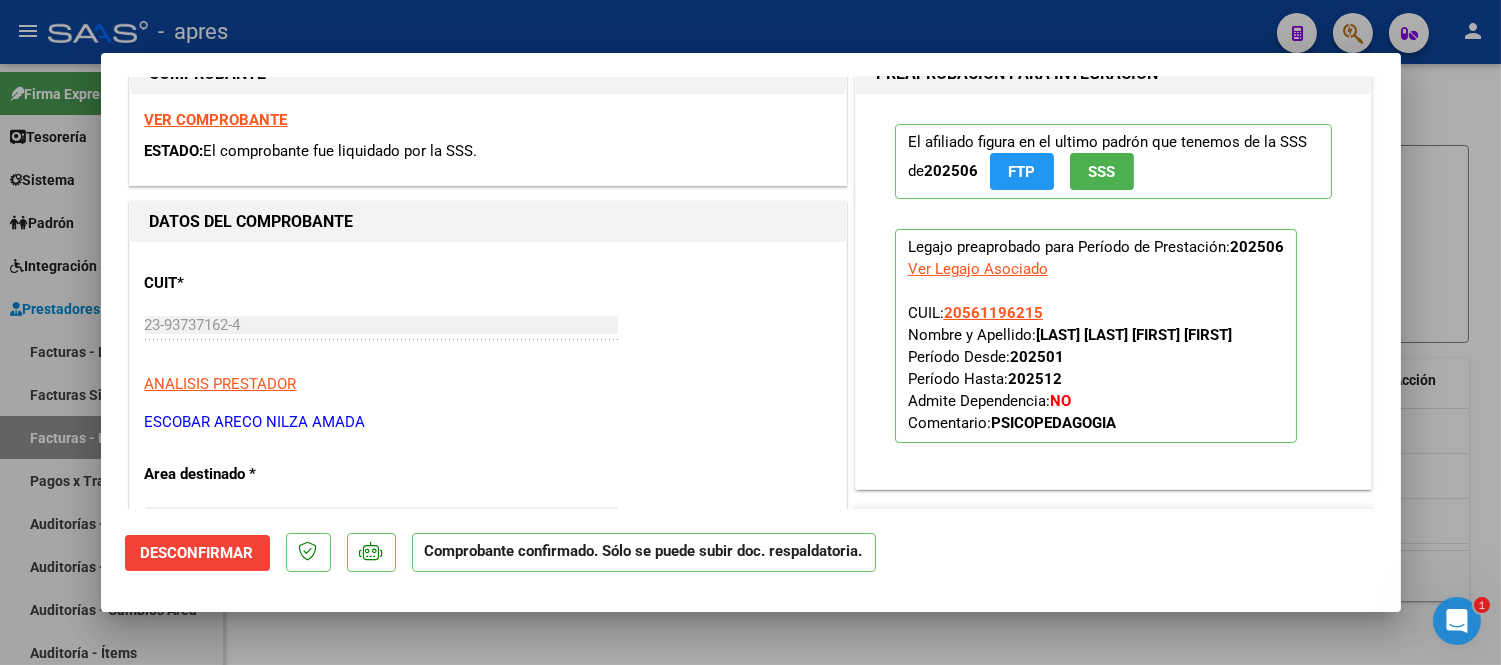 click at bounding box center [750, 332] 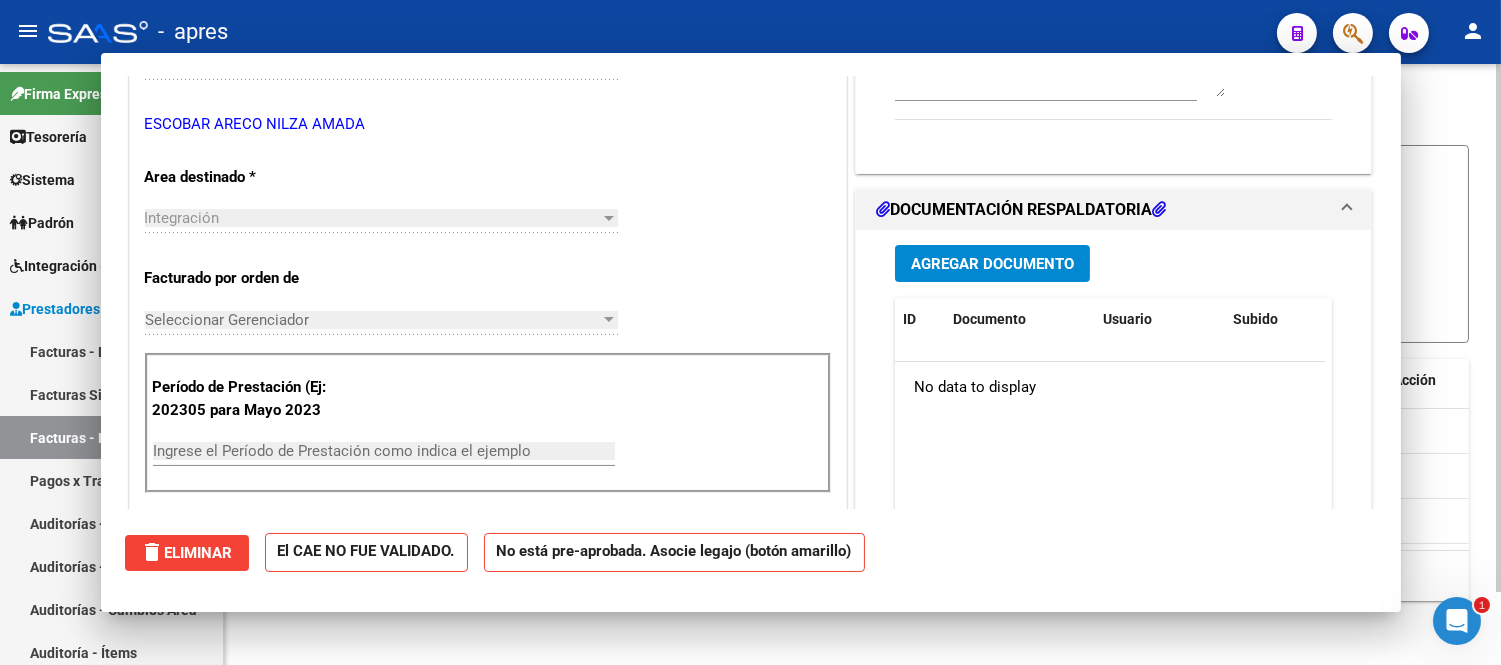scroll, scrollTop: 0, scrollLeft: 0, axis: both 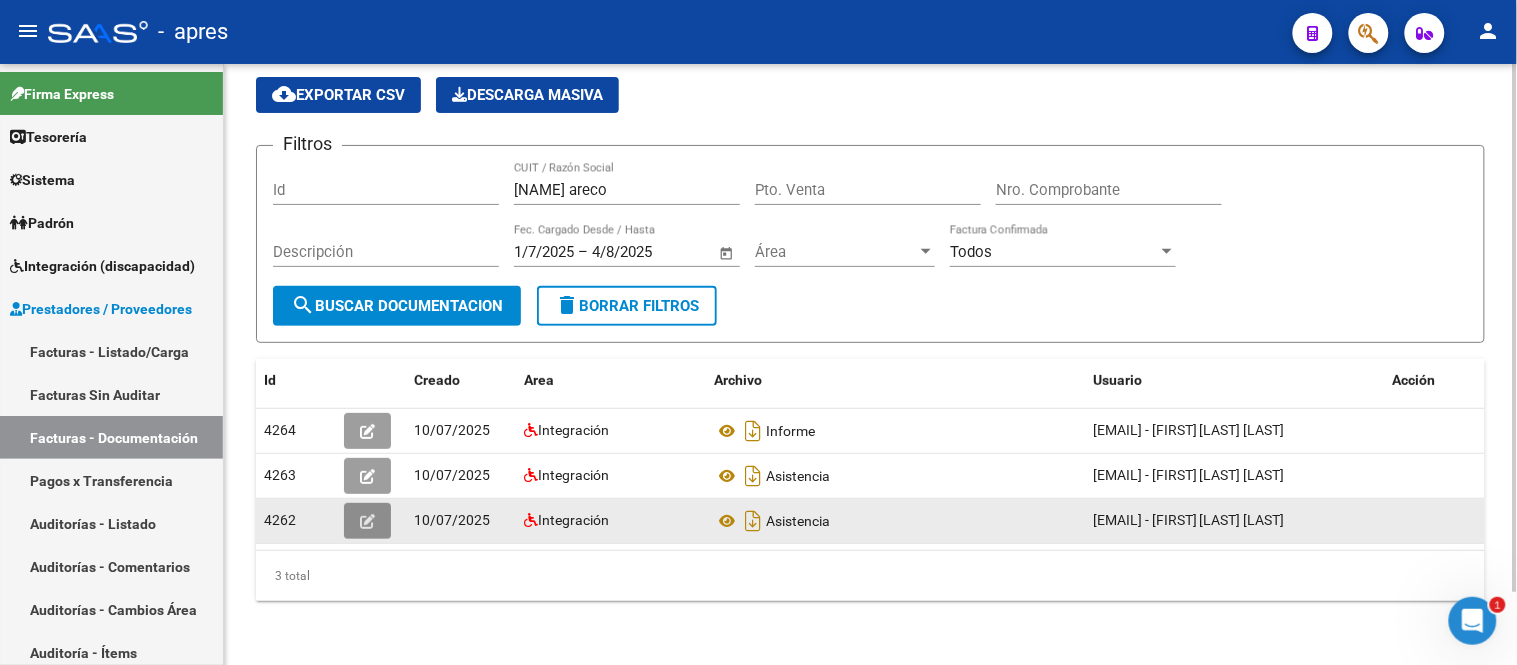 click 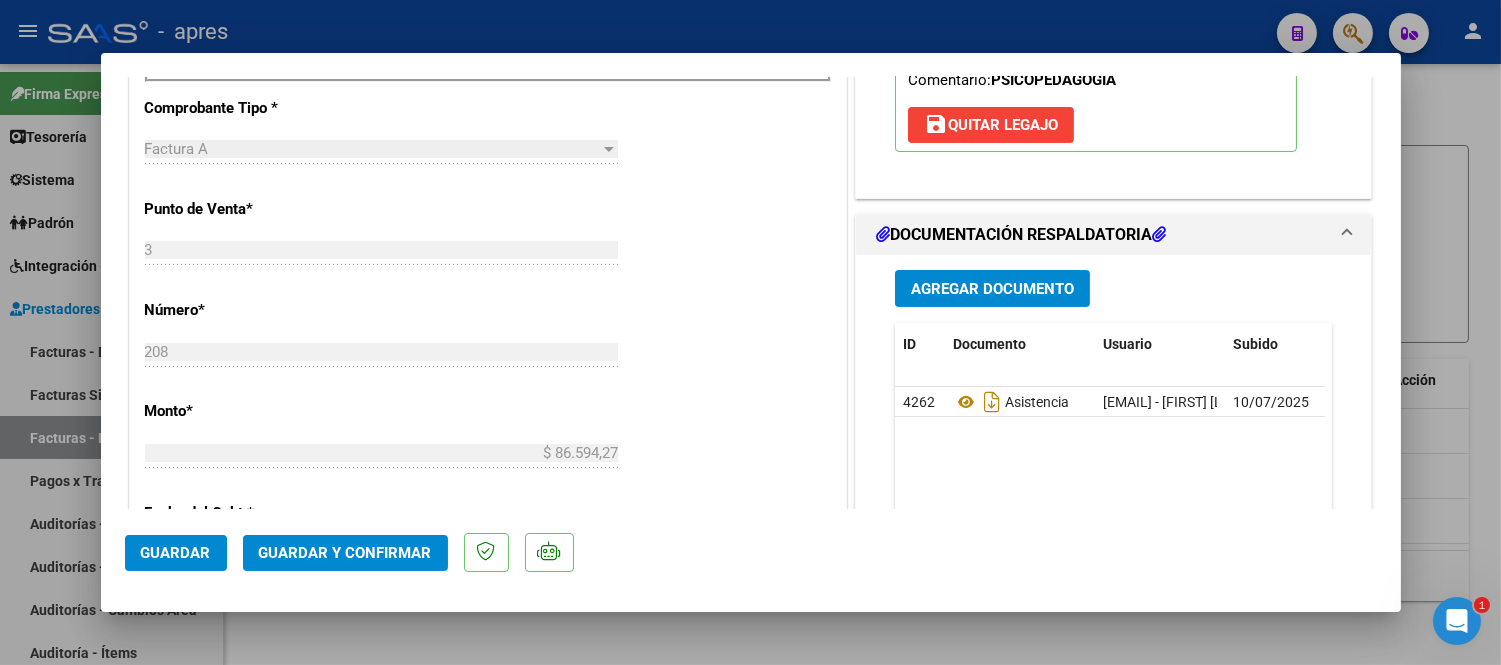scroll, scrollTop: 777, scrollLeft: 0, axis: vertical 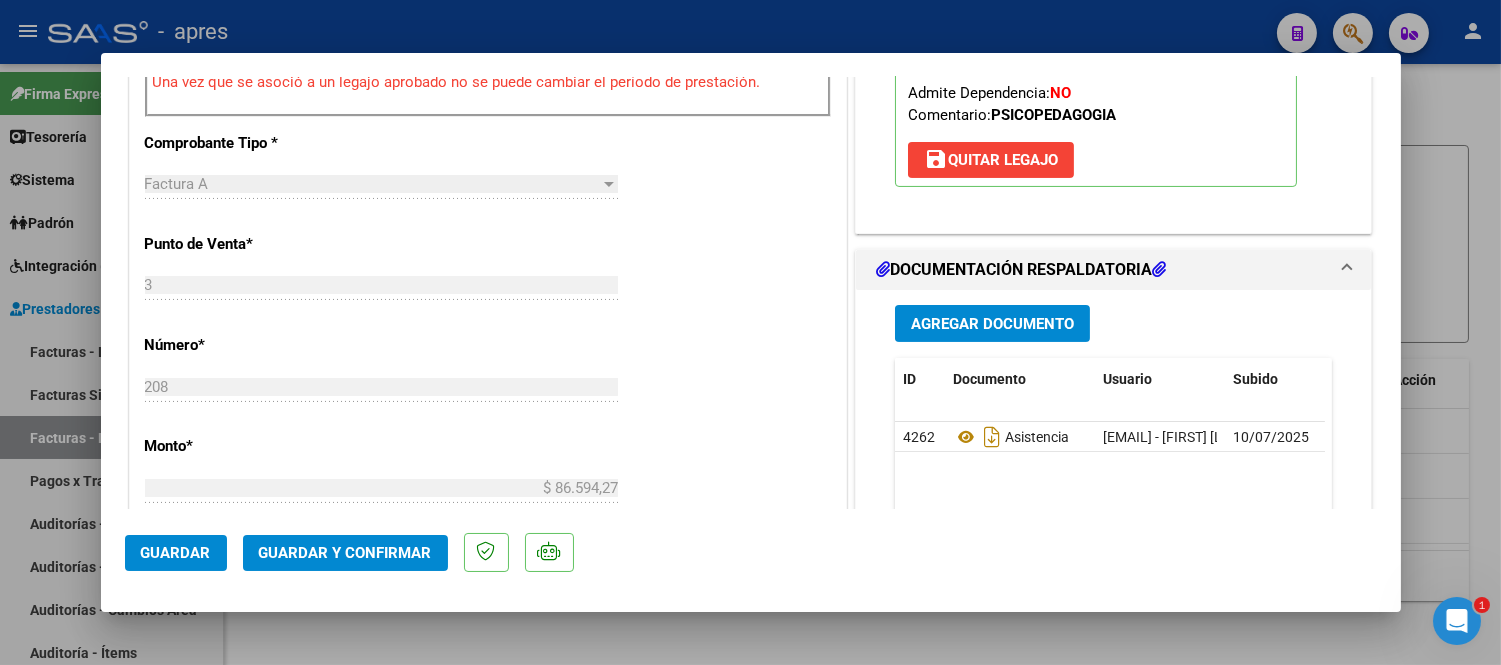 click at bounding box center [750, 332] 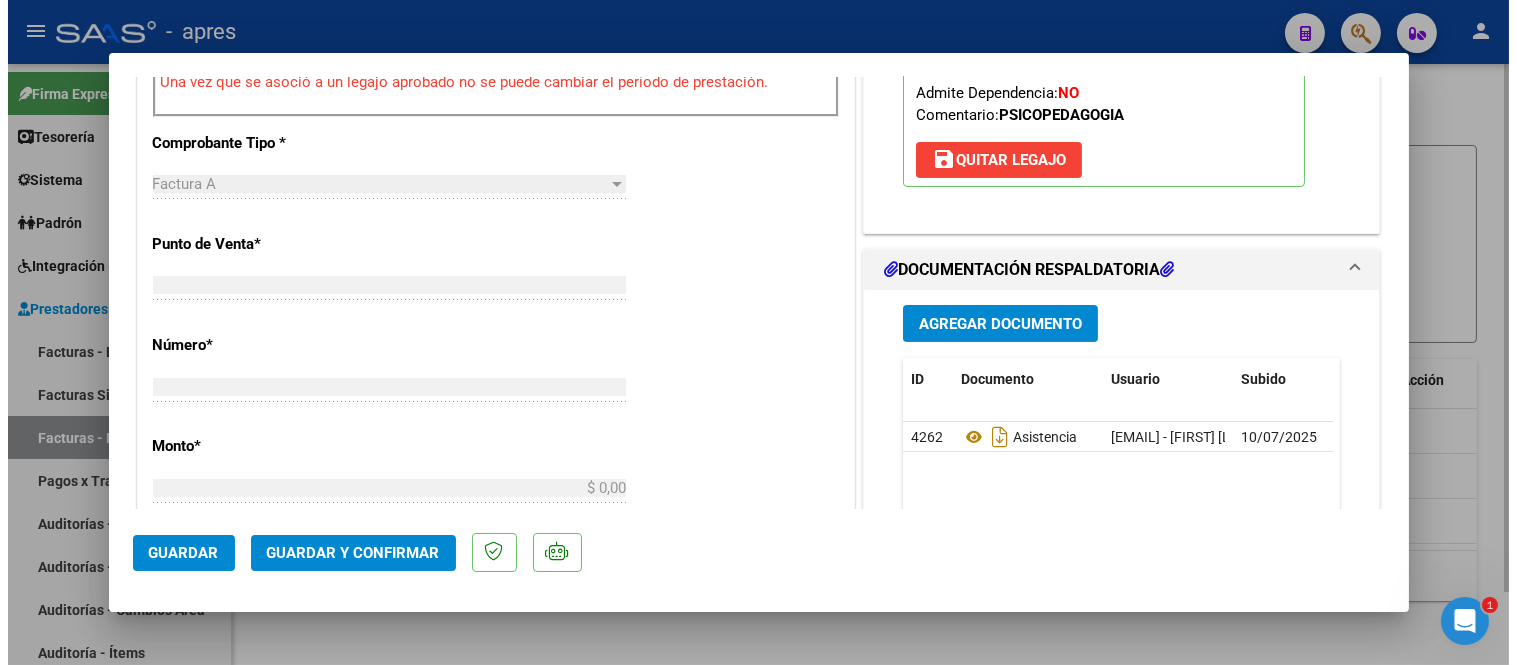 scroll, scrollTop: 0, scrollLeft: 0, axis: both 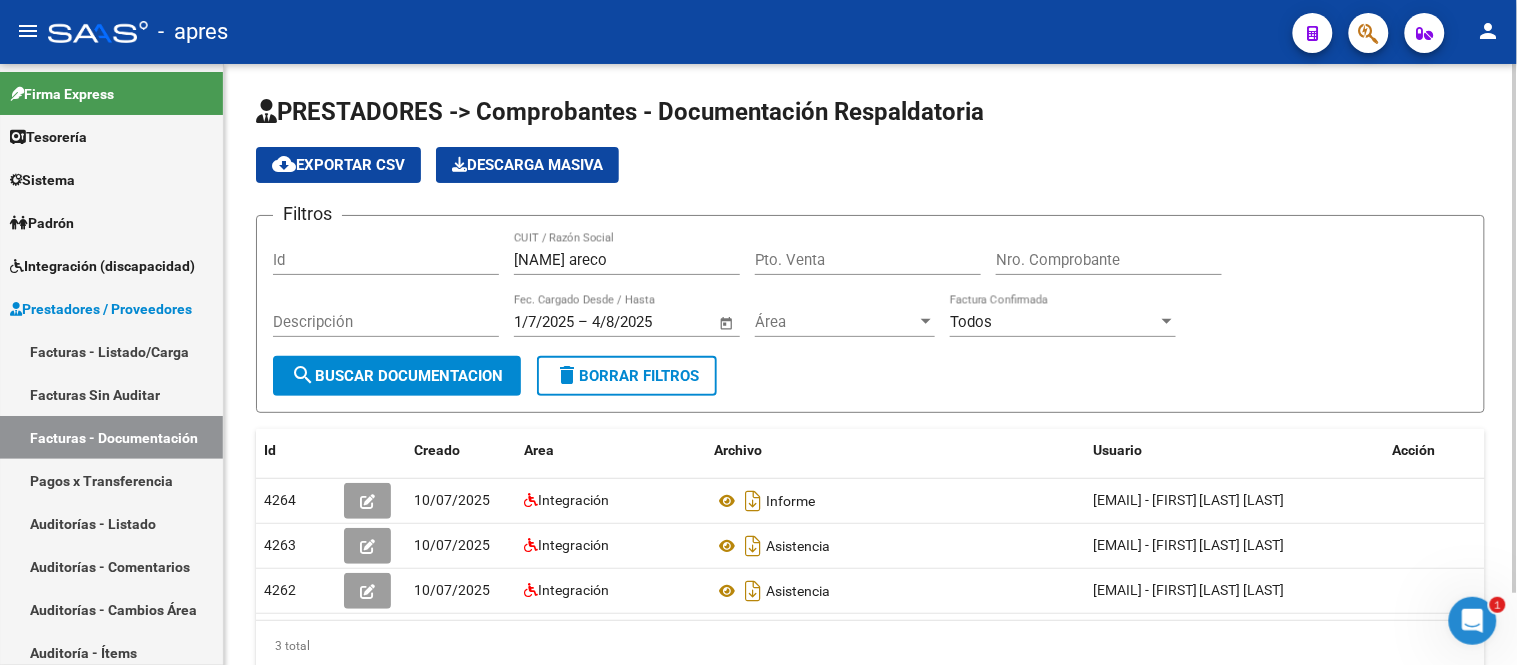 click on "escobar areco CUIT / Razón Social" 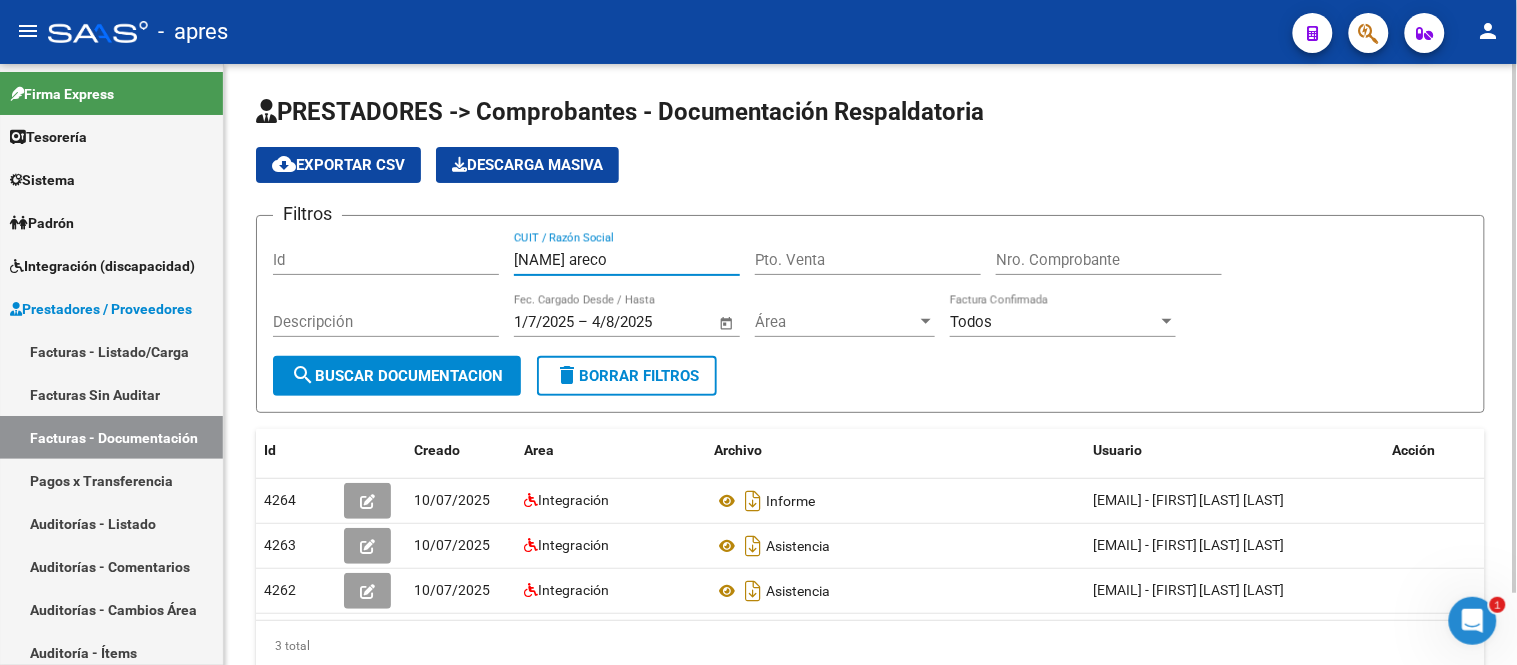 click on "escobar areco" at bounding box center [627, 260] 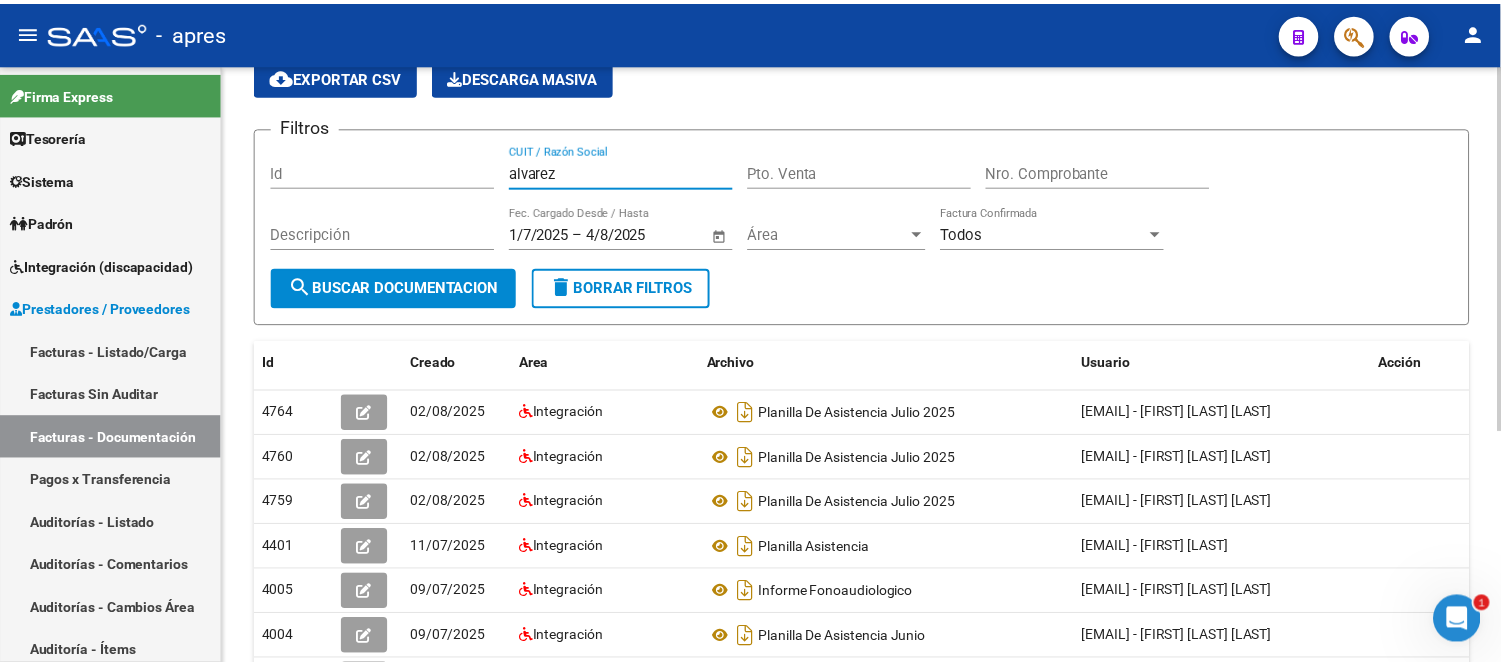 scroll, scrollTop: 0, scrollLeft: 0, axis: both 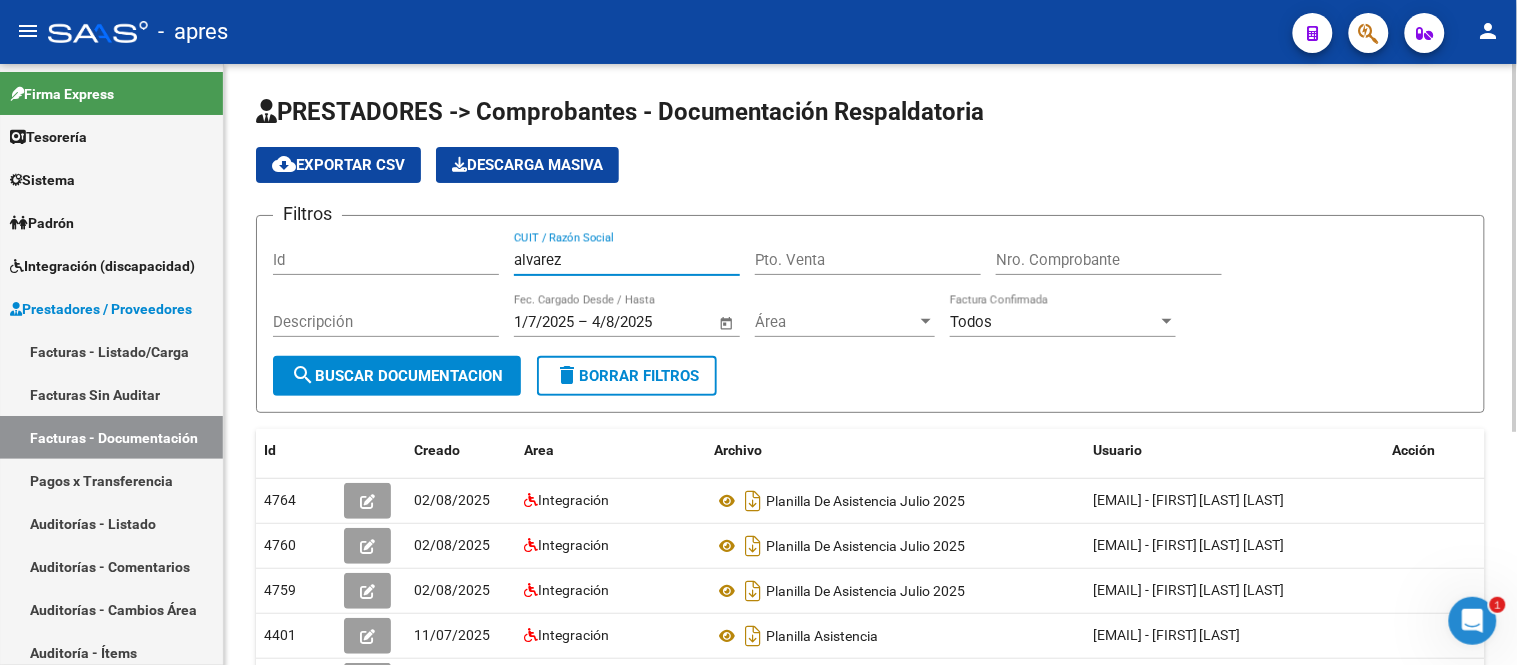 click on "alvarez" at bounding box center [627, 260] 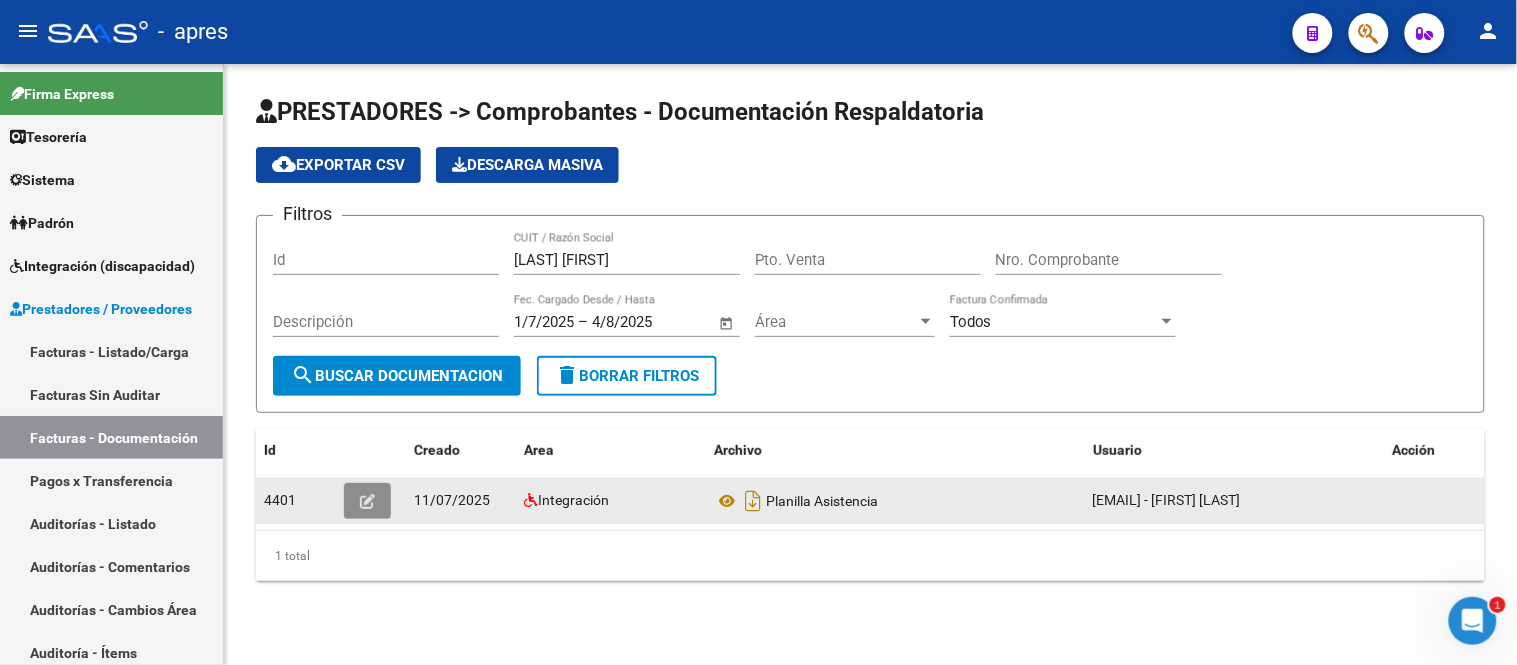 click 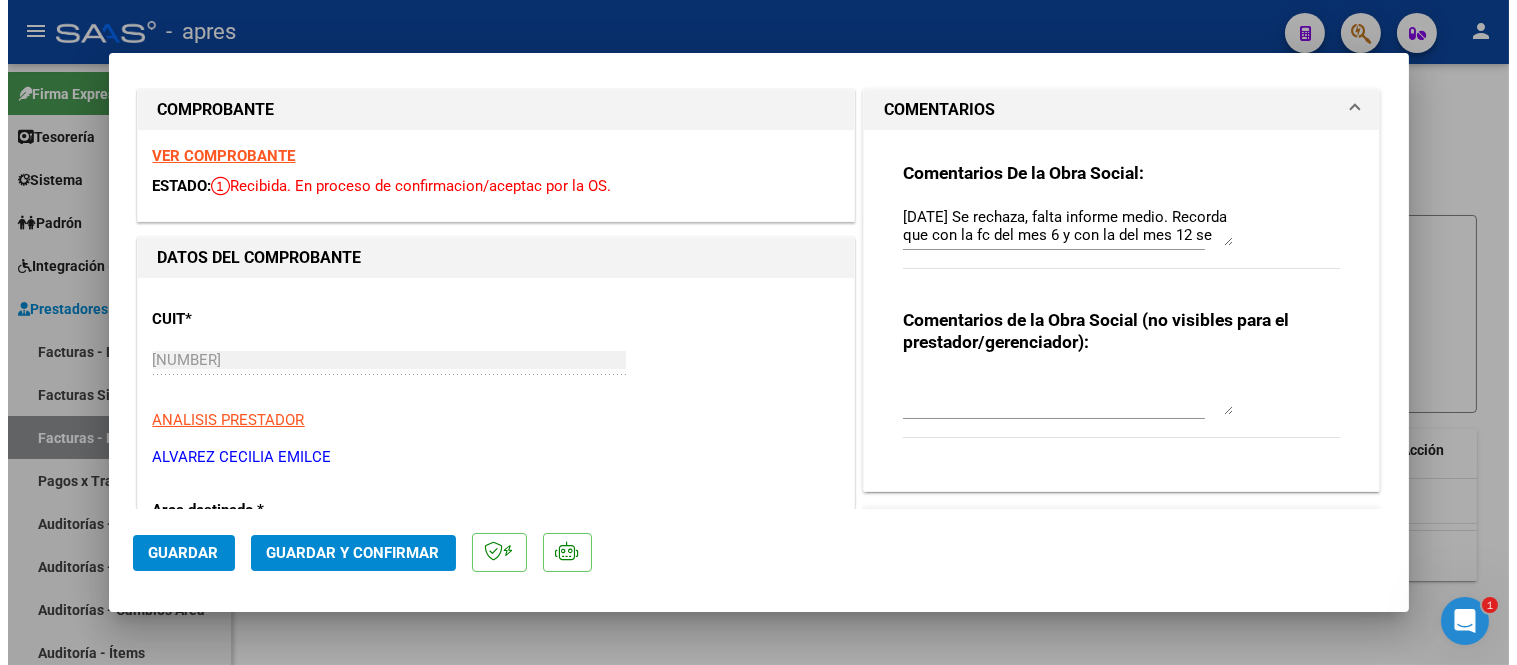 scroll, scrollTop: 0, scrollLeft: 0, axis: both 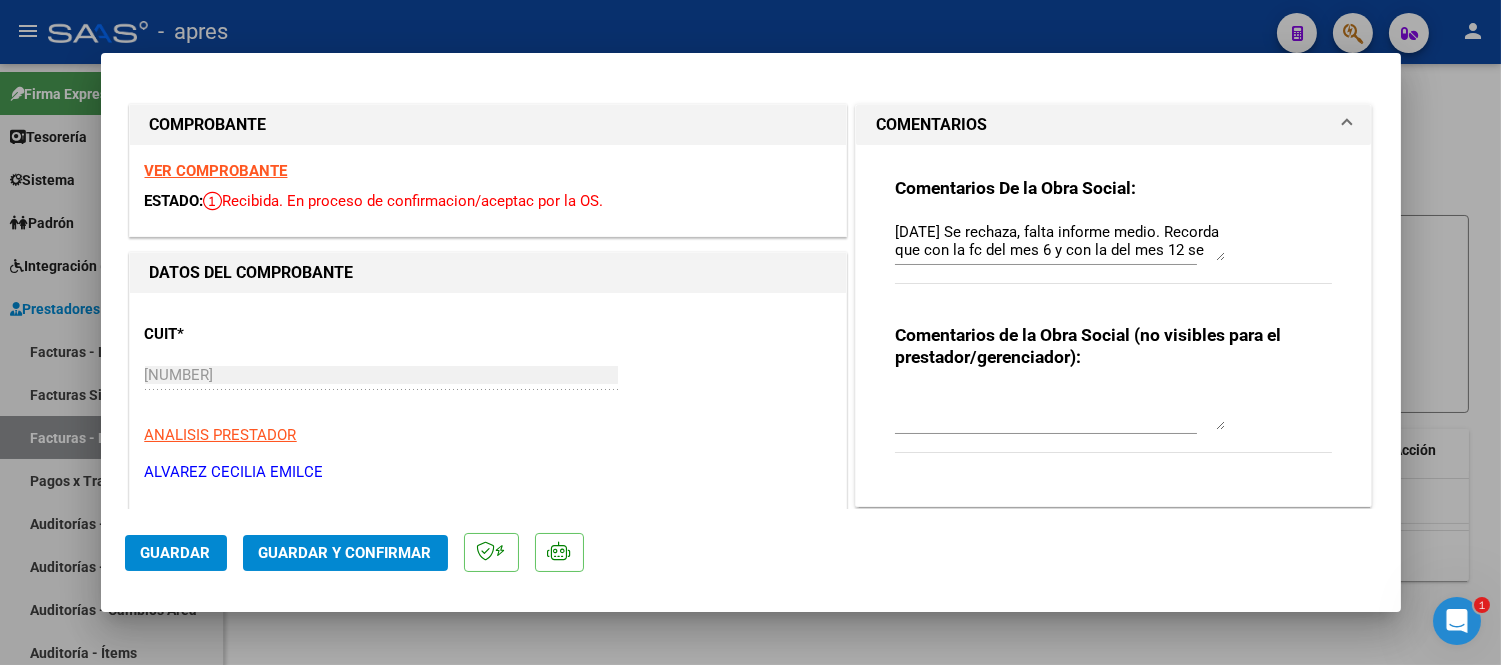 click on "Guardar" 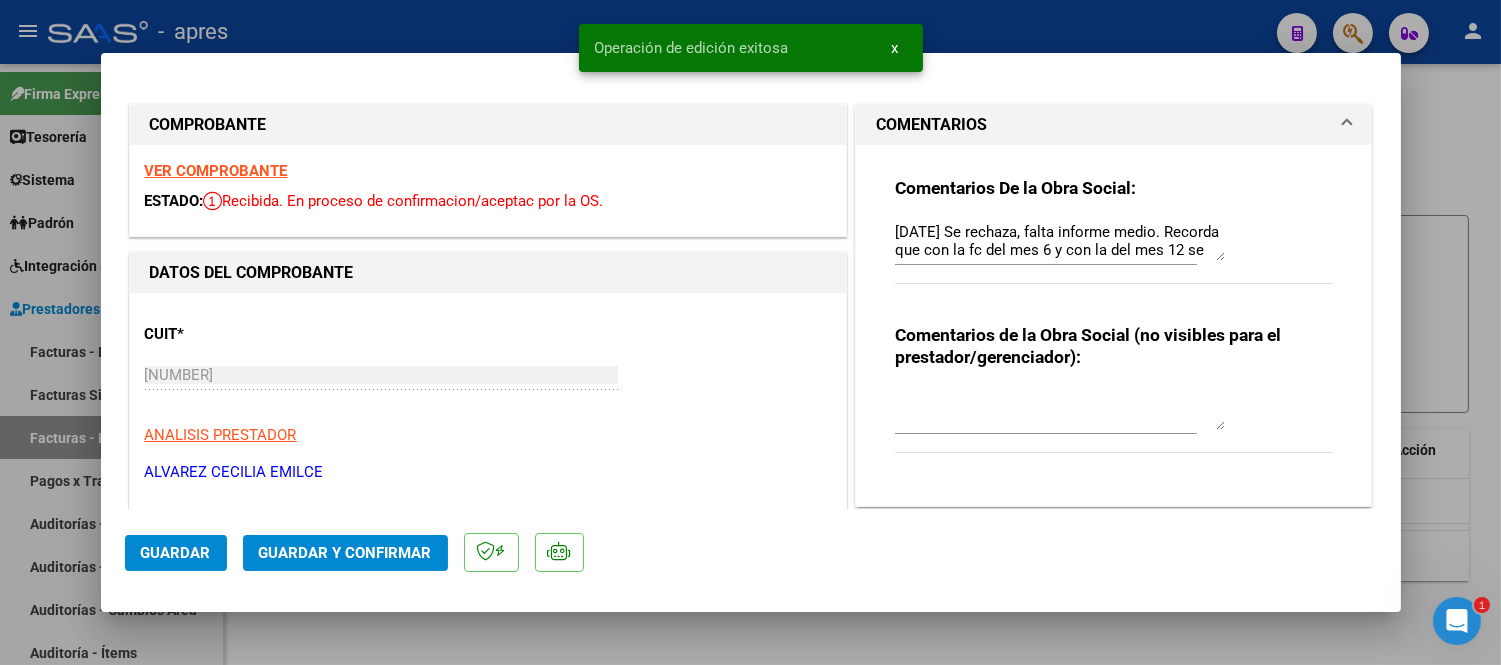click at bounding box center (750, 332) 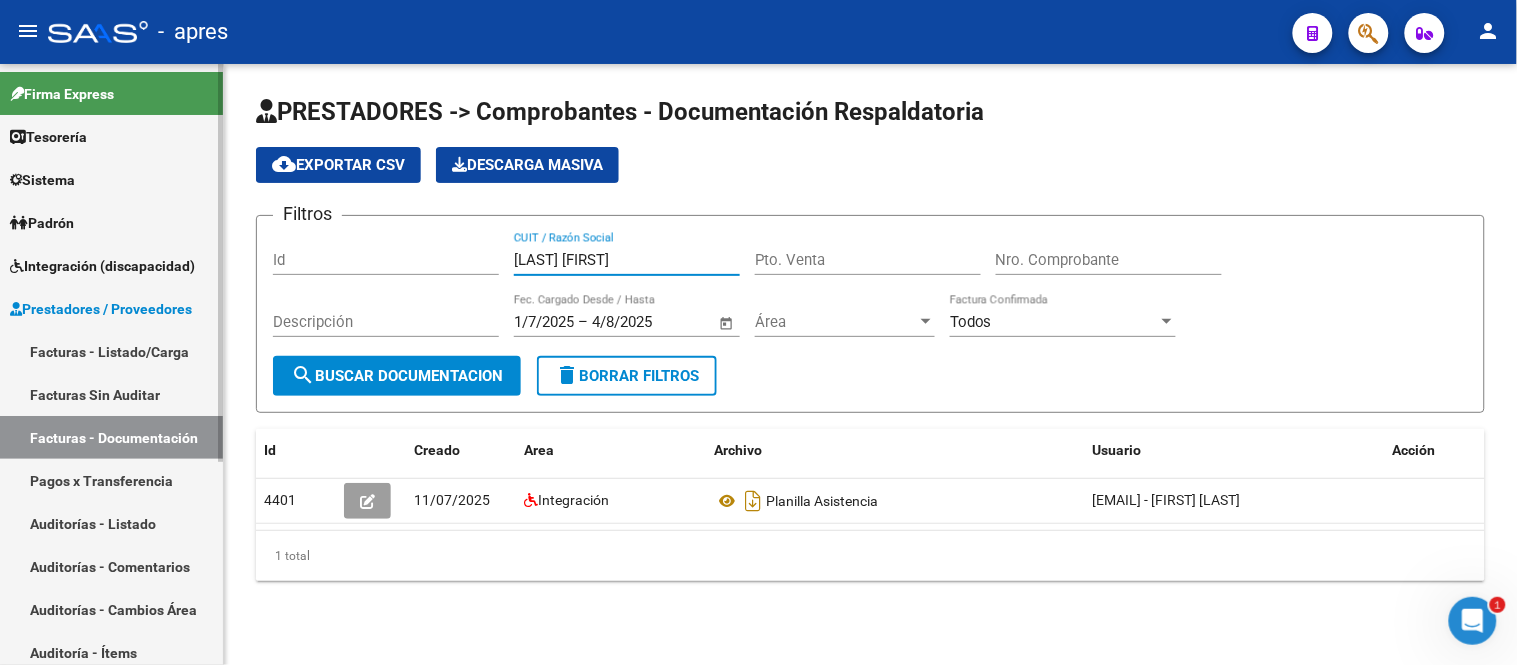 drag, startPoint x: 620, startPoint y: 257, endPoint x: 202, endPoint y: 357, distance: 429.7953 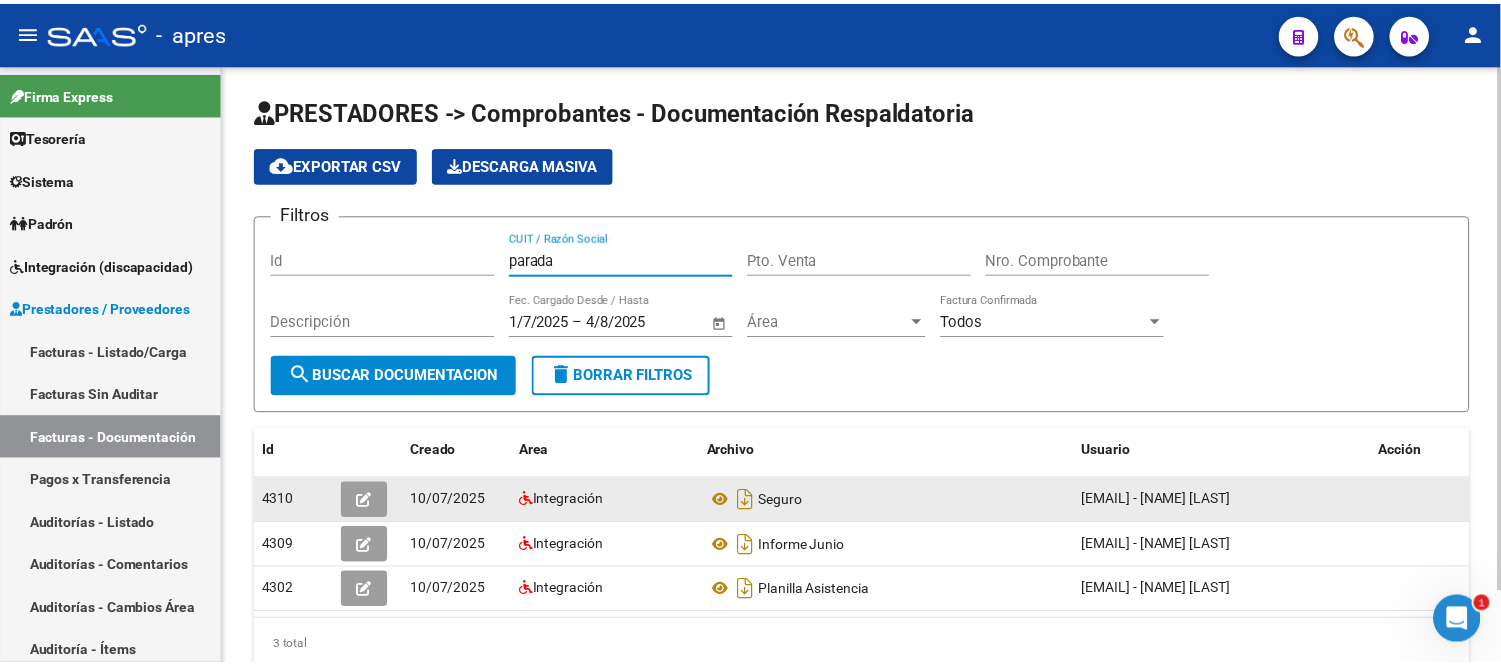 scroll, scrollTop: 83, scrollLeft: 0, axis: vertical 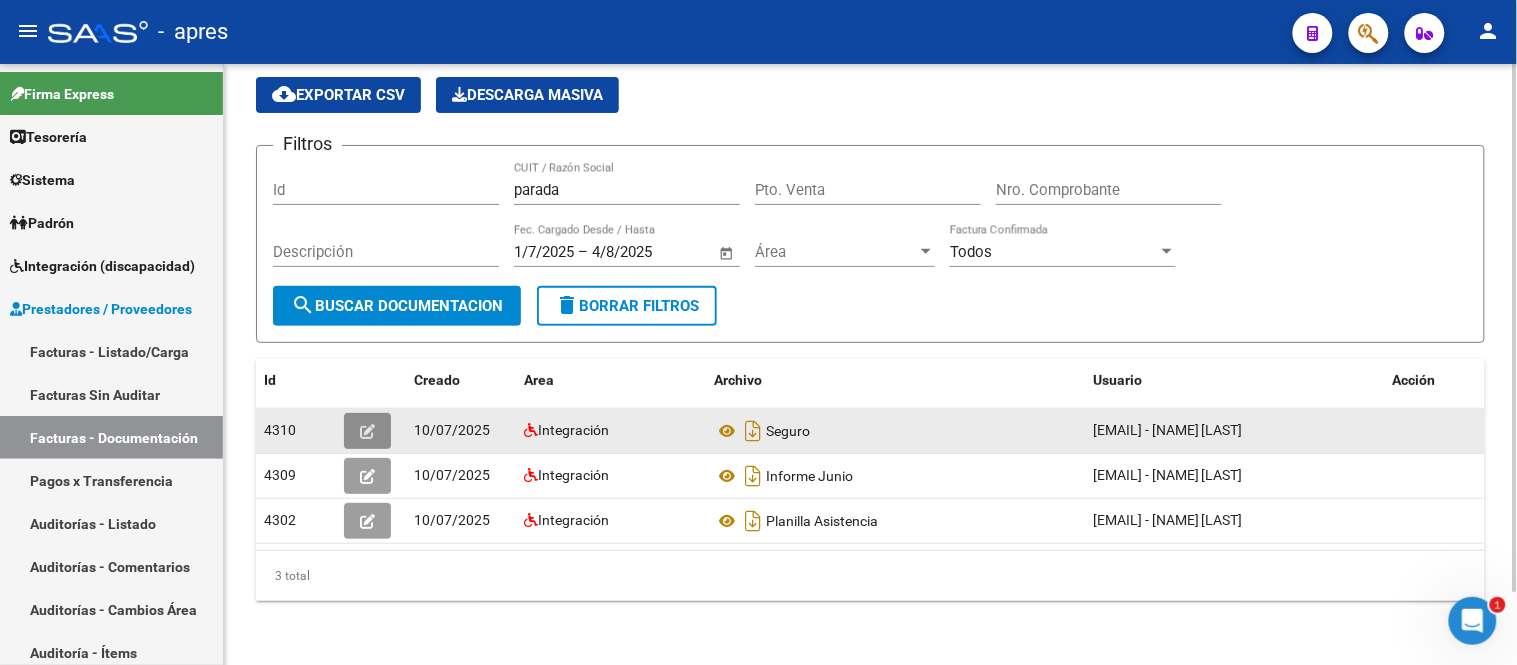 click 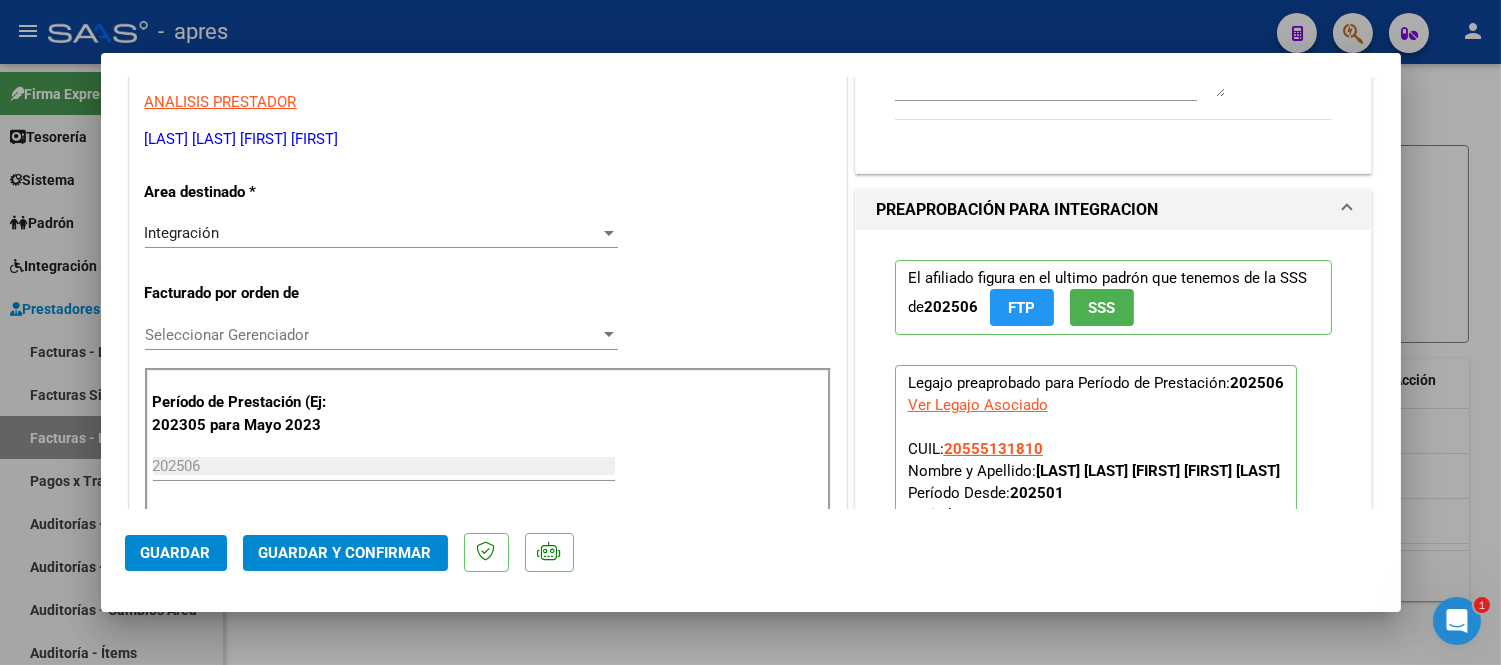scroll, scrollTop: 0, scrollLeft: 0, axis: both 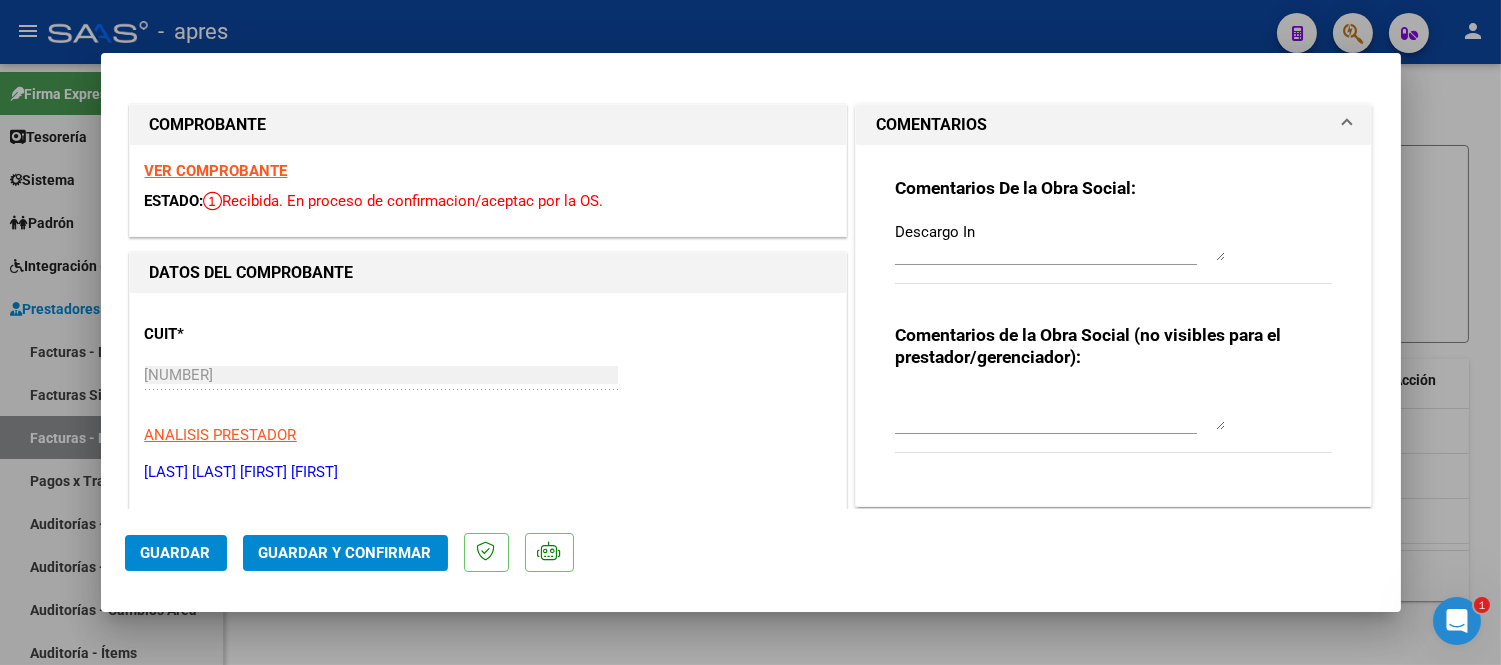 click at bounding box center [750, 332] 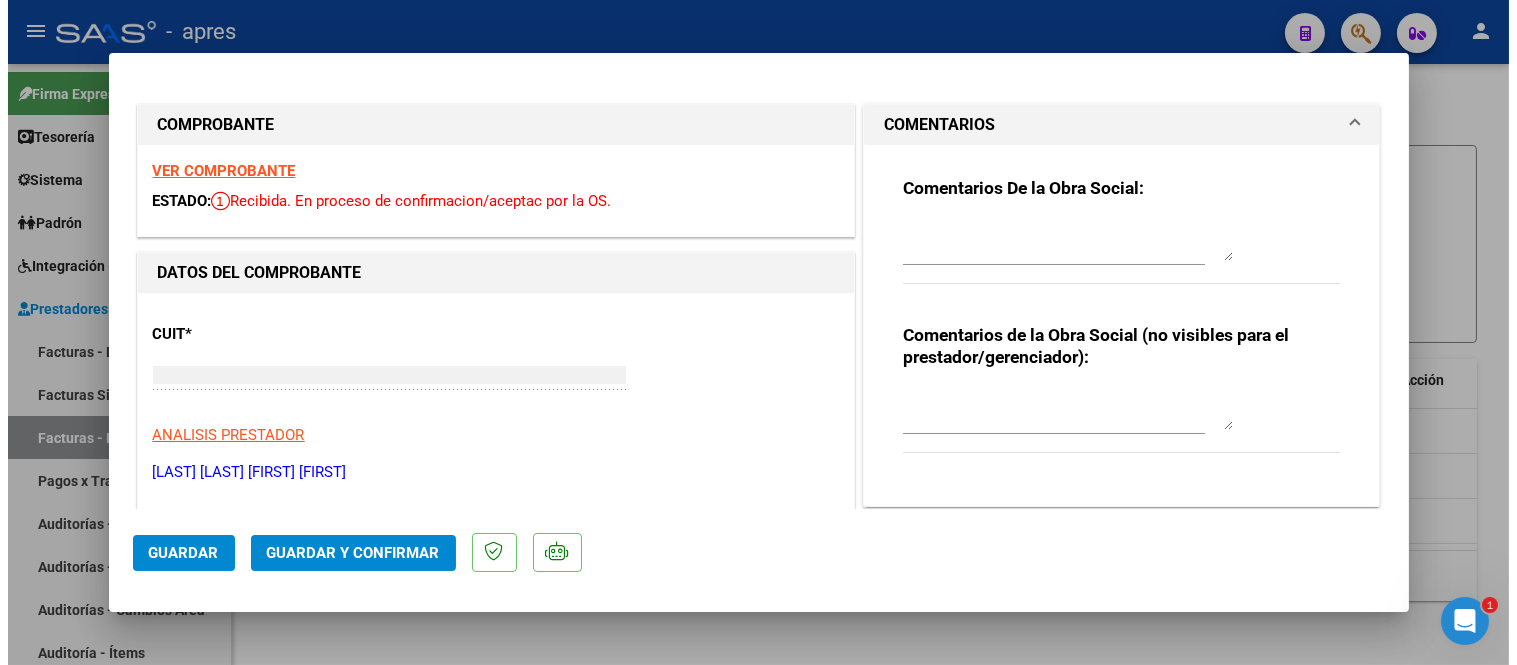 scroll, scrollTop: 0, scrollLeft: 0, axis: both 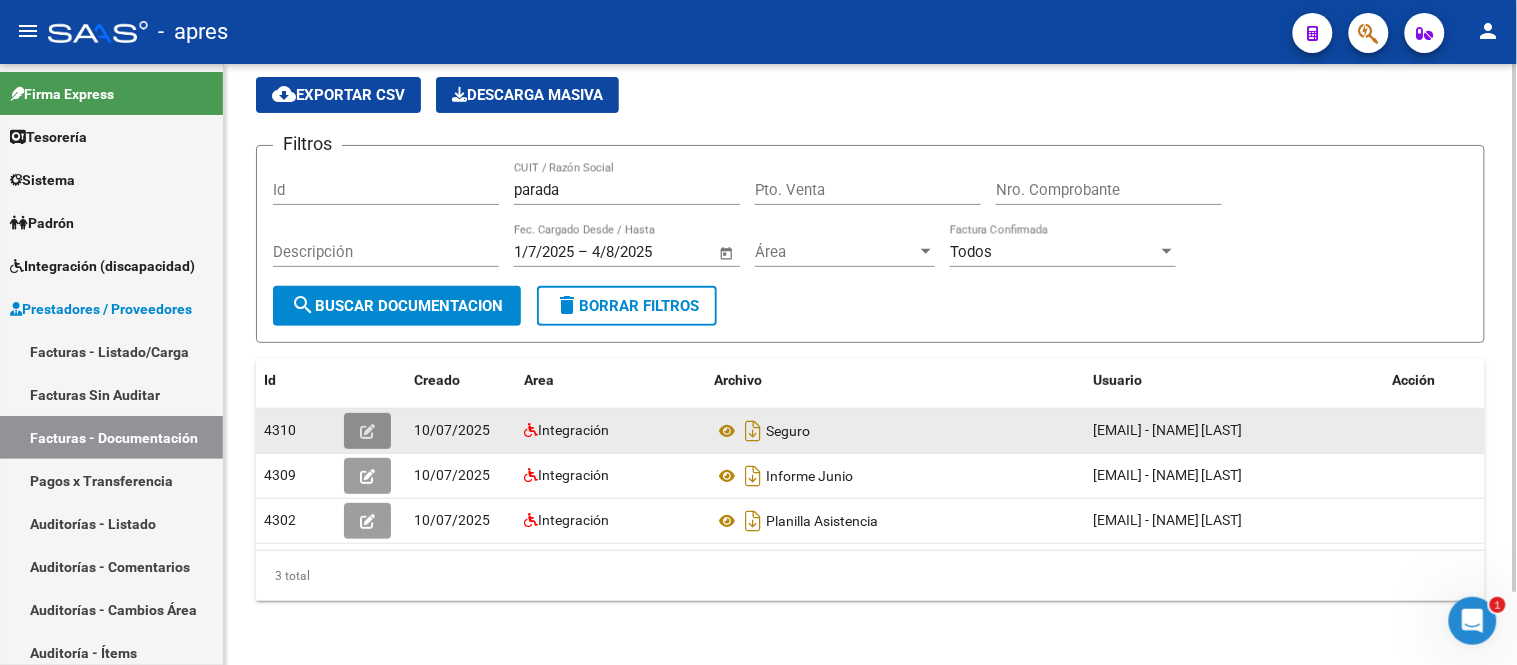click 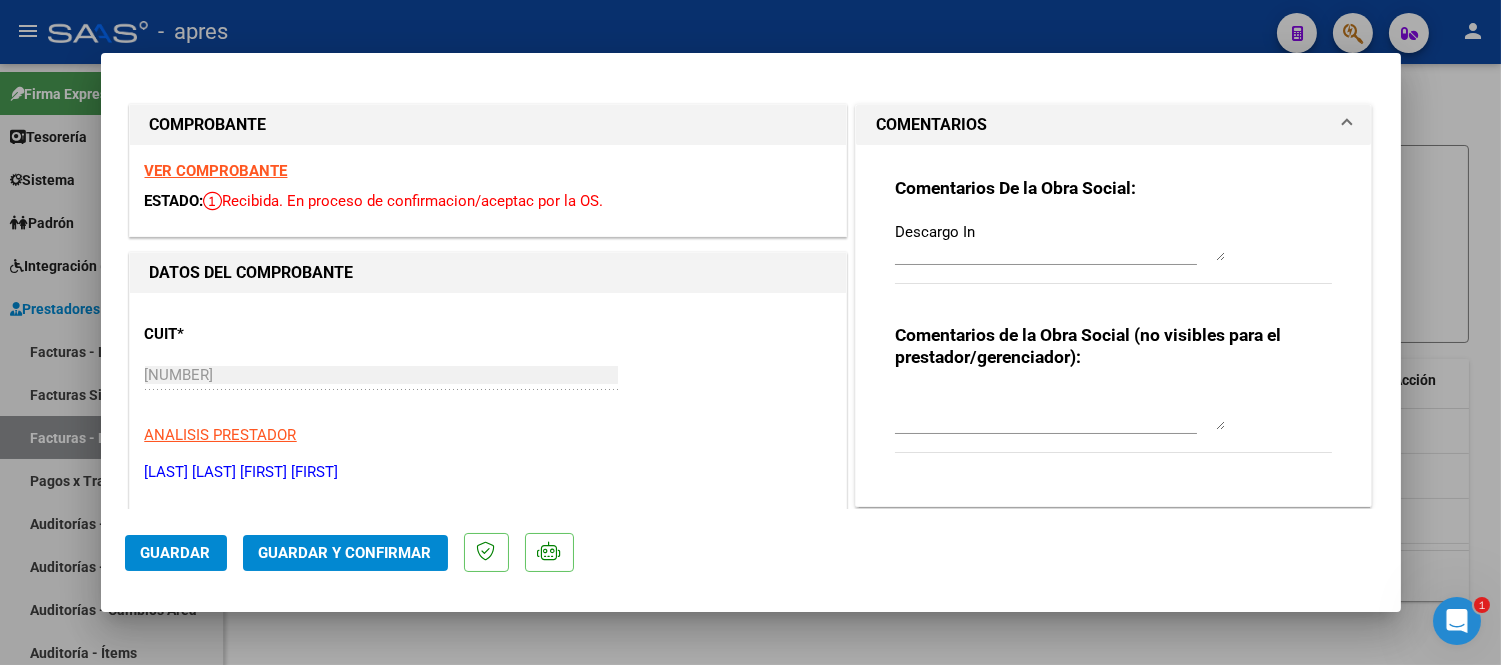 click at bounding box center (750, 332) 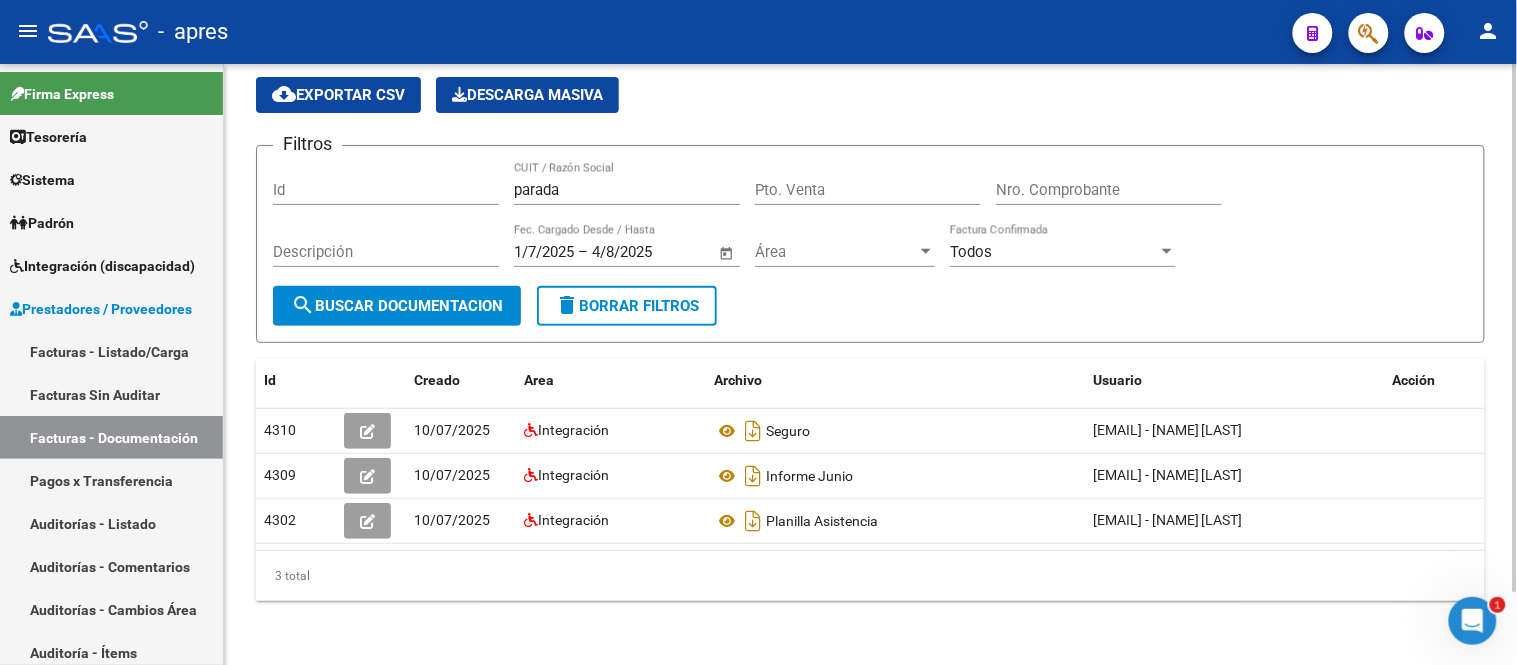 scroll, scrollTop: 0, scrollLeft: 0, axis: both 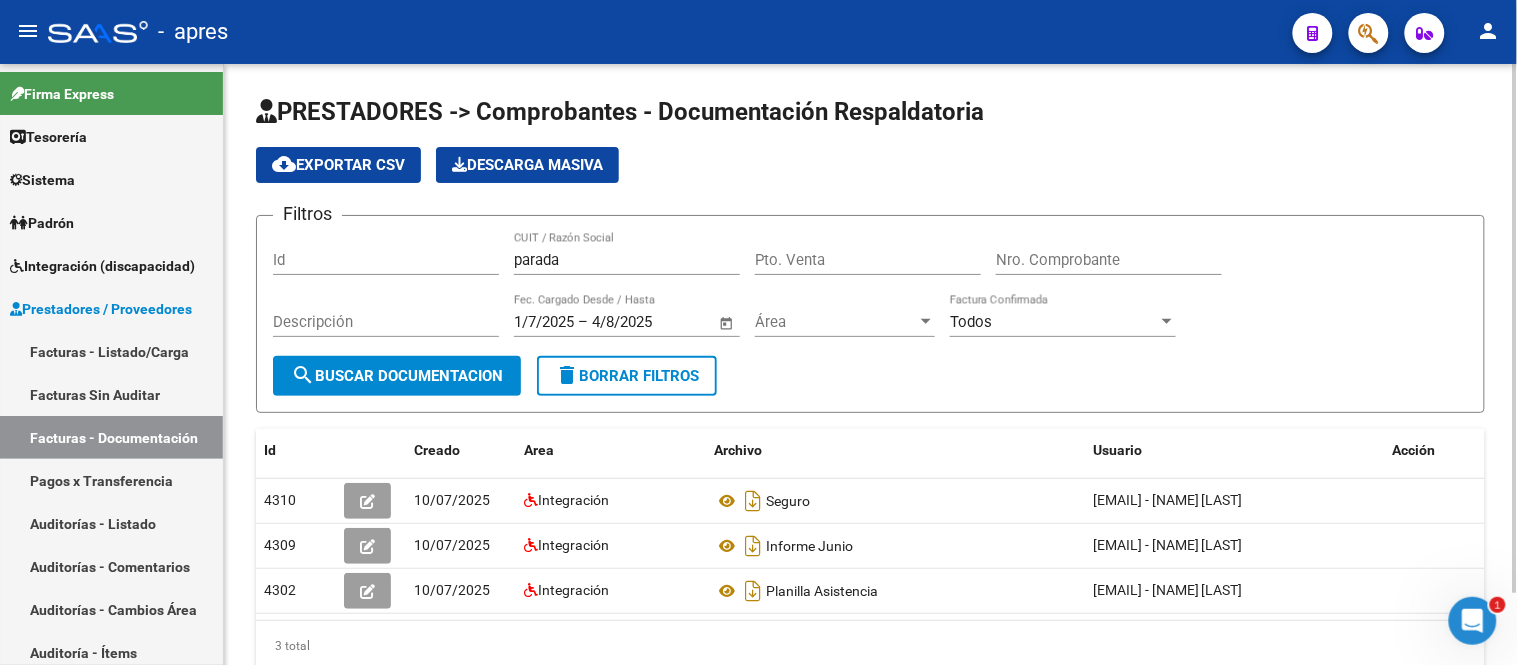 drag, startPoint x: 614, startPoint y: 245, endPoint x: 552, endPoint y: 241, distance: 62.1289 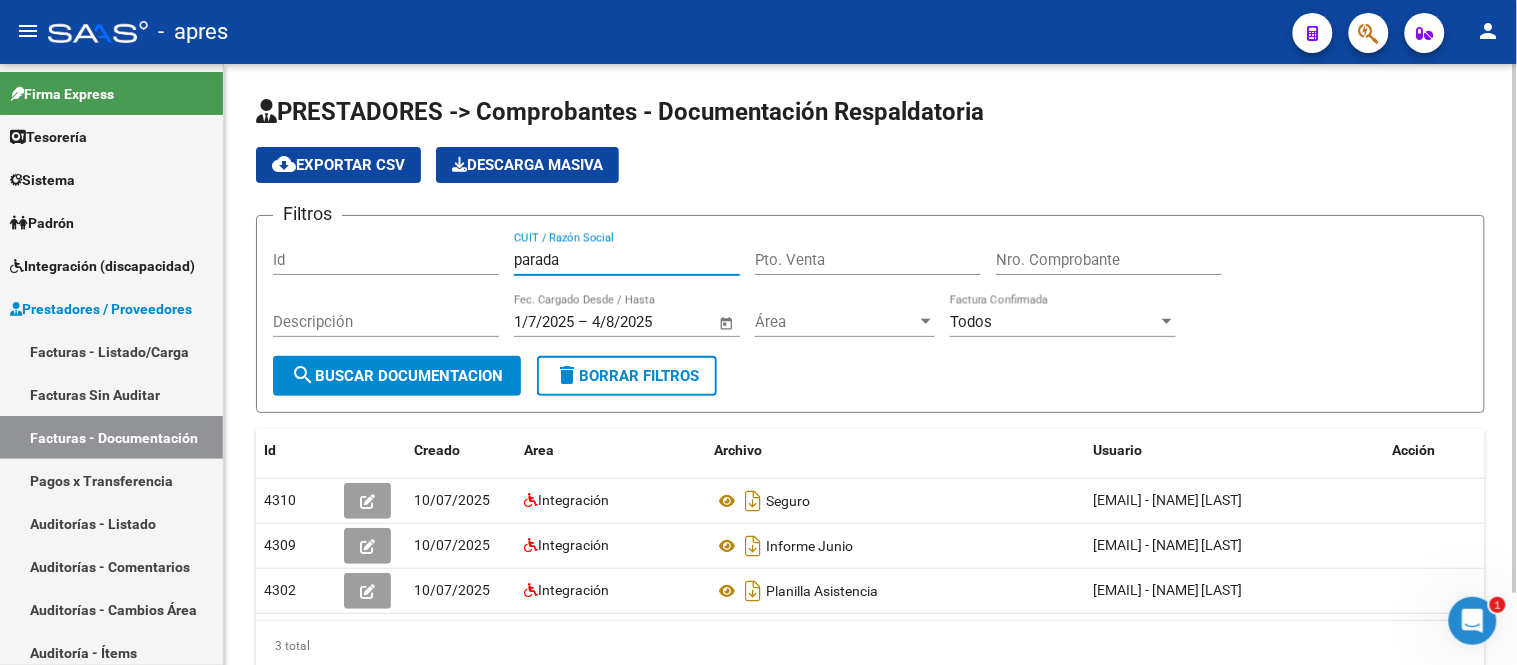 click on "parada" at bounding box center [627, 260] 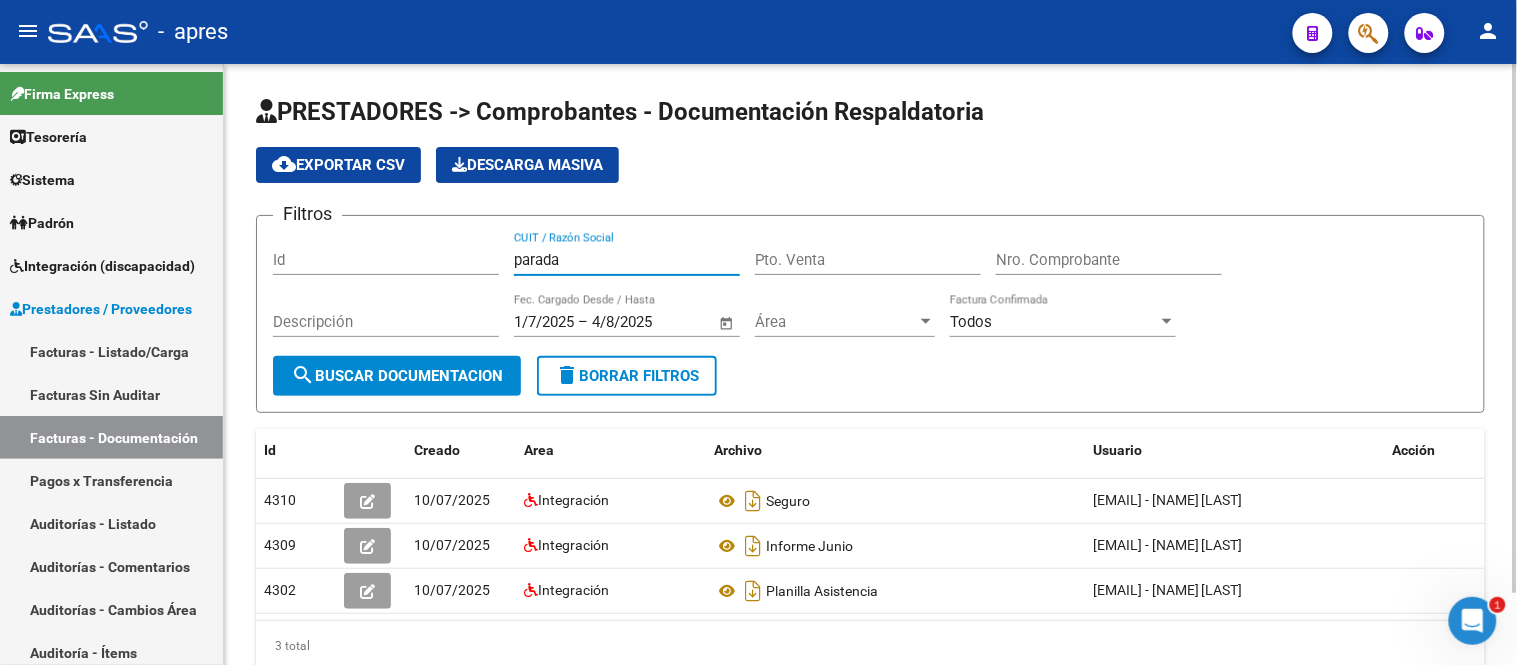 drag, startPoint x: 525, startPoint y: 263, endPoint x: 511, endPoint y: 262, distance: 14.035668 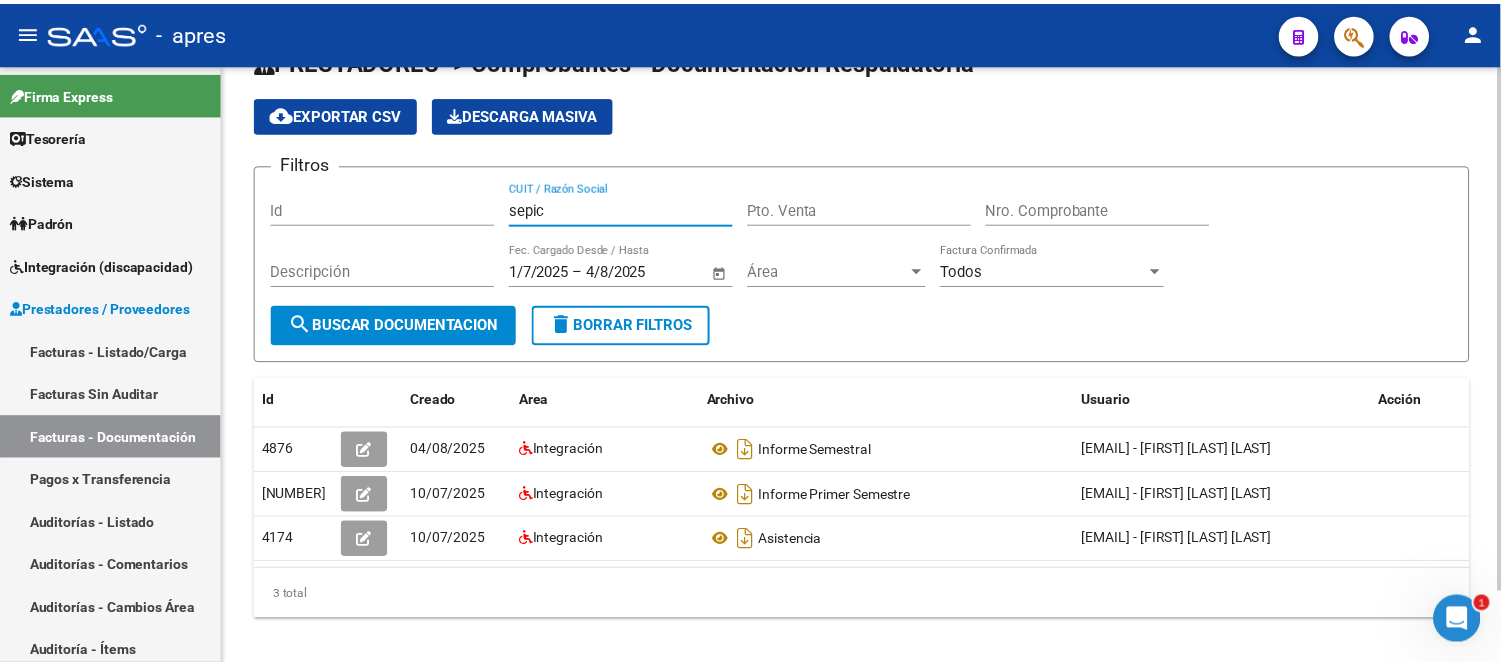 scroll, scrollTop: 83, scrollLeft: 0, axis: vertical 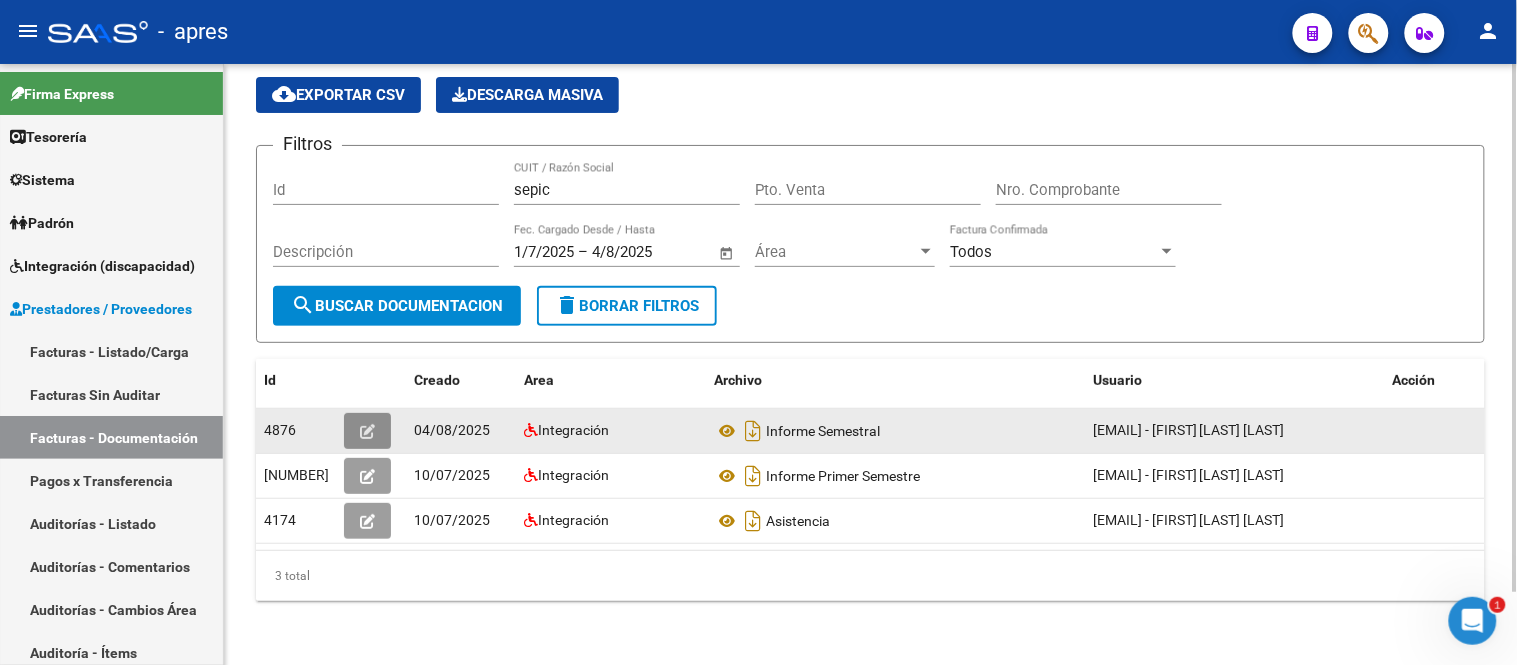 click 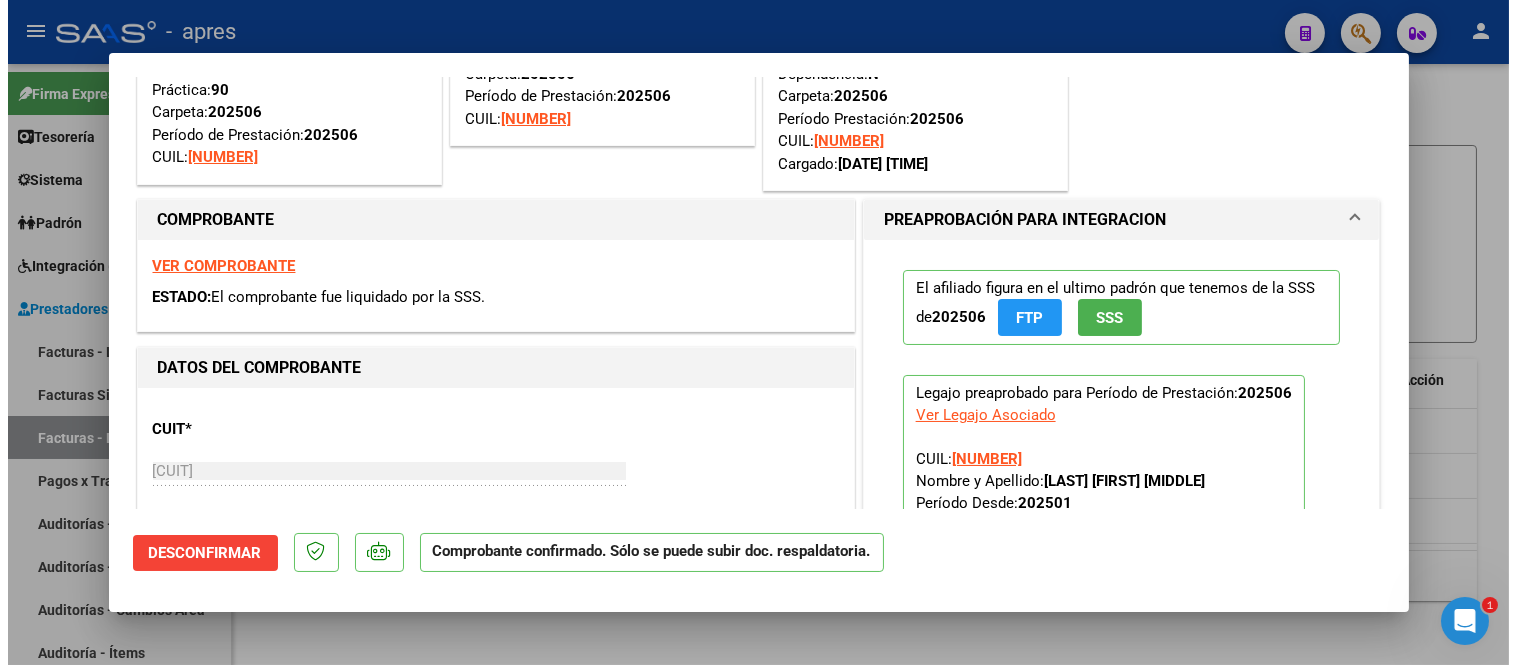 scroll, scrollTop: 222, scrollLeft: 0, axis: vertical 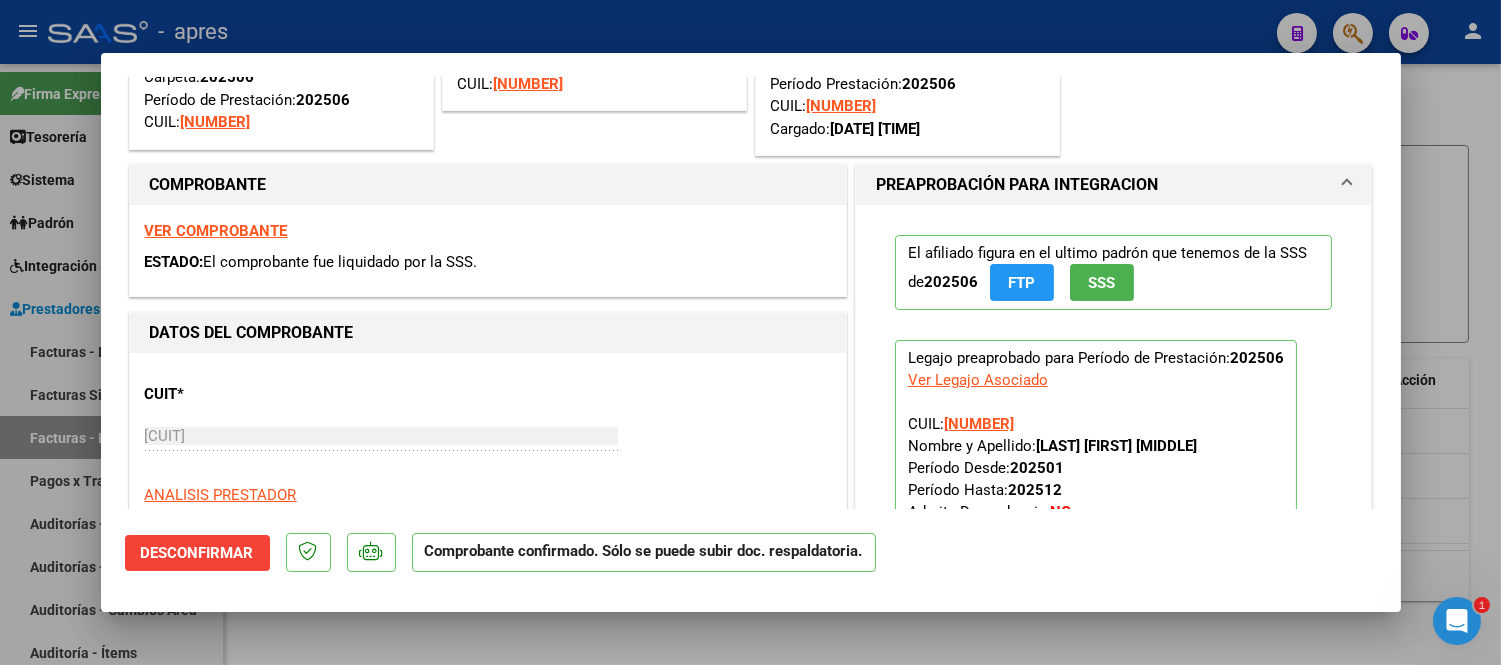 click at bounding box center [750, 332] 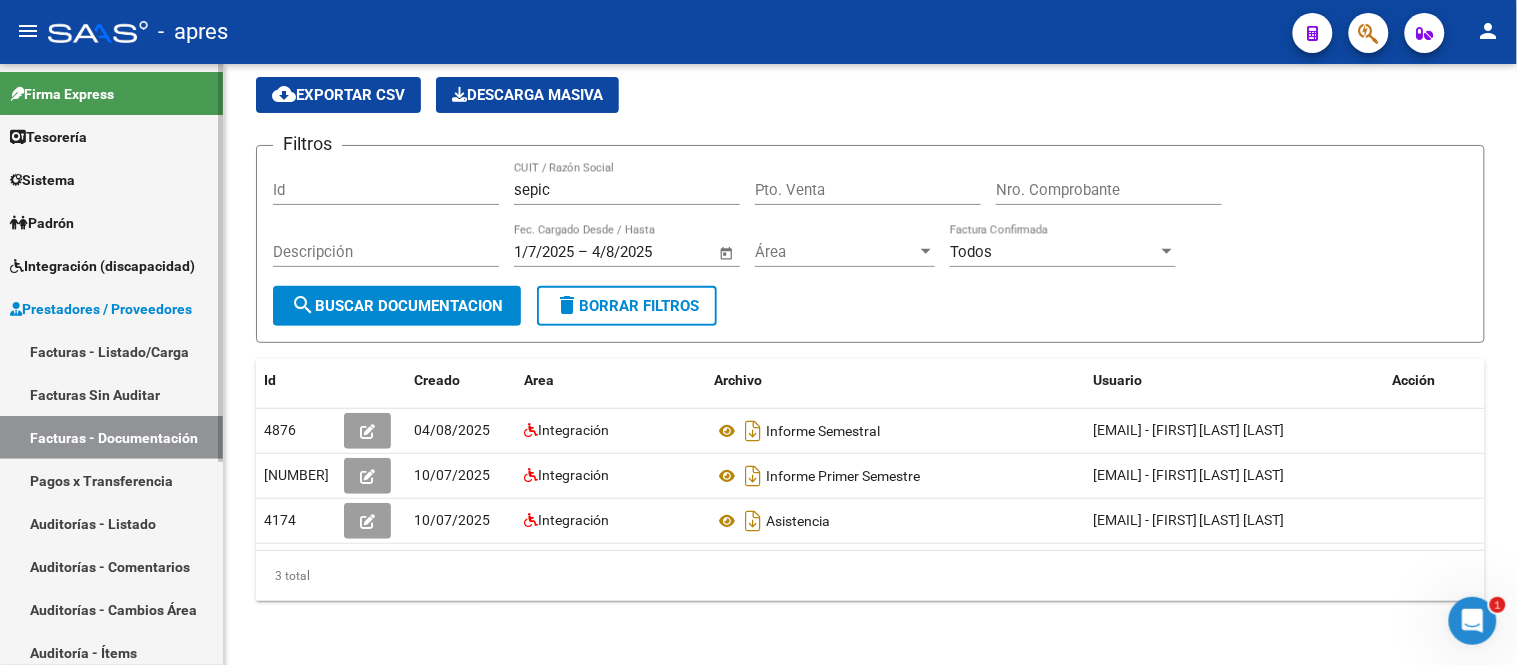 click on "Facturas - Listado/Carga" at bounding box center [111, 351] 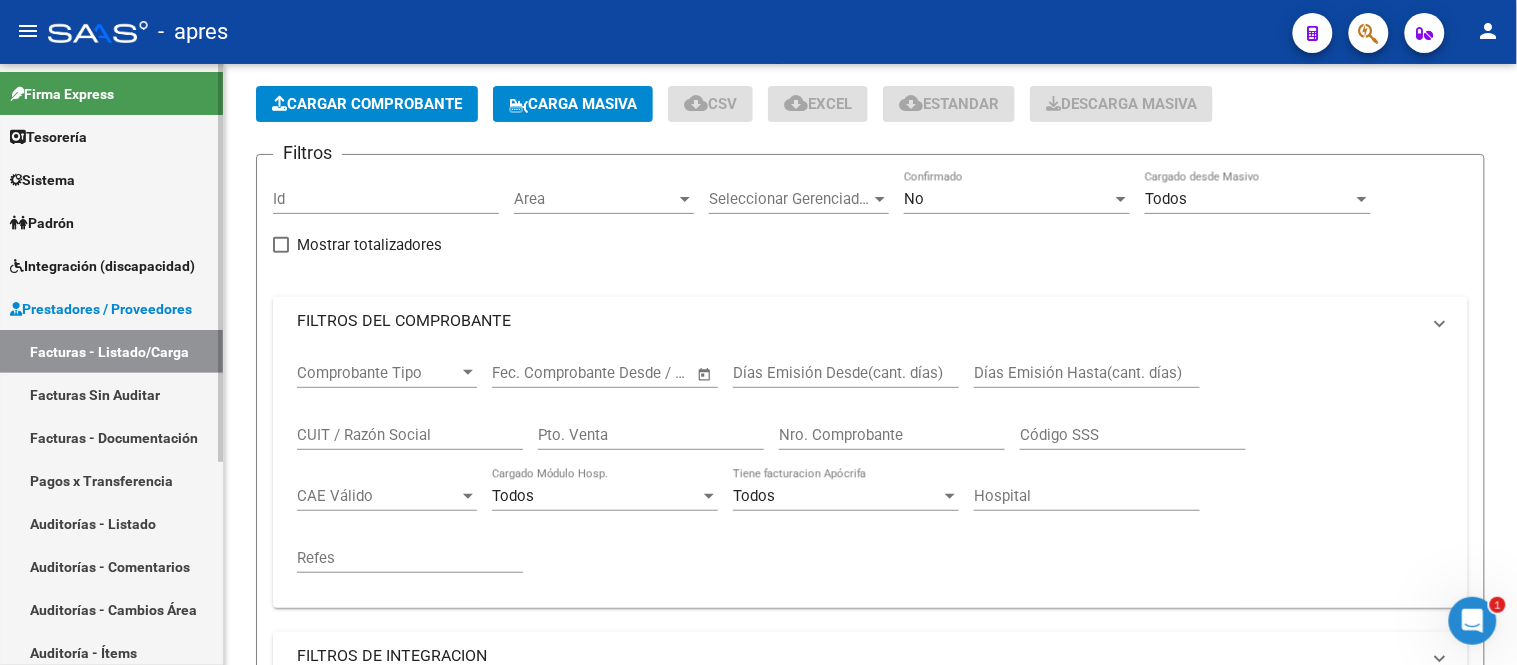 scroll, scrollTop: 0, scrollLeft: 0, axis: both 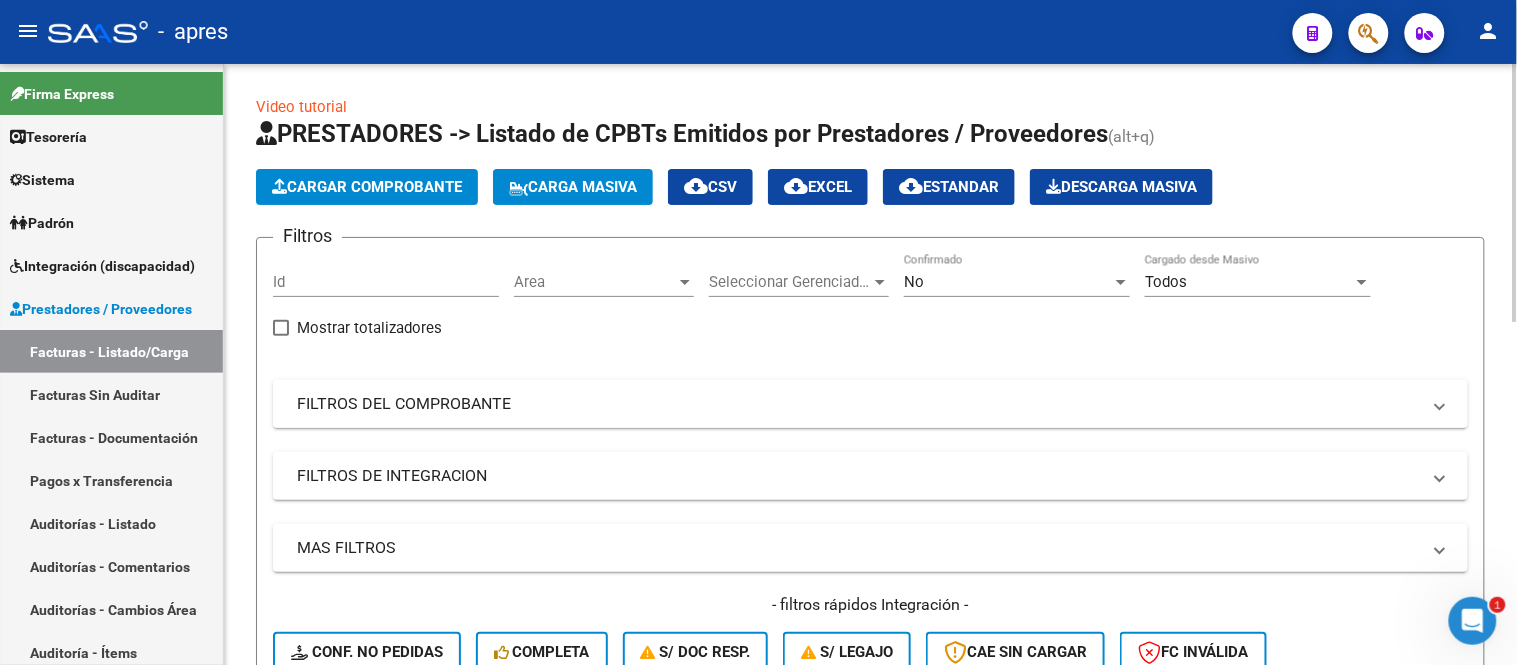 click on "FILTROS DEL COMPROBANTE" at bounding box center (858, 404) 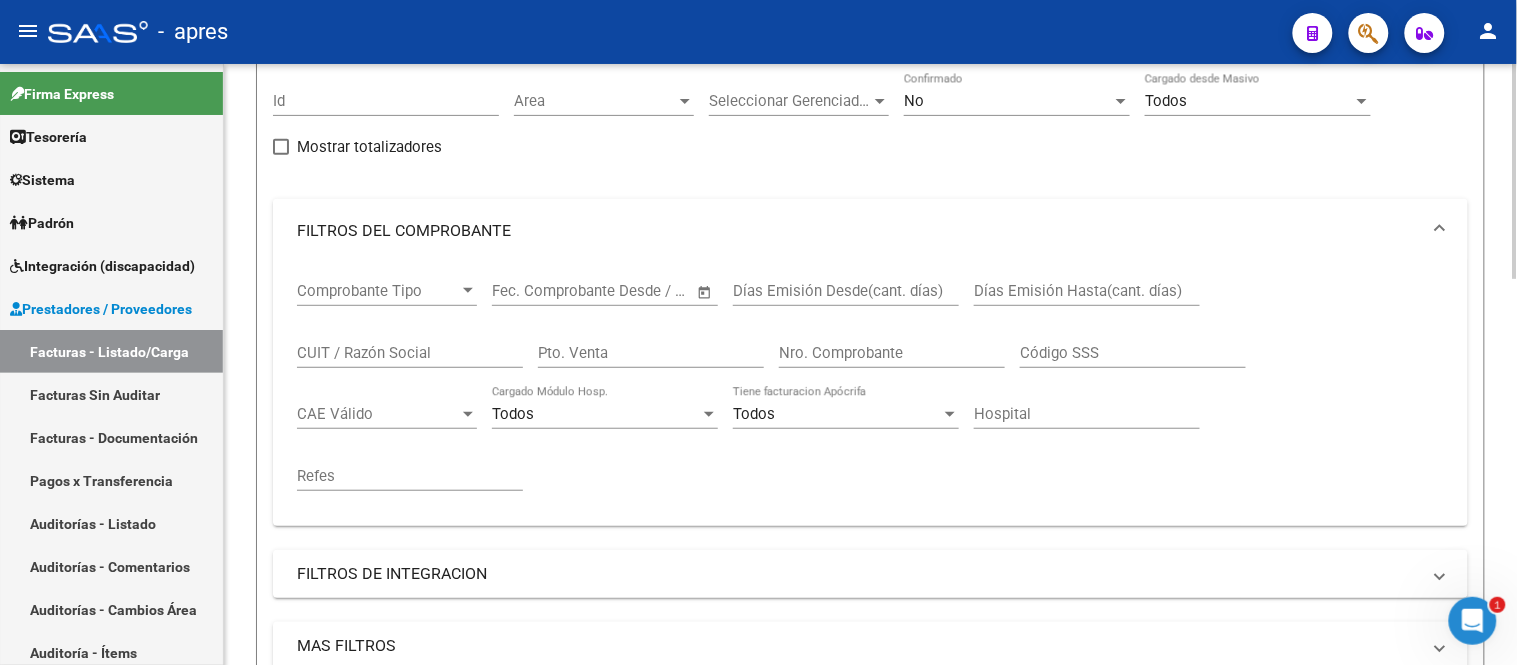 scroll, scrollTop: 222, scrollLeft: 0, axis: vertical 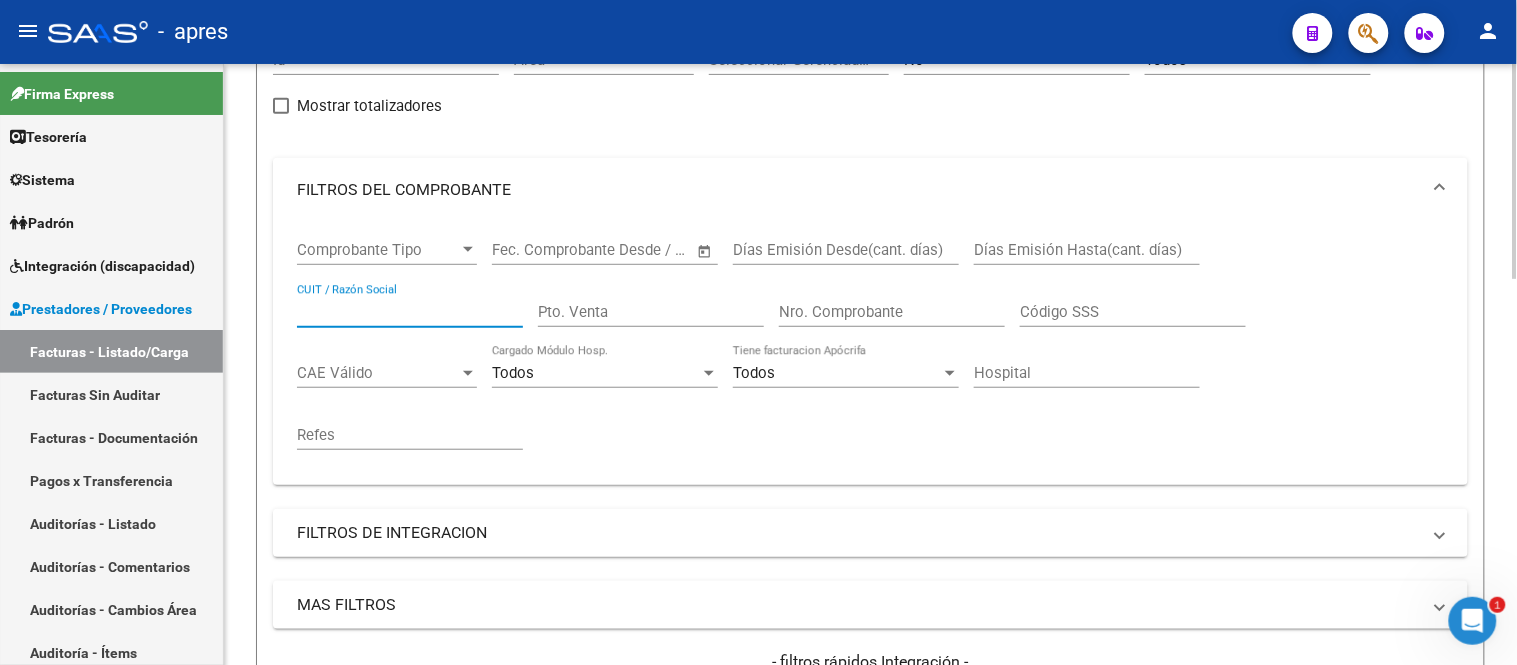 click on "CUIT / Razón Social" at bounding box center [410, 312] 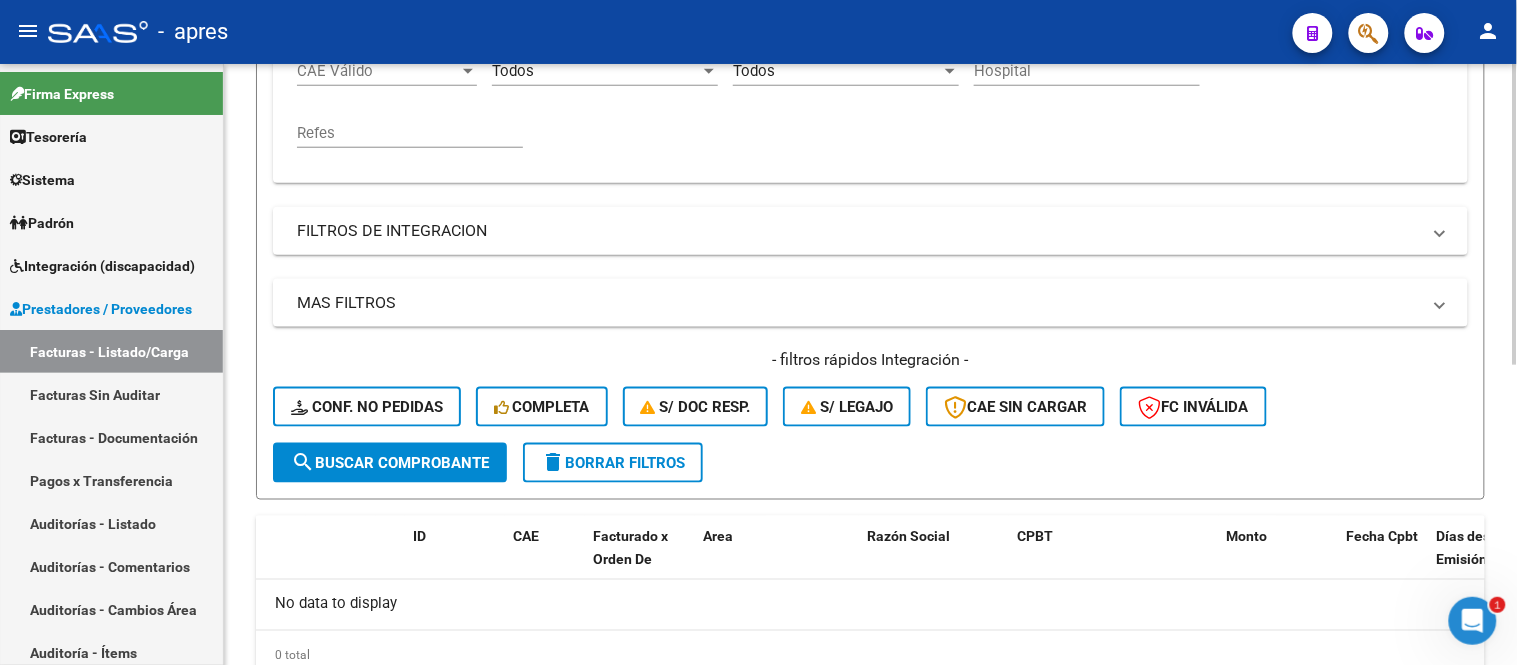 scroll, scrollTop: 490, scrollLeft: 0, axis: vertical 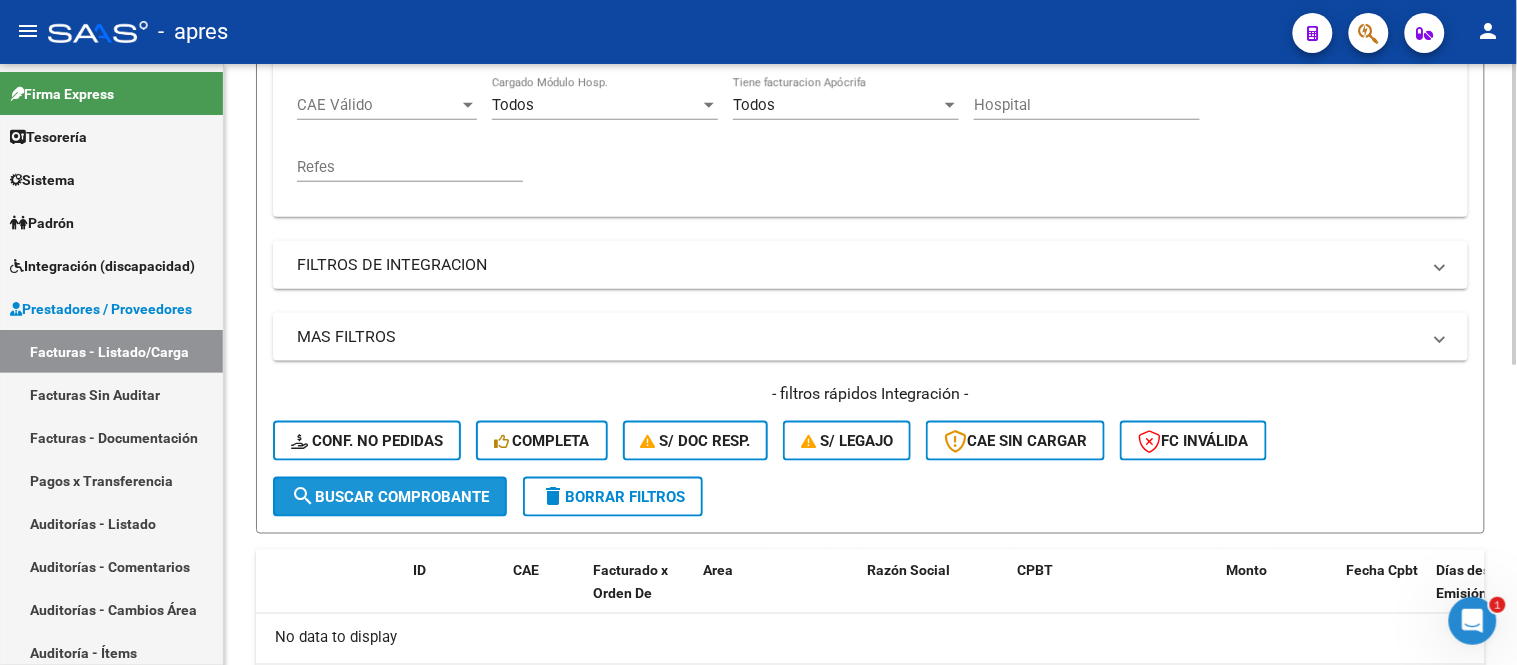 click on "search  Buscar Comprobante" 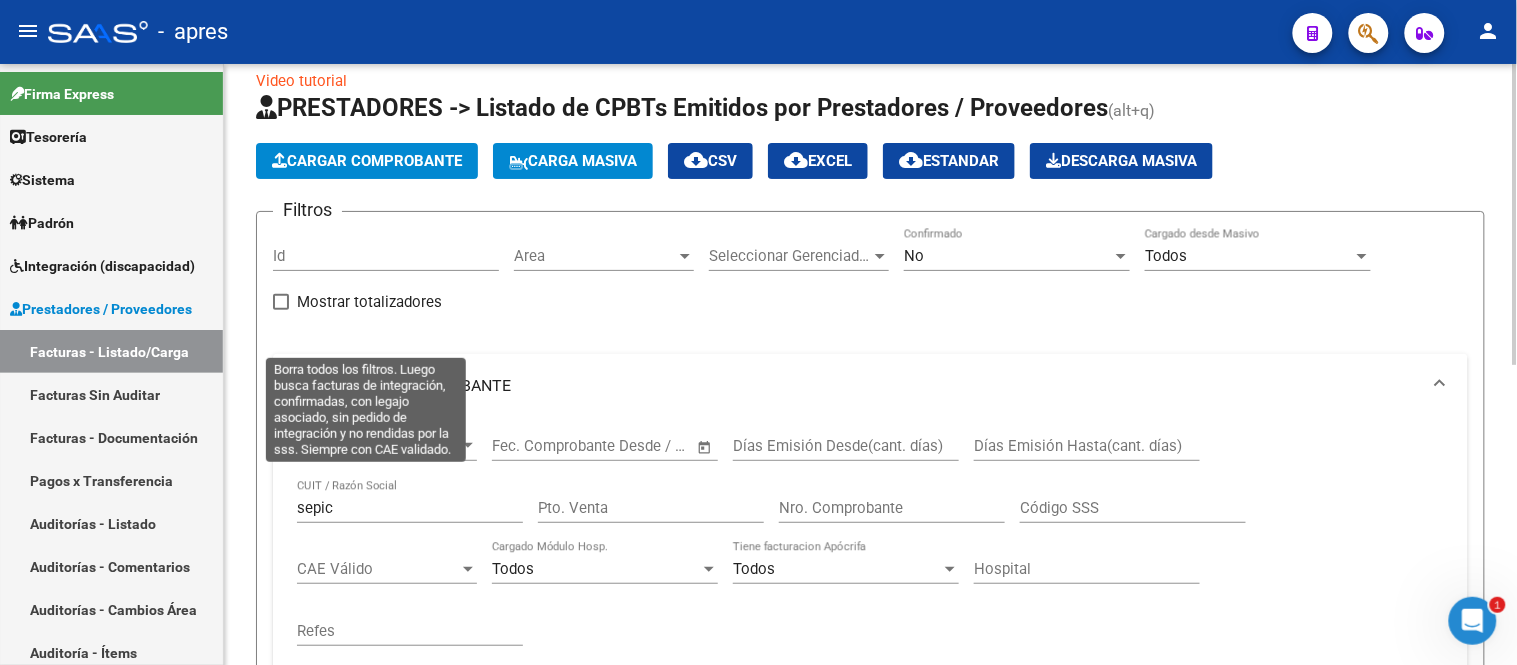 scroll, scrollTop: 0, scrollLeft: 0, axis: both 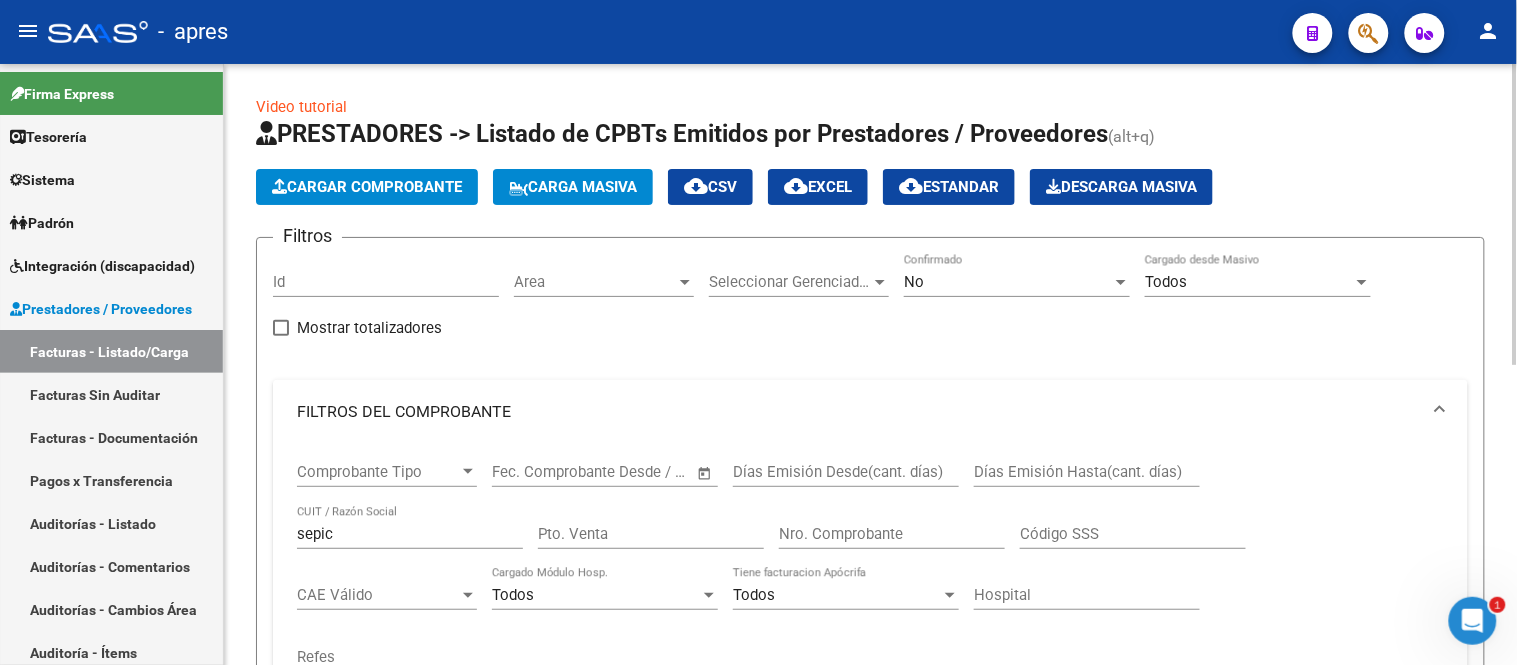 click on "Area" at bounding box center [595, 282] 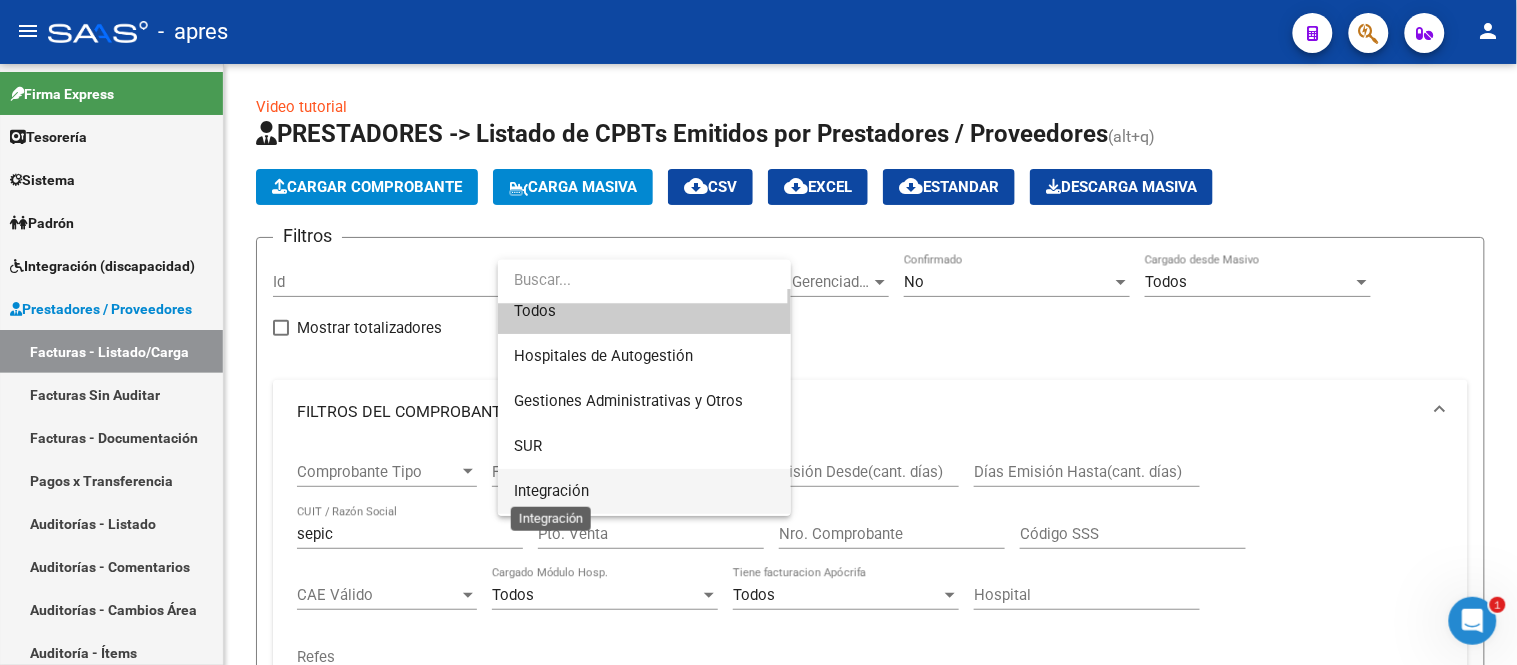 click on "Integración" at bounding box center (551, 491) 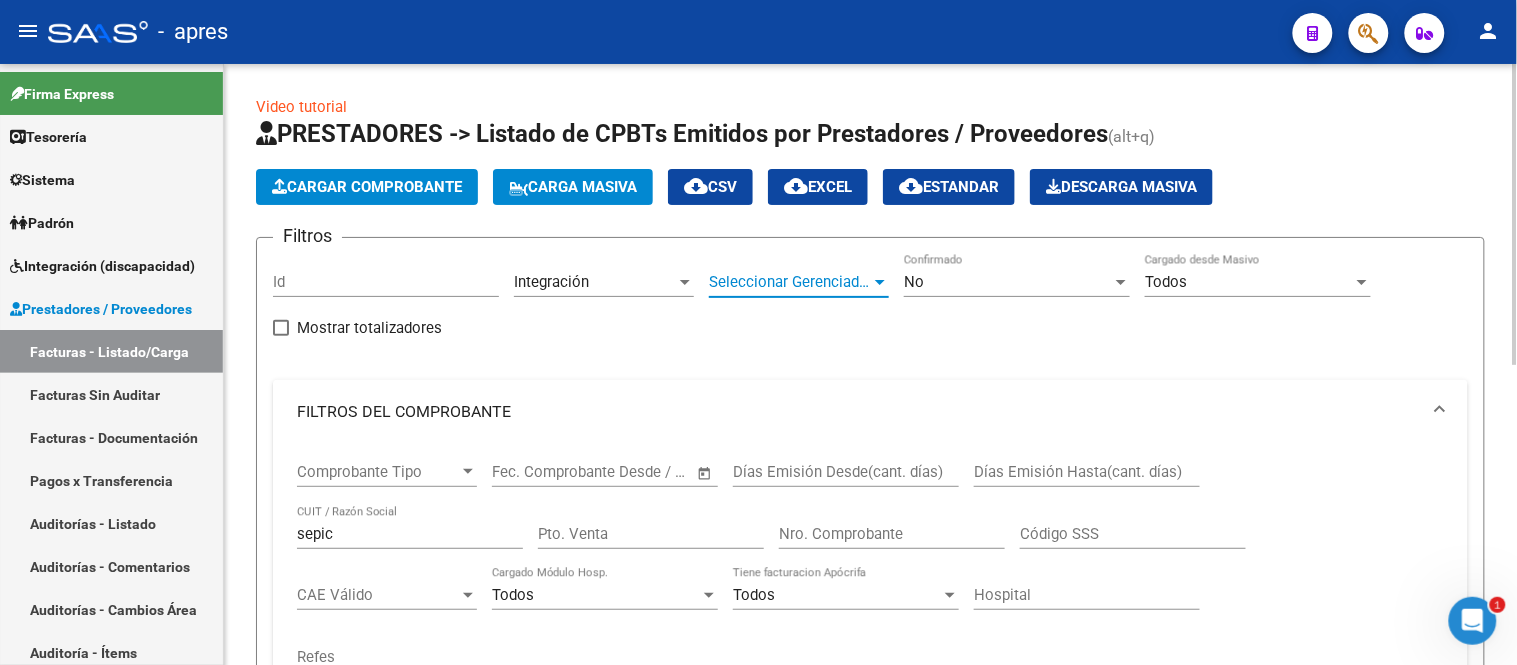 click on "Seleccionar Gerenciador" at bounding box center [790, 282] 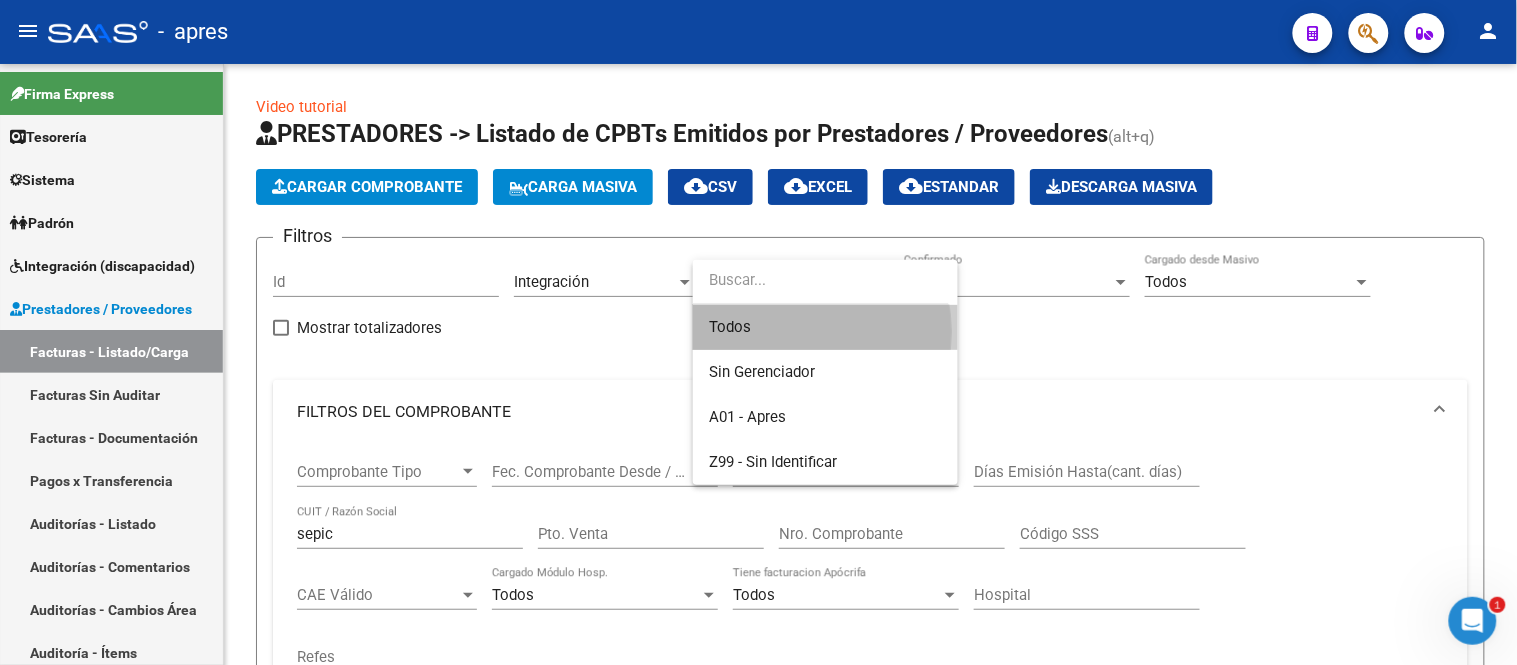 click on "Todos" at bounding box center [825, 327] 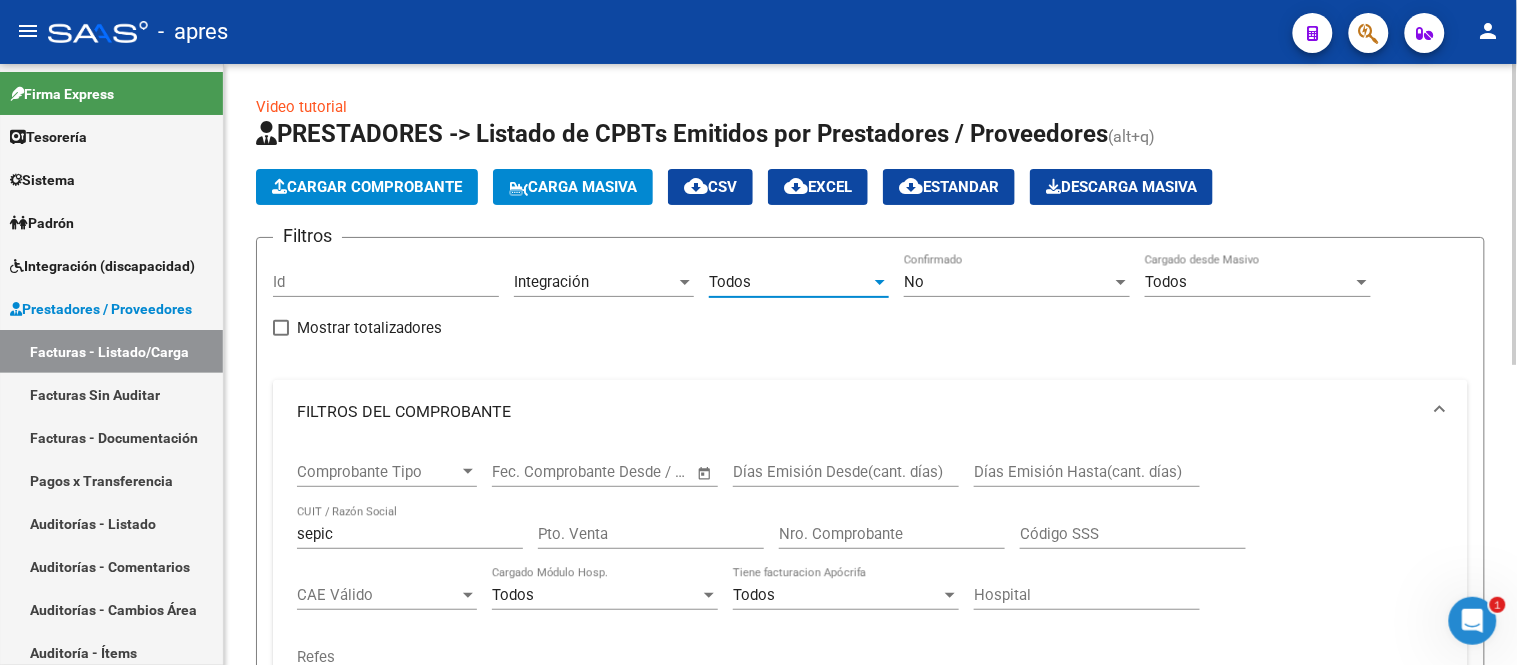 click on "No" at bounding box center (1008, 282) 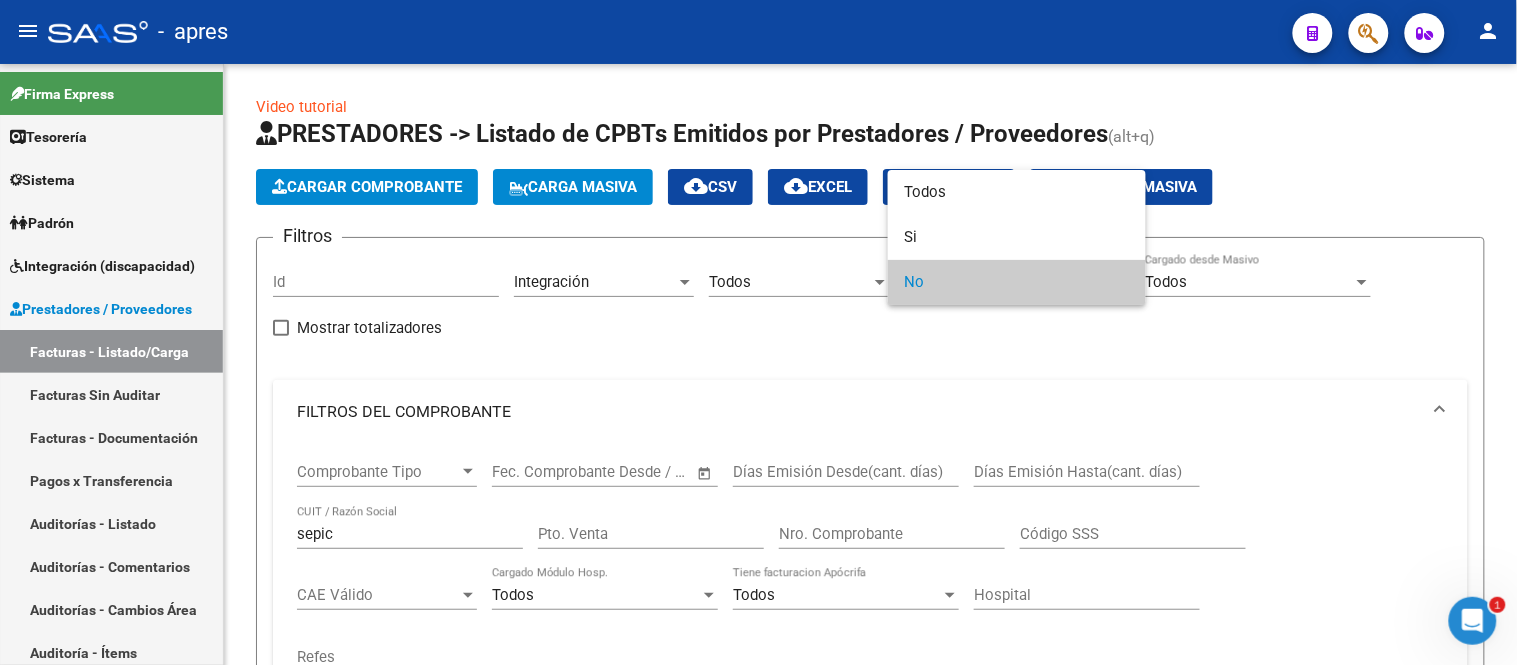 click at bounding box center [758, 332] 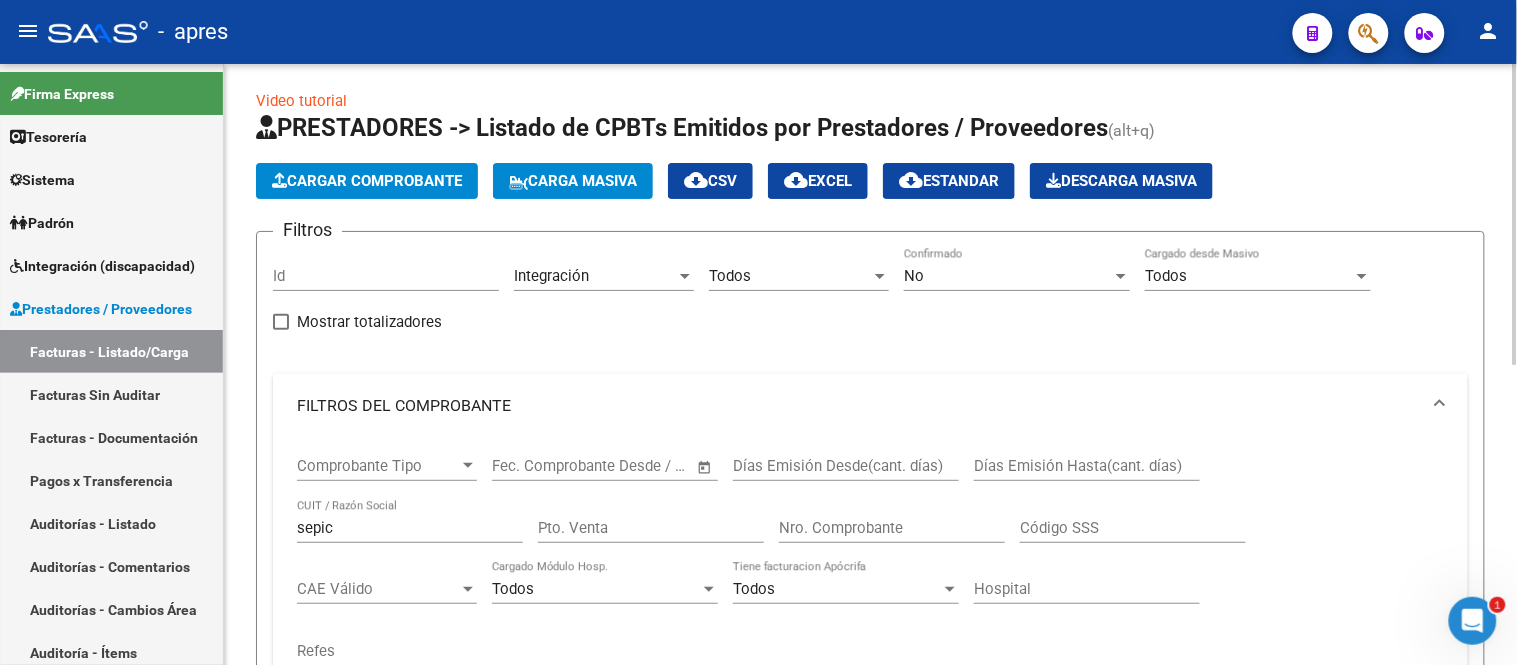 scroll, scrollTop: 0, scrollLeft: 0, axis: both 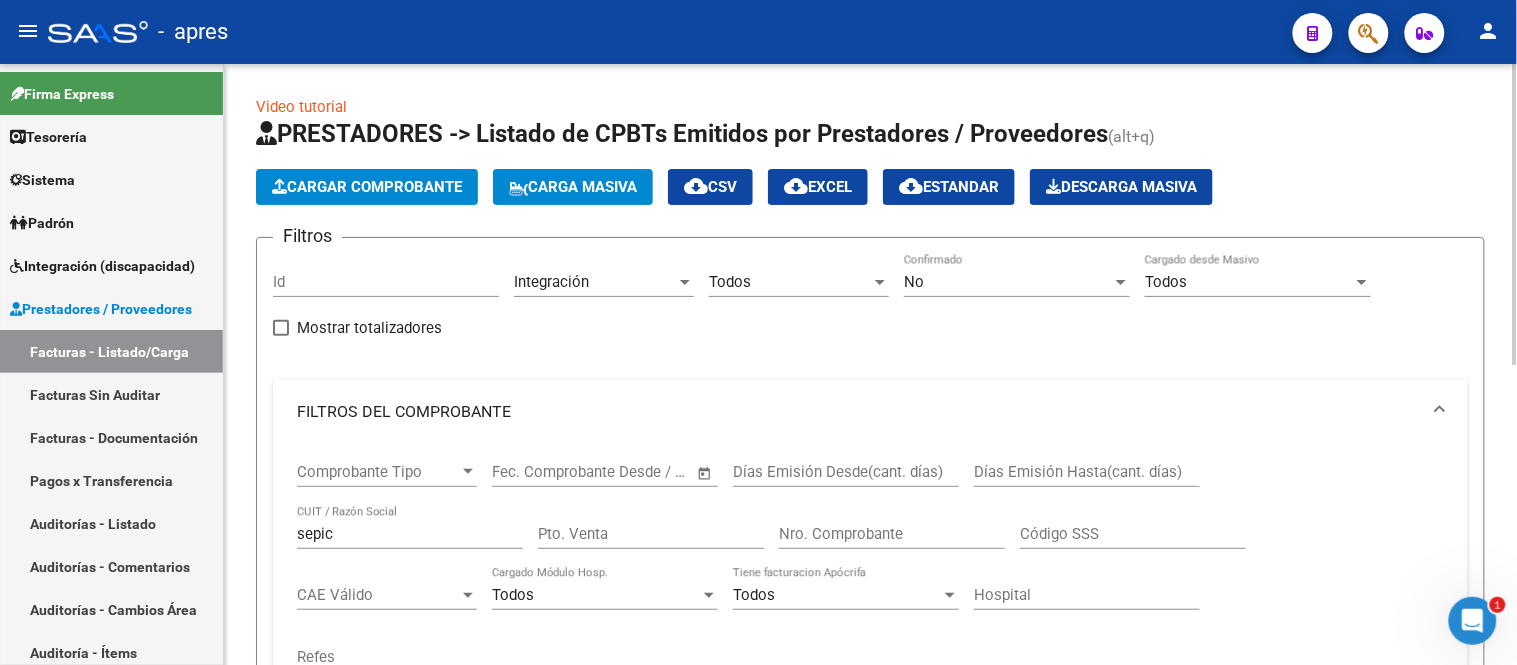 click on "No" at bounding box center [1008, 282] 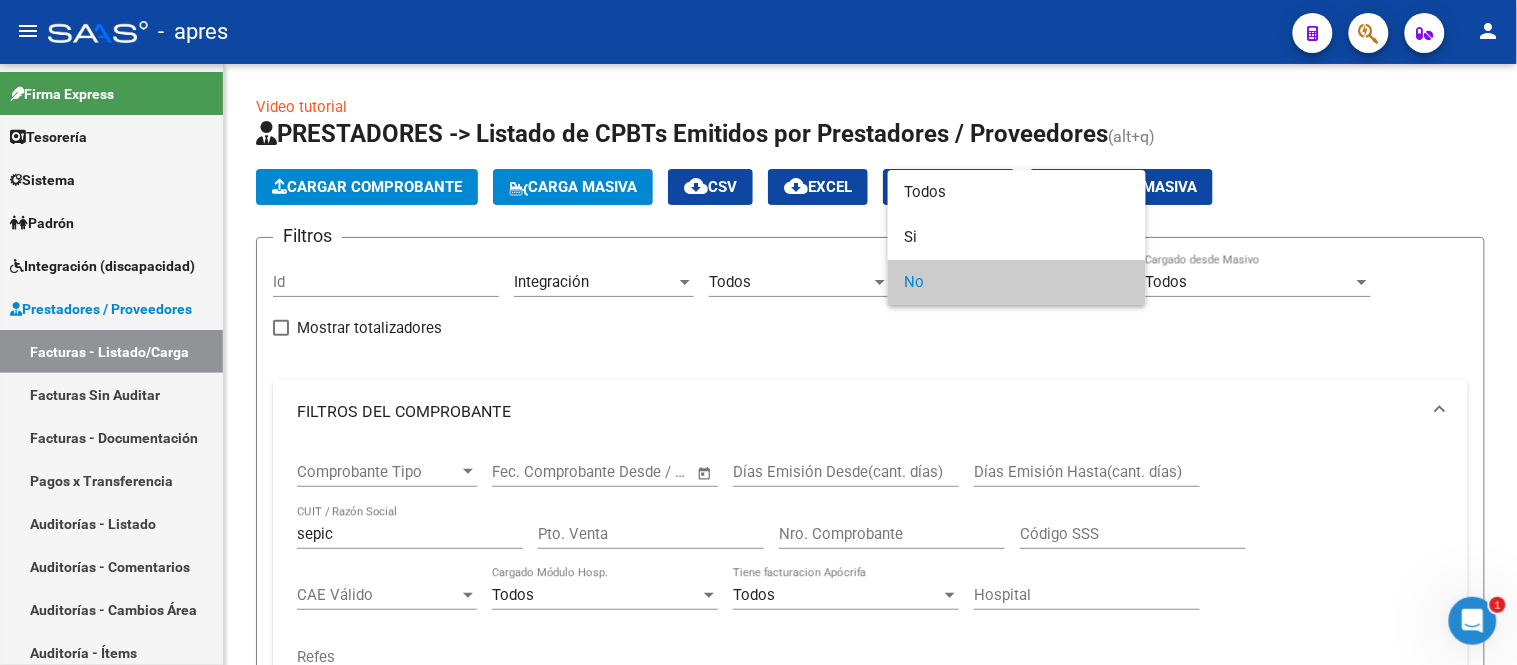 click at bounding box center (758, 332) 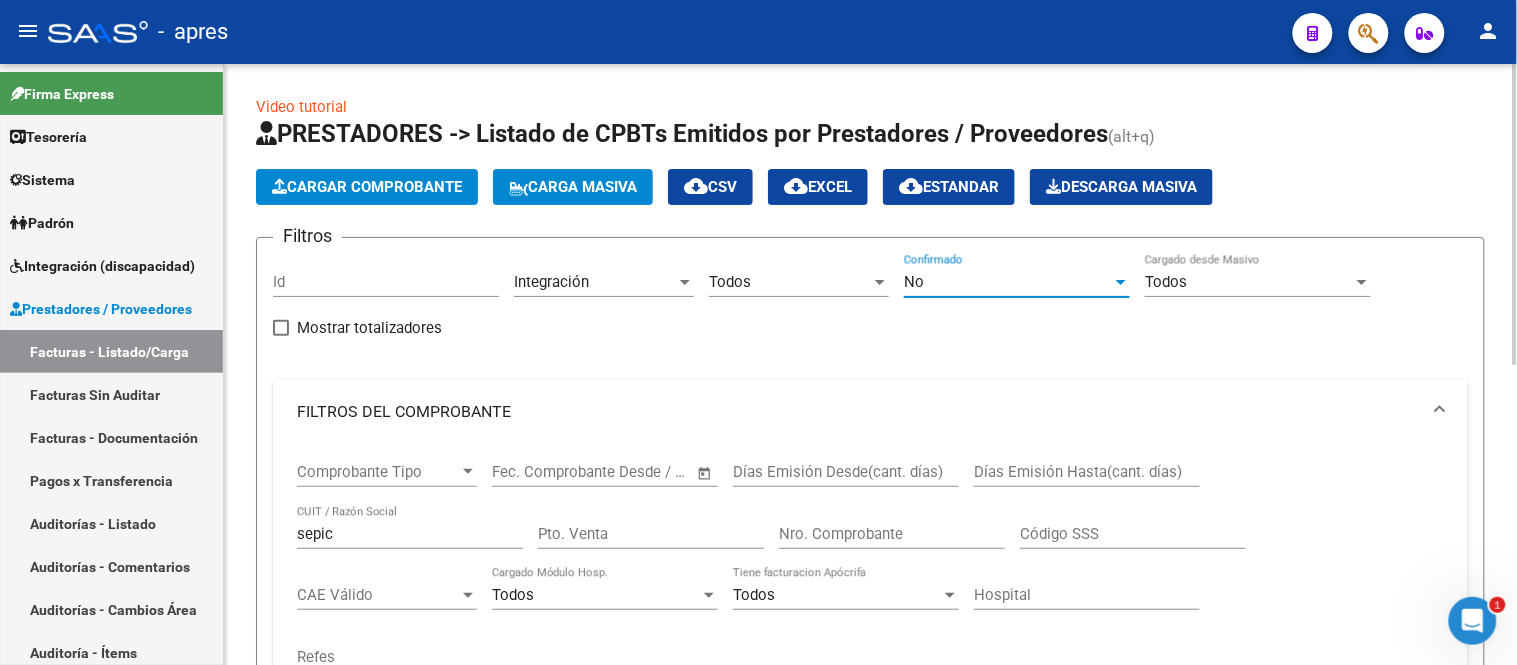 click on "No" at bounding box center [914, 282] 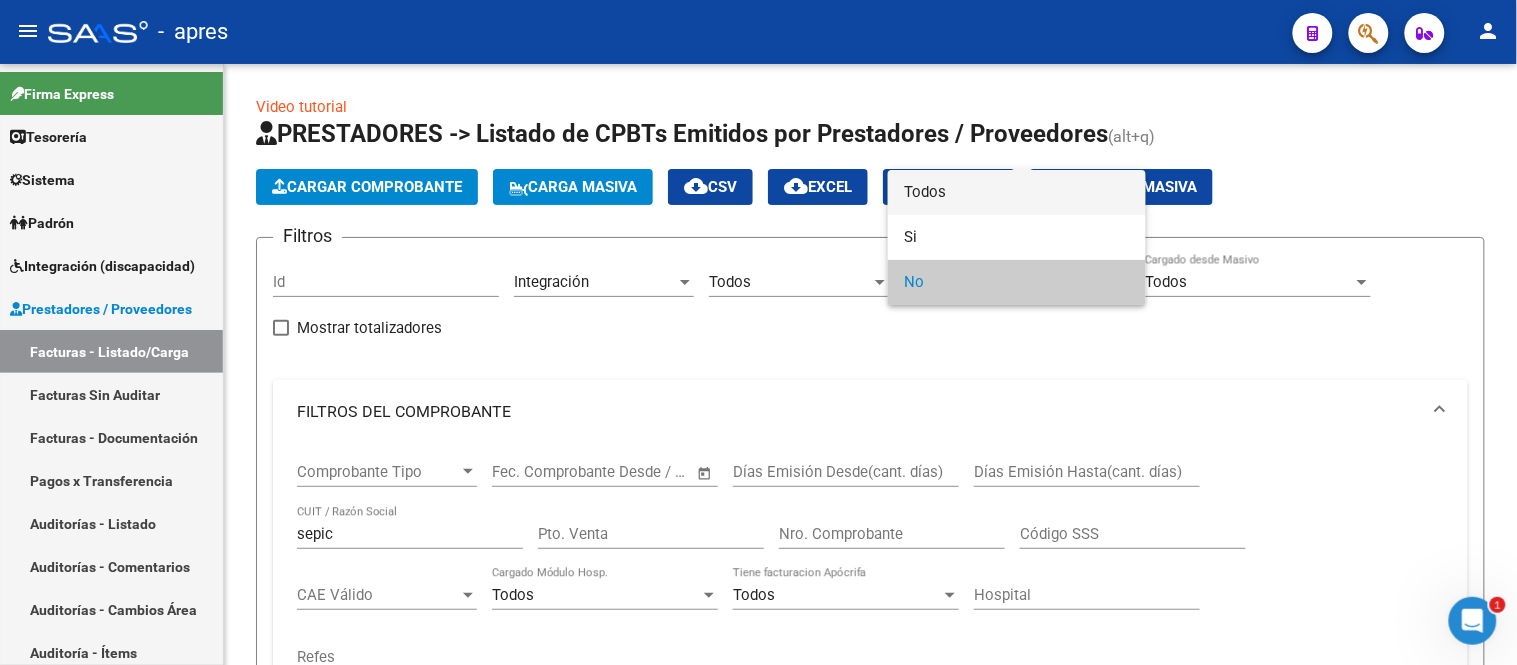 click on "Todos" at bounding box center (1017, 192) 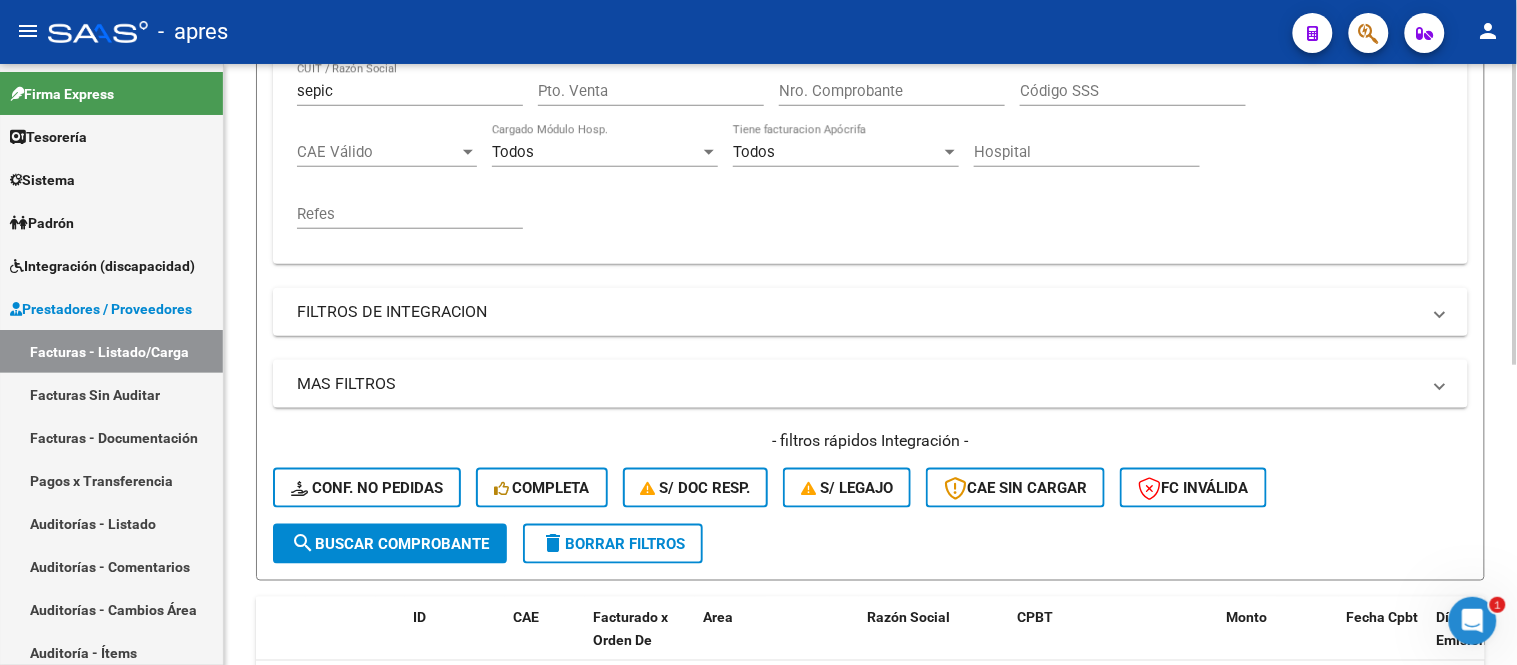 scroll, scrollTop: 444, scrollLeft: 0, axis: vertical 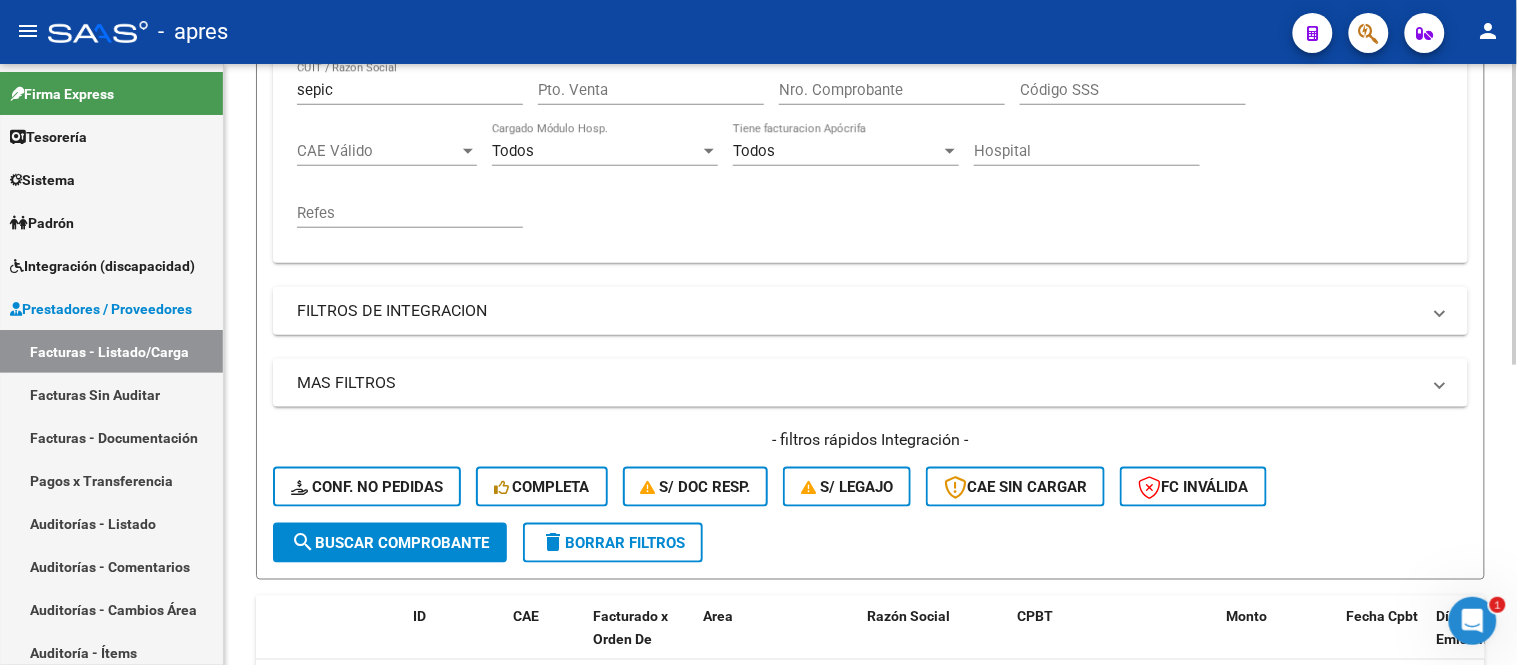 click on "search  Buscar Comprobante" 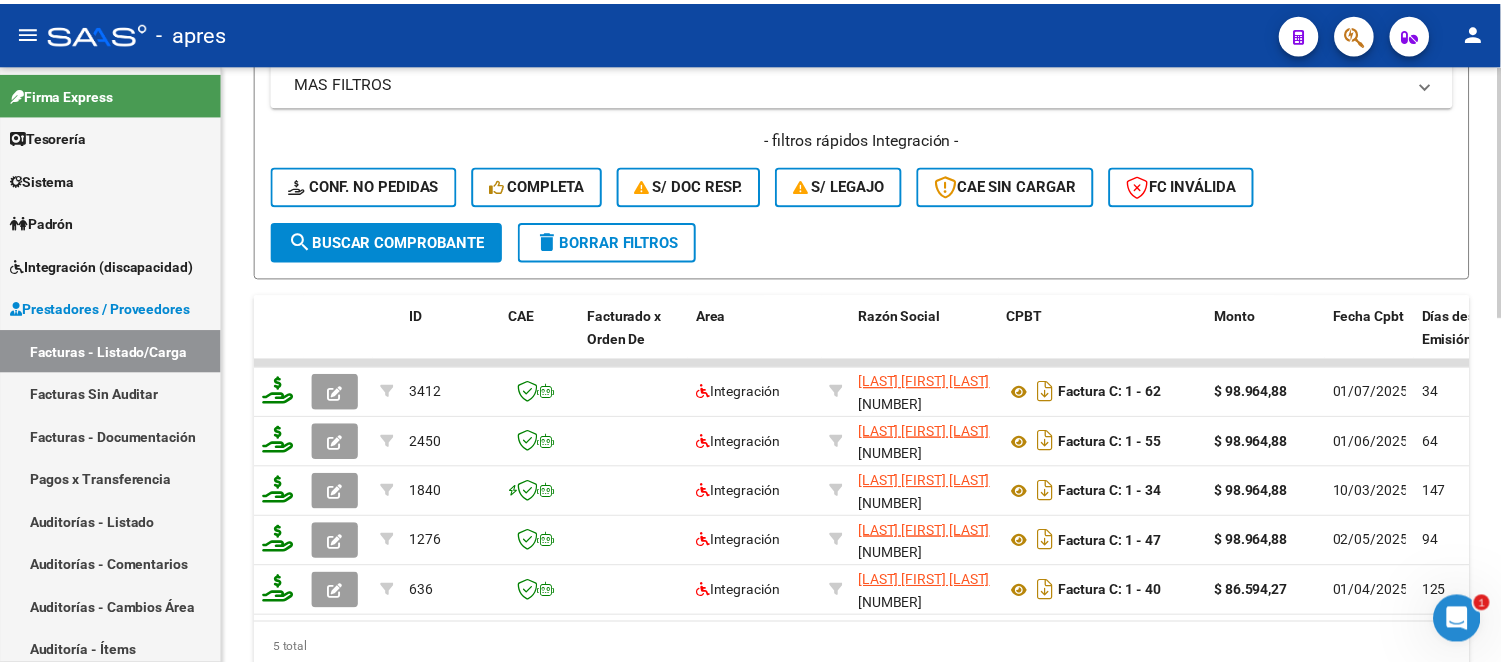 scroll, scrollTop: 777, scrollLeft: 0, axis: vertical 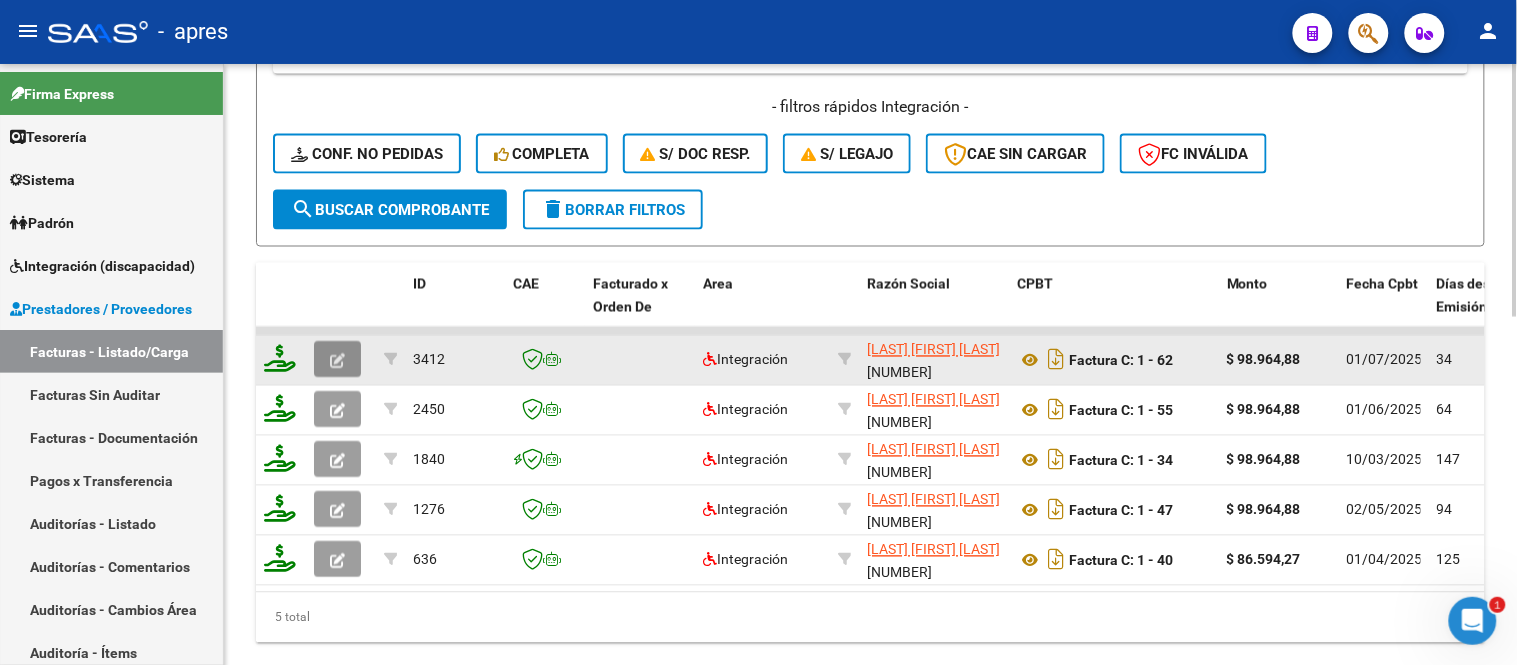 click 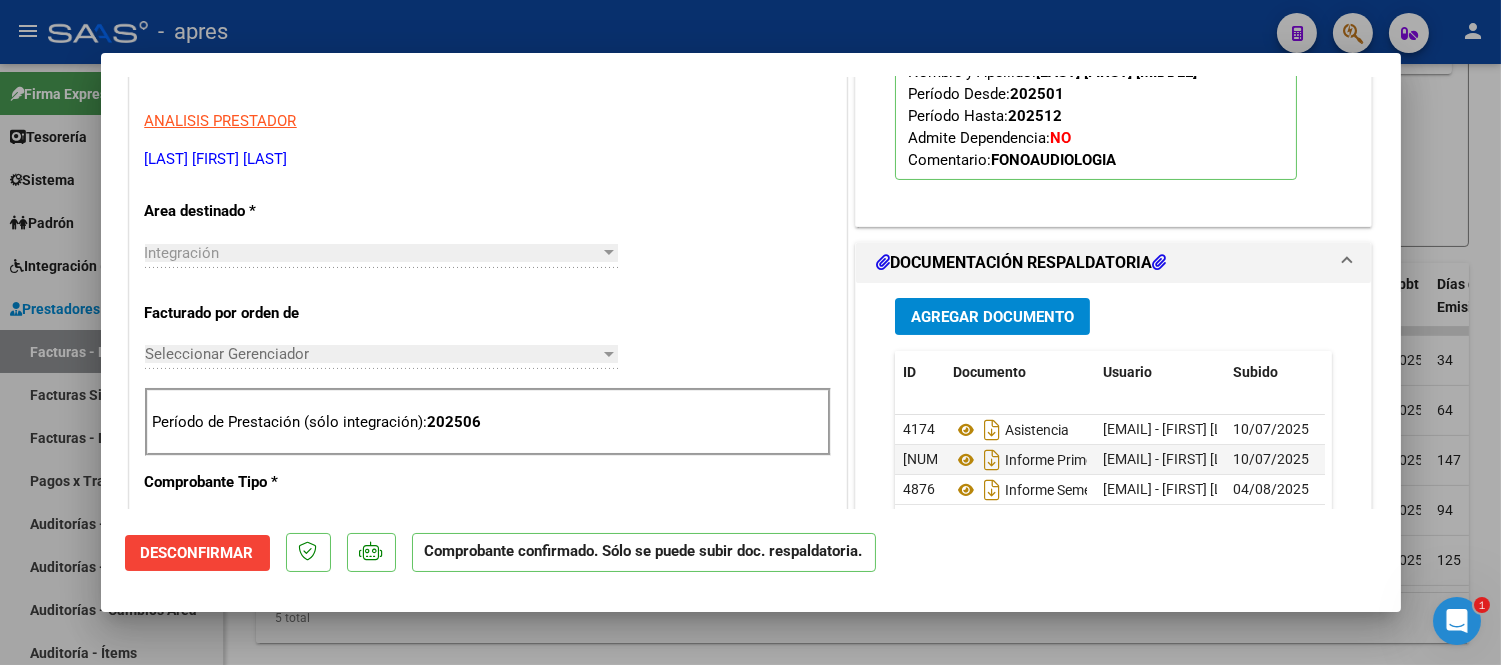 scroll, scrollTop: 666, scrollLeft: 0, axis: vertical 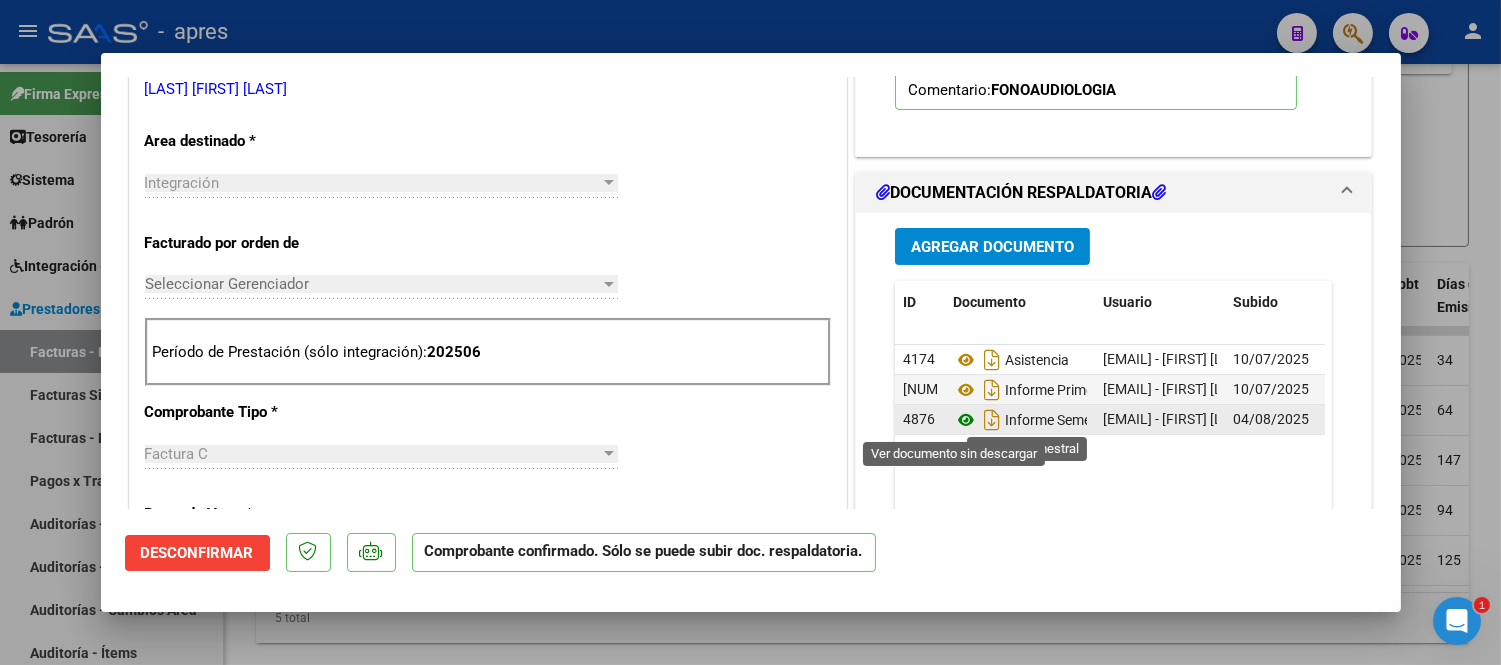 click 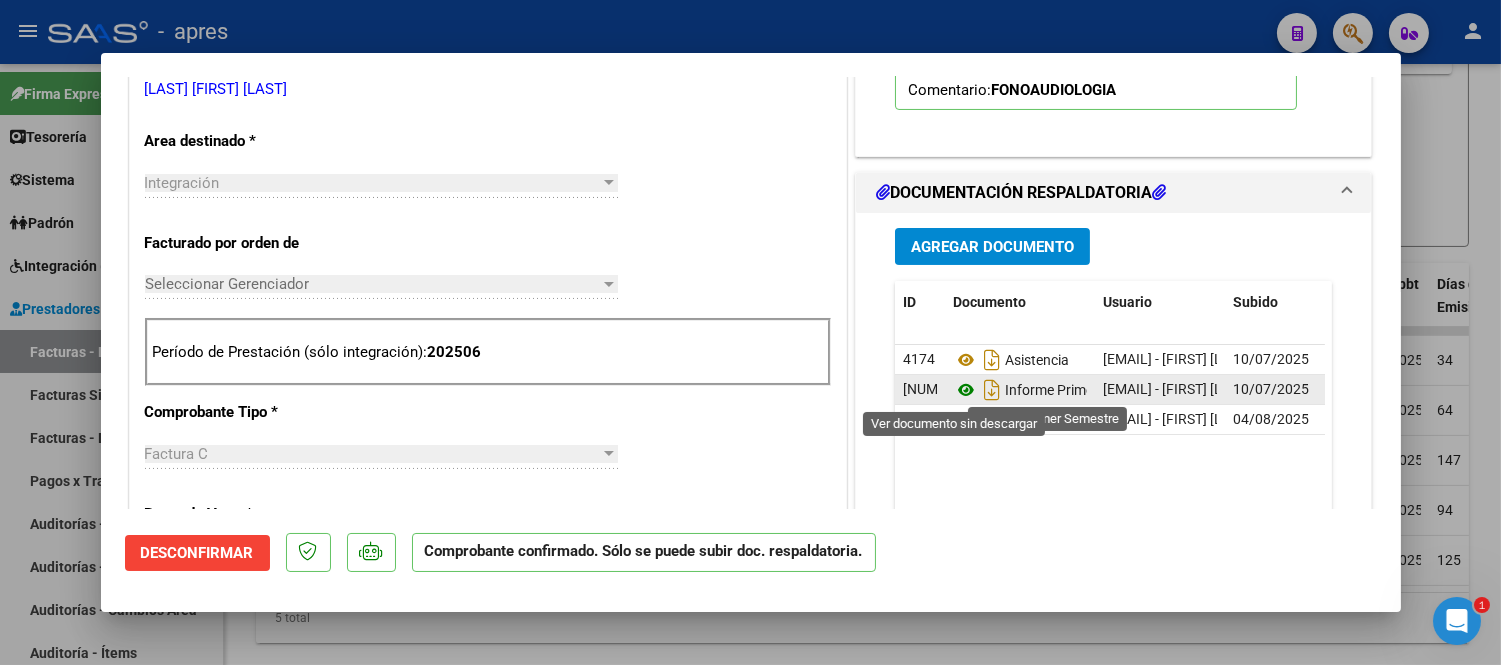 click 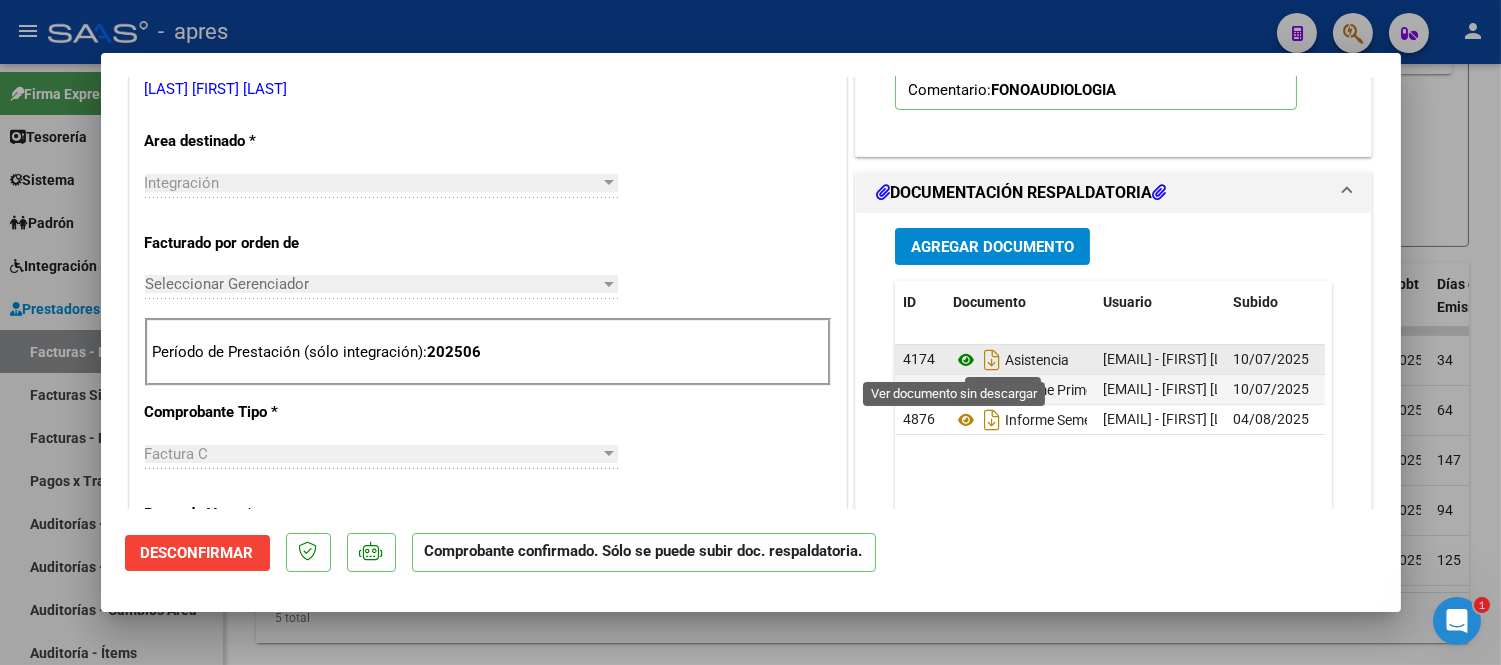 click 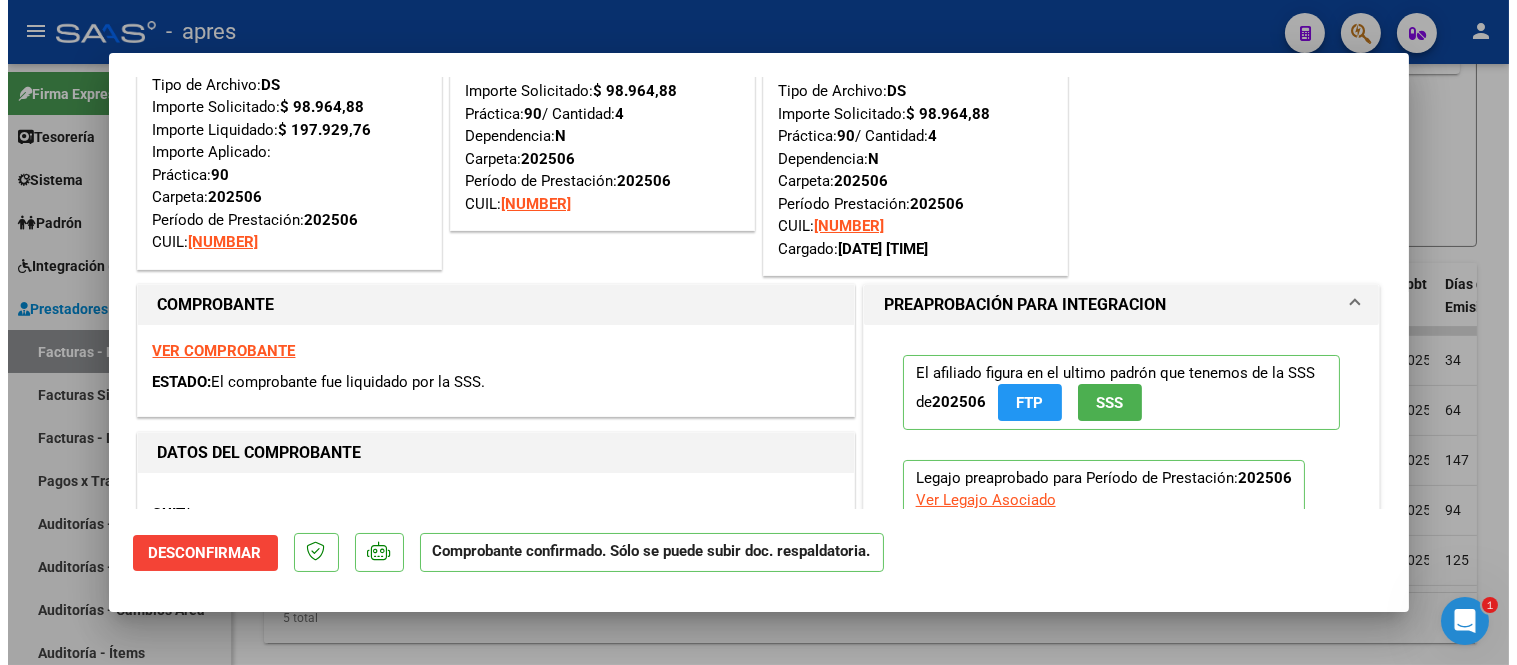 scroll, scrollTop: 0, scrollLeft: 0, axis: both 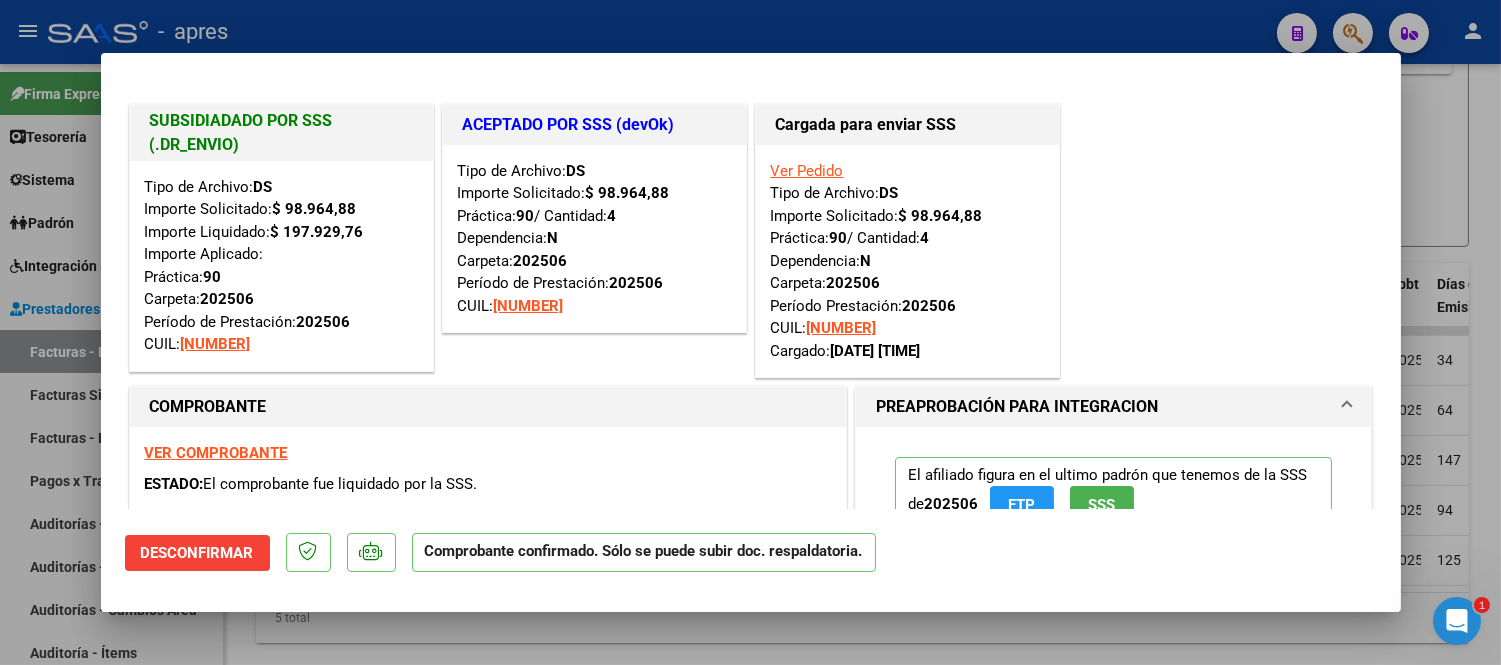 click at bounding box center (750, 332) 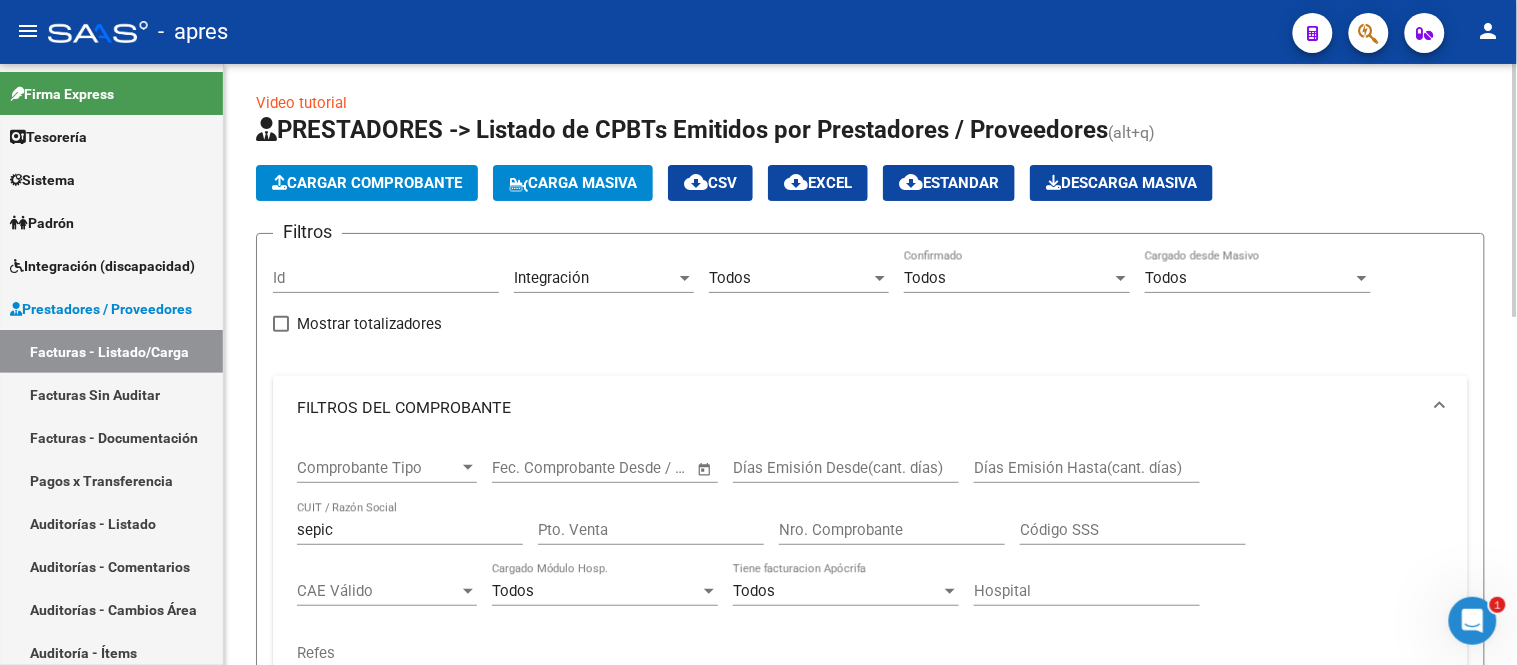 scroll, scrollTop: 0, scrollLeft: 0, axis: both 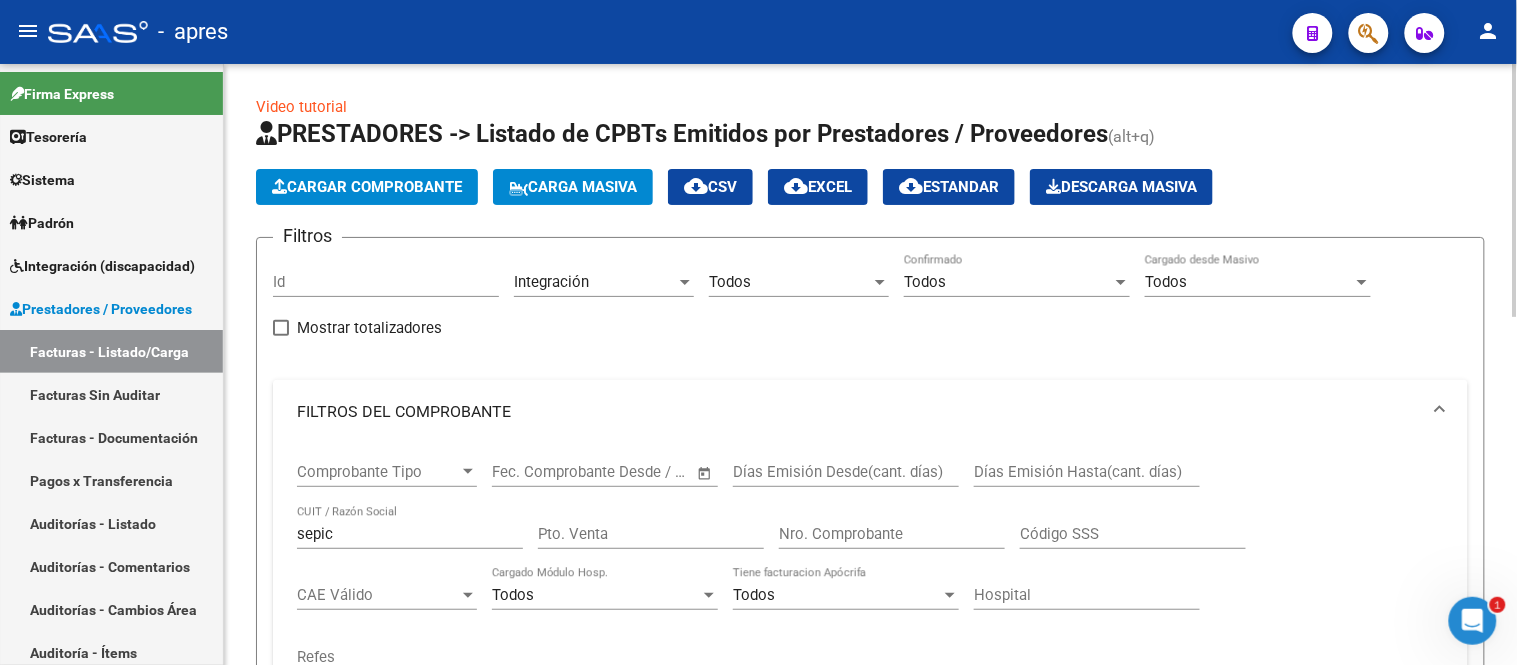 click on "sepic" at bounding box center [410, 534] 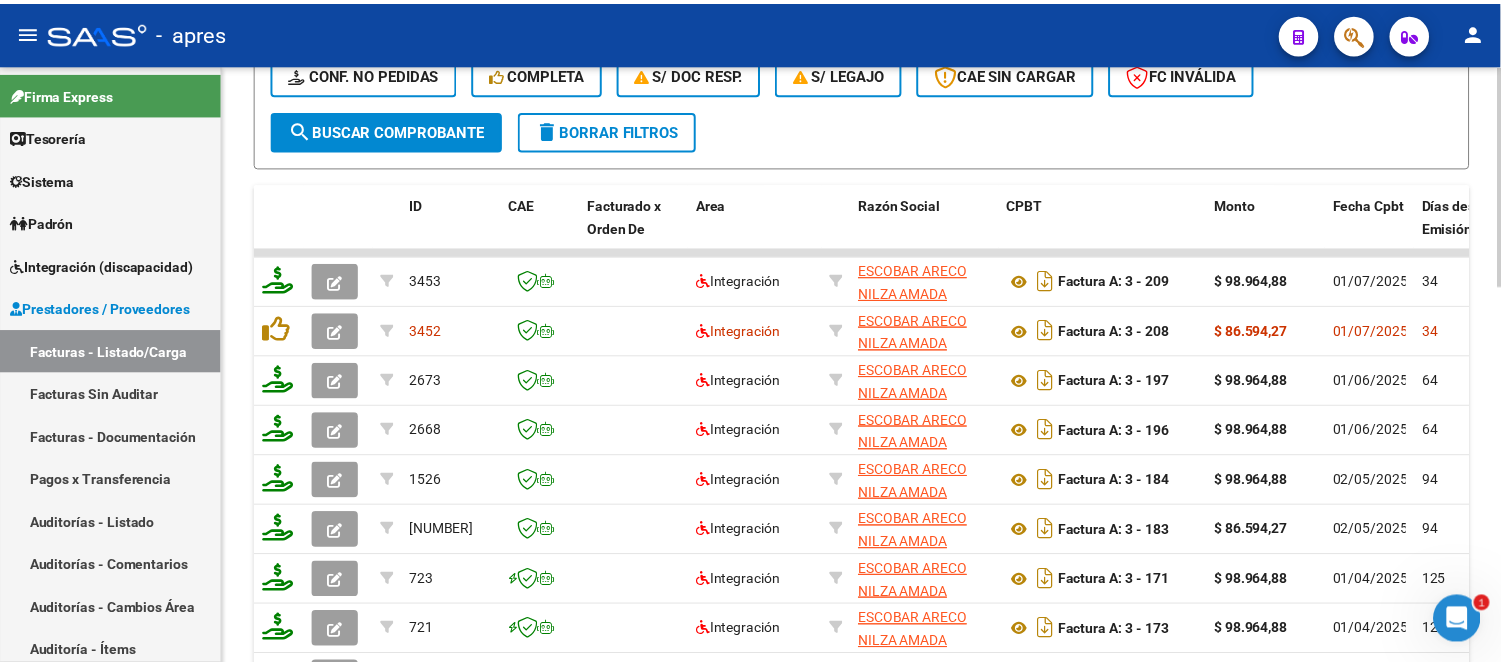 scroll, scrollTop: 888, scrollLeft: 0, axis: vertical 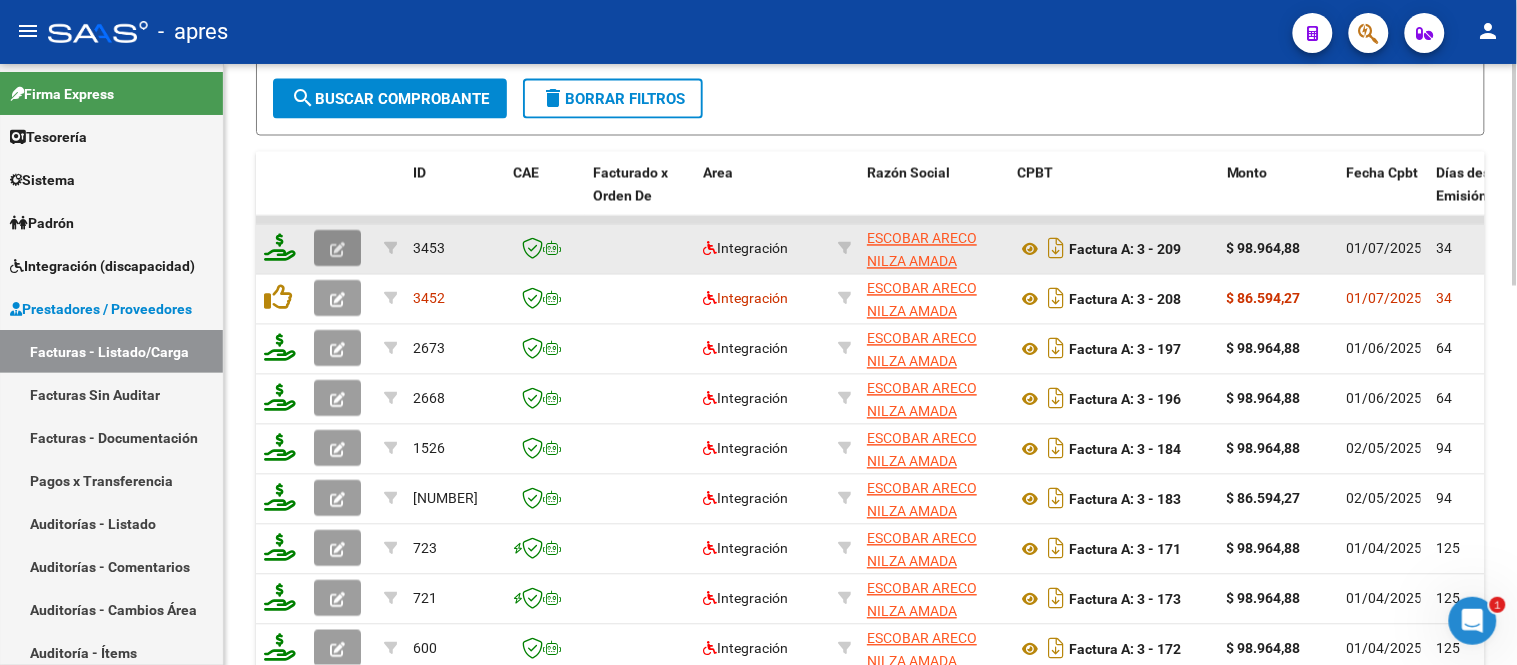 click 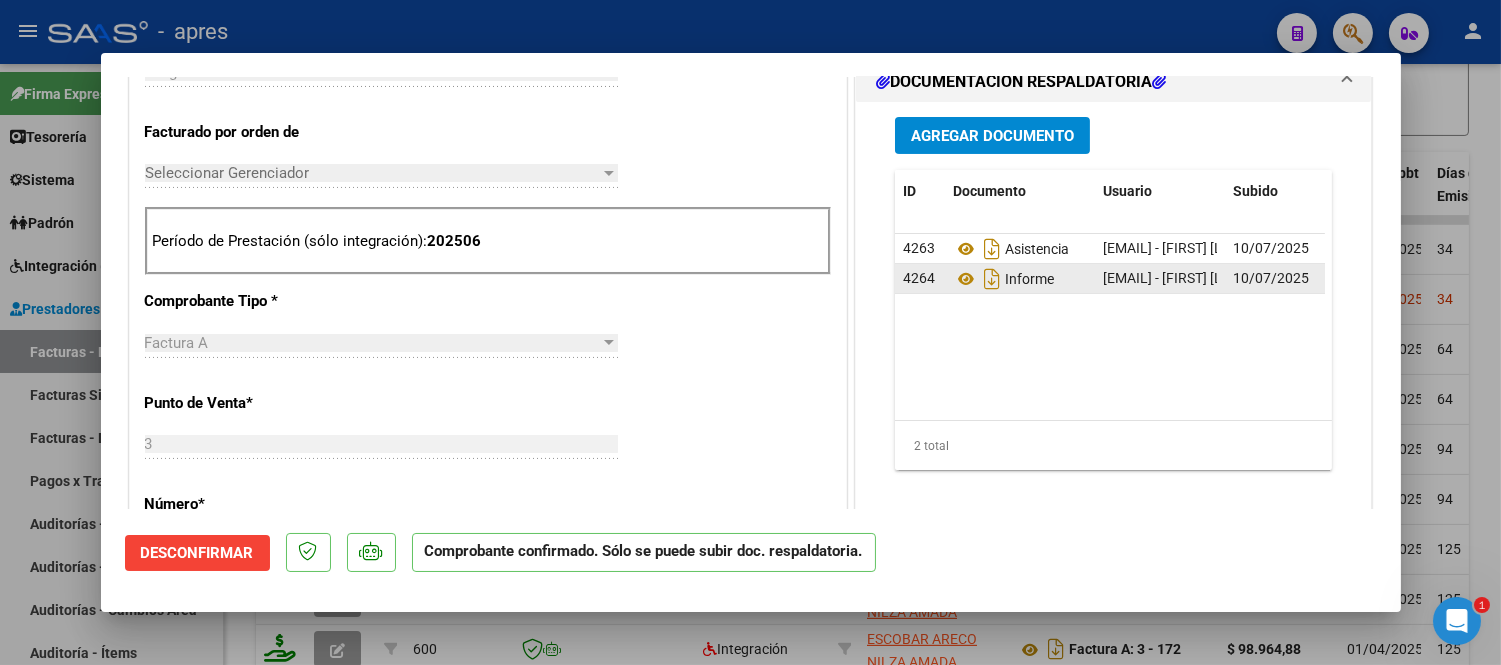 scroll, scrollTop: 555, scrollLeft: 0, axis: vertical 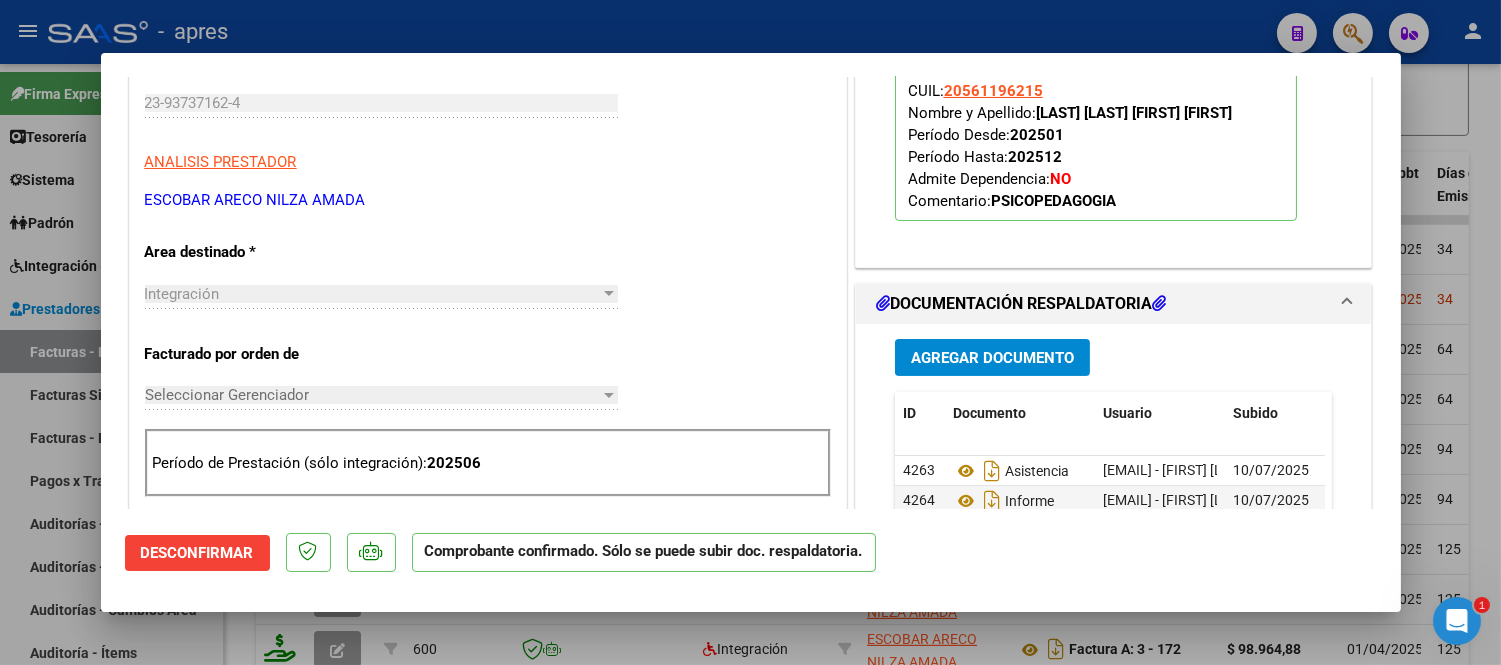 click at bounding box center [750, 332] 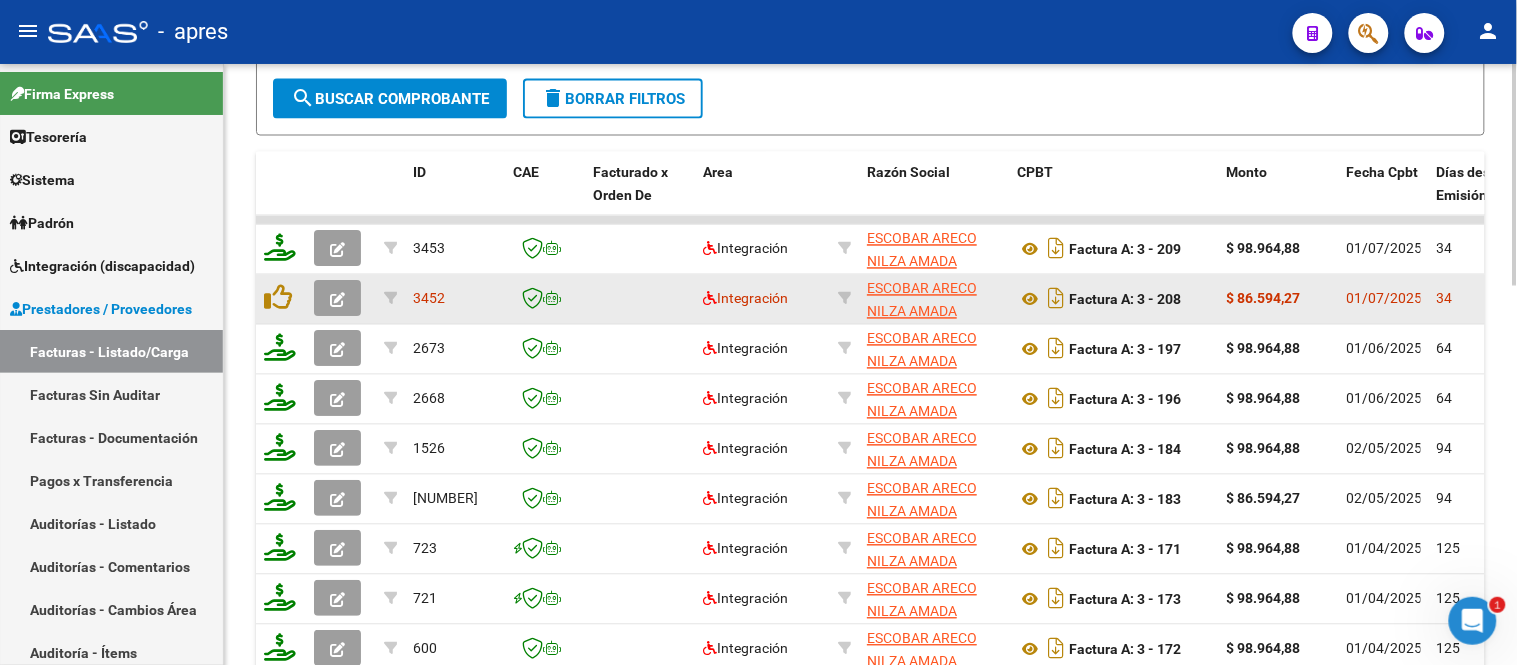 click 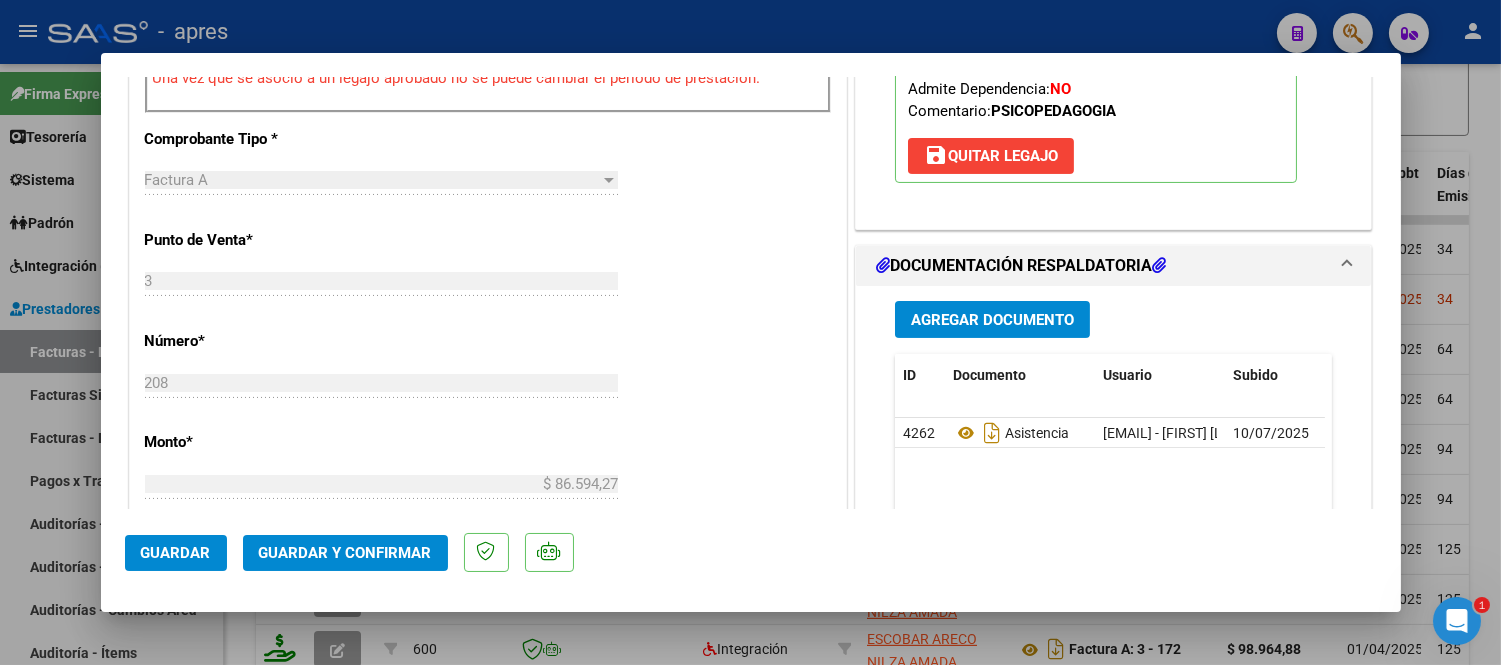 scroll, scrollTop: 888, scrollLeft: 0, axis: vertical 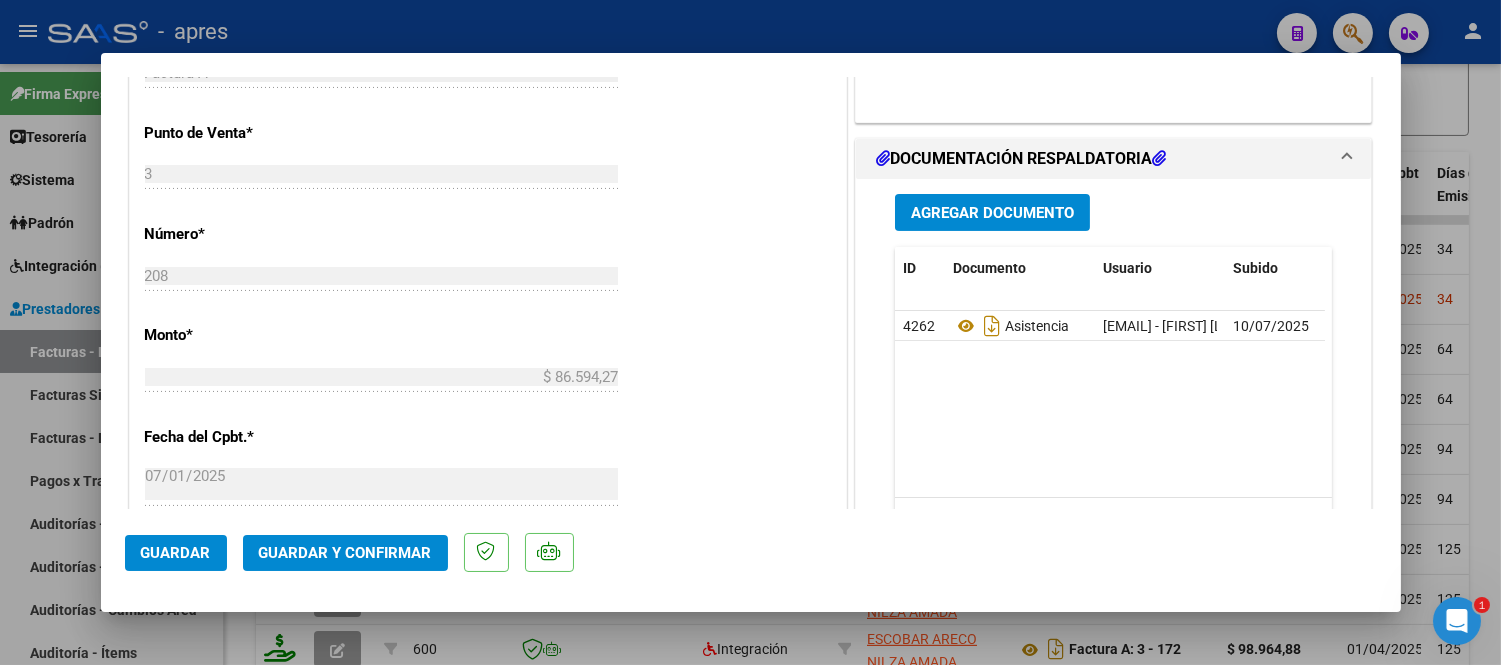 click at bounding box center (750, 332) 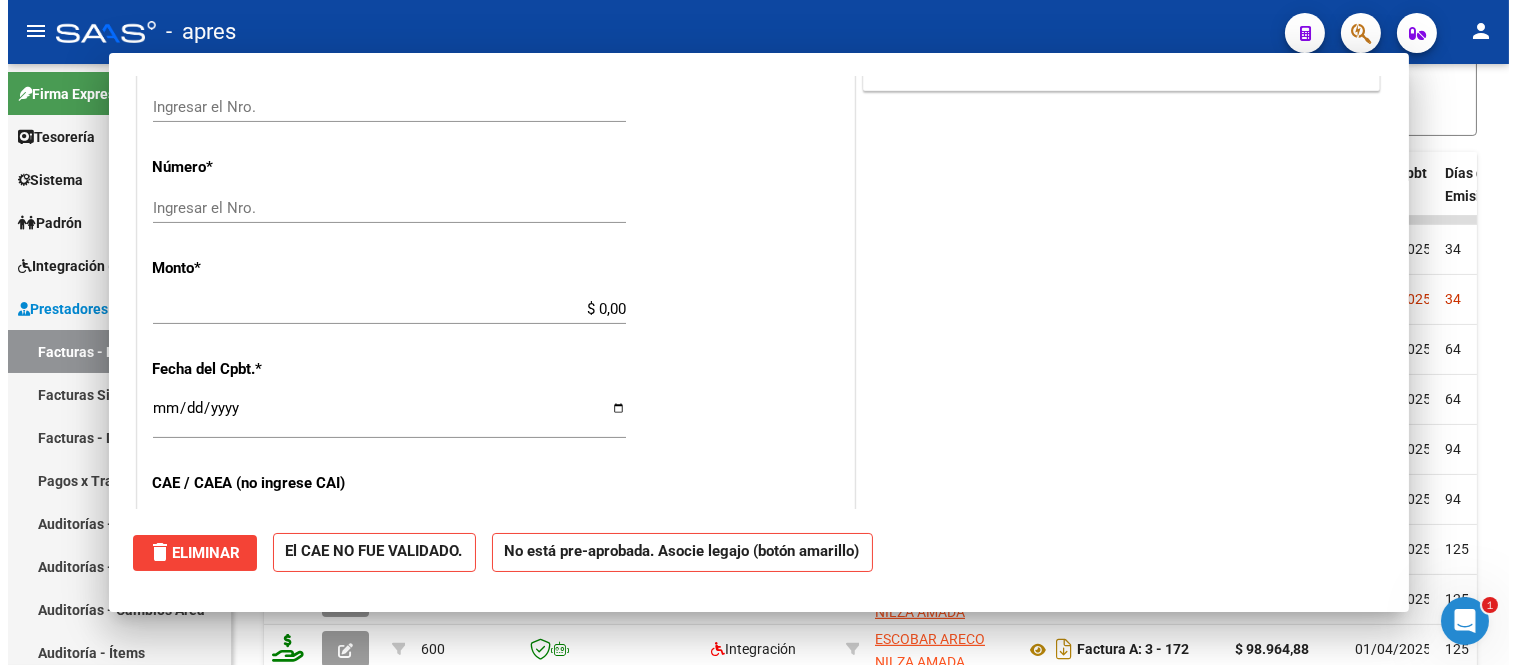 scroll, scrollTop: 821, scrollLeft: 0, axis: vertical 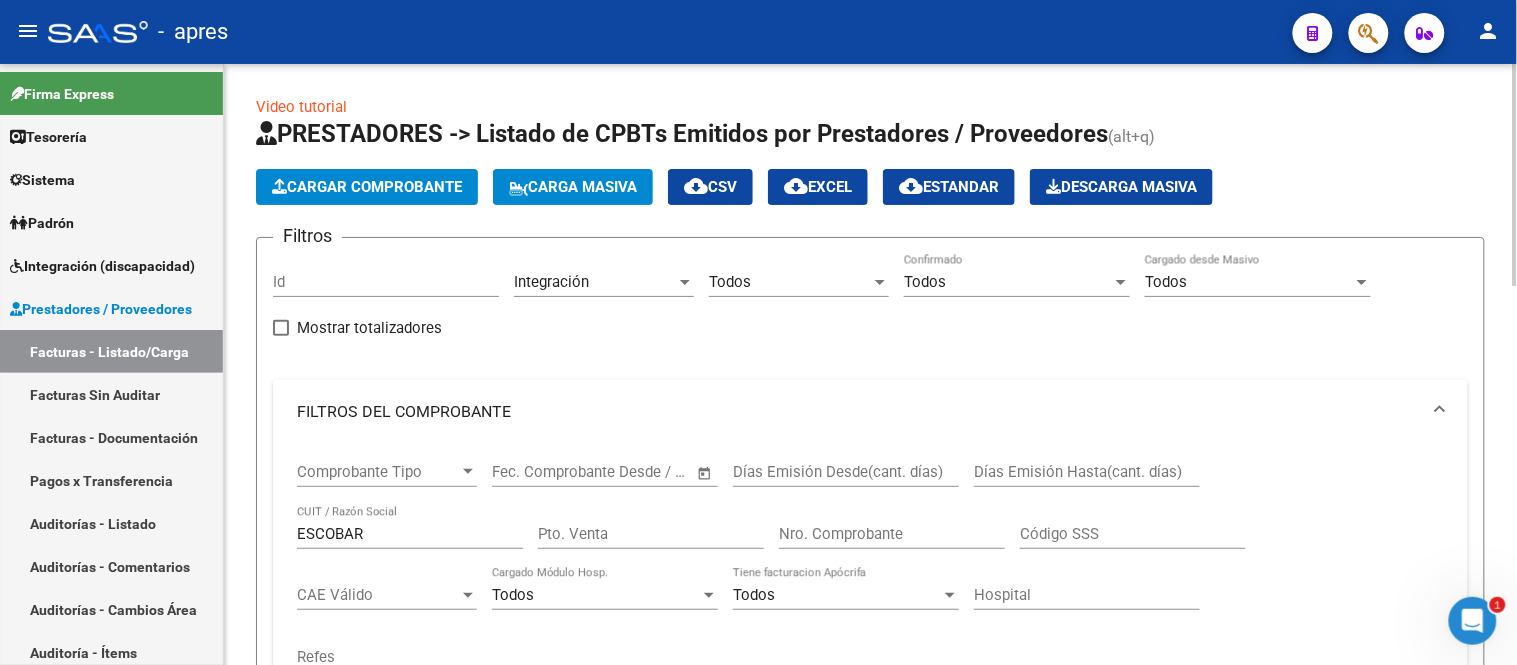 click on "Todos" at bounding box center [925, 282] 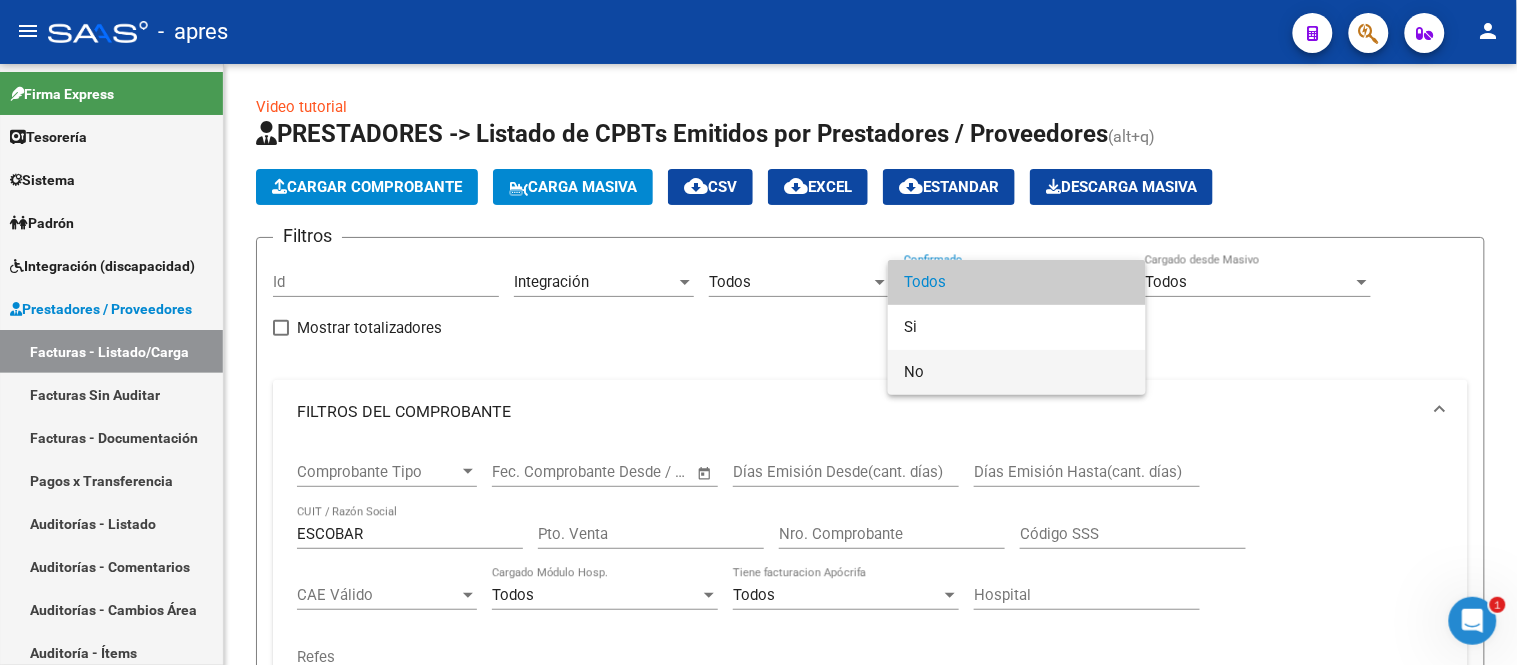 click on "No" at bounding box center (1017, 372) 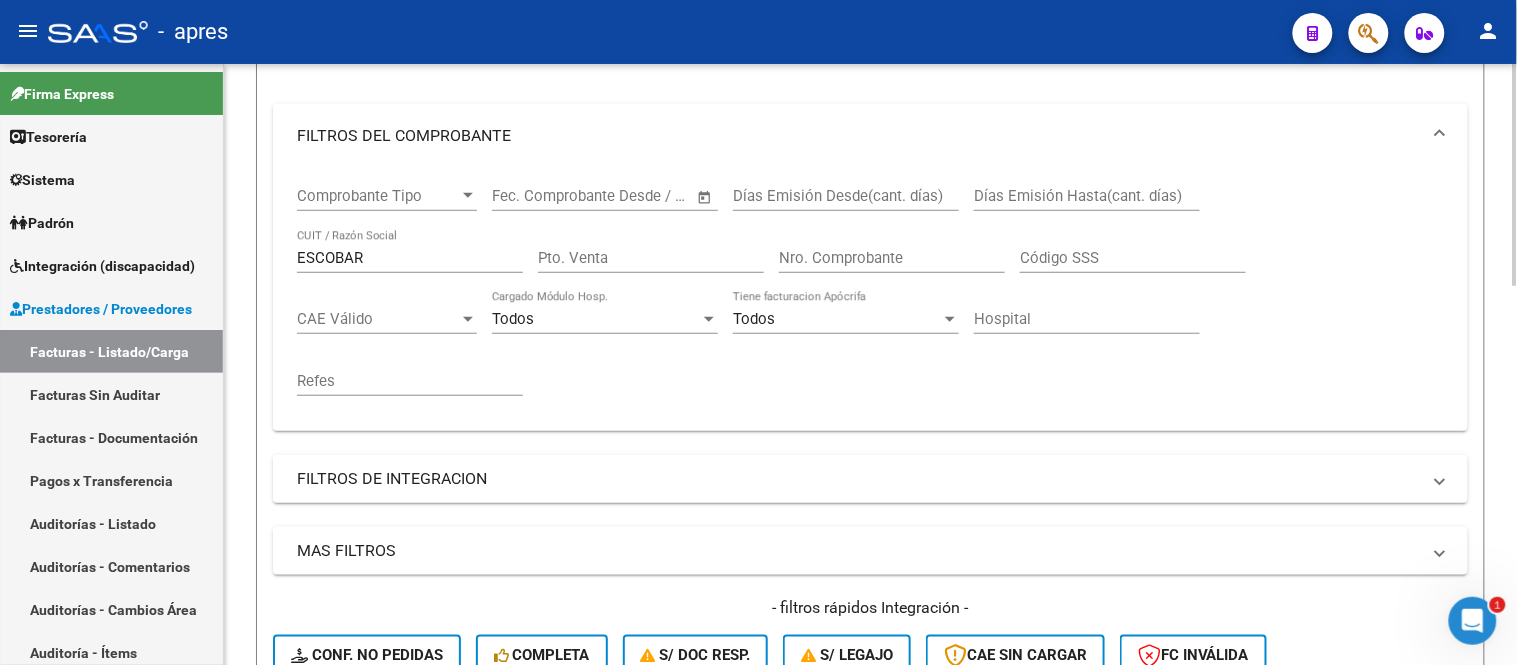 scroll, scrollTop: 333, scrollLeft: 0, axis: vertical 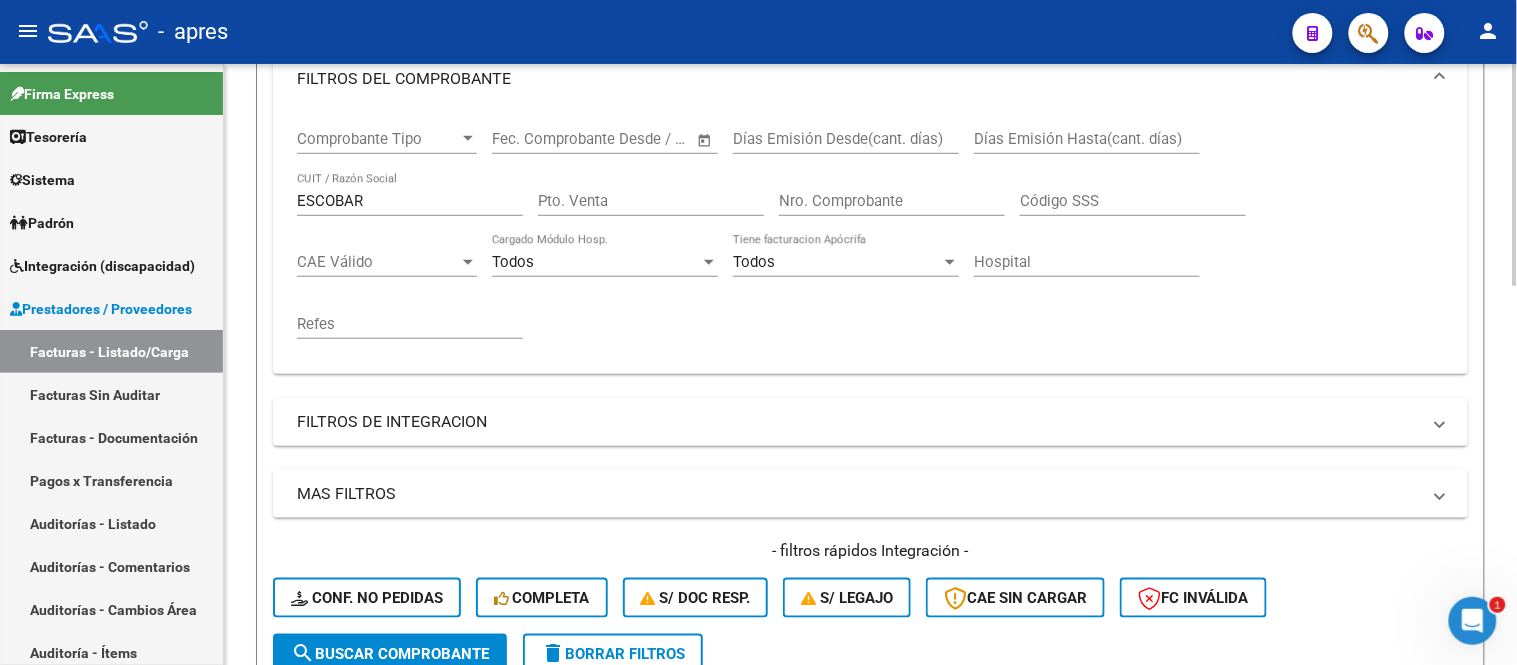 click on "ESCOBAR" at bounding box center (410, 201) 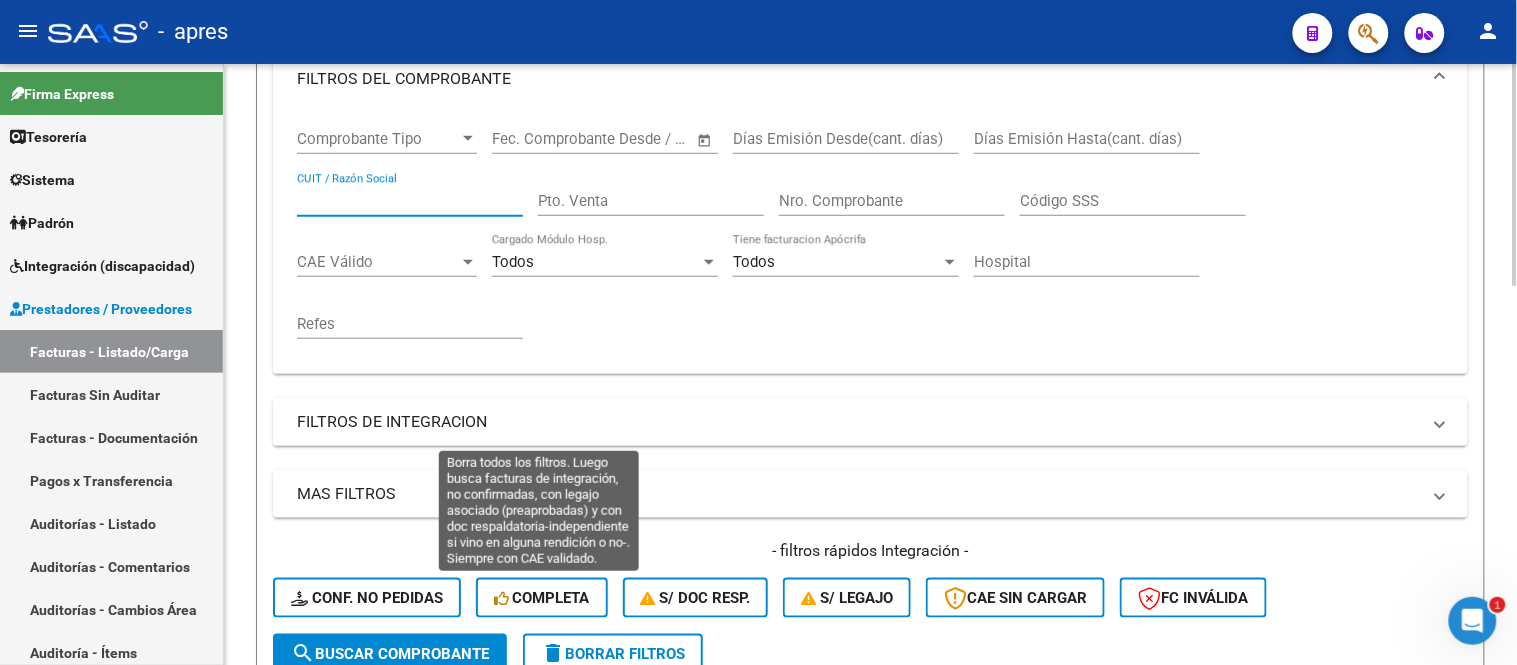 click on "Completa" 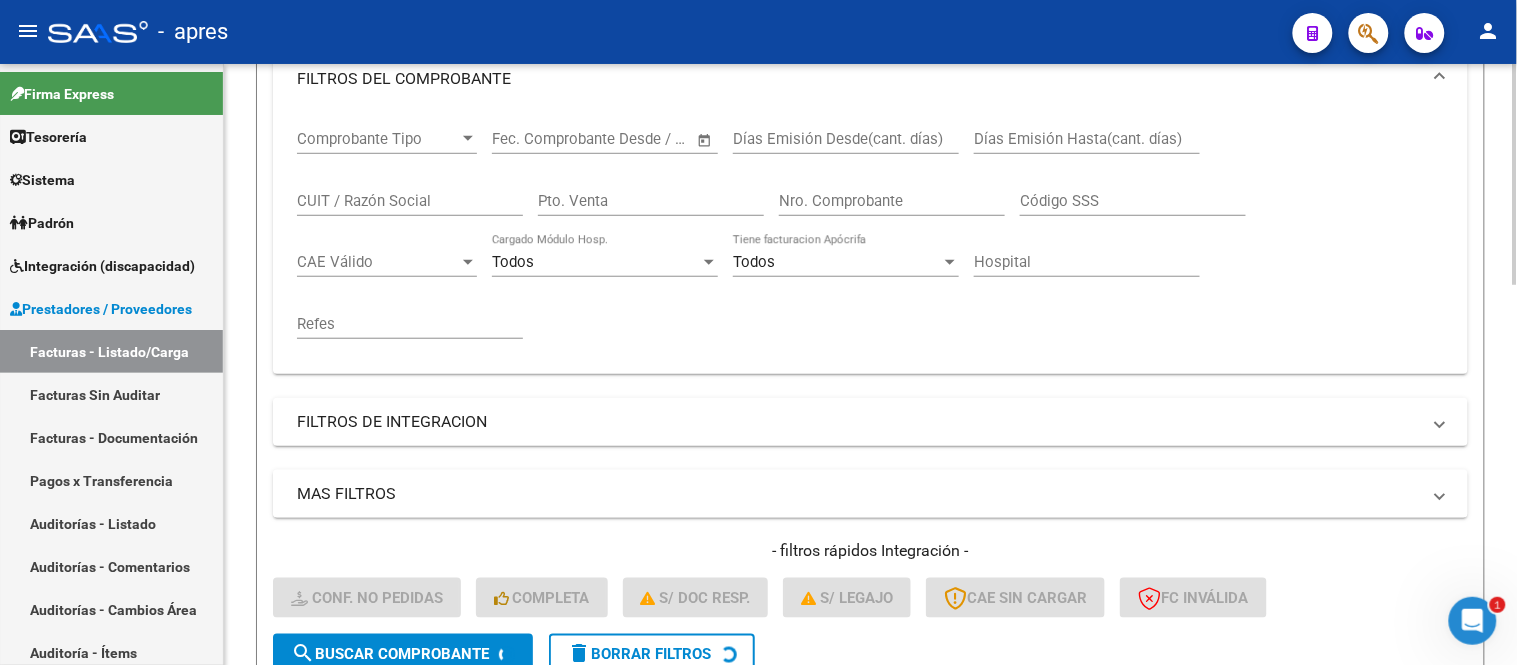 scroll, scrollTop: 444, scrollLeft: 0, axis: vertical 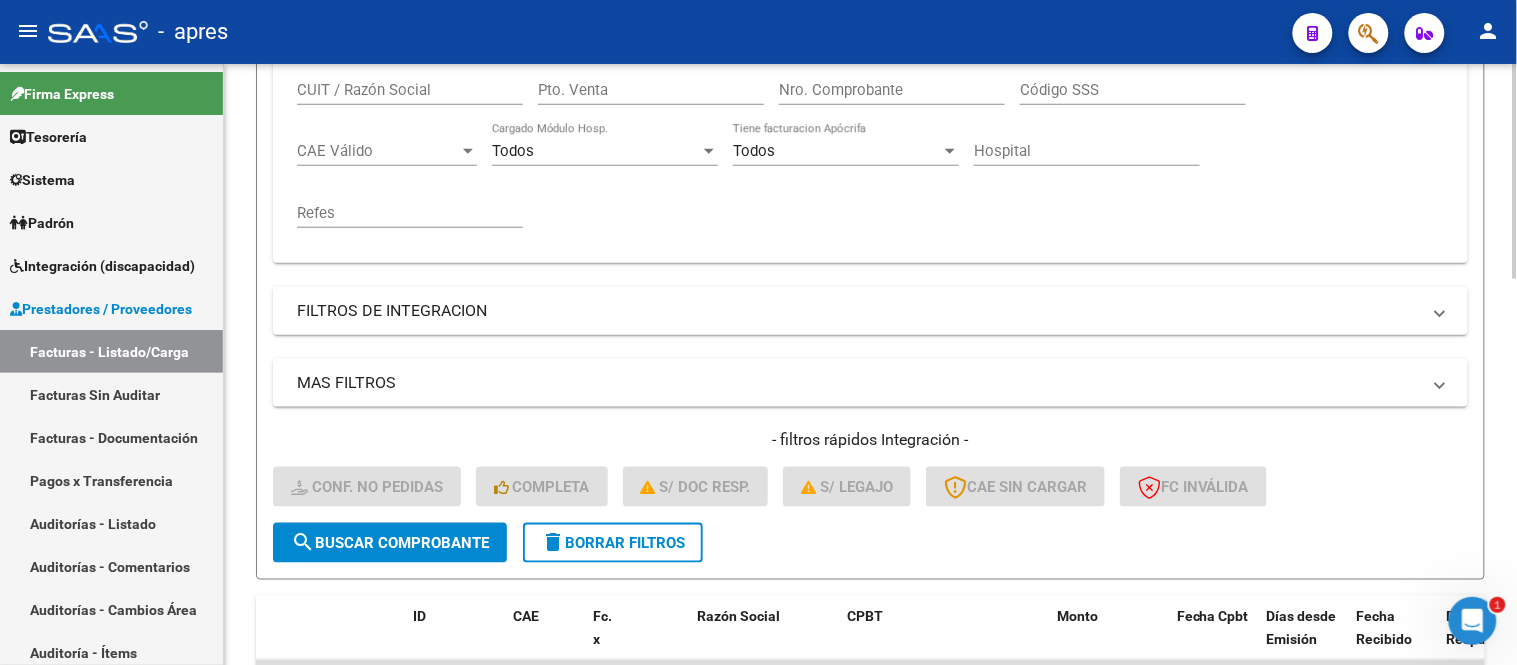 click on "search  Buscar Comprobante" 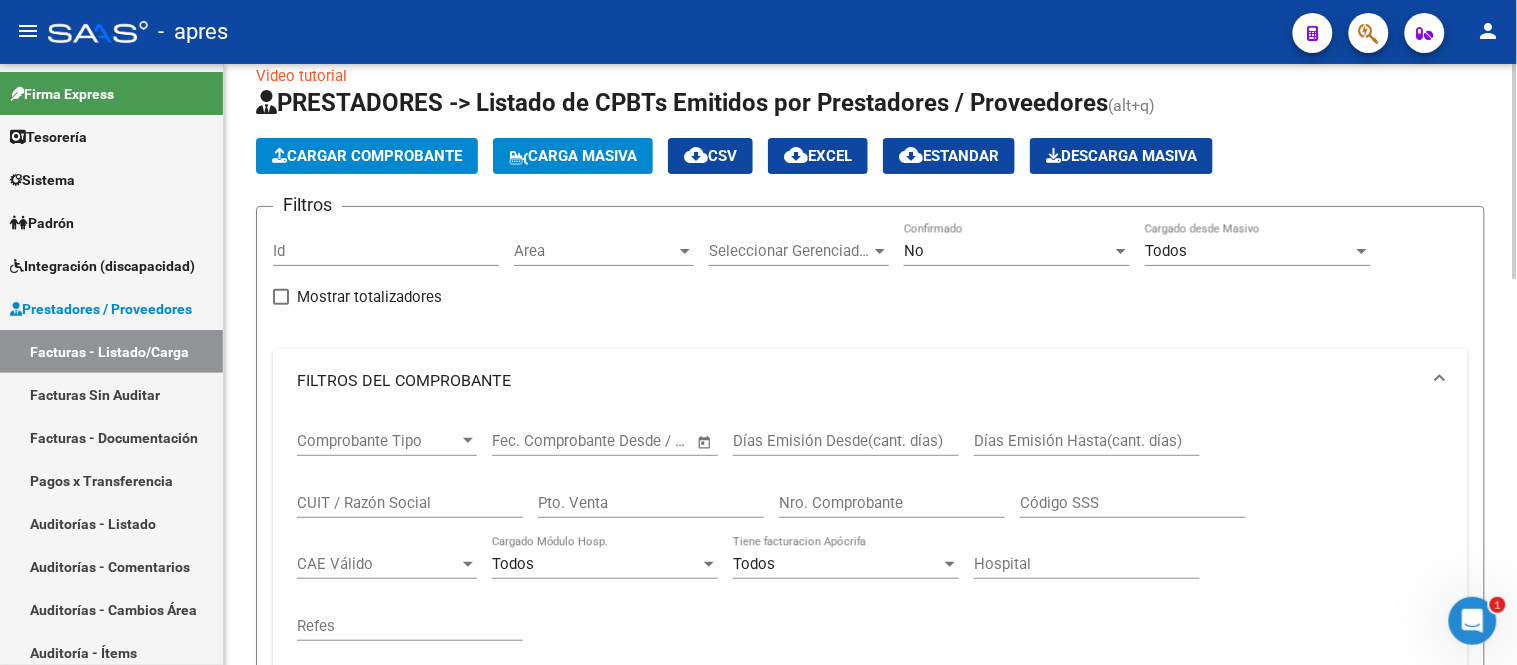 scroll, scrollTop: 0, scrollLeft: 0, axis: both 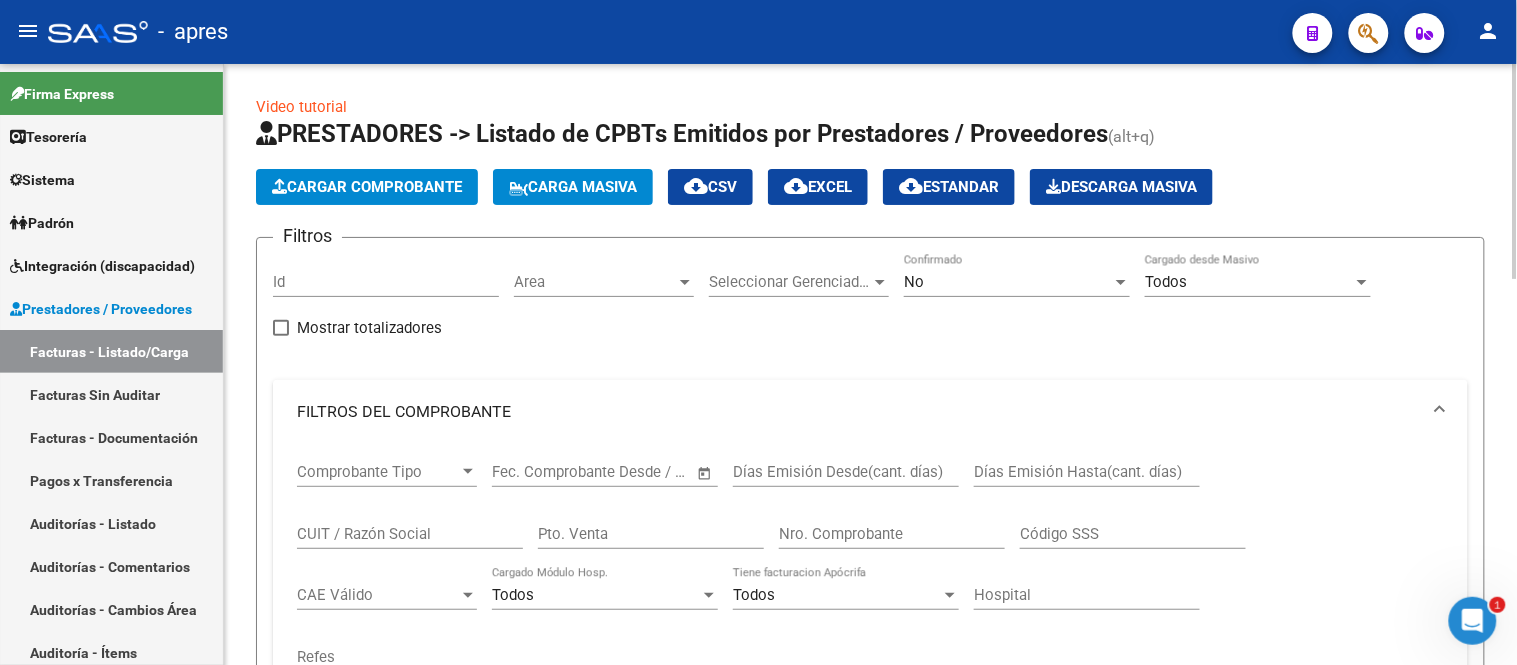 click on "Area Area" 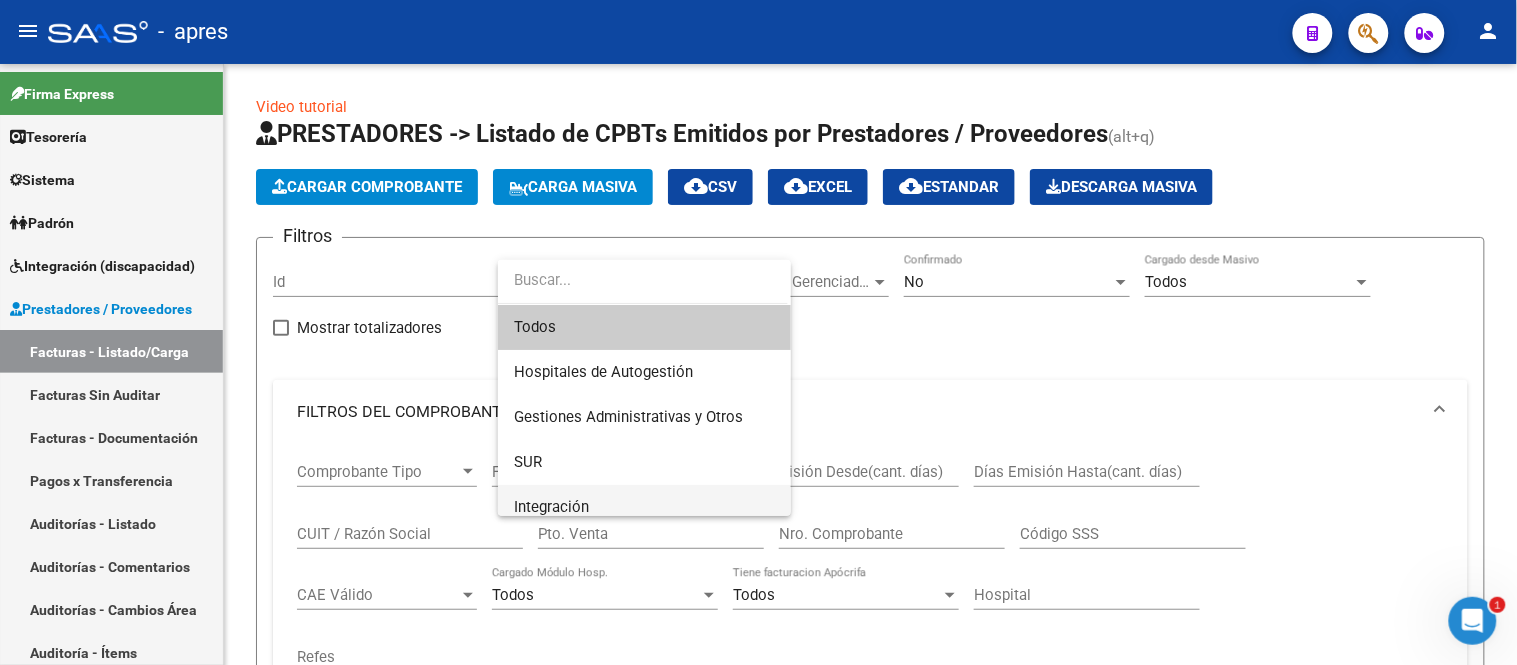scroll, scrollTop: 111, scrollLeft: 0, axis: vertical 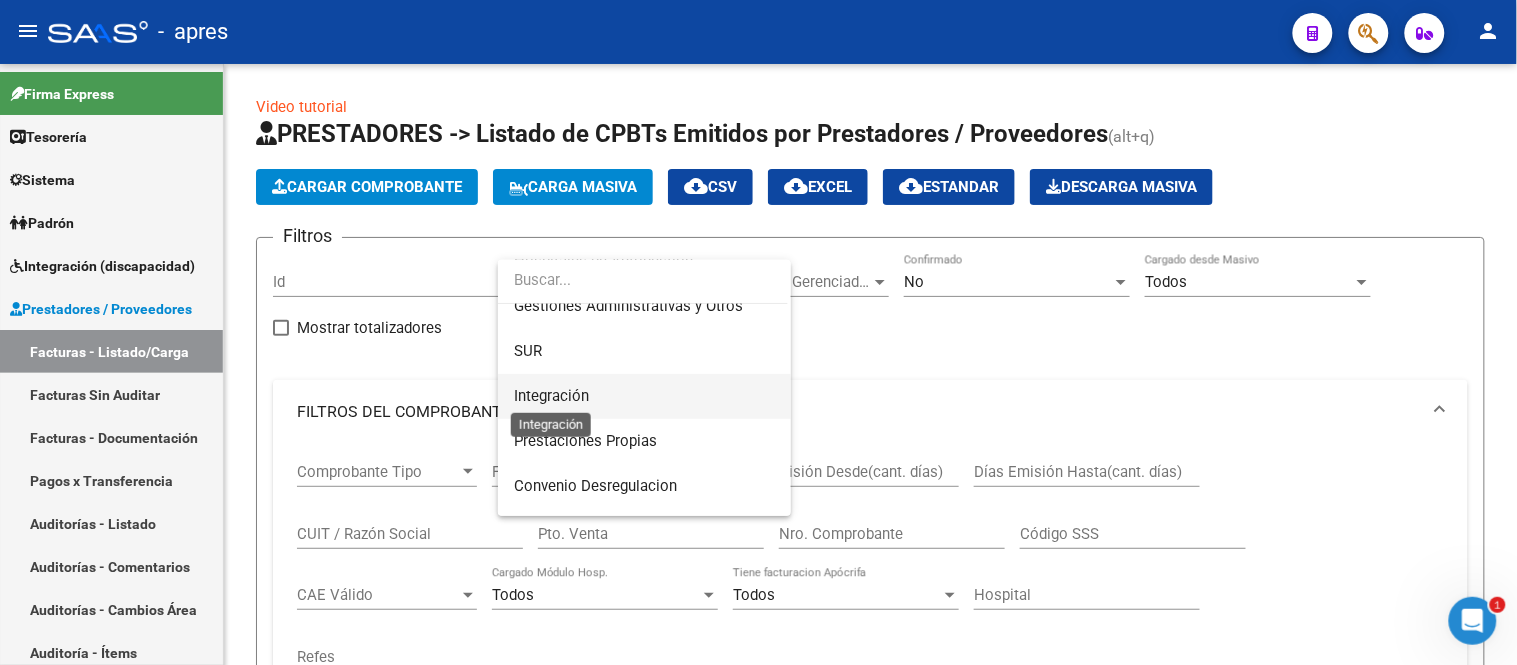 click on "Integración" at bounding box center [551, 396] 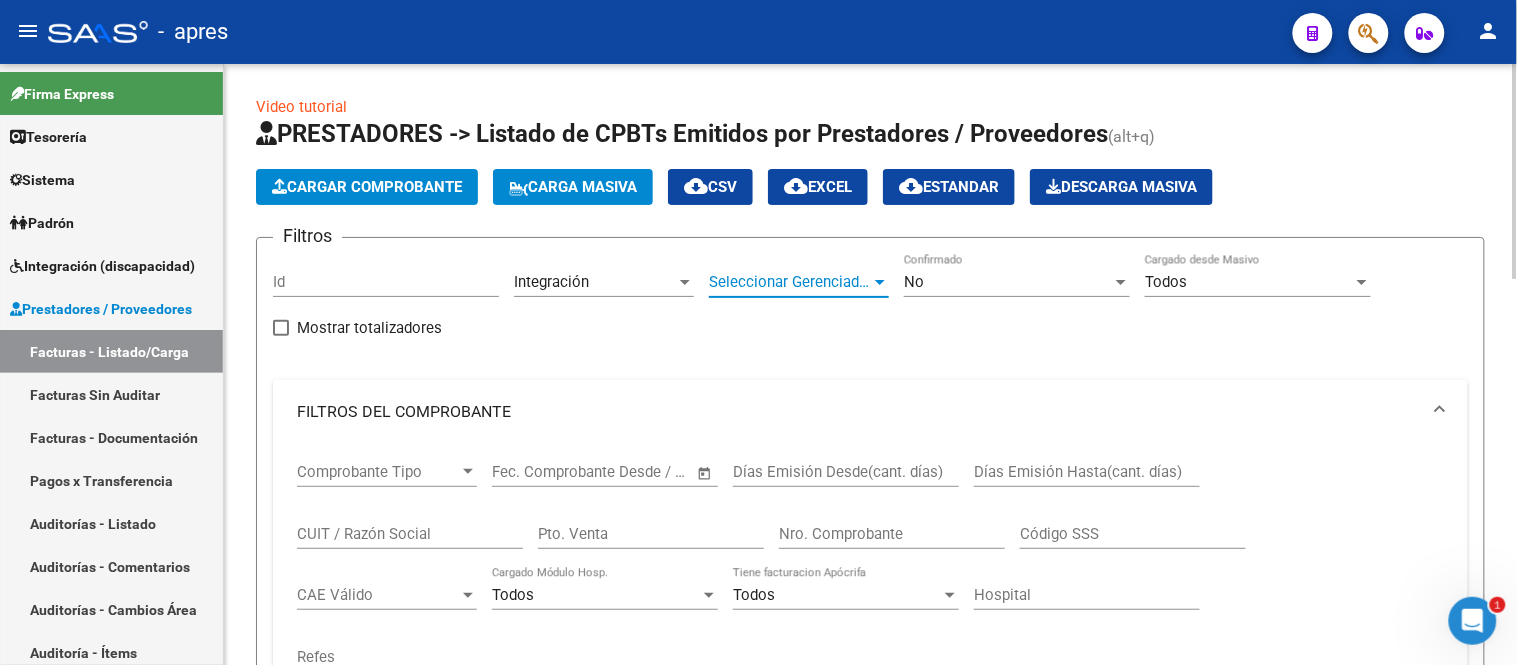 click on "Seleccionar Gerenciador" at bounding box center [790, 282] 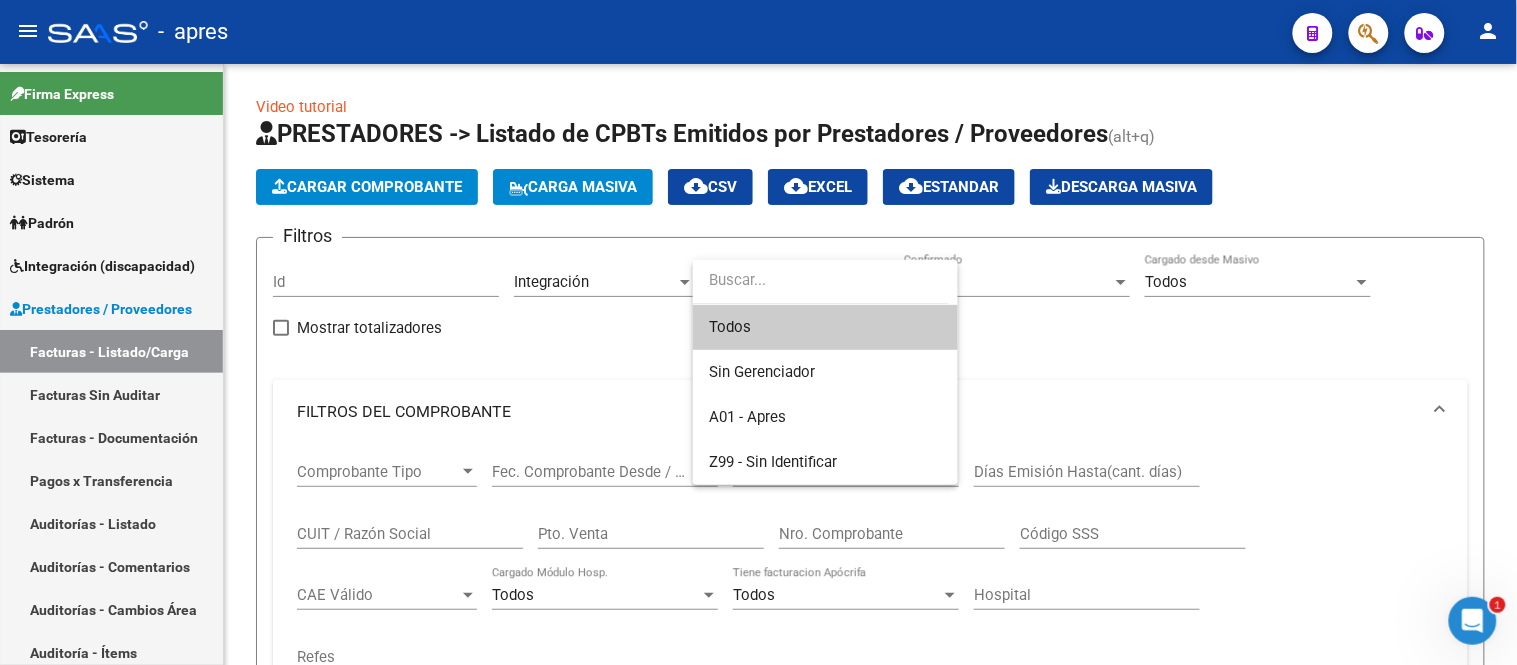 click on "Todos" at bounding box center [825, 327] 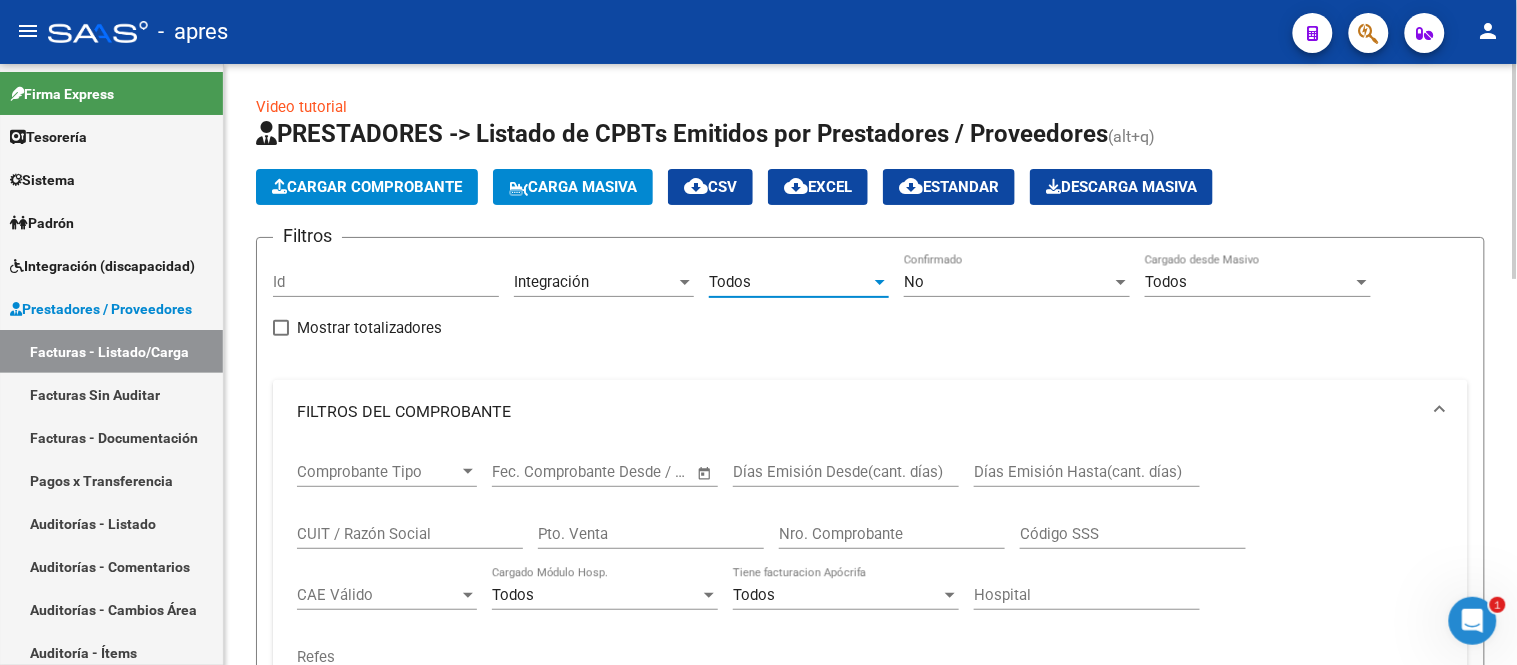 click on "Todos" at bounding box center (1249, 282) 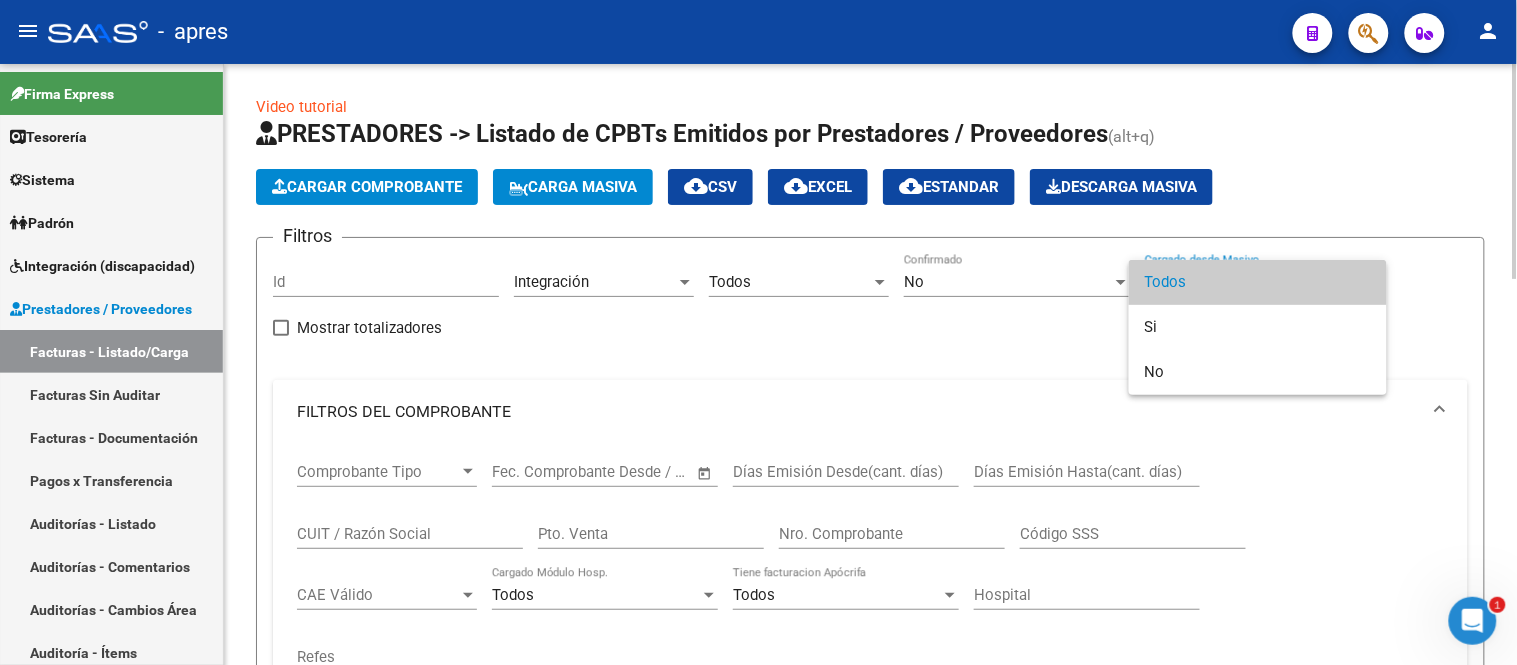 click on "Todos" at bounding box center [1258, 282] 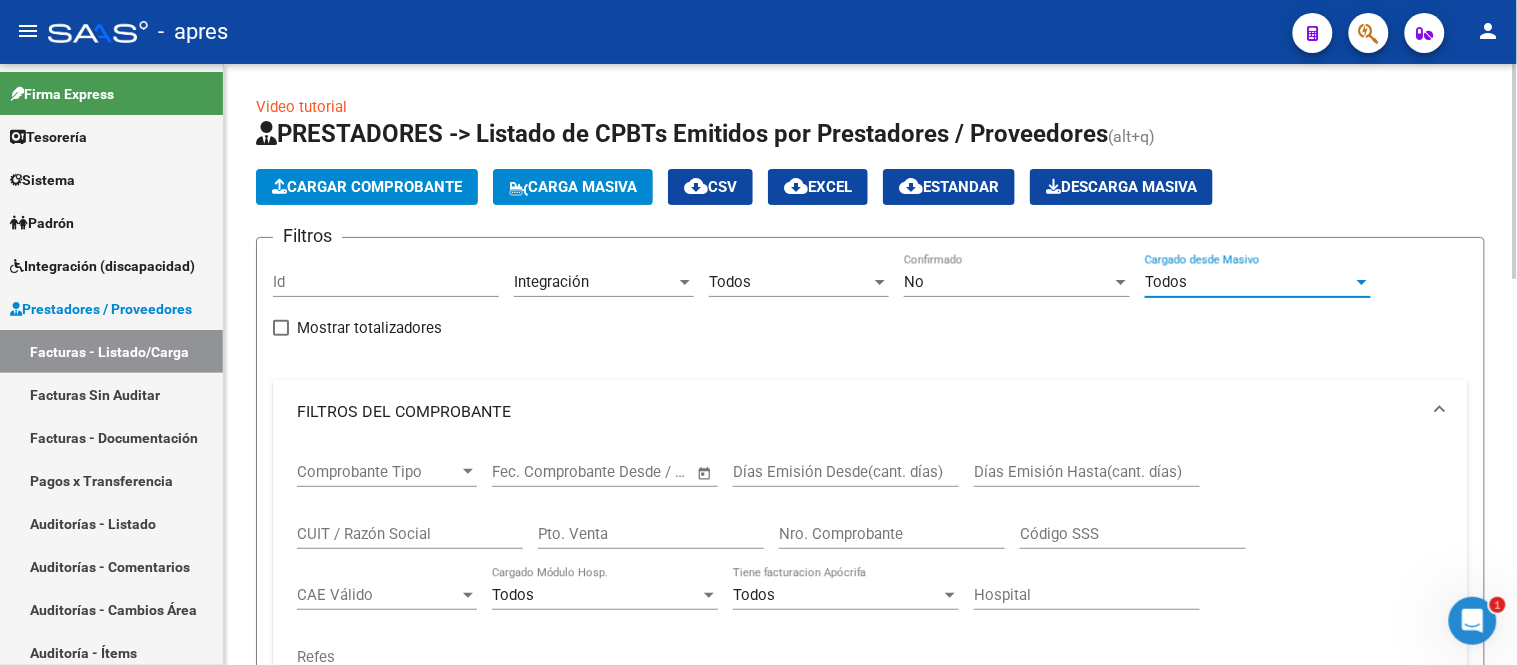 click on "Filtros Id Integración Area Todos Seleccionar Gerenciador No Confirmado Todos Cargado desde Masivo   Mostrar totalizadores   FILTROS DEL COMPROBANTE  Comprobante Tipo Comprobante Tipo Start date – End date Fec. Comprobante Desde / Hasta Días Emisión Desde(cant. días) Días Emisión Hasta(cant. días) CUIT / Razón Social Pto. Venta Nro. Comprobante Código SSS CAE Válido CAE Válido Todos Cargado Módulo Hosp. Todos Tiene facturacion Apócrifa Hospital Refes  FILTROS DE INTEGRACION  Todos Cargado en Para Enviar SSS Período De Prestación Campos del Archivo de Rendición Devuelto x SSS (dr_envio) No Rendido x SSS (dr_envio) Tipo de Registro Tipo de Registro Período Presentación Período Presentación Campos del Legajo Asociado (preaprobación) Afiliado Legajo (cuil/nombre) Si Solo facturas preaprobadas  MAS FILTROS  Si Con Doc. Respaldatoria Todos Con Trazabilidad Todos Asociado a Expediente Sur Auditoría Auditoría Auditoría Id Start date – End date Auditoría Confirmada Desde / Hasta – –" 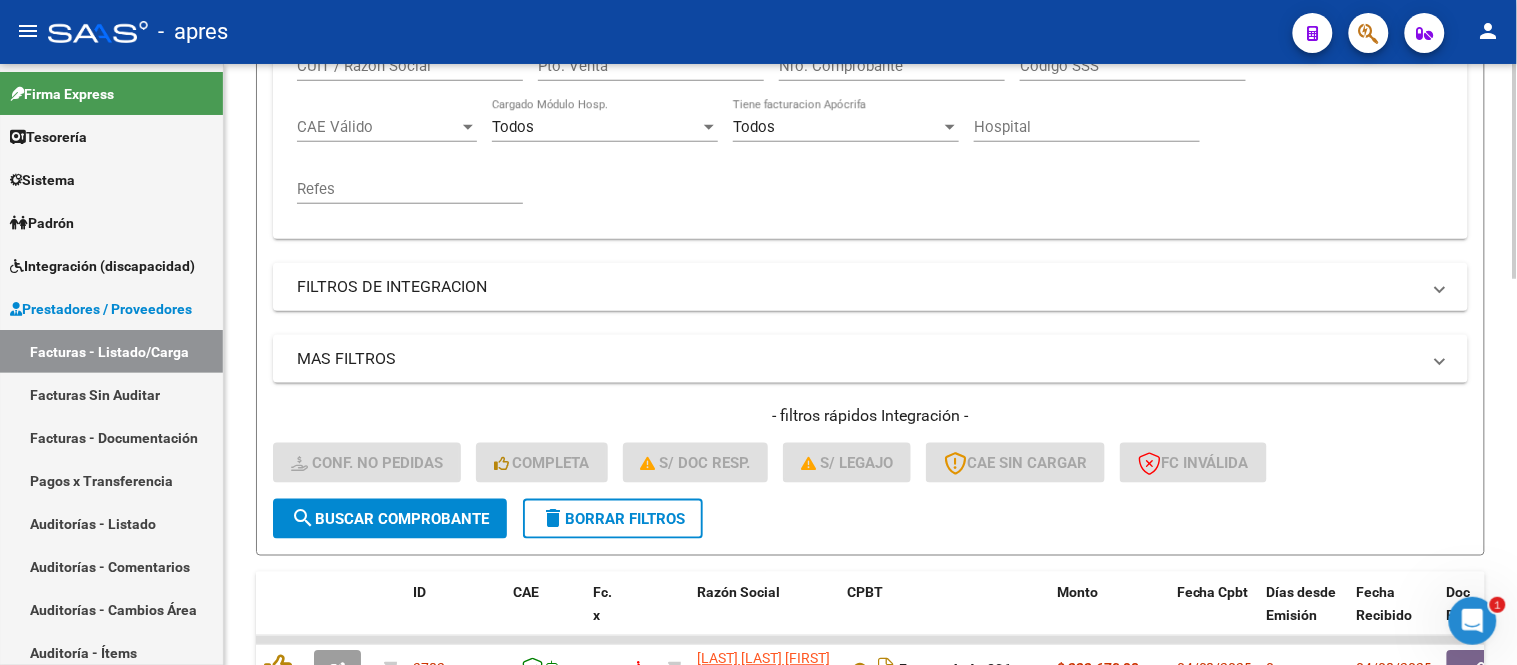 scroll, scrollTop: 555, scrollLeft: 0, axis: vertical 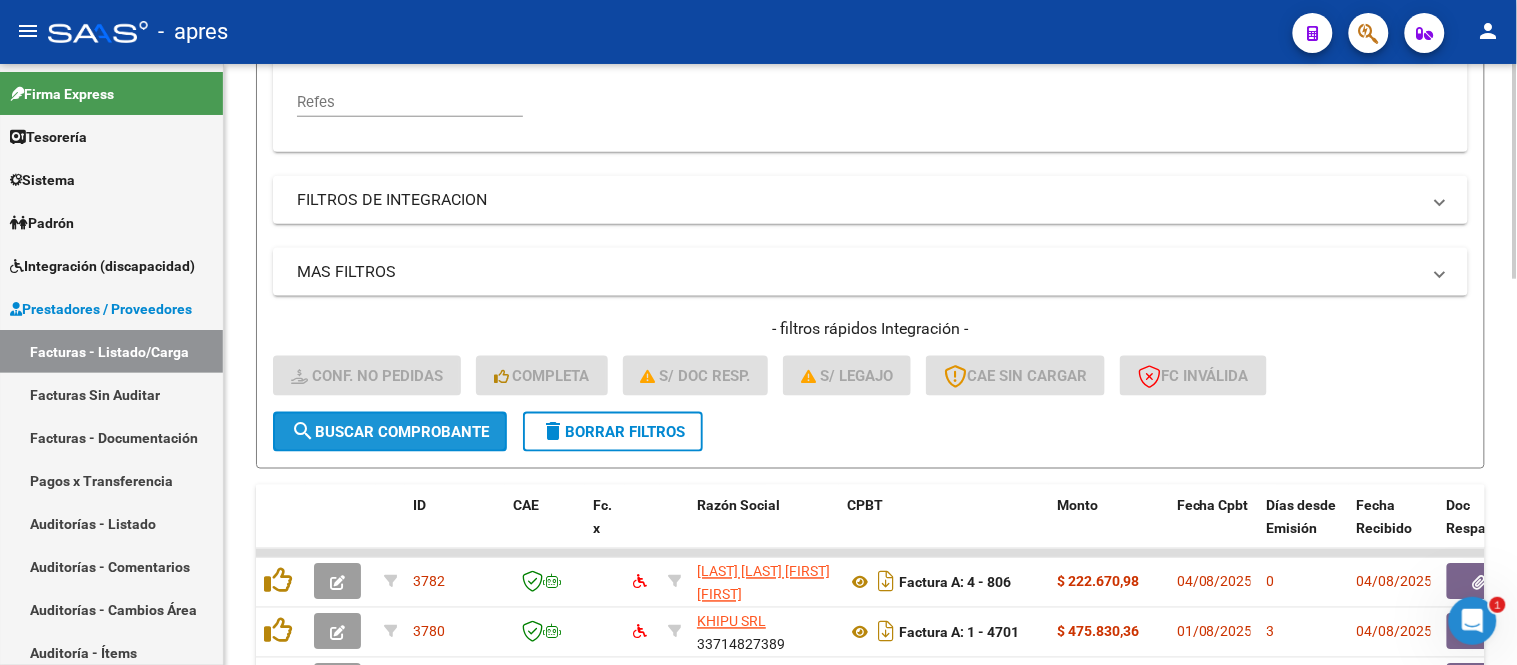 click on "search  Buscar Comprobante" 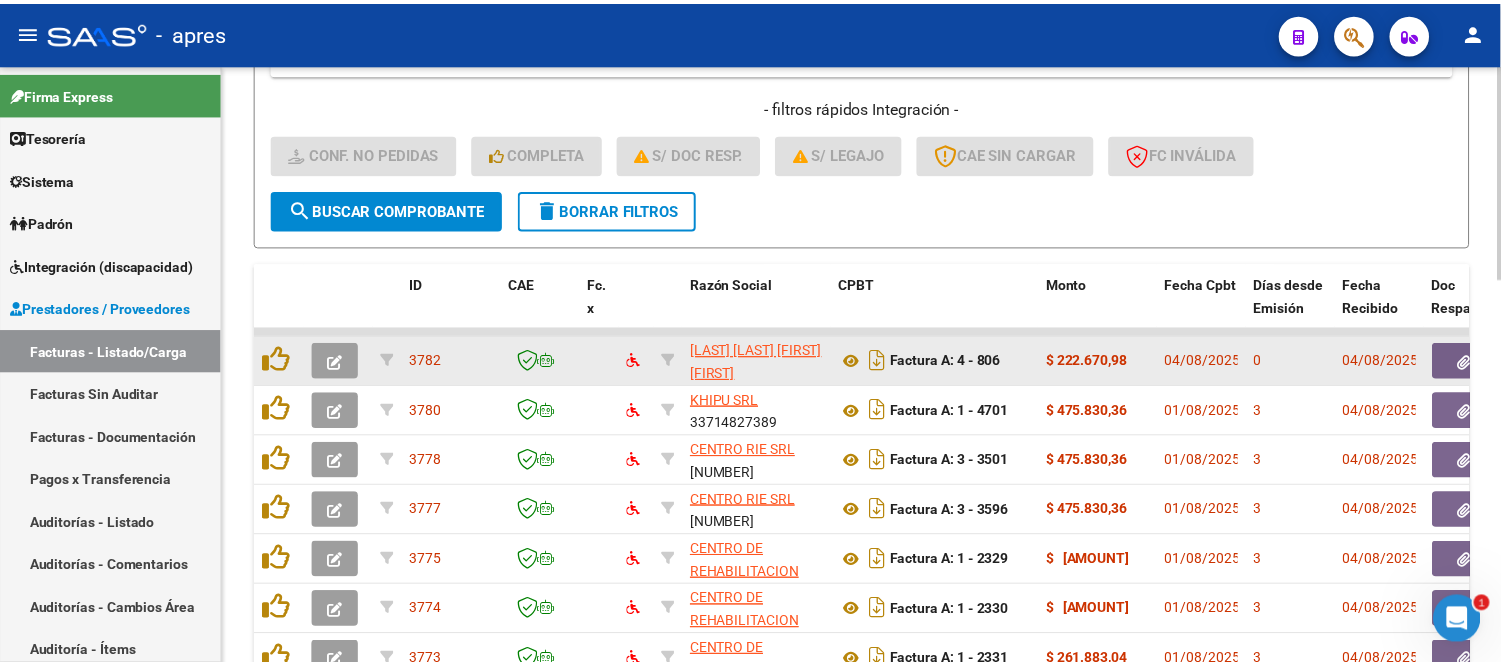 scroll, scrollTop: 888, scrollLeft: 0, axis: vertical 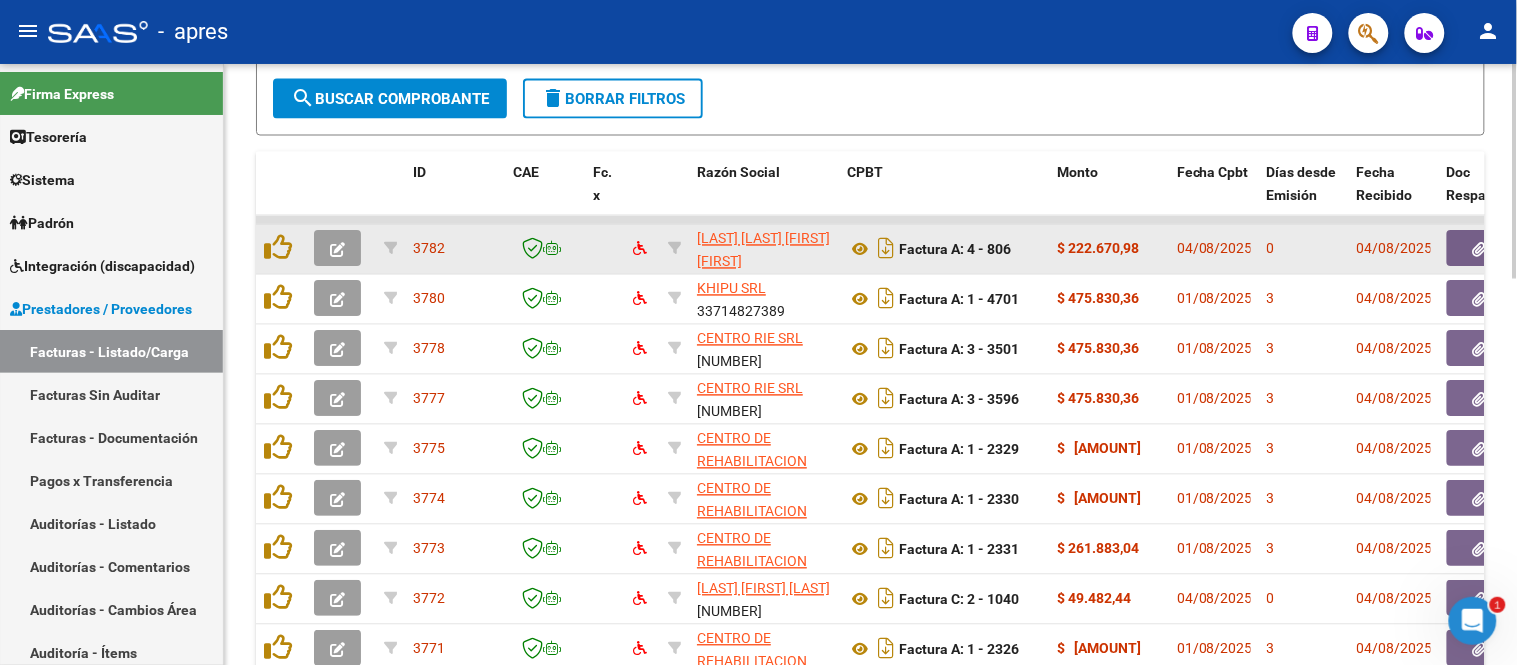 click 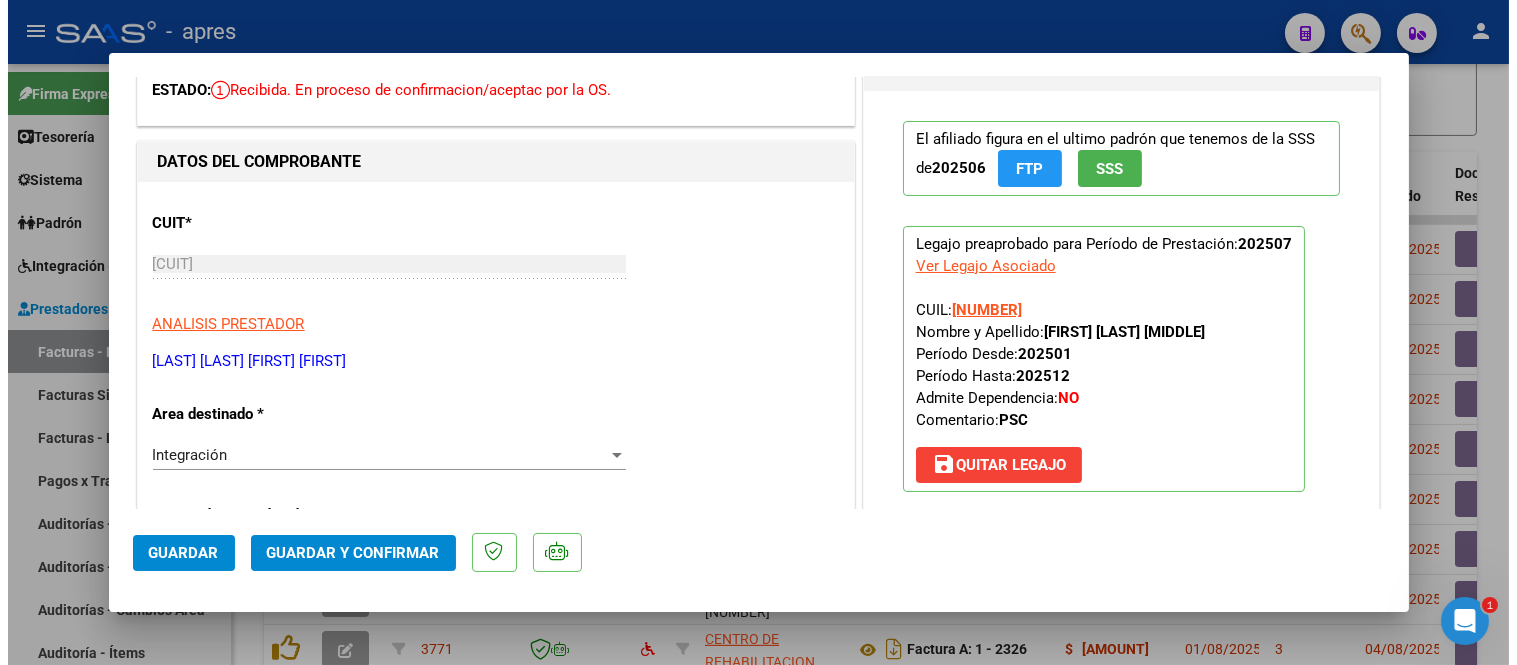 scroll, scrollTop: 0, scrollLeft: 0, axis: both 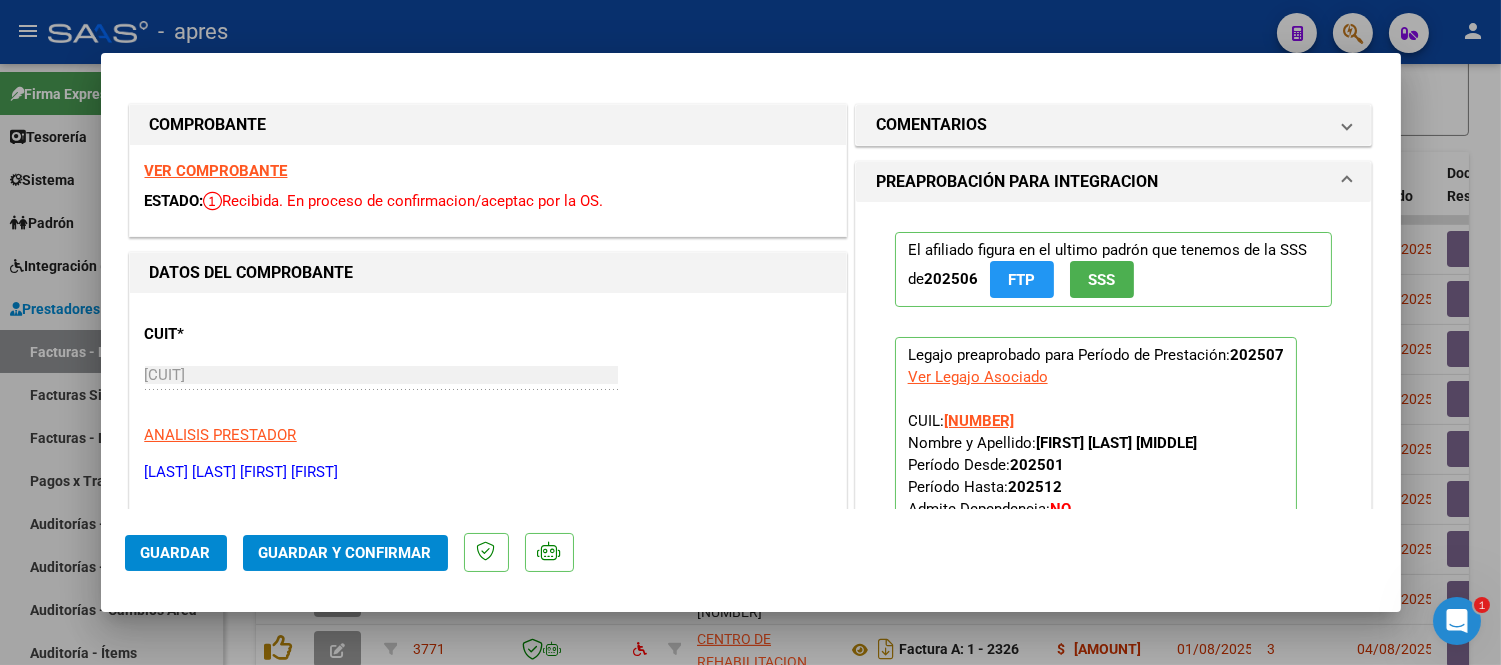 click on "VER COMPROBANTE" at bounding box center [216, 171] 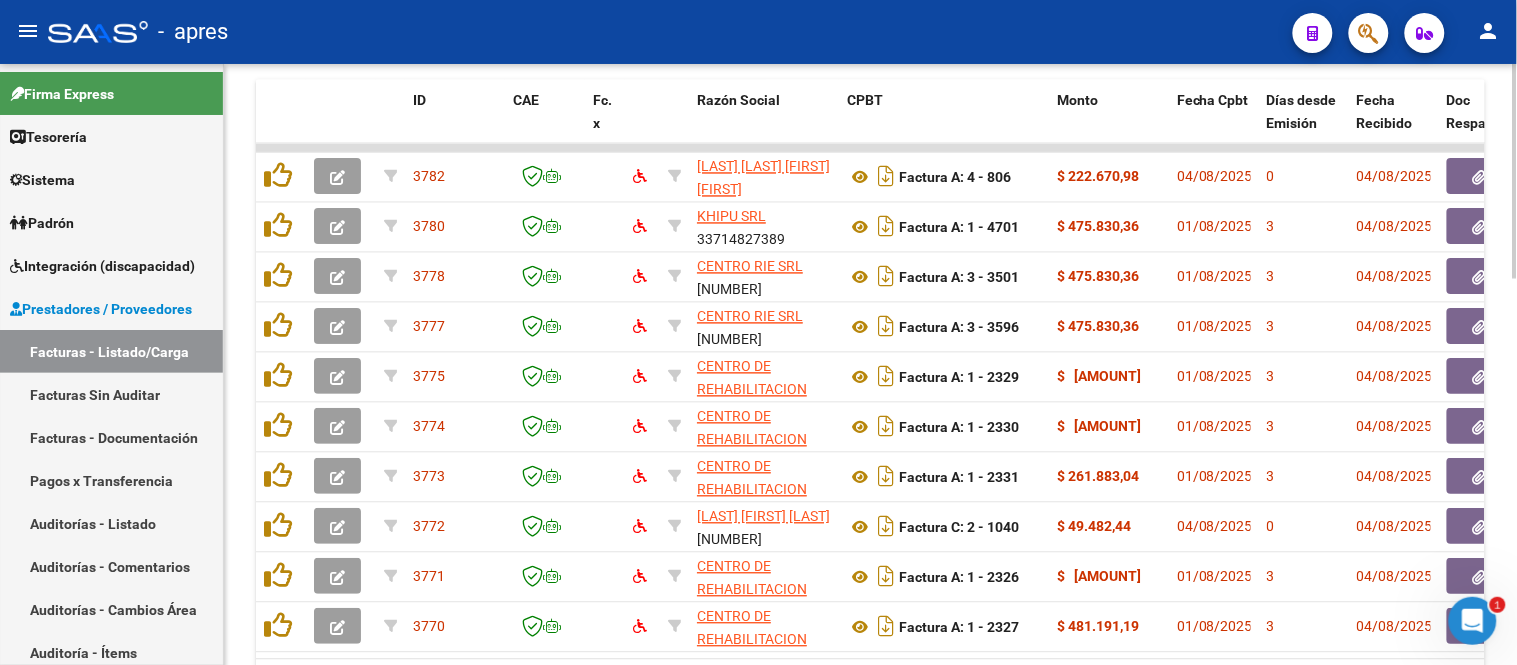 scroll, scrollTop: 1000, scrollLeft: 0, axis: vertical 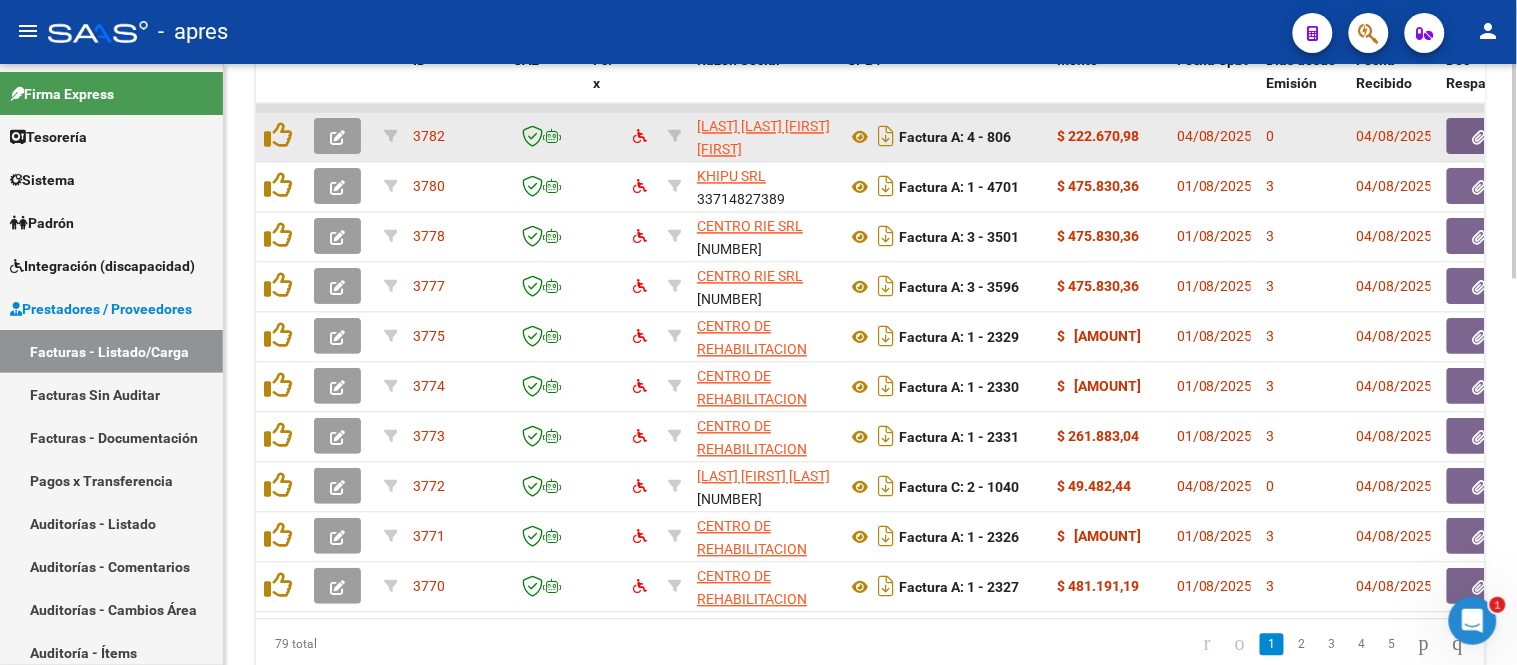 click 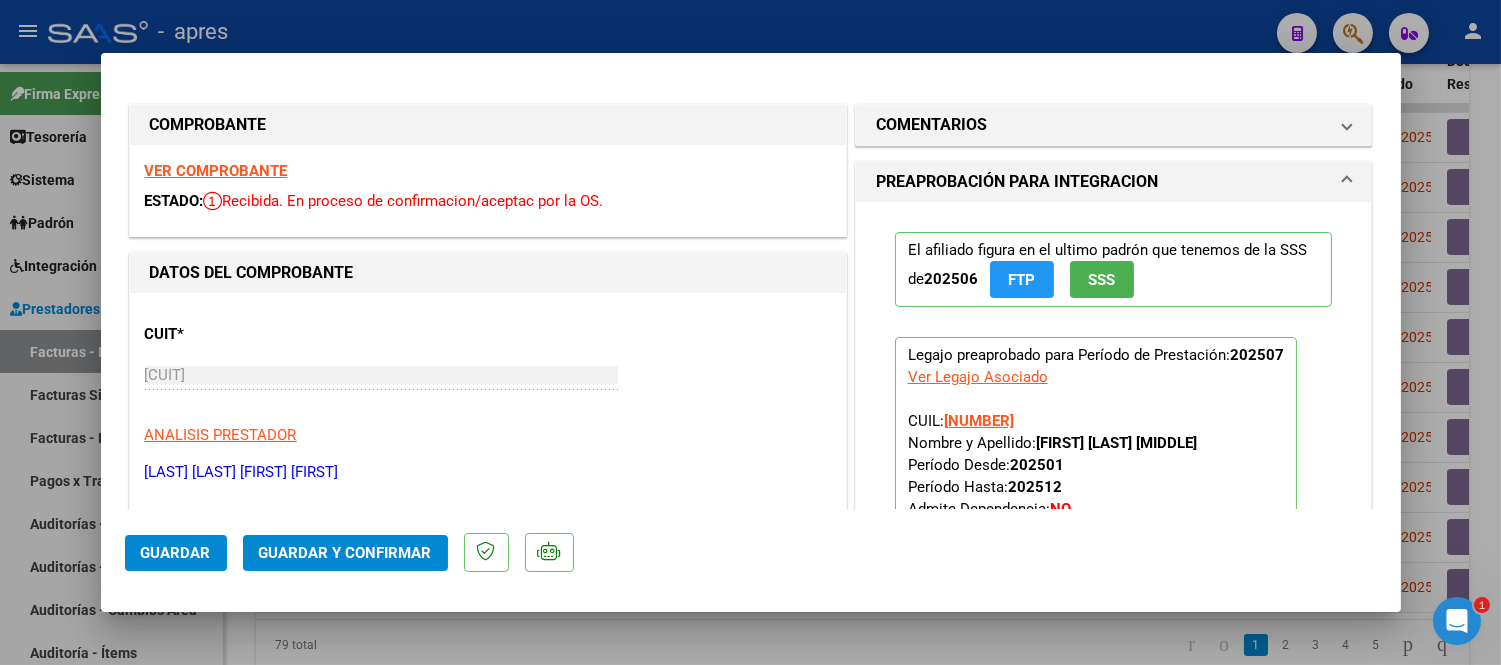 click at bounding box center (750, 332) 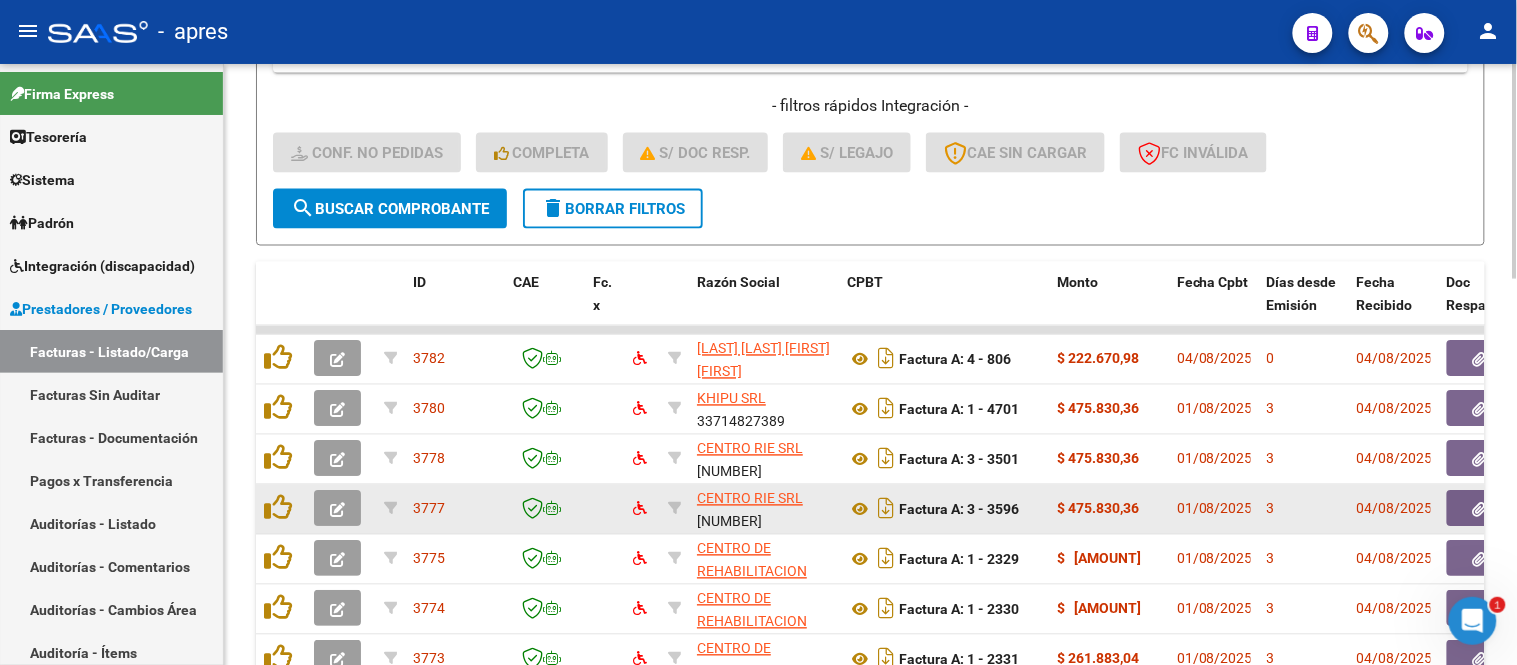 scroll, scrollTop: 777, scrollLeft: 0, axis: vertical 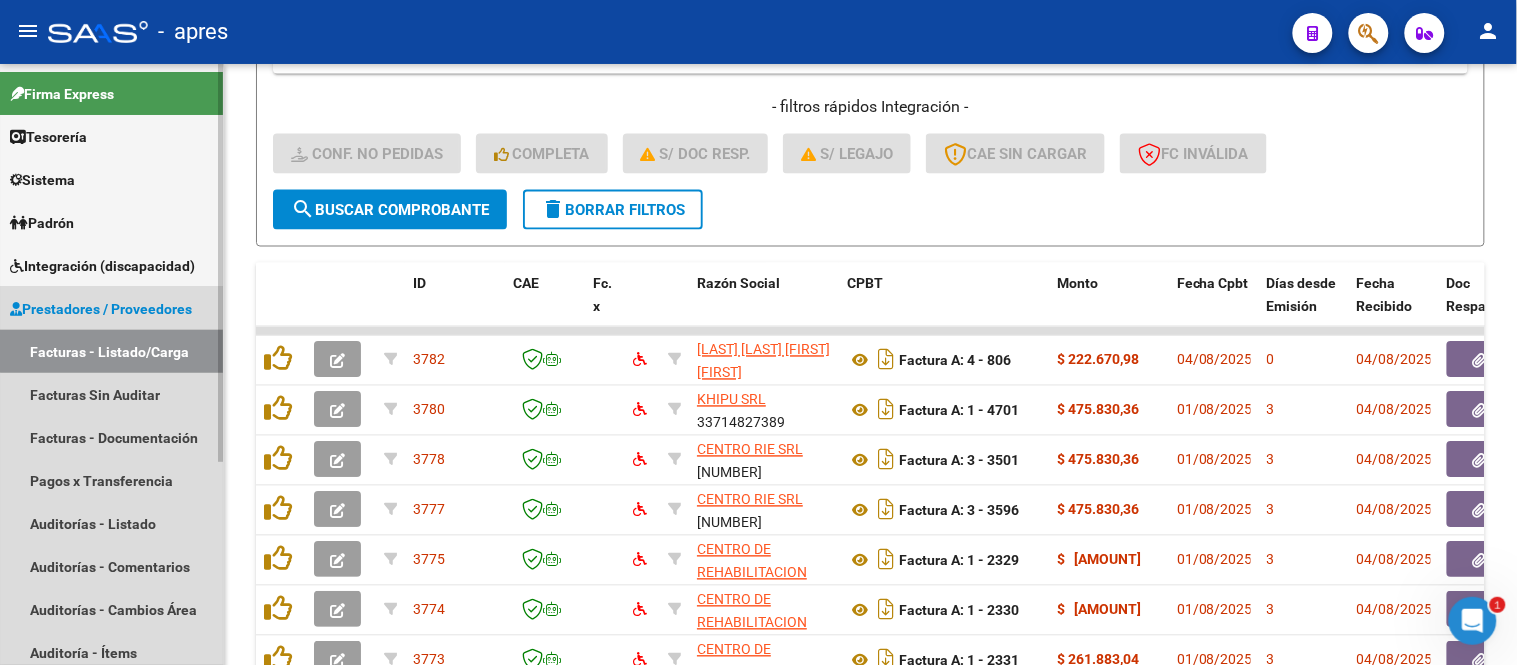 click on "Facturas - Listado/Carga" at bounding box center (111, 351) 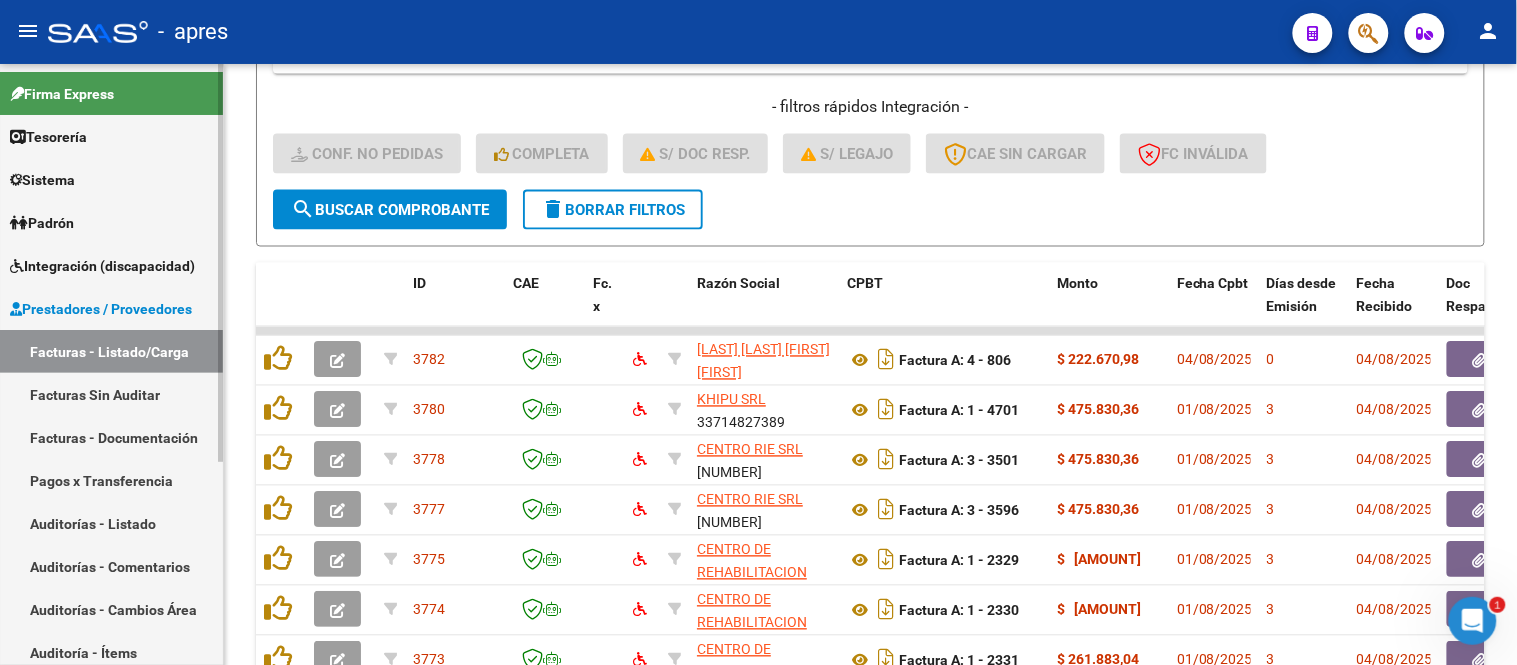 click on "Integración (discapacidad)" at bounding box center [111, 265] 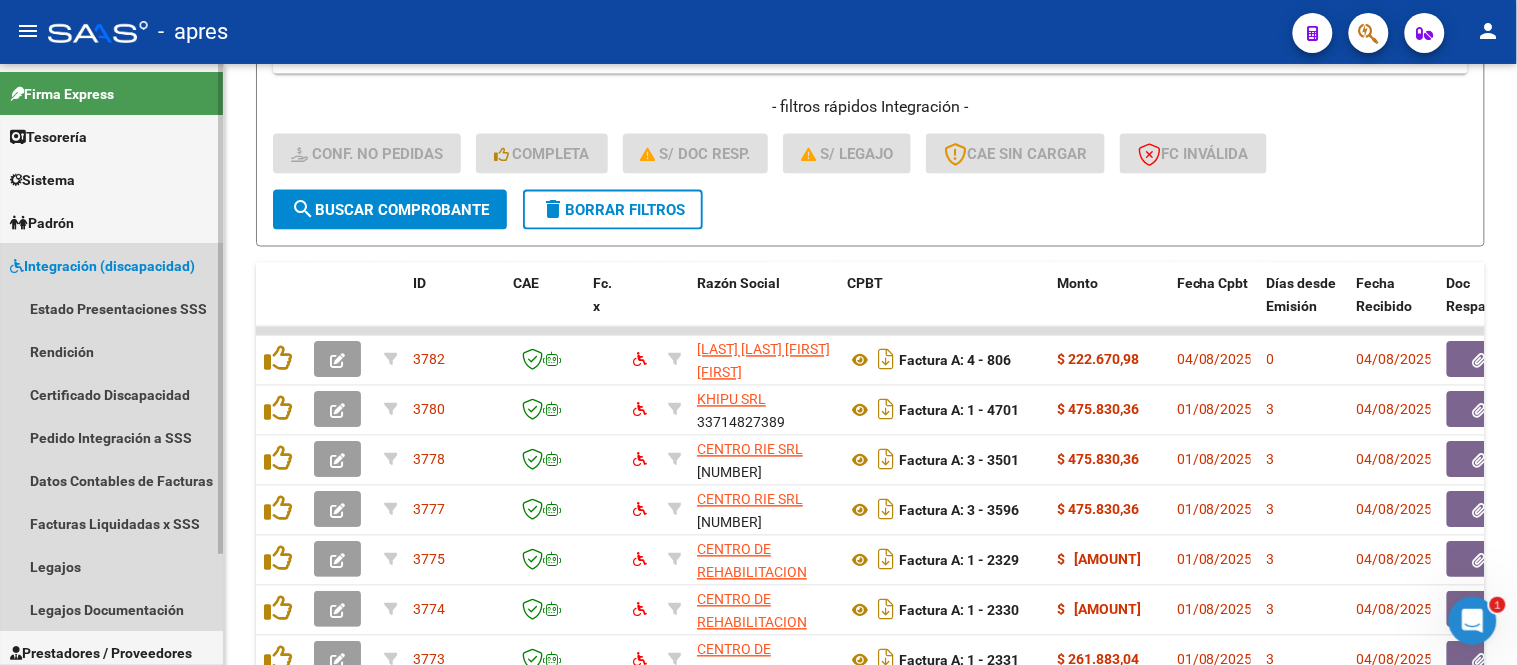 click on "Integración (discapacidad)" at bounding box center [102, 266] 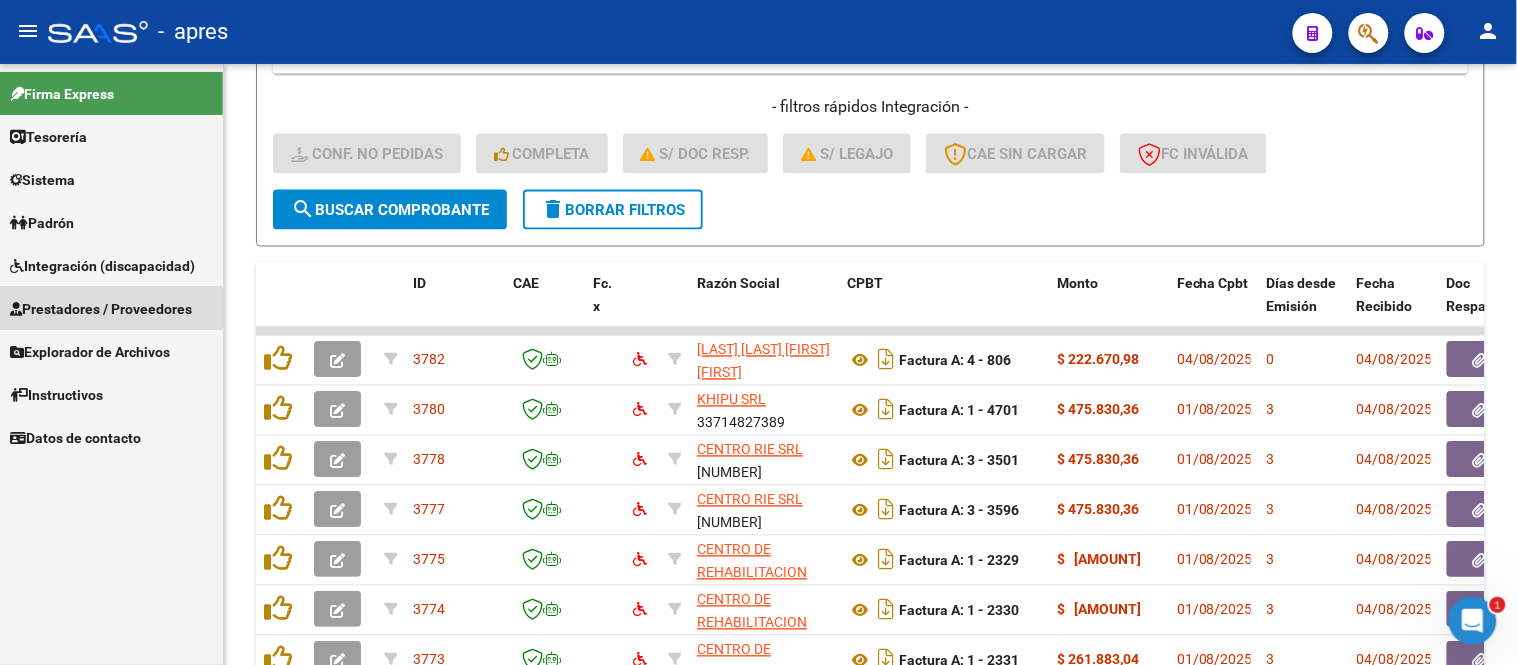 click on "Prestadores / Proveedores" at bounding box center (101, 309) 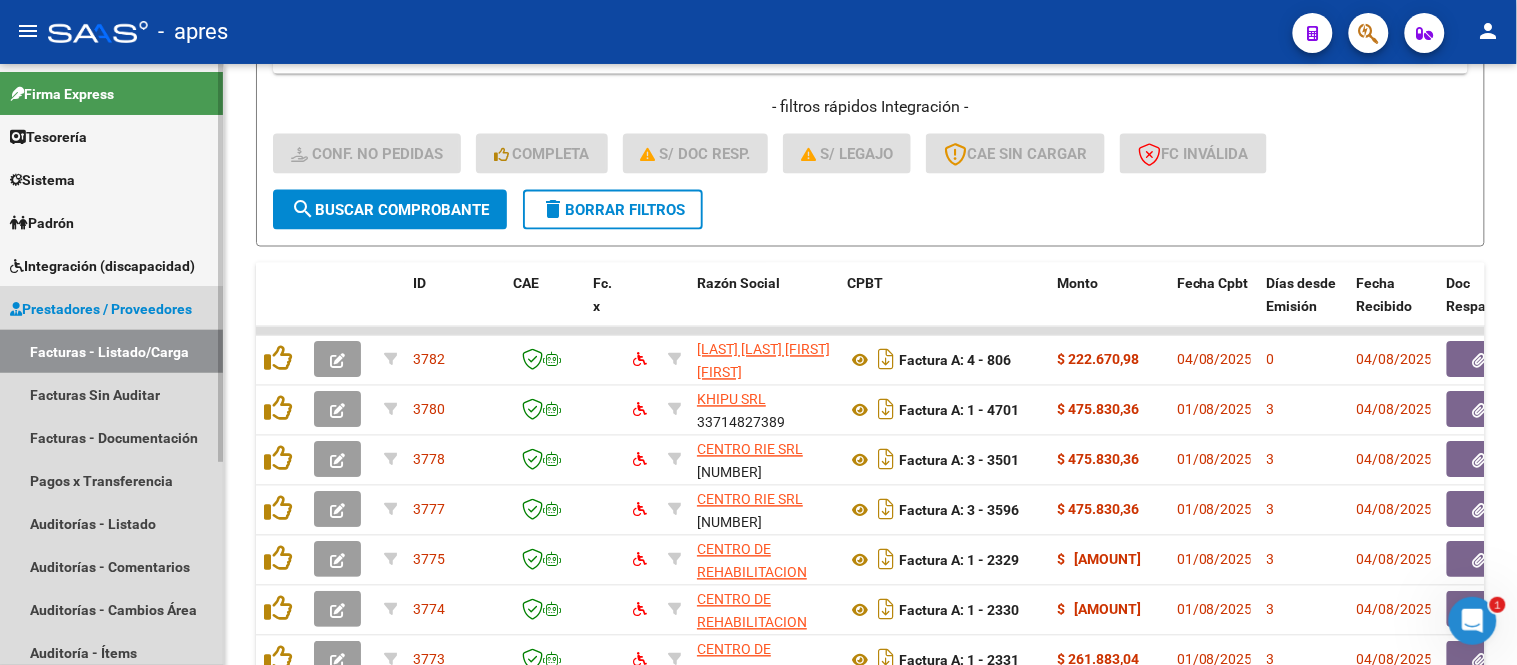 click on "Facturas - Listado/Carga" at bounding box center [111, 351] 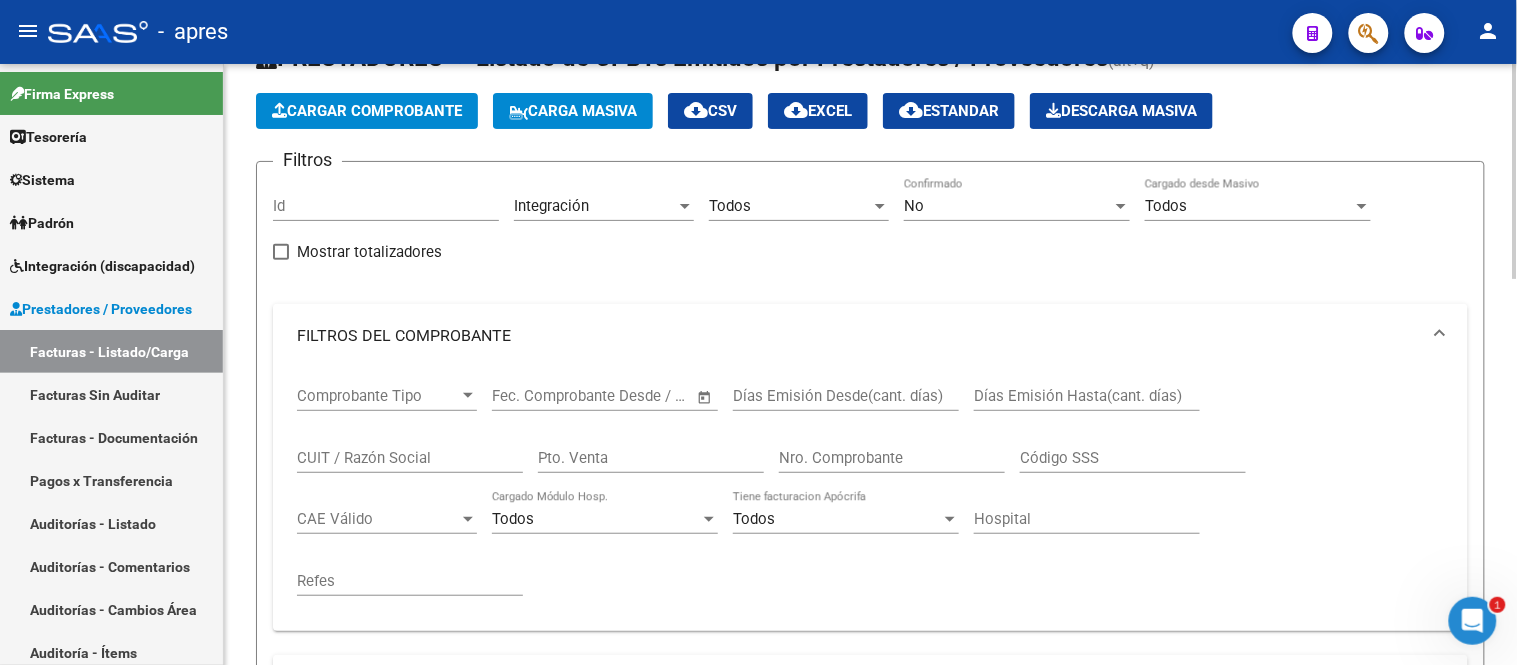 scroll, scrollTop: 0, scrollLeft: 0, axis: both 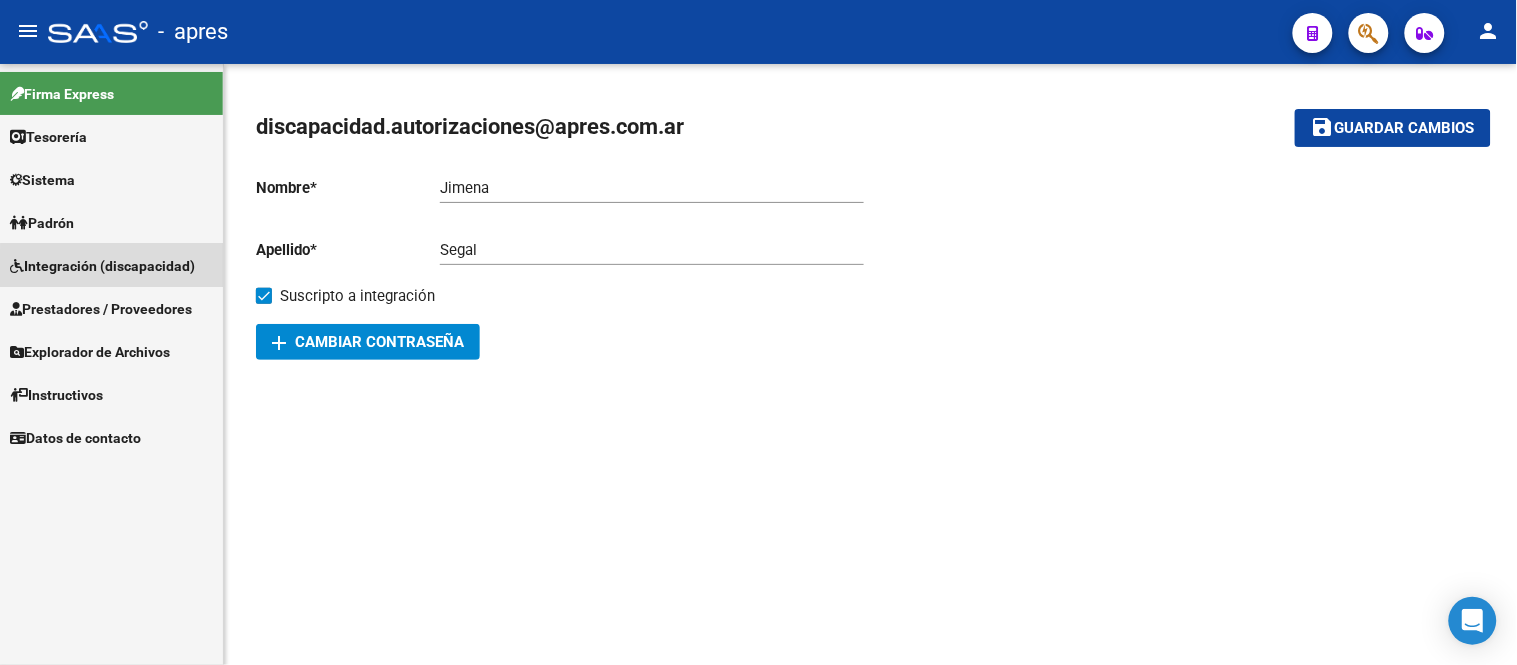 click on "Integración (discapacidad)" at bounding box center [102, 266] 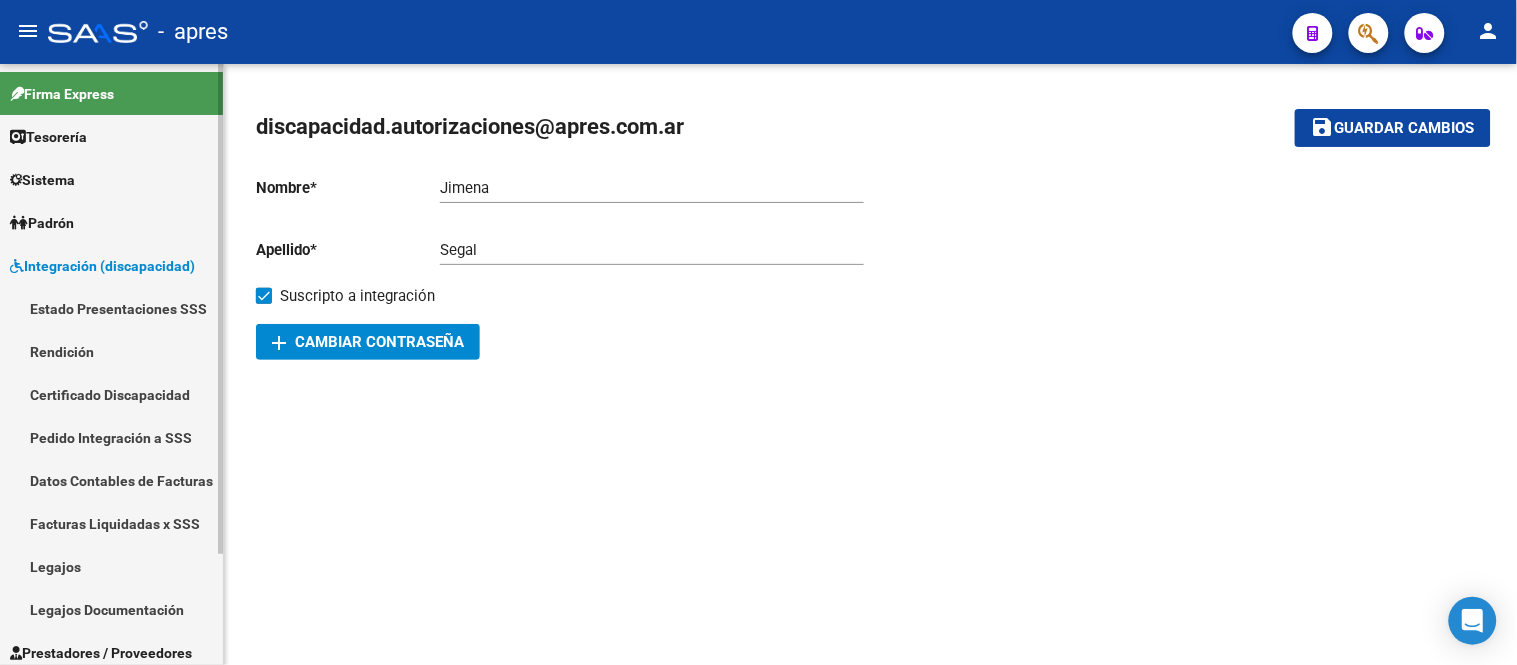 click on "Legajos" at bounding box center (111, 566) 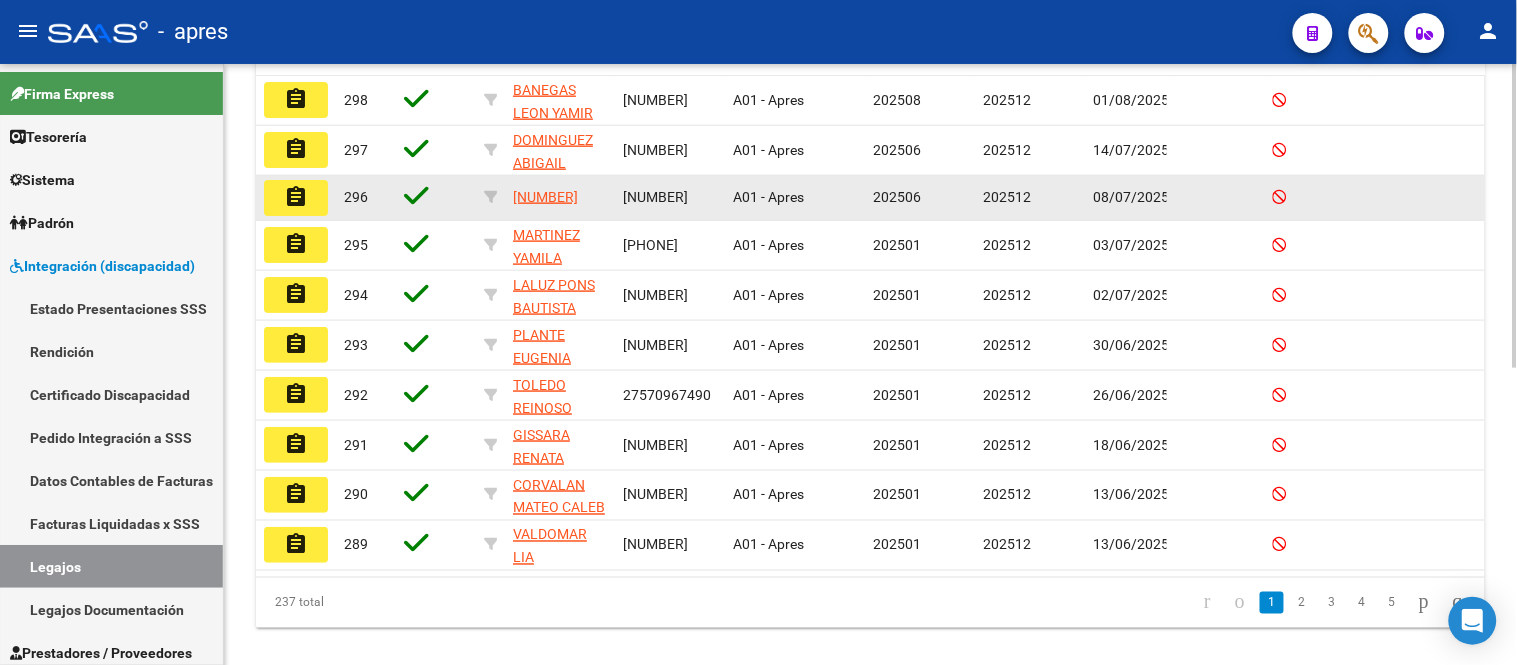 scroll, scrollTop: 555, scrollLeft: 0, axis: vertical 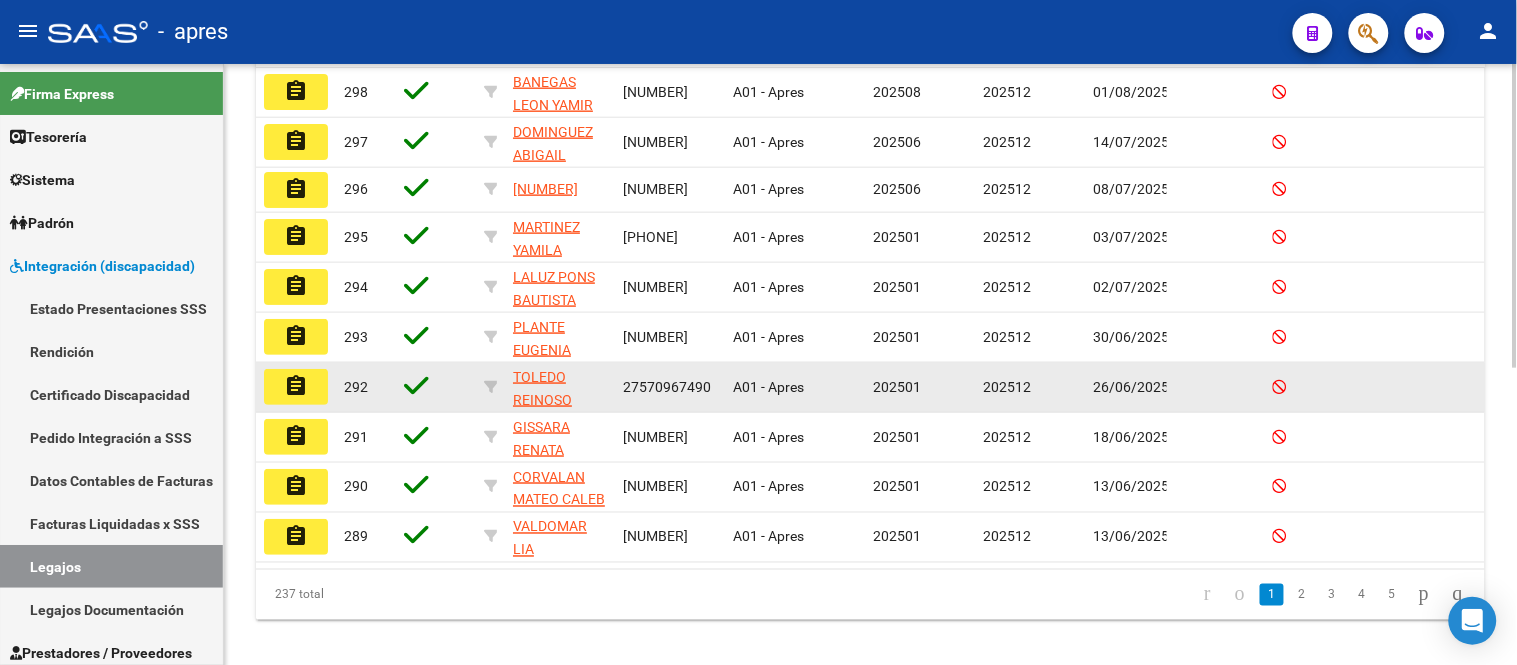 click on "assignment" 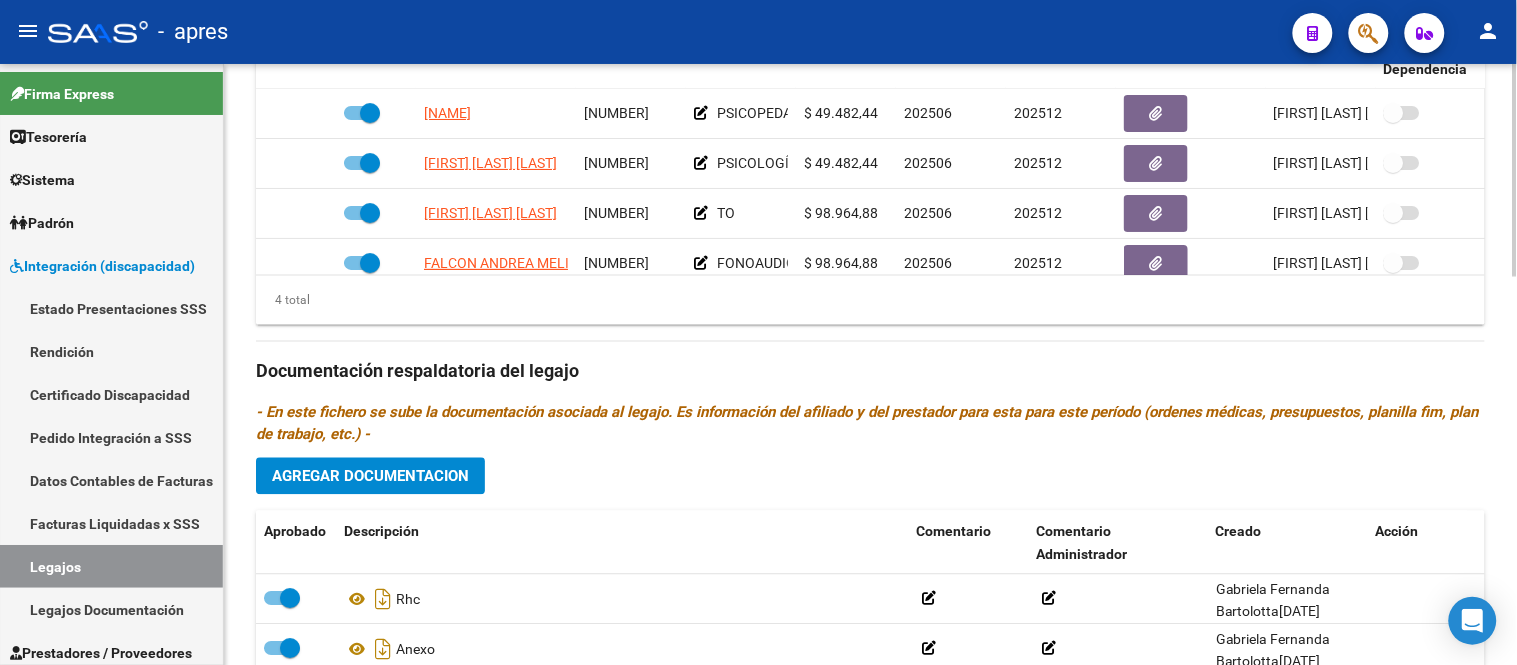scroll, scrollTop: 1101, scrollLeft: 0, axis: vertical 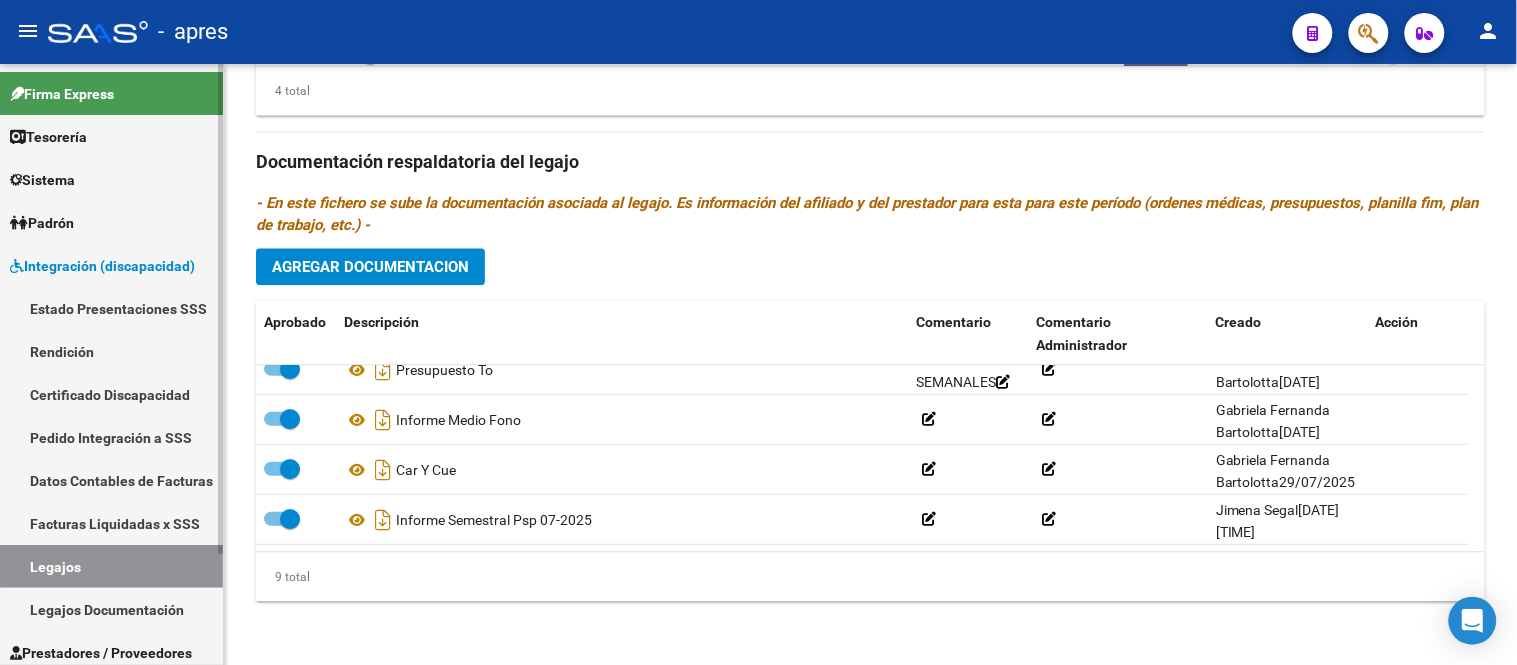 click on "Legajos" at bounding box center [111, 566] 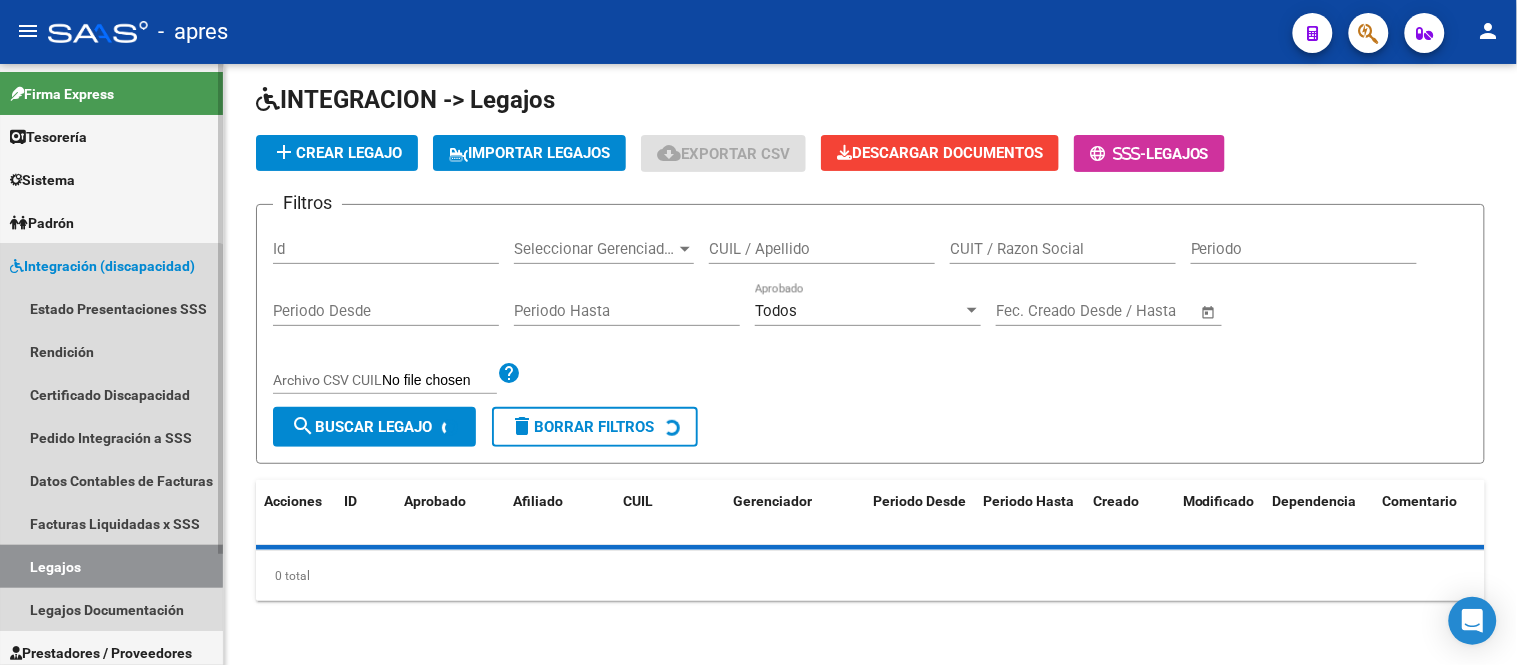 scroll, scrollTop: 0, scrollLeft: 0, axis: both 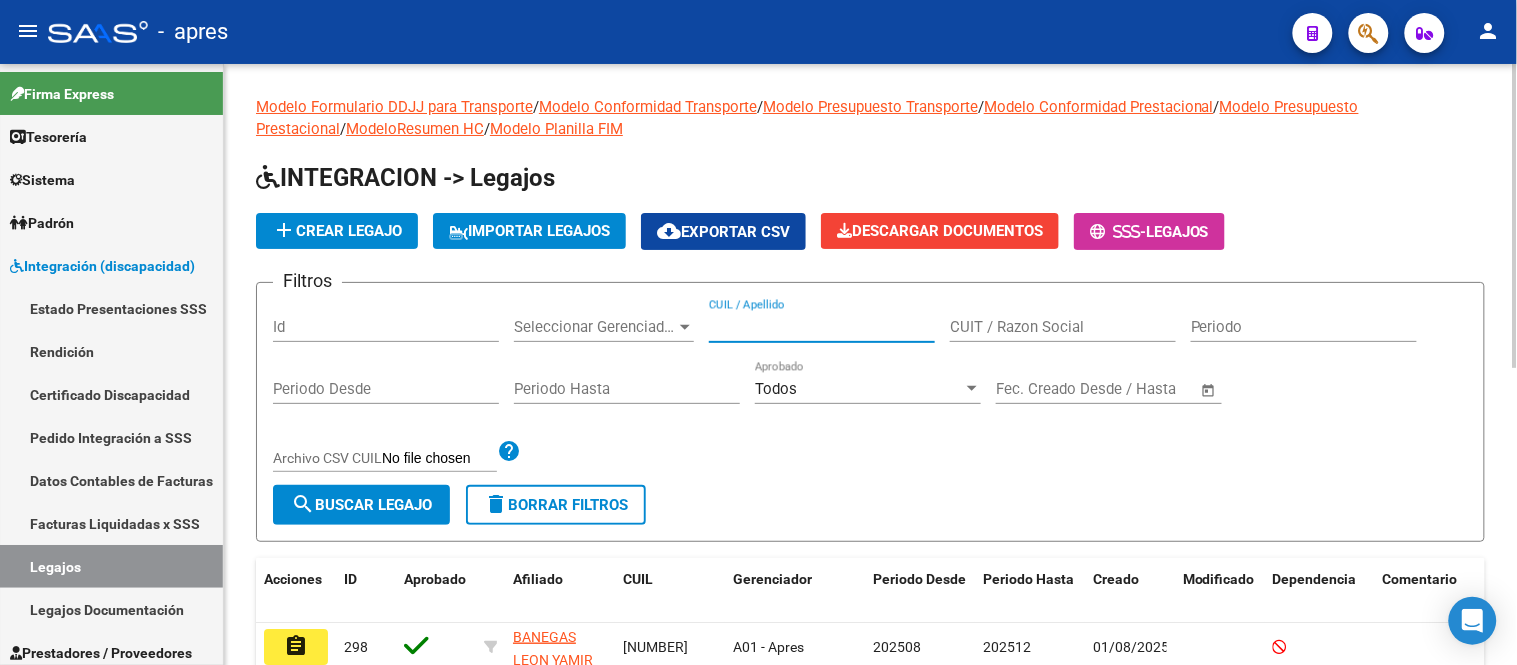 click on "CUIL / Apellido" at bounding box center (822, 327) 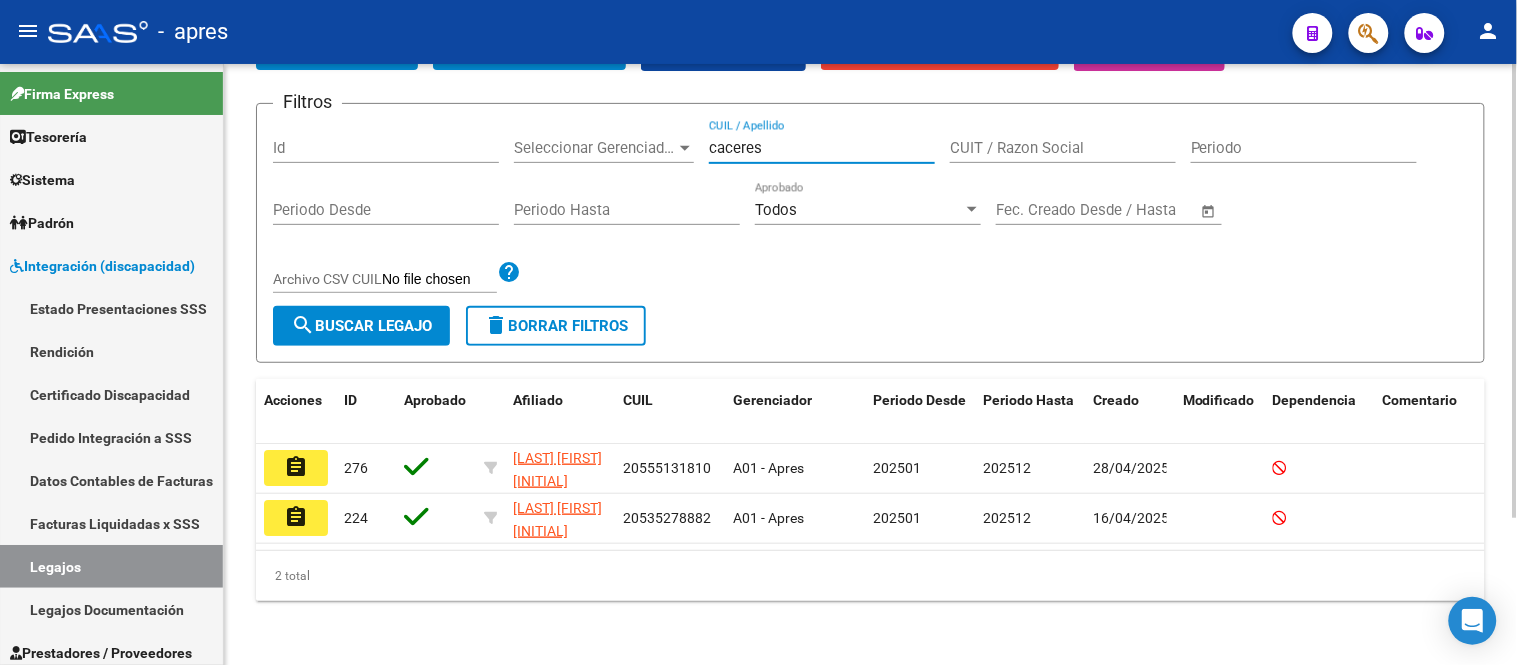 scroll, scrollTop: 195, scrollLeft: 0, axis: vertical 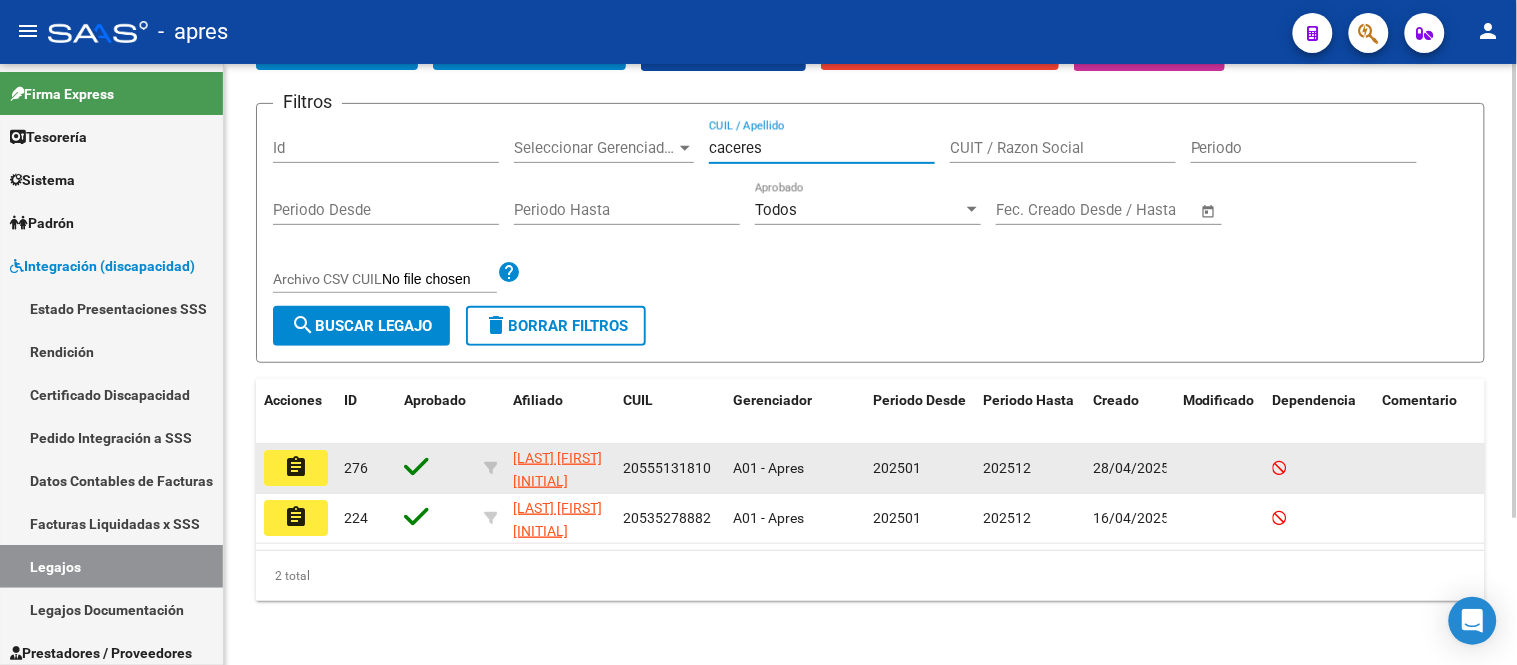 click on "assignment" 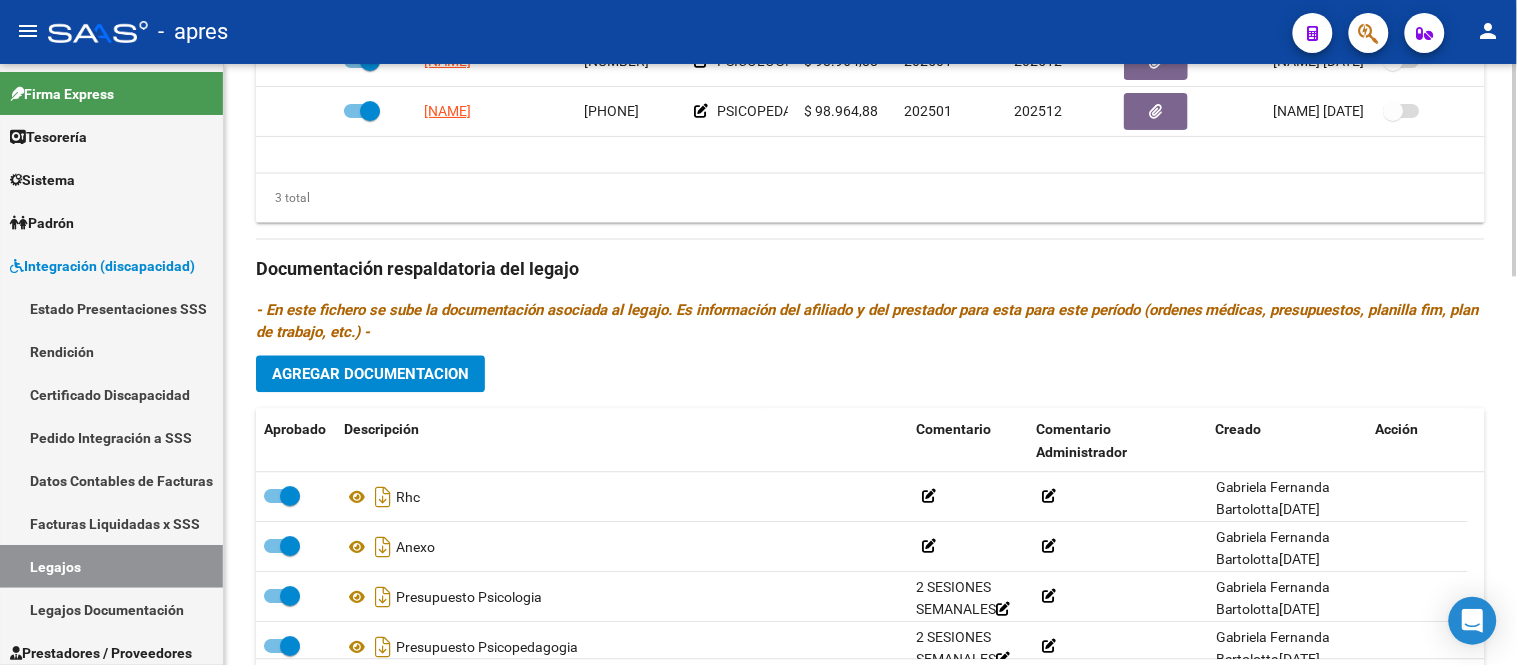scroll, scrollTop: 1101, scrollLeft: 0, axis: vertical 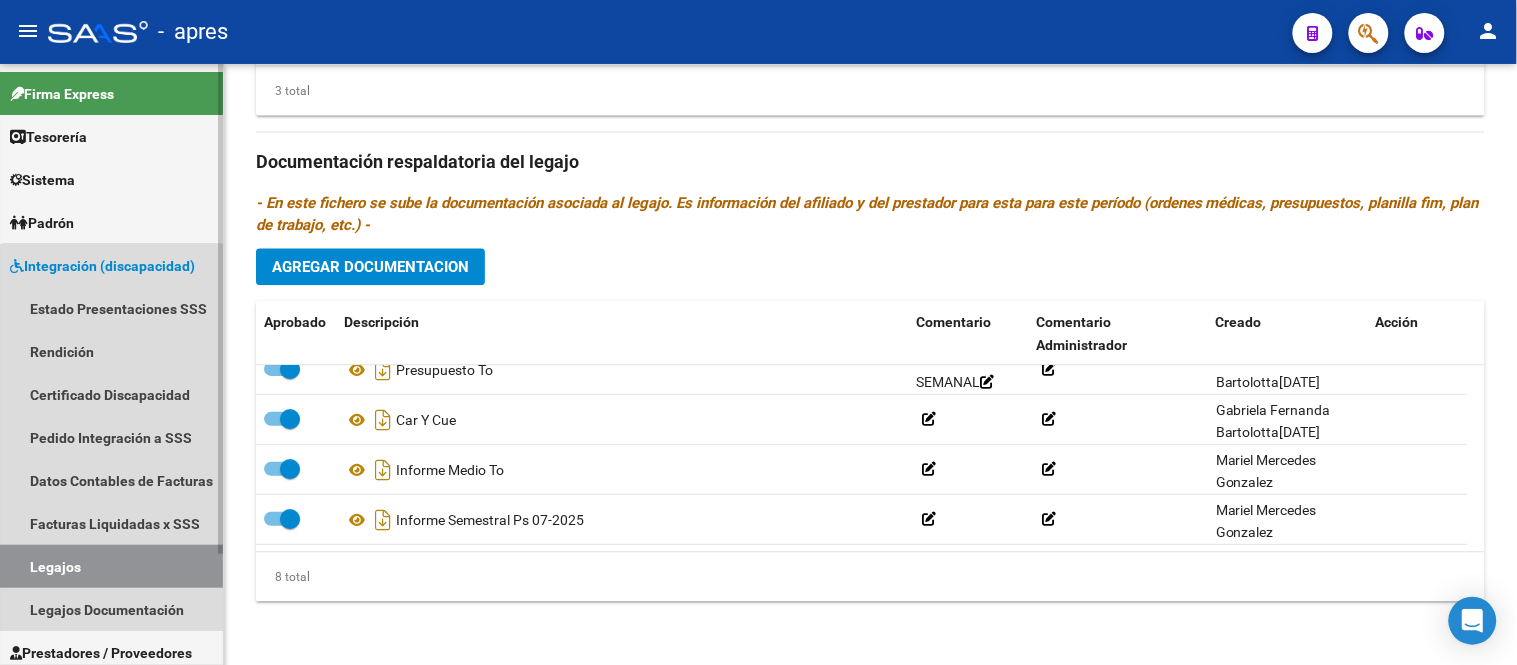 click on "Legajos" at bounding box center (111, 566) 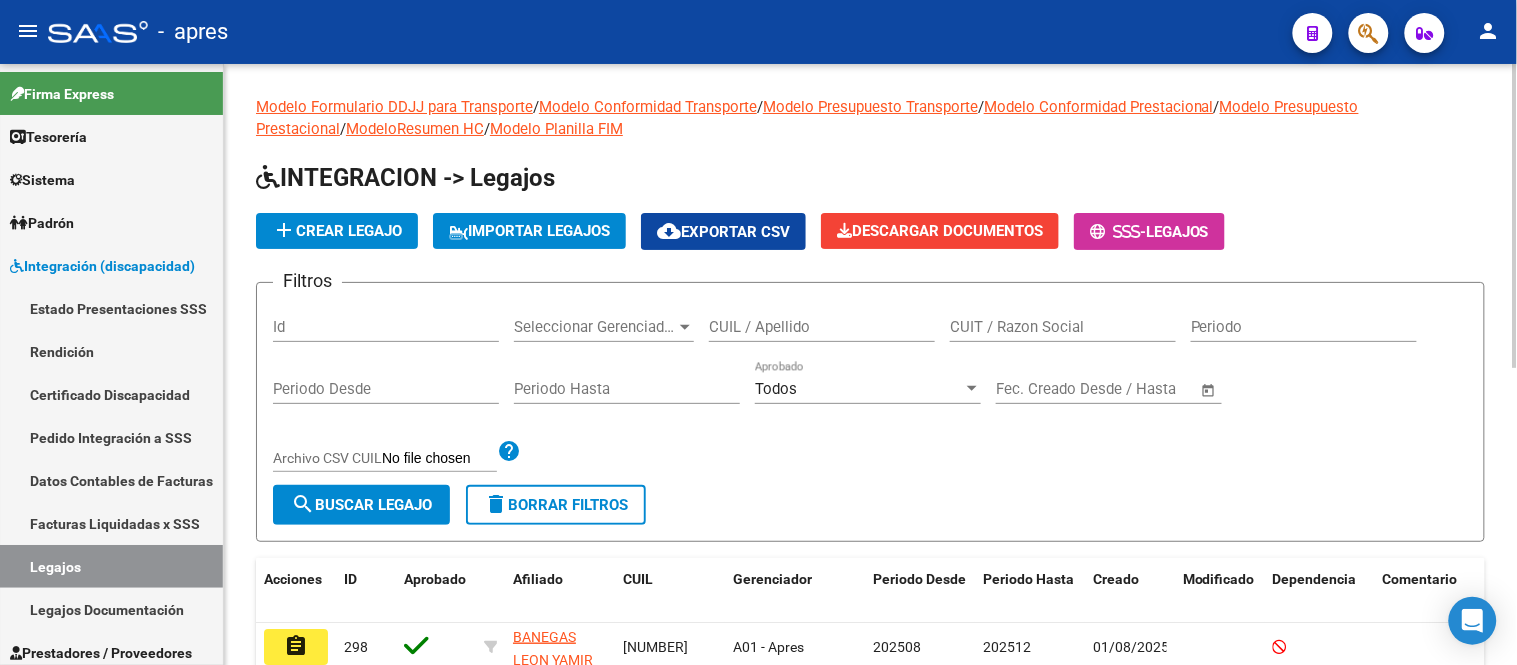 click on "CUIL / Apellido" at bounding box center (822, 327) 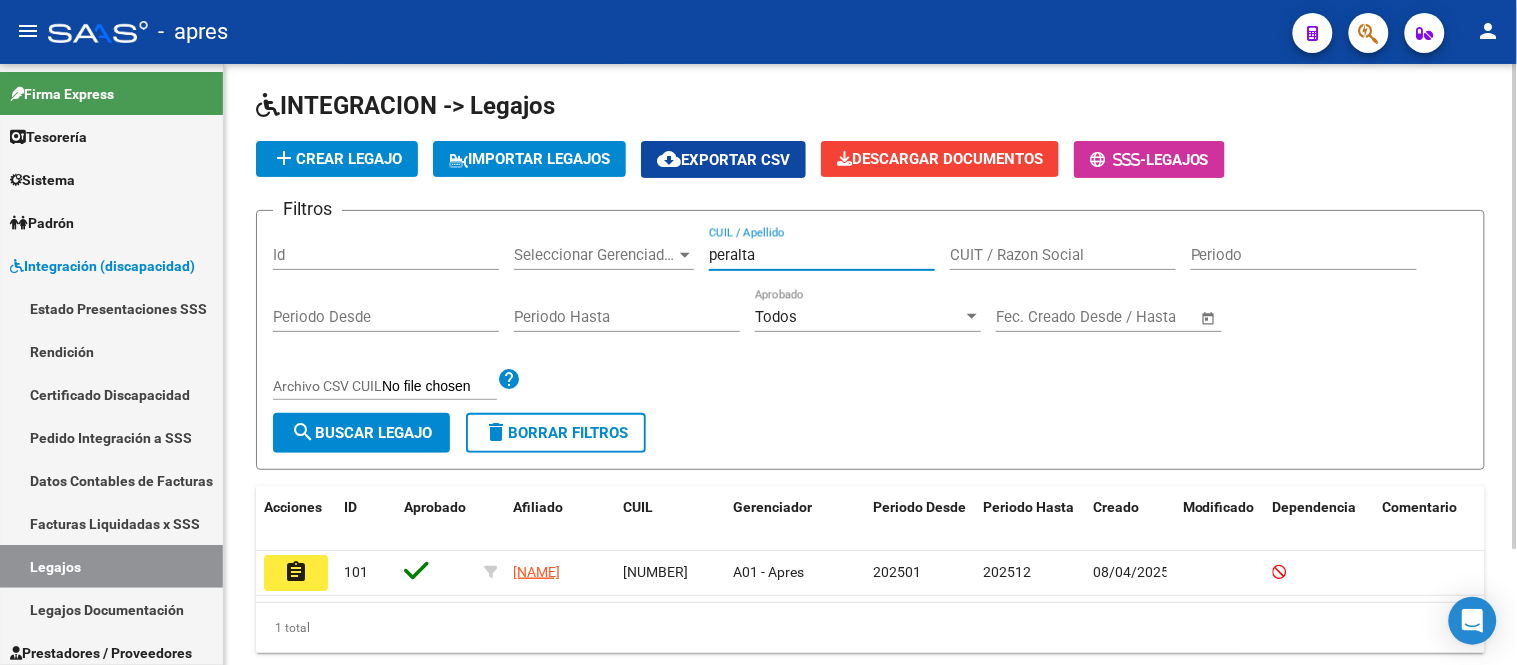 scroll, scrollTop: 145, scrollLeft: 0, axis: vertical 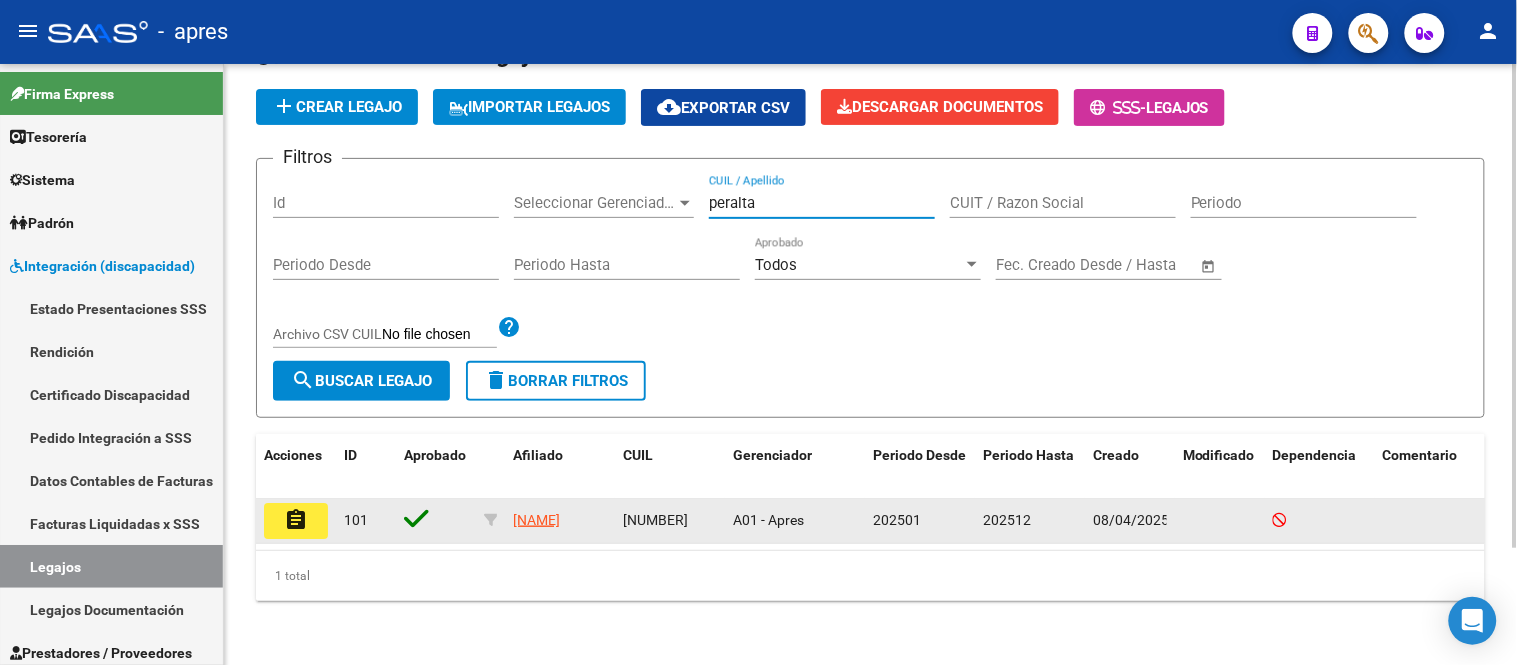 type on "peralta" 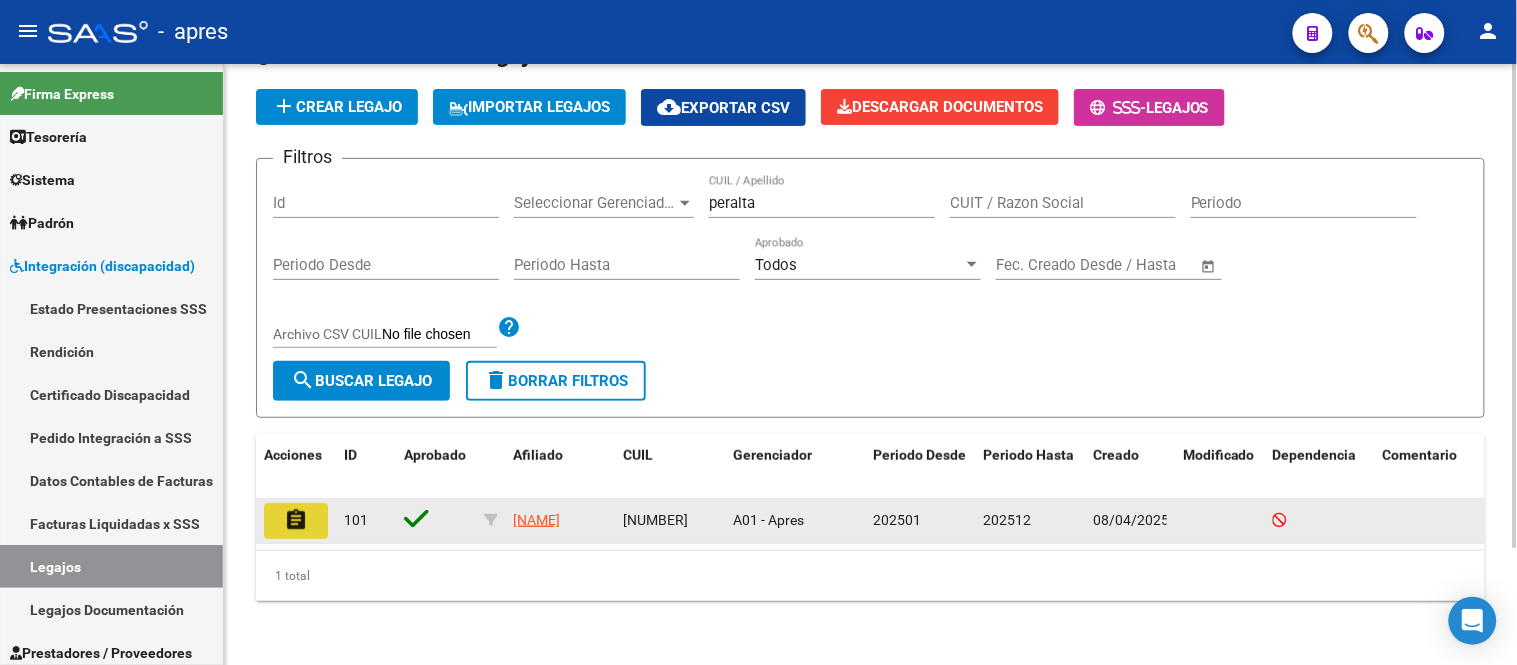 click on "assignment" 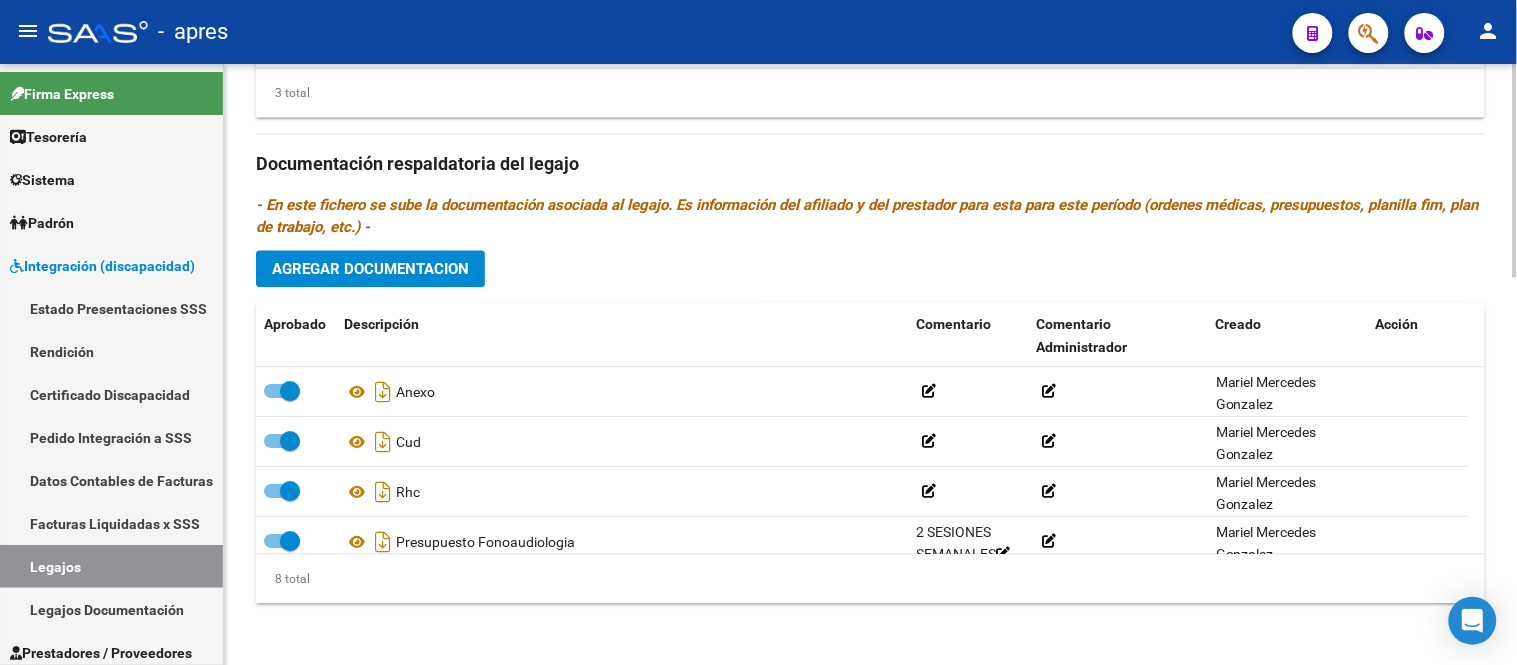 scroll, scrollTop: 1101, scrollLeft: 0, axis: vertical 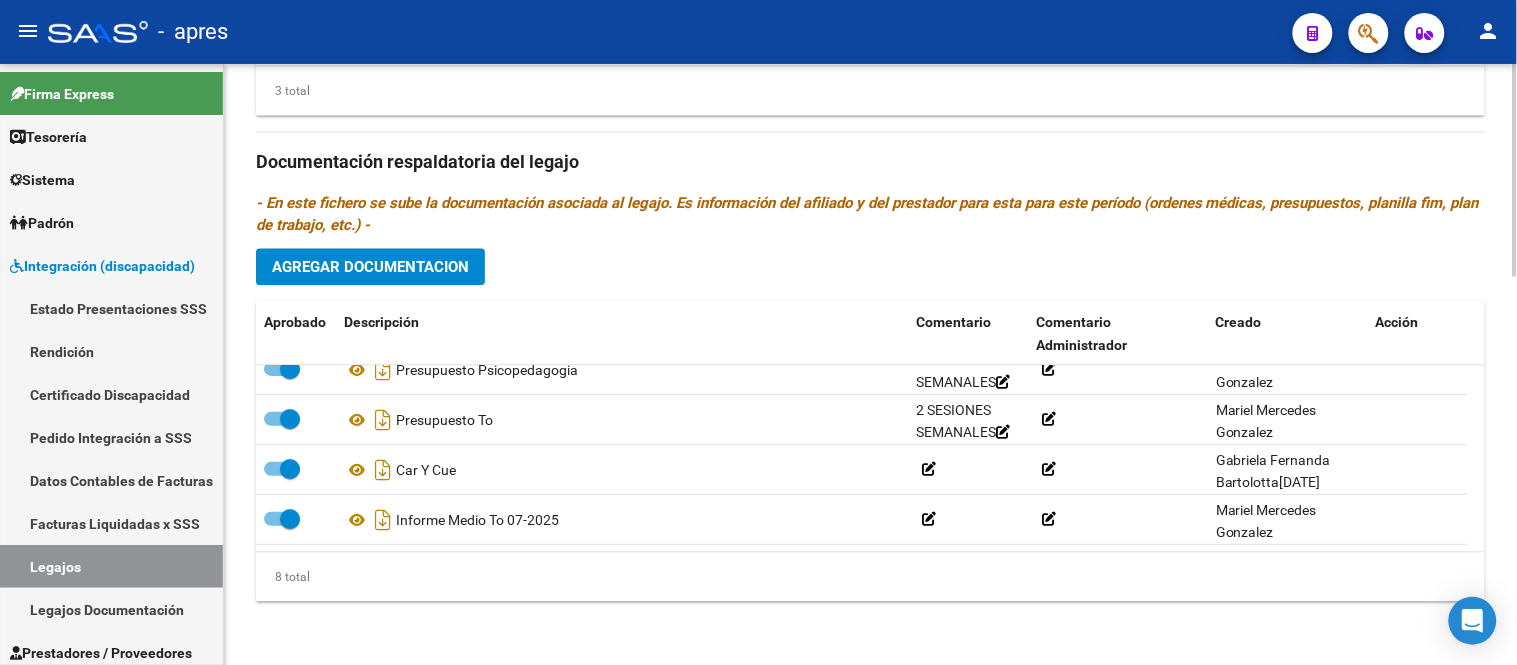 click on "Agregar Documentacion" 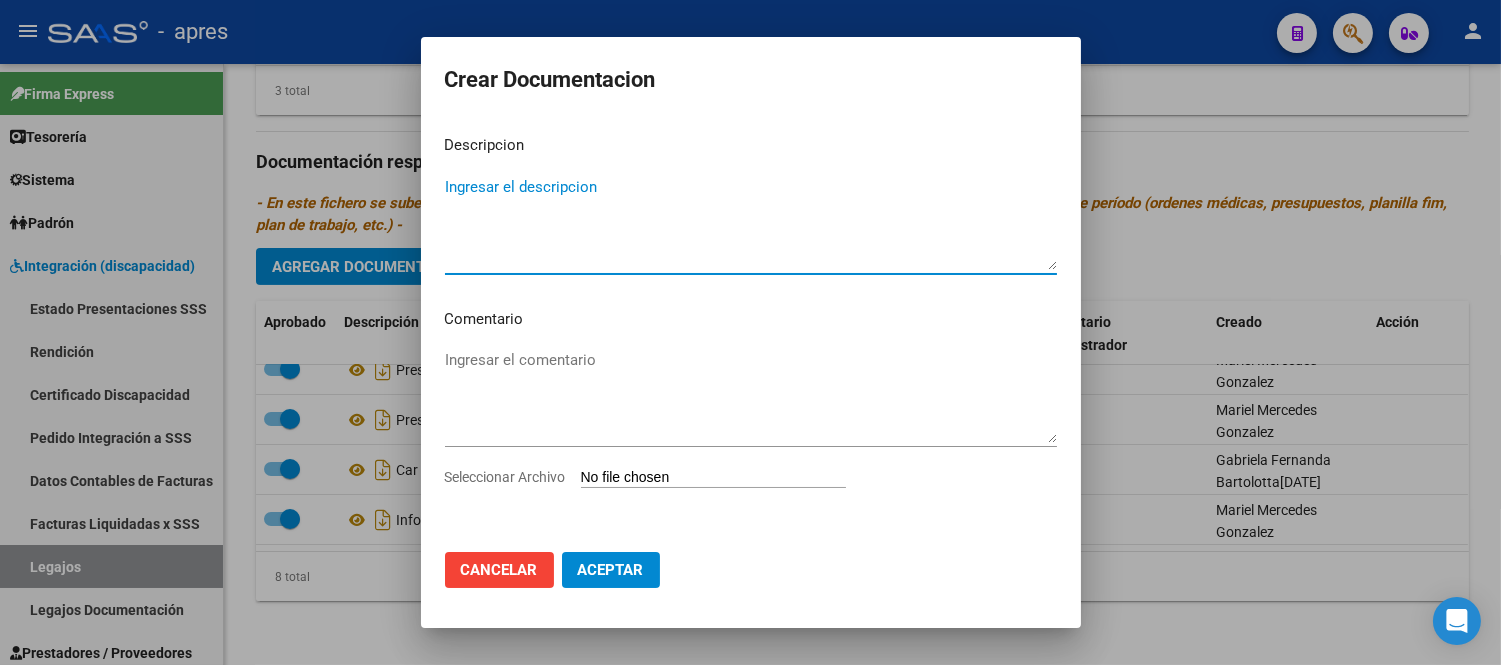 click on "Seleccionar Archivo" at bounding box center [751, 485] 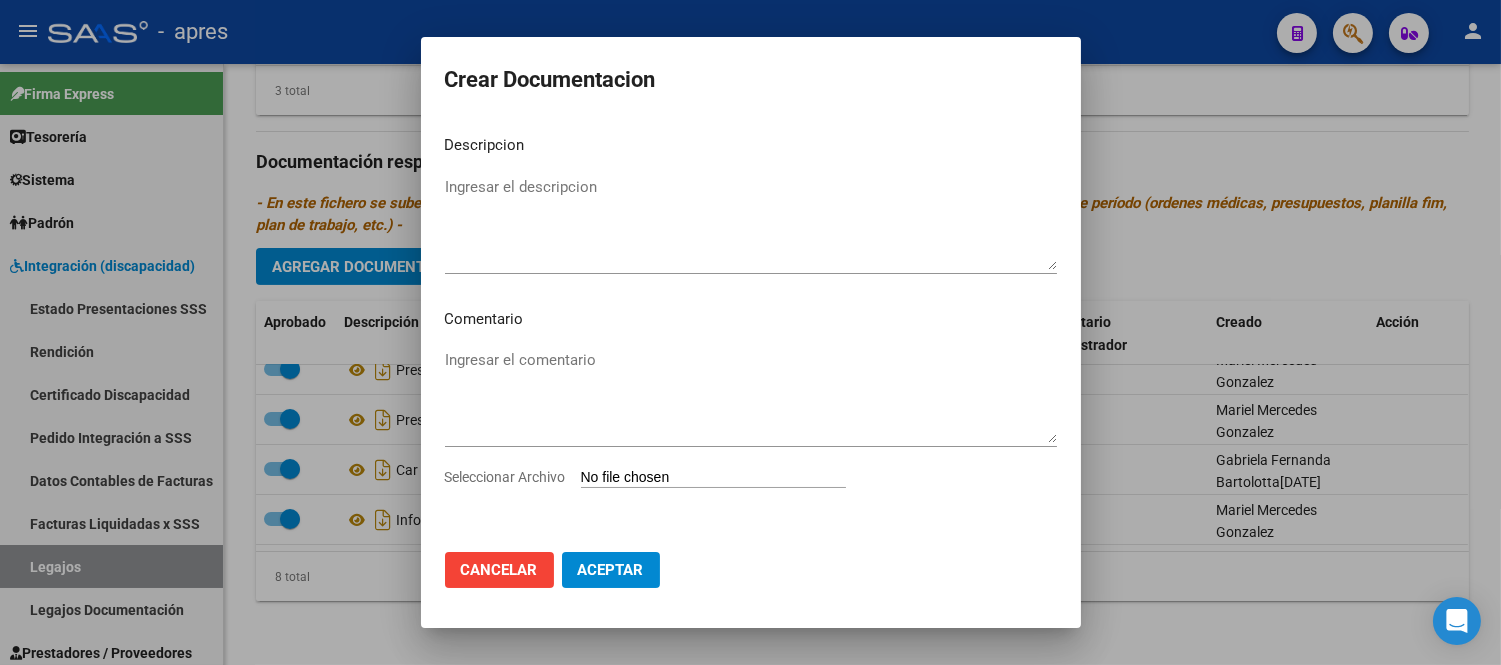 click on "Seleccionar Archivo" at bounding box center [713, 478] 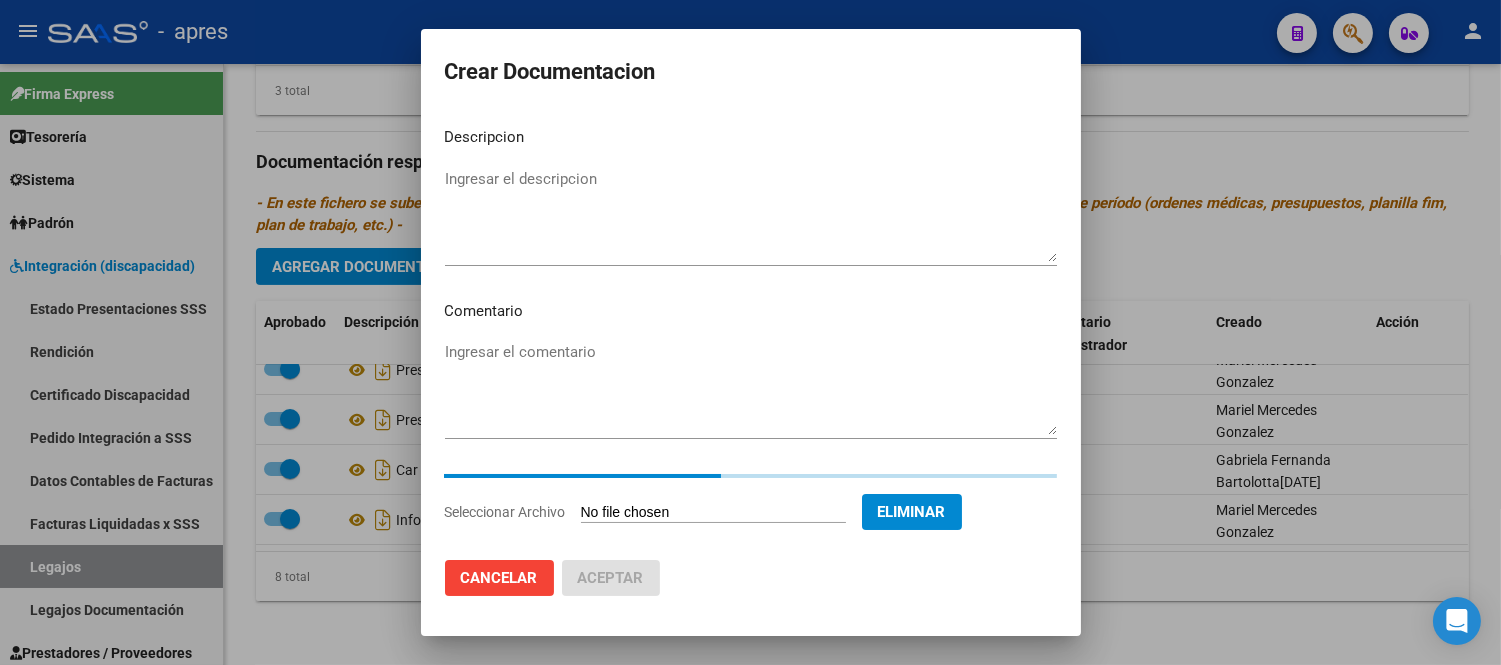 click on "Ingresar el descripcion" at bounding box center [751, 215] 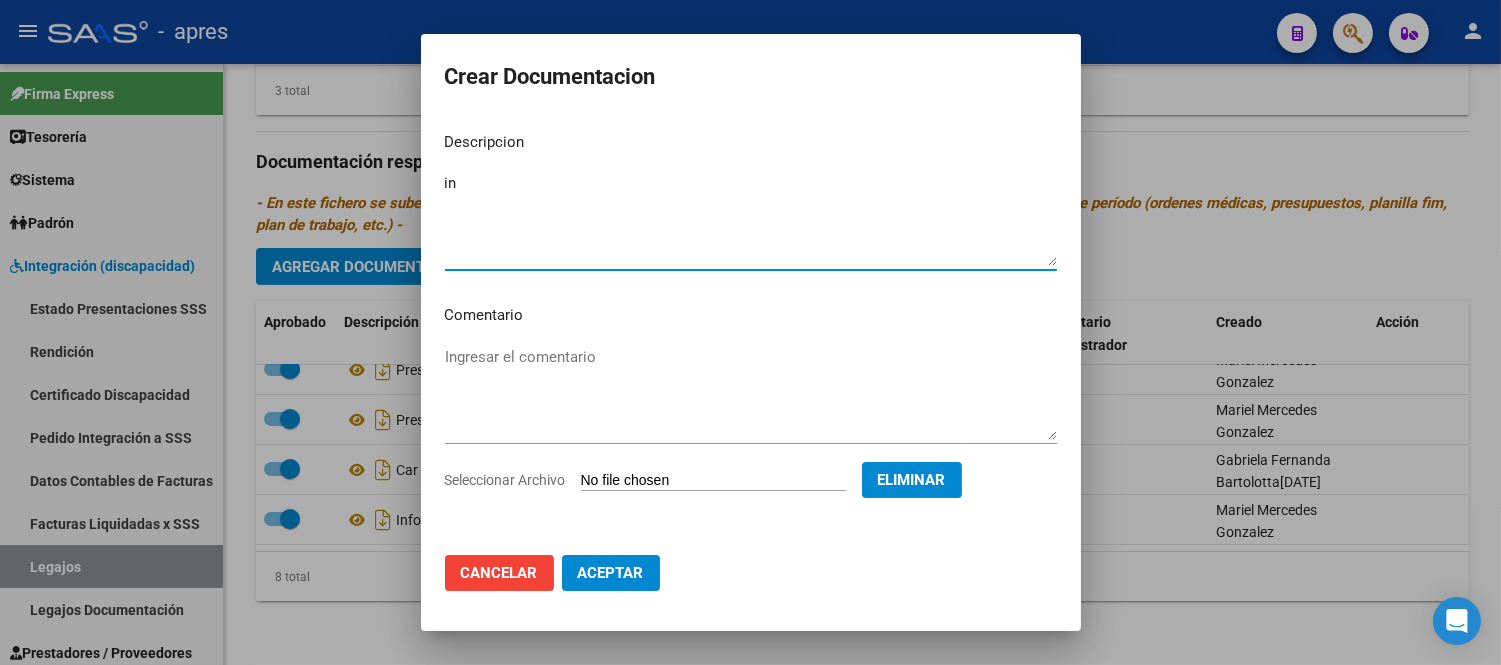 type on "i" 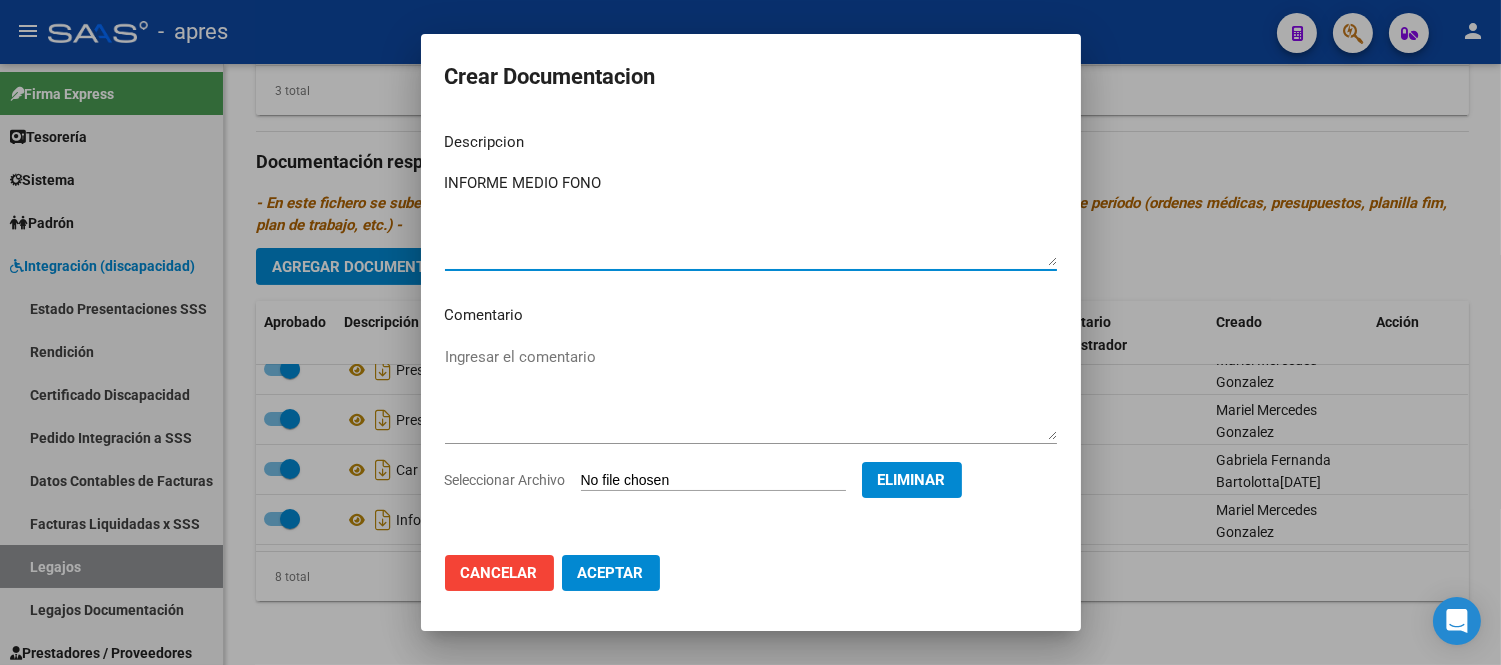type on "INFORME MEDIO FONO" 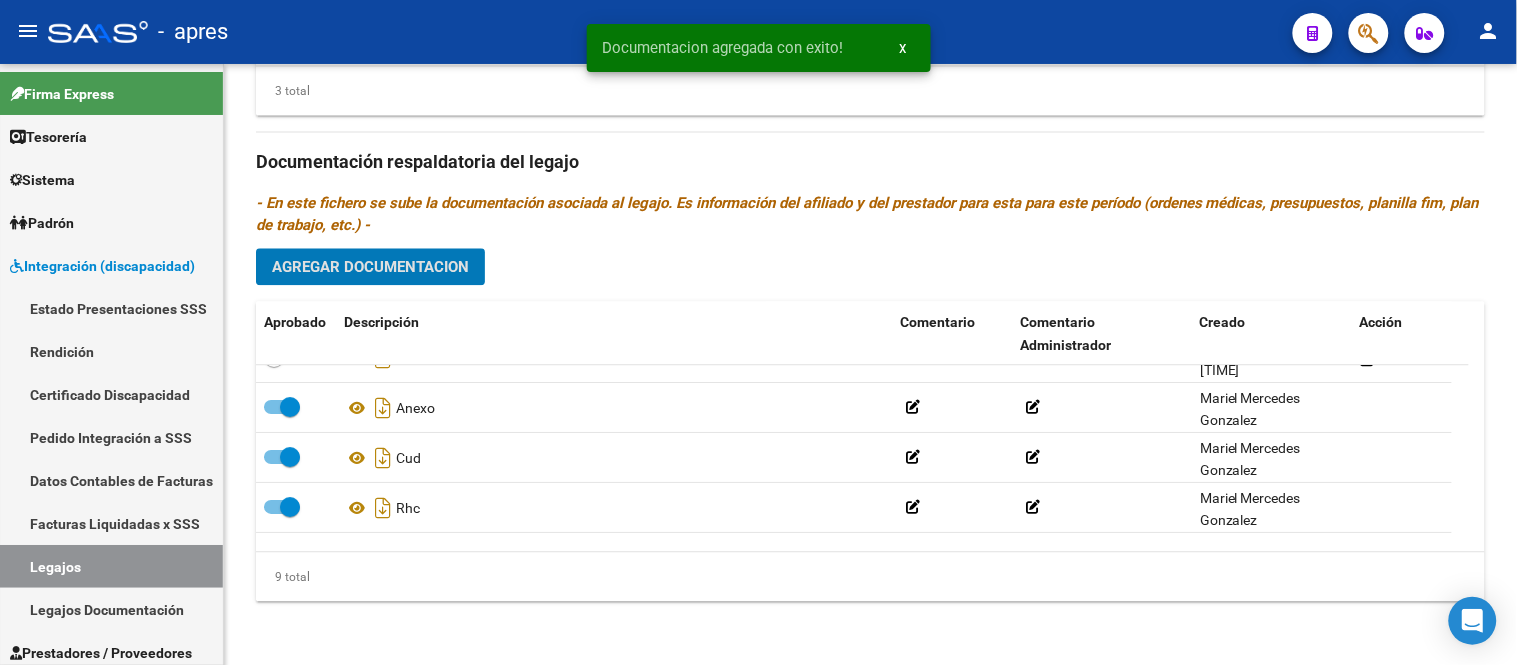 scroll, scrollTop: 0, scrollLeft: 0, axis: both 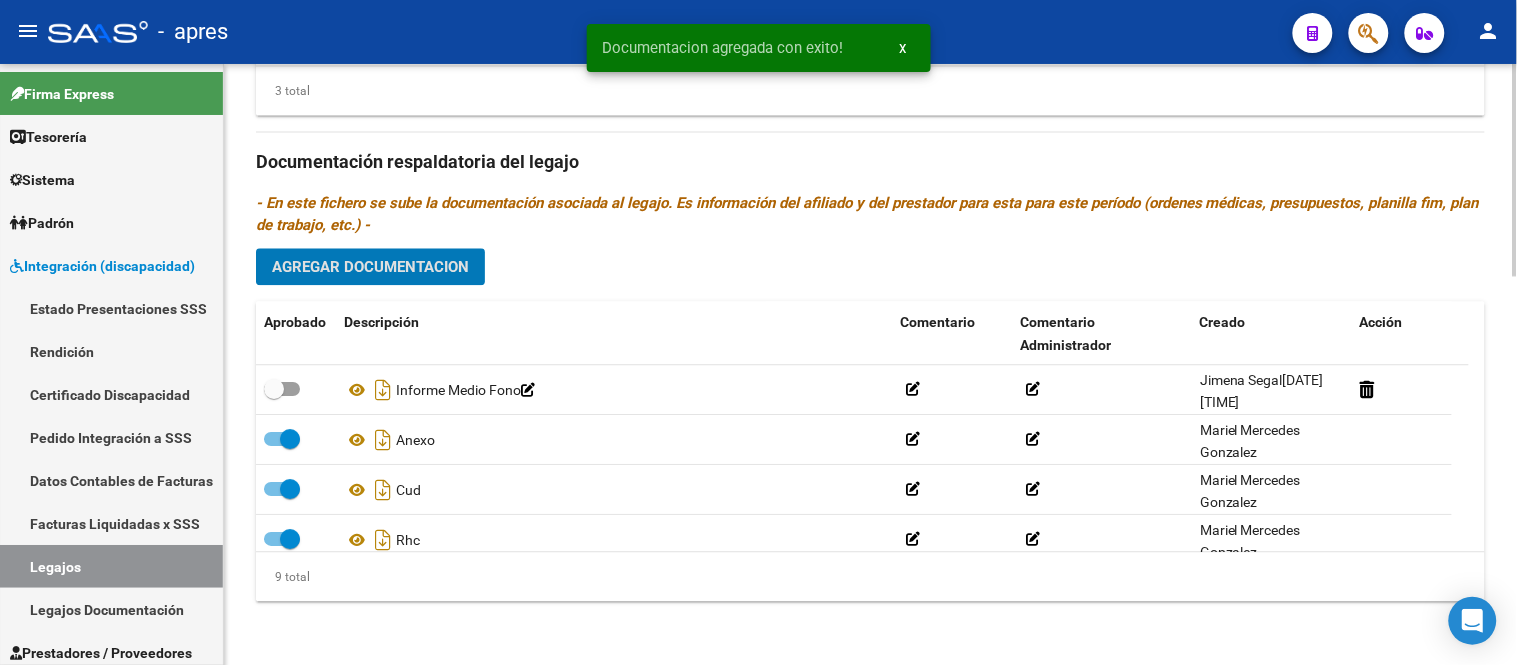click on "arrow_back Editar 101    save Guardar cambios Legajo de Integración Modelo Formulario DDJJ para Transporte  /  Modelo Conformidad Transporte  /  Modelo Presupuesto Transporte  /  Modelo Conformidad Prestacional  /  Modelo Presupuesto Prestacional  /  ModeloResumen HC  /  Modelo Planilla FIM  Legajo Aprobado.  Aprobado   CUIL  *   [CUIL] Ingresar CUIL  [FIRST] [LAST] [LAST]     Análisis Afiliado    Certificado Discapacidad ARCA Padrón Nombre Afiliado  *   [FIRST] [LAST] [LAST] Ingresar el nombre  Periodo Desde  *   202501 Ej: 202203  Periodo Hasta  *   202512 Ej: 202212  Admite Dependencia   Comentarios                                  Comentarios Administrador  Prestadores asociados al legajo Agregar Prestador Aprobado Prestador CUIT Comentario Presupuesto Periodo Desde Periodo Hasta Usuario Admite Dependencia   [BRAND] [PHONE]     FONOAUDIOLOGIA  $ 98.964,88  202501 202512 [FIRST] [LAST] [LAST]    [DATE]       ESCOBAR ARECO NILZA AMADA" 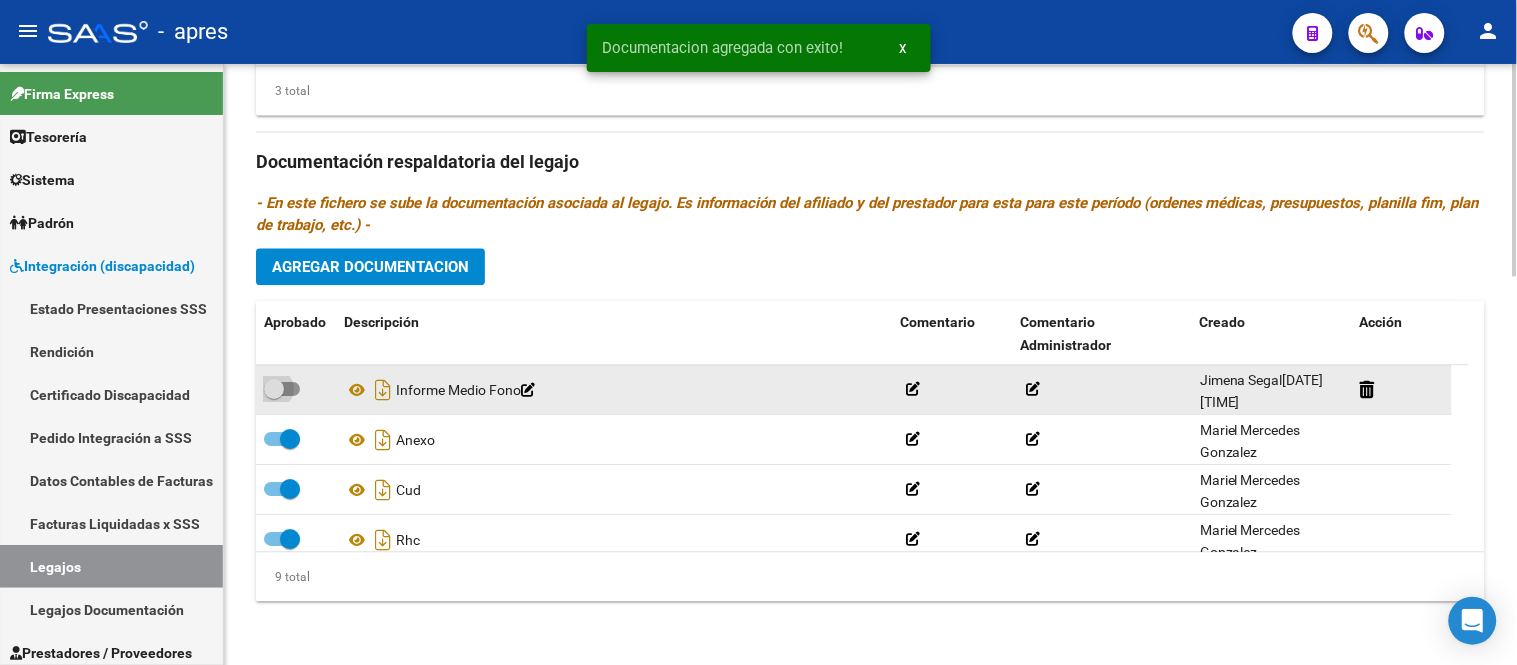 click at bounding box center [274, 389] 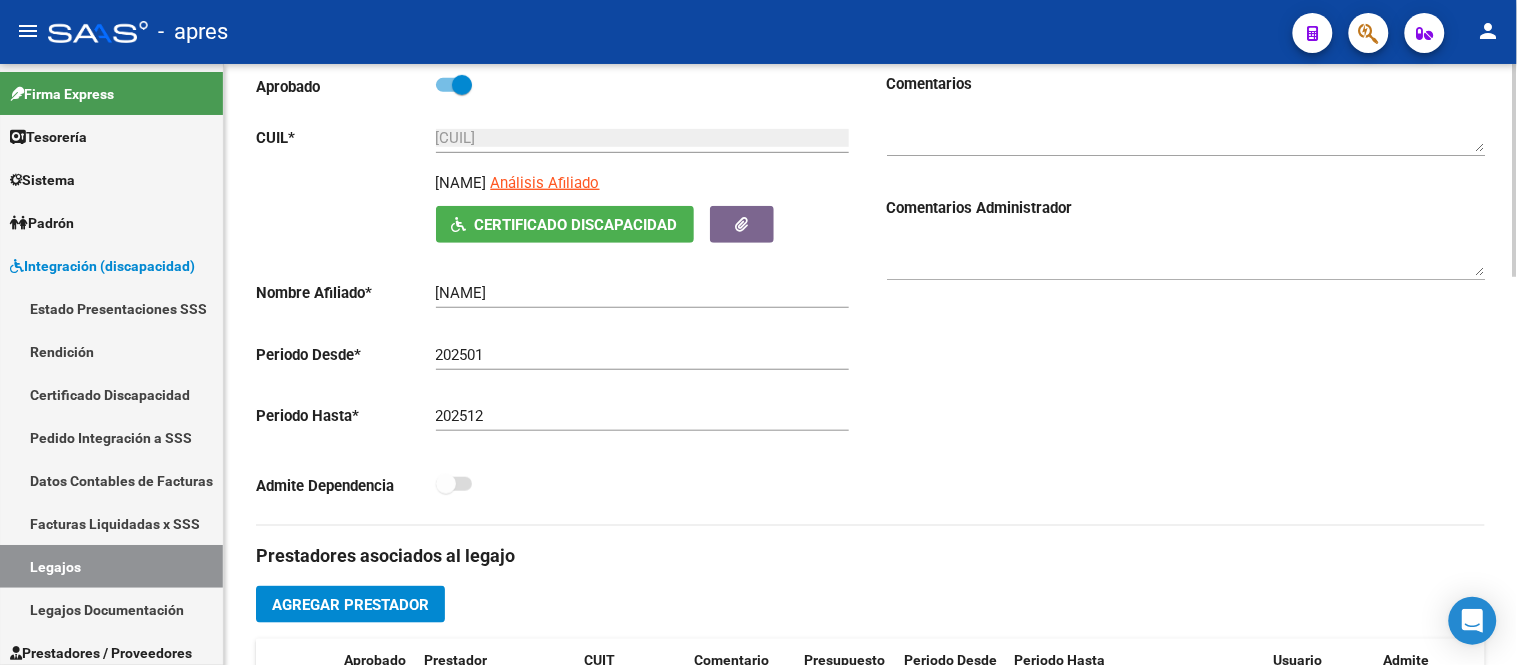 scroll, scrollTop: 0, scrollLeft: 0, axis: both 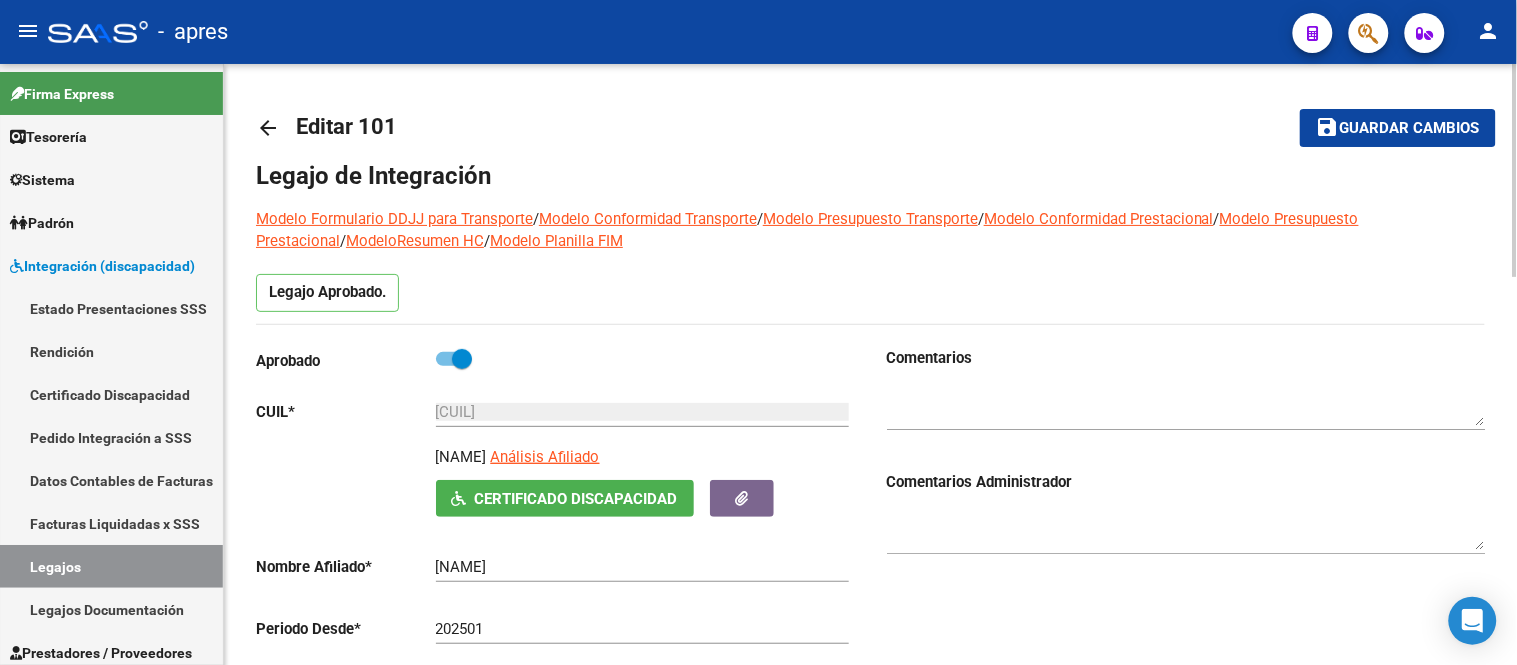 click on "Guardar cambios" 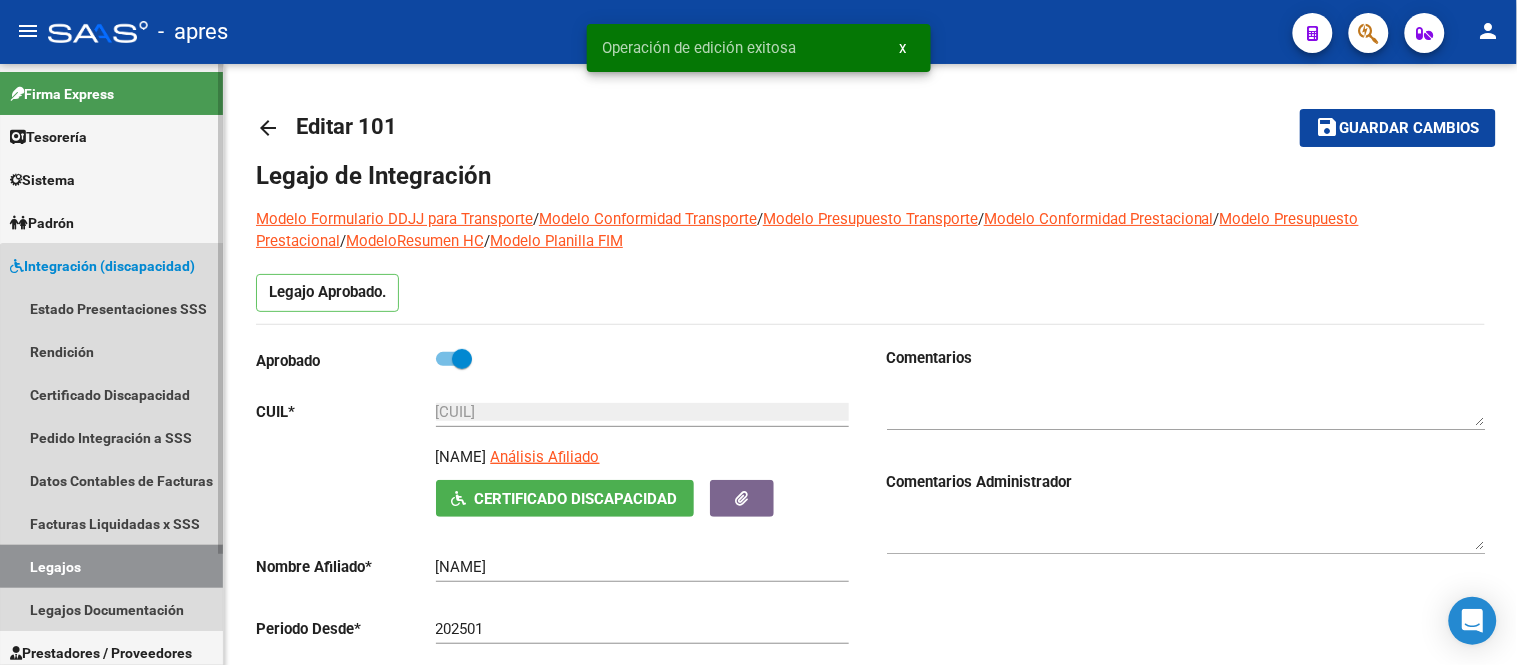 click on "Legajos" at bounding box center (111, 566) 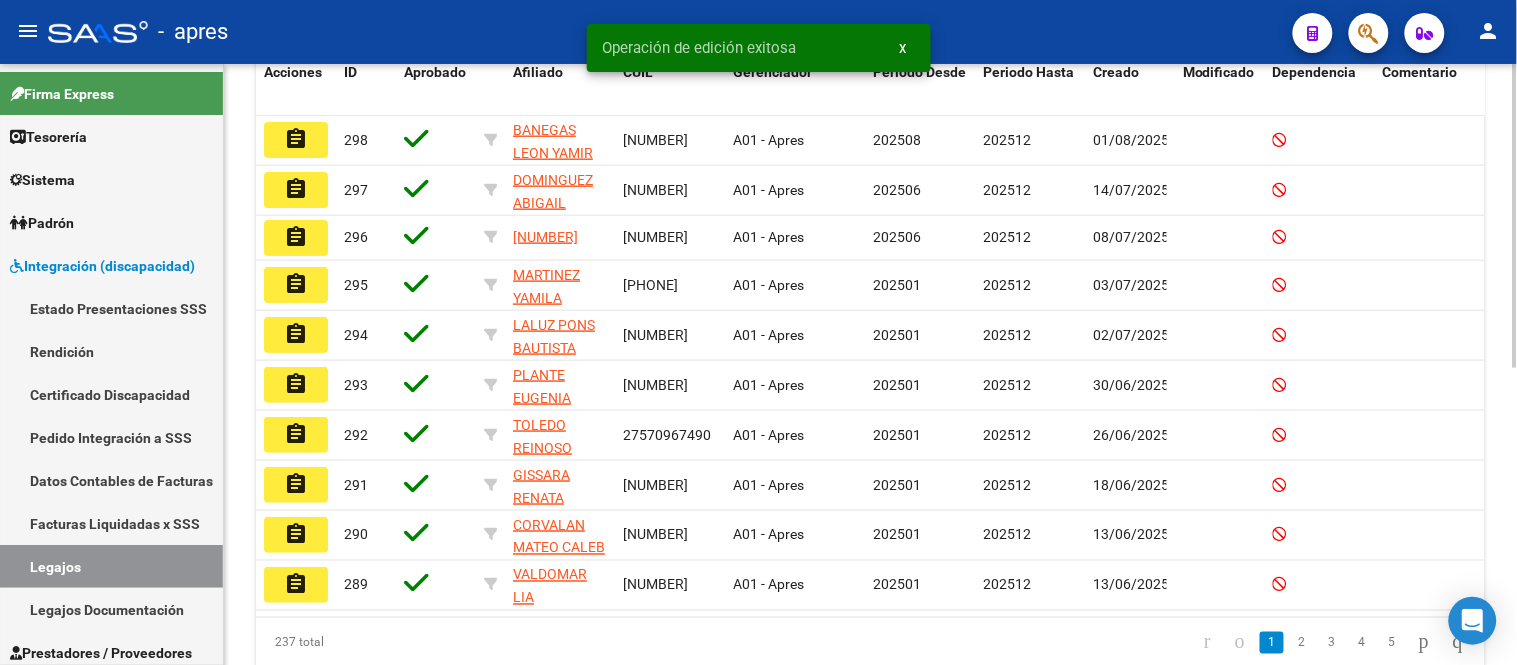 scroll, scrollTop: 590, scrollLeft: 0, axis: vertical 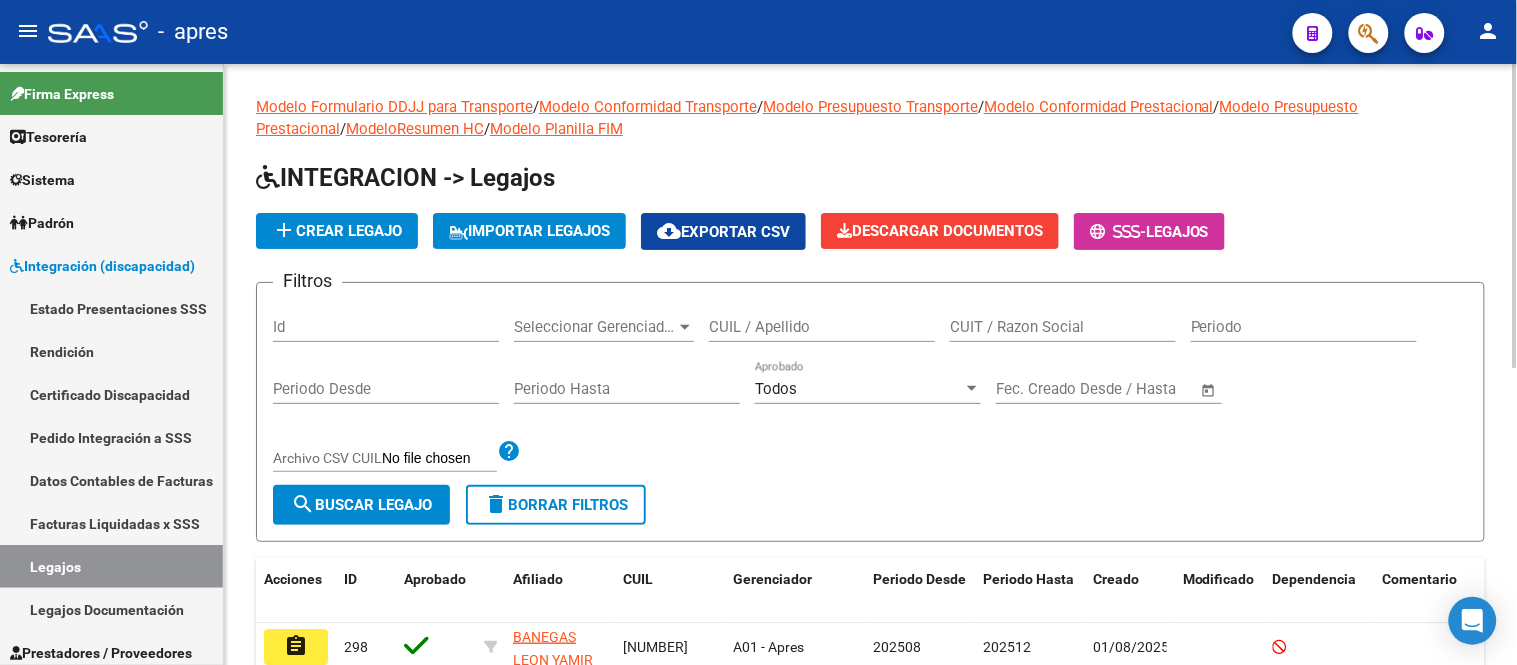 click on "CUIL / Apellido" at bounding box center [822, 327] 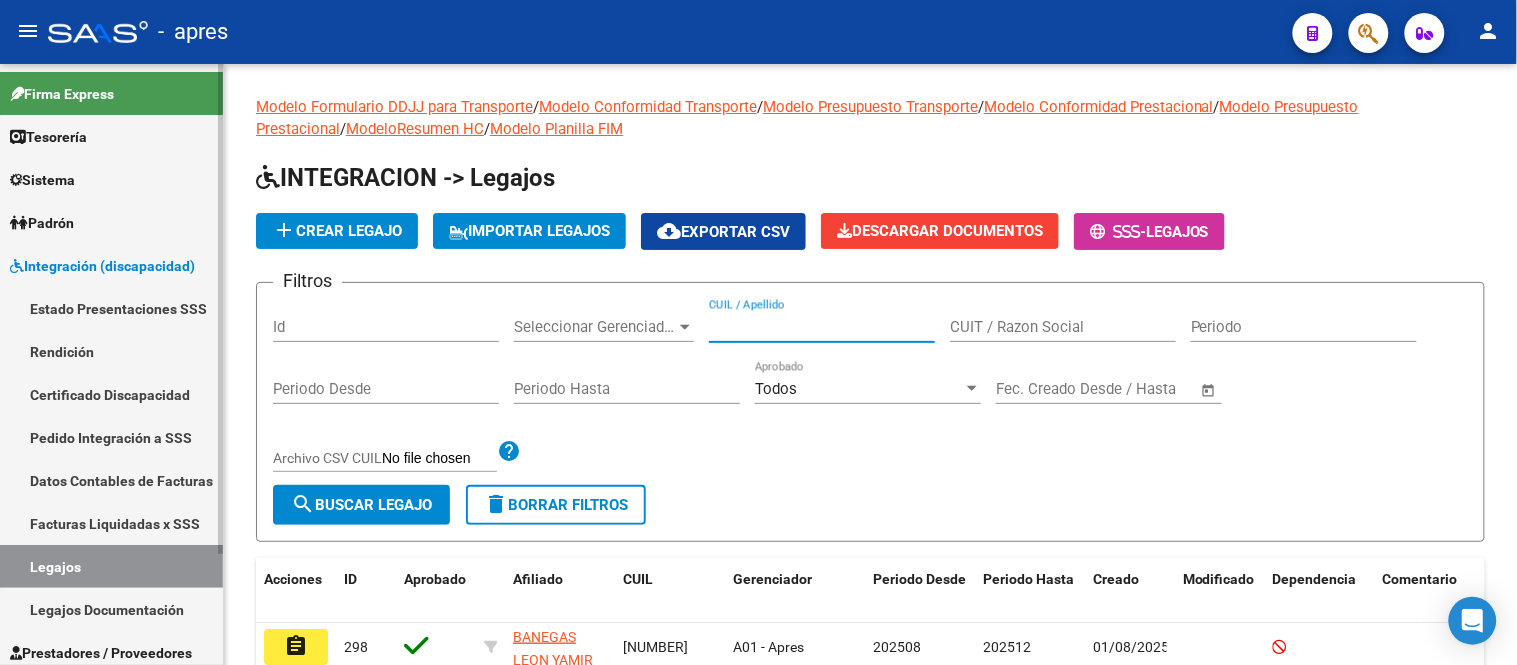 click on "Integración (discapacidad)" at bounding box center (102, 266) 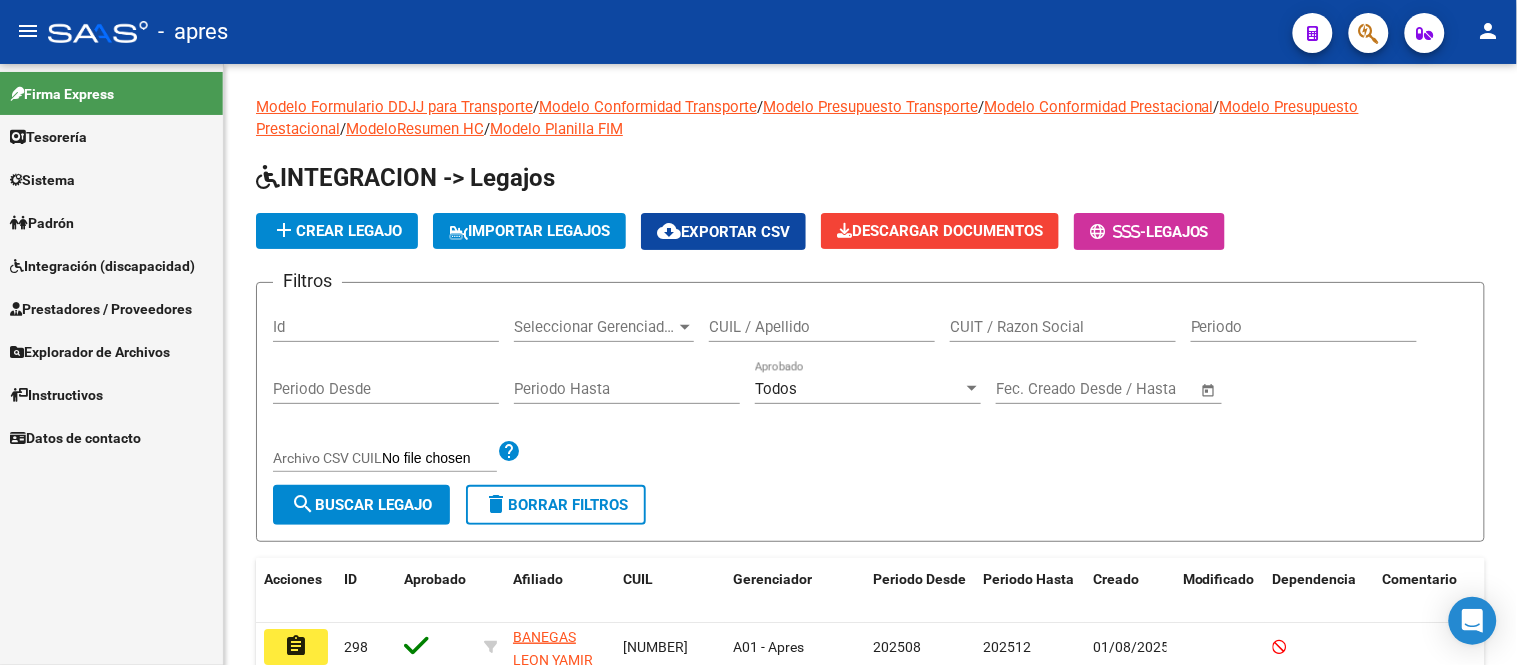 click on "Prestadores / Proveedores" at bounding box center (101, 309) 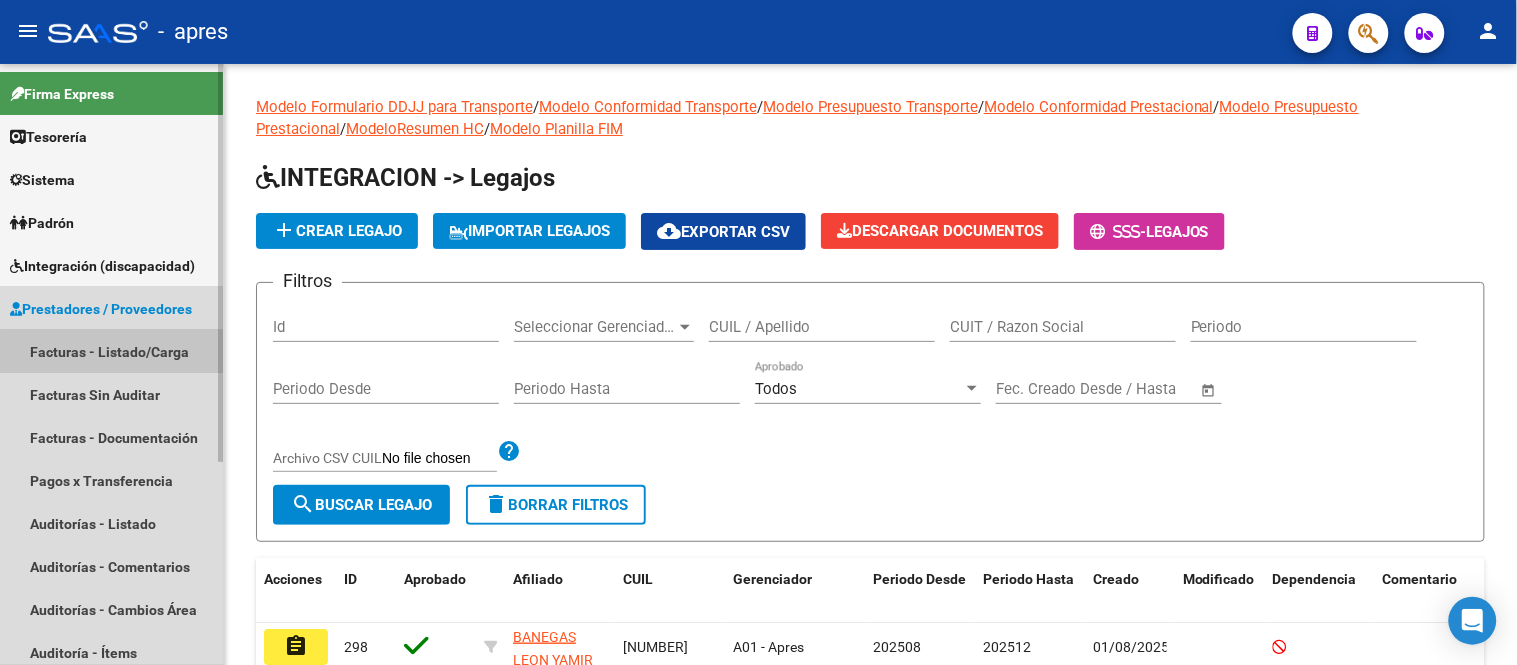 click on "Facturas - Listado/Carga" at bounding box center (111, 351) 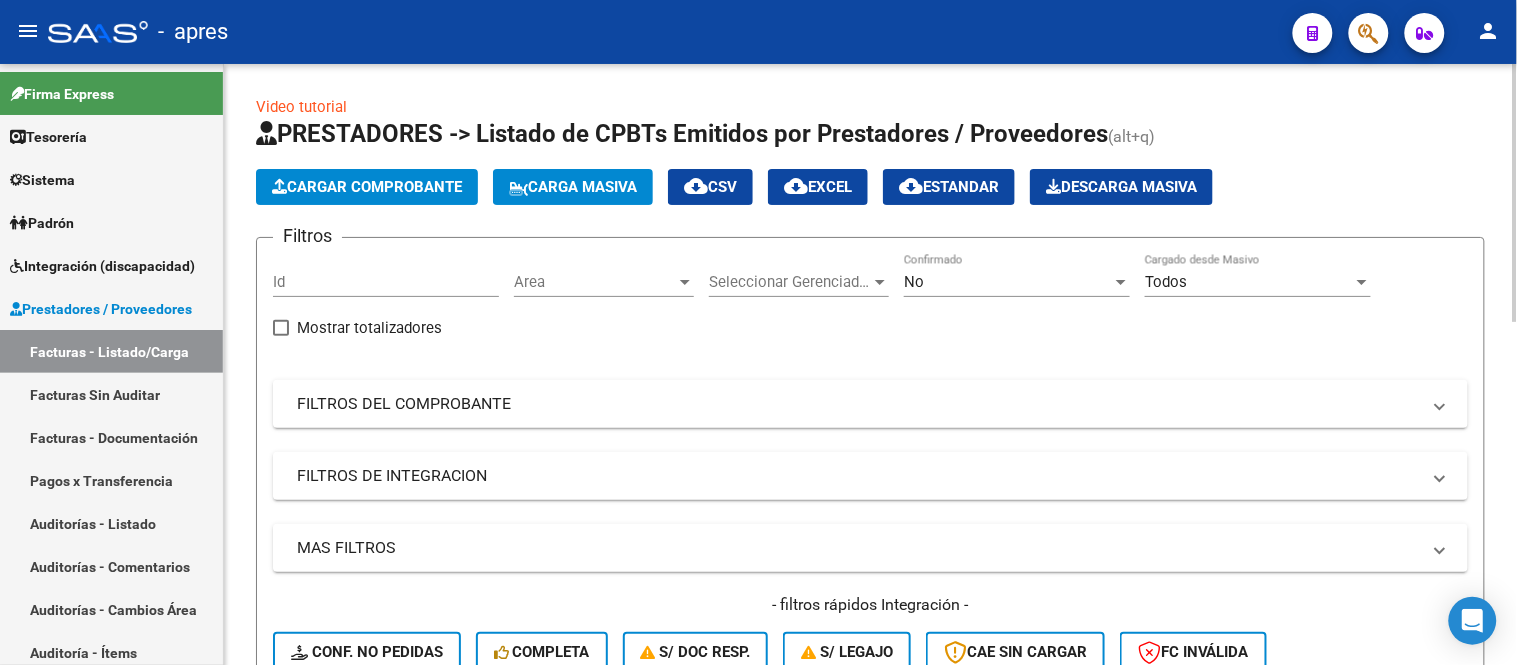 click on "Area" at bounding box center [595, 282] 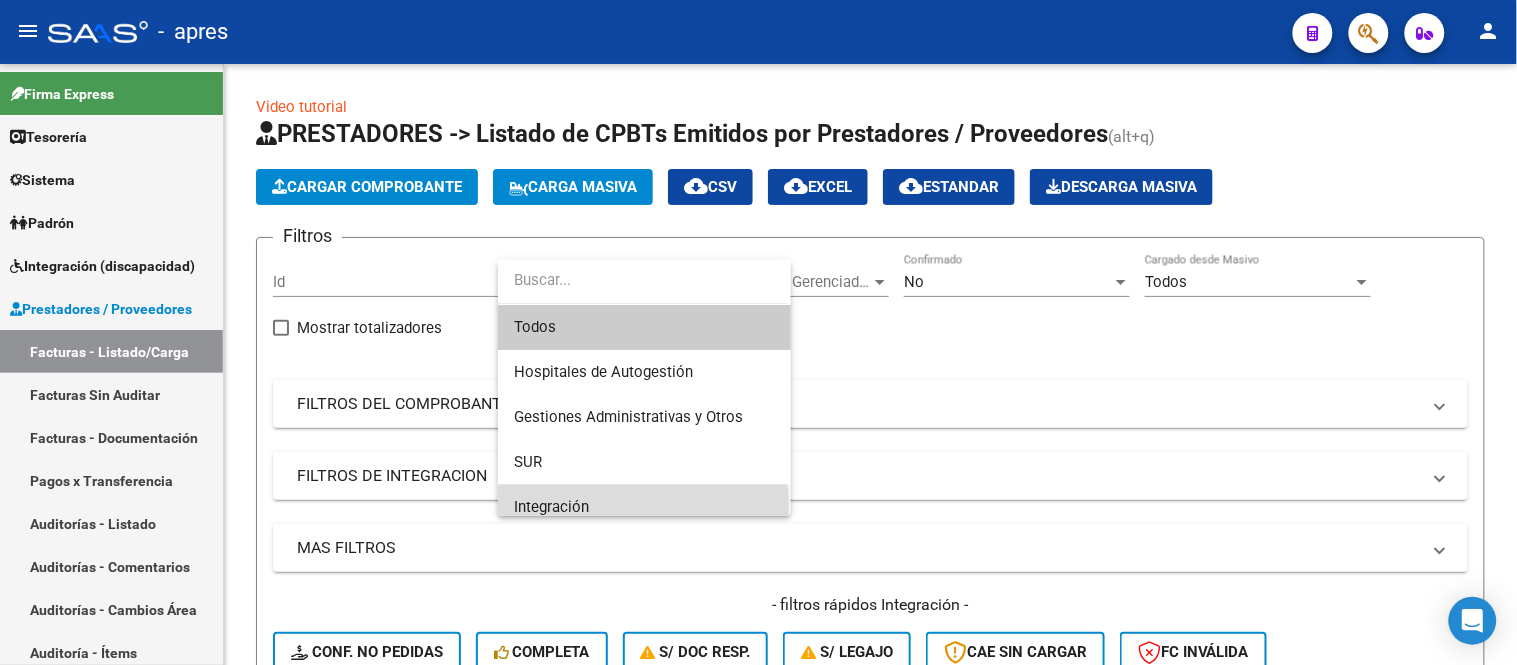 click on "Integración" at bounding box center (644, 507) 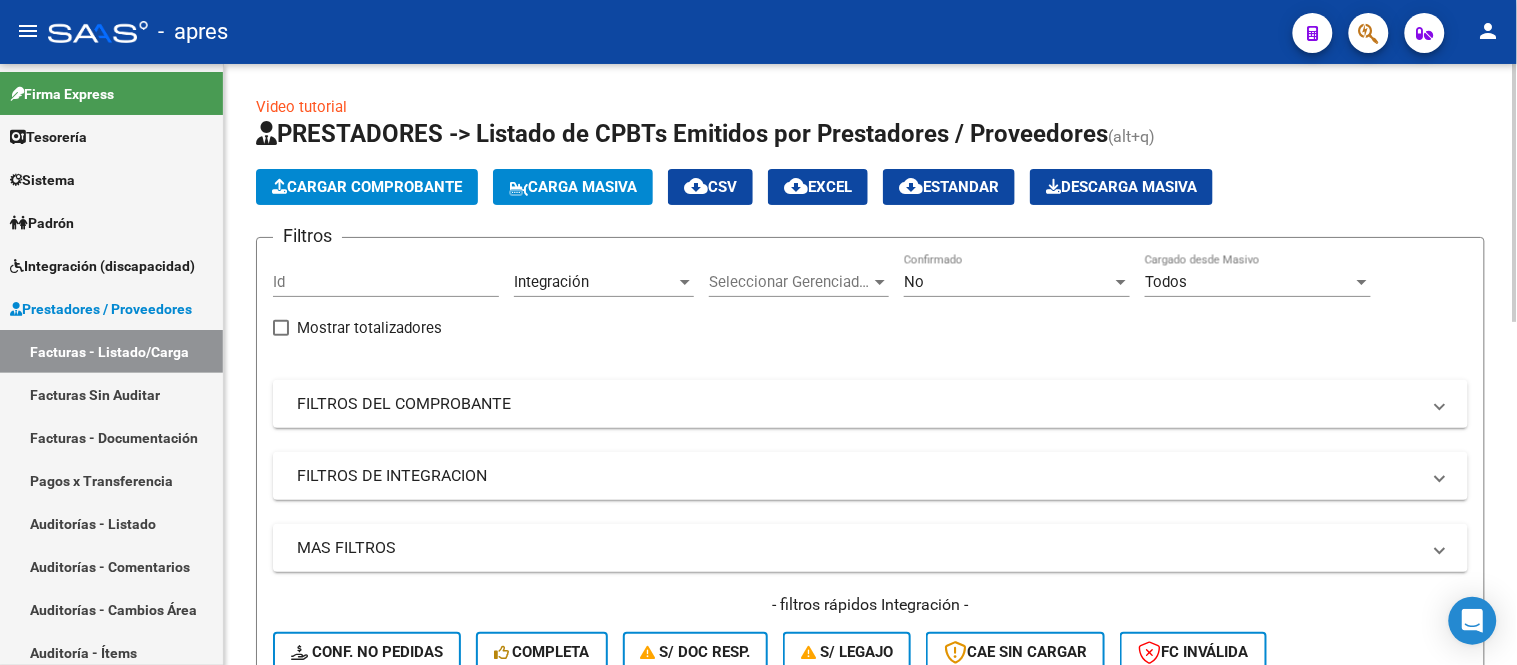 click on "Seleccionar Gerenciador Seleccionar Gerenciador" 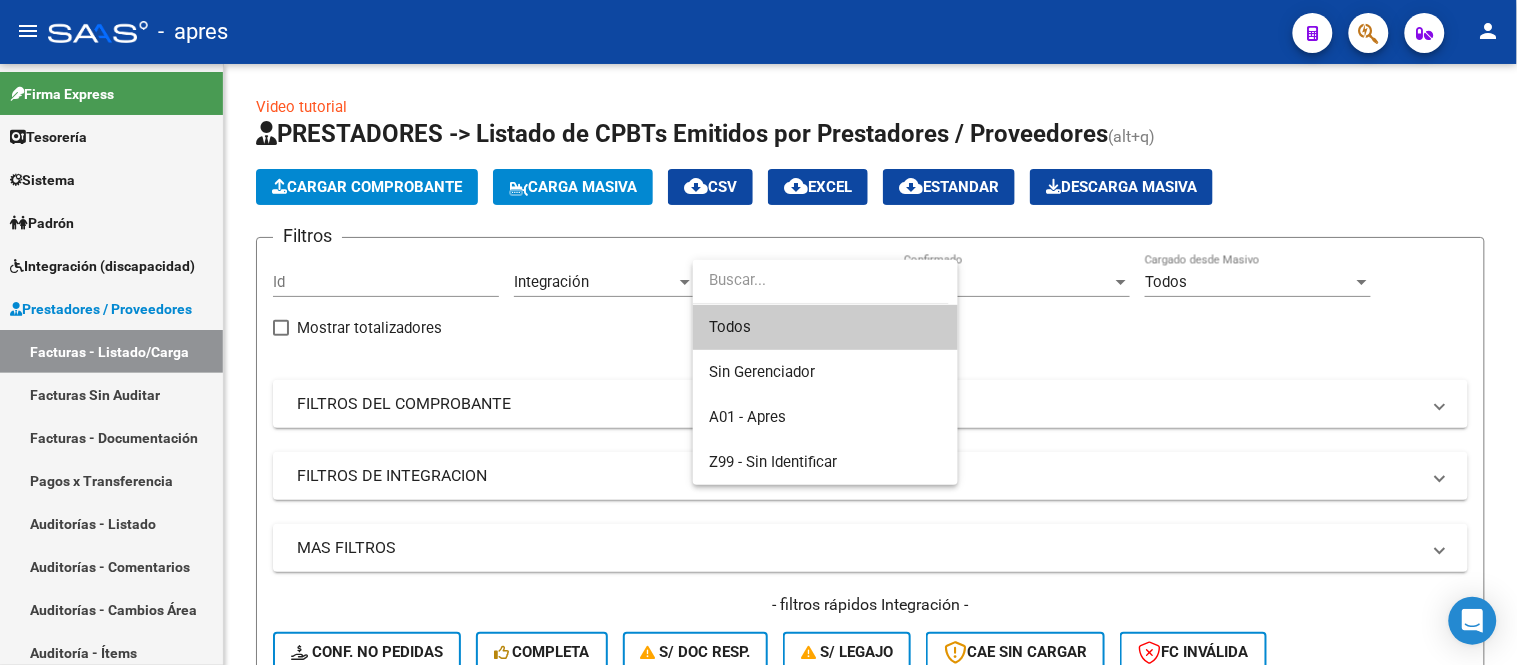 click on "Todos" at bounding box center (825, 327) 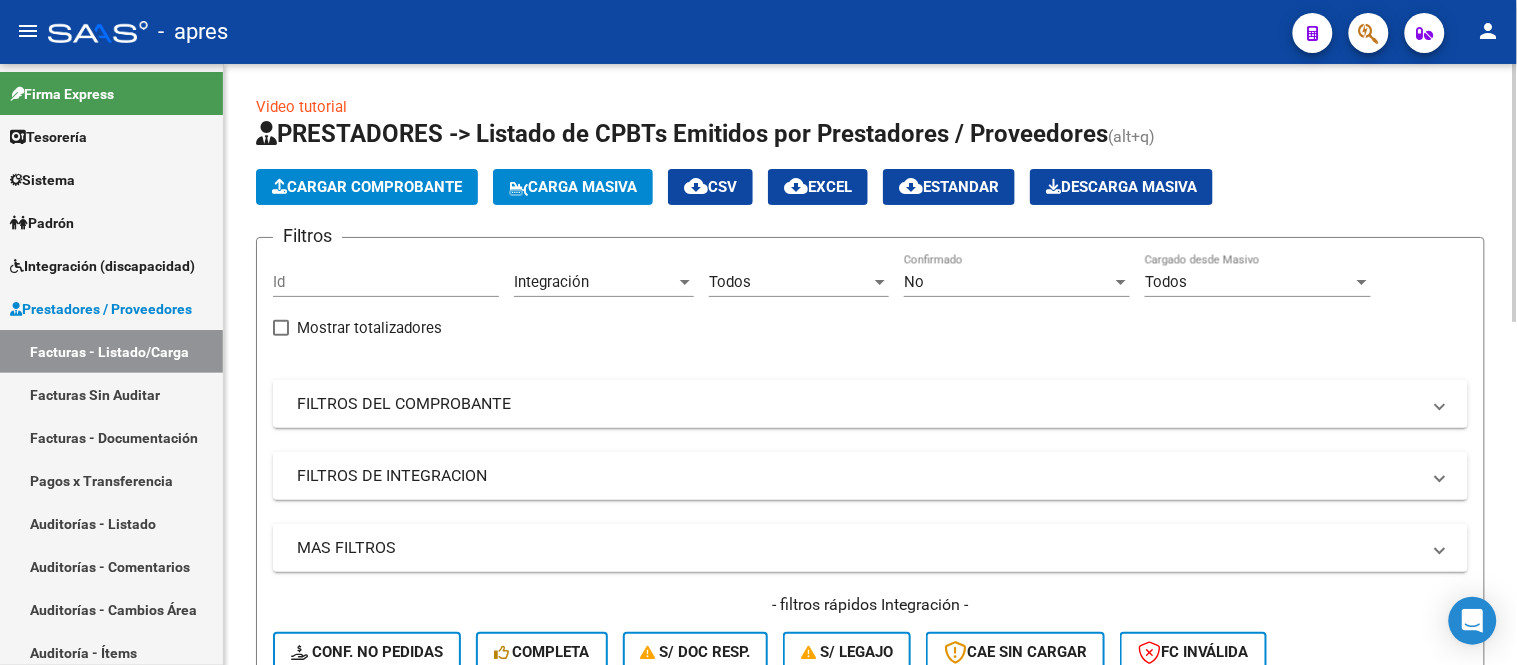 click on "No Confirmado" 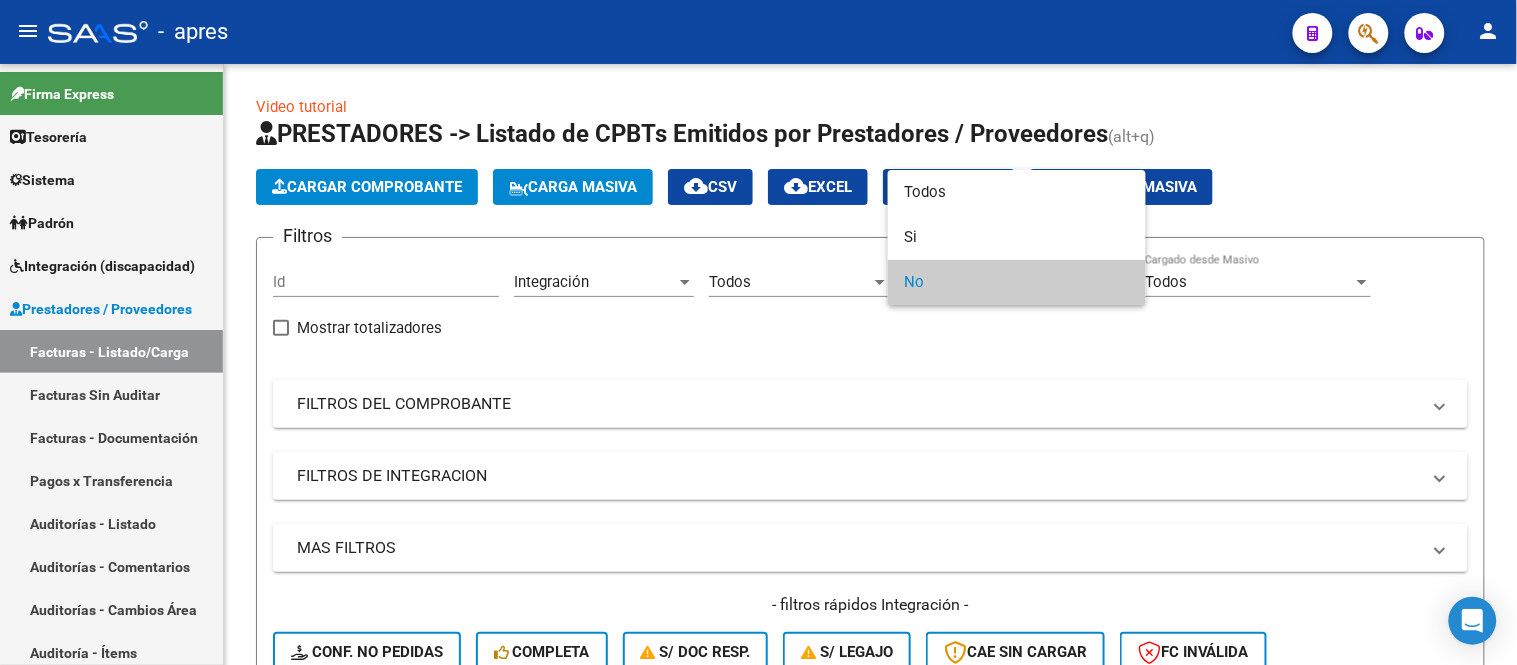 click at bounding box center (758, 332) 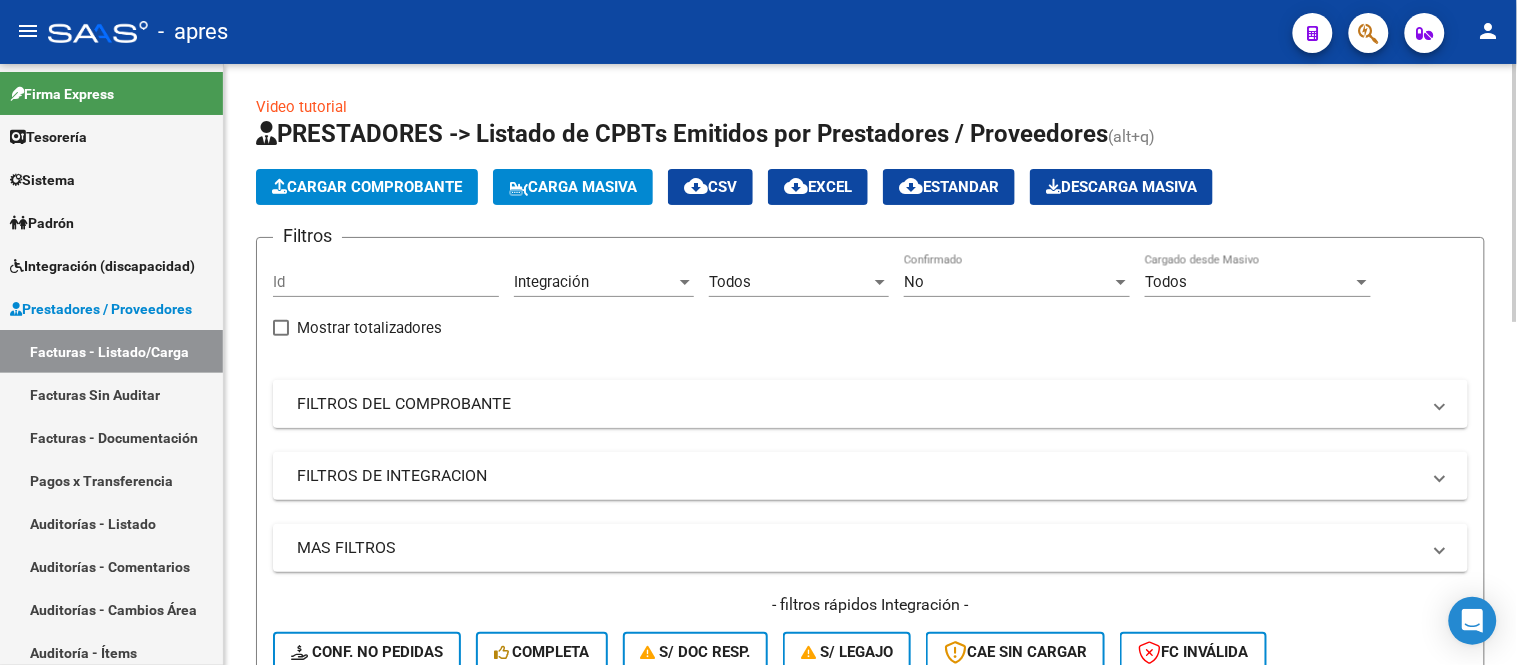 scroll, scrollTop: 222, scrollLeft: 0, axis: vertical 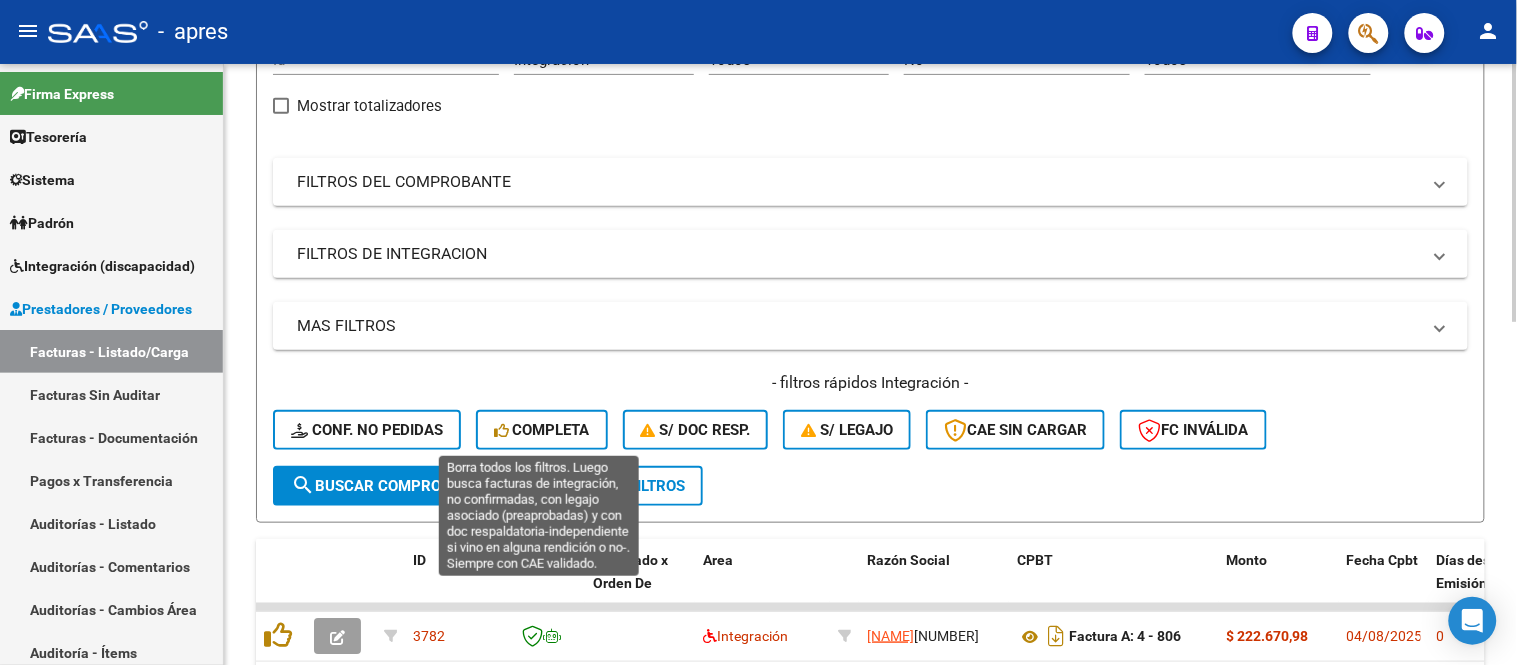 click on "Completa" 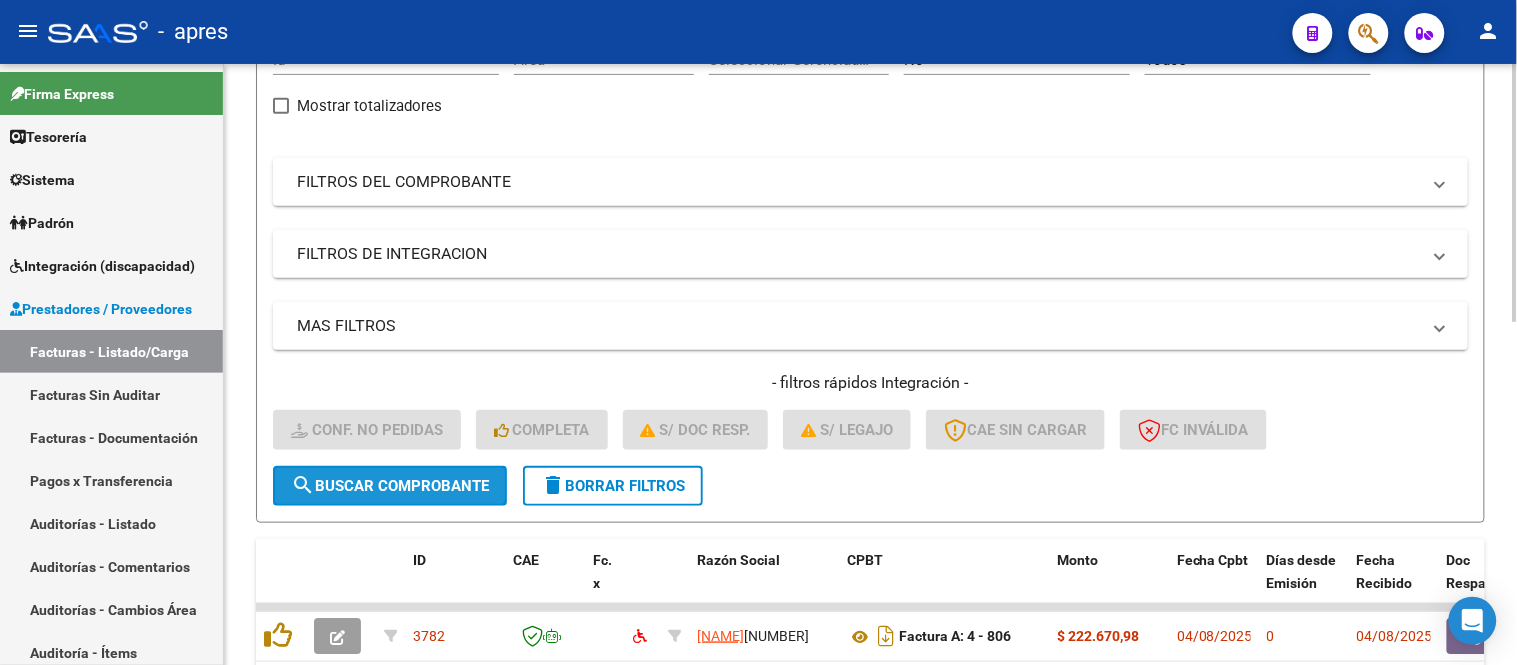 click on "search  Buscar Comprobante" 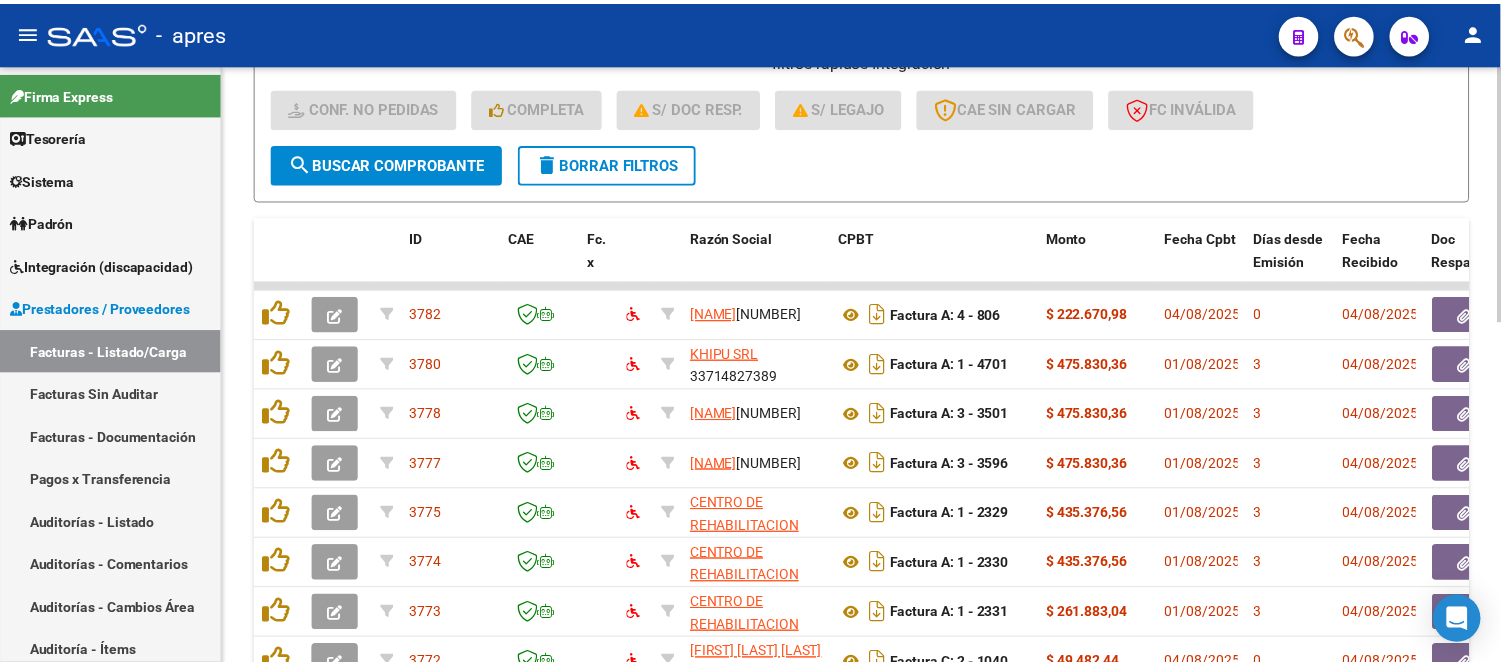scroll, scrollTop: 555, scrollLeft: 0, axis: vertical 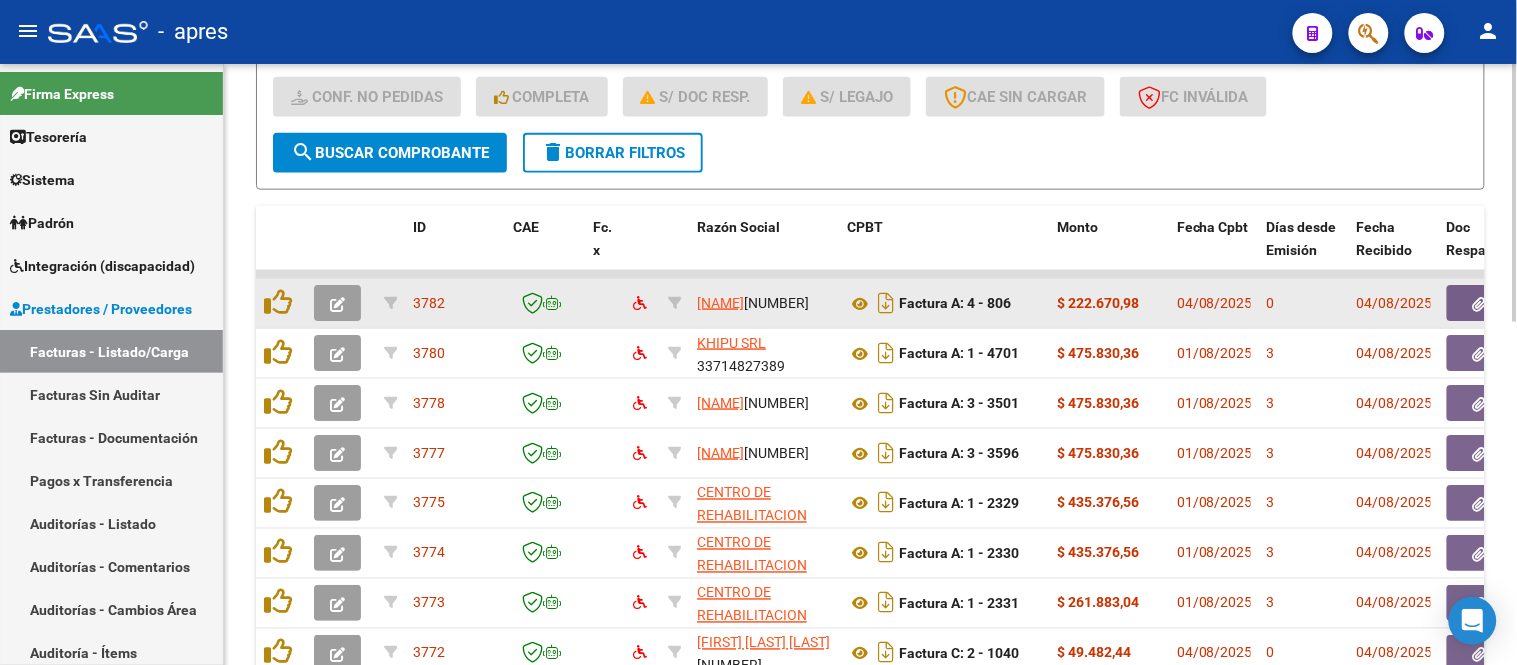 click 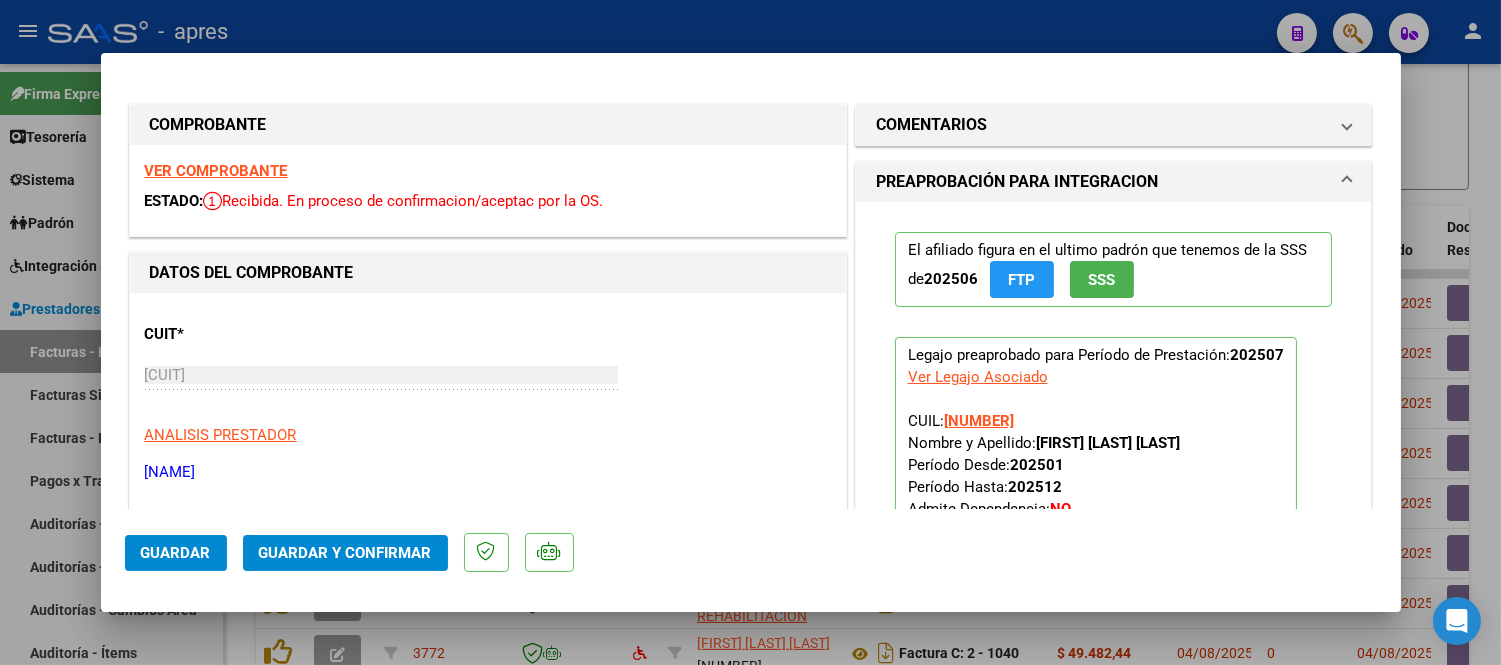 click on "VER COMPROBANTE" at bounding box center [216, 171] 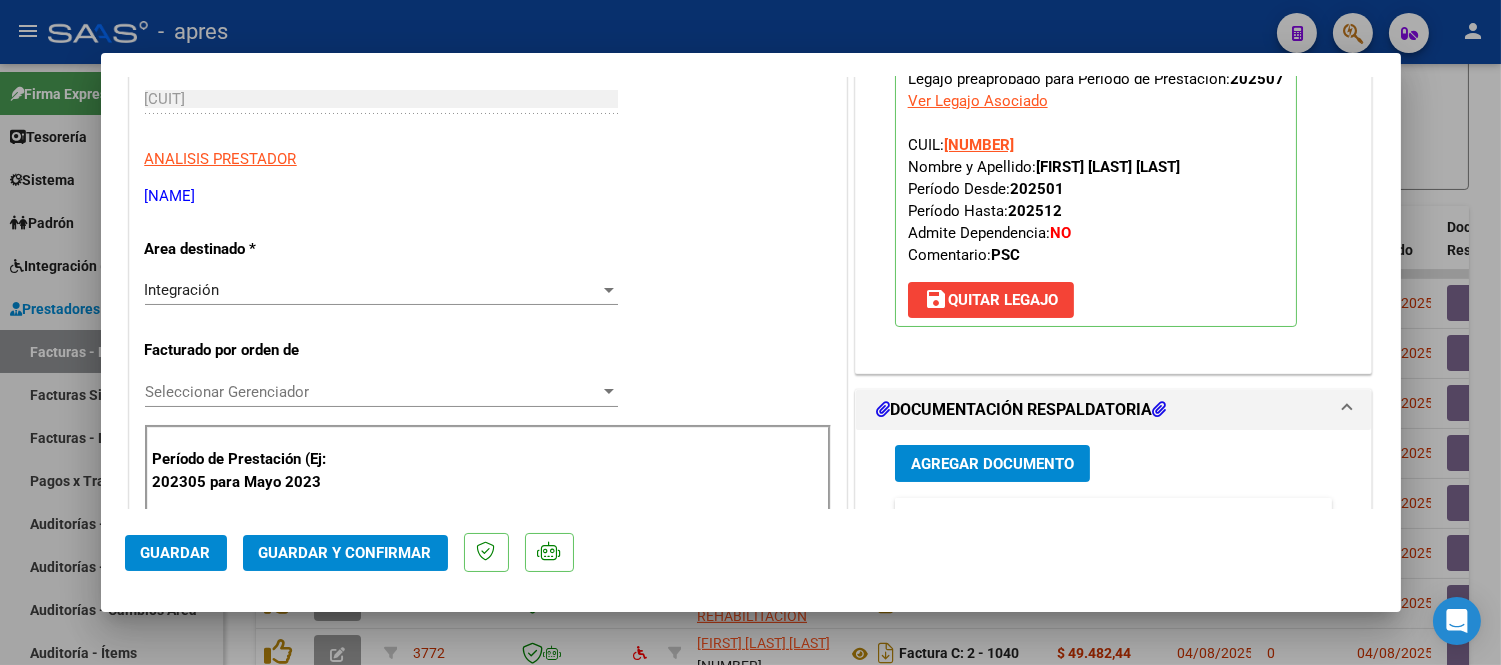 scroll, scrollTop: 222, scrollLeft: 0, axis: vertical 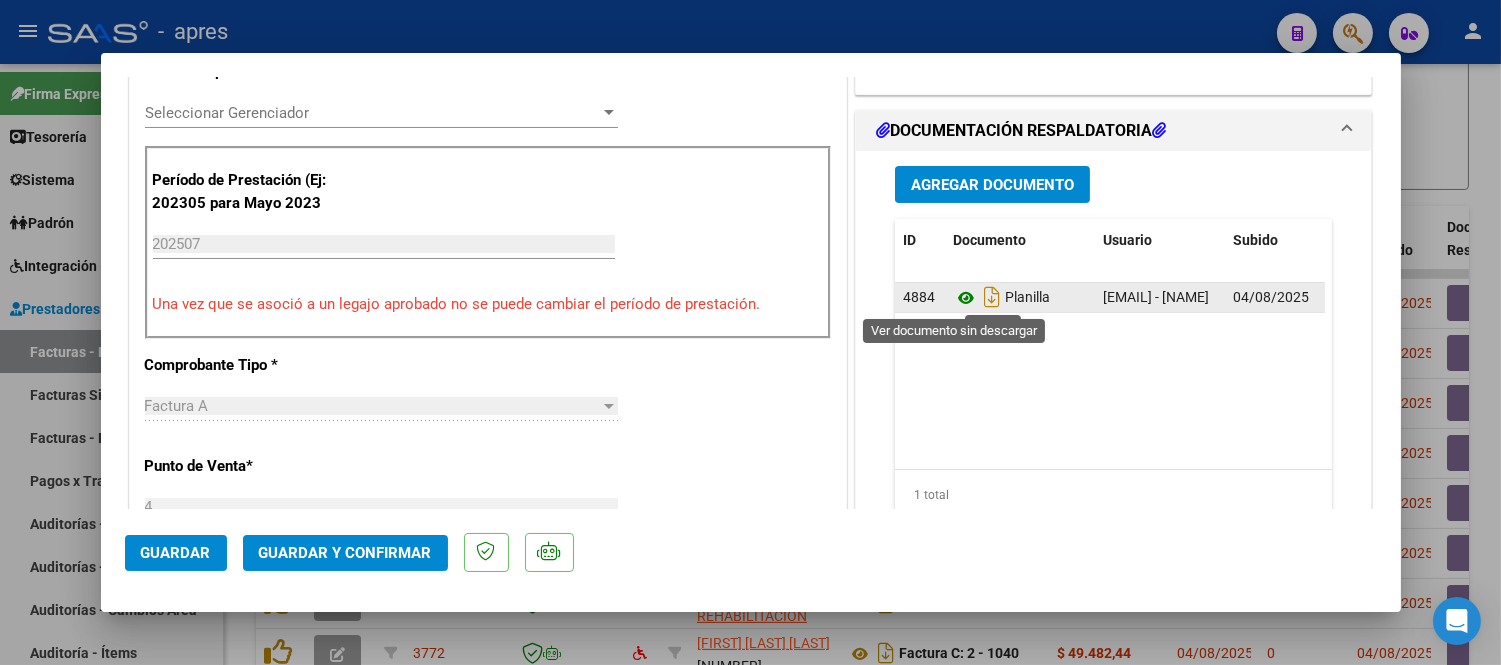 click 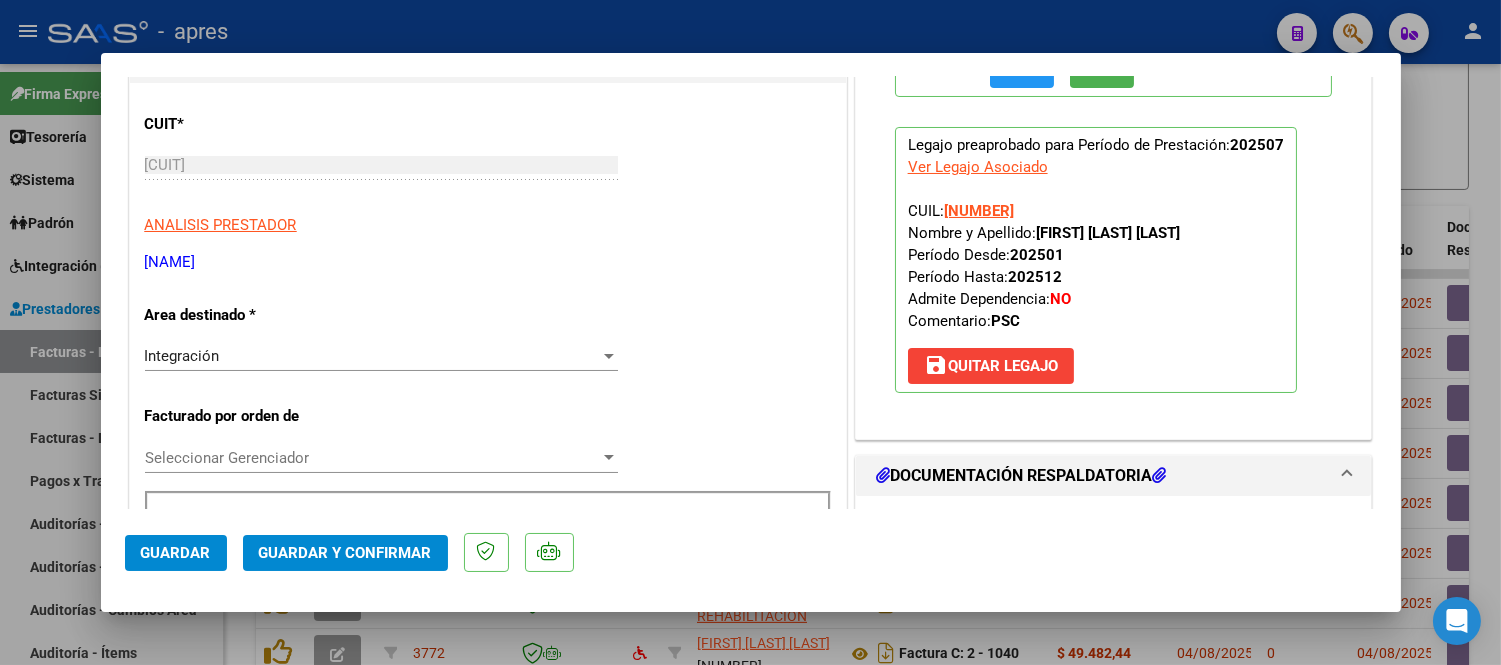 scroll, scrollTop: 111, scrollLeft: 0, axis: vertical 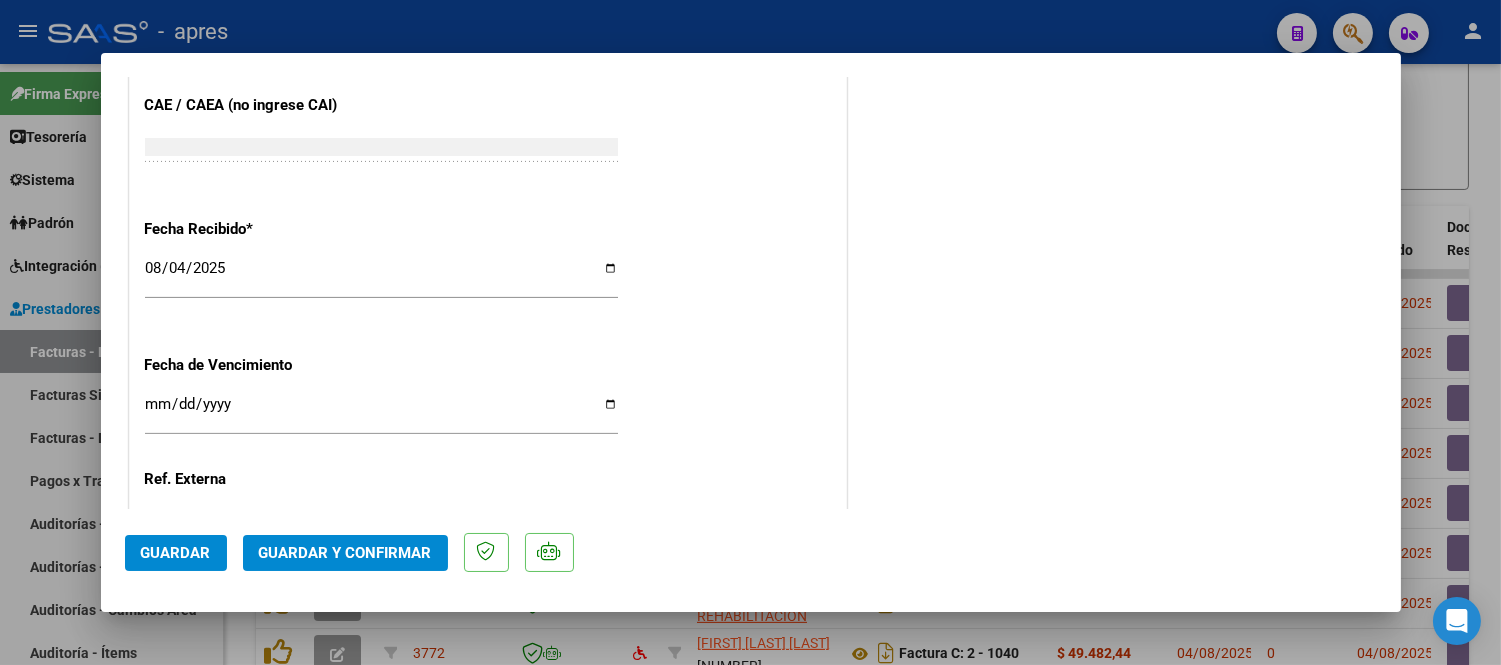 click on "Ingresar la fecha" at bounding box center [381, 412] 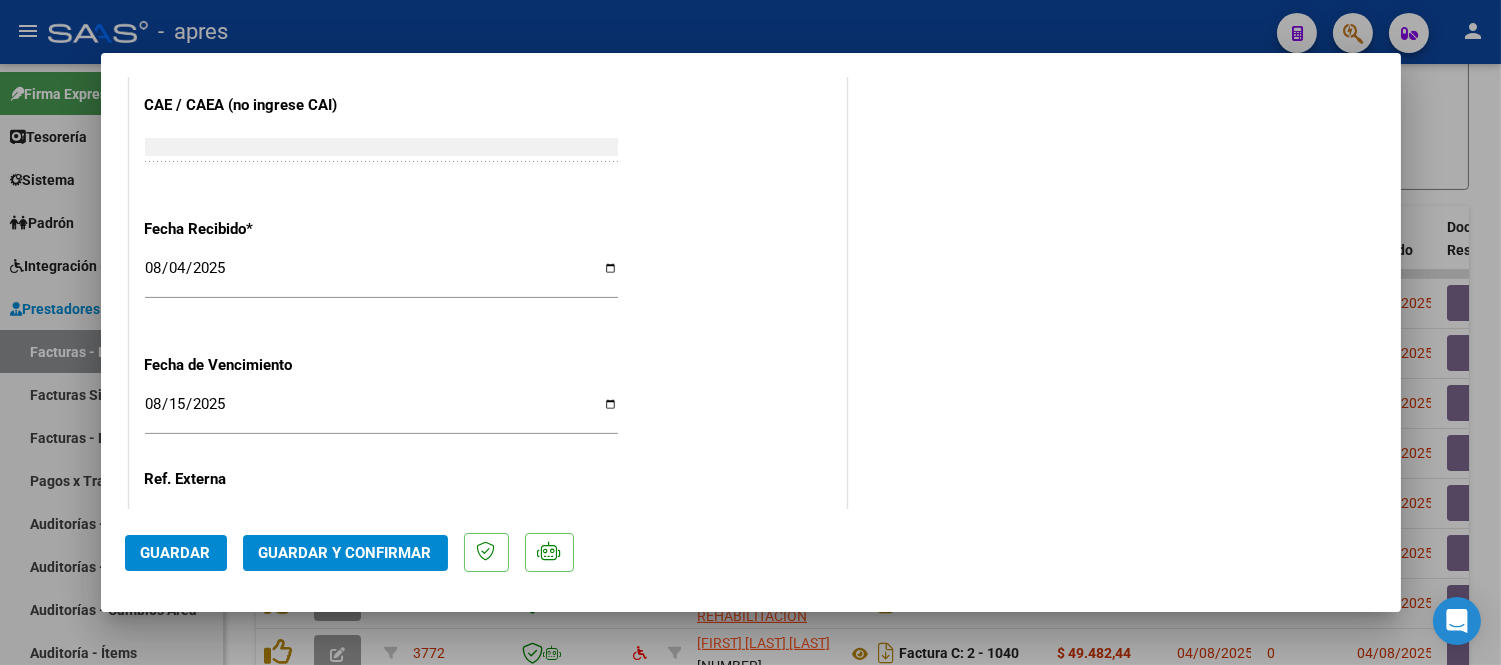 click on "[DATE] Ingresar la fecha" 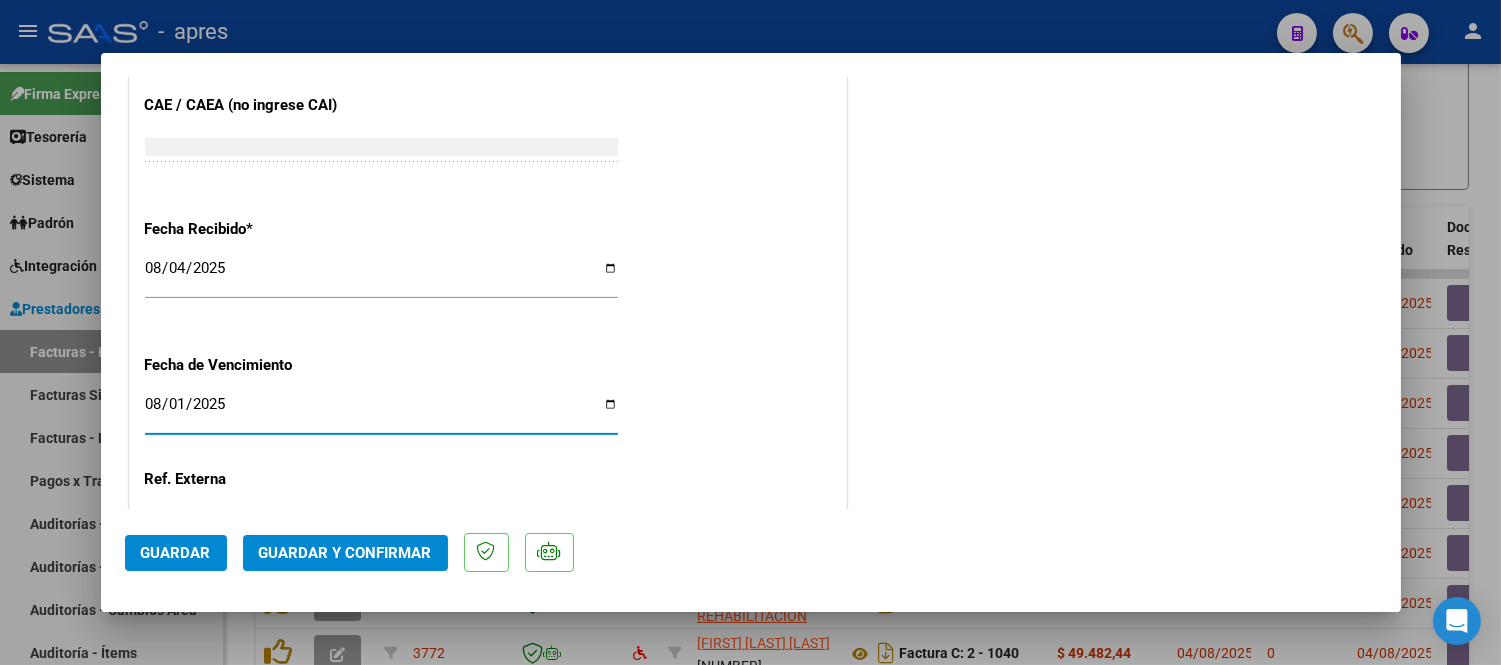 type on "2025-08-14" 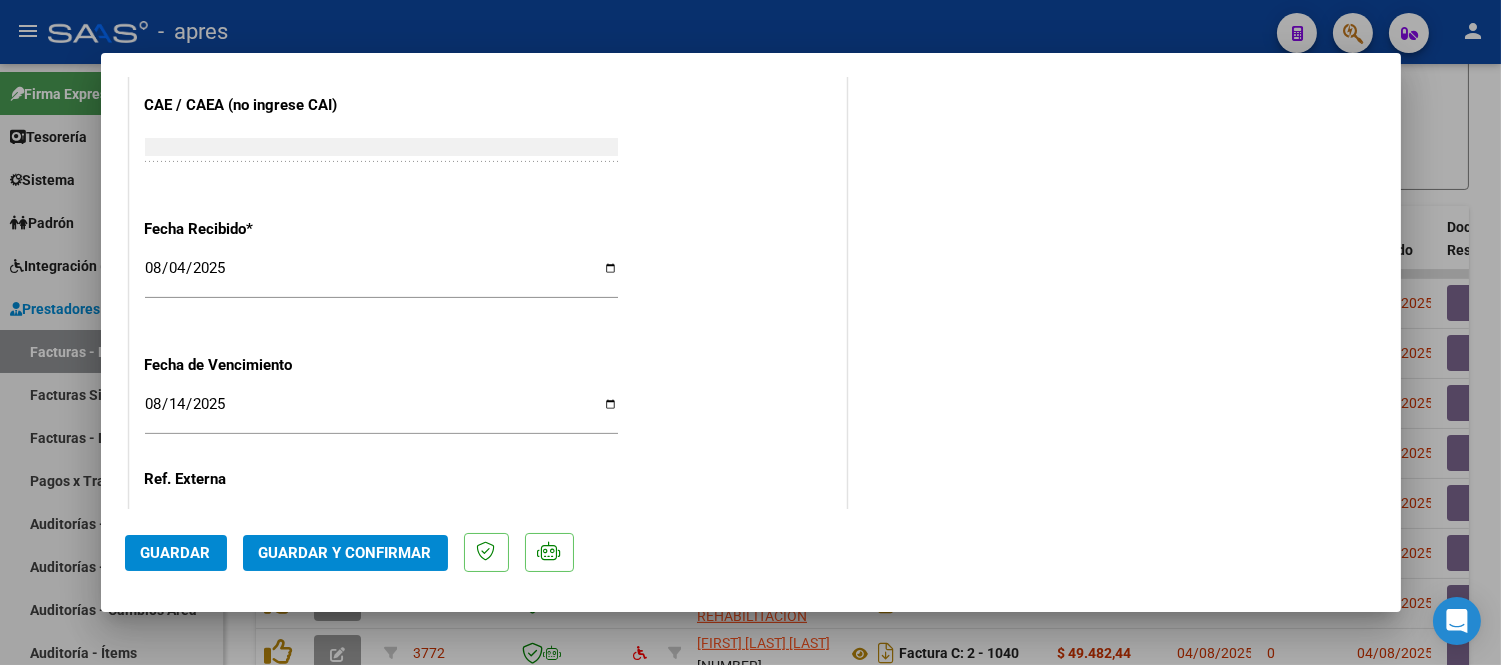 click on "[DATE] Ingresar la fecha" 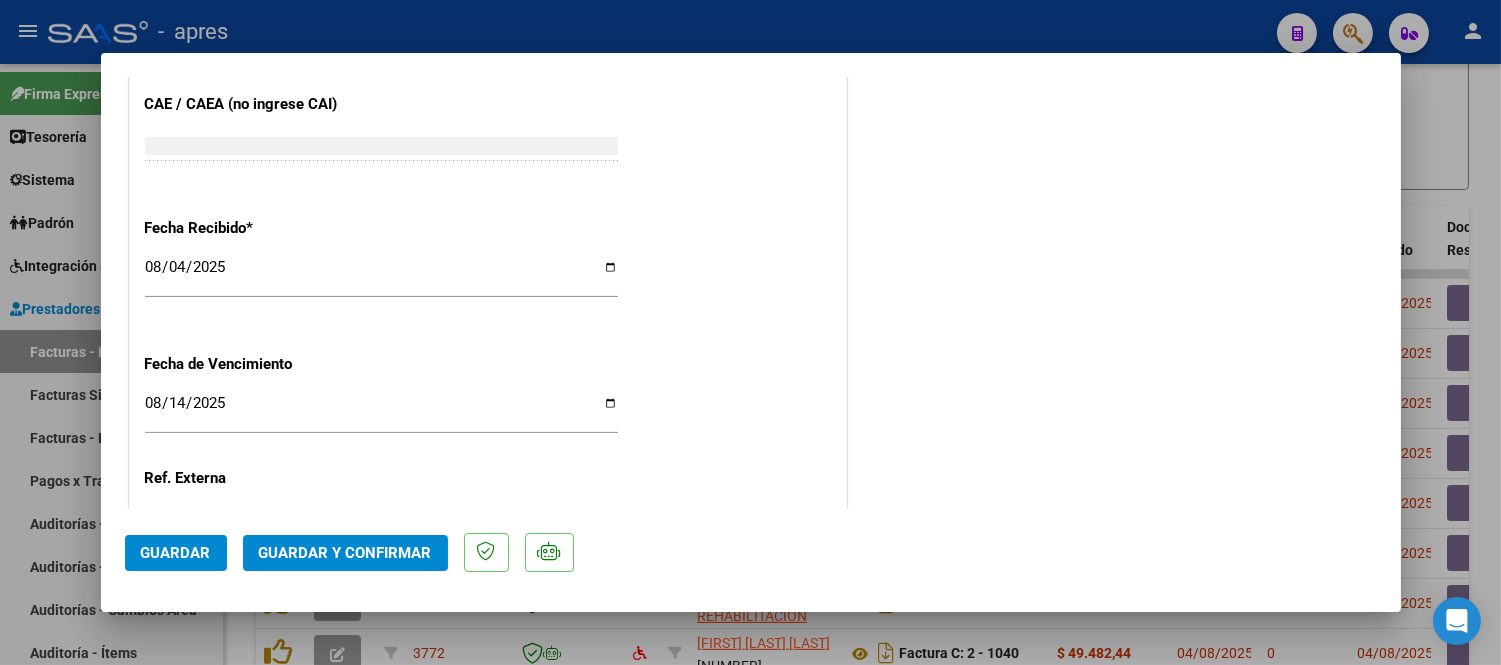 scroll, scrollTop: 1387, scrollLeft: 0, axis: vertical 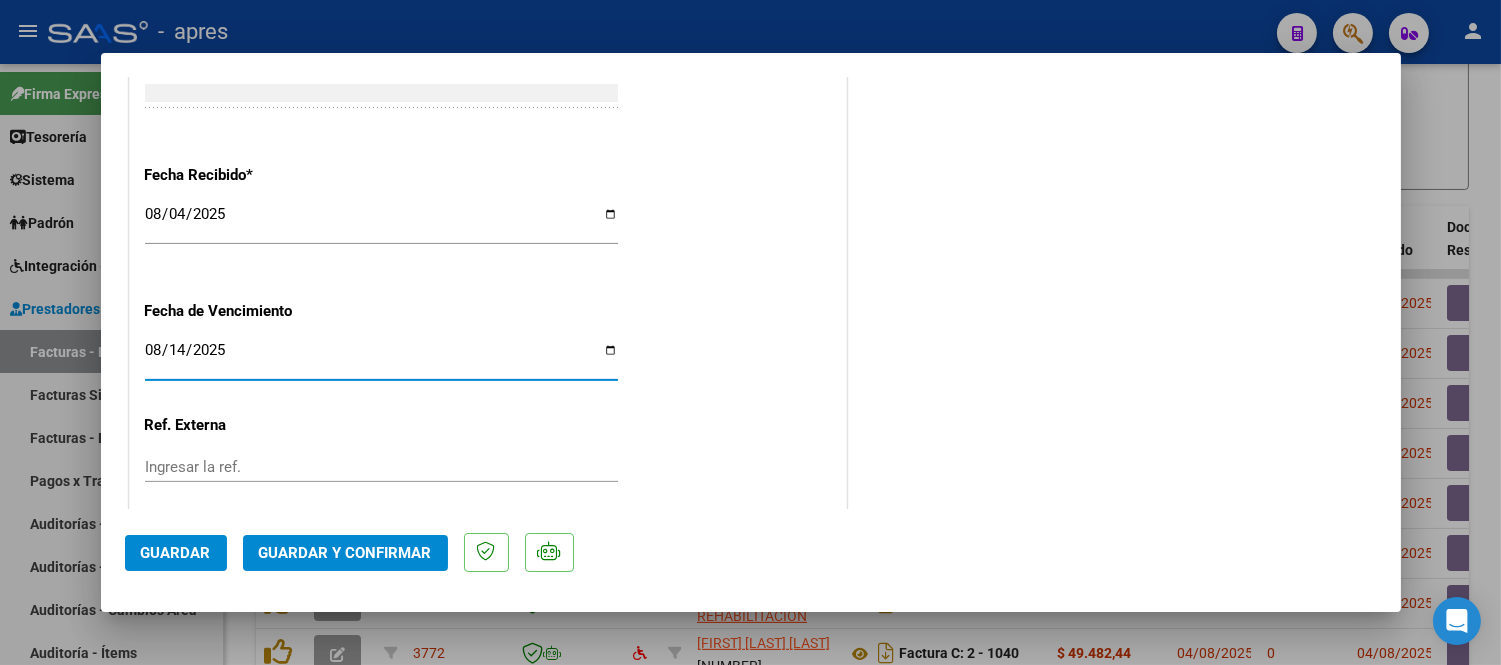 click on "2025-08-14" at bounding box center [381, 358] 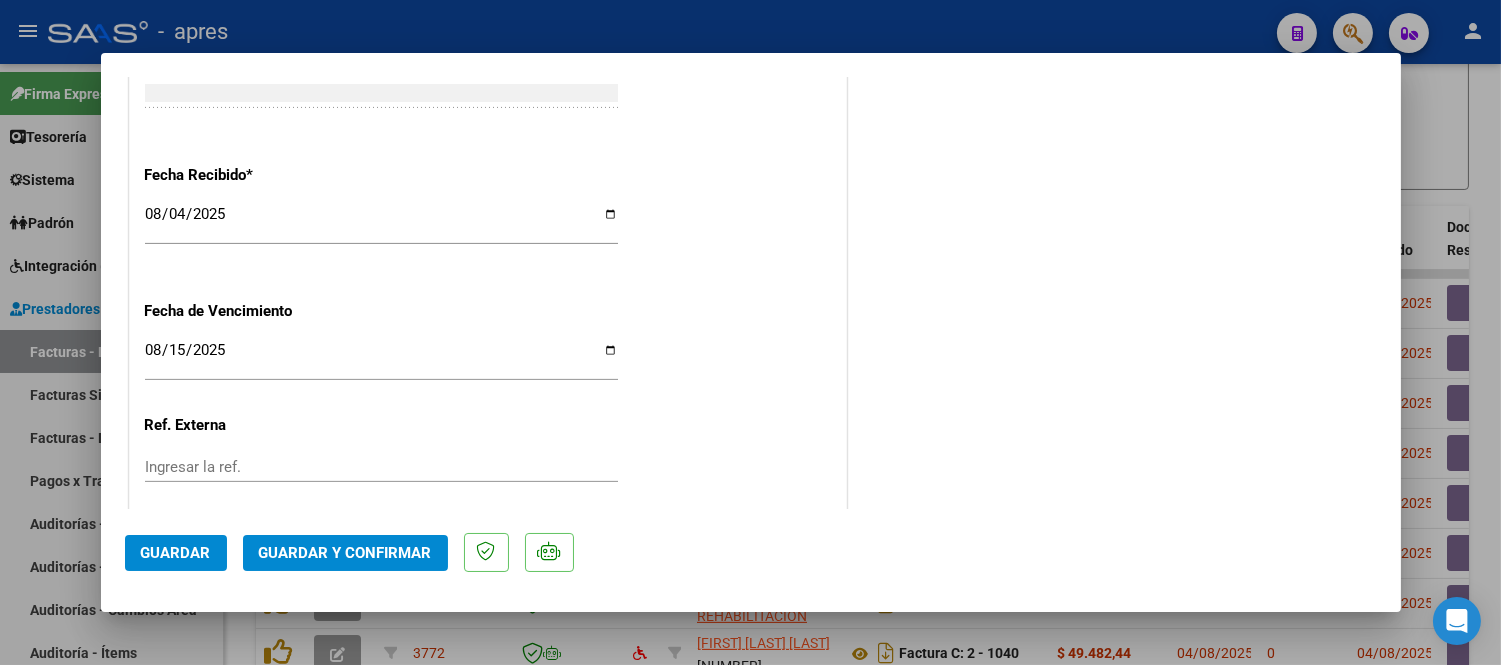 click on "[DATE] Ingresar la fecha" 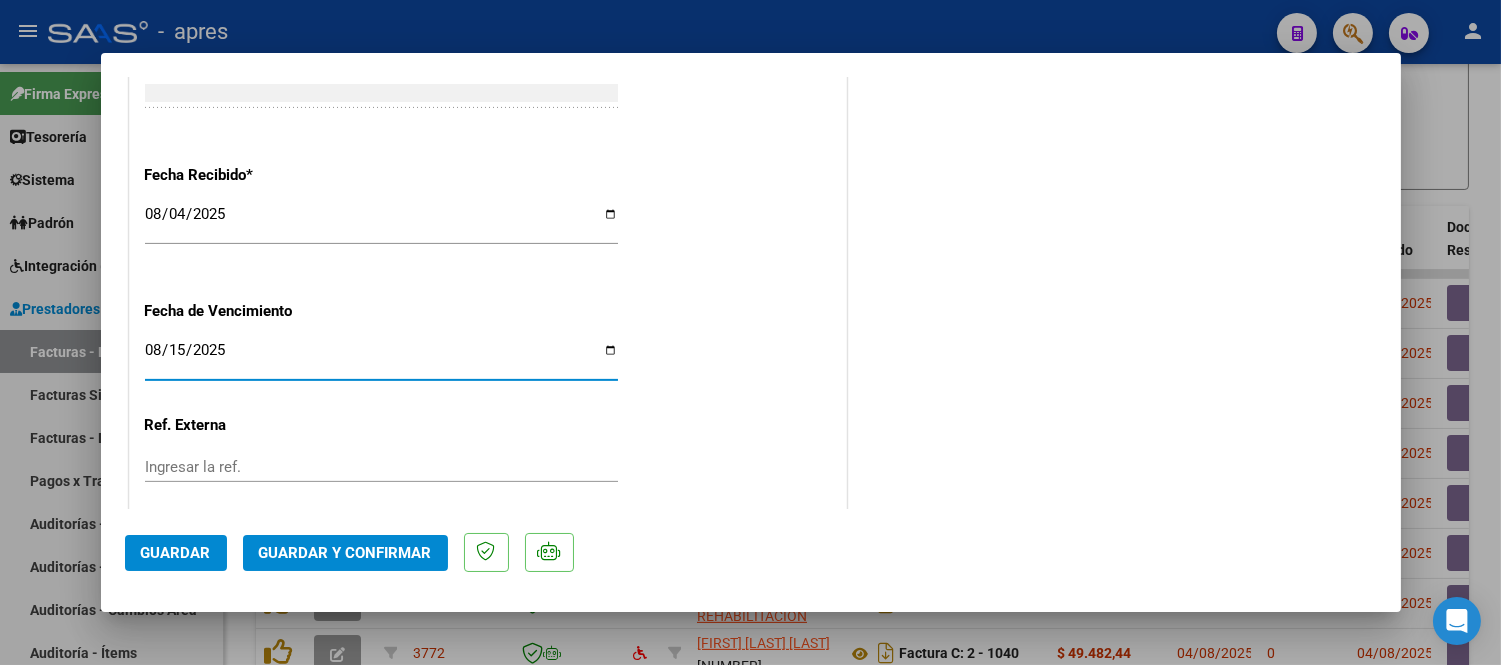 click on "2025-08-15" at bounding box center [381, 358] 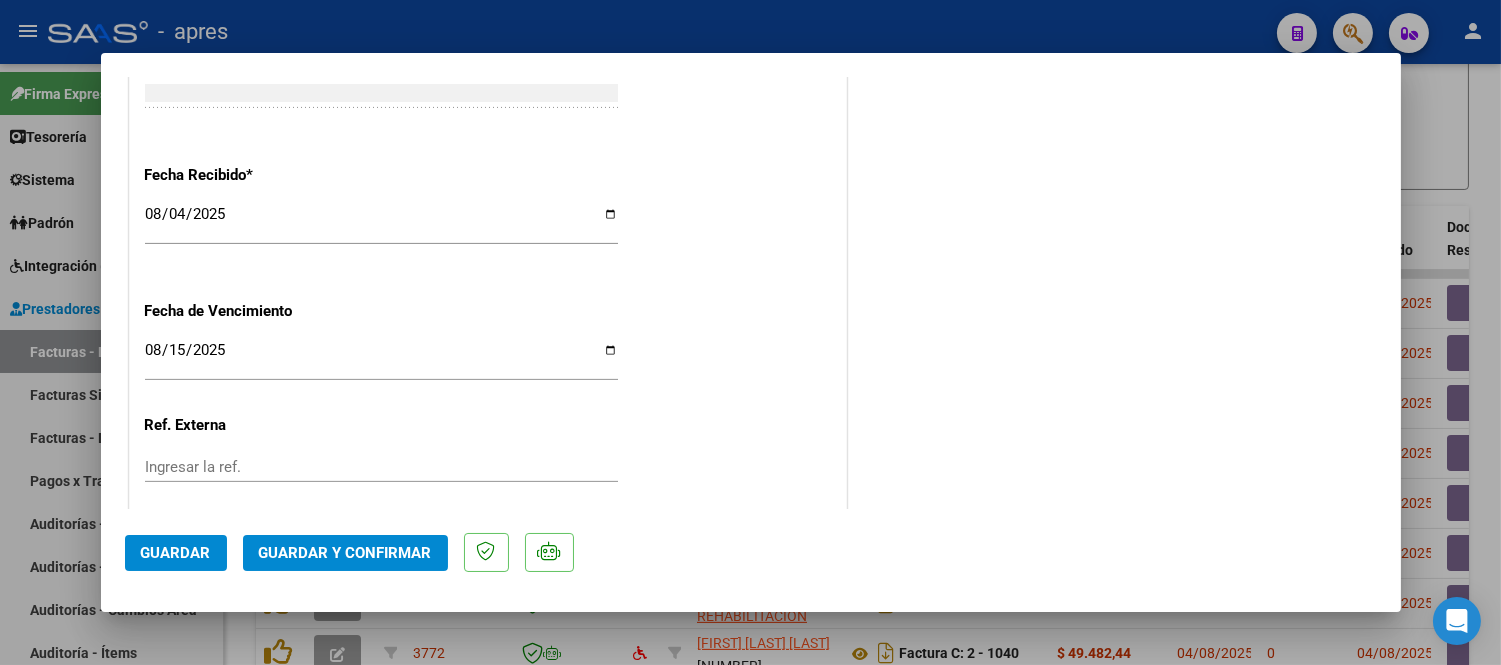 click on "CUIT * [NUMBER] Ingresar CUIT ANALISIS PRESTADOR [LAST] [FIRST] [INITIAL] ARCA Padrón Area destinado * Integración Seleccionar Area Facturado por orden de Seleccionar Gerenciador Seleccionar Gerenciador Período de Prestación (Ej: 202305 para Mayo 2023 202507 Ingrese el Período de Prestación como indica el ejemplo Una vez que se asoció a un legajo aprobado no se puede cambiar el período de prestación. Comprobante Tipo * Factura A Seleccionar Tipo Punto de Venta * 4 Ingresar el Nro. Número * 806 Ingresar el Nro. Monto * $ 222.670,98 Ingresar el monto Fecha del Cpbt. * 2025-08-04 Ingresar la fecha CAE / CAEA (no ingrese CAI) 75314959018112 Ingresar el CAE o CAEA (no ingrese CAI) Fecha Recibido * 2025-08-04 Ingresar la fecha Fecha de Vencimiento 2025-08-15 Ingresar la fecha Ref. Externa Ingresar la ref. N° Liquidación Ingresar el N° Liquidación" at bounding box center [488, -239] 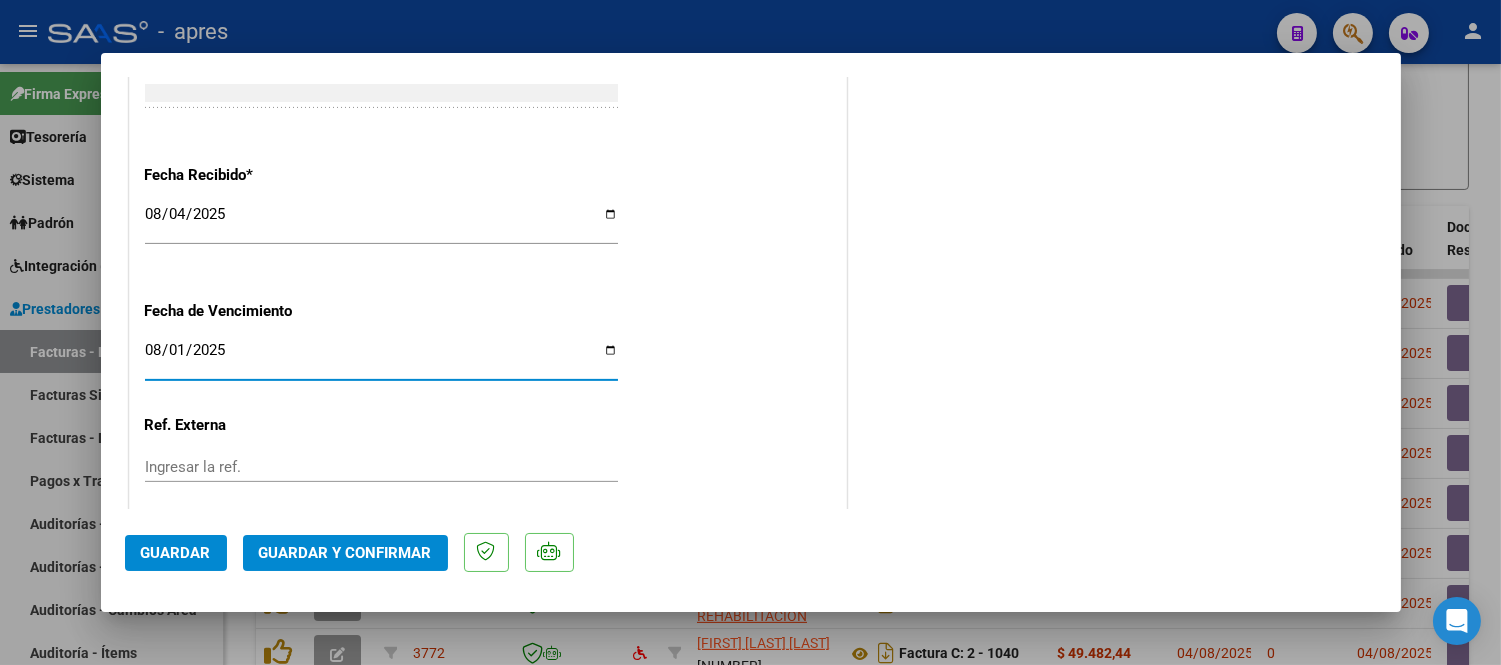 type on "2025-08-14" 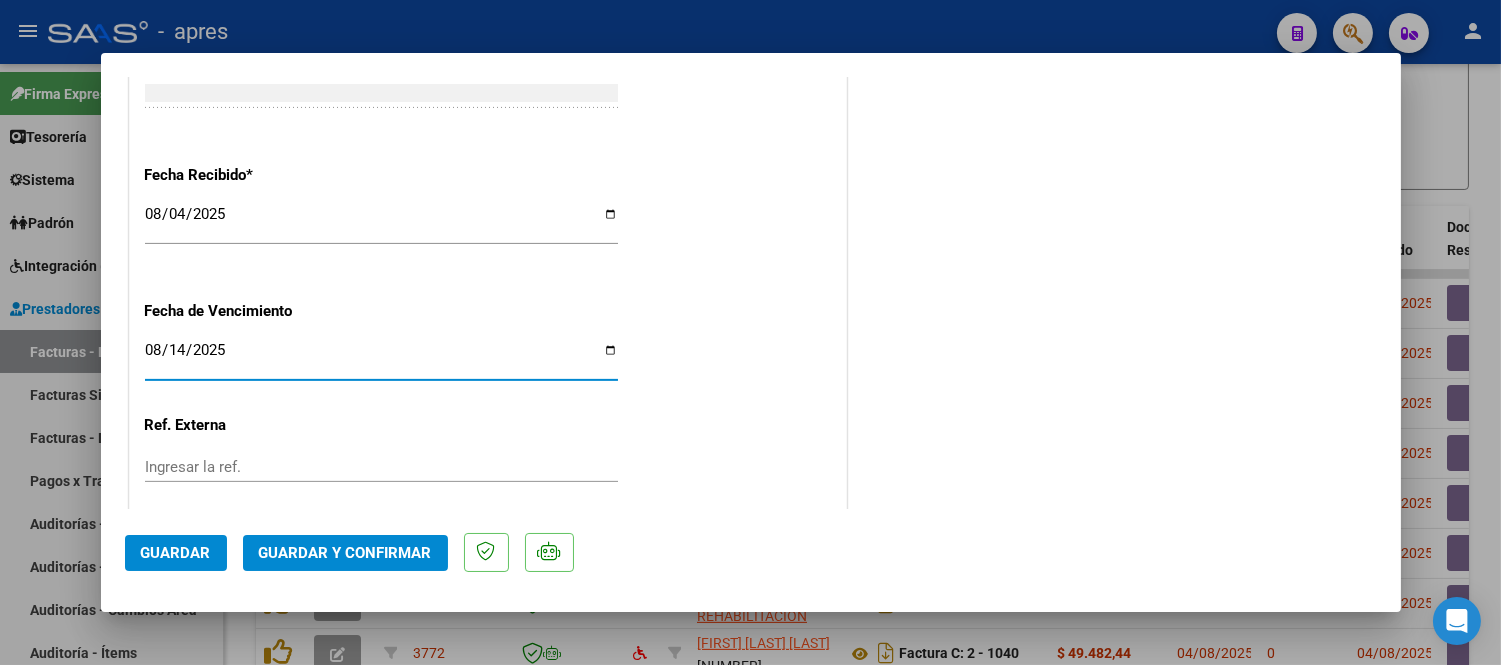 click on "[DATE] Ingresar la fecha" 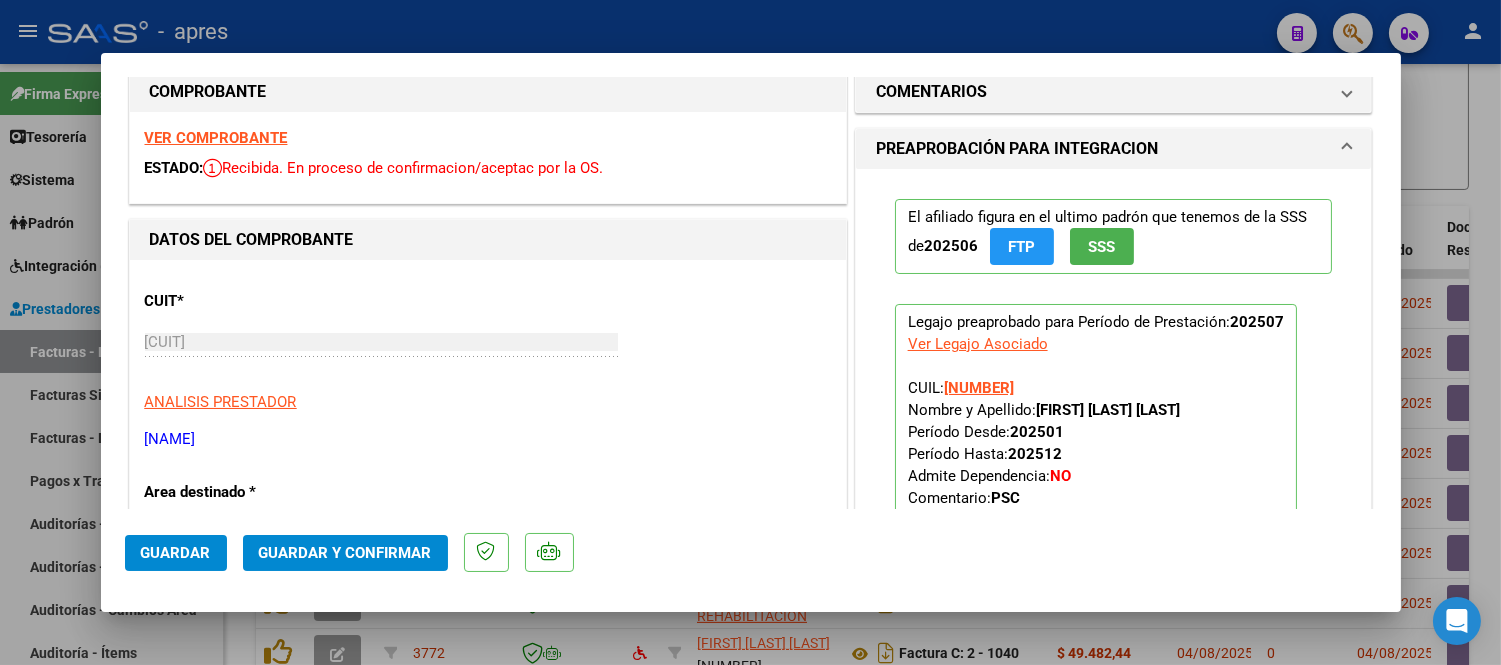 scroll, scrollTop: 0, scrollLeft: 0, axis: both 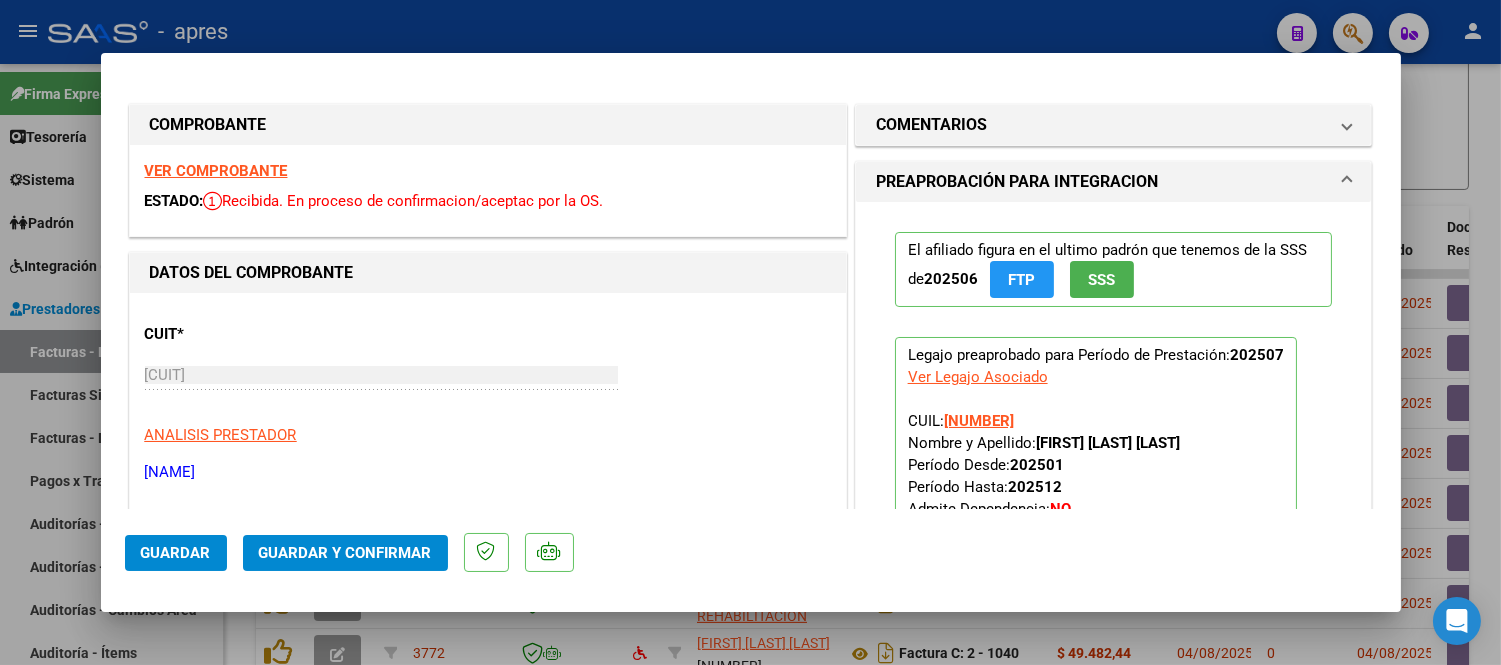 click on "Guardar y Confirmar" 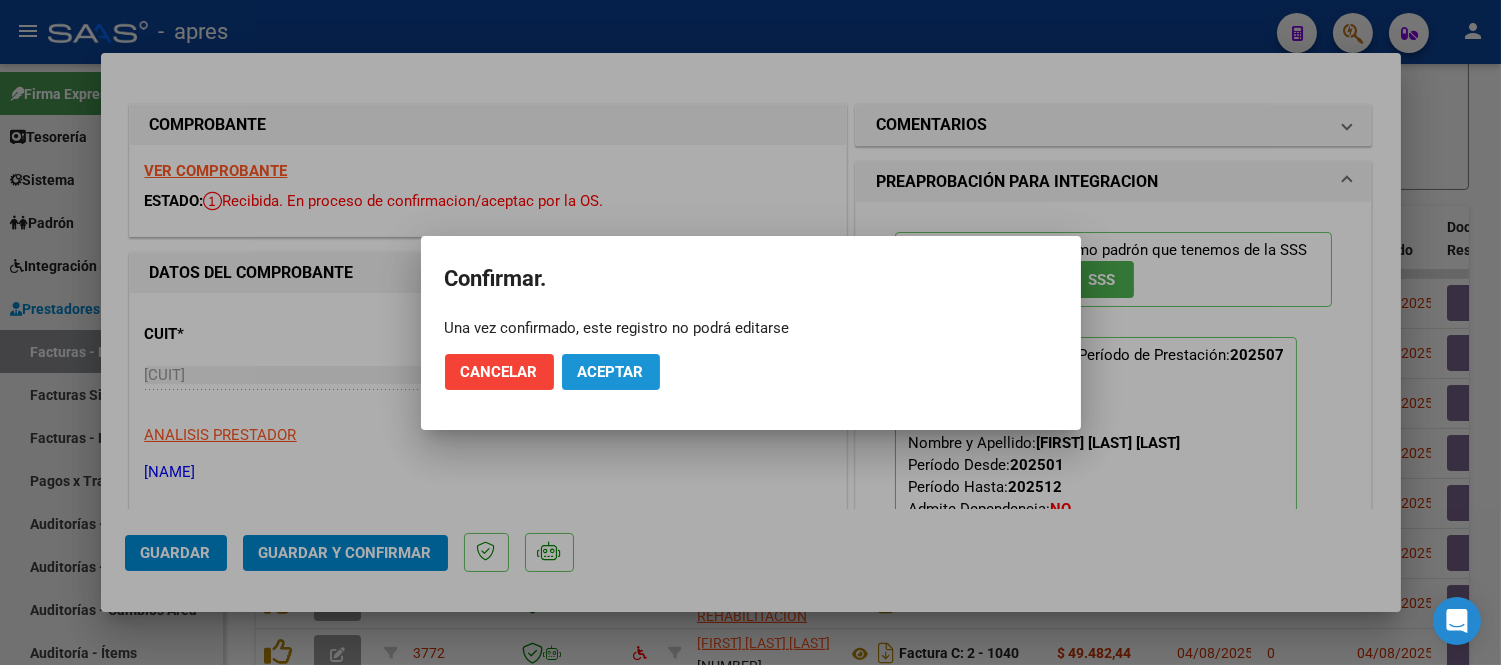 click on "Aceptar" 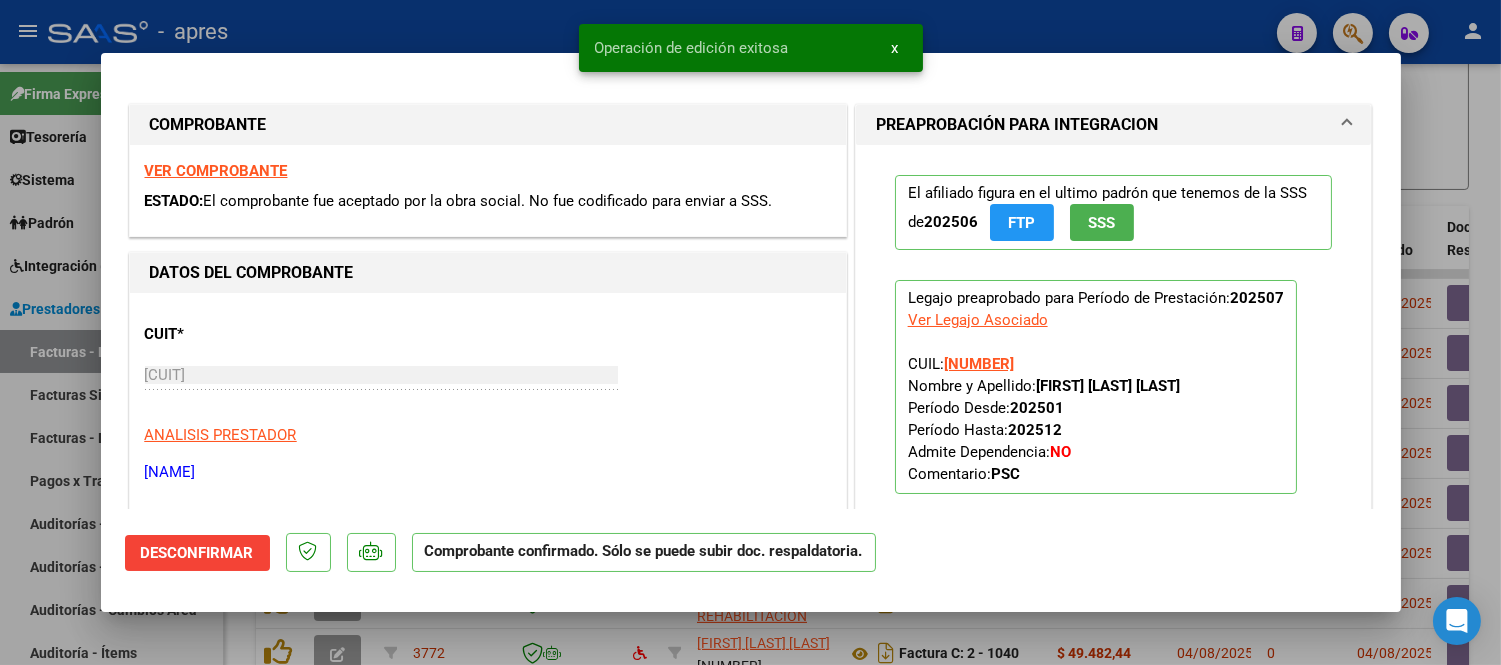 click at bounding box center [750, 332] 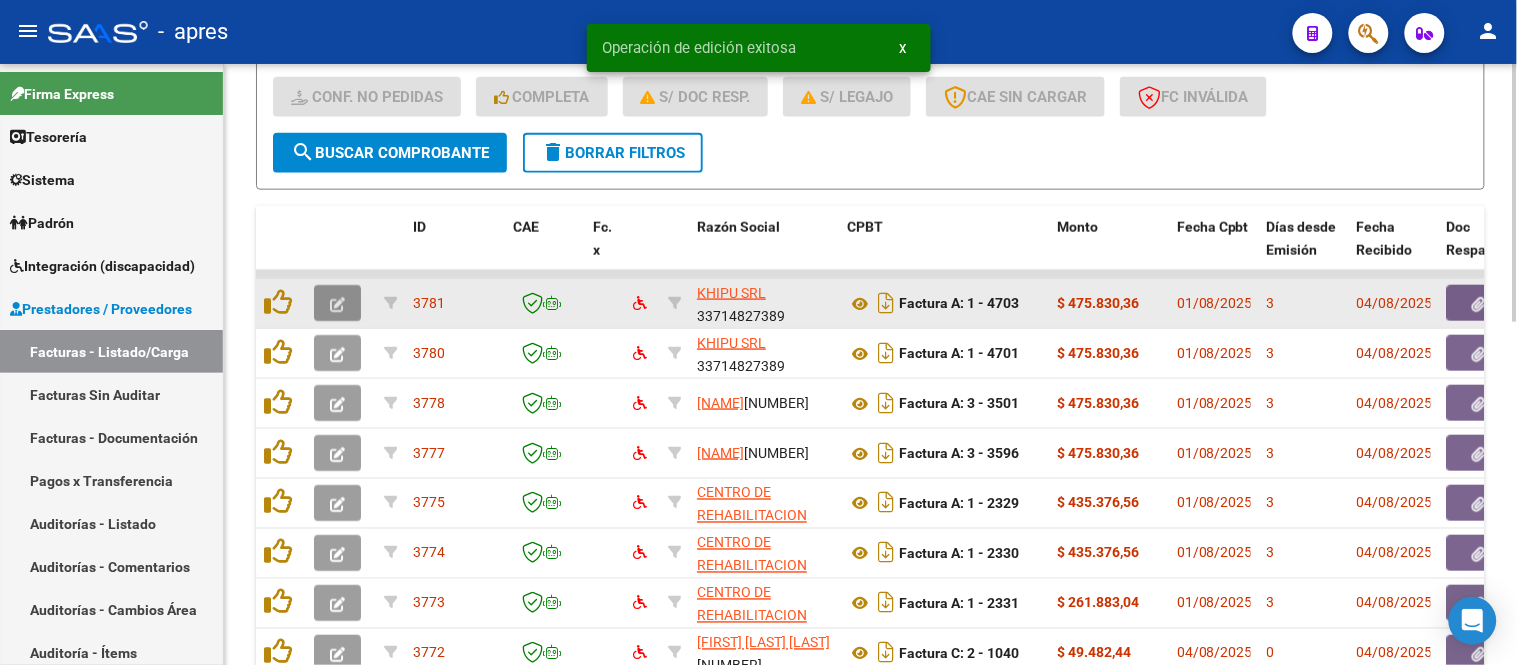 click 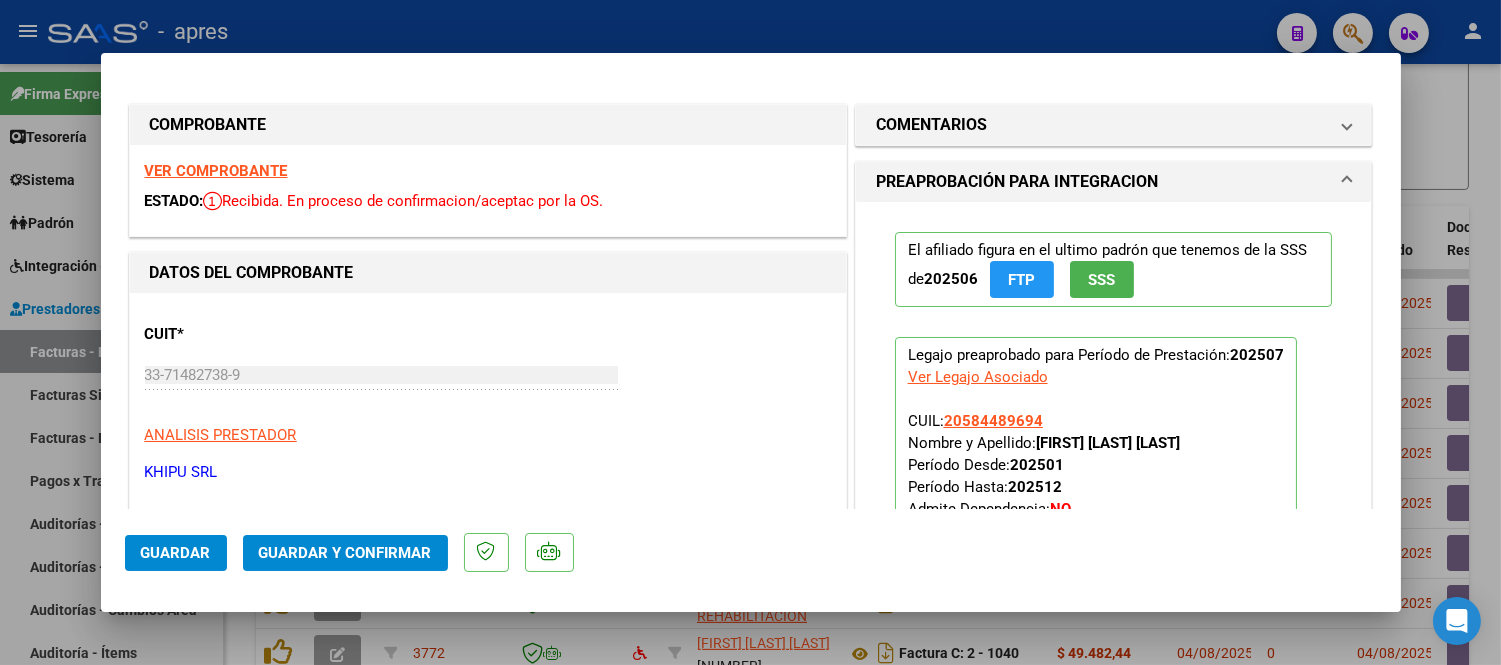 click on "VER COMPROBANTE" at bounding box center [216, 171] 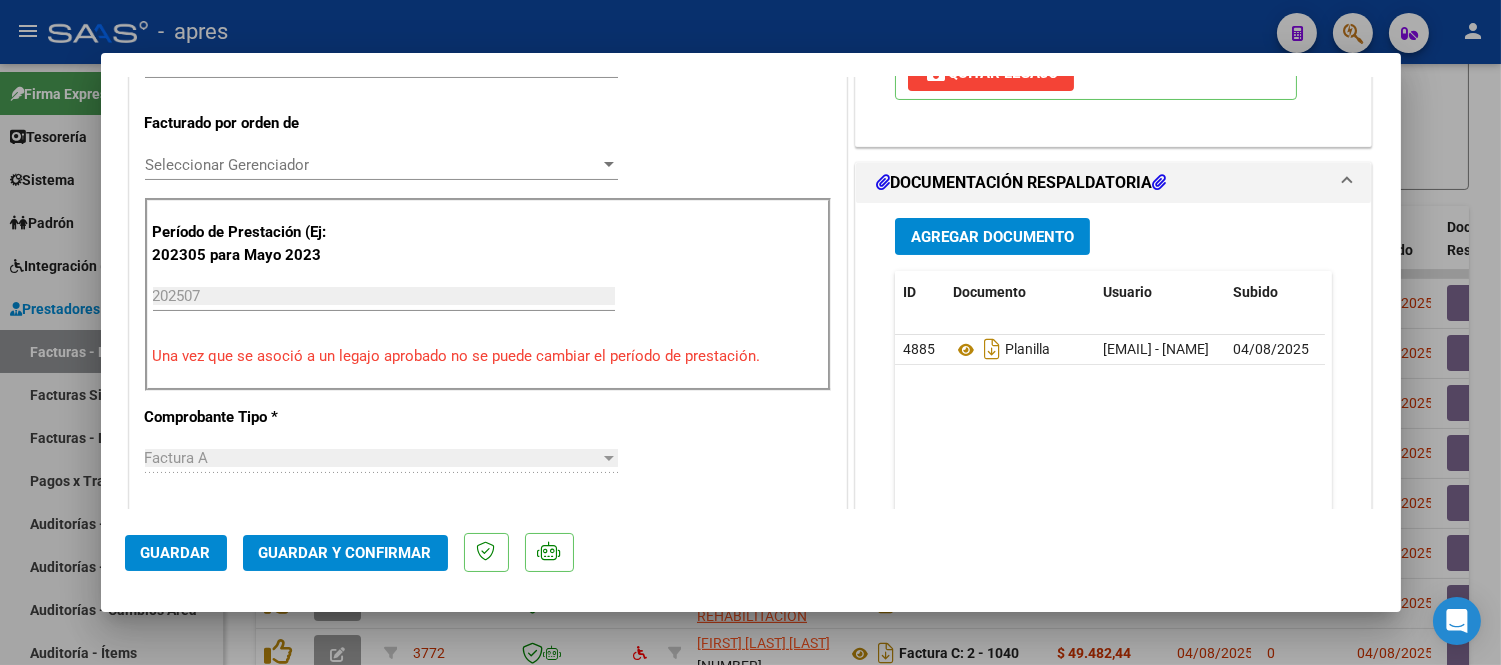 scroll, scrollTop: 555, scrollLeft: 0, axis: vertical 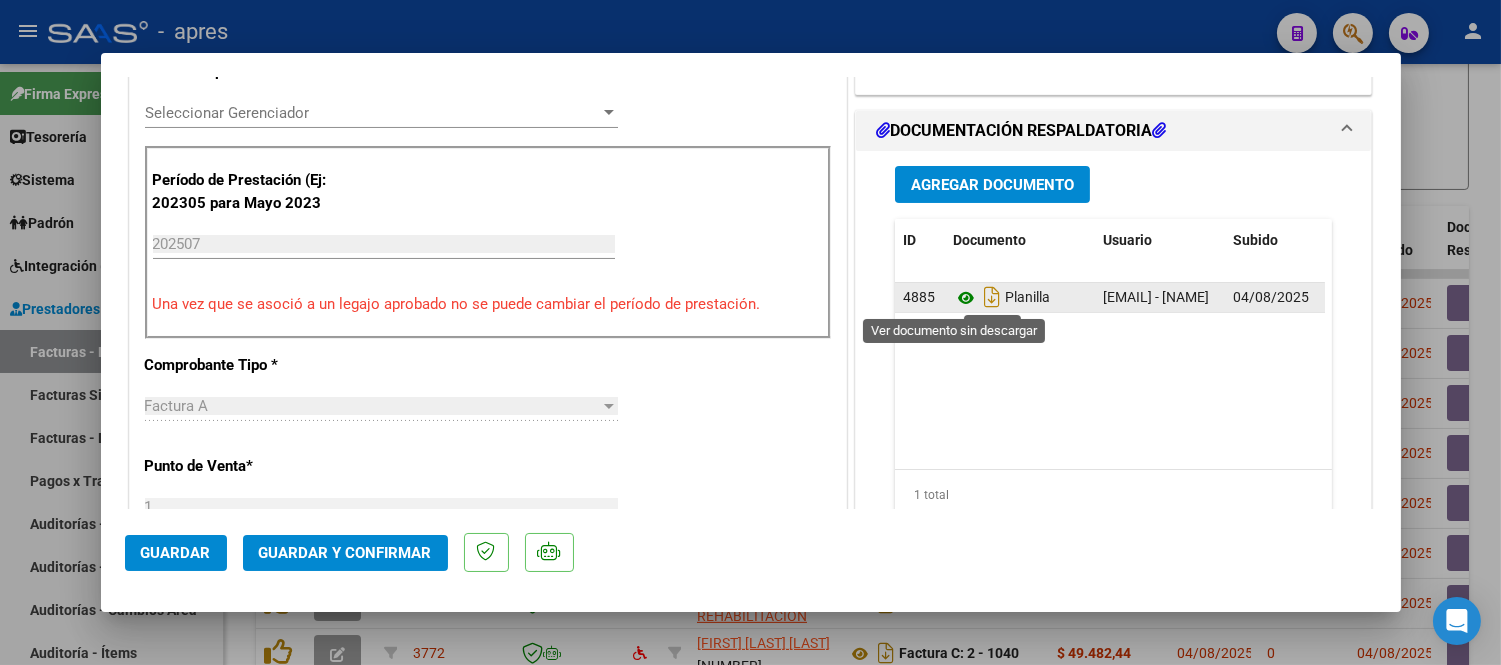 click 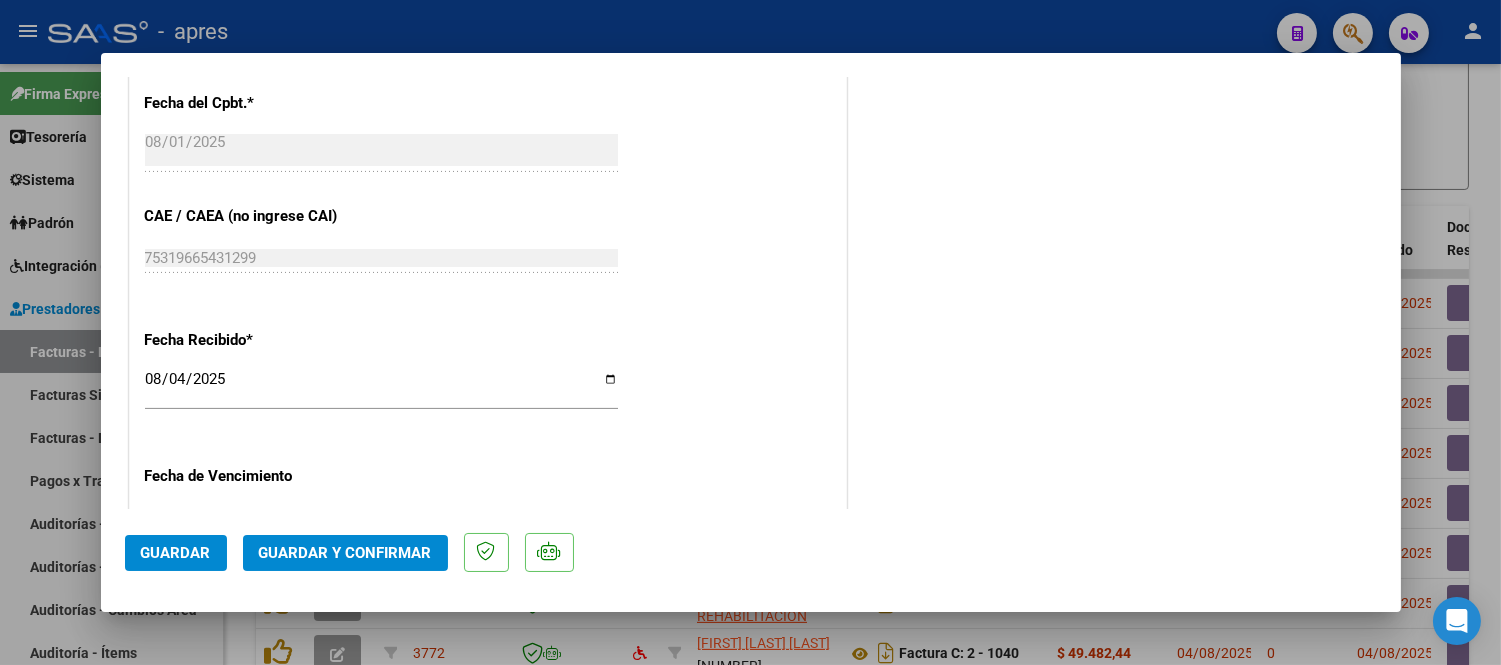 scroll, scrollTop: 1333, scrollLeft: 0, axis: vertical 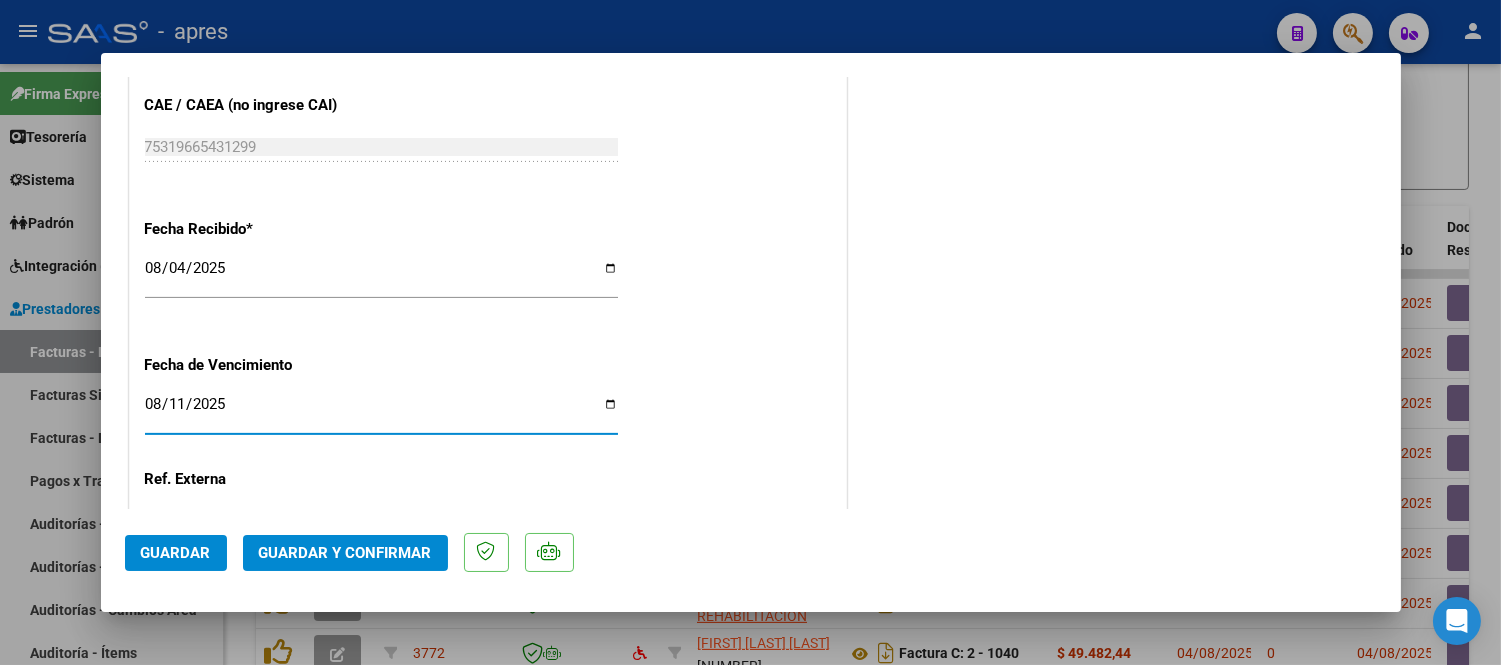 click on "2025-08-11" at bounding box center [381, 412] 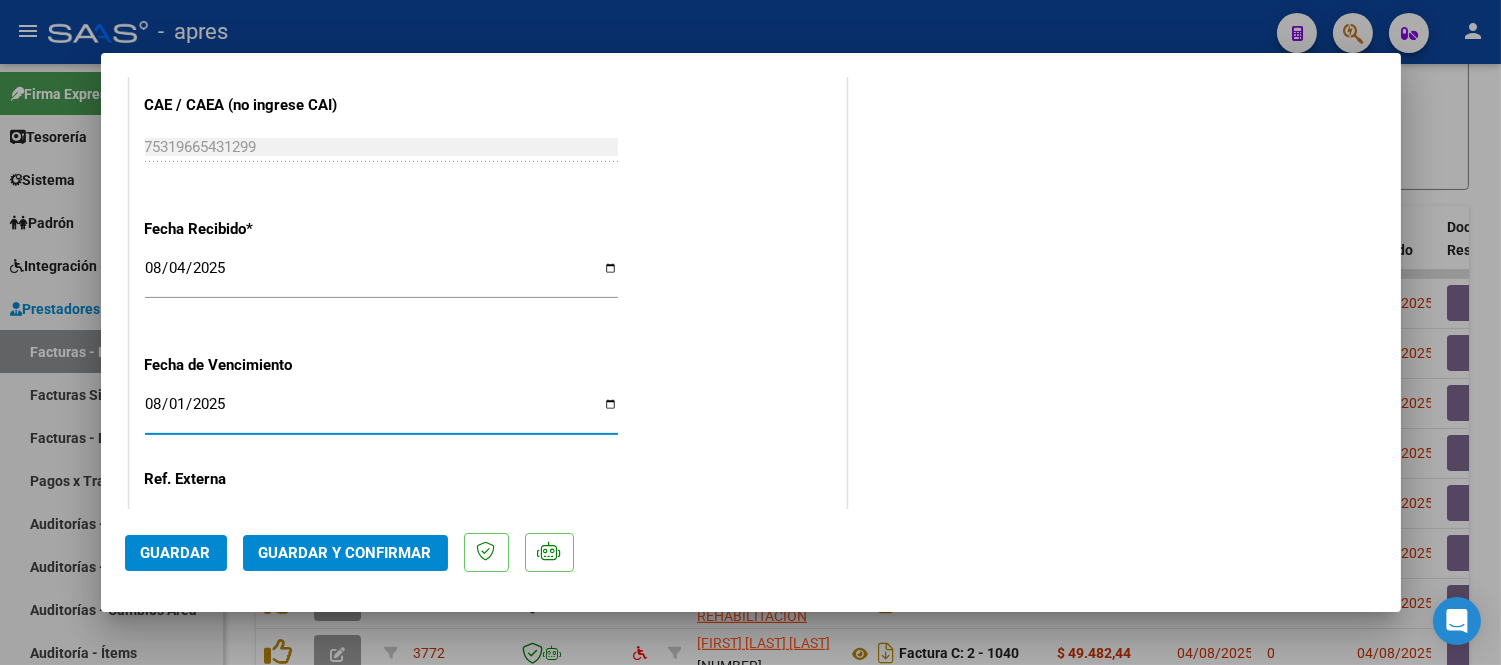 type on "2025-08-14" 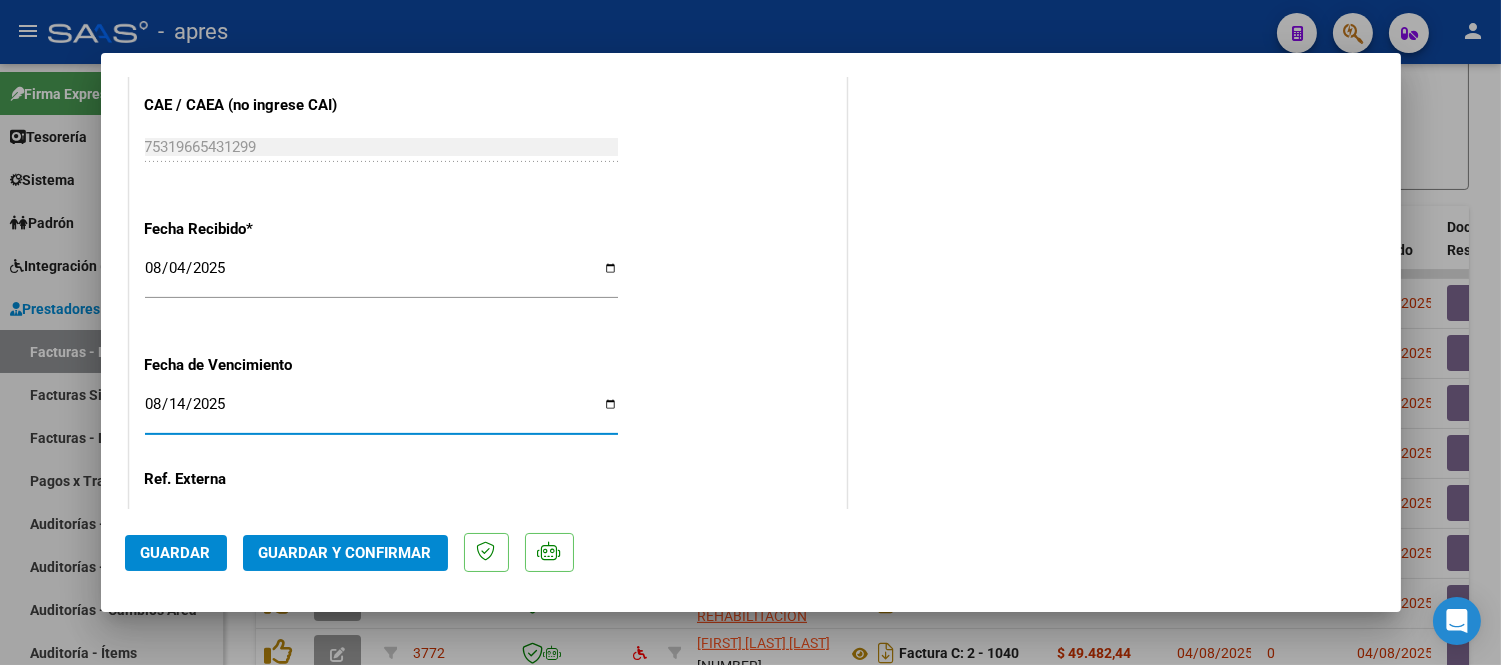 click on "2025-08-14" at bounding box center (381, 412) 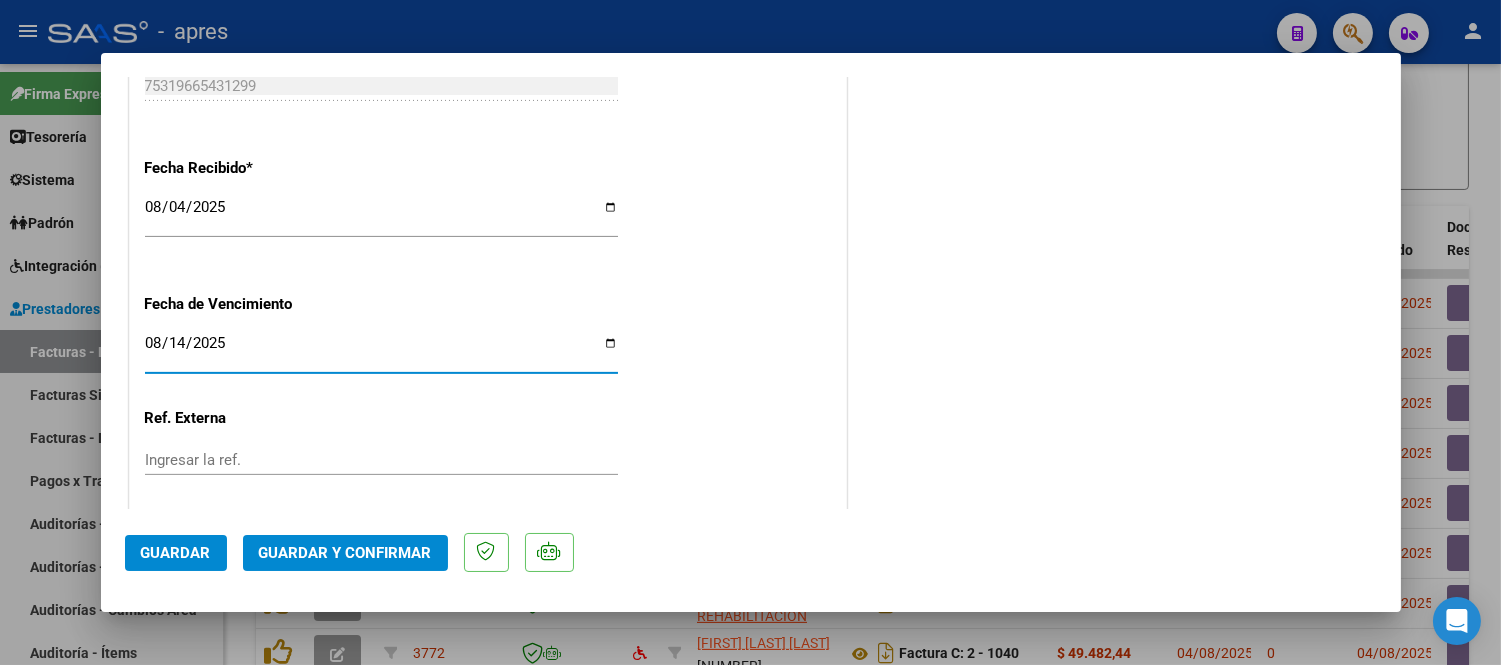 scroll, scrollTop: 1498, scrollLeft: 0, axis: vertical 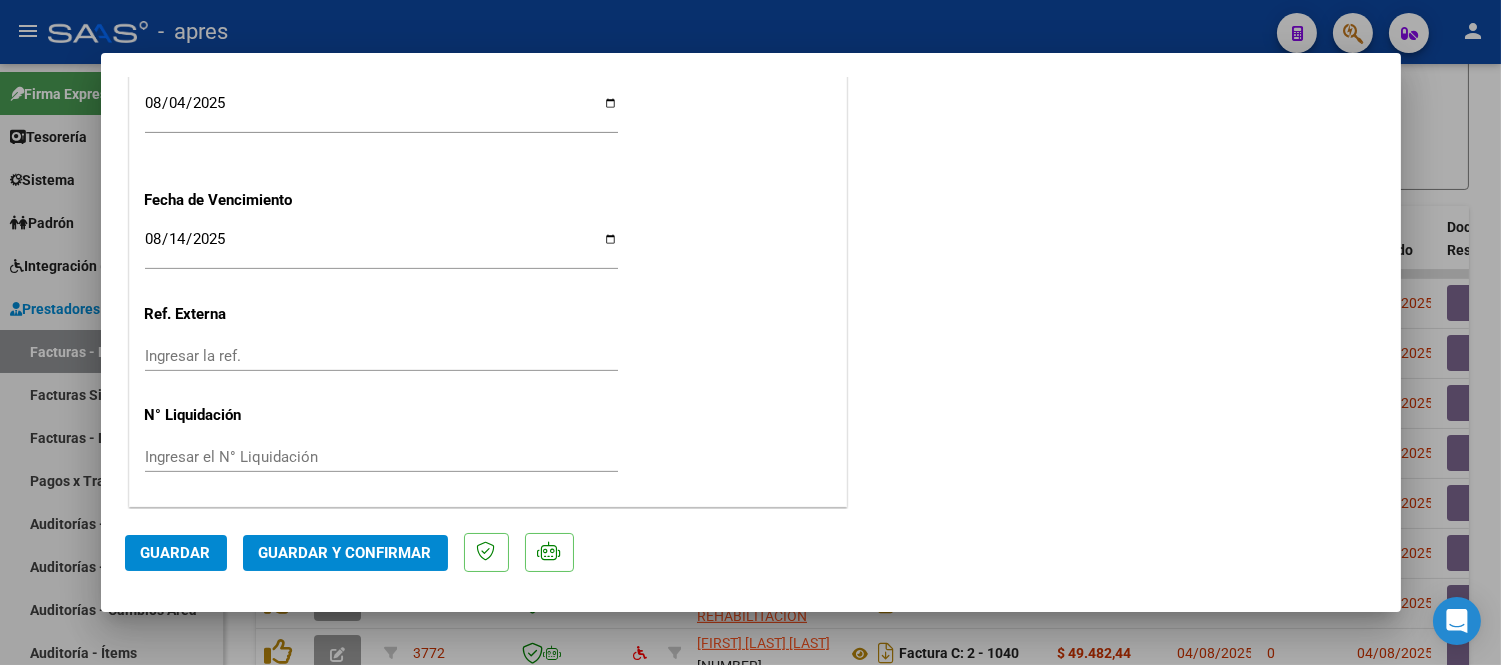 click on "CUIT  *   [CUIT] Ingresar CUIT  ANALISIS PRESTADOR  [NAME]  ARCA Padrón  Area destinado * Integración Seleccionar Area  Facturado por orden de  Seleccionar Gerenciador Seleccionar Gerenciador Período de Prestación (Ej: 202305 para Mayo 2023    [YEAR][MONTH] Ingrese el Período de Prestación como indica el ejemplo   Una vez que se asoció a un legajo aprobado no se puede cambiar el período de prestación.   Comprobante Tipo * Factura A Seleccionar Tipo Punto de Venta  *   [NUMBER] Ingresar el Nro.  Número  *   [NUMBER] Ingresar el Nro.  Monto  *   $ [AMOUNT] Ingresar el monto  Fecha del Cpbt.  *   [DATE] Ingresar la fecha  CAE / CAEA (no ingrese CAI)    [NUMBER] Ingresar el CAE o CAEA (no ingrese CAI)  Fecha Recibido  *   [DATE] Ingresar la fecha  Fecha de Vencimiento    [DATE] Ingresar la fecha  Ref. Externa    Ingresar la ref.  N° Liquidación    Ingresar el N° Liquidación" at bounding box center [488, -350] 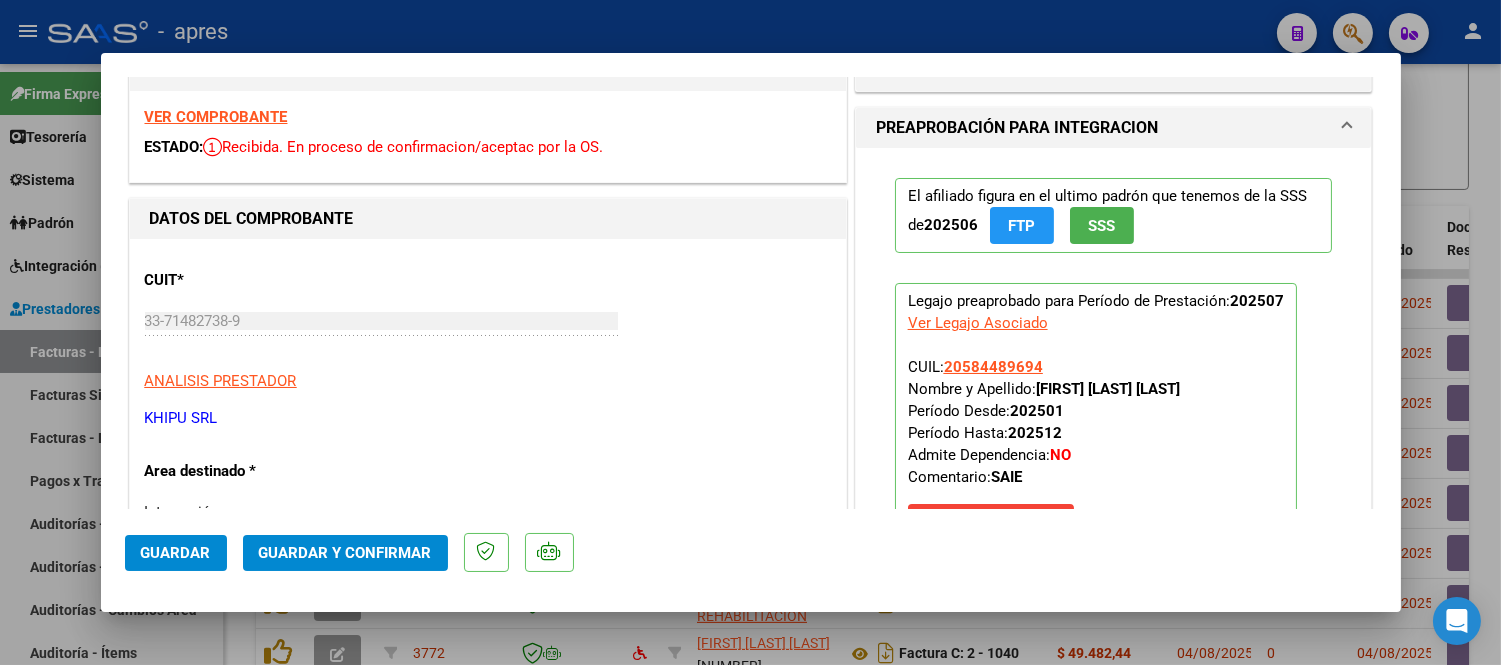 scroll, scrollTop: 0, scrollLeft: 0, axis: both 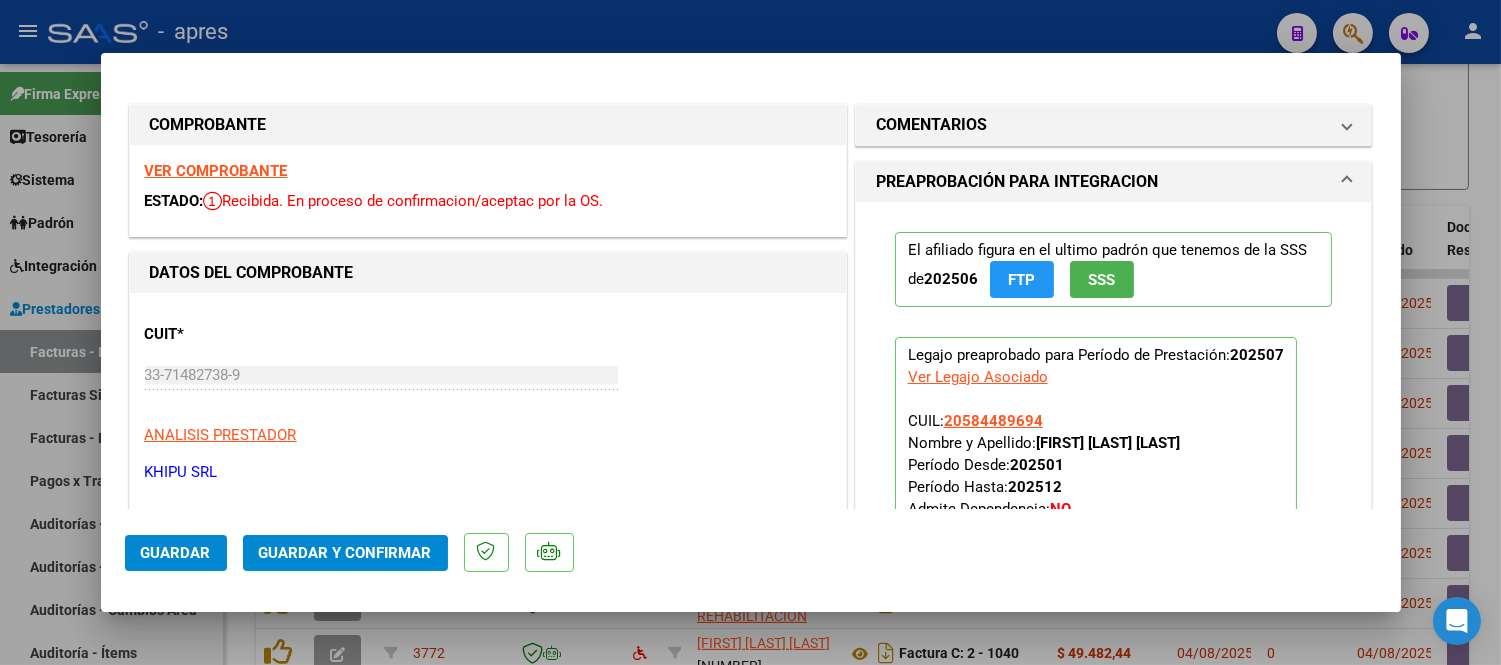 click on "VER COMPROBANTE" at bounding box center [216, 171] 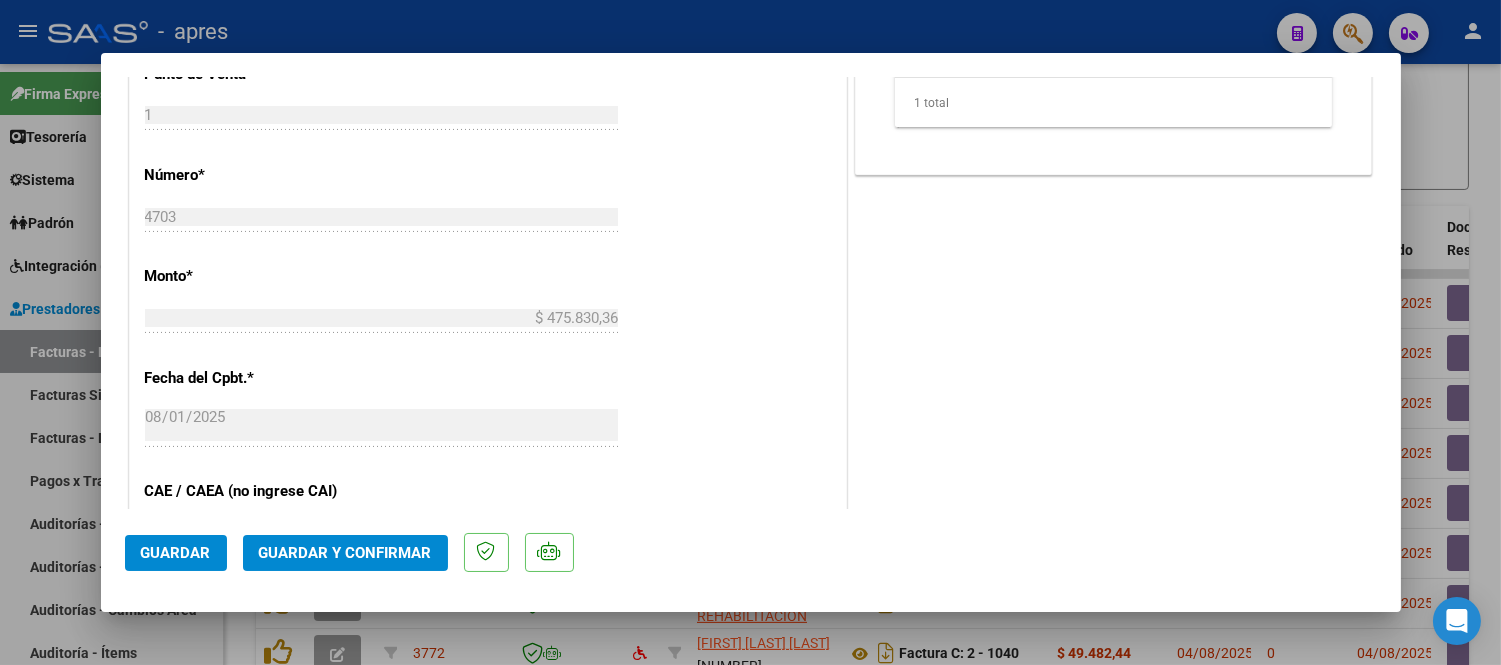 scroll, scrollTop: 1000, scrollLeft: 0, axis: vertical 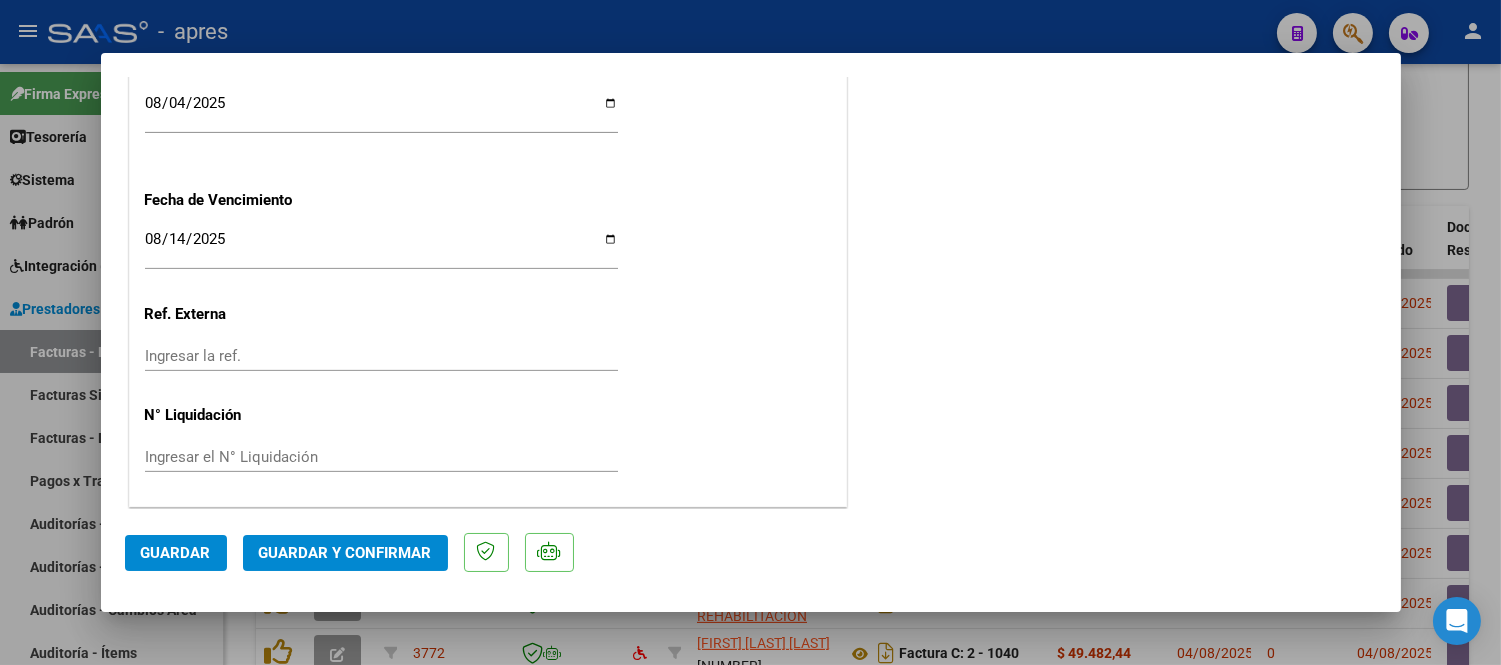 click on "Guardar y Confirmar" 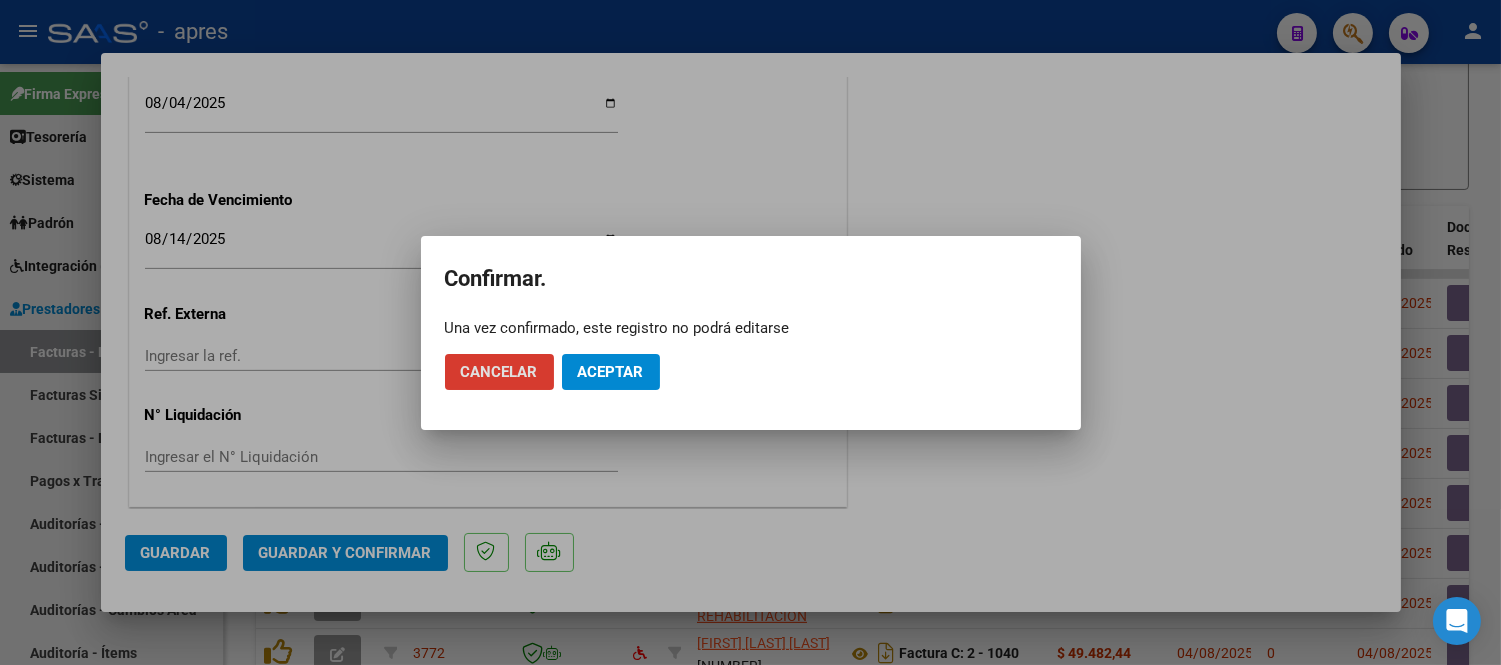 click on "Aceptar" 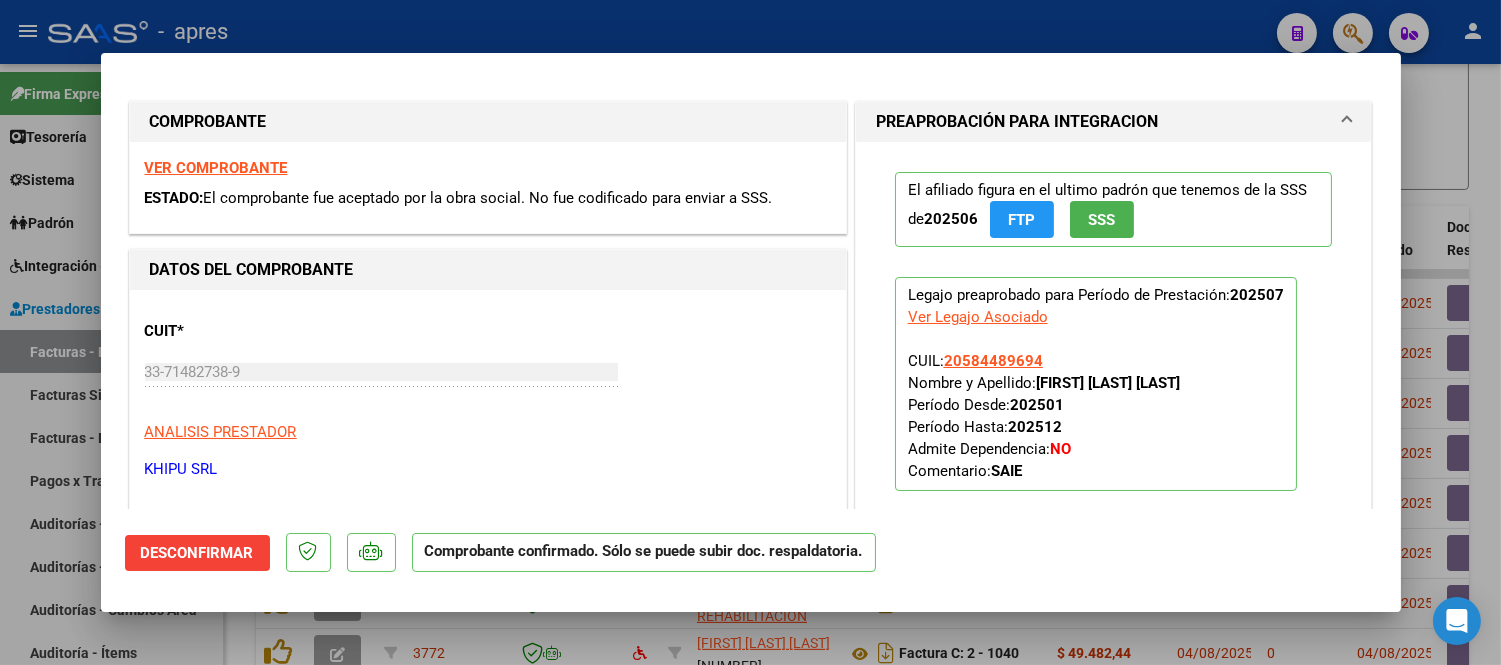 scroll, scrollTop: 0, scrollLeft: 0, axis: both 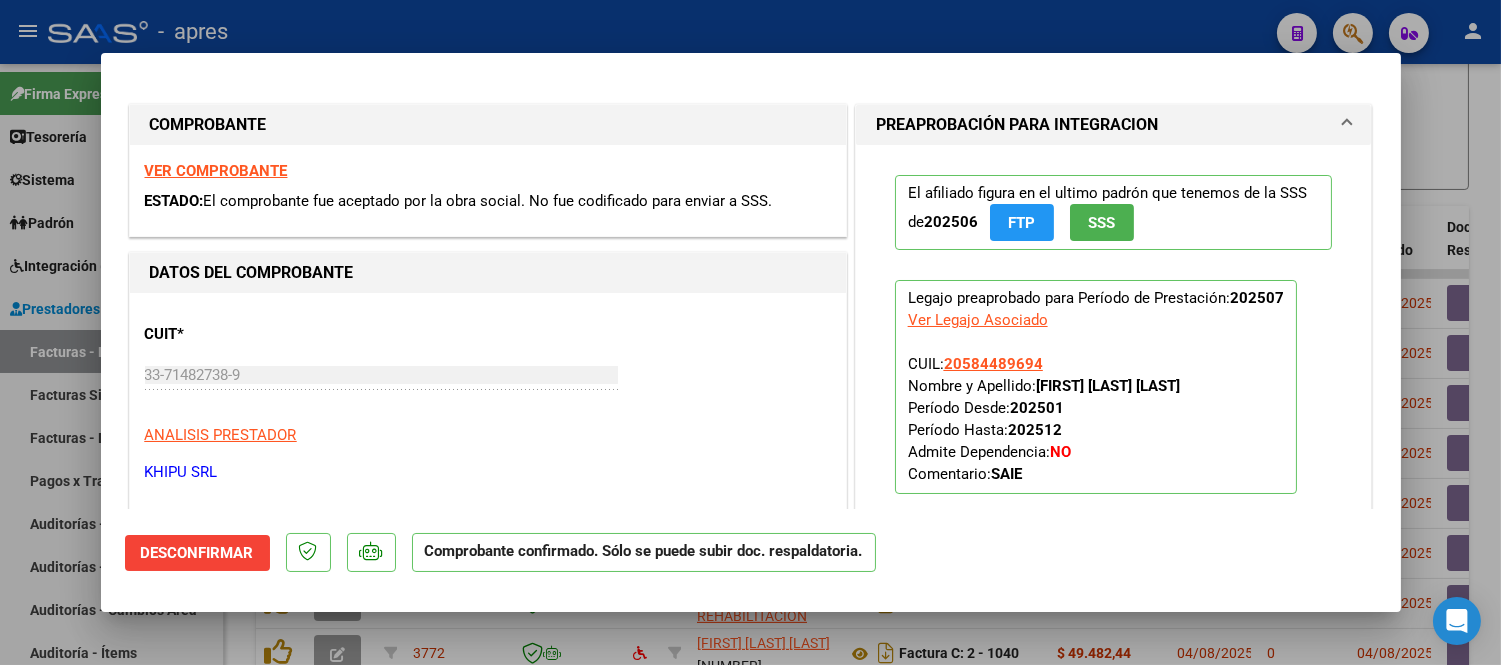 click at bounding box center [750, 332] 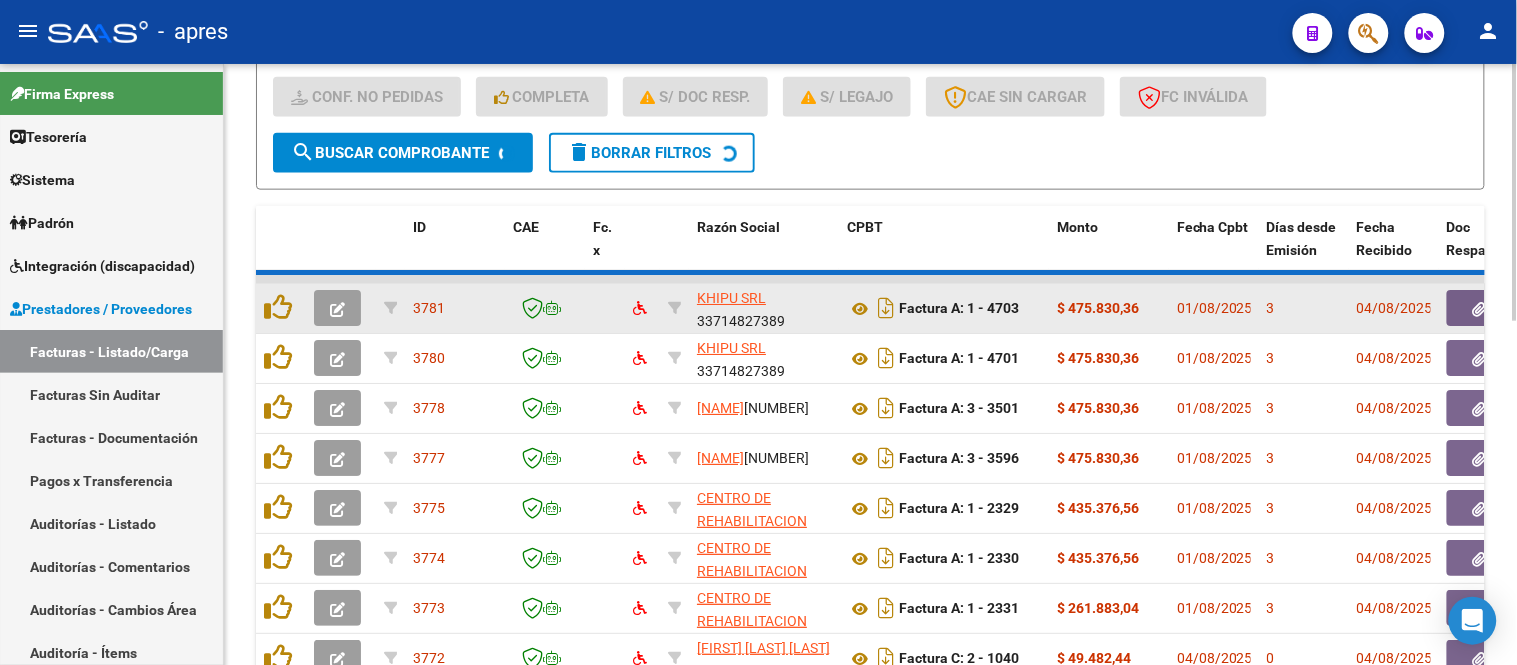 click 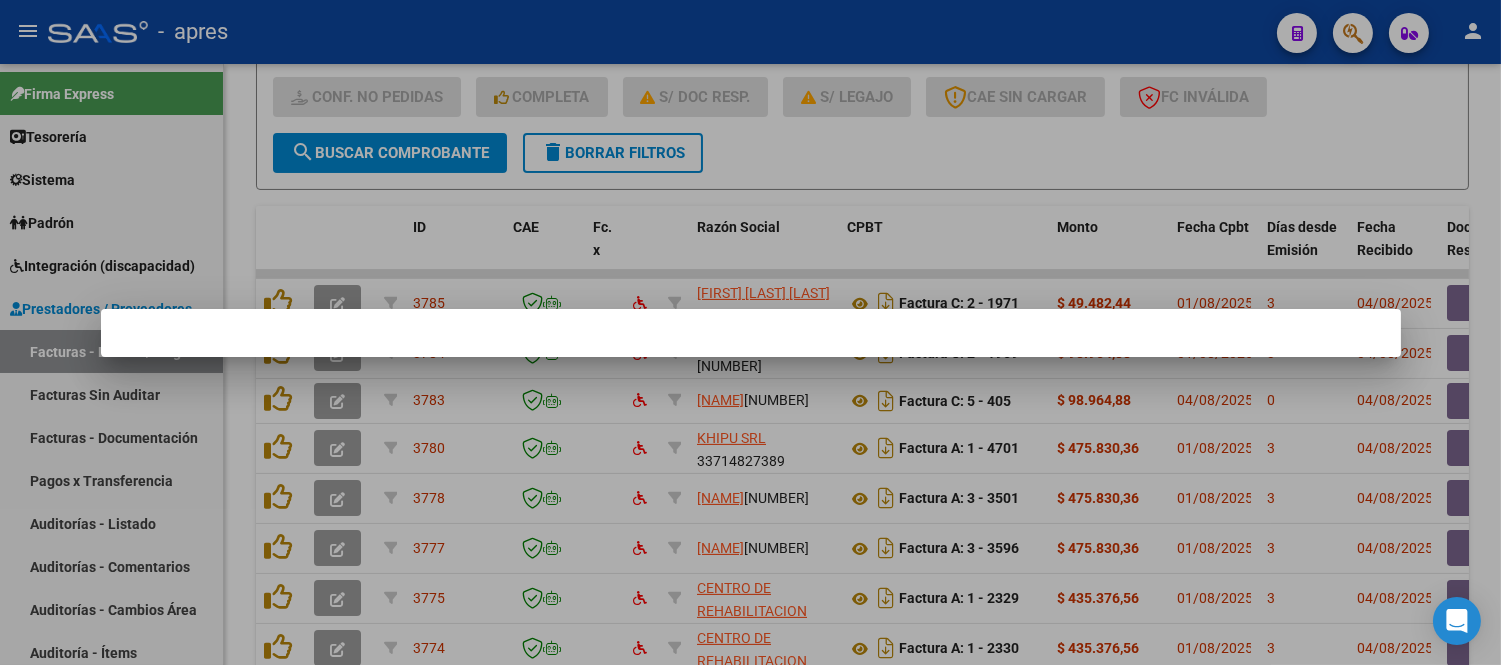 click at bounding box center [750, 332] 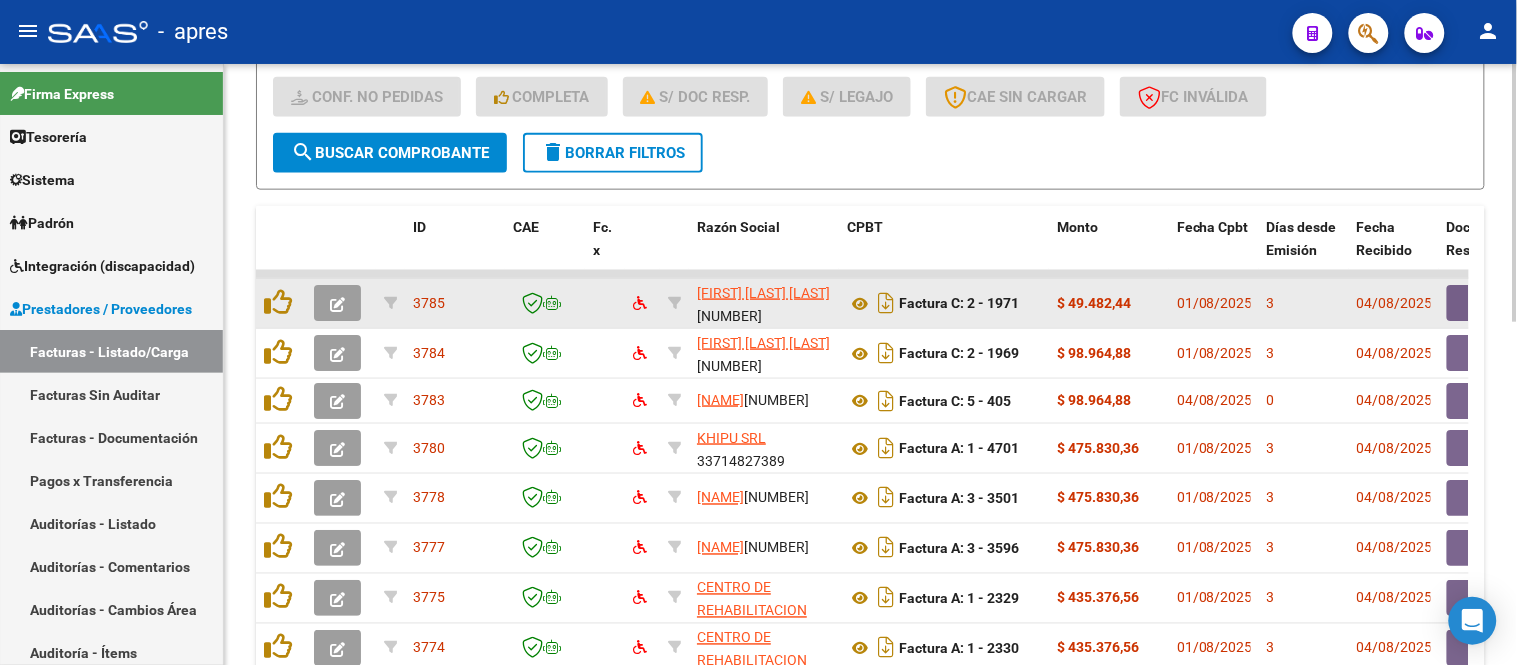 click 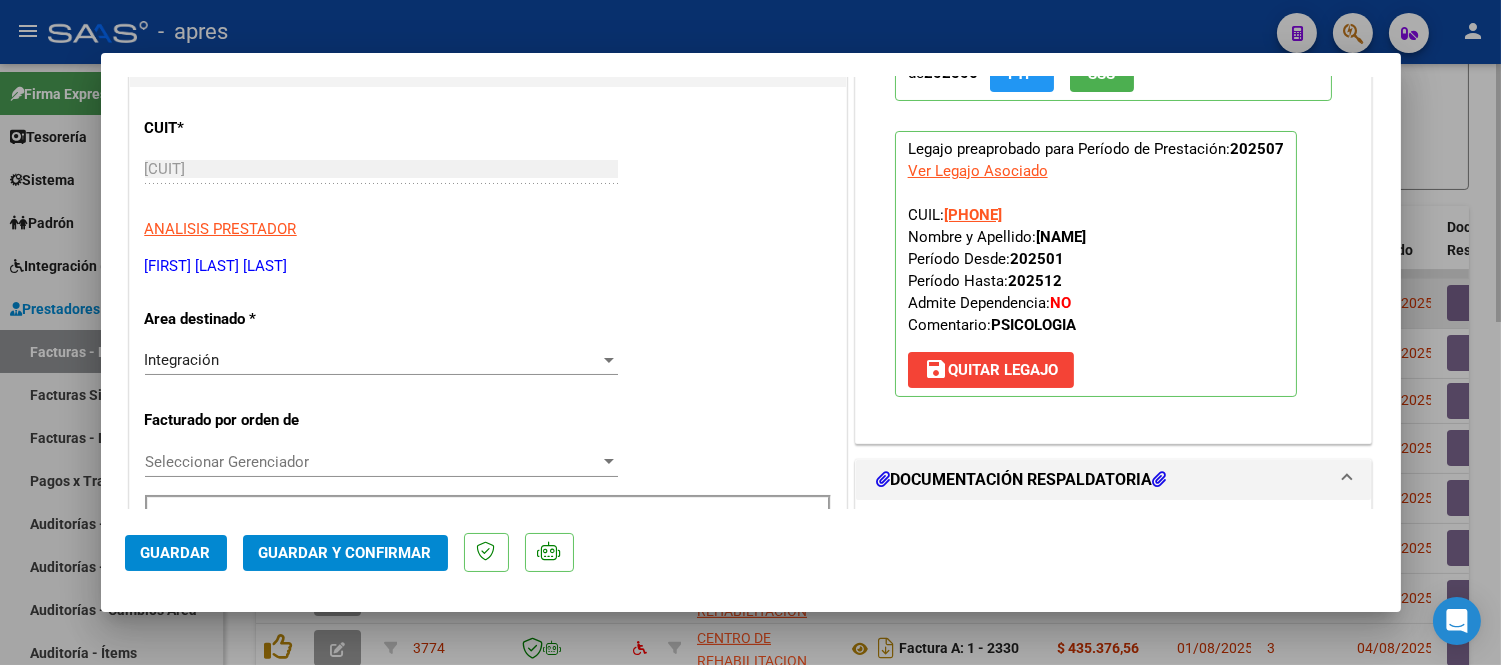 scroll, scrollTop: 222, scrollLeft: 0, axis: vertical 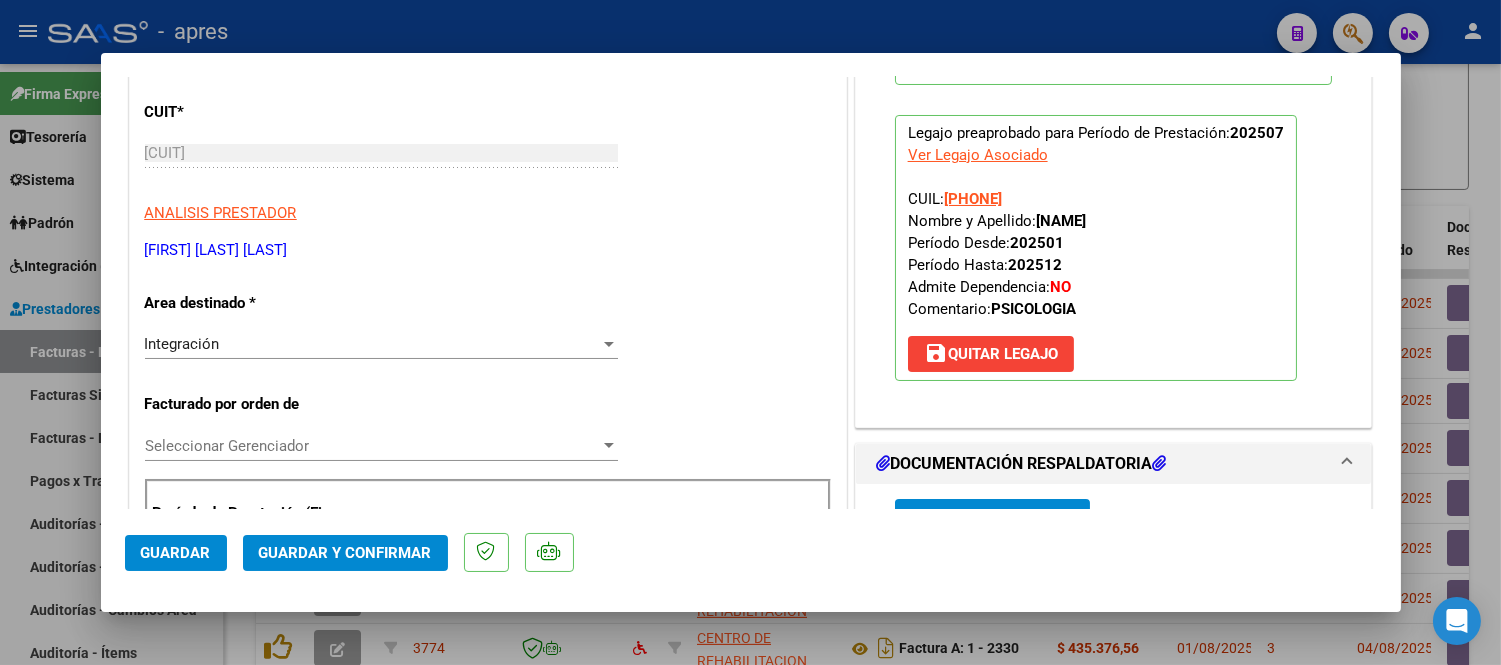 click at bounding box center [750, 332] 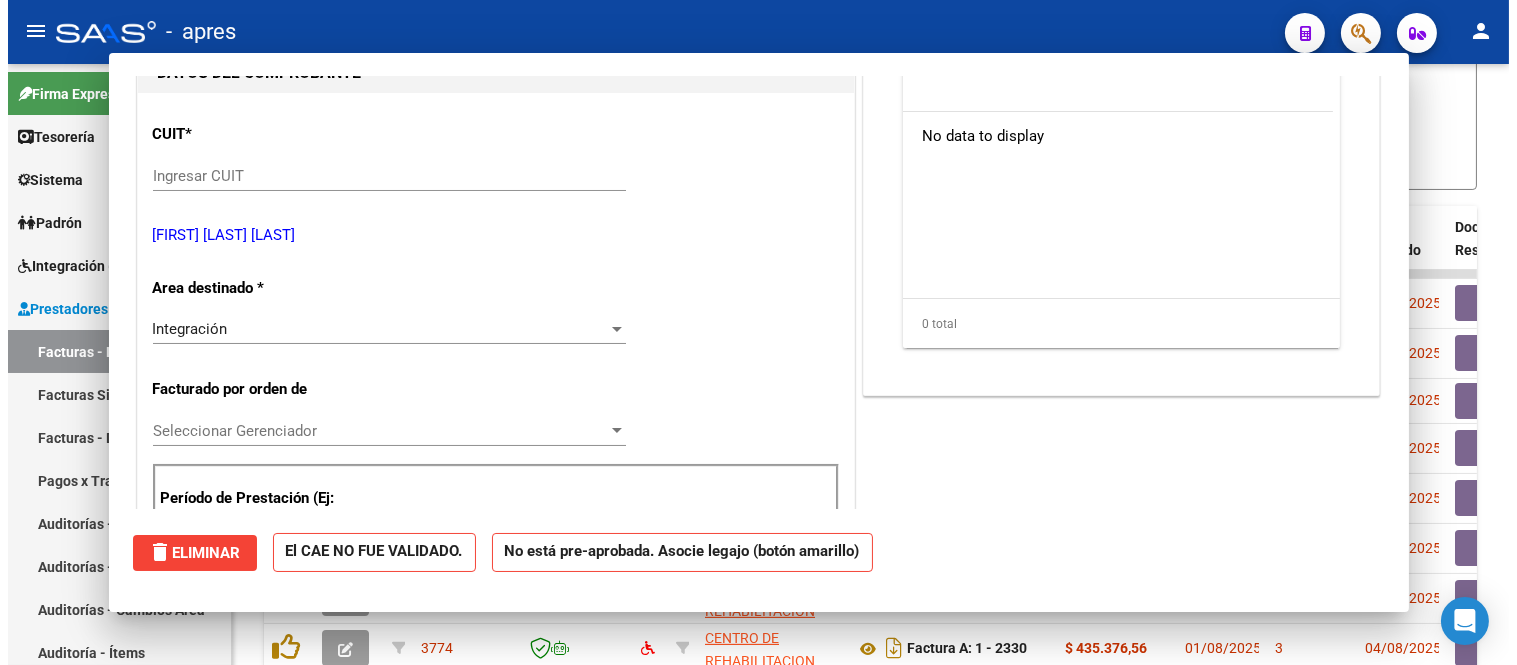 scroll, scrollTop: 0, scrollLeft: 0, axis: both 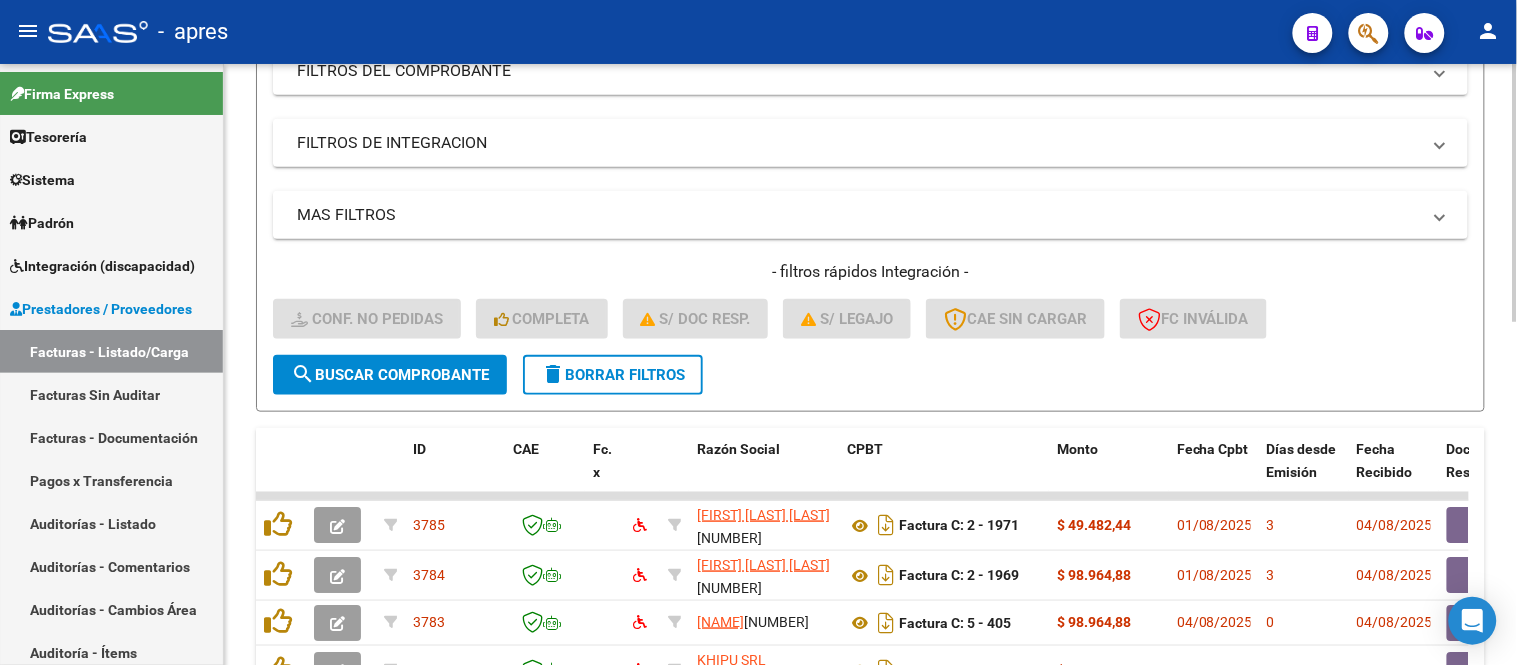 click on "delete  Borrar Filtros" 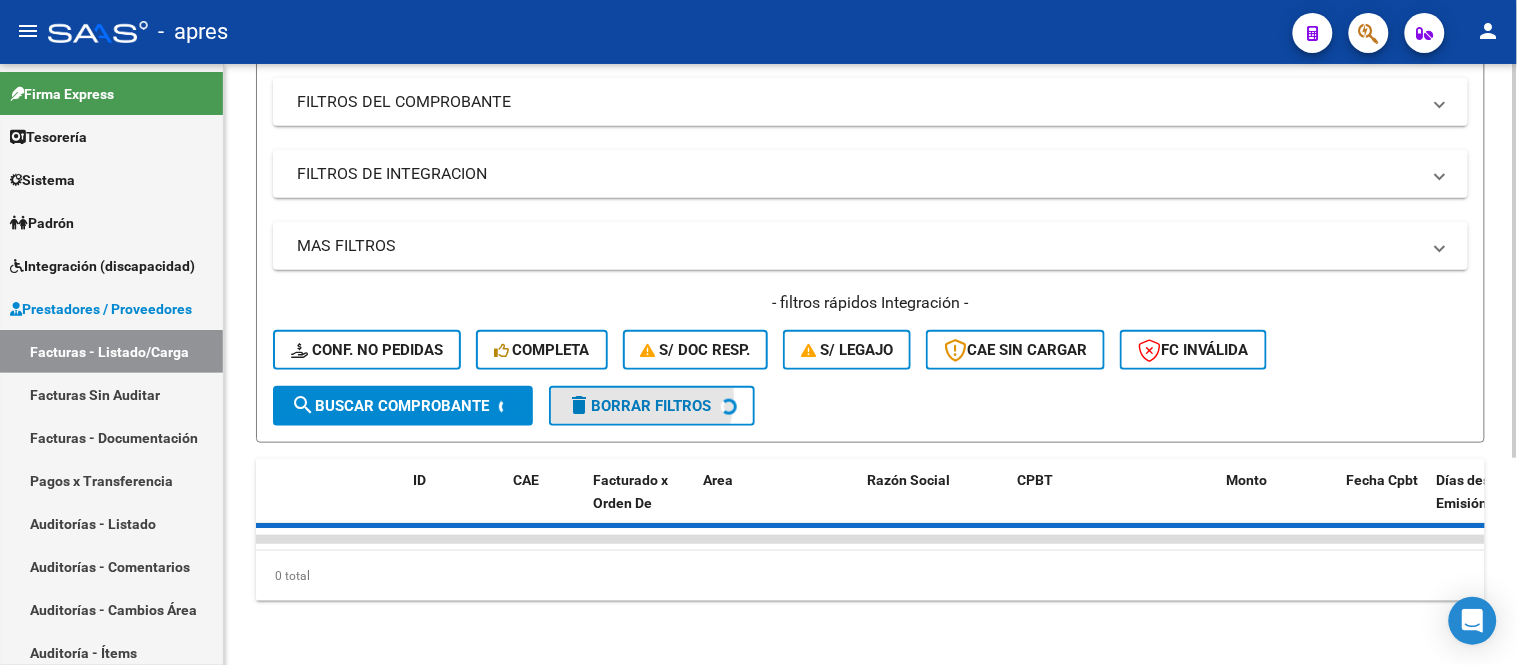 scroll, scrollTop: 315, scrollLeft: 0, axis: vertical 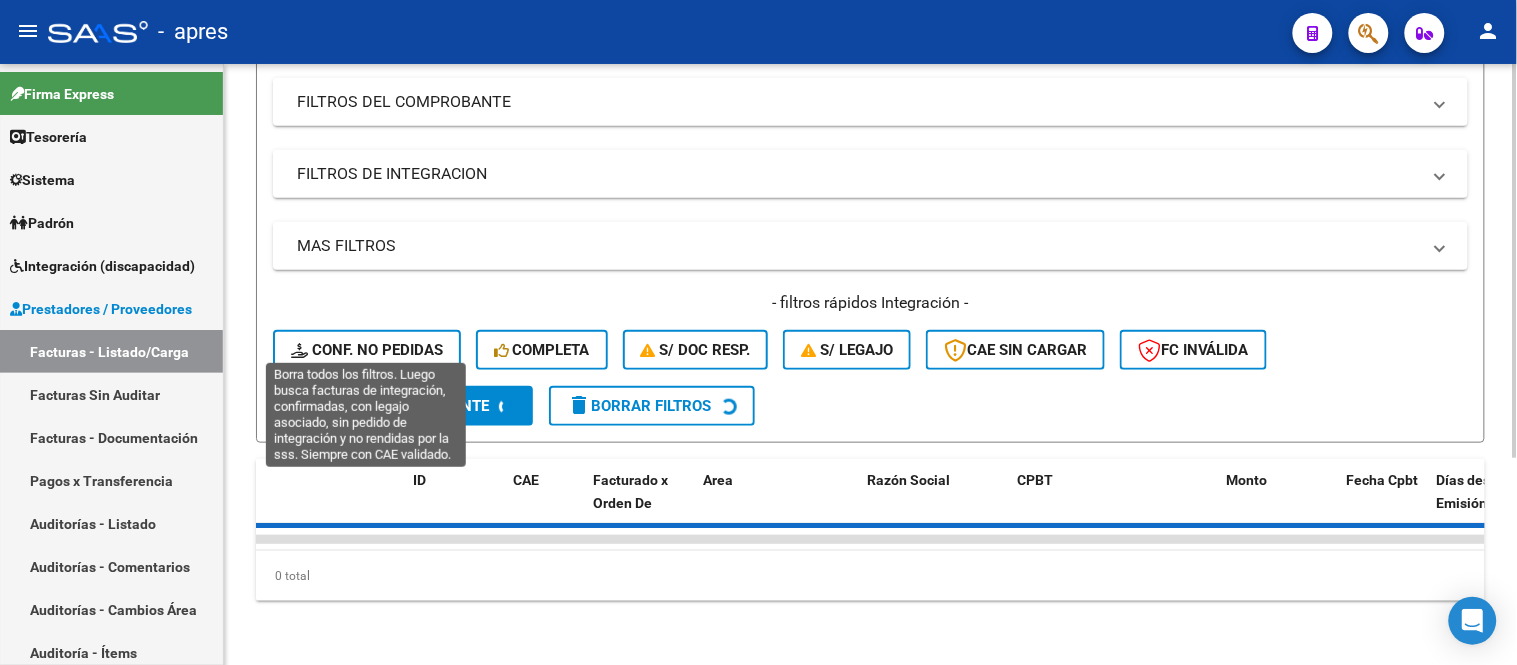 click on "Conf. no pedidas" 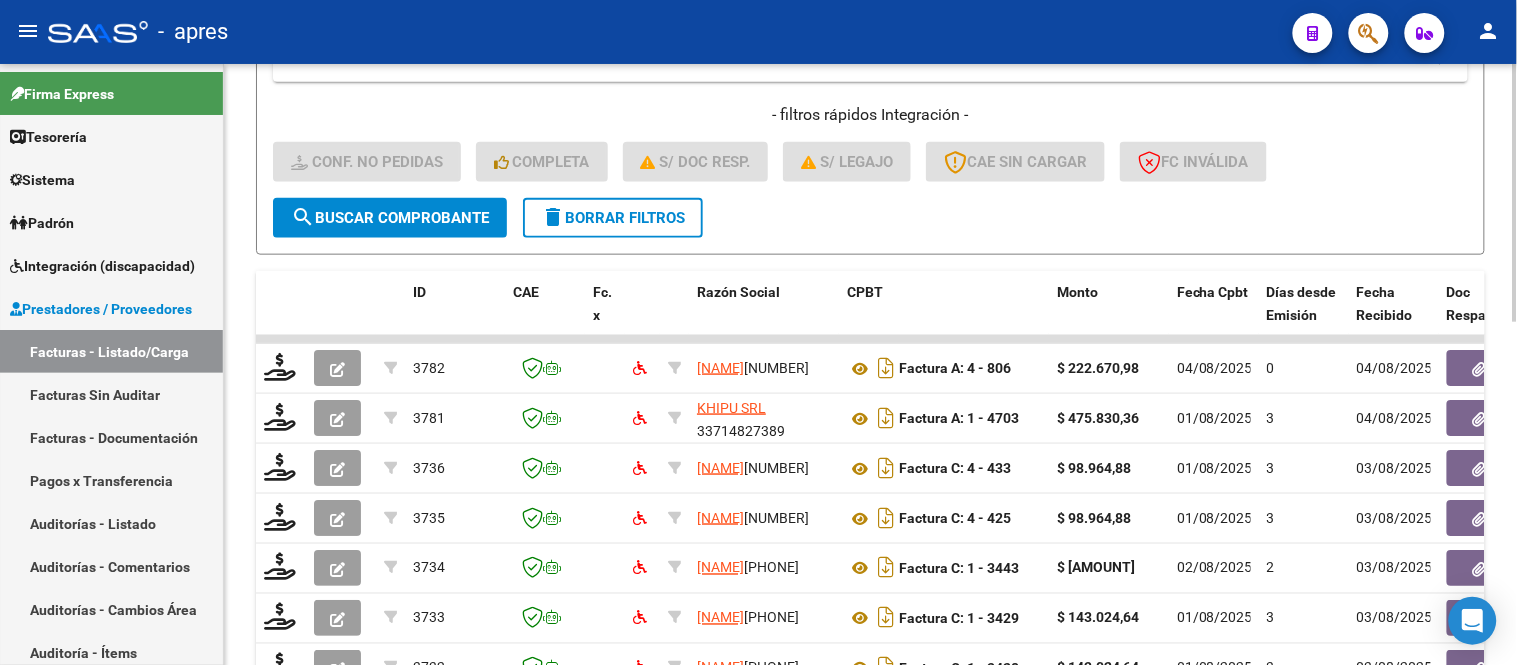 scroll, scrollTop: 537, scrollLeft: 0, axis: vertical 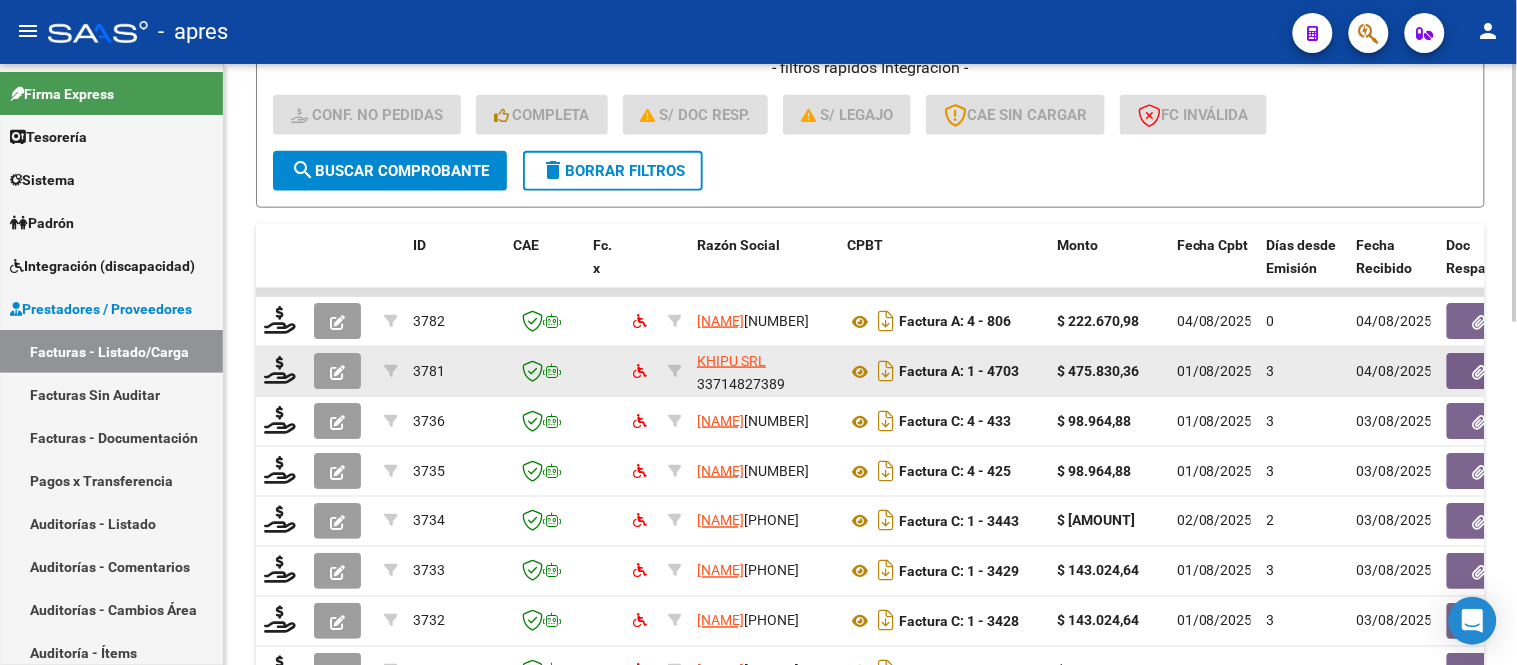 click 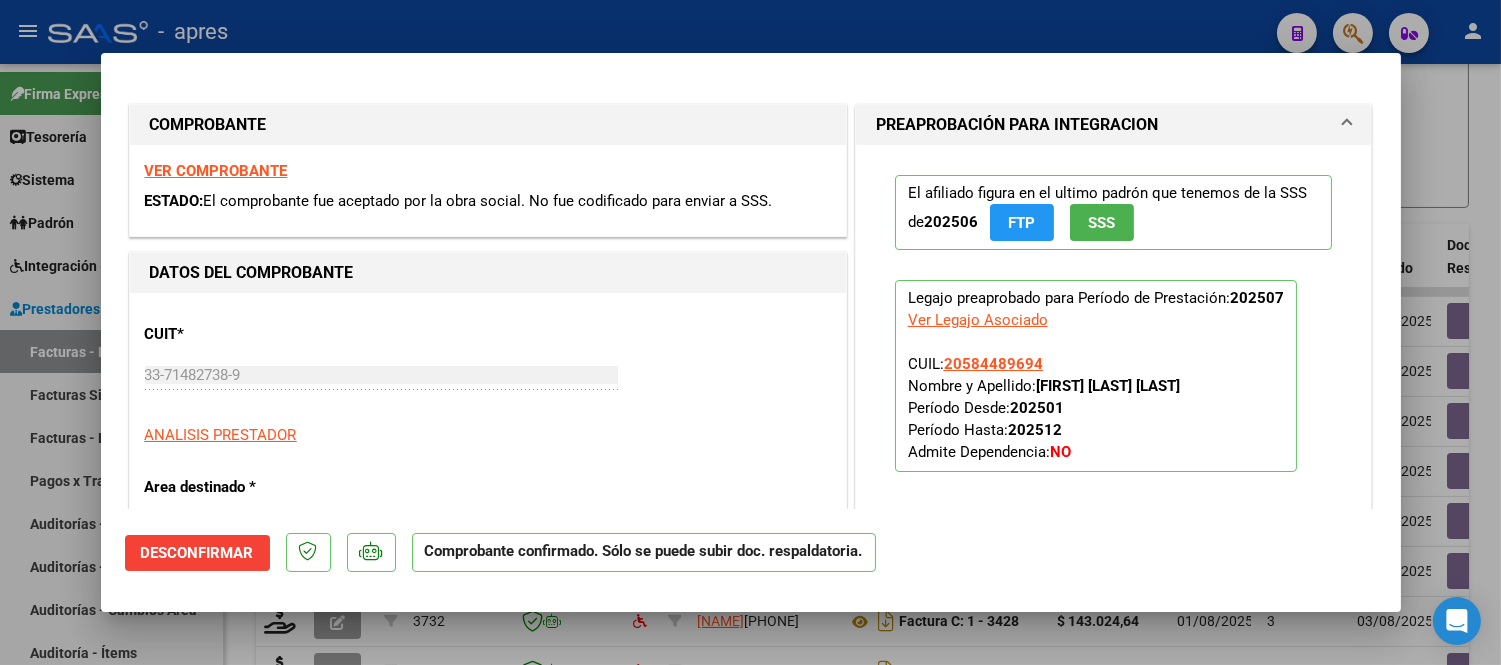 click at bounding box center (750, 332) 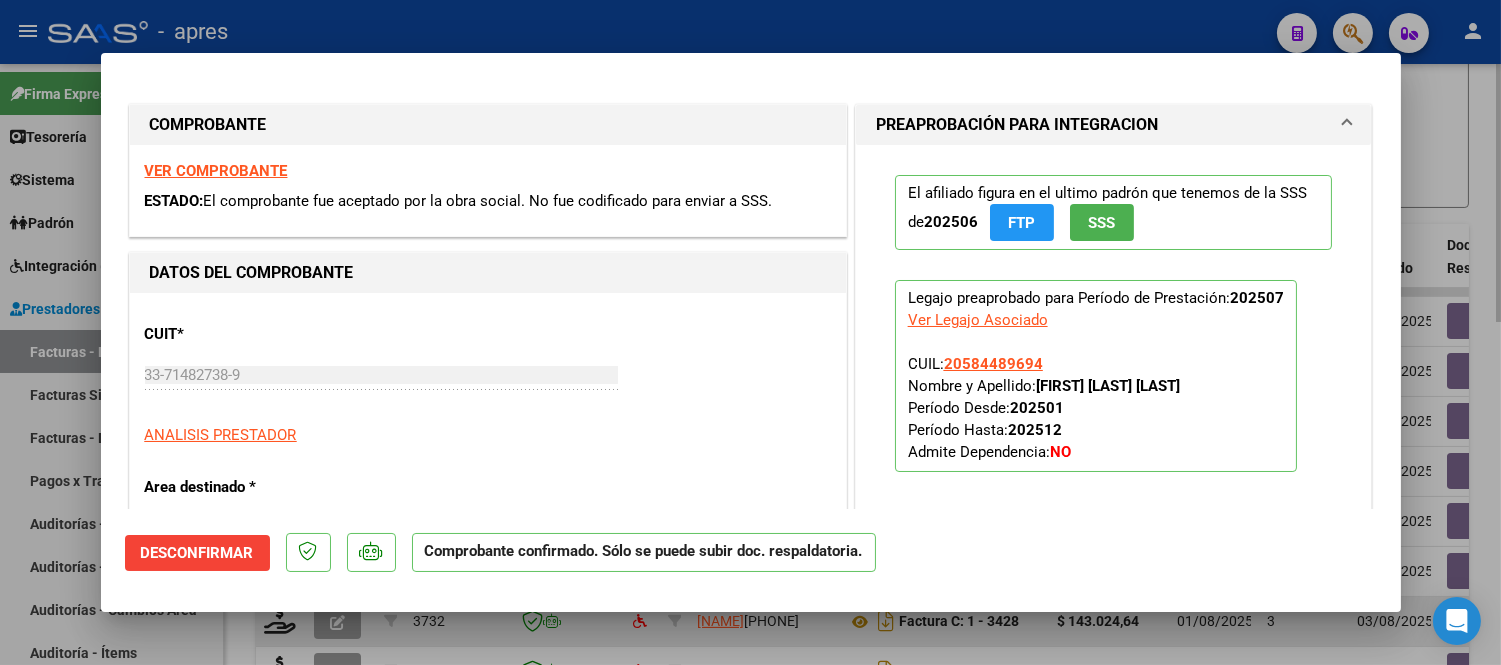 type 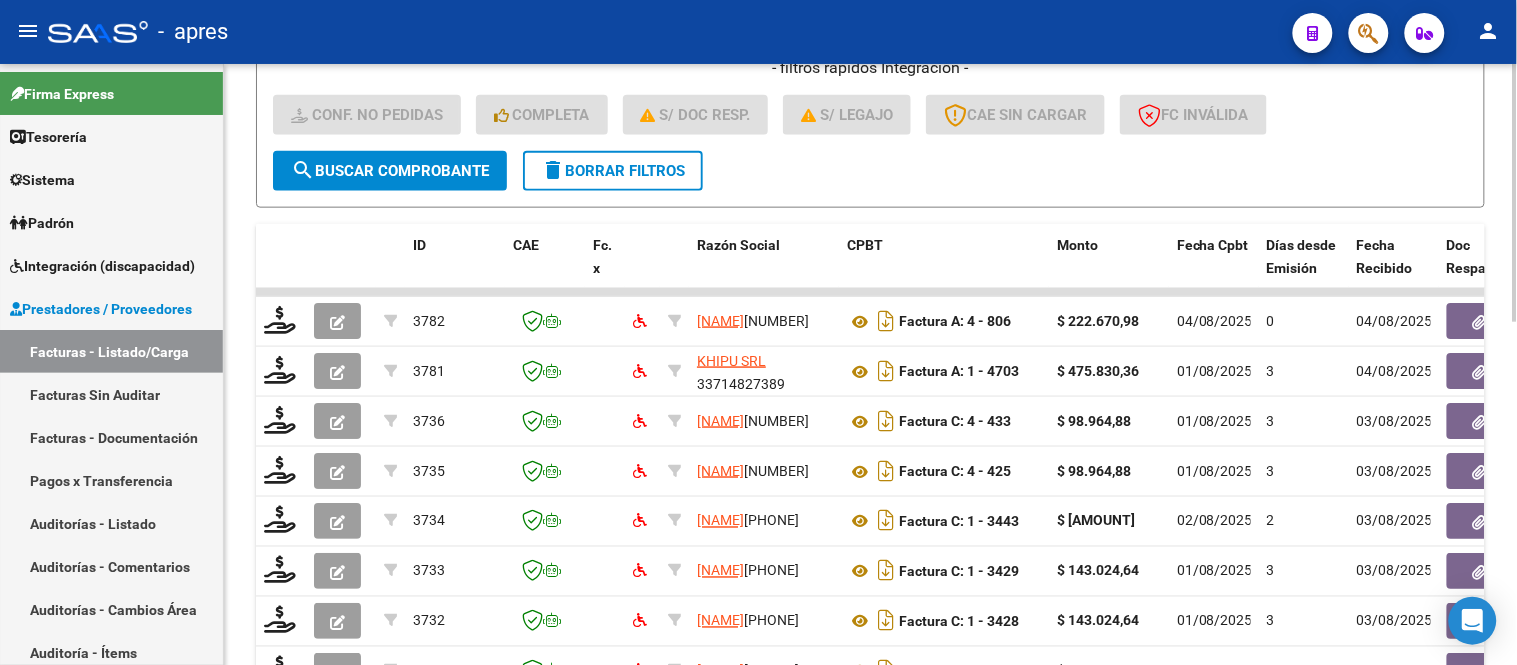 click on "delete  Borrar Filtros" 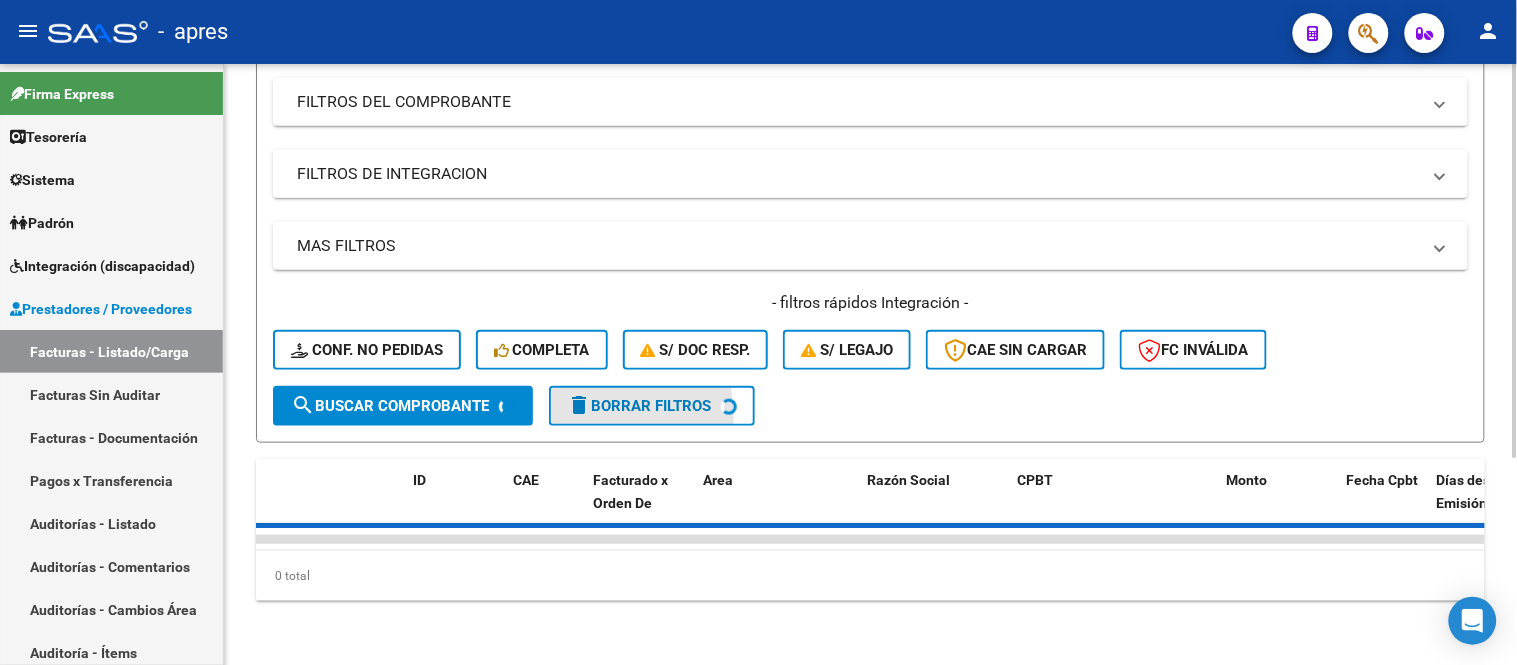 scroll, scrollTop: 315, scrollLeft: 0, axis: vertical 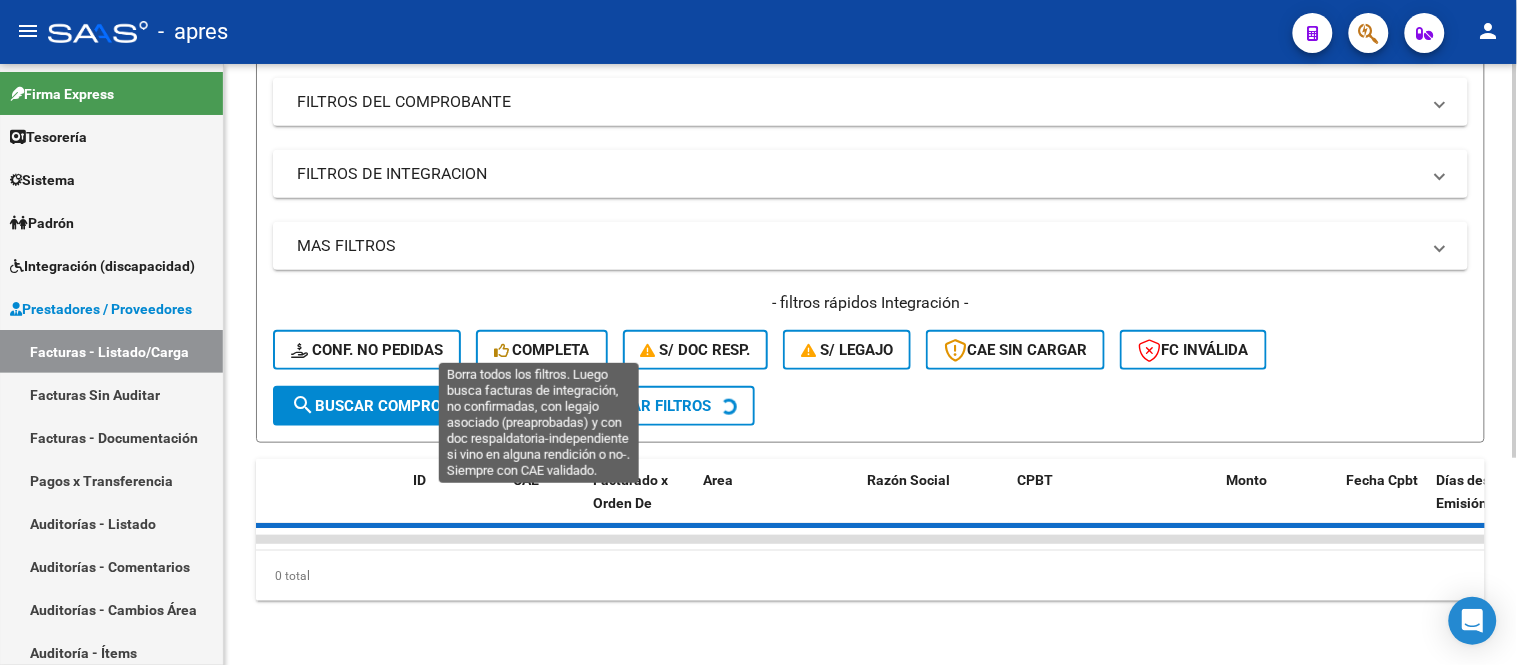 click on "Completa" 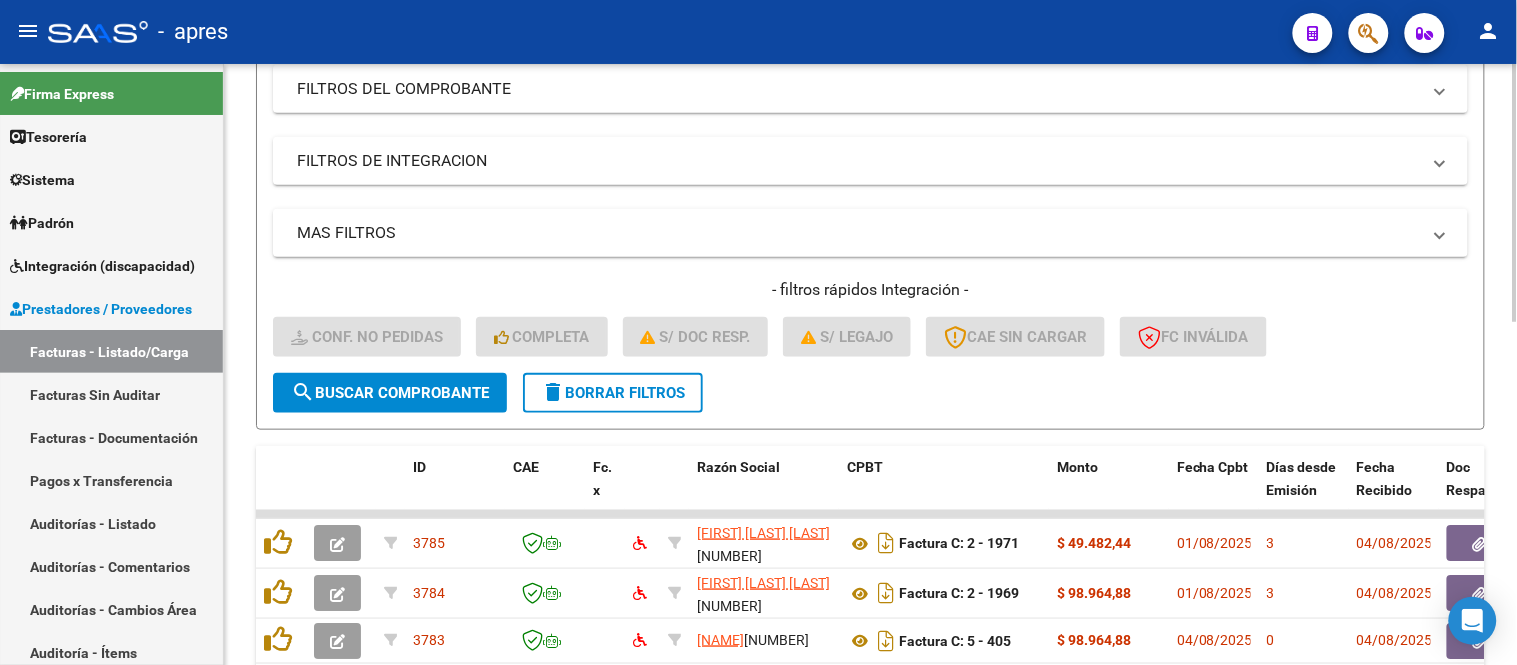 click on "search  Buscar Comprobante" 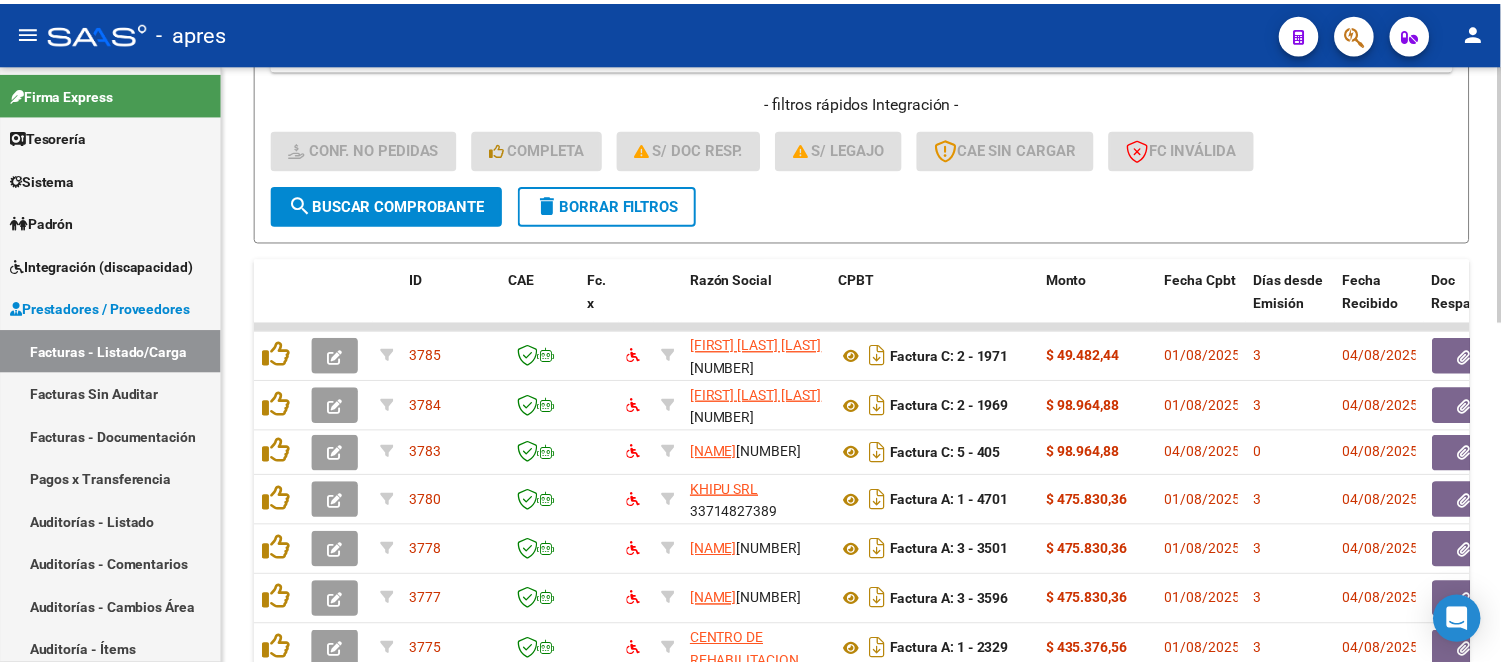 scroll, scrollTop: 537, scrollLeft: 0, axis: vertical 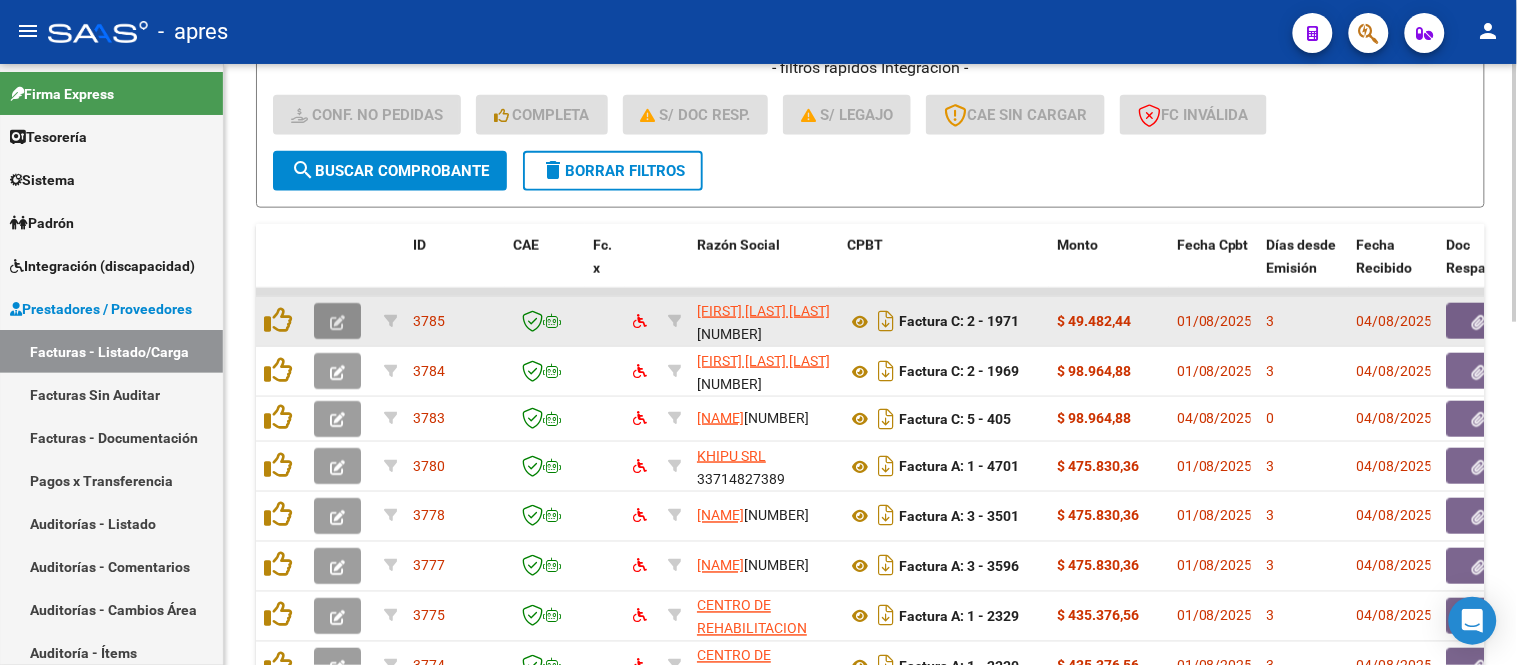 click 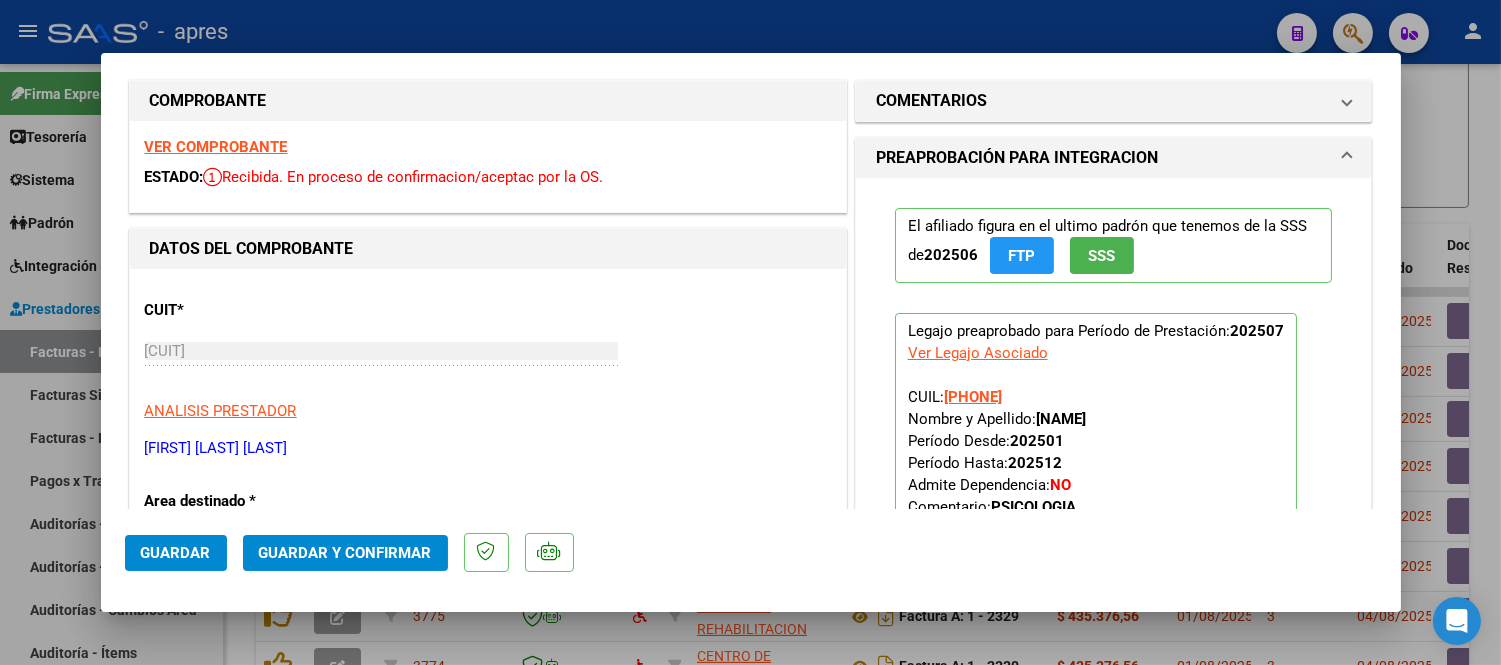 scroll, scrollTop: 0, scrollLeft: 0, axis: both 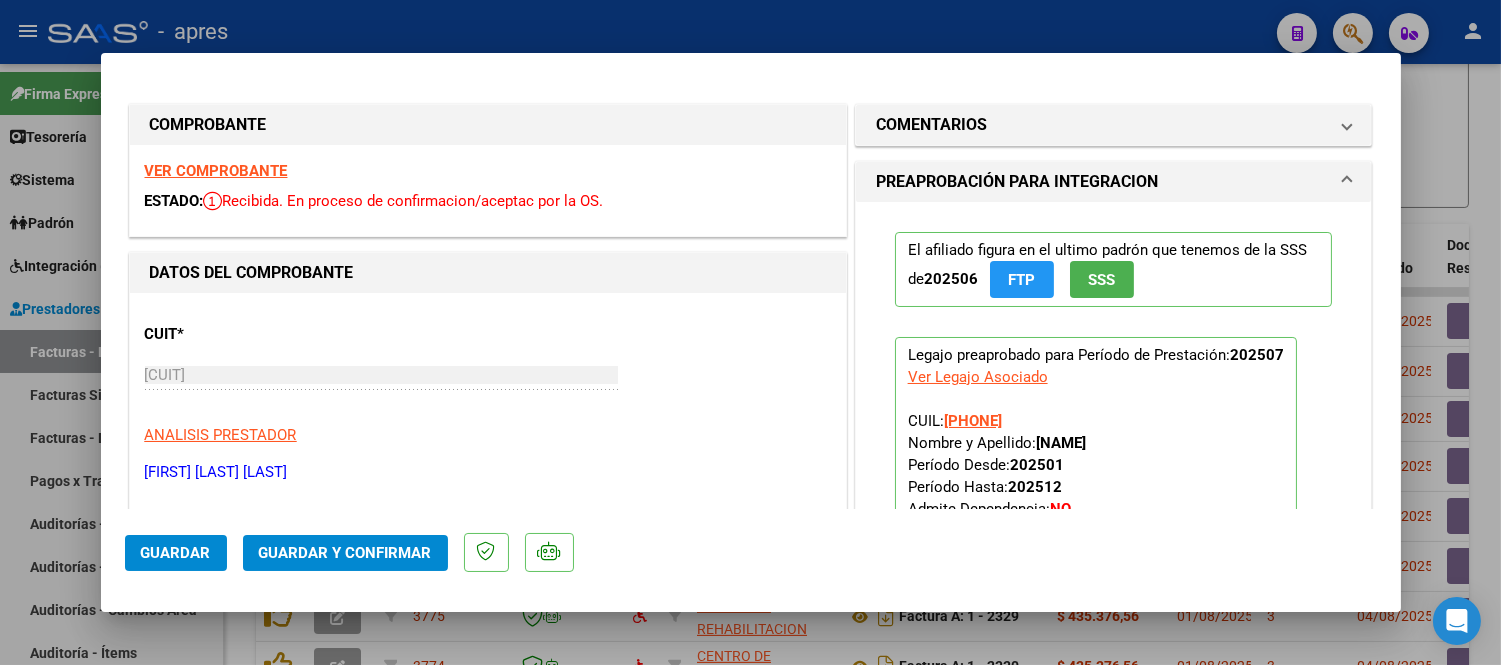 click on "VER COMPROBANTE" at bounding box center [216, 171] 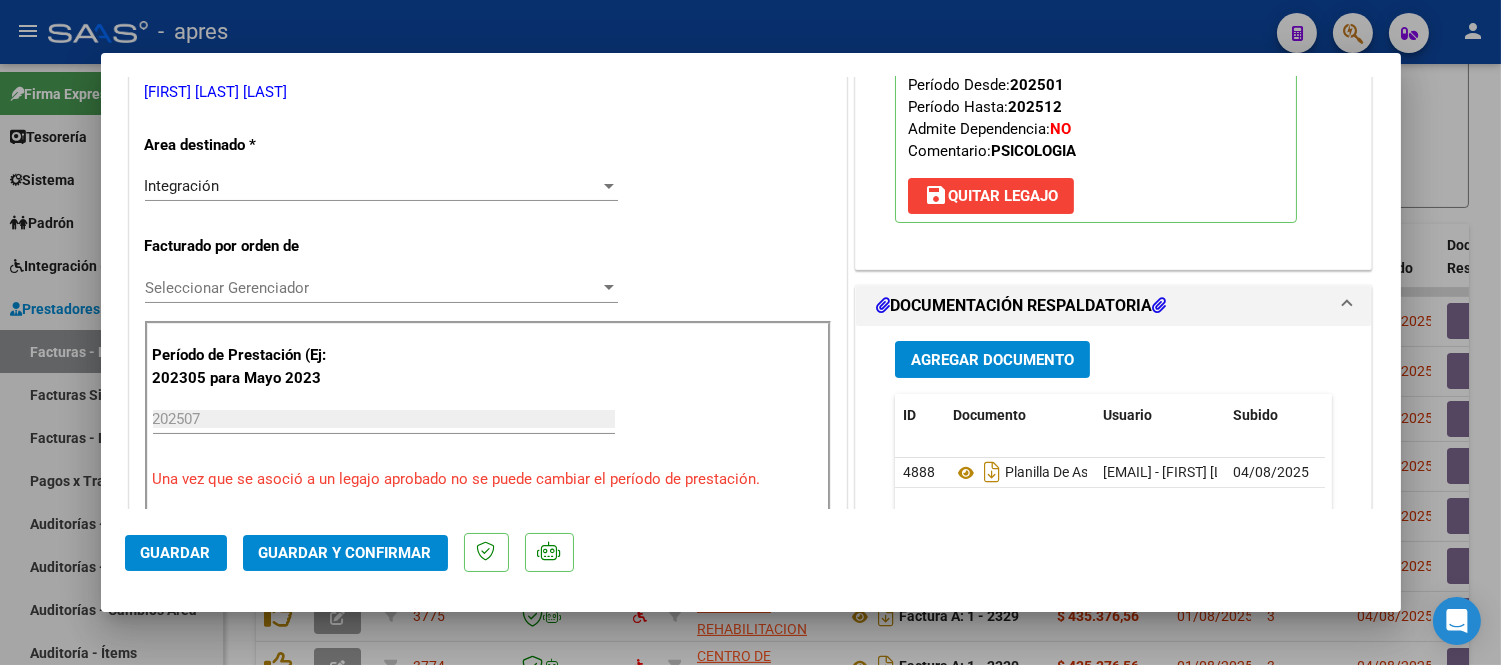 scroll, scrollTop: 444, scrollLeft: 0, axis: vertical 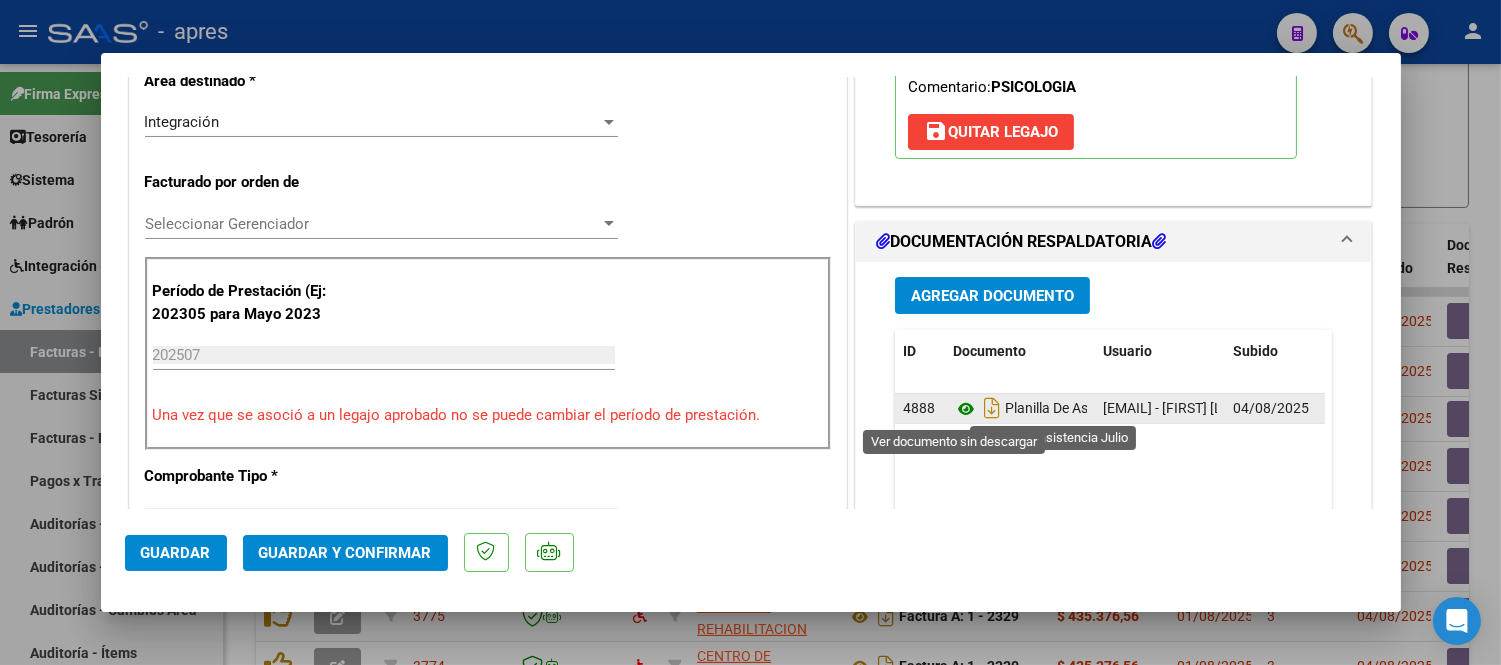 click 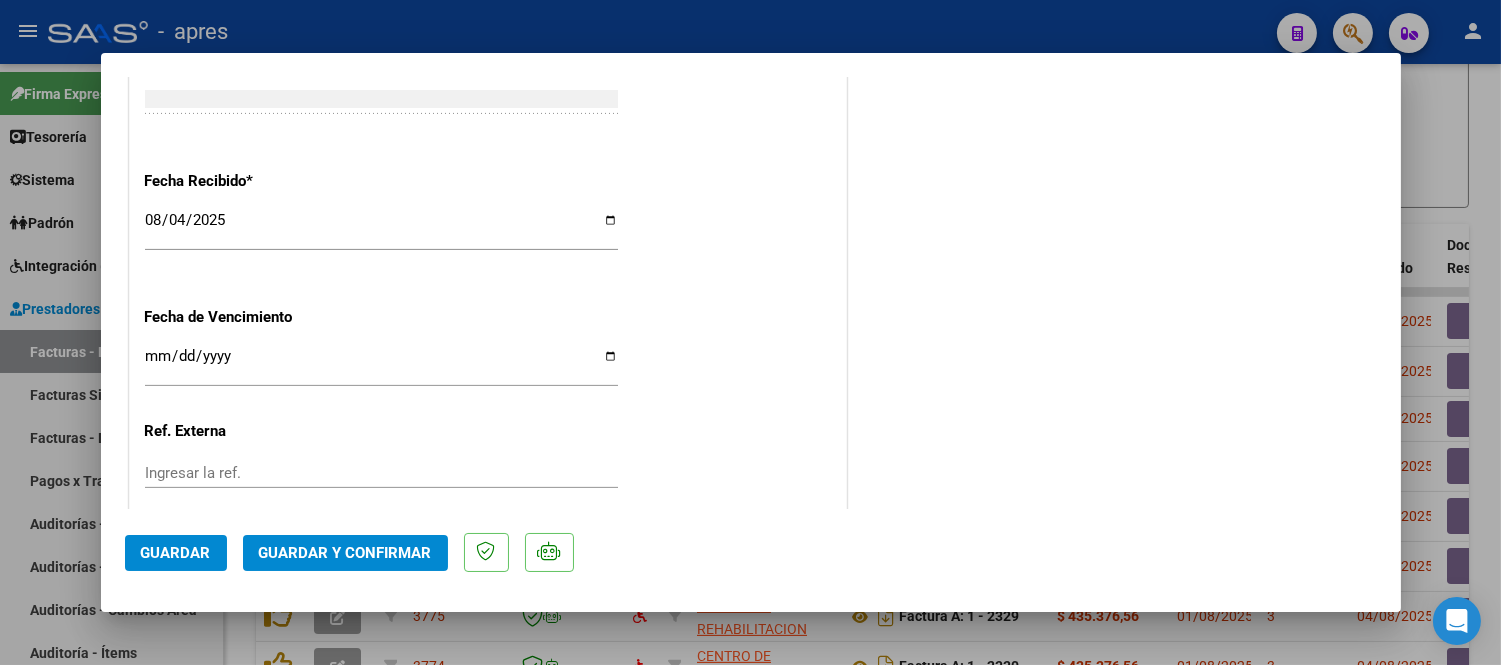 scroll, scrollTop: 1333, scrollLeft: 0, axis: vertical 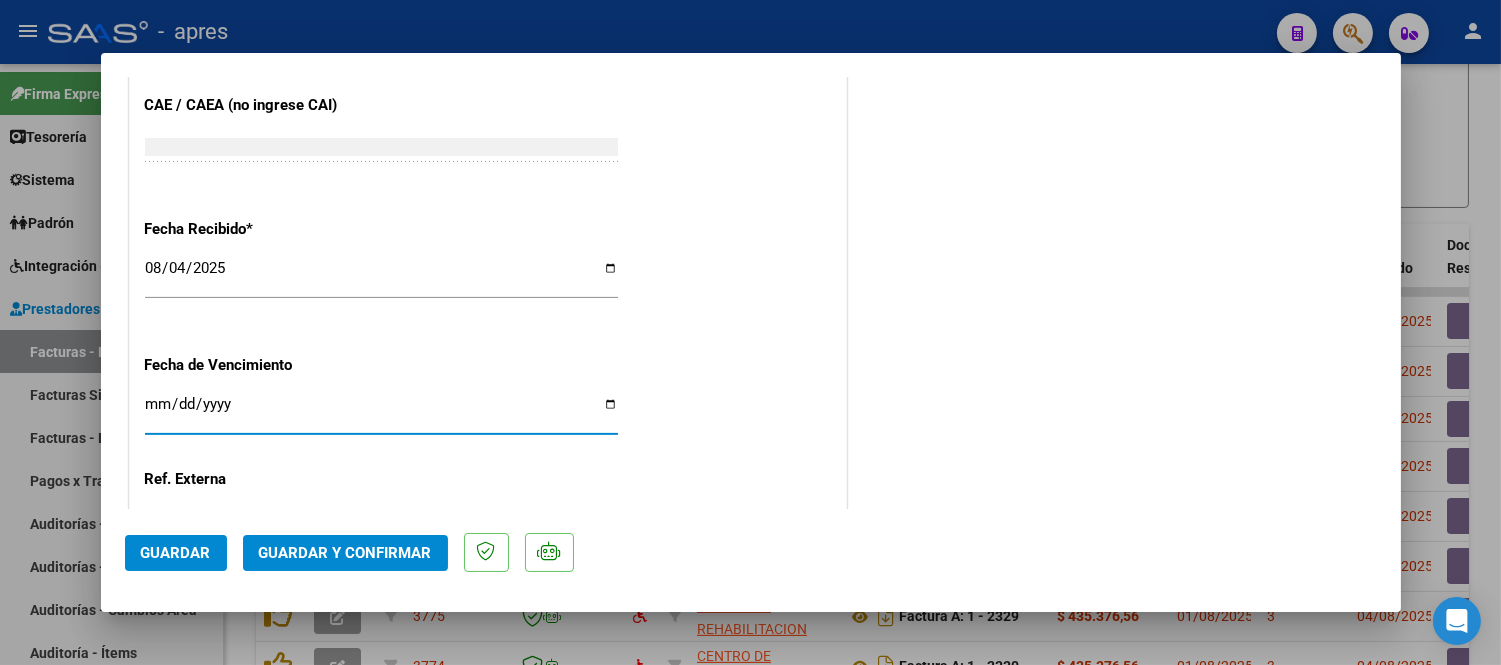 click on "Ingresar la fecha" at bounding box center (381, 412) 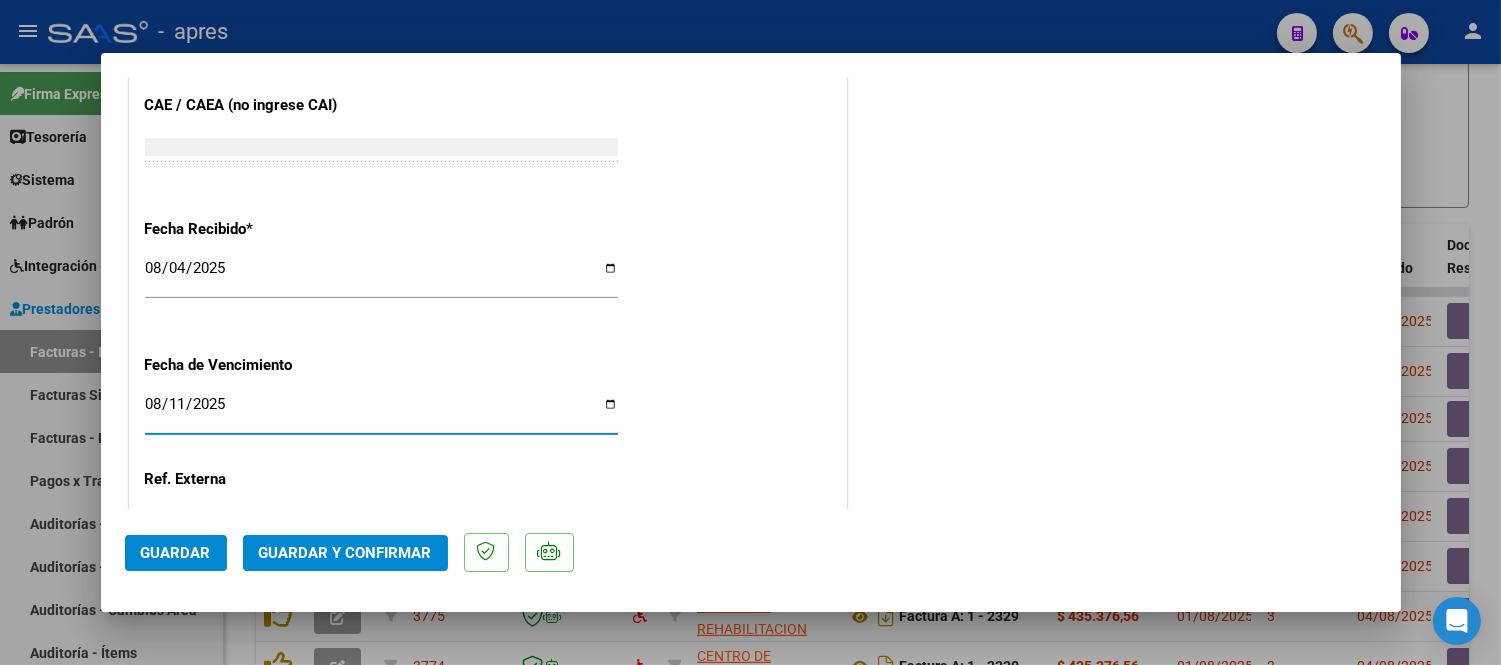 click on "CUIT  *   [CUIT] Ingresar CUIT  ANALISIS PRESTADOR  [NAME]  ARCA Padrón  Area destinado * Integración Seleccionar Area  Facturado por orden de  Seleccionar Gerenciador Seleccionar Gerenciador Período de Prestación (Ej: 202305 para Mayo 2023    [YEAR][MONTH] Ingrese el Período de Prestación como indica el ejemplo   Una vez que se asoció a un legajo aprobado no se puede cambiar el período de prestación.   Comprobante Tipo * Factura C Seleccionar Tipo Punto de Venta  *   [NUMBER] Ingresar el Nro.  Número  *   [NUMBER] Ingresar el Nro.  Monto  *   $ [AMOUNT] Ingresar el monto  Fecha del Cpbt.  *   [DATE] Ingresar la fecha  CAE / CAEA (no ingrese CAI)    [NUMBER] Ingresar el CAE o CAEA (no ingrese CAI)  Fecha Recibido  *   [DATE] Ingresar la fecha  Fecha de Vencimiento    [DATE] Ingresar la fecha  Ref. Externa    Ingresar la ref.  N° Liquidación    Ingresar el N° Liquidación" at bounding box center (488, -185) 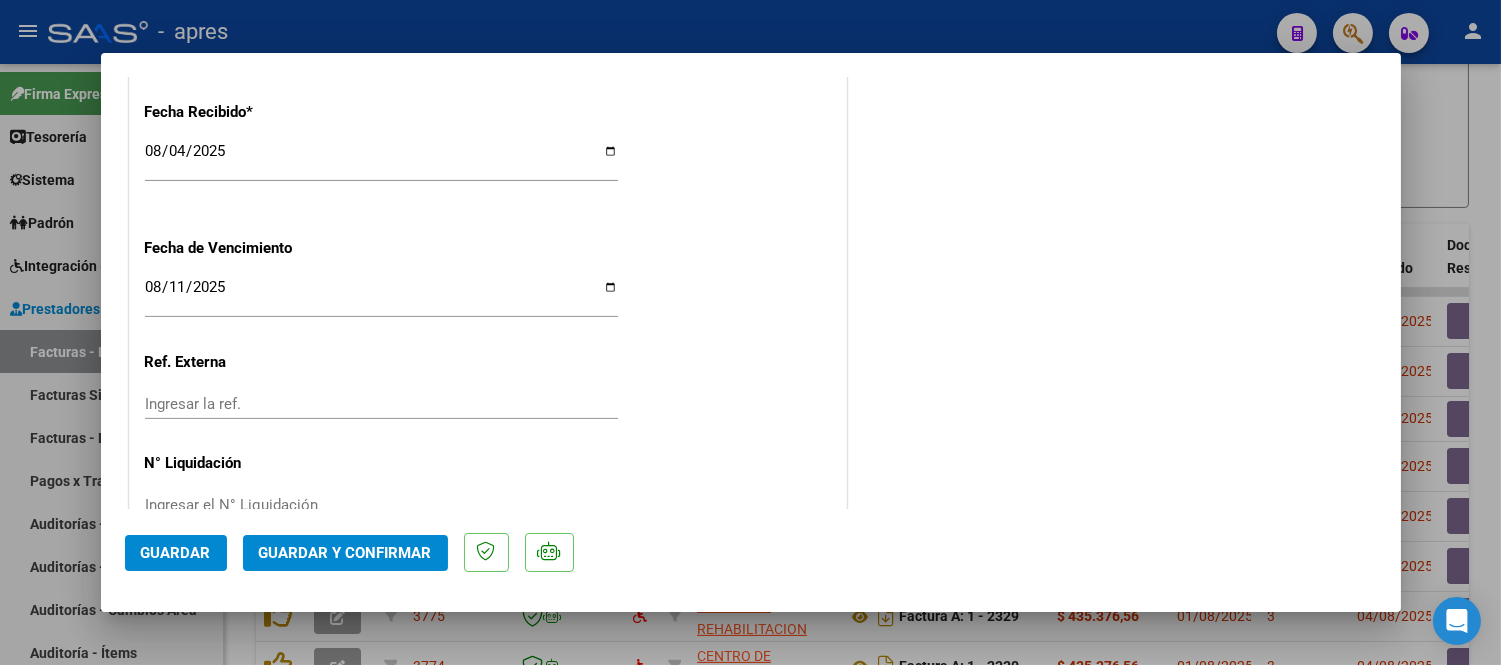 scroll, scrollTop: 1498, scrollLeft: 0, axis: vertical 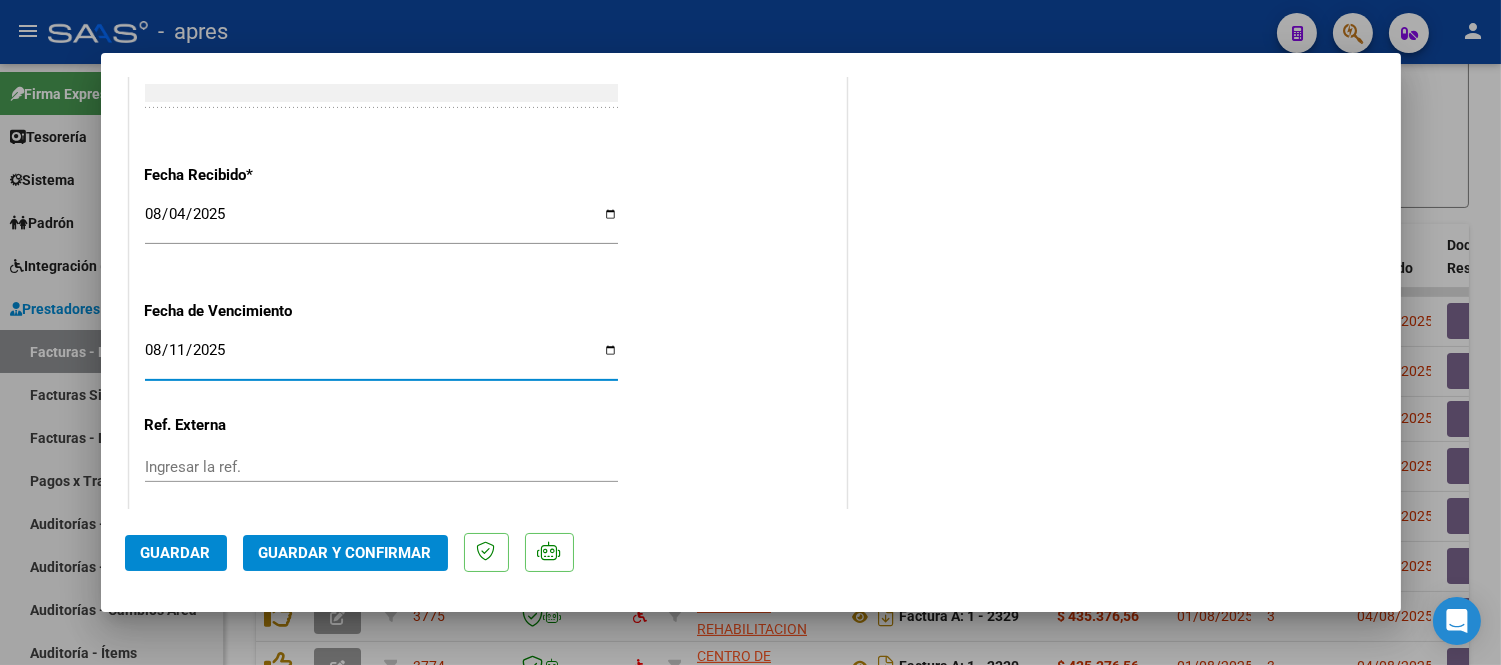 click on "2025-08-11" at bounding box center [381, 358] 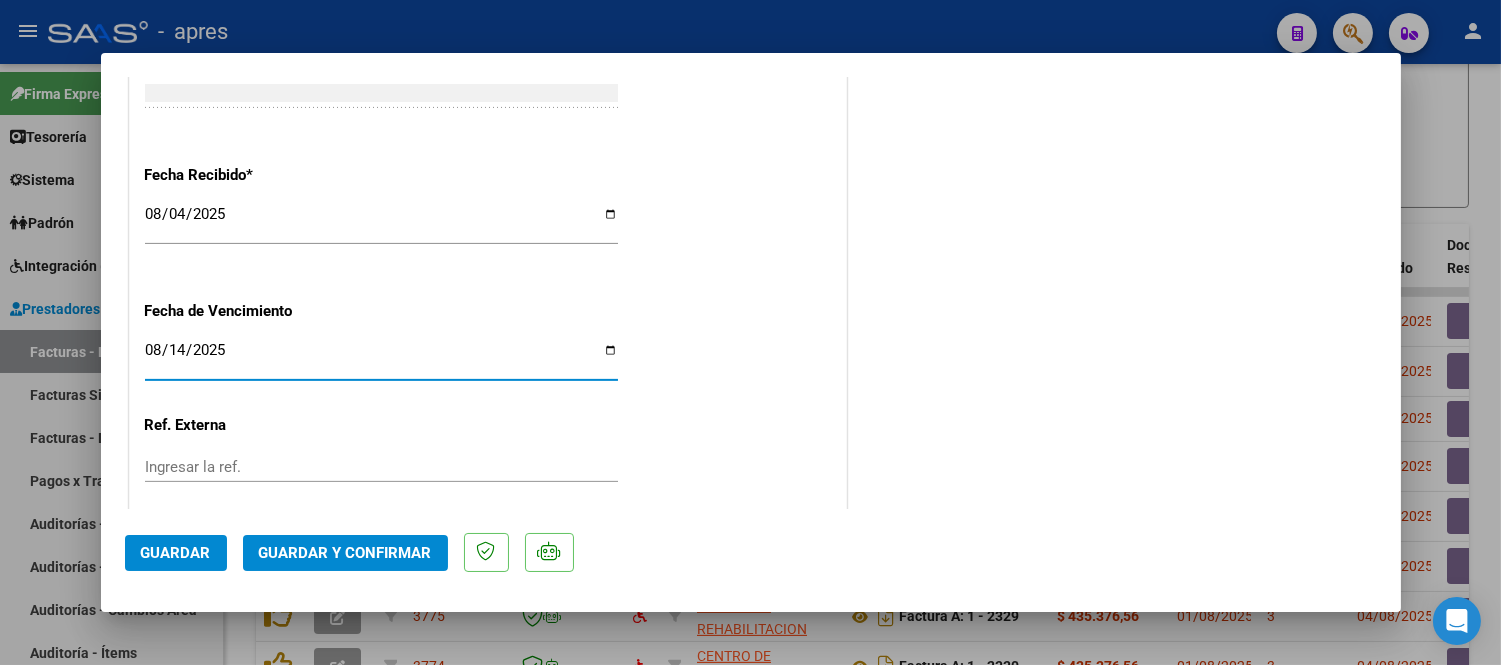 click on "2025-08-14" at bounding box center [381, 358] 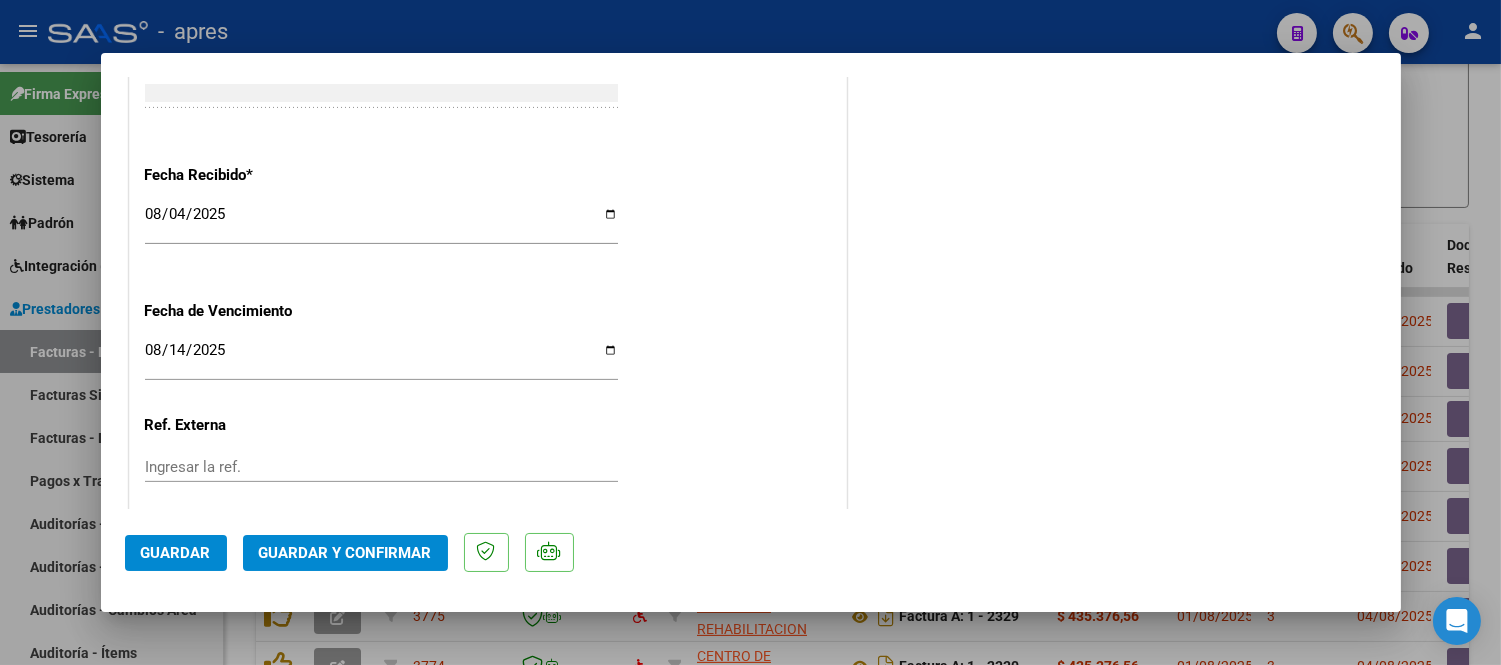 click on "[DATE] Ingresar la fecha" 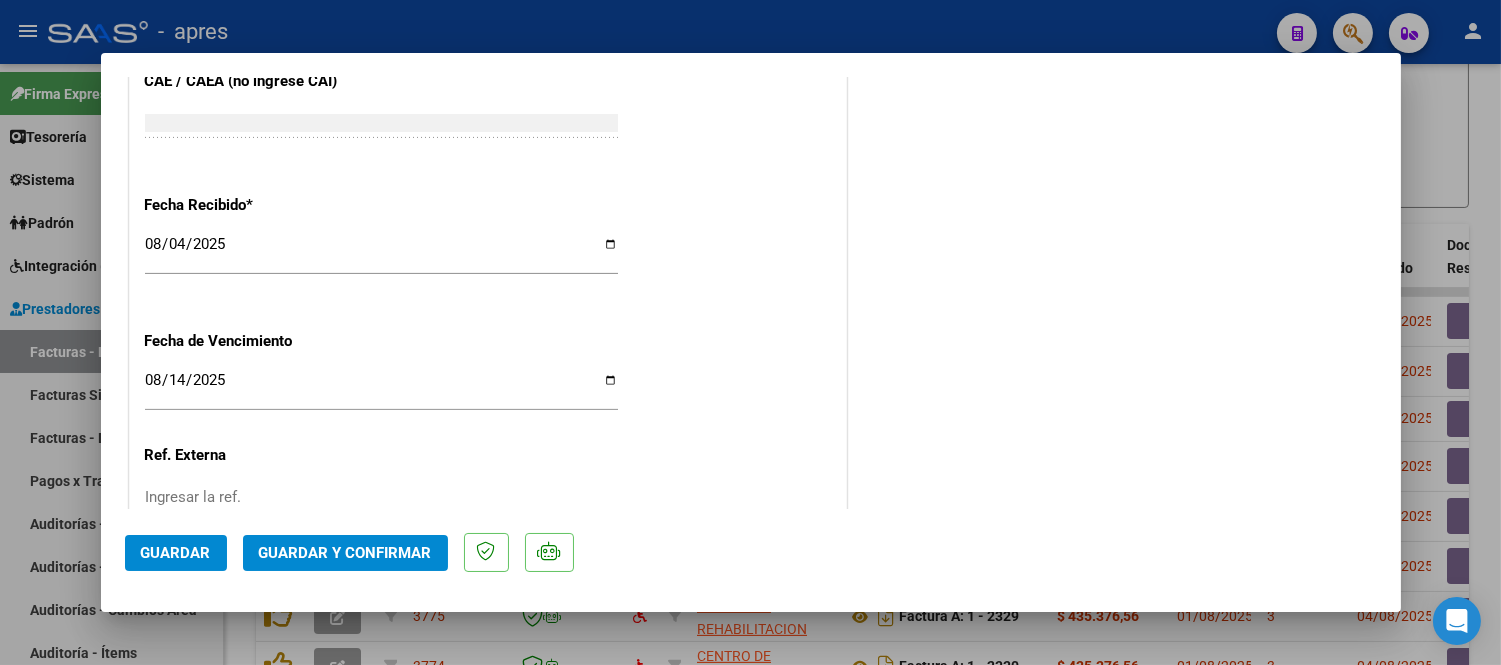 scroll, scrollTop: 1387, scrollLeft: 0, axis: vertical 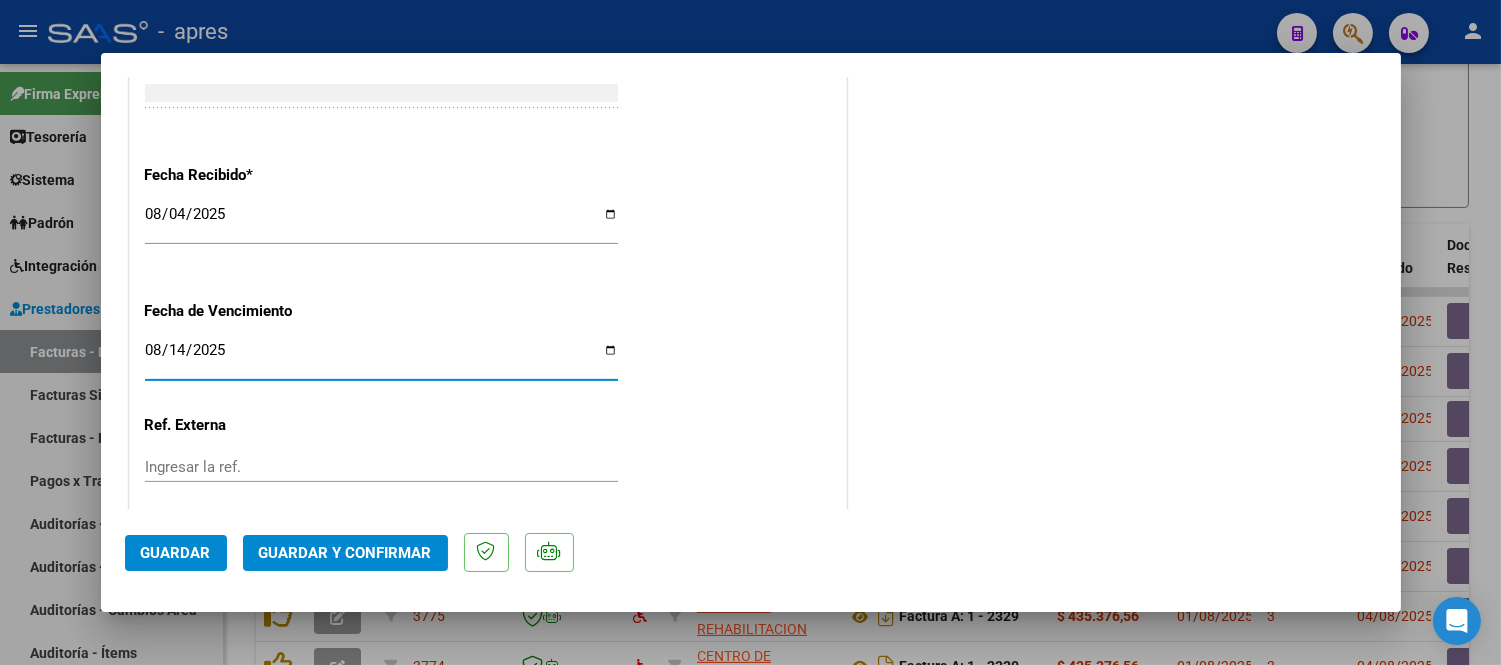 click on "2025-08-14" at bounding box center (381, 358) 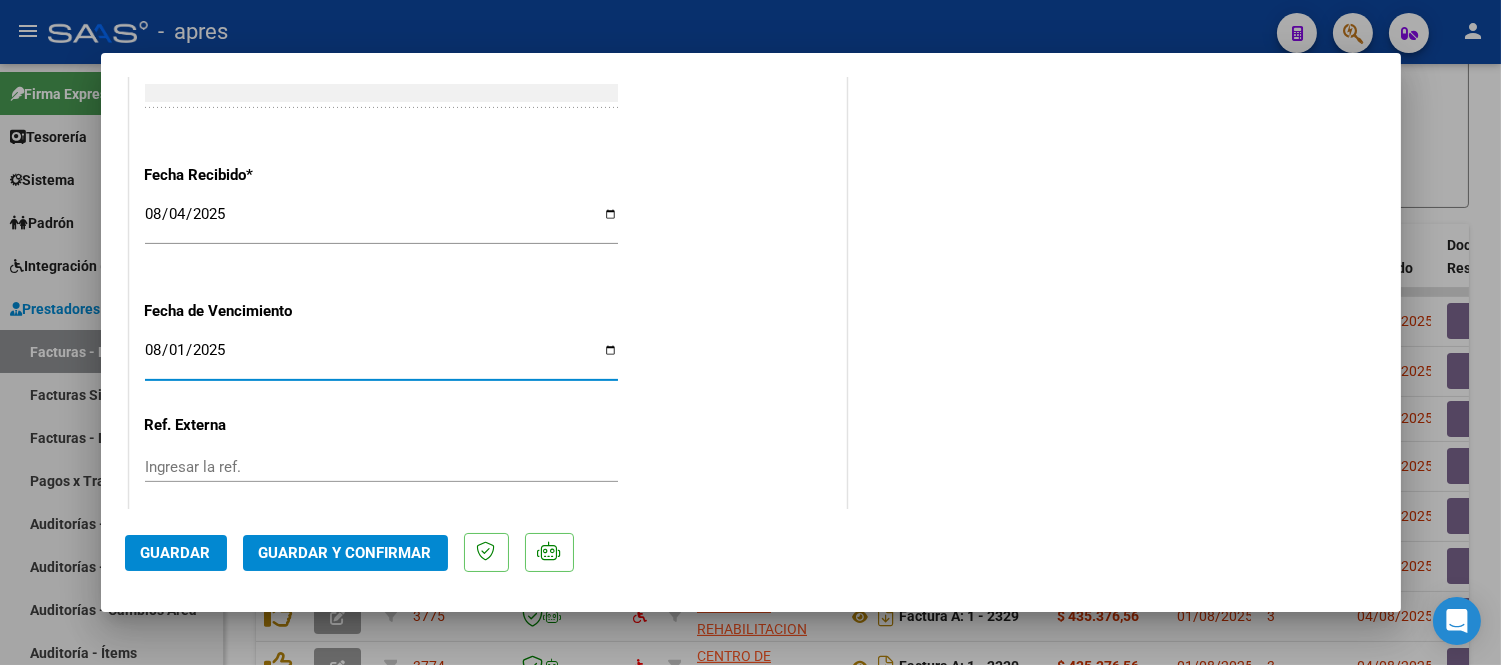 type on "2025-08-11" 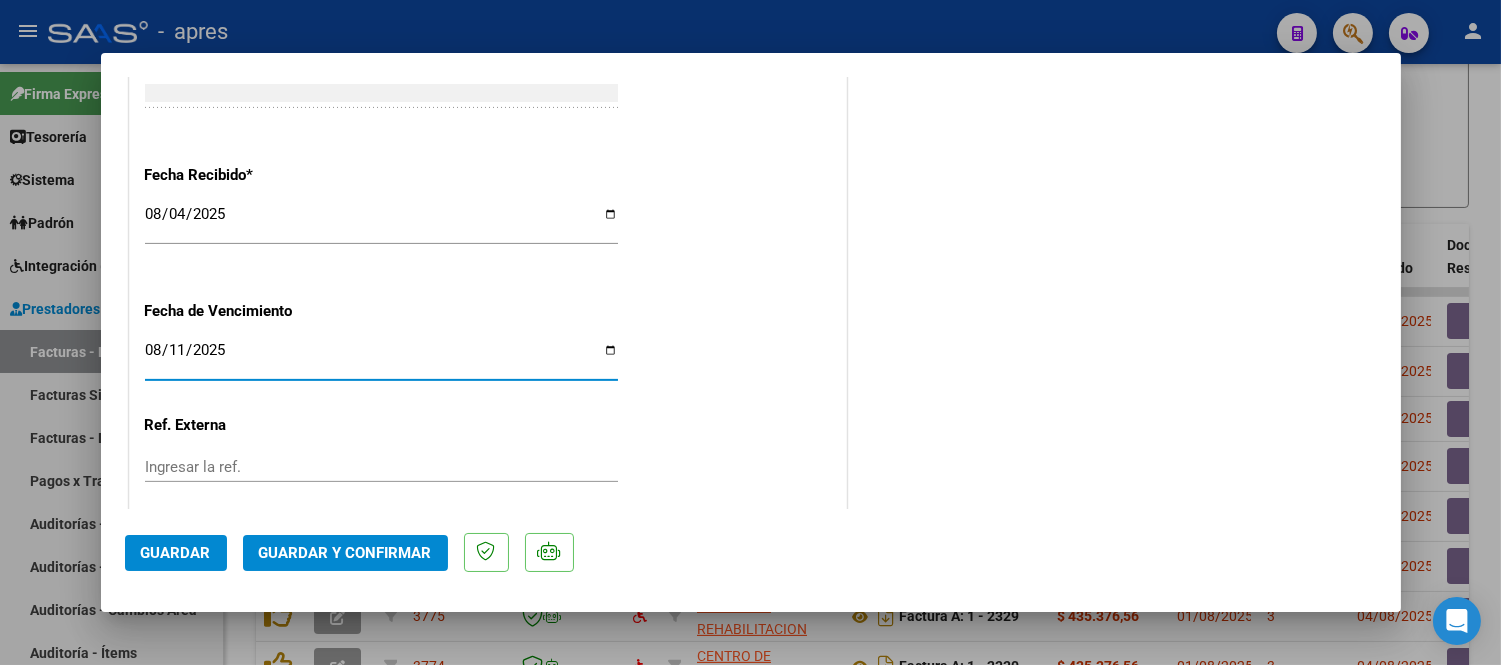 click on "2025-08-04" at bounding box center [381, 222] 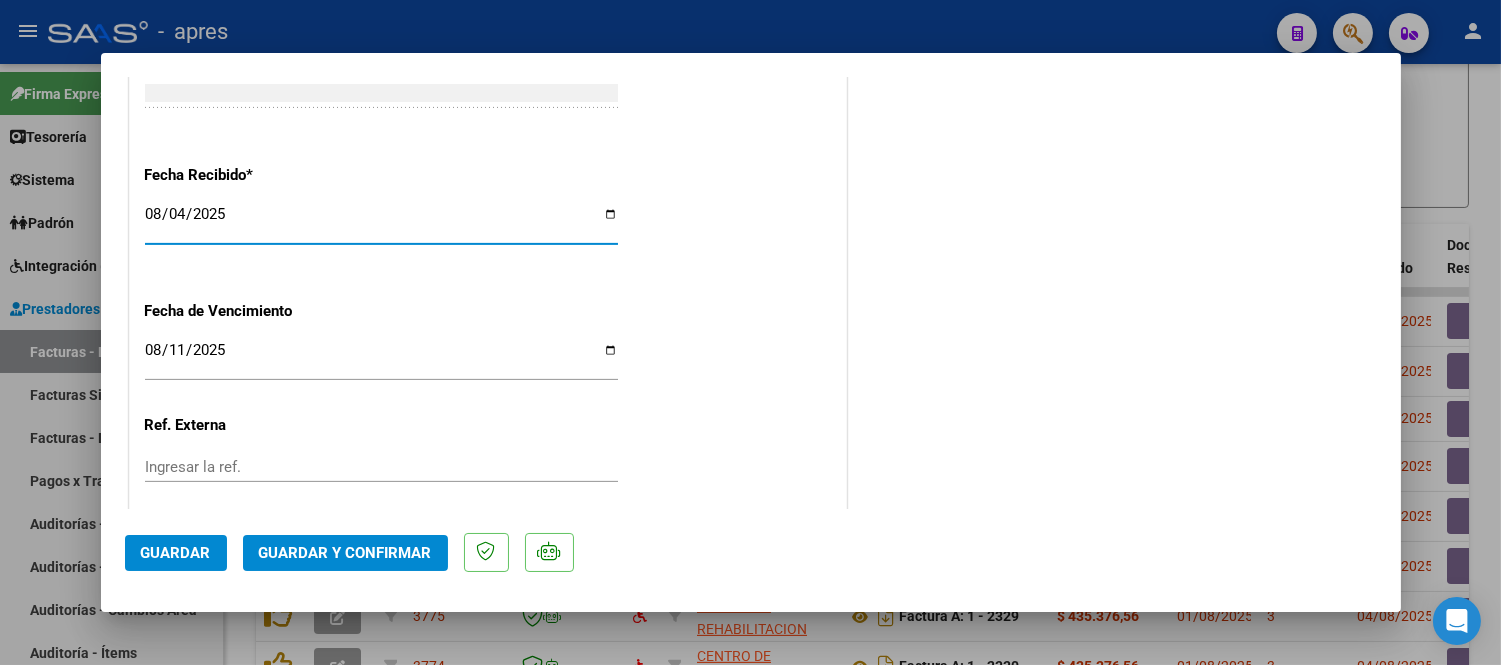 click on "CUIT  *   [CUIT] Ingresar CUIT  ANALISIS PRESTADOR  [NAME]  ARCA Padrón  Area destinado * Integración Seleccionar Area  Facturado por orden de  Seleccionar Gerenciador Seleccionar Gerenciador Período de Prestación (Ej: 202305 para Mayo 2023    [YEAR][MONTH] Ingrese el Período de Prestación como indica el ejemplo   Una vez que se asoció a un legajo aprobado no se puede cambiar el período de prestación.   Comprobante Tipo * Factura C Seleccionar Tipo Punto de Venta  *   [NUMBER] Ingresar el Nro.  Número  *   [NUMBER] Ingresar el Nro.  Monto  *   $ [AMOUNT] Ingresar el monto  Fecha del Cpbt.  *   [DATE] Ingresar la fecha  CAE / CAEA (no ingrese CAI)    [NUMBER] Ingresar el CAE o CAEA (no ingrese CAI)  Fecha Recibido  *   [DATE] Ingresar la fecha  Fecha de Vencimiento    [DATE] Ingresar la fecha  Ref. Externa    Ingresar la ref.  N° Liquidación    Ingresar el N° Liquidación" at bounding box center [488, -239] 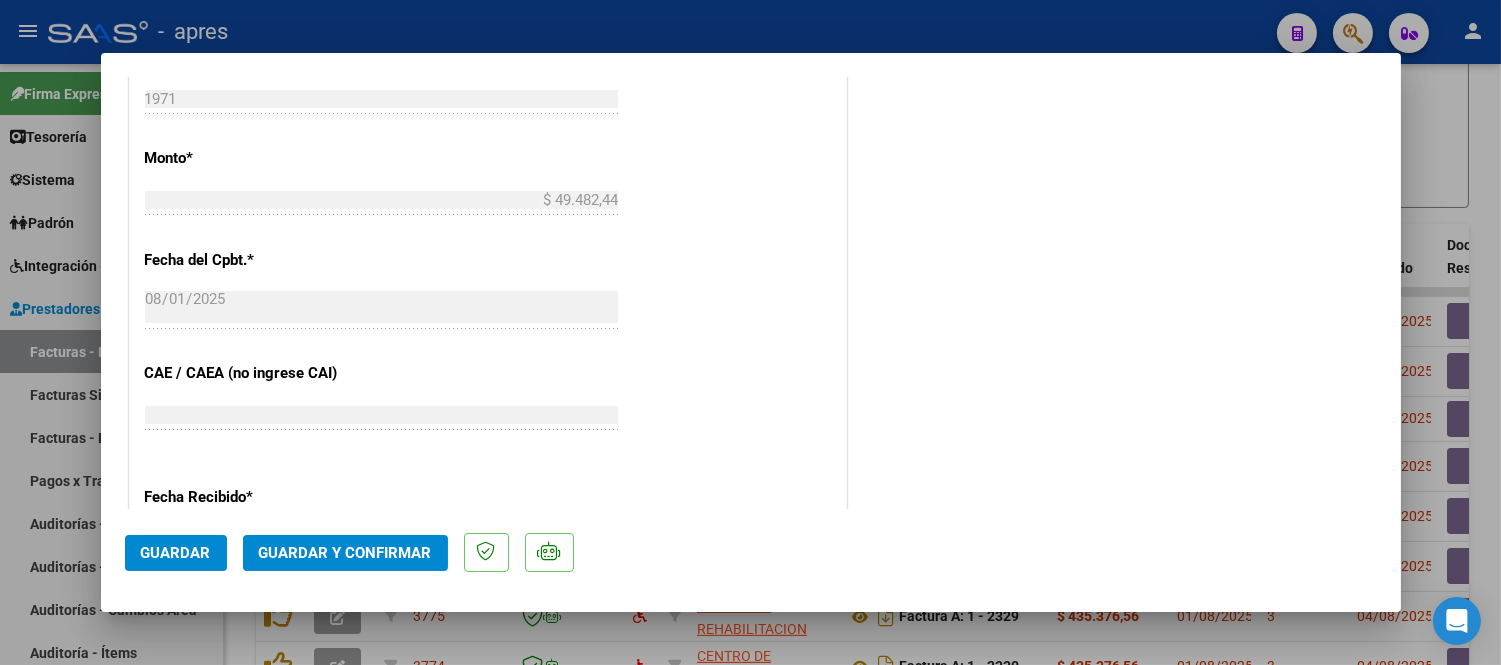 scroll, scrollTop: 1054, scrollLeft: 0, axis: vertical 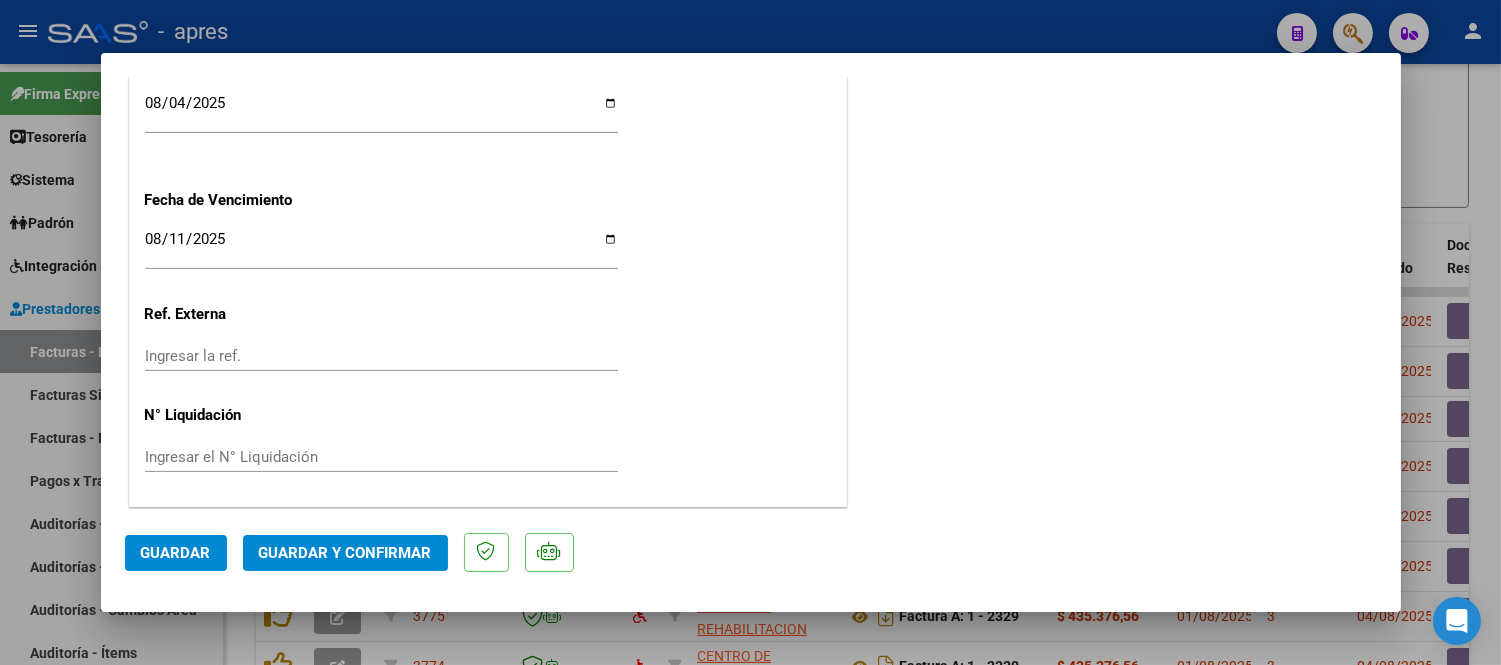 click on "Guardar y Confirmar" 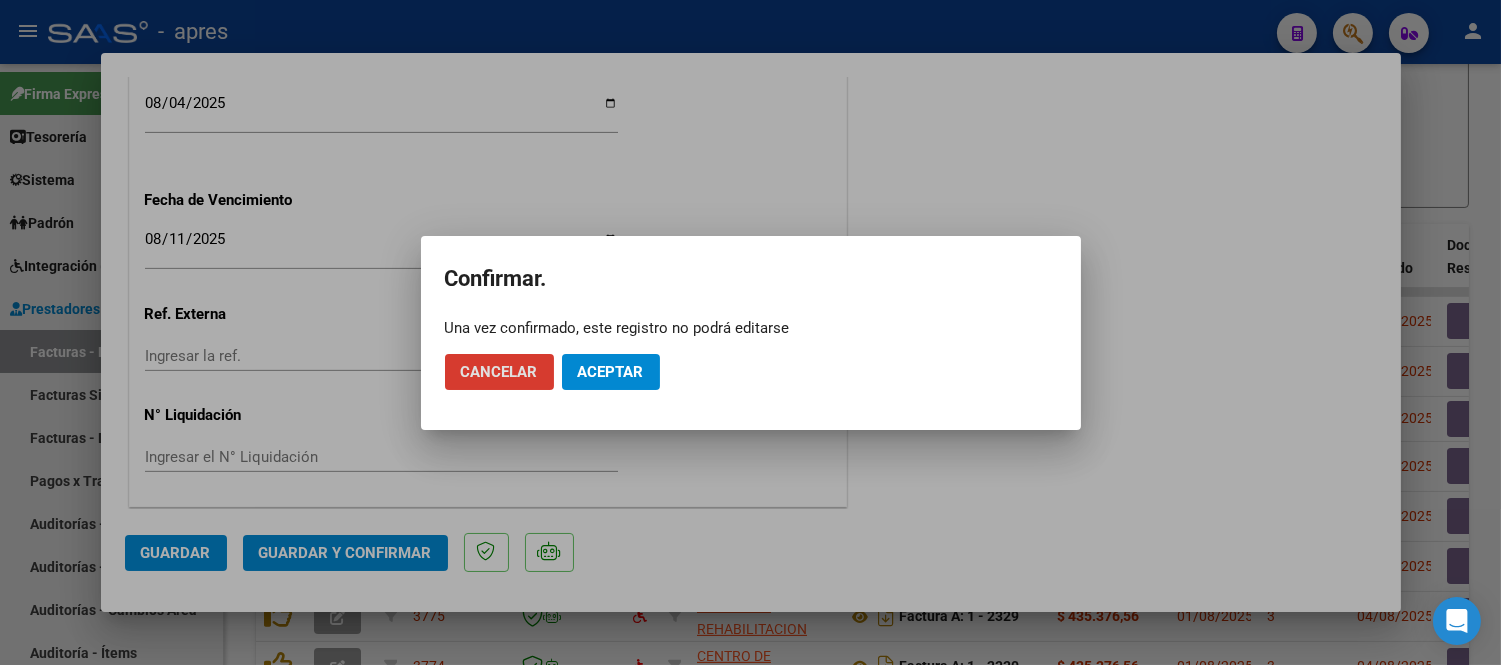 click on "Aceptar" 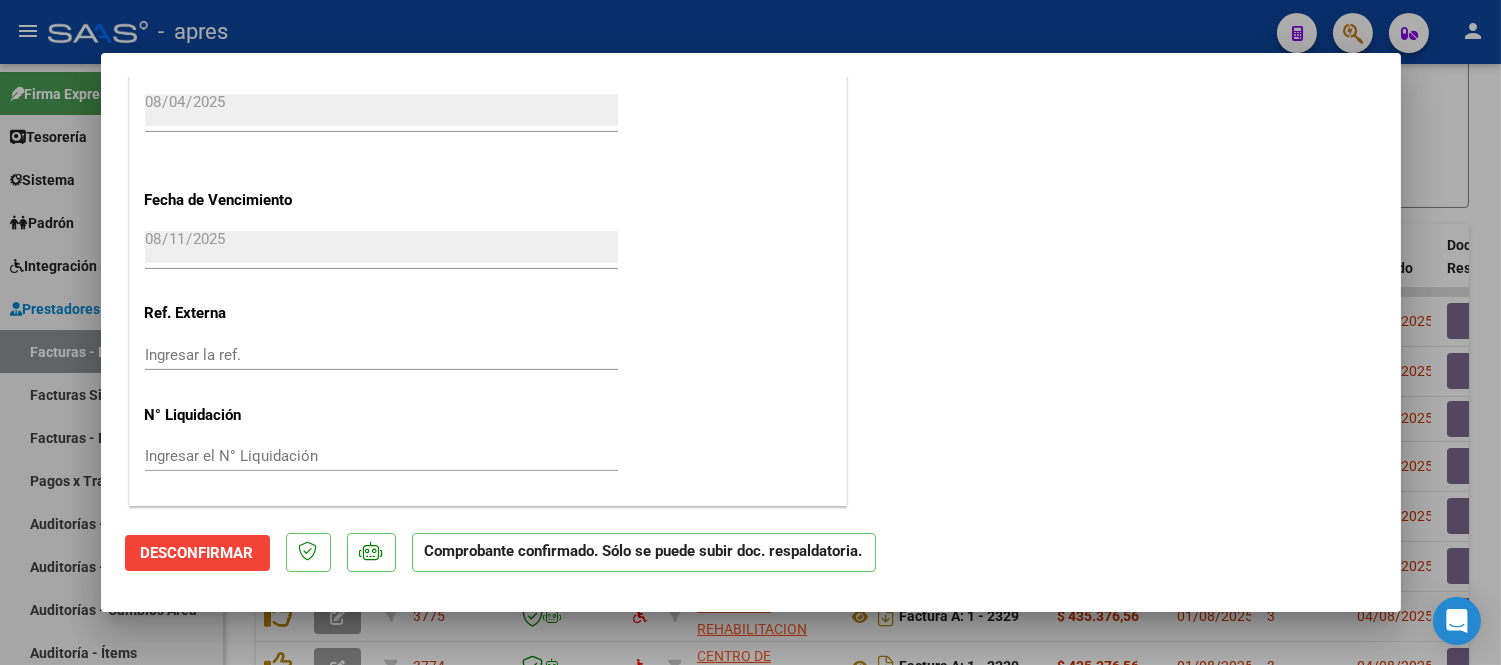 click at bounding box center [750, 332] 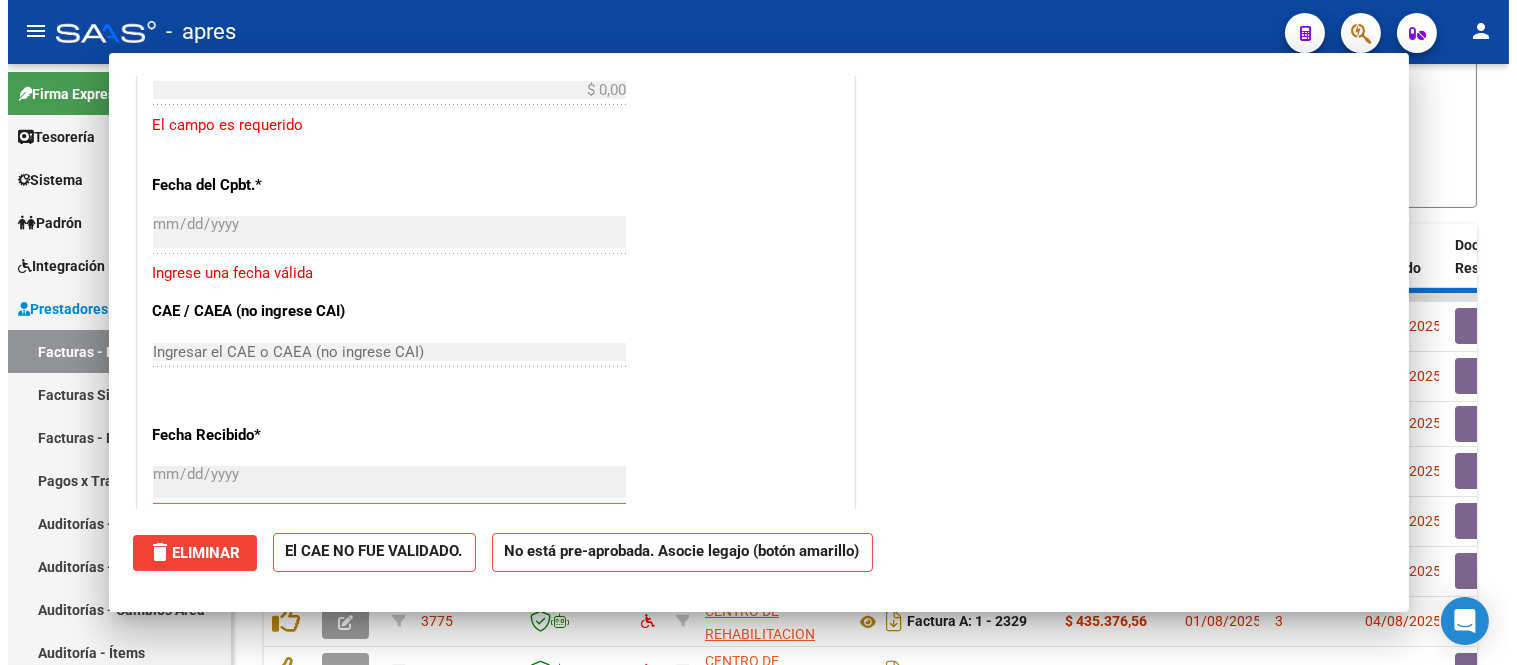 scroll, scrollTop: 1746, scrollLeft: 0, axis: vertical 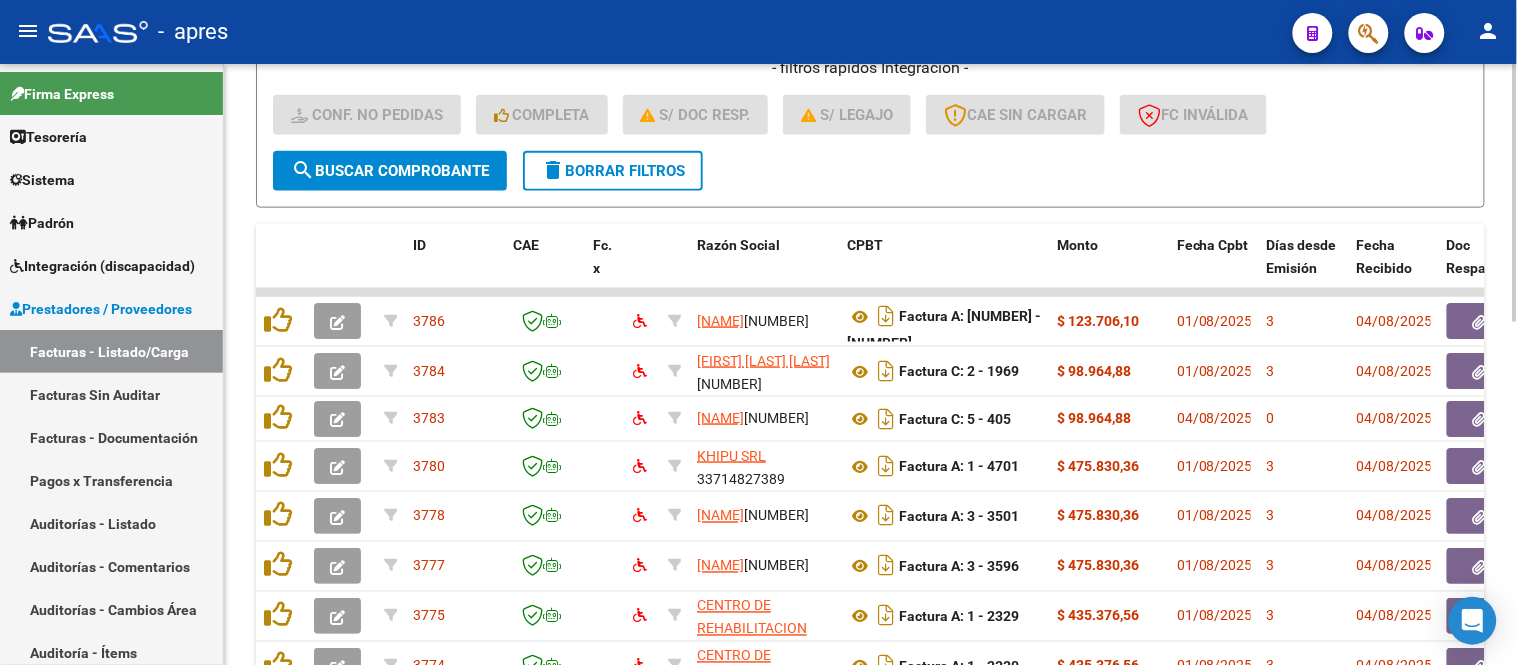 click on "delete  Borrar Filtros" 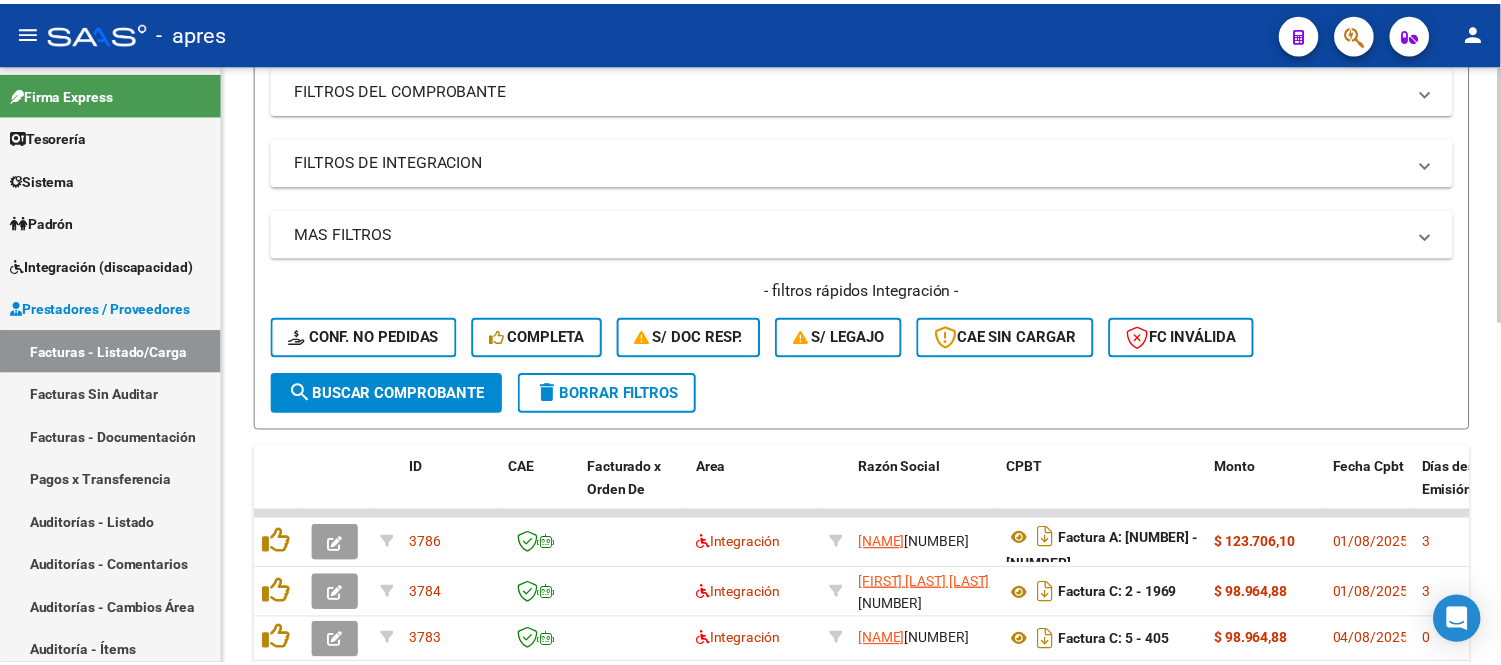 scroll, scrollTop: 537, scrollLeft: 0, axis: vertical 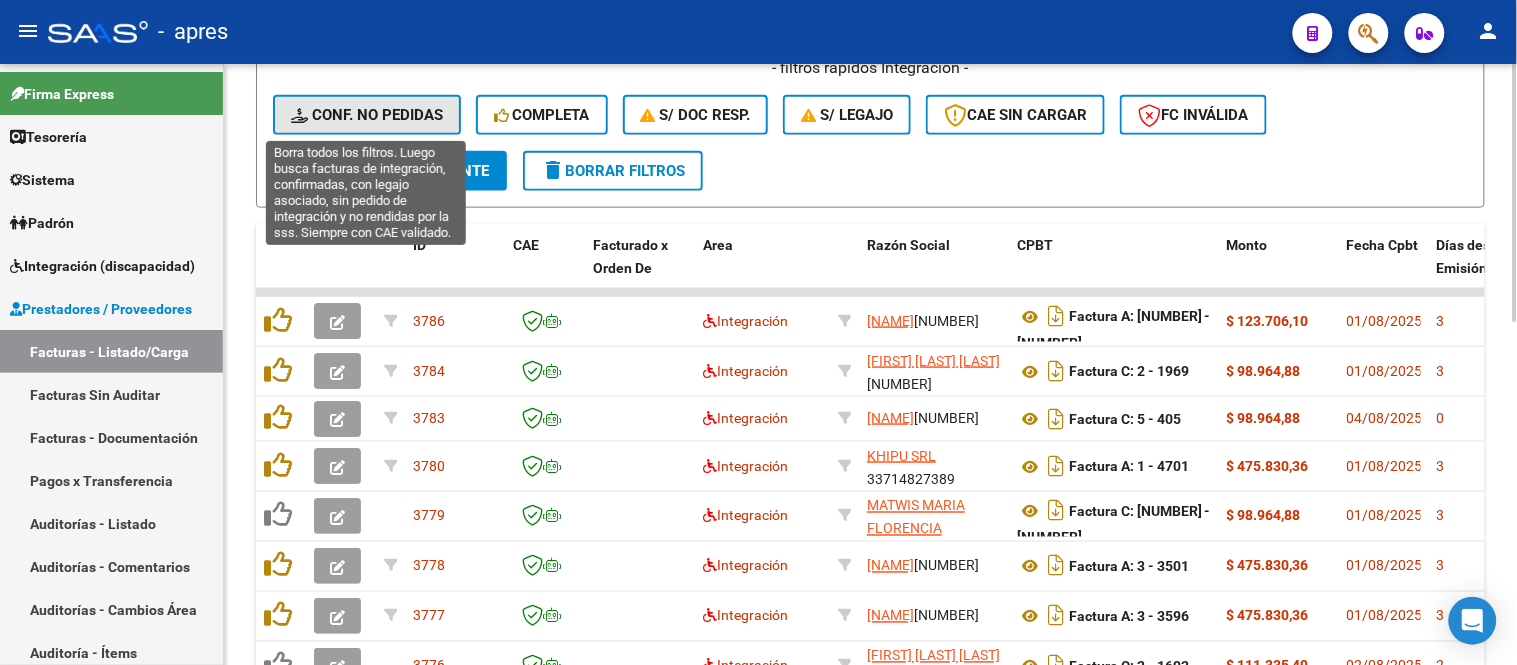 click on "Conf. no pedidas" 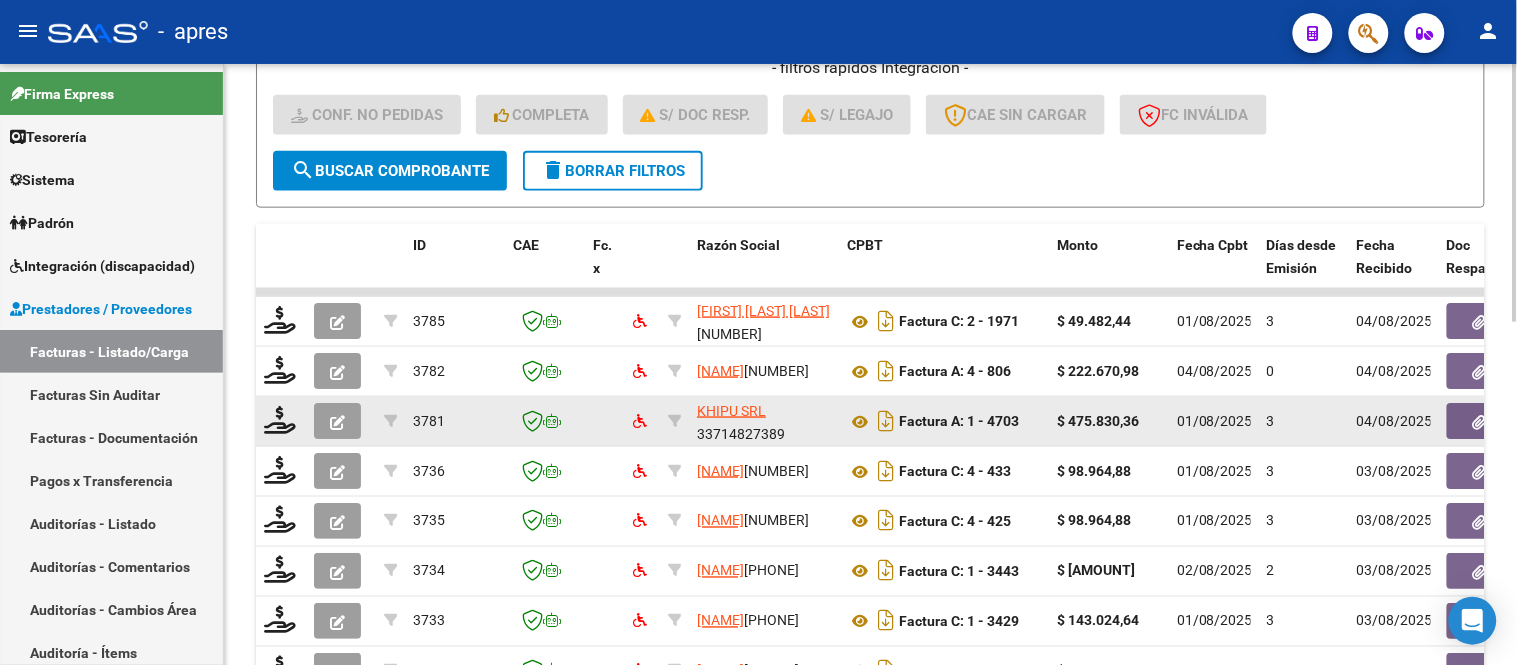 click 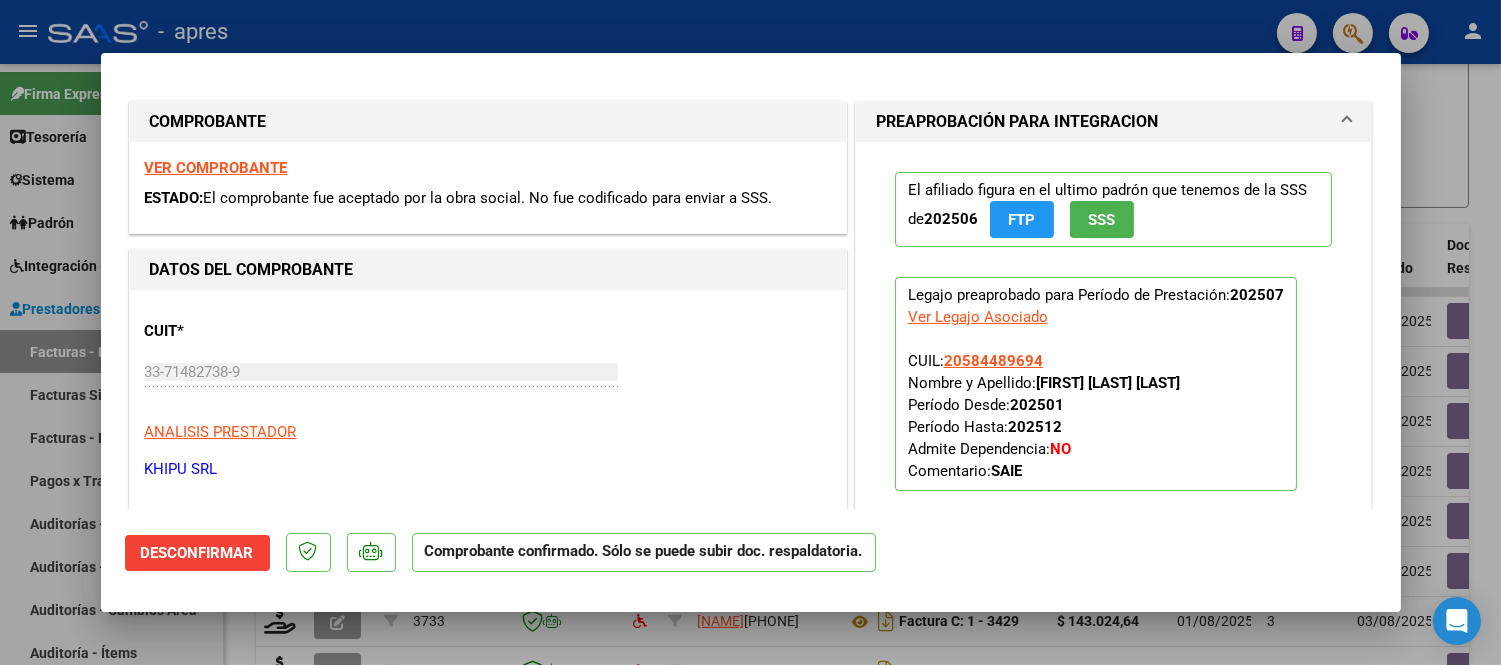 scroll, scrollTop: 0, scrollLeft: 0, axis: both 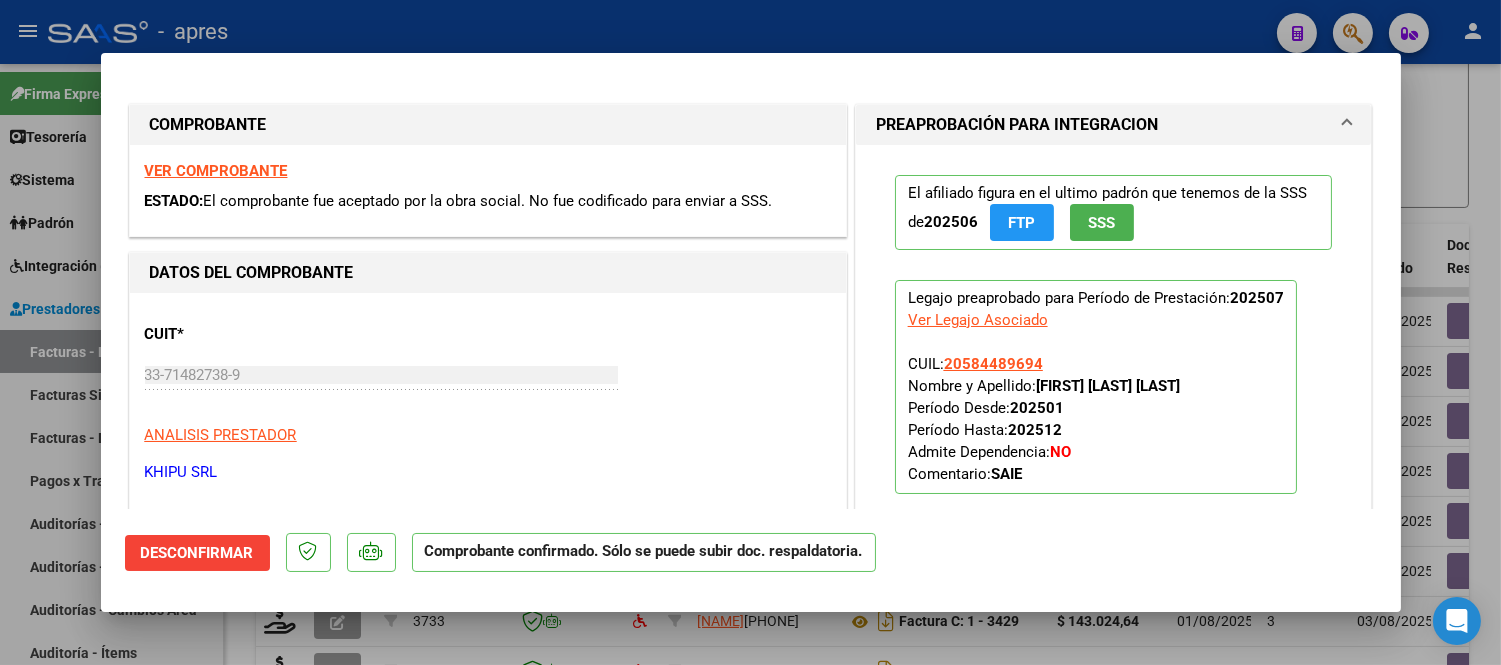 click on "VER COMPROBANTE" at bounding box center (216, 171) 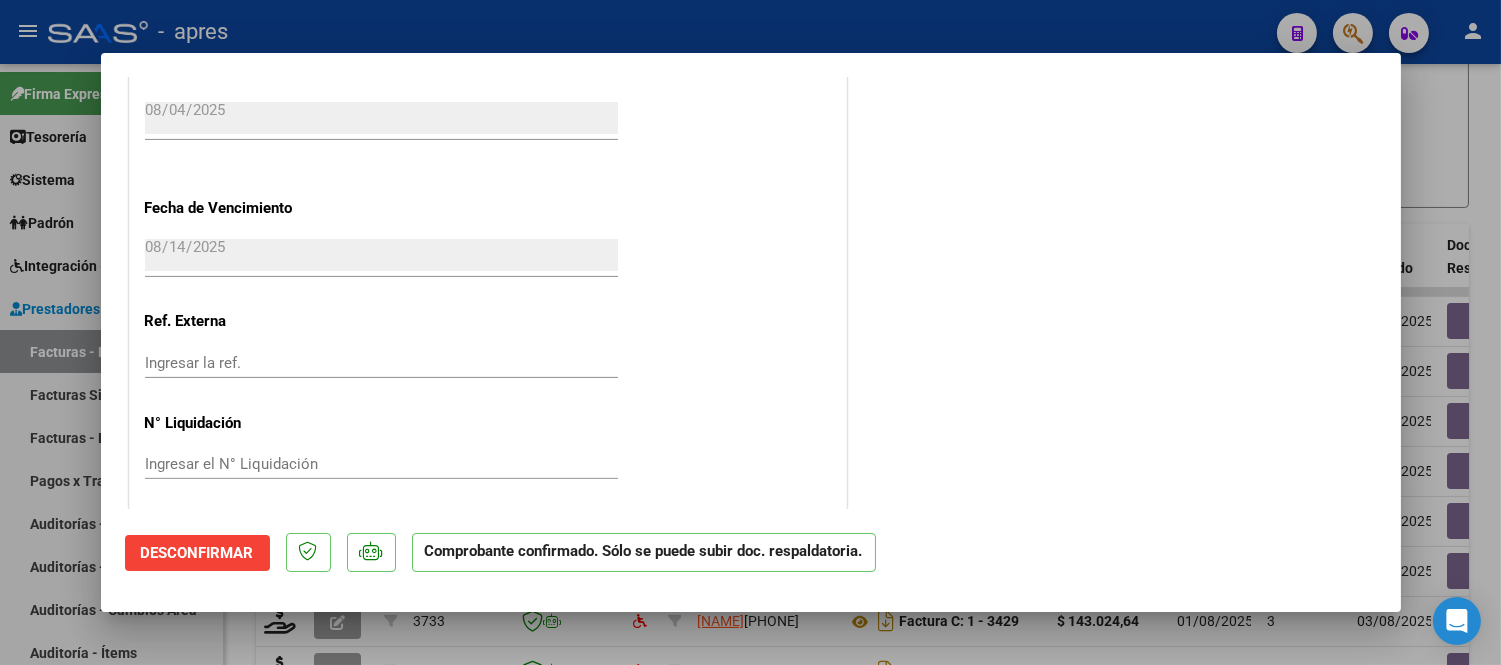 scroll, scrollTop: 1375, scrollLeft: 0, axis: vertical 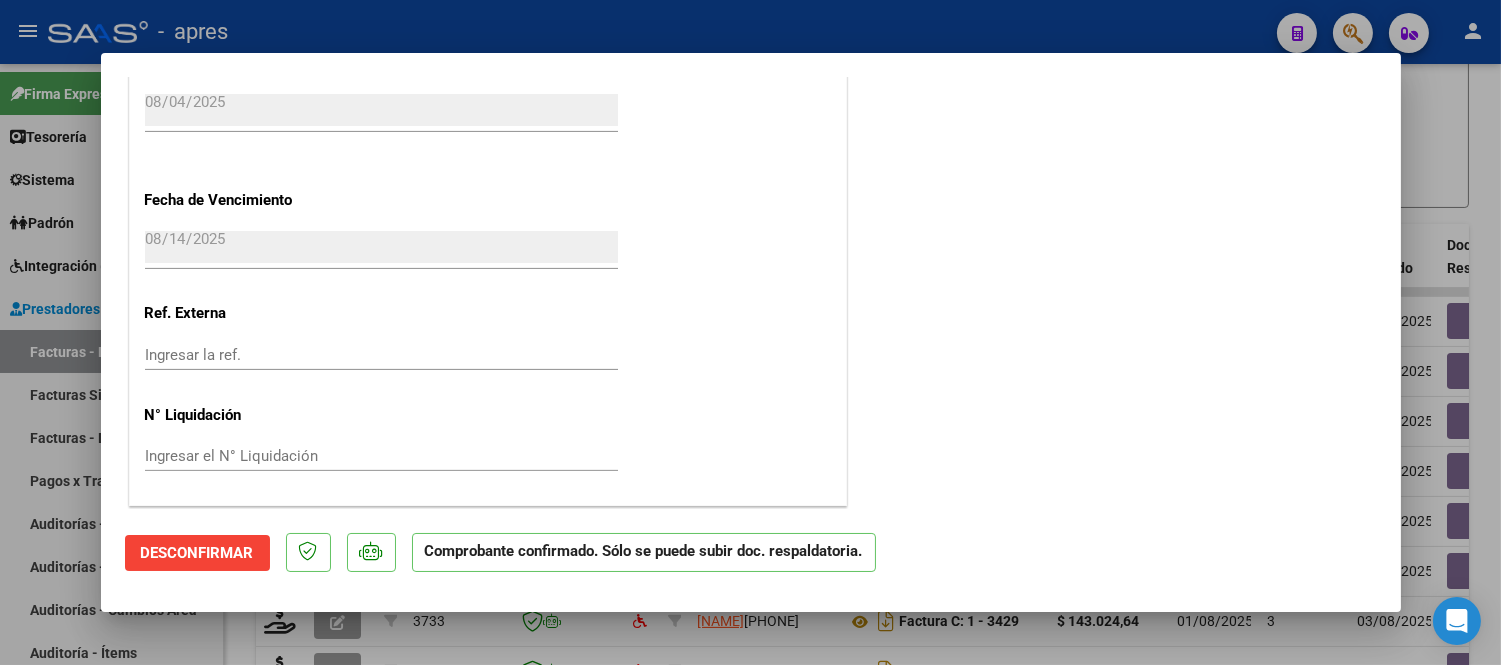 click on "CUIT  *   [CUIT] Ingresar CUIT  ANALISIS PRESTADOR  [NAME]  ARCA Padrón  Area destinado * Integración Seleccionar Area  Facturado por orden de  Seleccionar Gerenciador Seleccionar Gerenciador Período de Prestación (sólo integración):  [YEAR][MONTH]  Comprobante Tipo * Factura A Seleccionar Tipo Punto de Venta  *   [NUMBER] Ingresar el Nro.  Número  *   [NUMBER] Ingresar el Nro.  Monto  *   $ [AMOUNT] Ingresar el monto  Fecha del Cpbt.  *   [DATE] Ingresar la fecha  CAE / CAEA (no ingrese CAI)    [NUMBER] Ingresar el CAE o CAEA (no ingrese CAI)  Fecha Recibido  *   [DATE] Ingresar la fecha  Fecha de Vencimiento    [DATE] Ingresar la fecha  Ref. Externa    Ingresar la ref.  N° Liquidación    Ingresar el N° Liquidación" at bounding box center (488, -289) 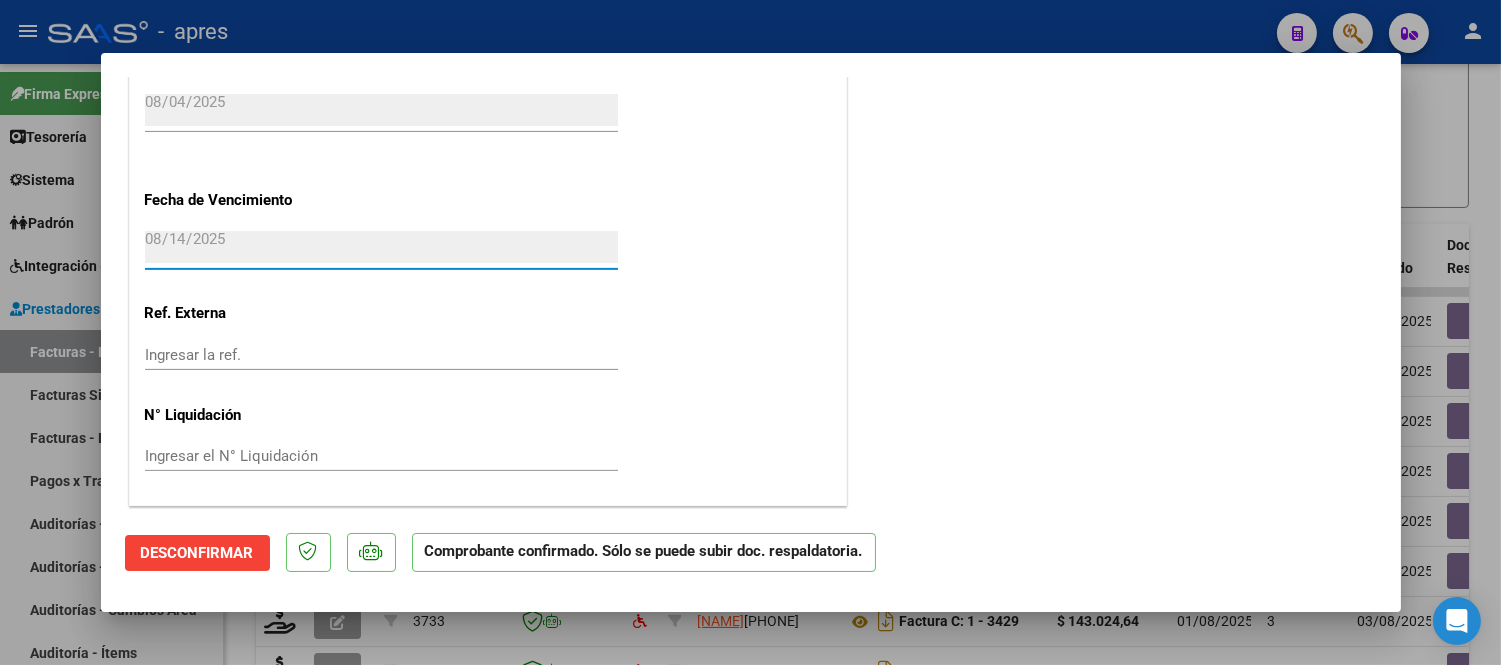click on "2025-08-14" at bounding box center [381, 247] 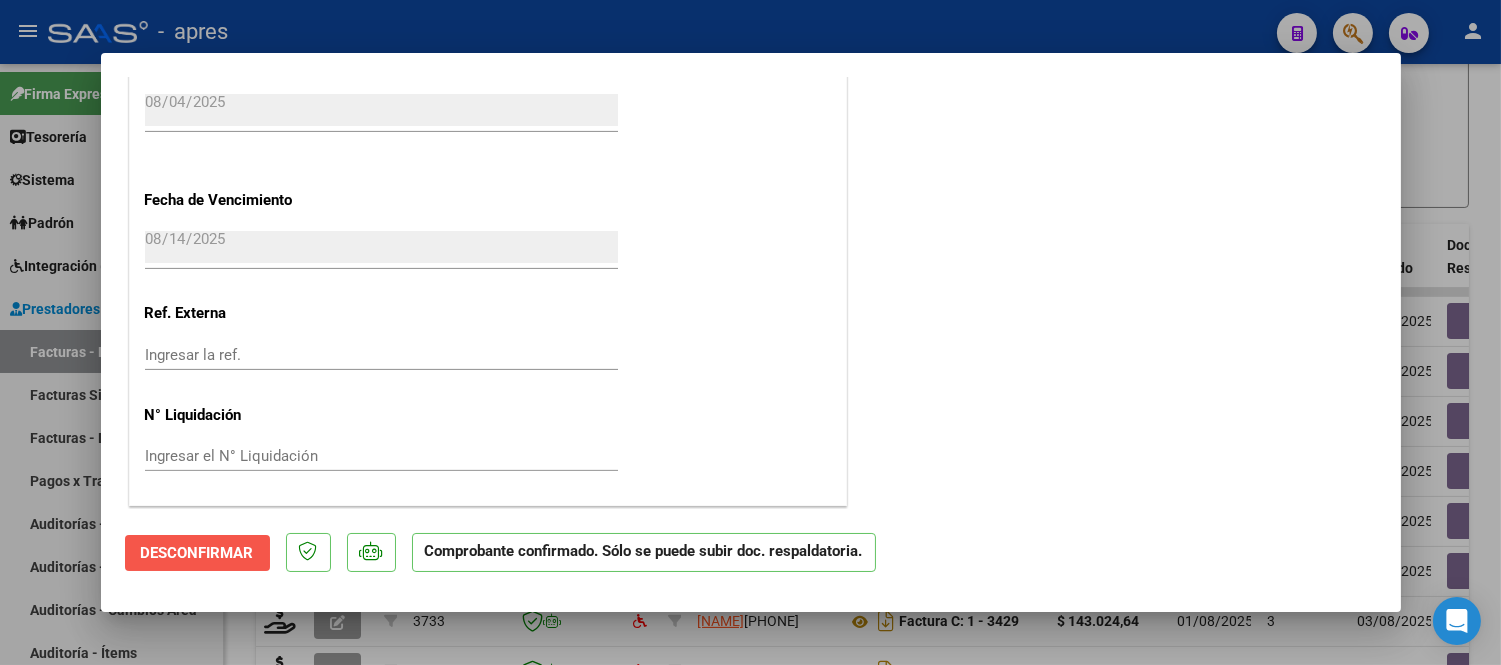 click on "Desconfirmar" 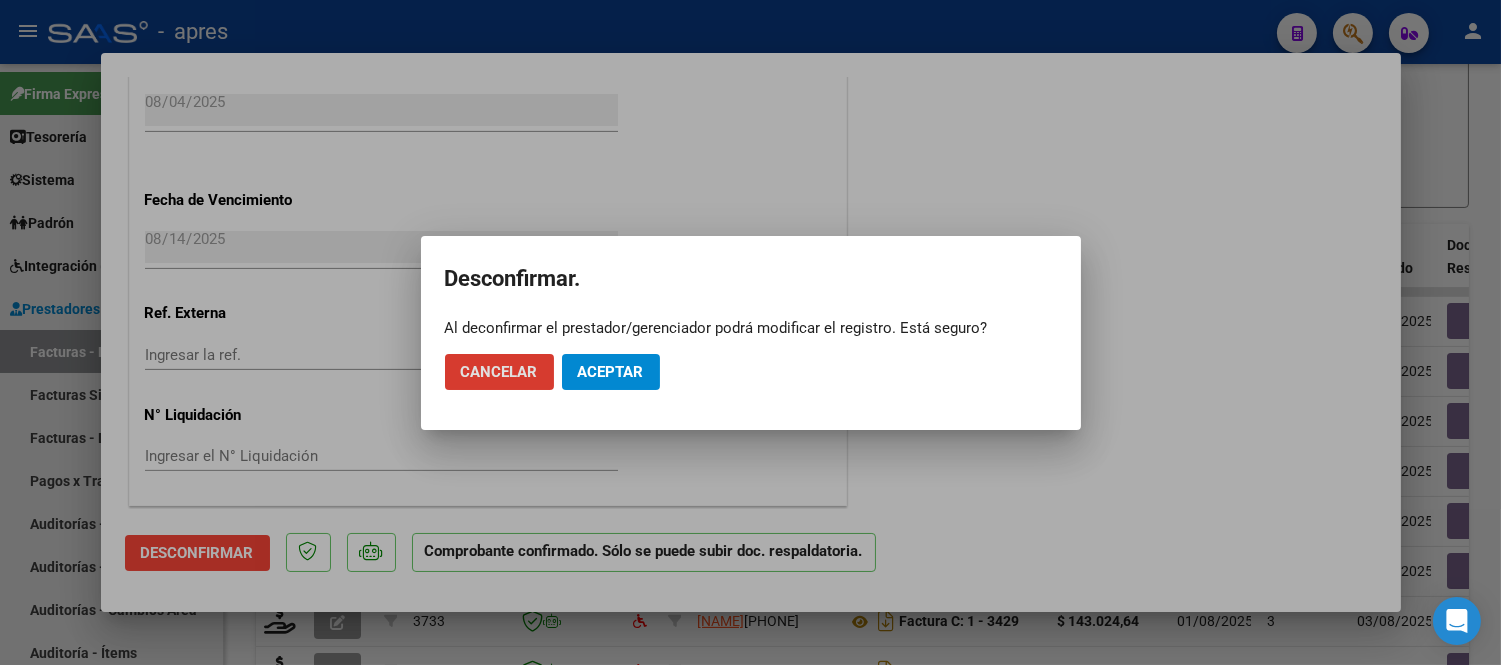 click on "Aceptar" 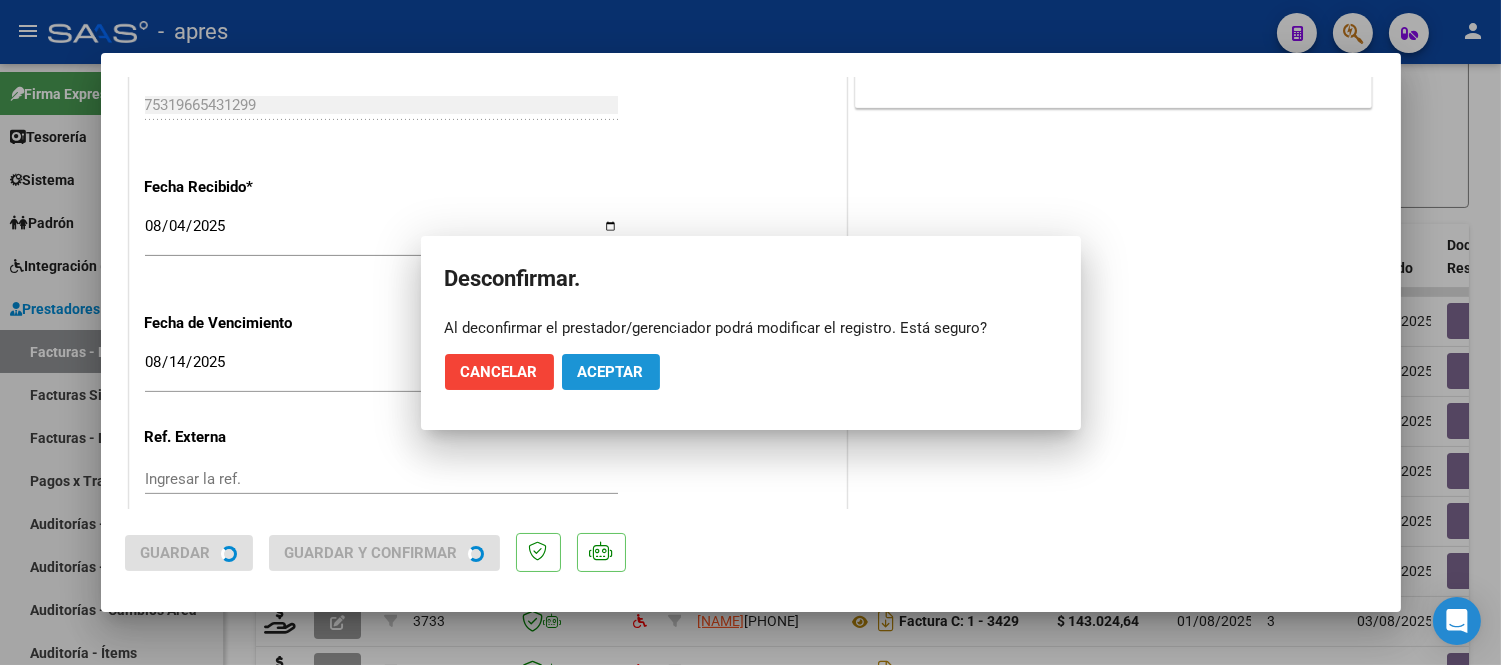 scroll, scrollTop: 1498, scrollLeft: 0, axis: vertical 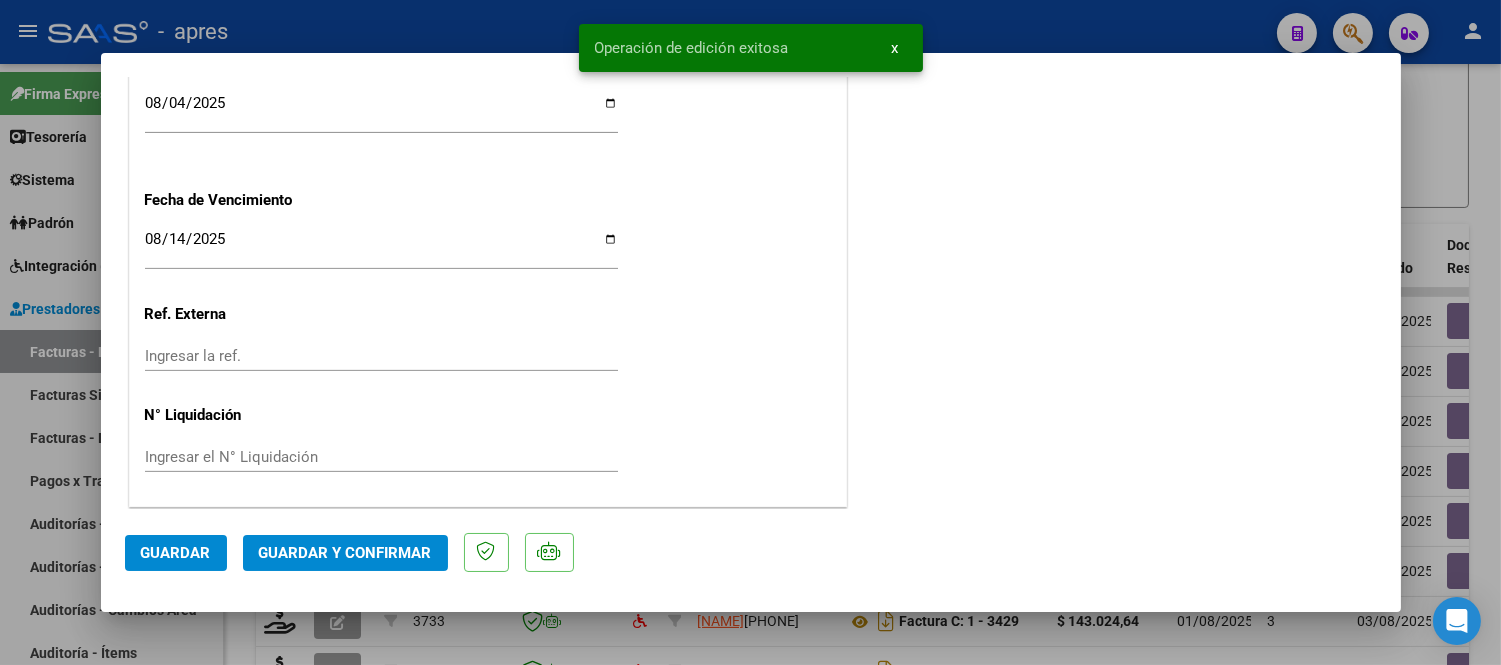 click on "2025-08-14" at bounding box center (381, 247) 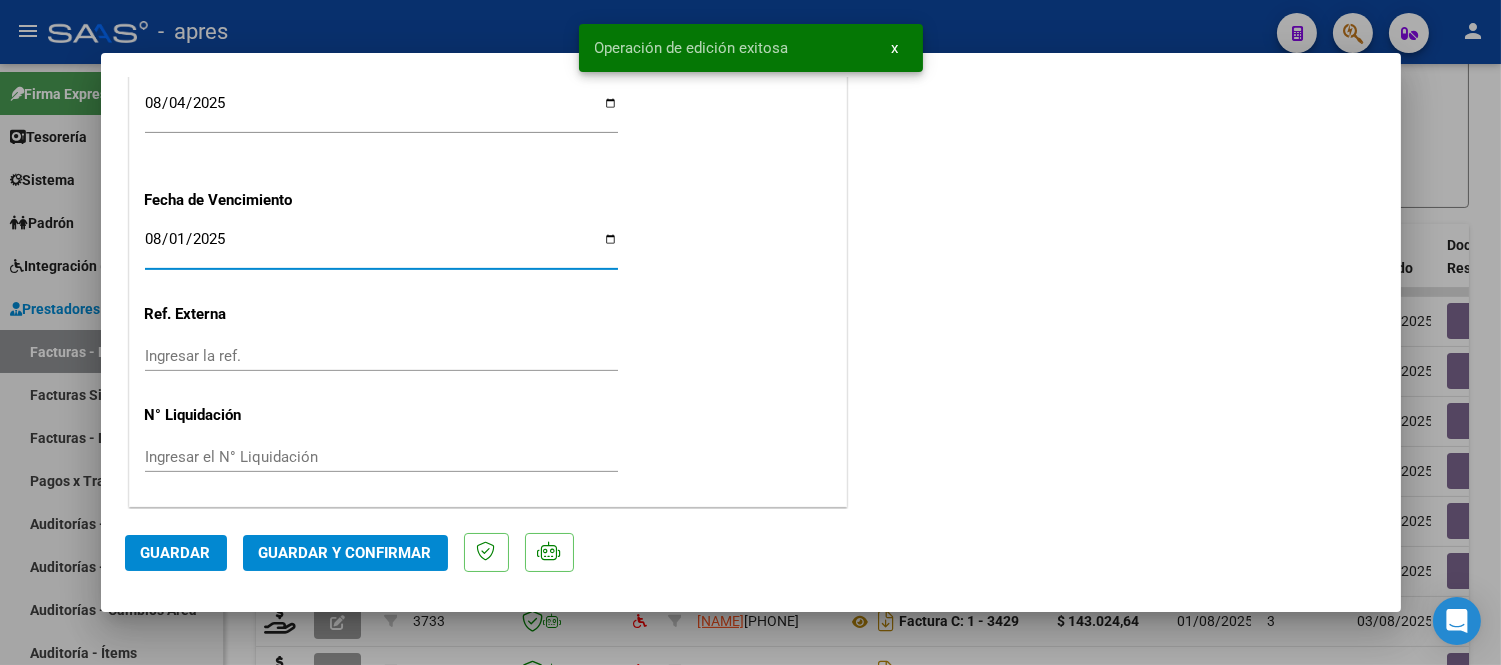 type on "2025-08-11" 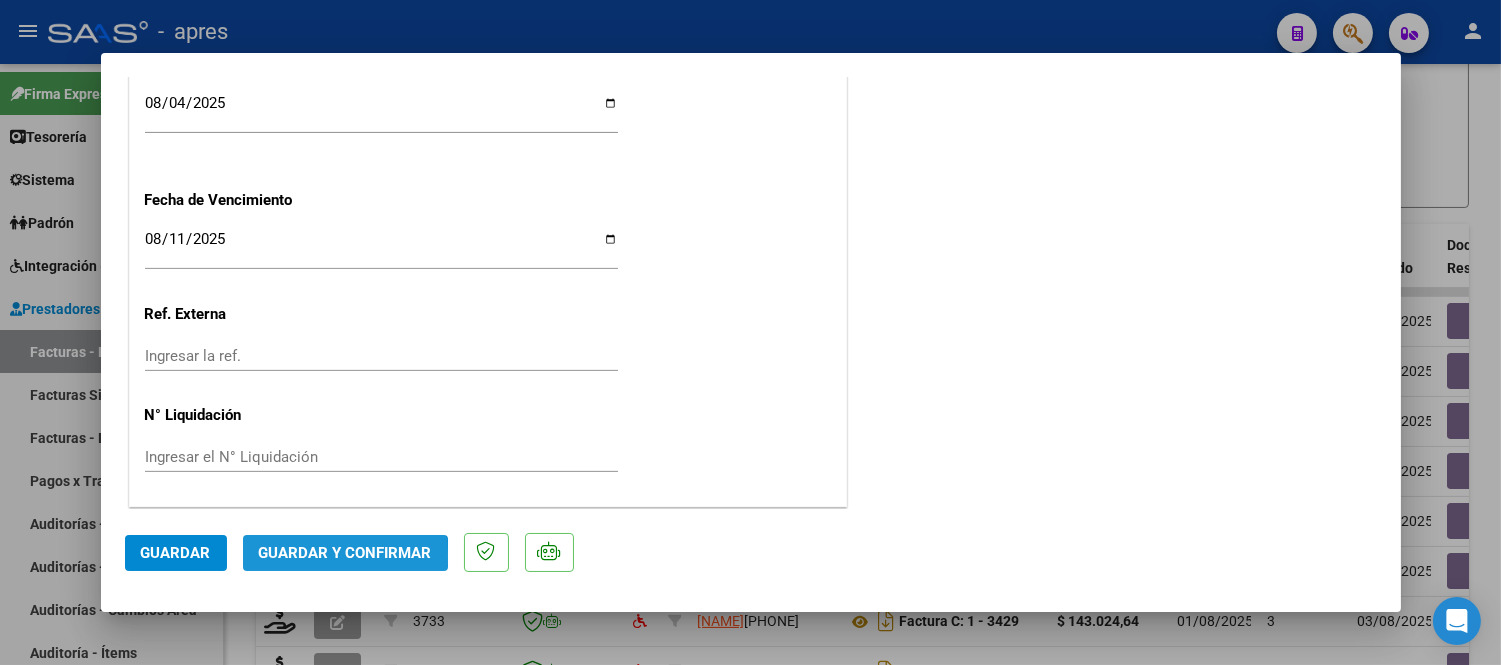 click on "Guardar y Confirmar" 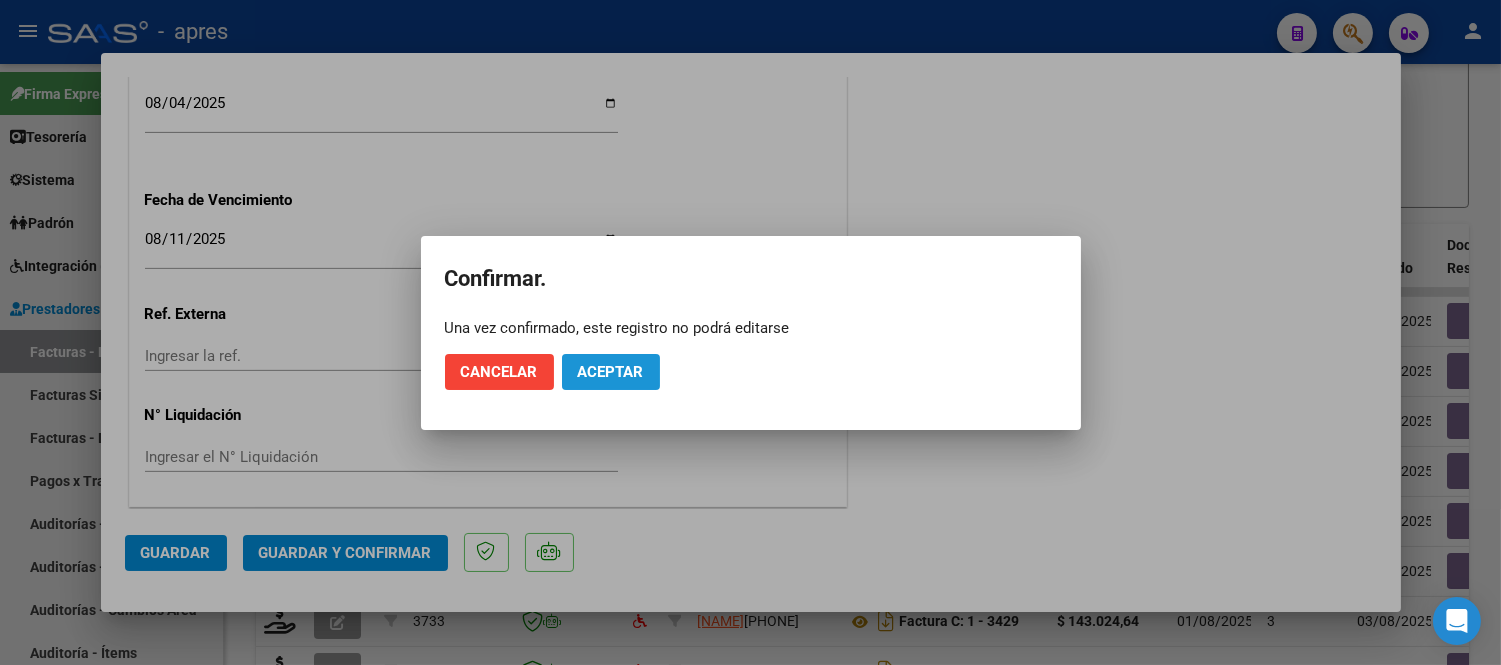 click on "Aceptar" 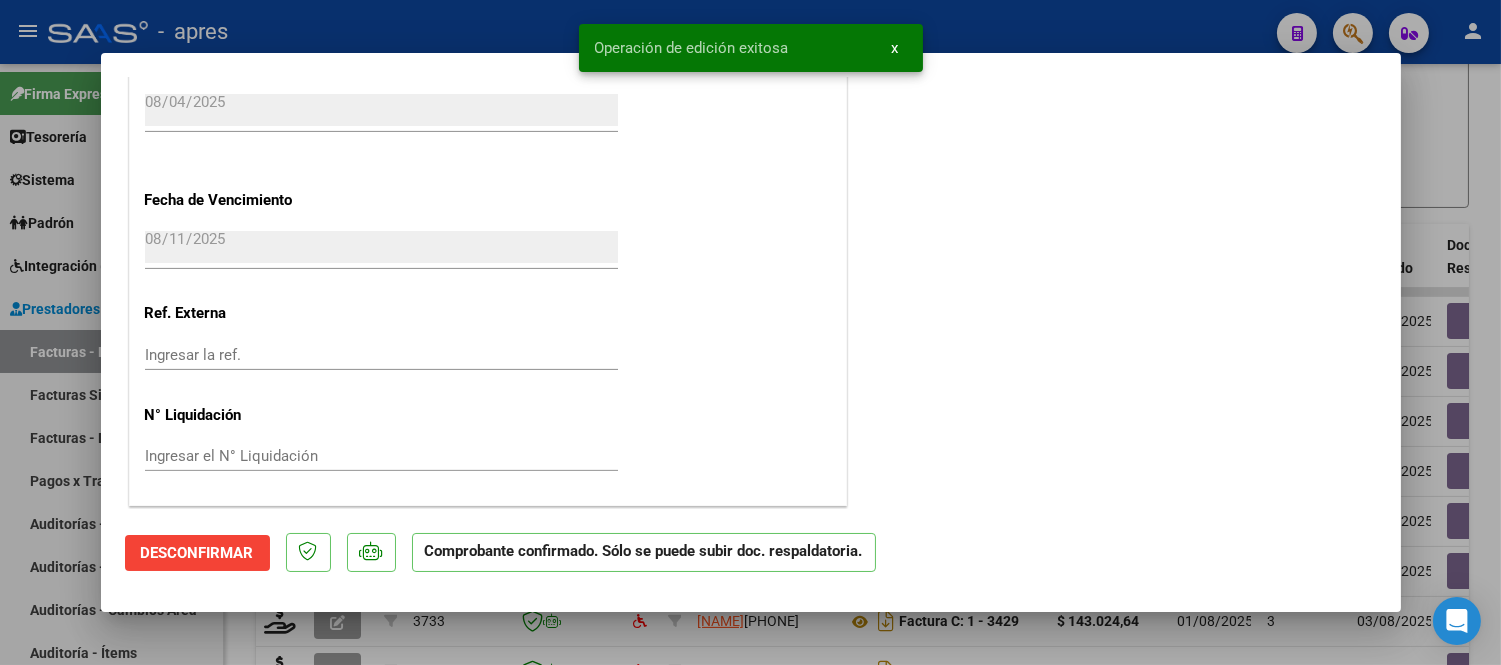 click at bounding box center (750, 332) 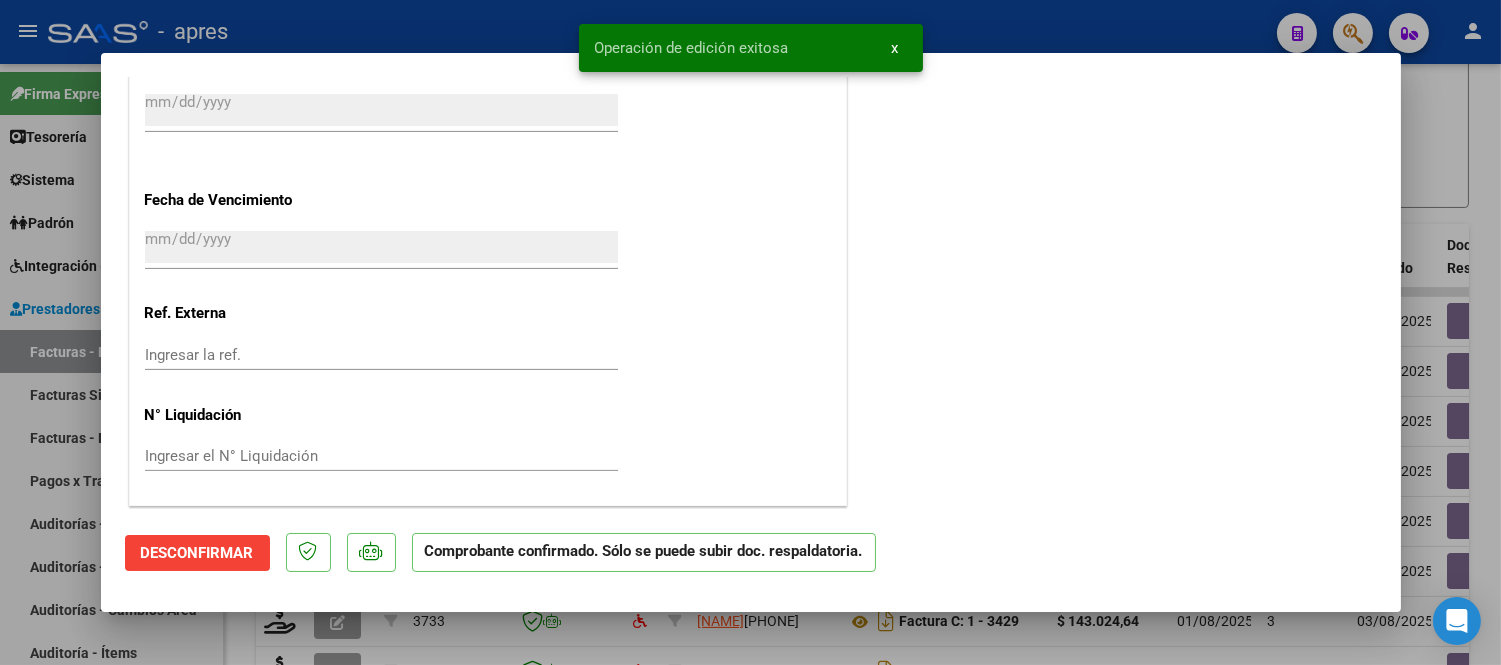 scroll, scrollTop: 1746, scrollLeft: 0, axis: vertical 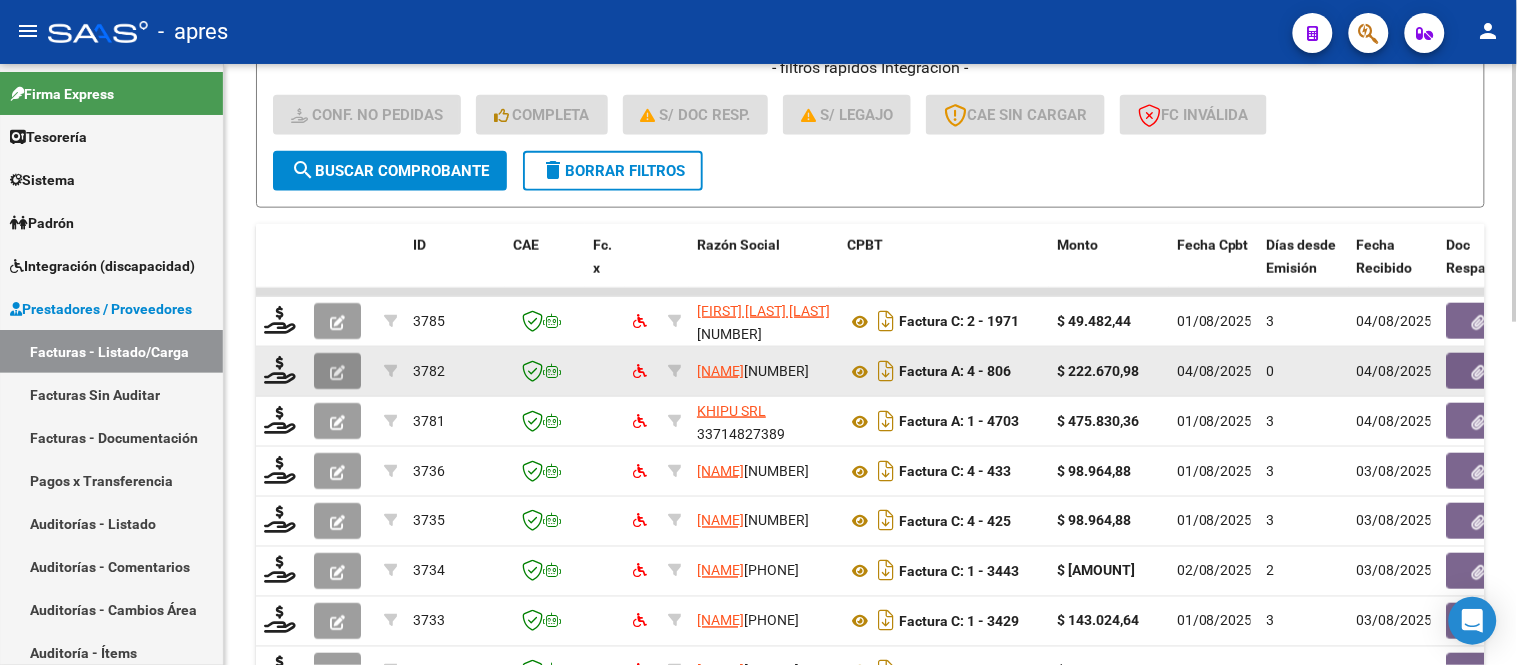 click 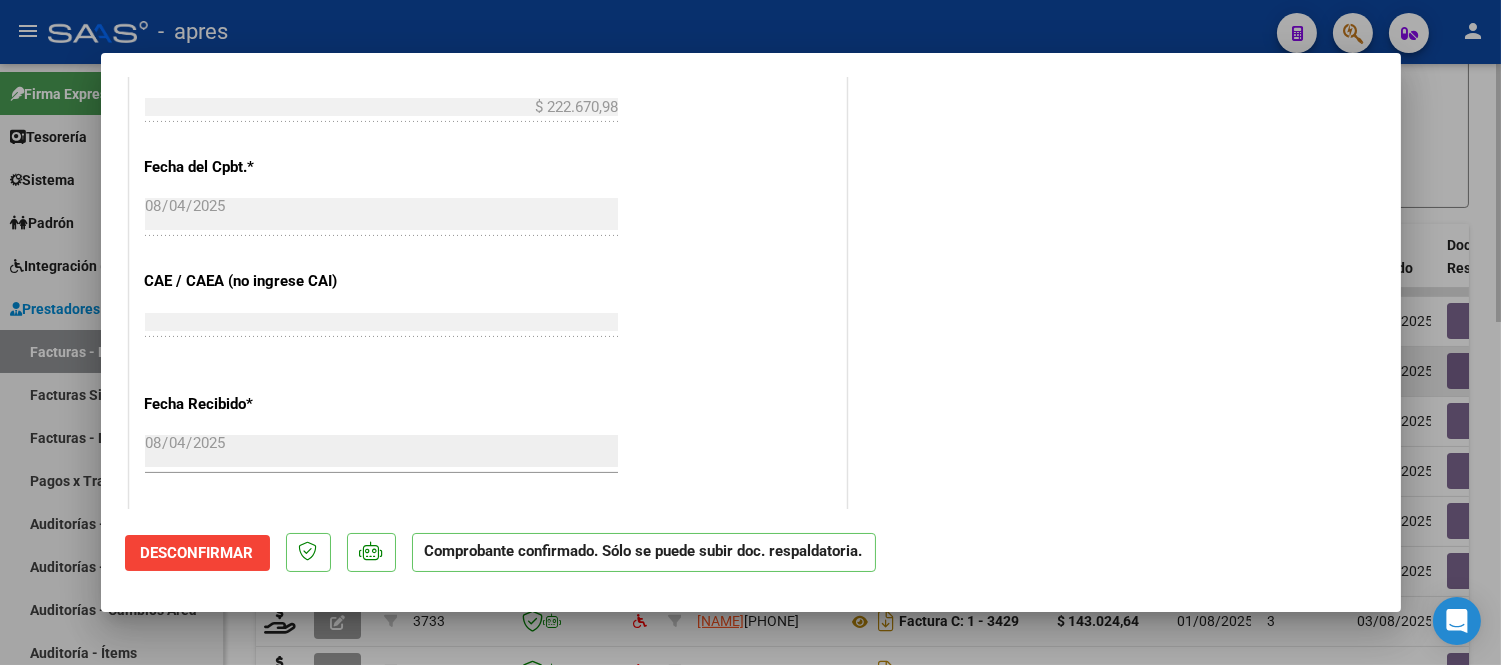 scroll, scrollTop: 1000, scrollLeft: 0, axis: vertical 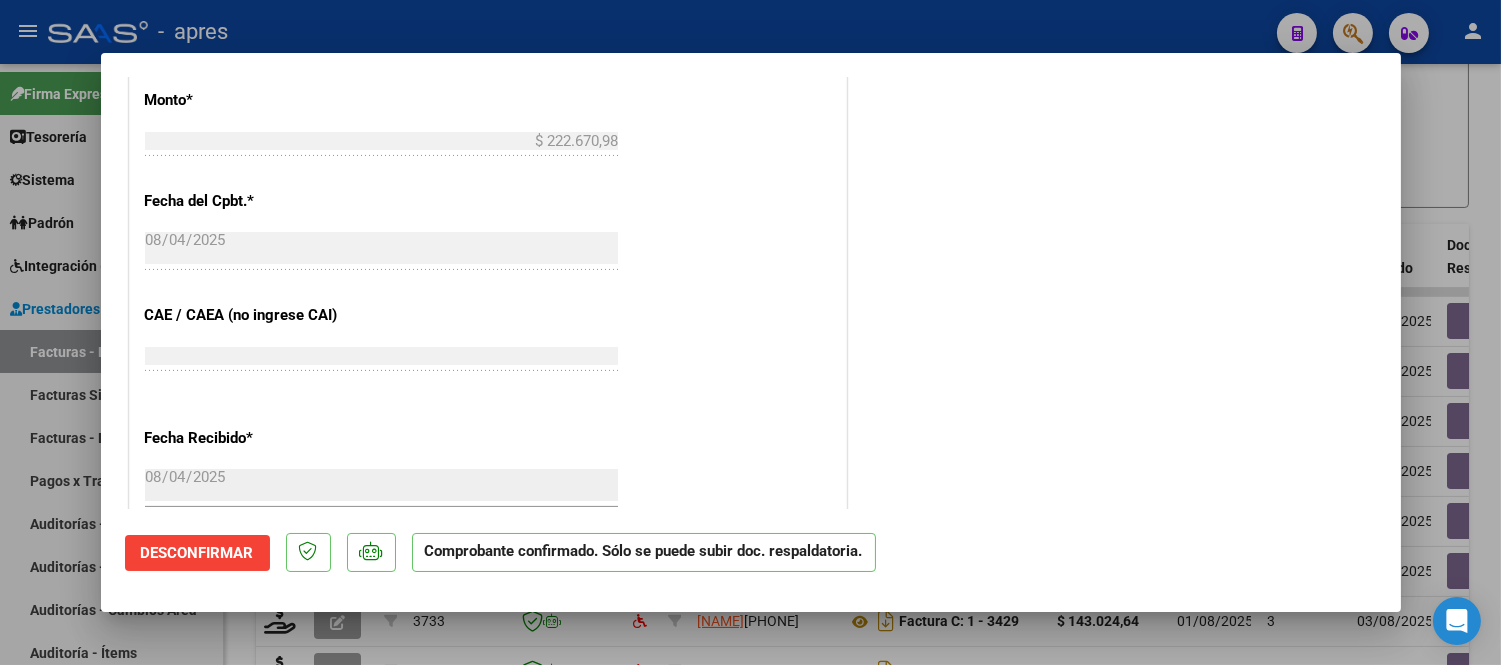 click at bounding box center (750, 332) 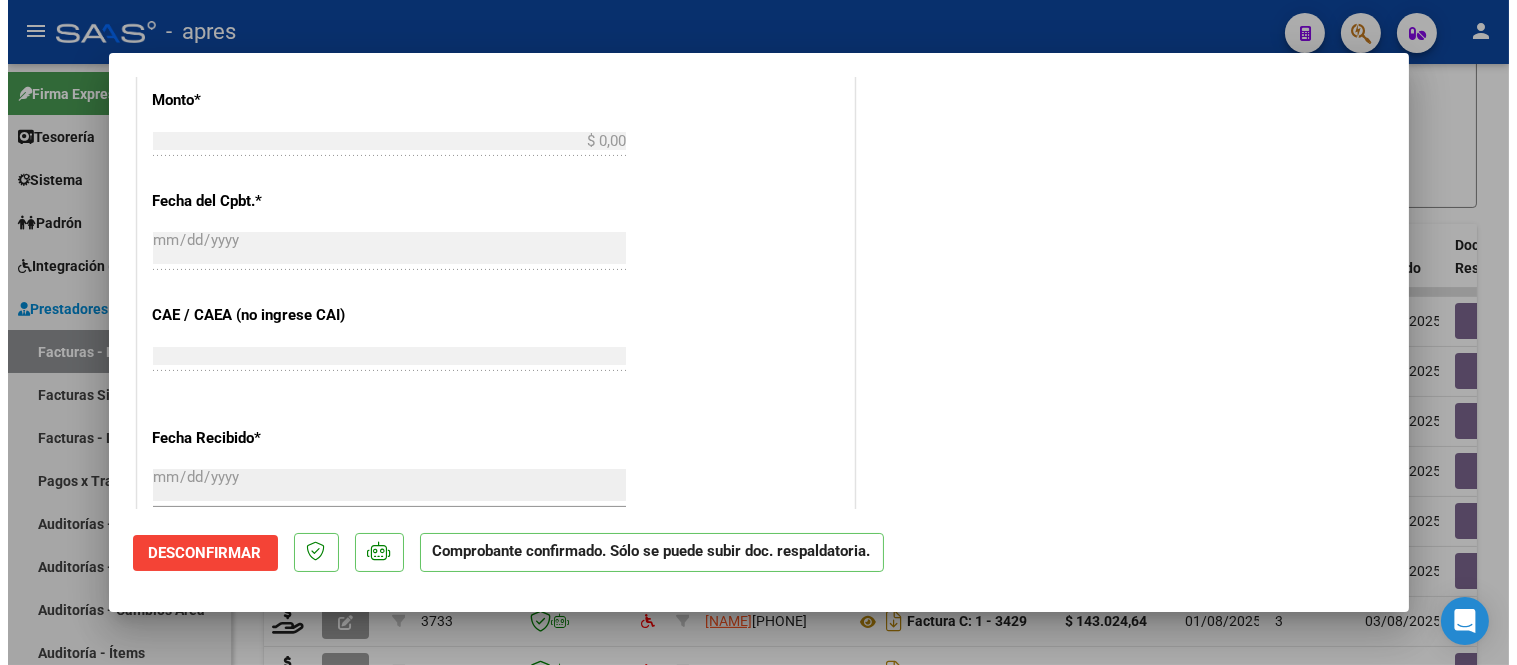 scroll, scrollTop: 0, scrollLeft: 0, axis: both 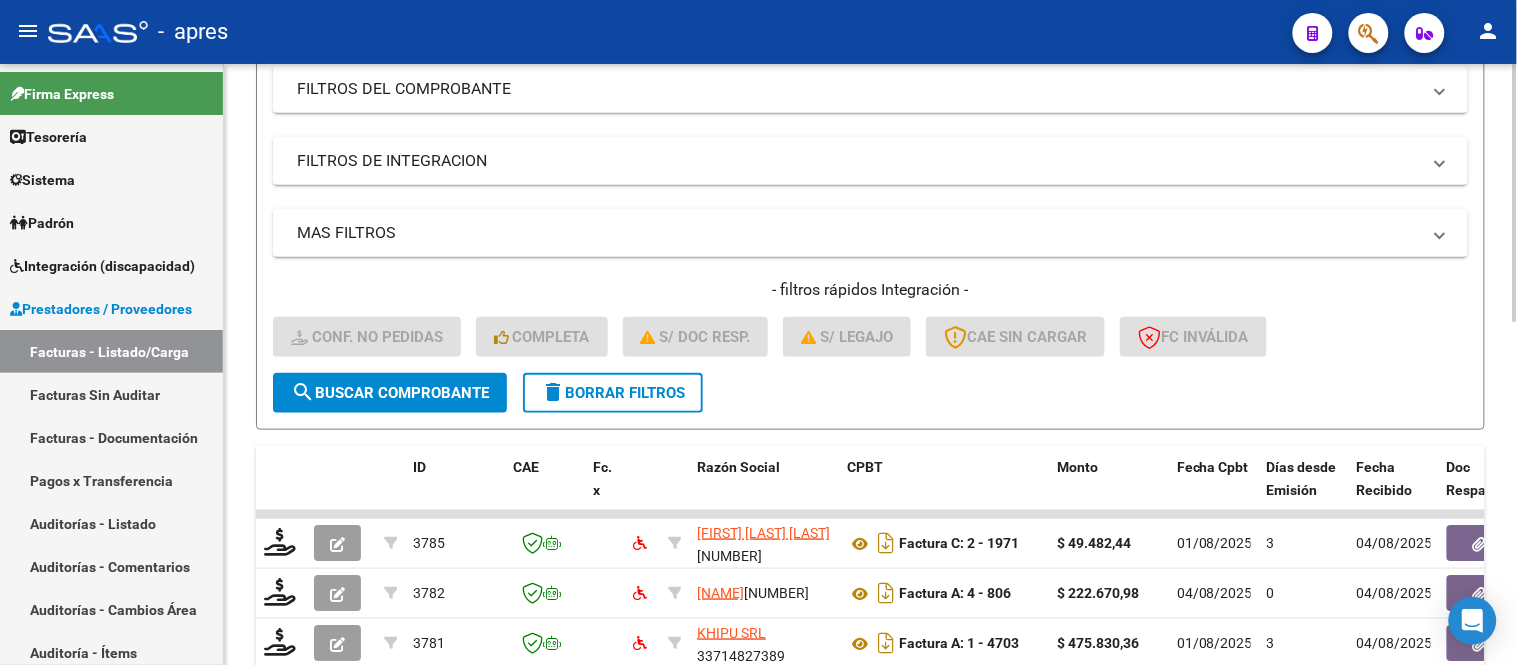 click on "delete  Borrar Filtros" 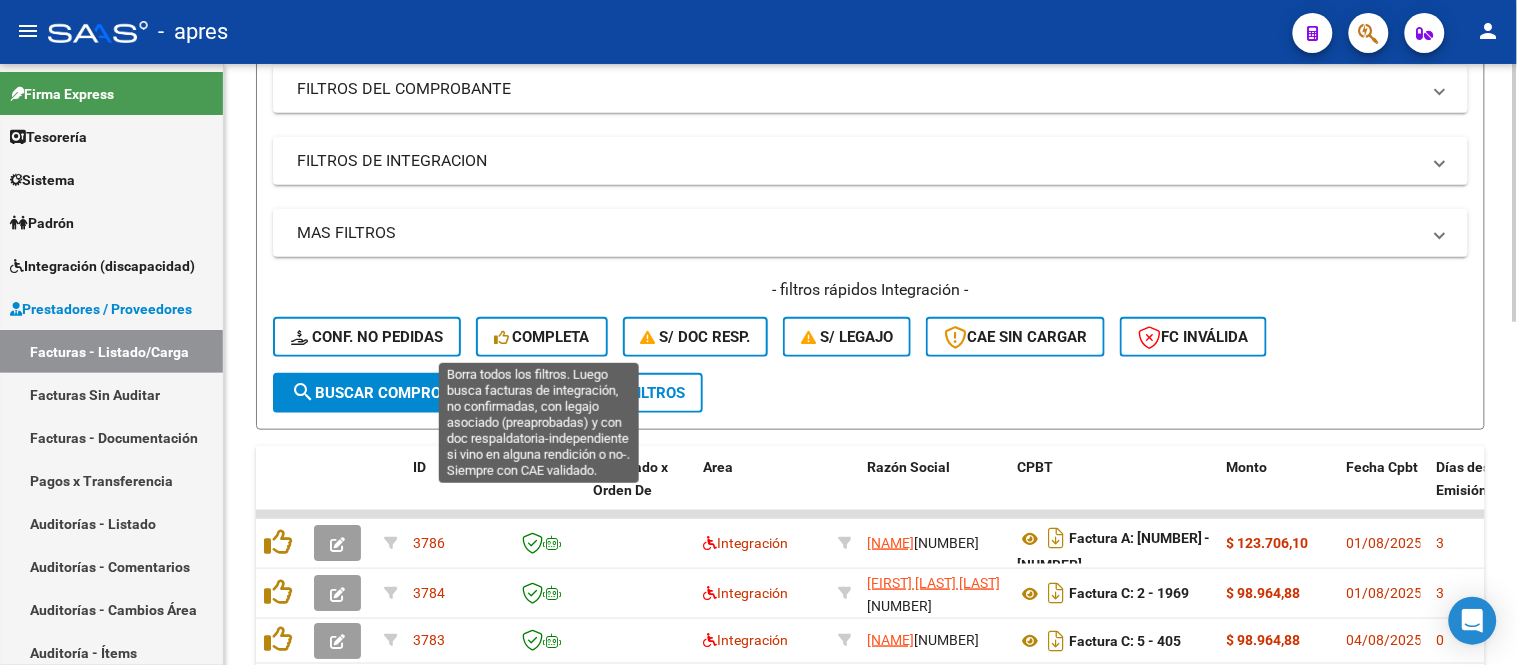 click on "Completa" 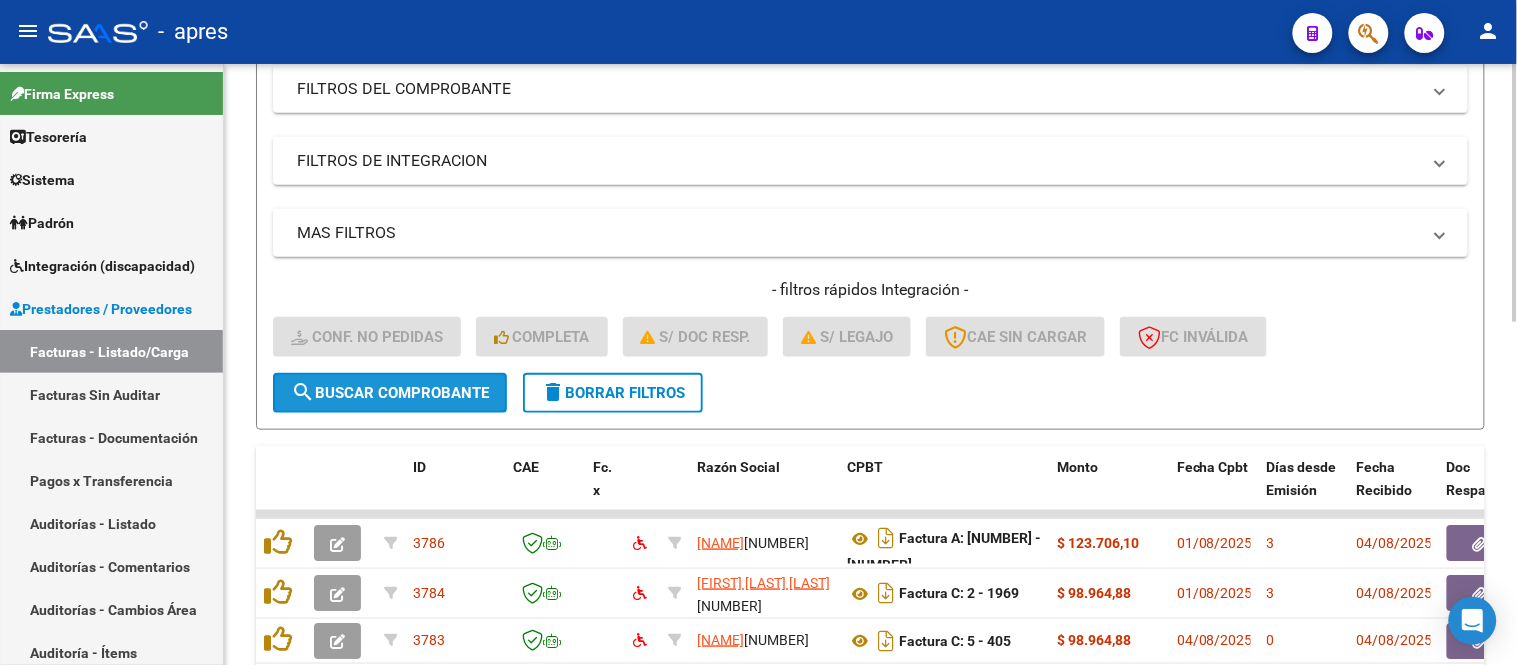 click on "search  Buscar Comprobante" 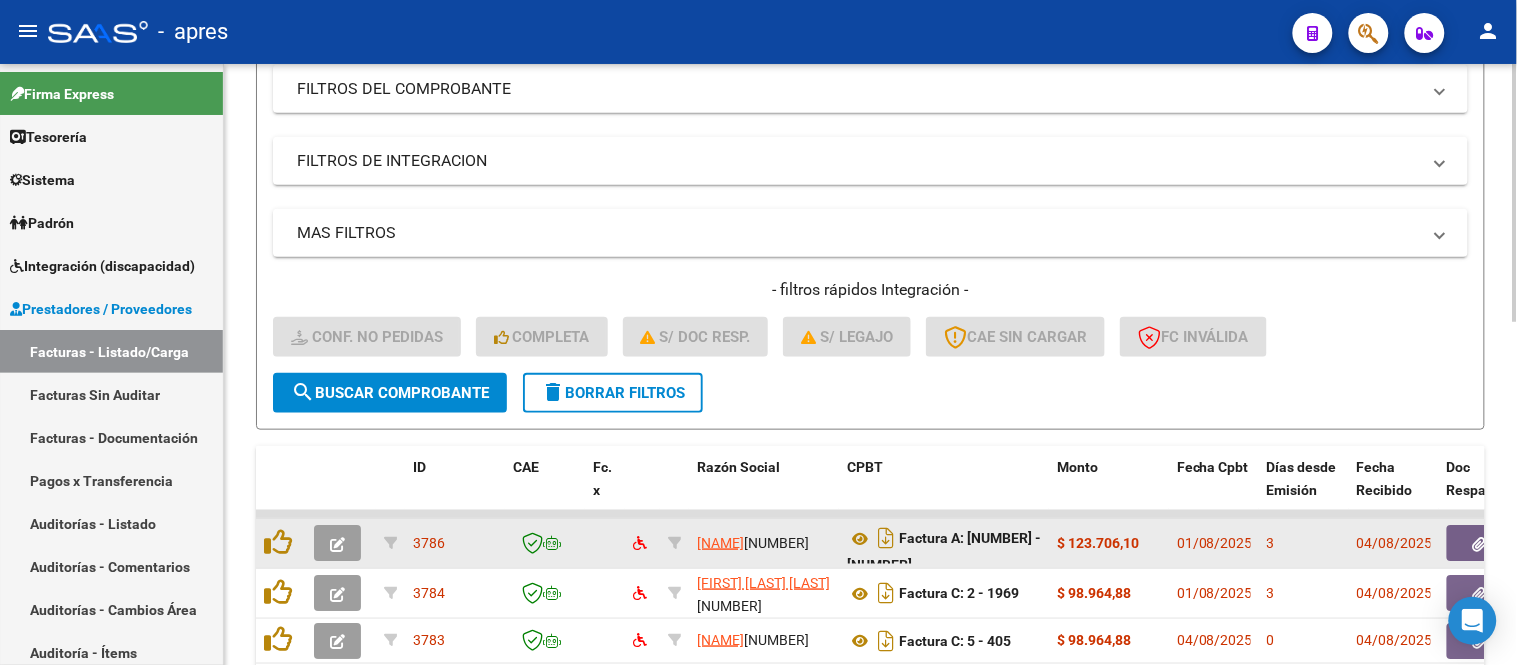 click 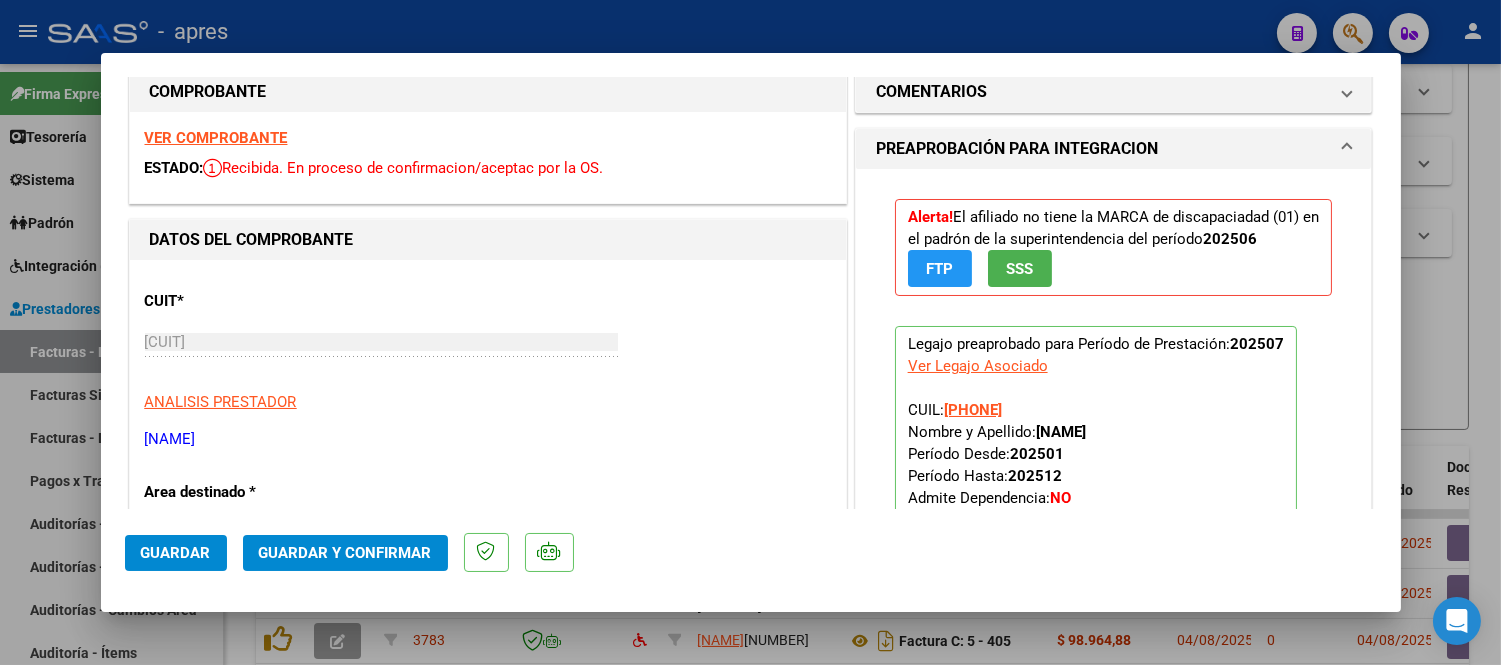scroll, scrollTop: 0, scrollLeft: 0, axis: both 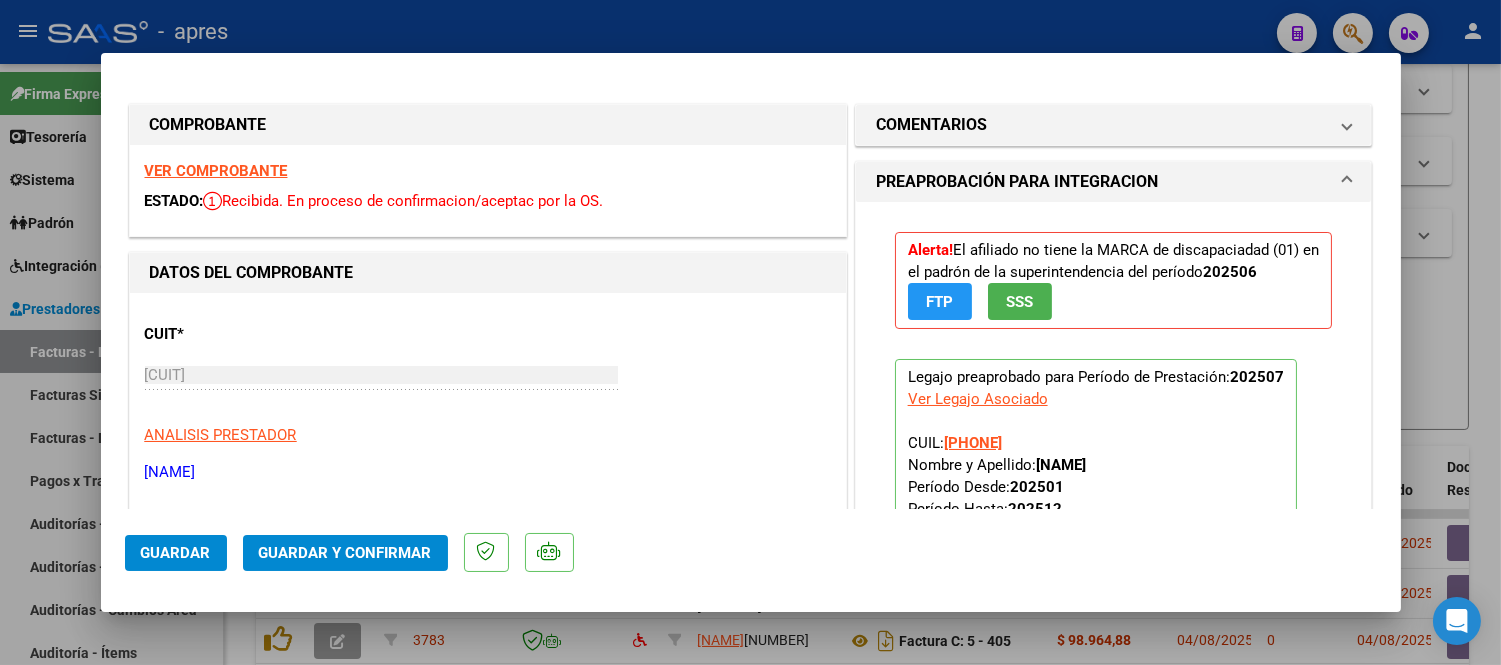 click on "VER COMPROBANTE" at bounding box center [216, 171] 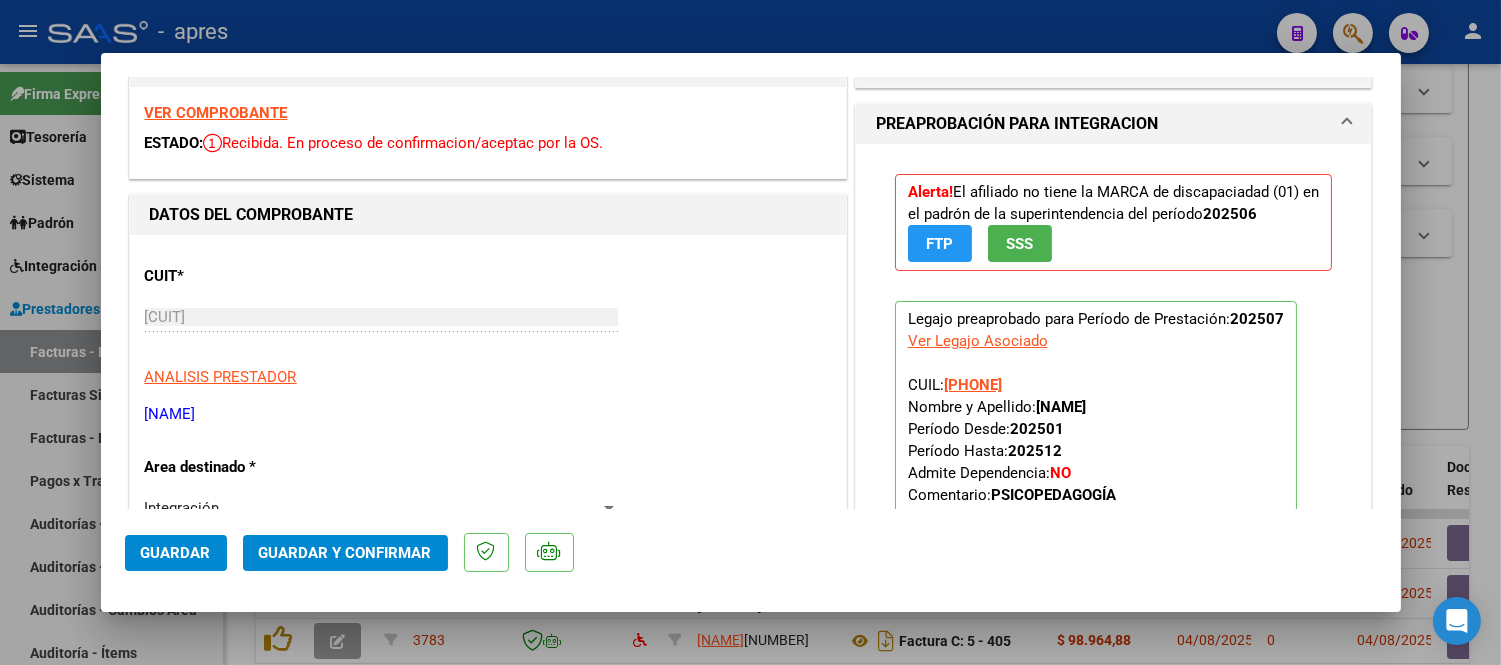 scroll, scrollTop: 111, scrollLeft: 0, axis: vertical 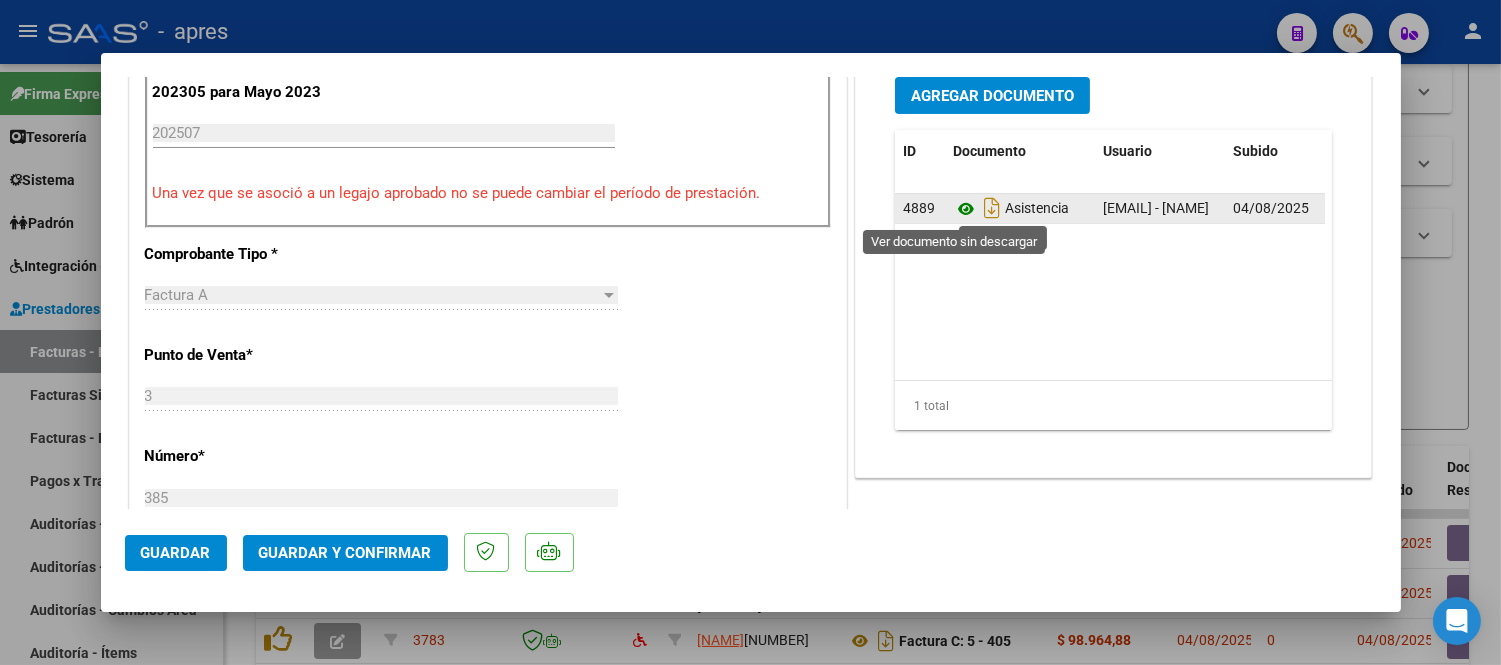 click 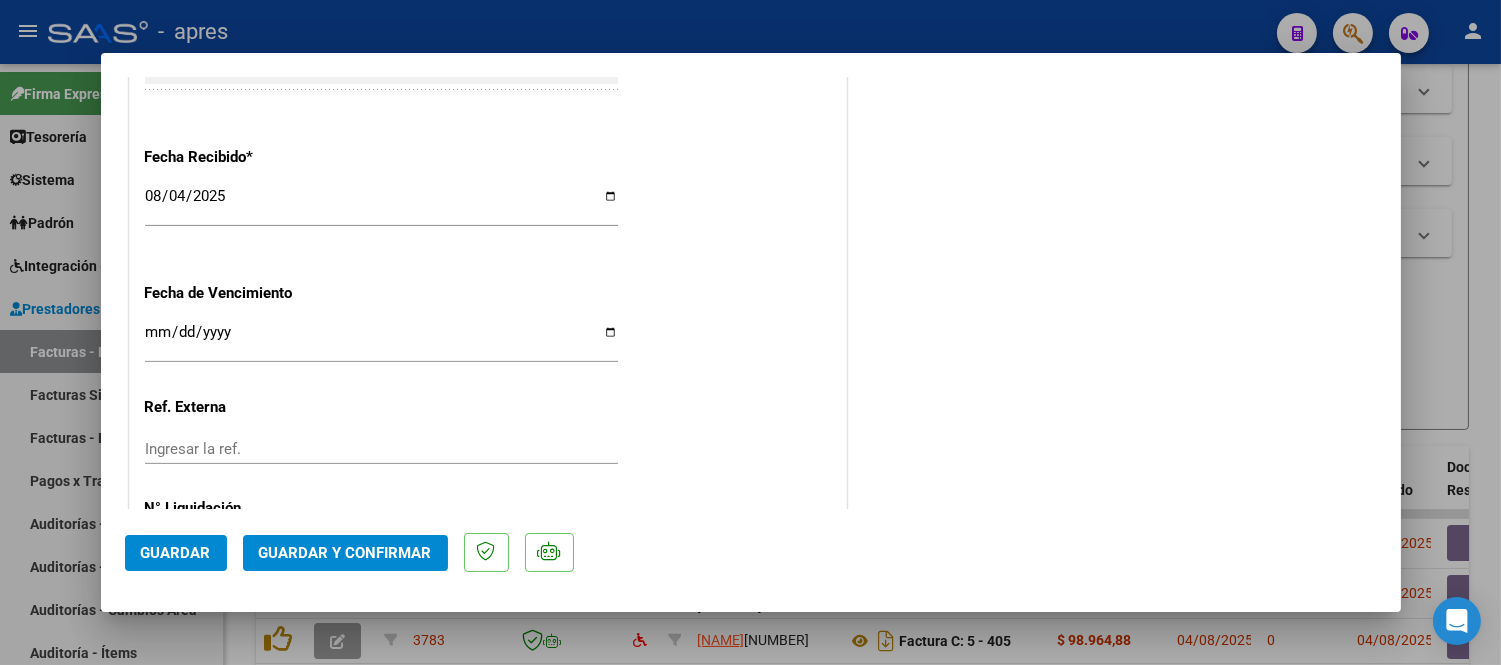 scroll, scrollTop: 1444, scrollLeft: 0, axis: vertical 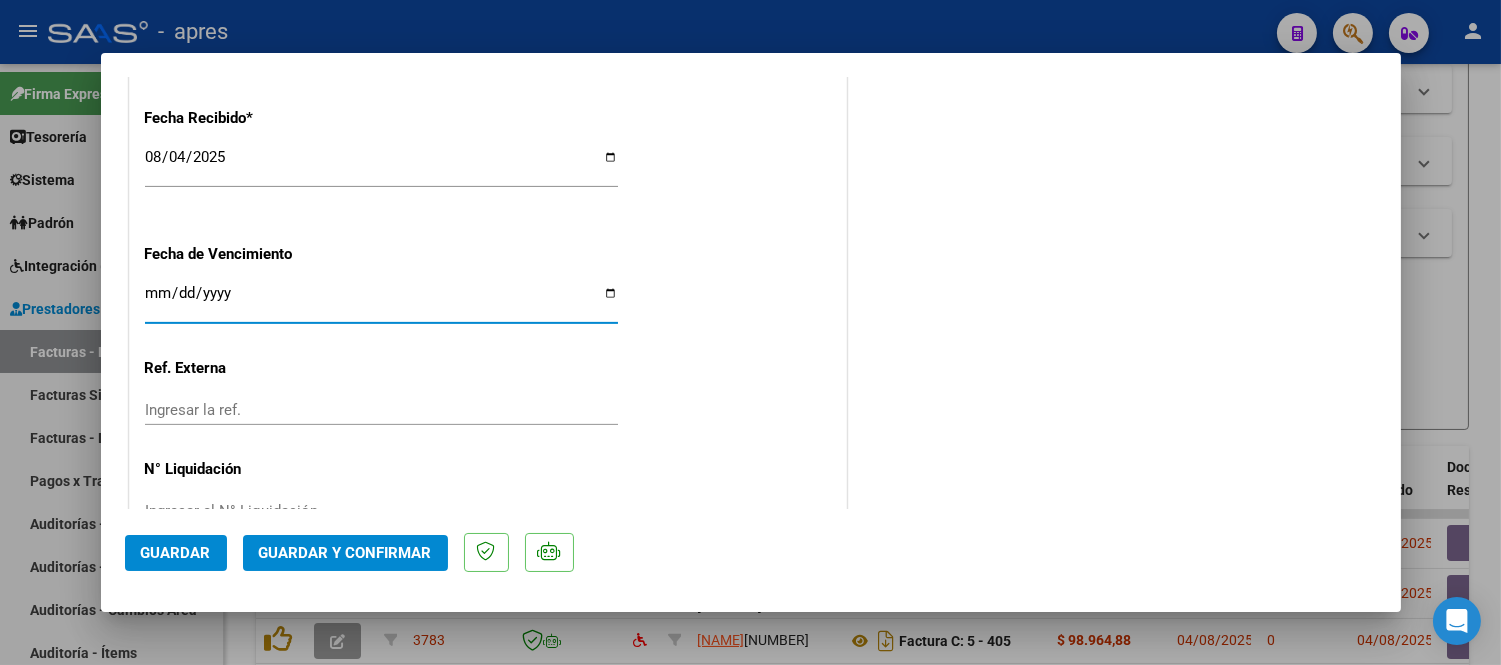 click on "Ingresar la fecha" at bounding box center [381, 301] 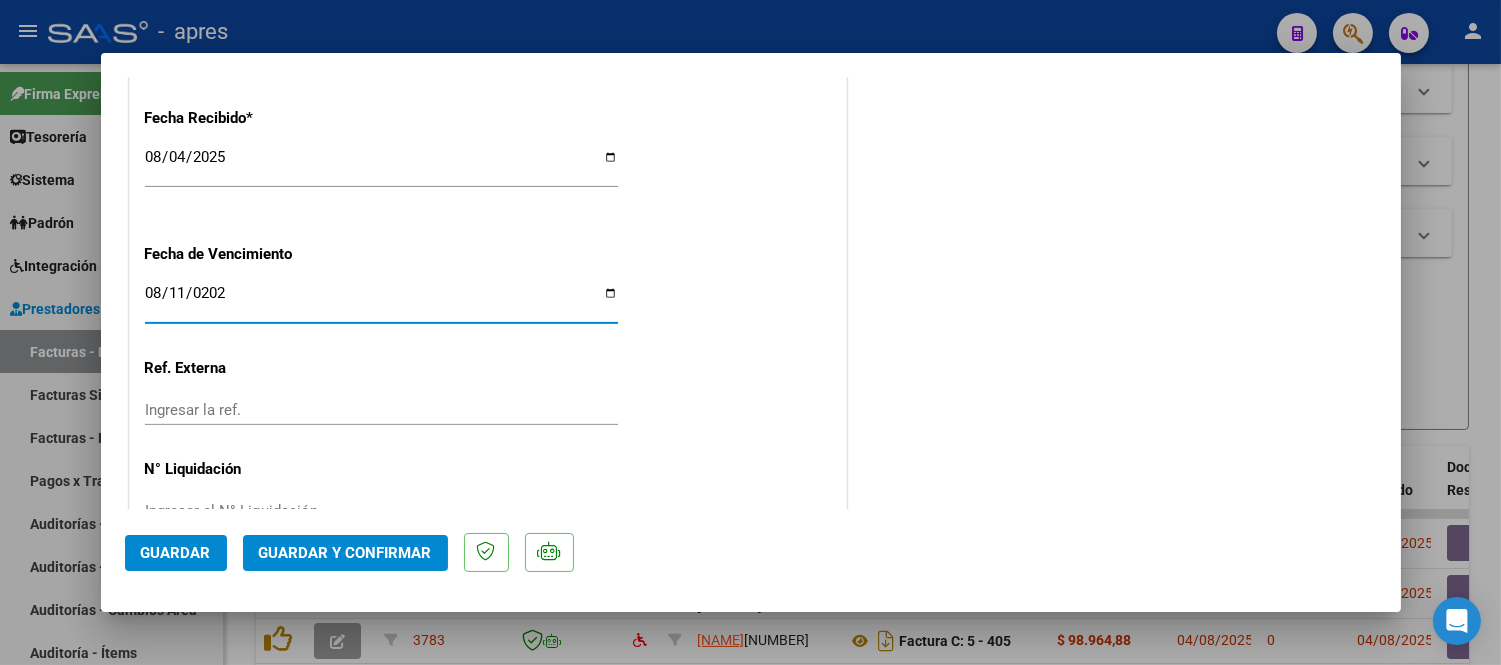 type on "2025-08-11" 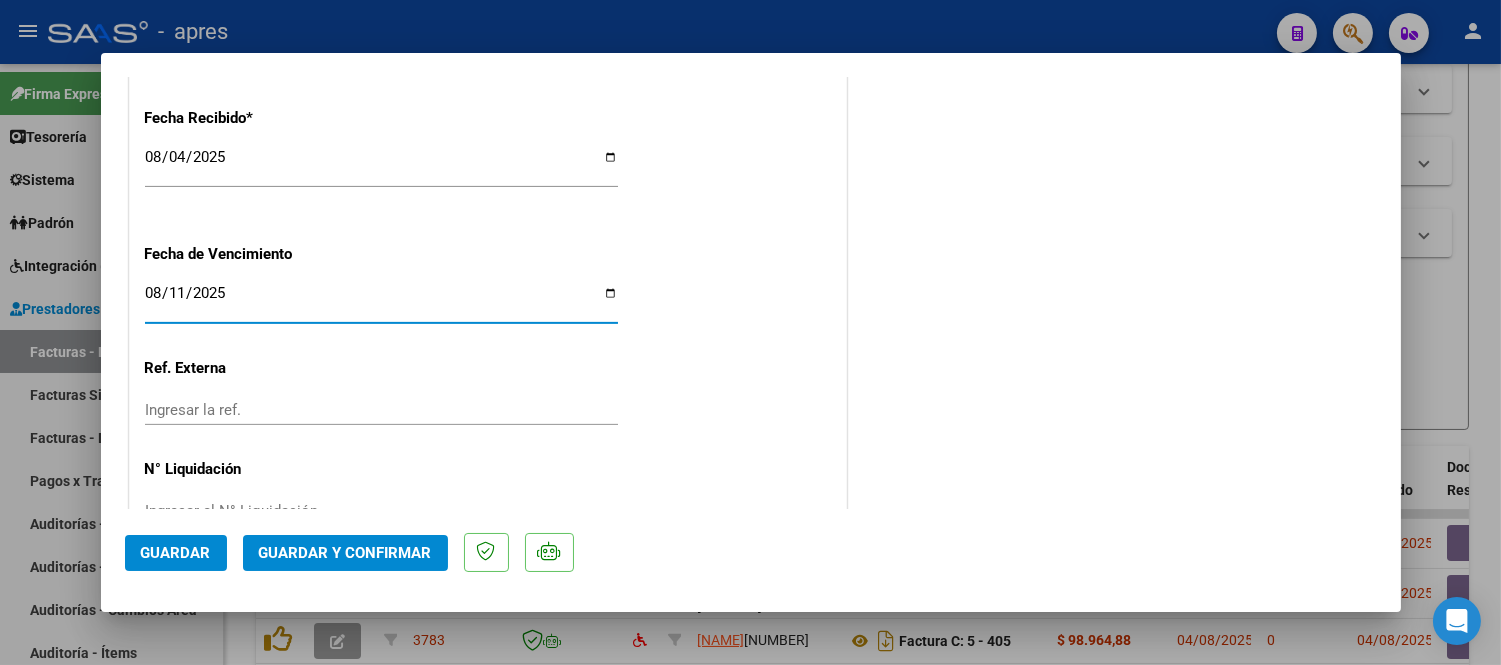 click on "2025-08-11" at bounding box center (381, 301) 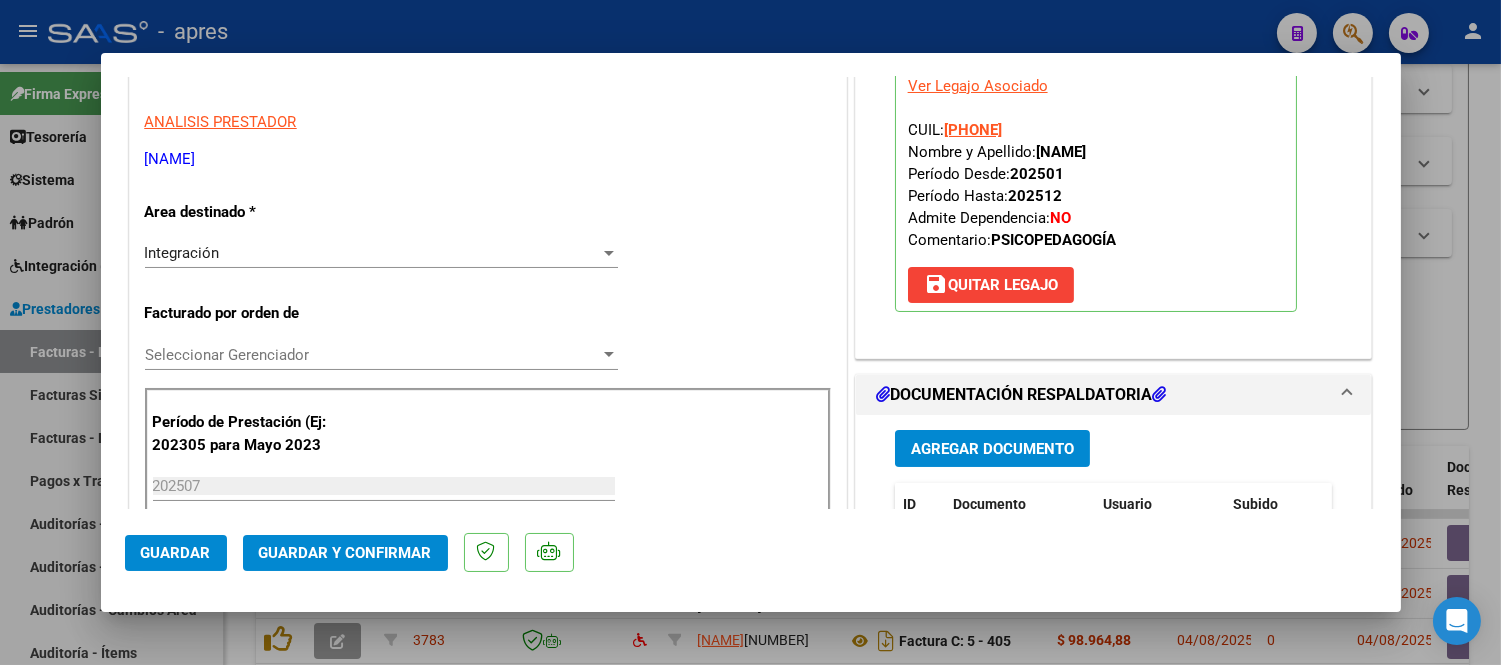 scroll, scrollTop: 276, scrollLeft: 0, axis: vertical 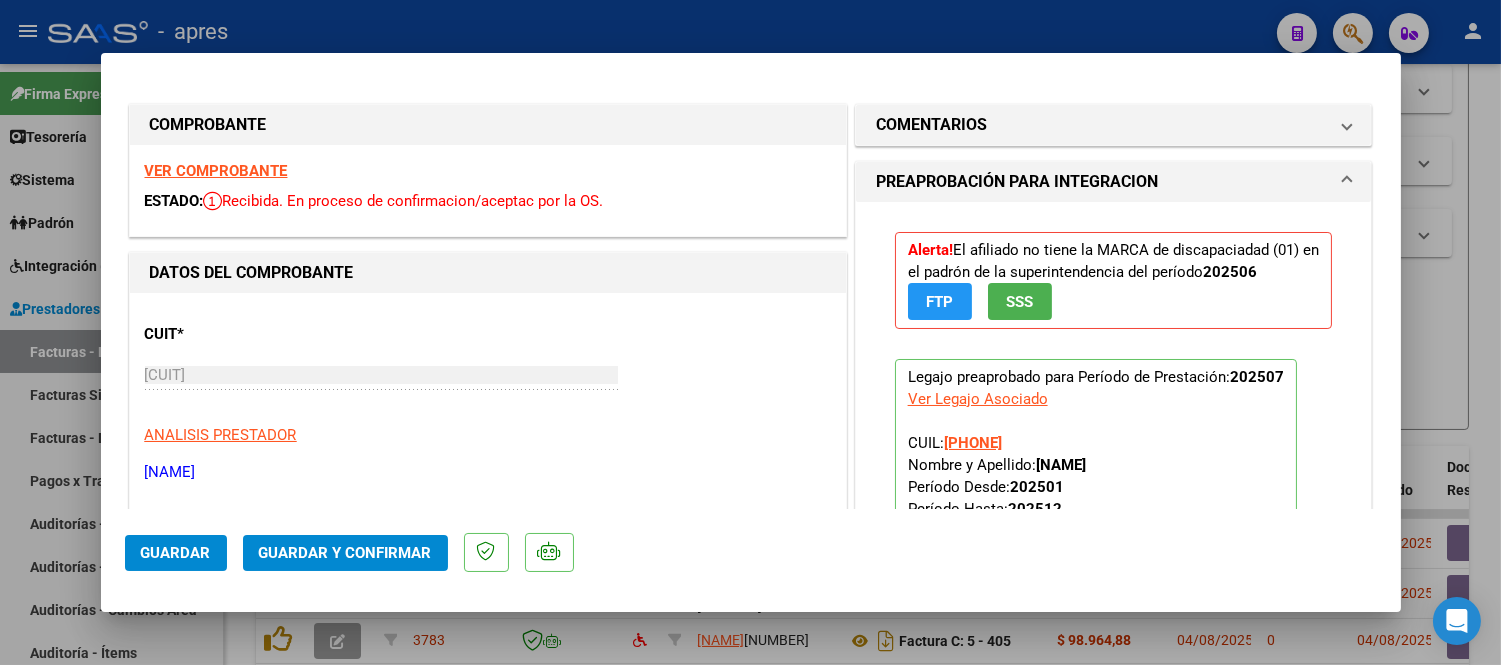 click on "VER COMPROBANTE" at bounding box center (216, 171) 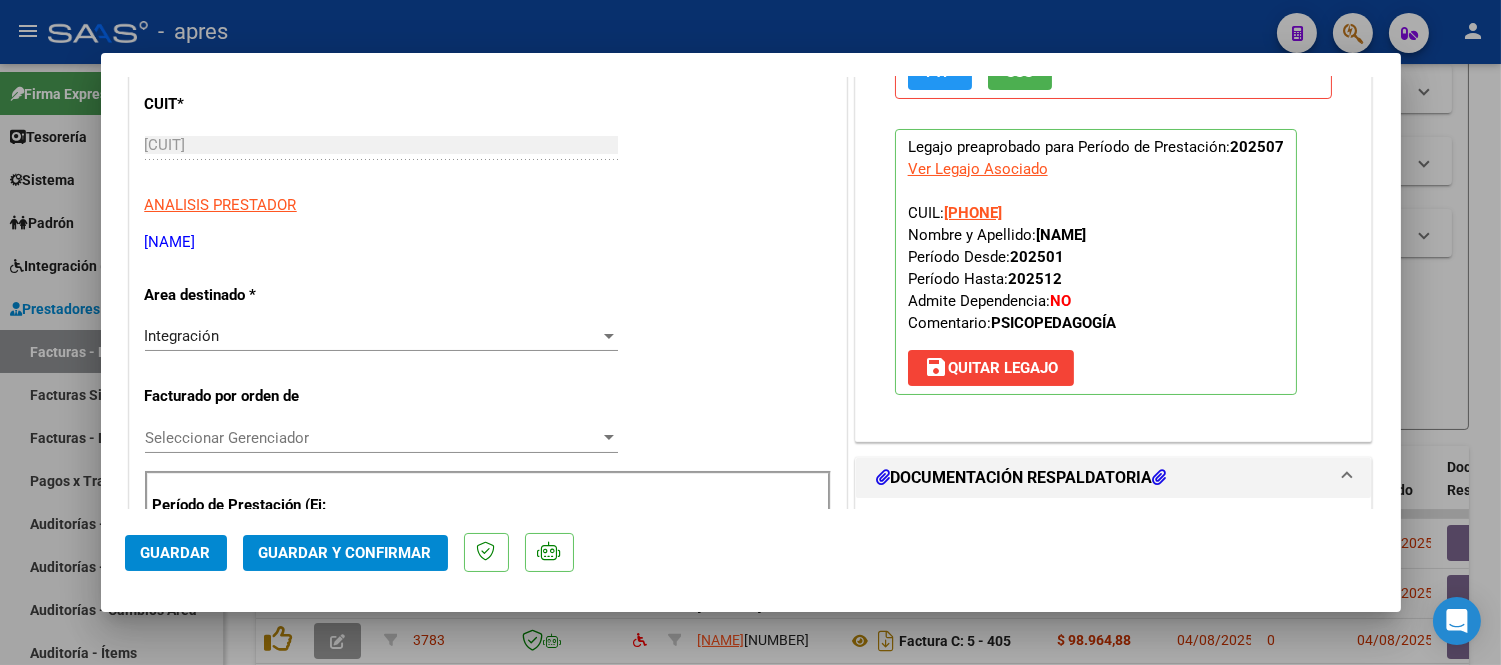scroll, scrollTop: 444, scrollLeft: 0, axis: vertical 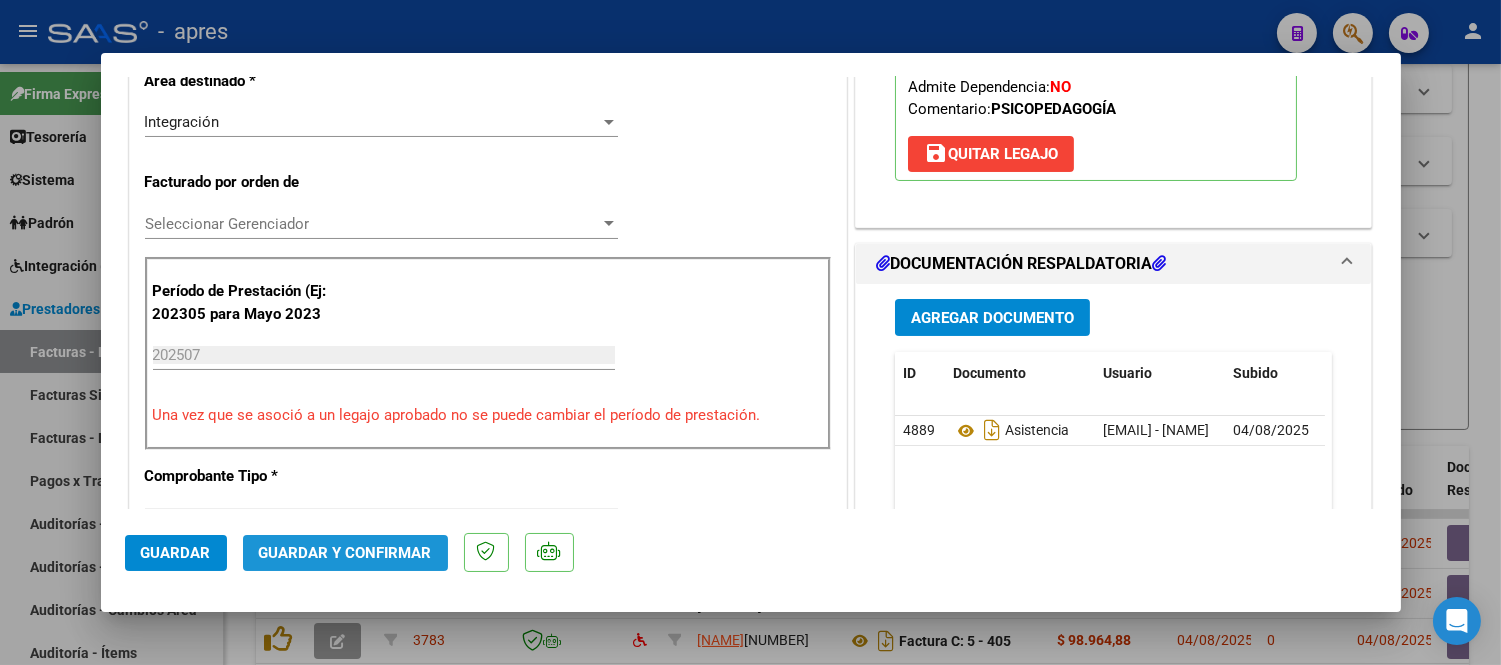 click on "Guardar y Confirmar" 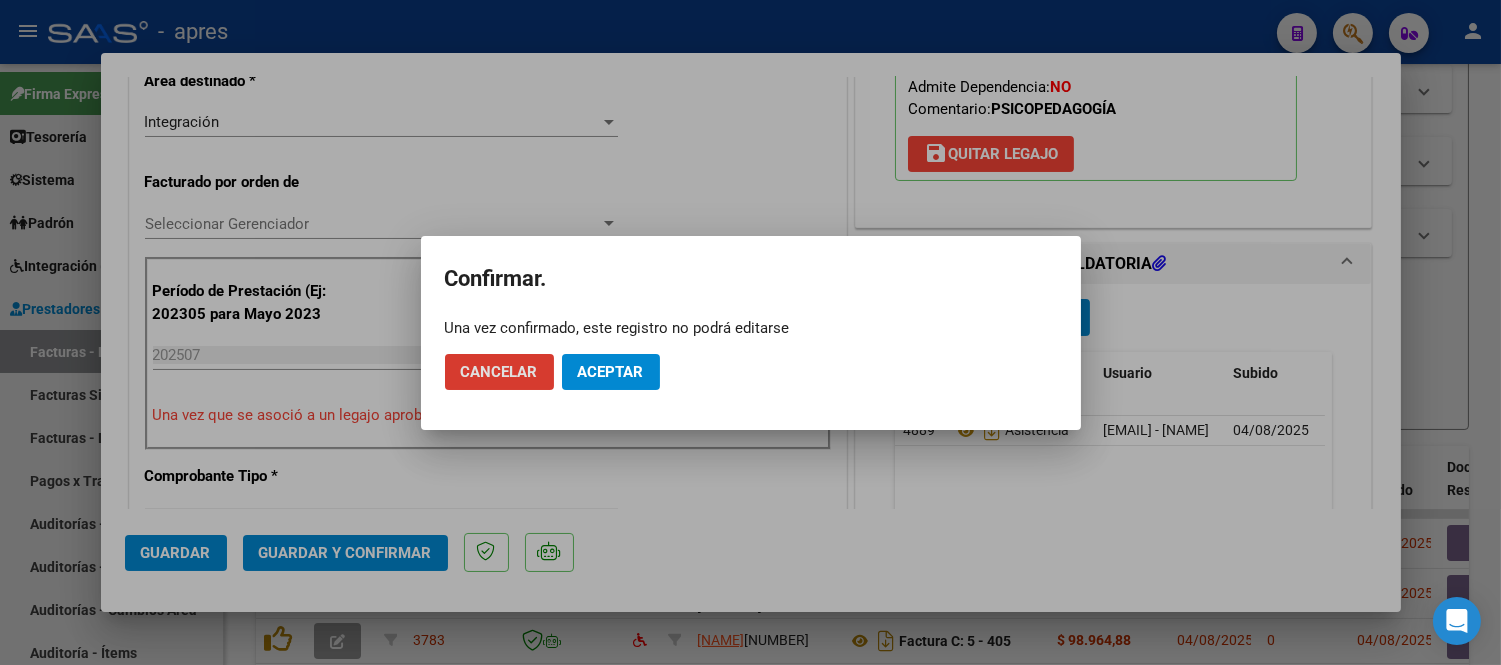click on "Aceptar" 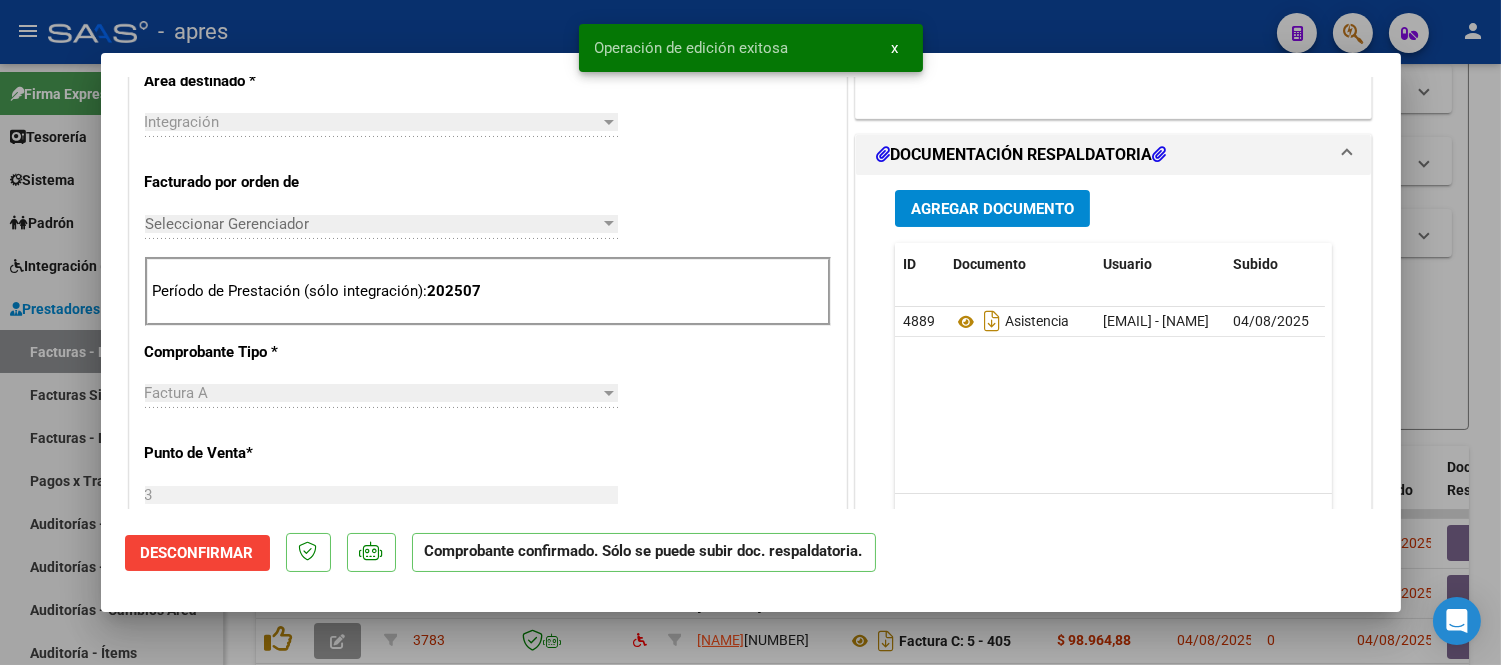 click at bounding box center (750, 332) 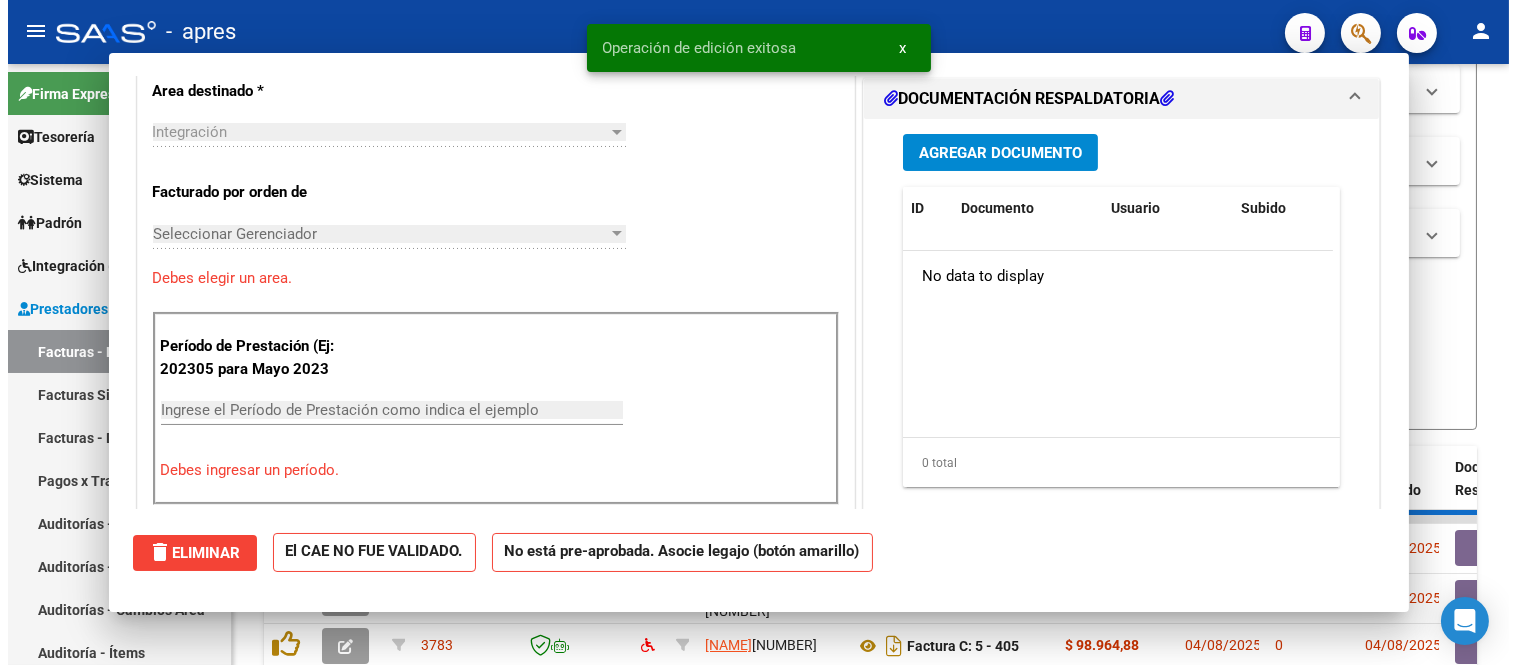 scroll, scrollTop: 480, scrollLeft: 0, axis: vertical 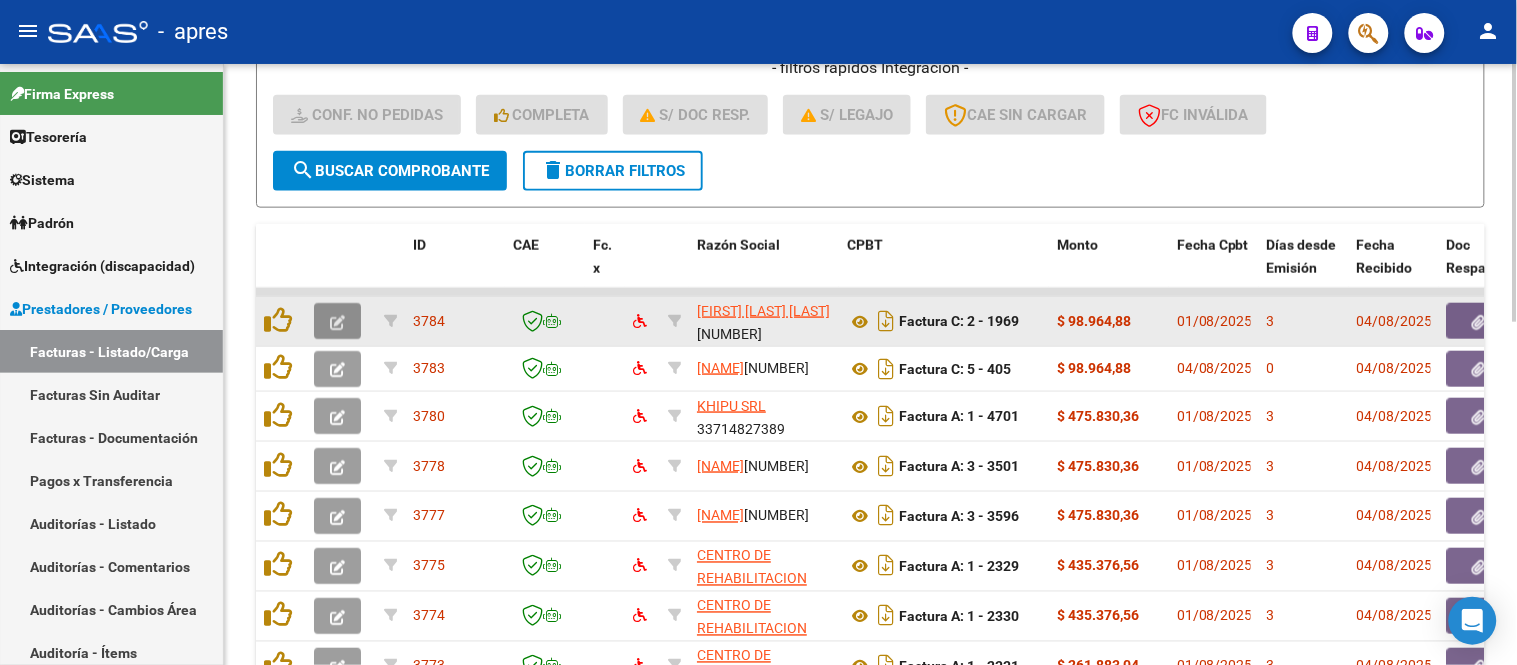 click 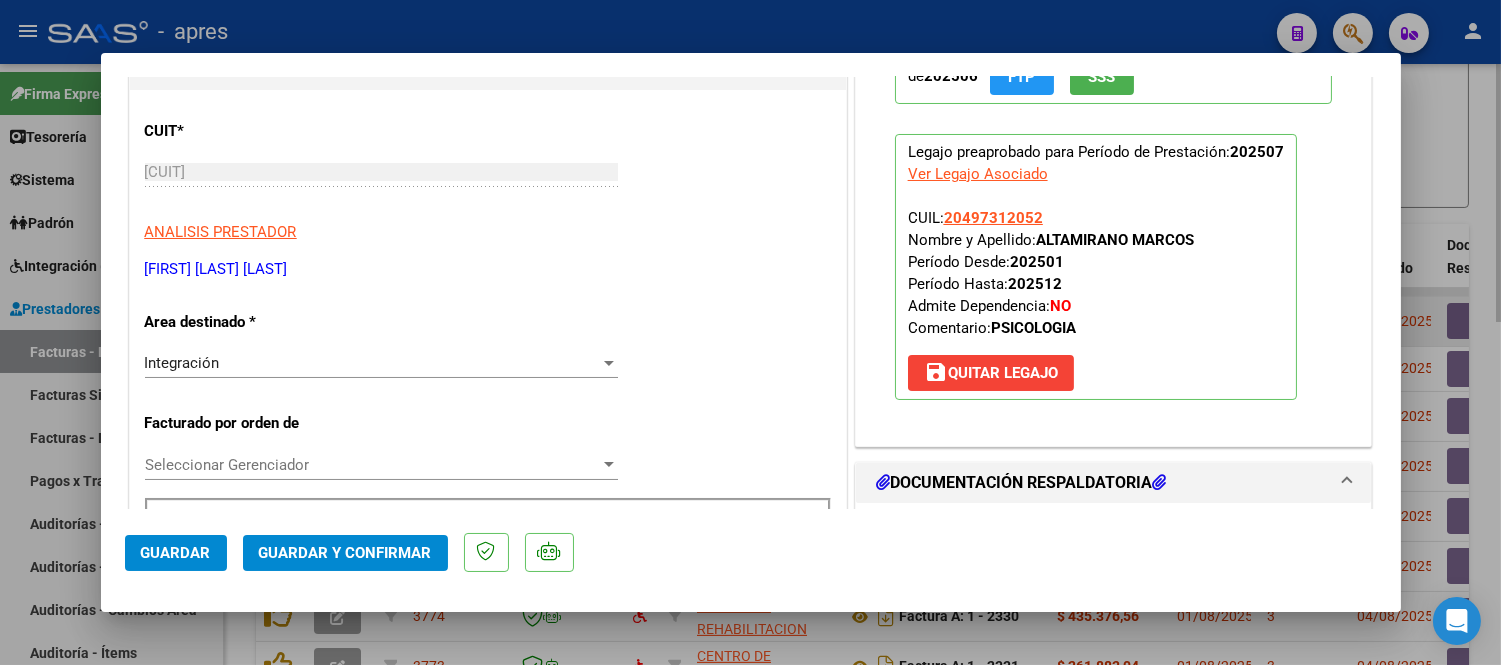 scroll, scrollTop: 222, scrollLeft: 0, axis: vertical 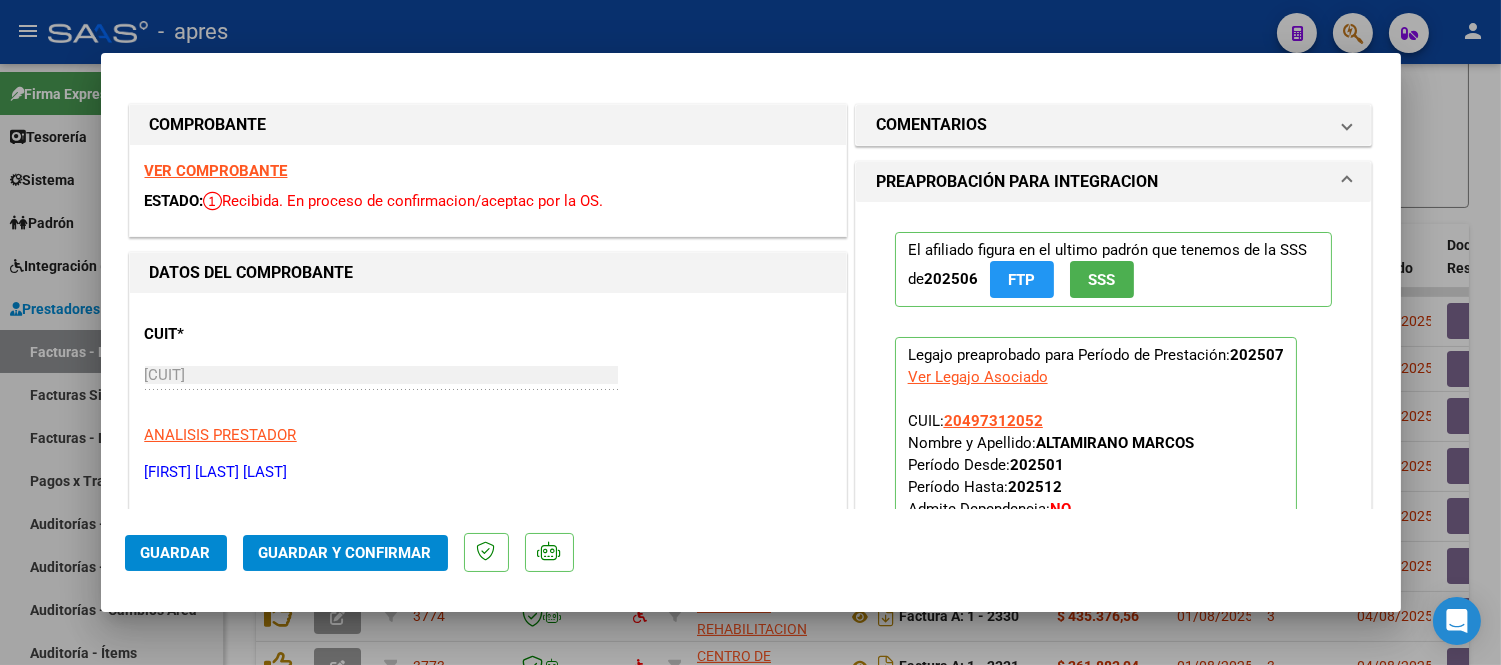 click on "VER COMPROBANTE" at bounding box center (216, 171) 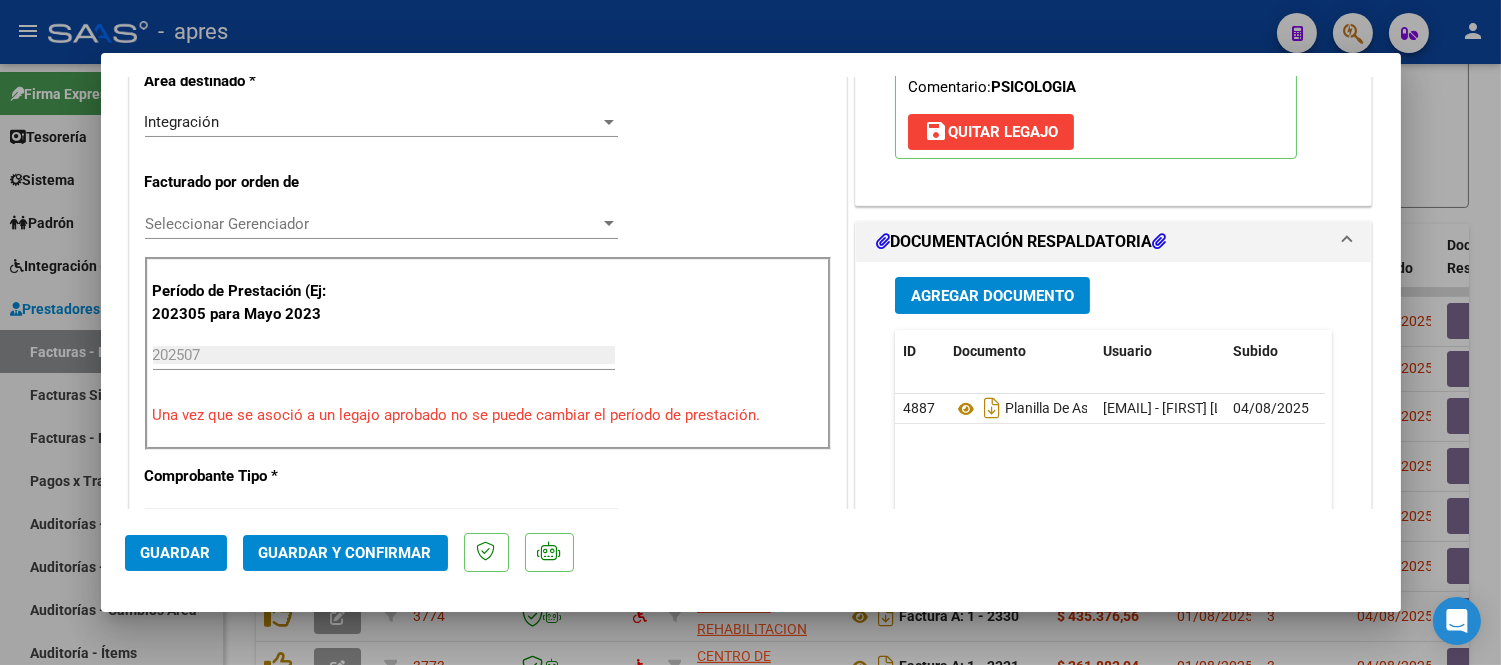 scroll, scrollTop: 0, scrollLeft: 0, axis: both 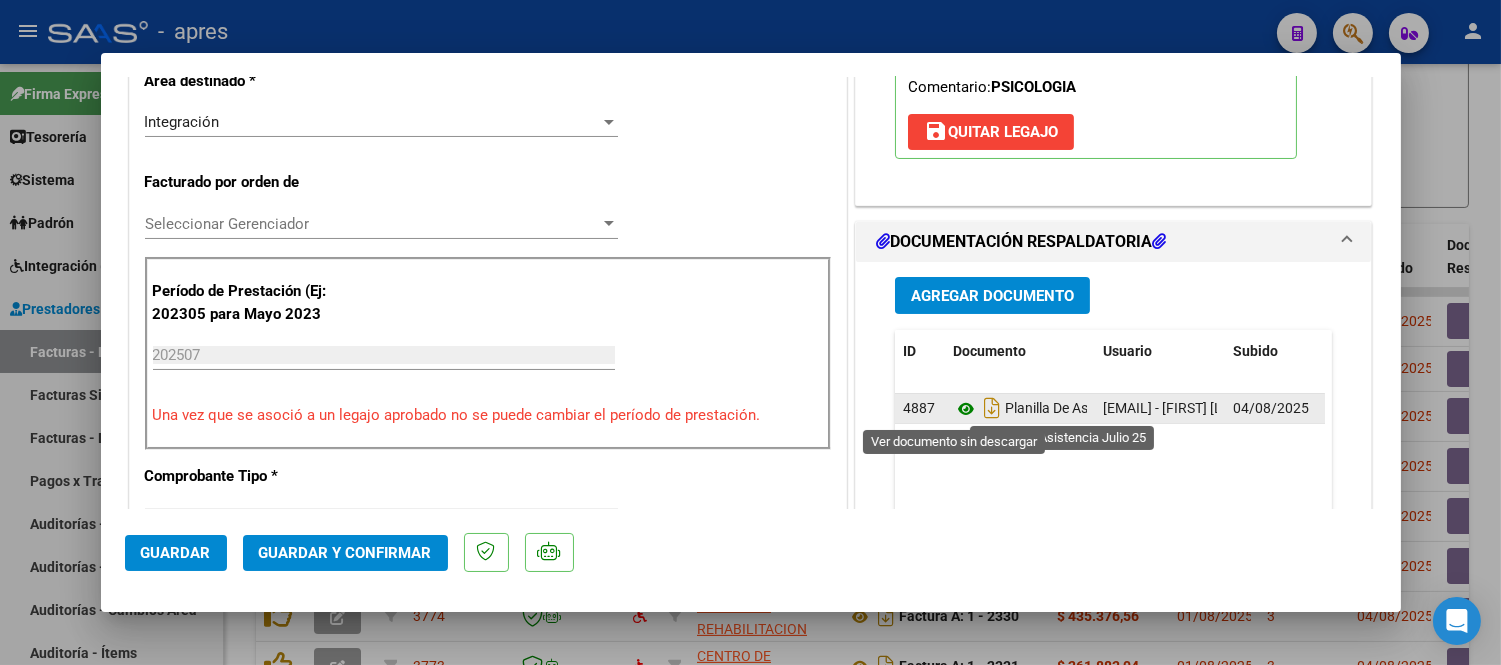 click 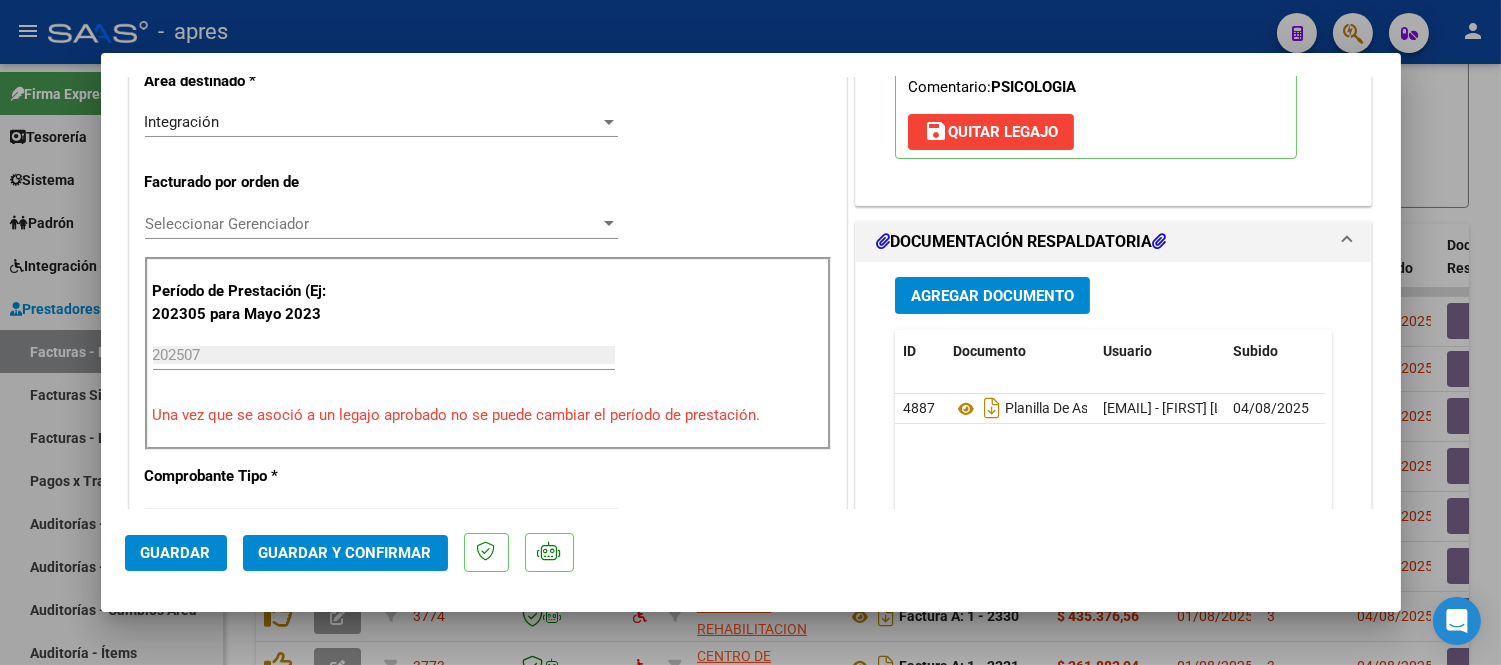 scroll, scrollTop: 0, scrollLeft: 0, axis: both 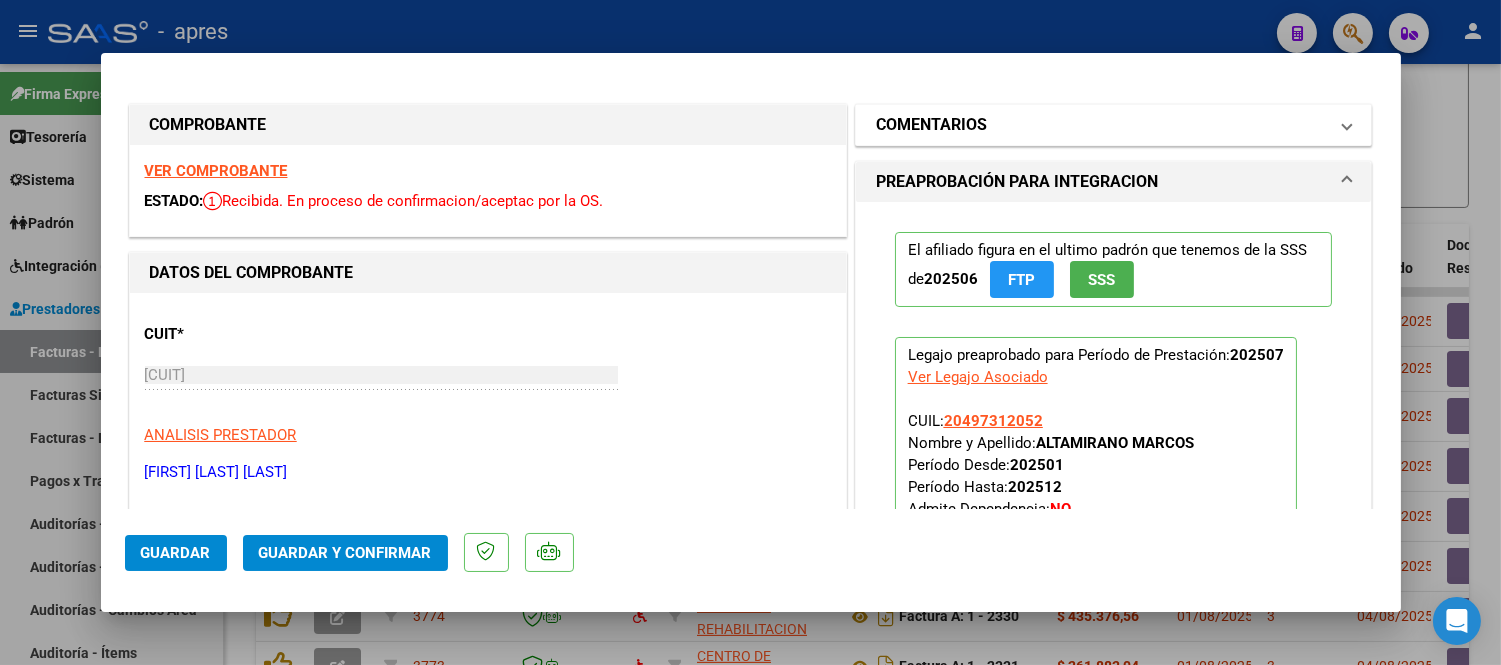 click on "COMENTARIOS" at bounding box center (931, 125) 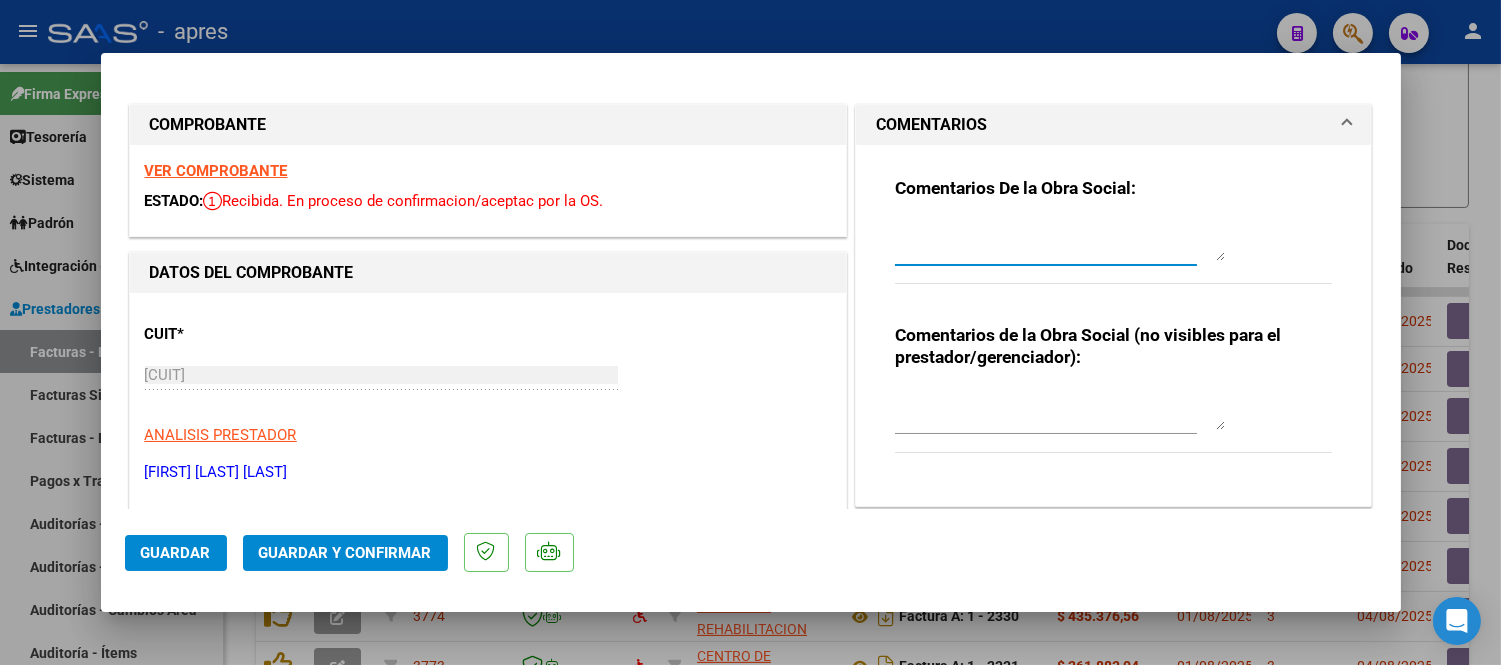 click at bounding box center (1060, 241) 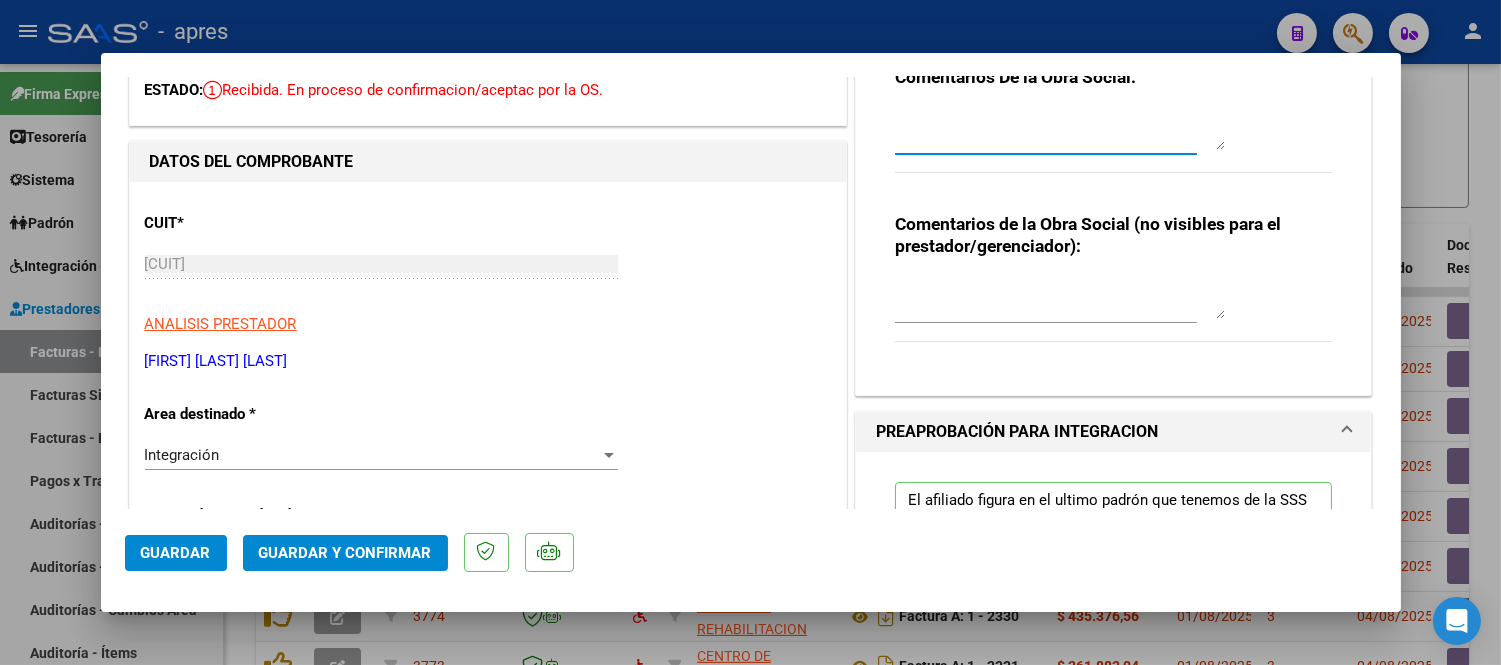 scroll, scrollTop: 0, scrollLeft: 0, axis: both 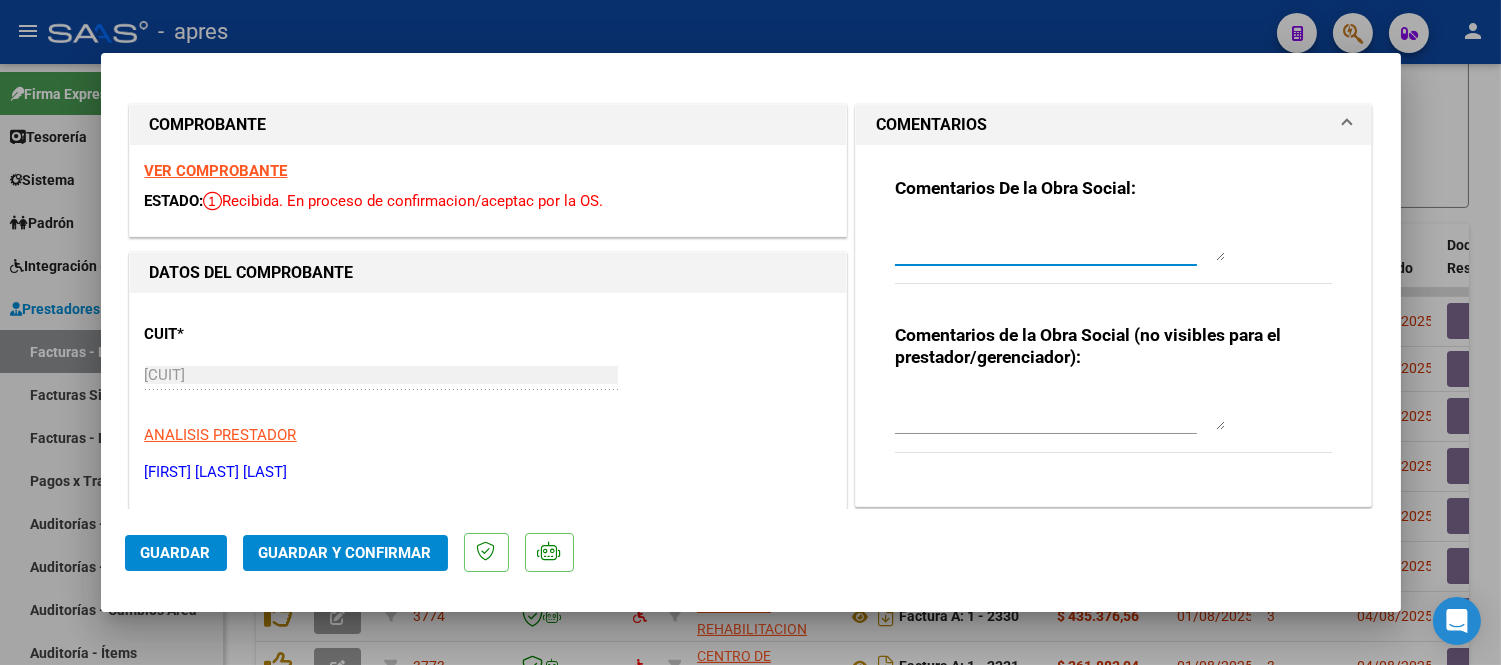 click at bounding box center [1060, 241] 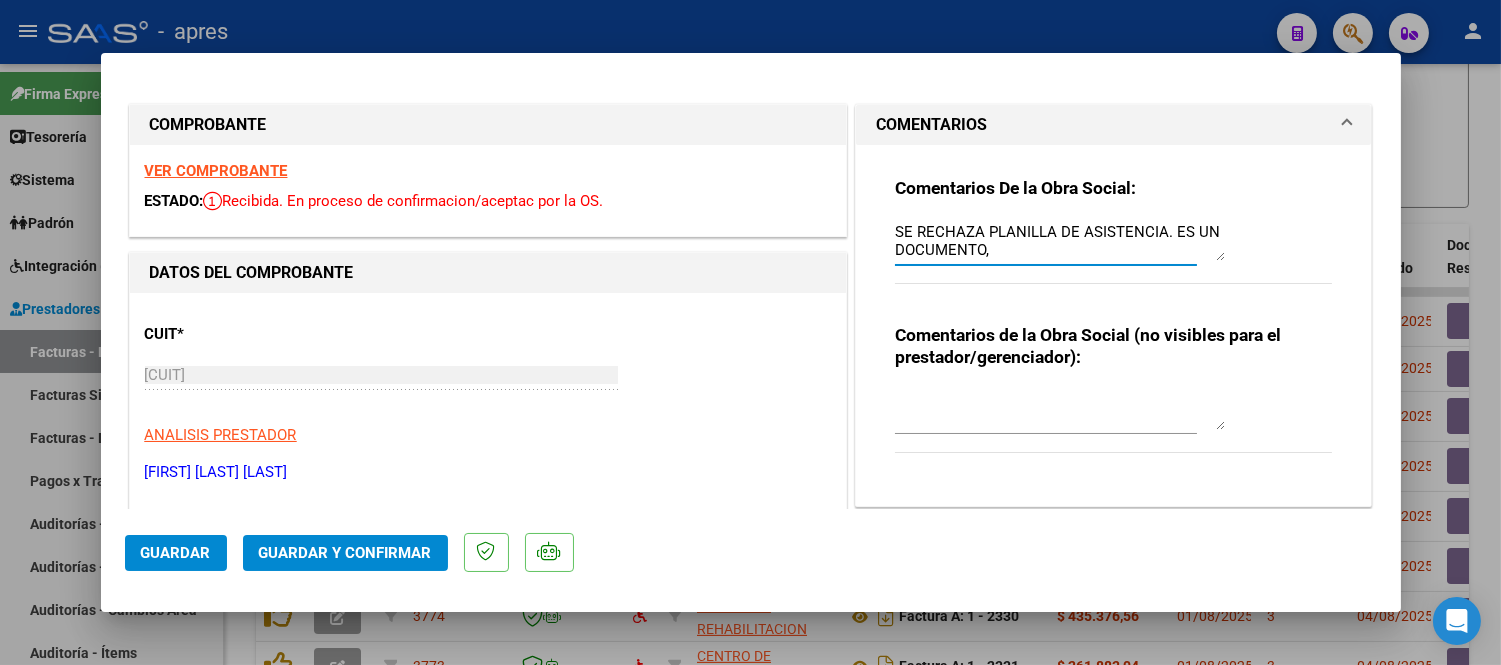 drag, startPoint x: 1165, startPoint y: 223, endPoint x: 1186, endPoint y: 243, distance: 29 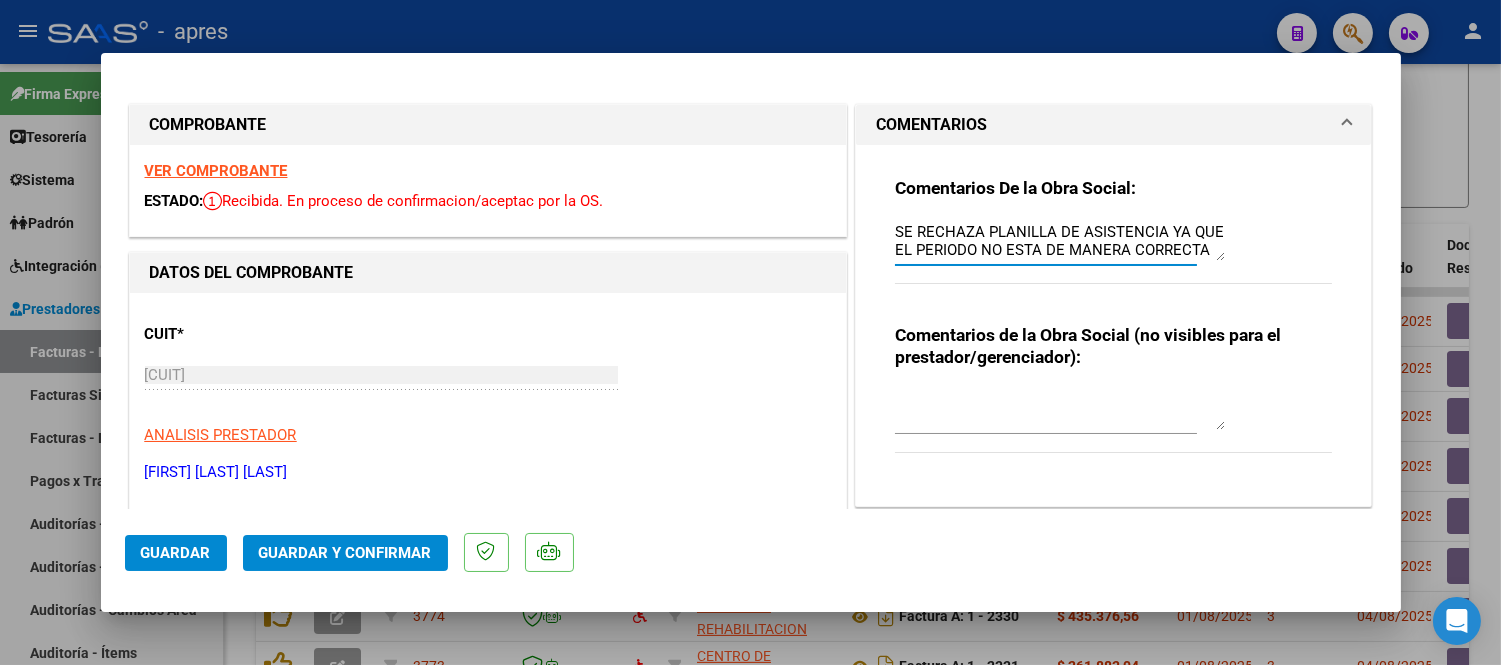 scroll, scrollTop: 71, scrollLeft: 0, axis: vertical 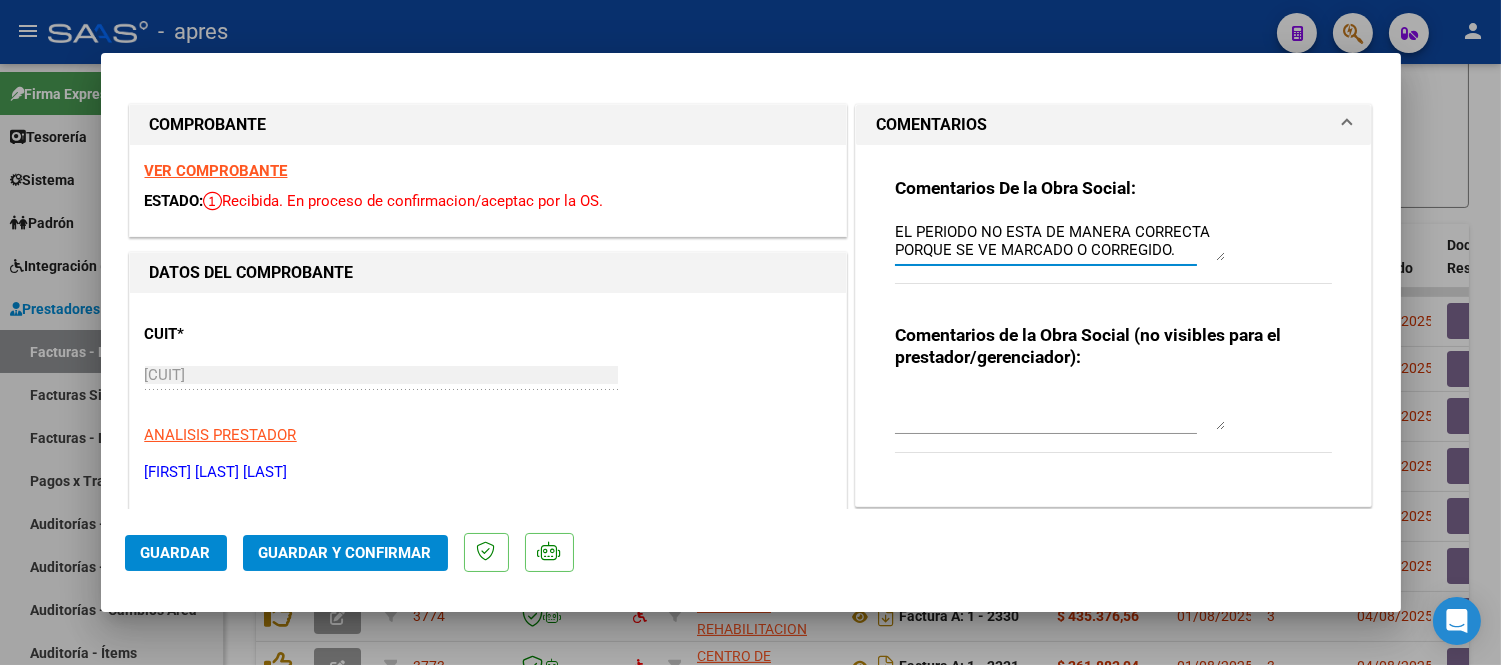 click on "SE RECHAZA PLANILLA DE ASISTENCIA YA QUE EL PERIODO NO ESTA DE MANERA CORRECTA PORQUE SE VE MARCADO O CORREGIDO." at bounding box center [1060, 241] 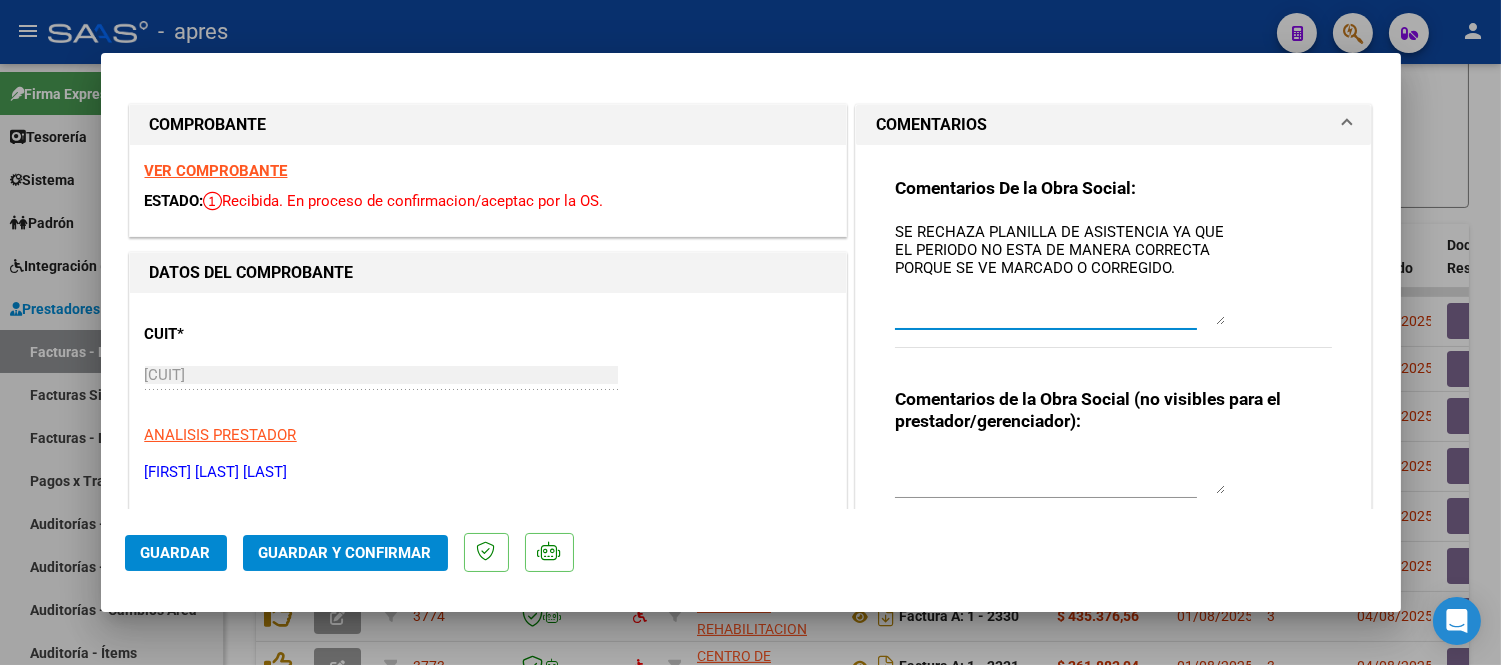 scroll, scrollTop: 0, scrollLeft: 0, axis: both 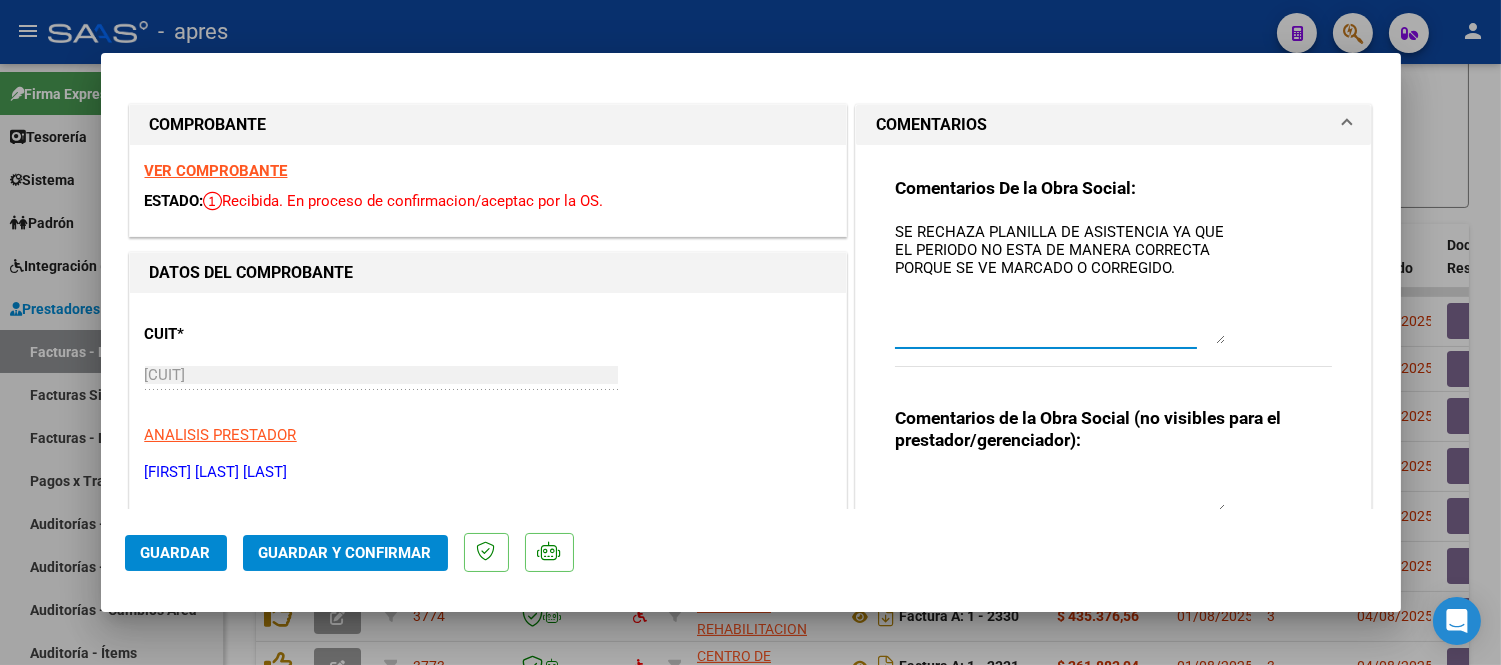 drag, startPoint x: 1211, startPoint y: 254, endPoint x: 1266, endPoint y: 344, distance: 105.47511 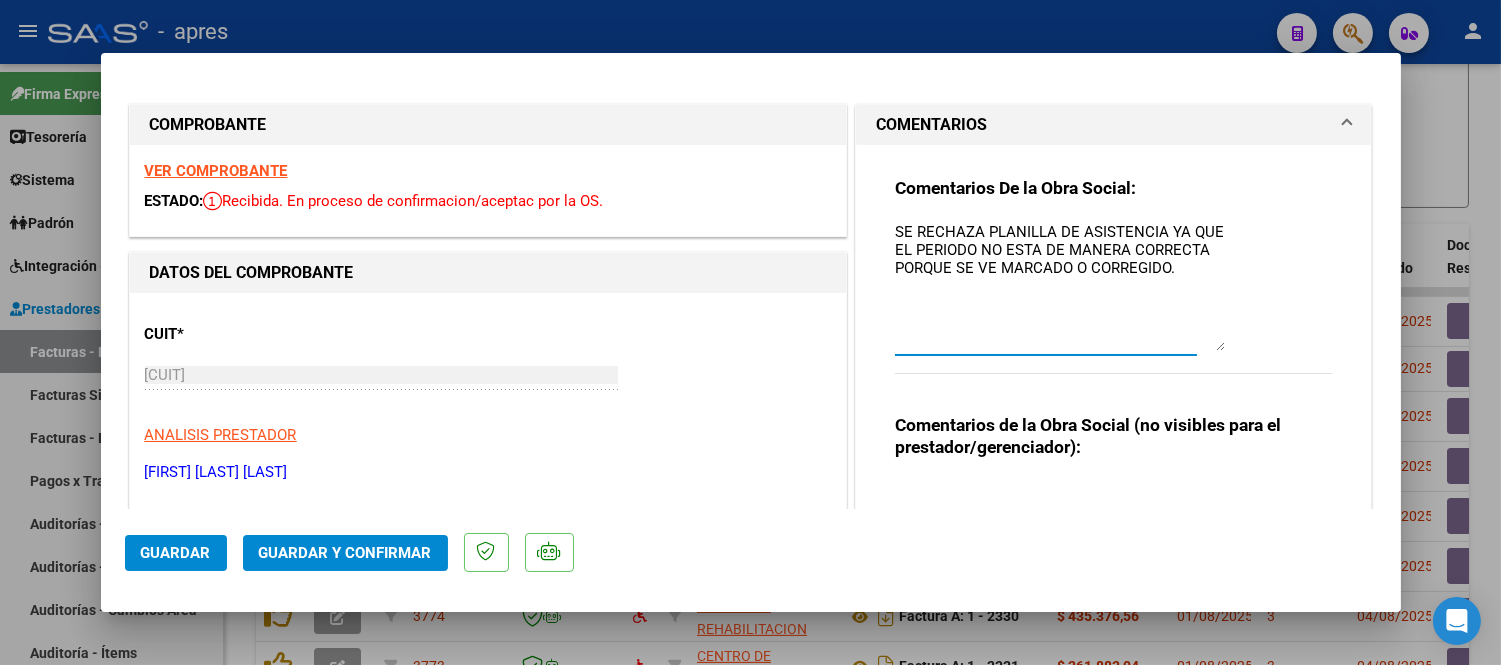 click on "SE RECHAZA PLANILLA DE ASISTENCIA YA QUE EL PERIODO NO ESTA DE MANERA CORRECTA PORQUE SE VE MARCADO O CORREGIDO." at bounding box center [1060, 286] 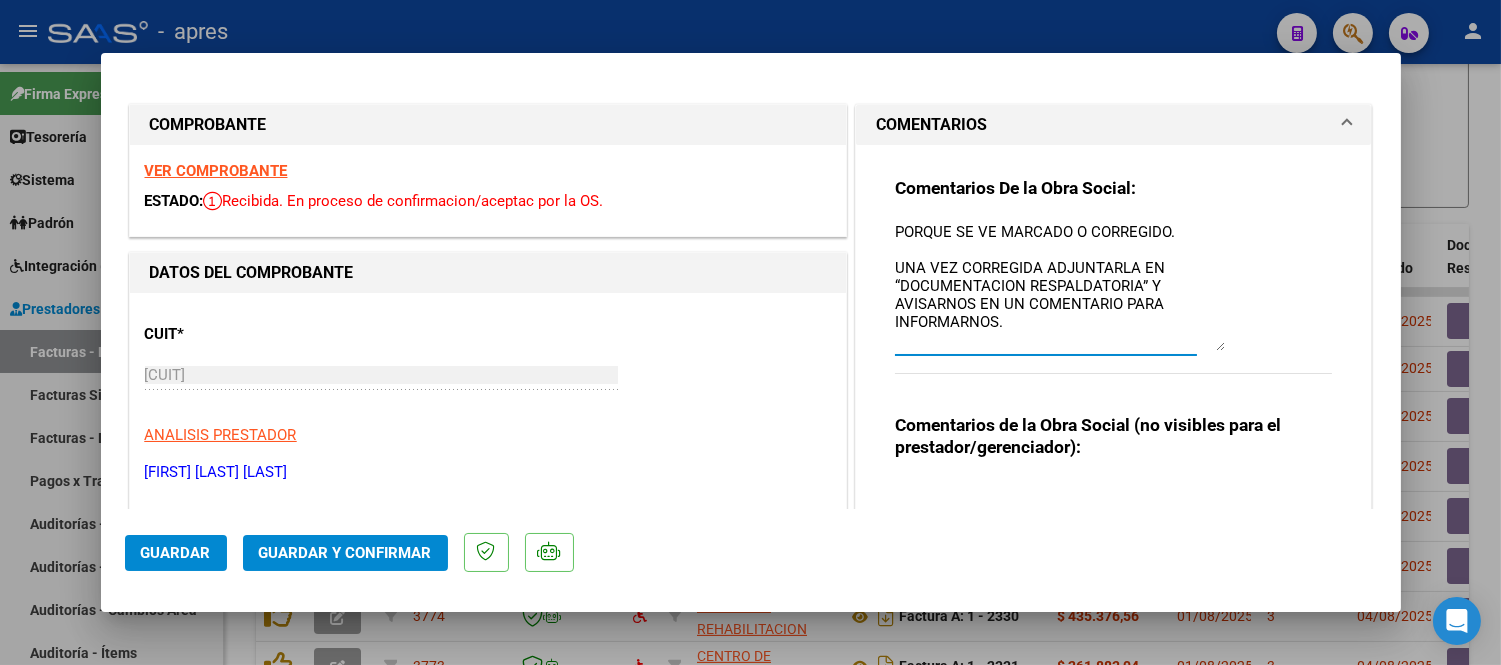scroll, scrollTop: 71, scrollLeft: 0, axis: vertical 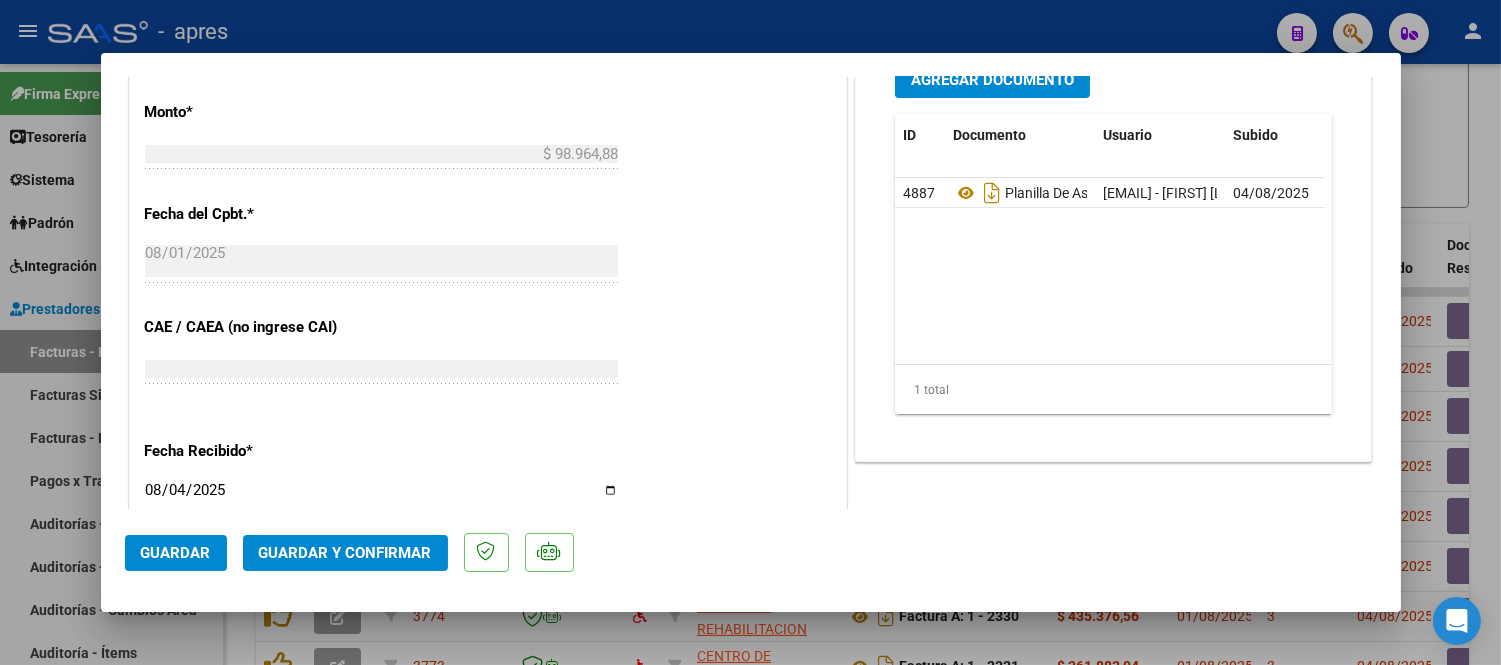 type on "SE RECHAZA PLANILLA DE ASISTENCIA YA QUE EL PERIODO NO ESTA DE MANERA CORRECTA PORQUE SE VE MARCADO O CORREGIDO.
UNA VEZ CORREGIDA ADJUNTARLA EN “DOCUMENTACION RESPALDATORIA” Y AVISARNOS EN UN COMENTARIO PARA INFORMARNOS.
ANA" 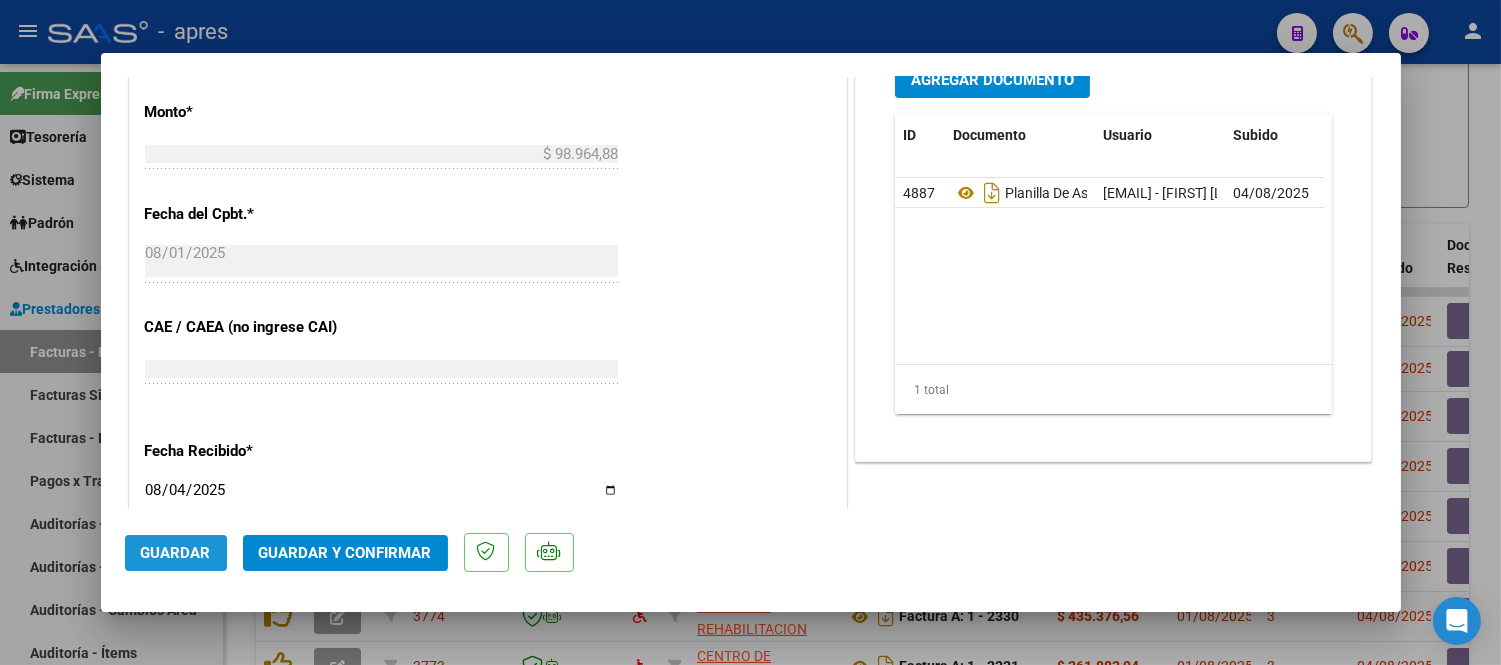 click on "Guardar" 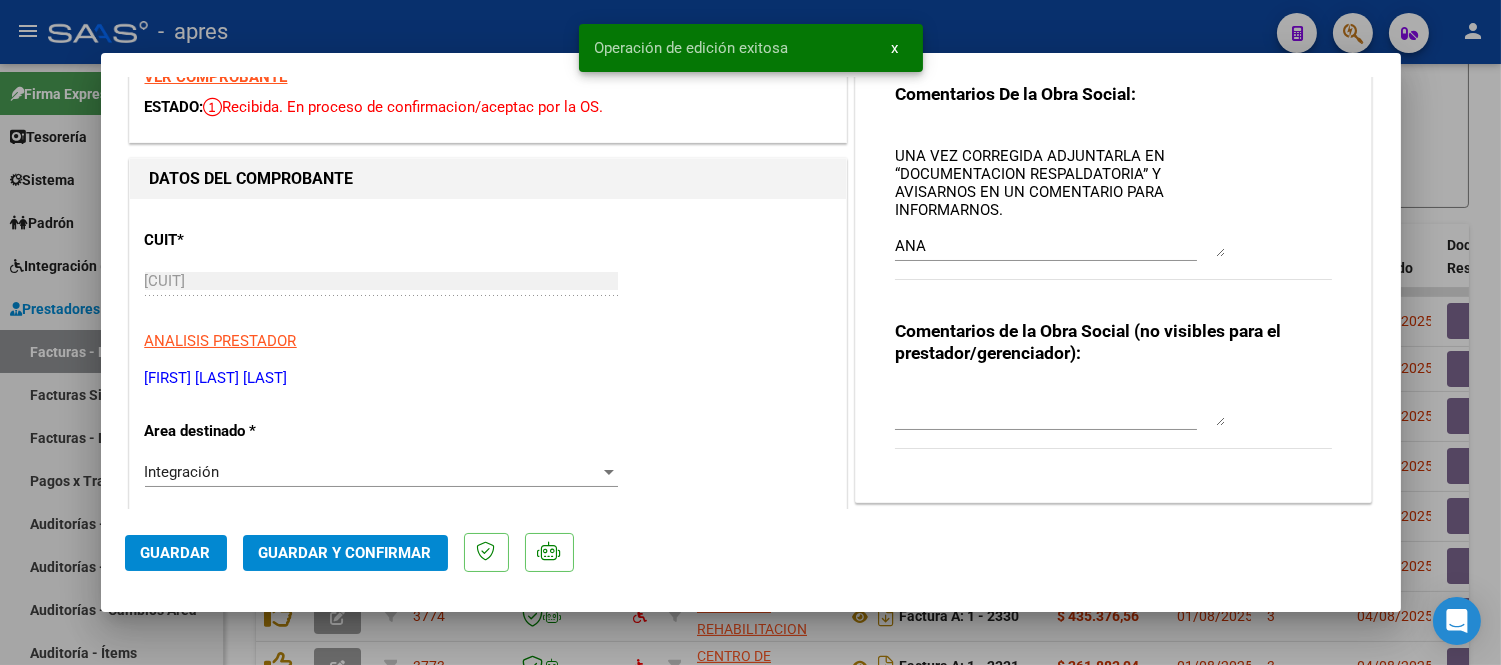 scroll, scrollTop: 0, scrollLeft: 0, axis: both 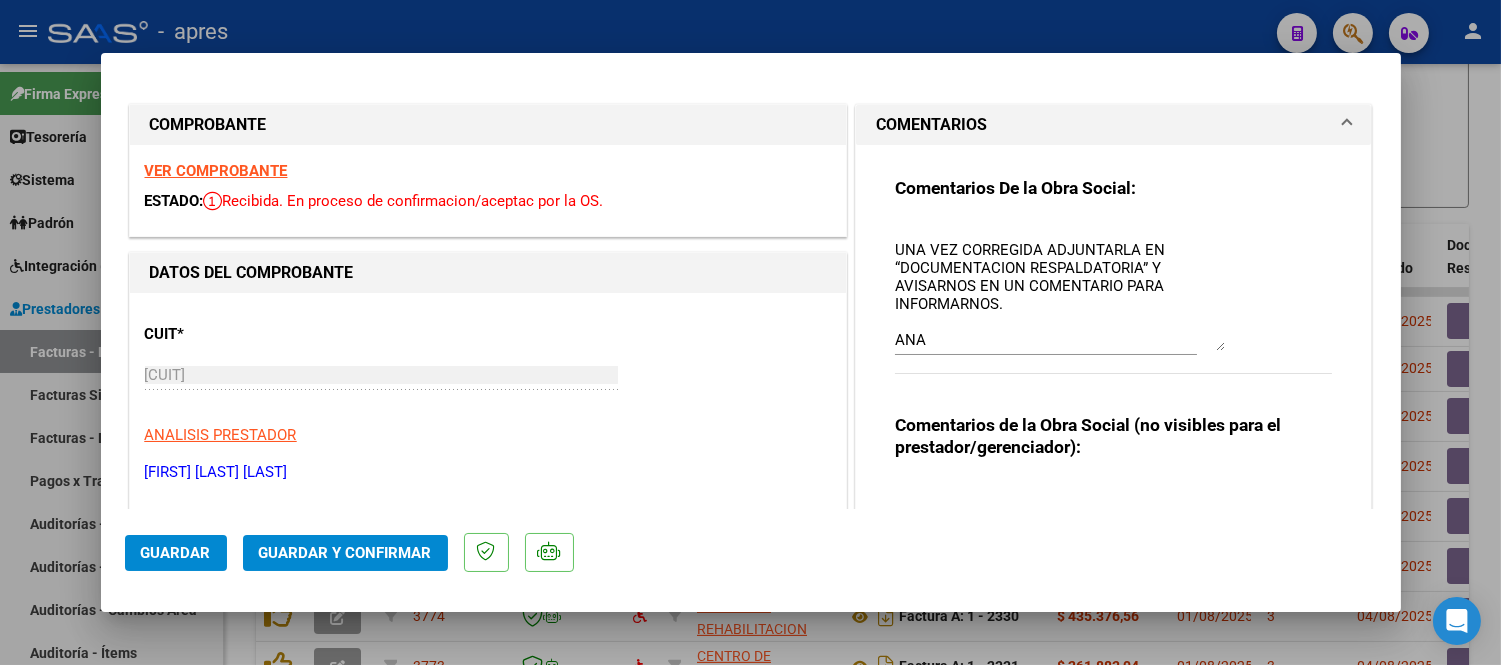 click at bounding box center [750, 332] 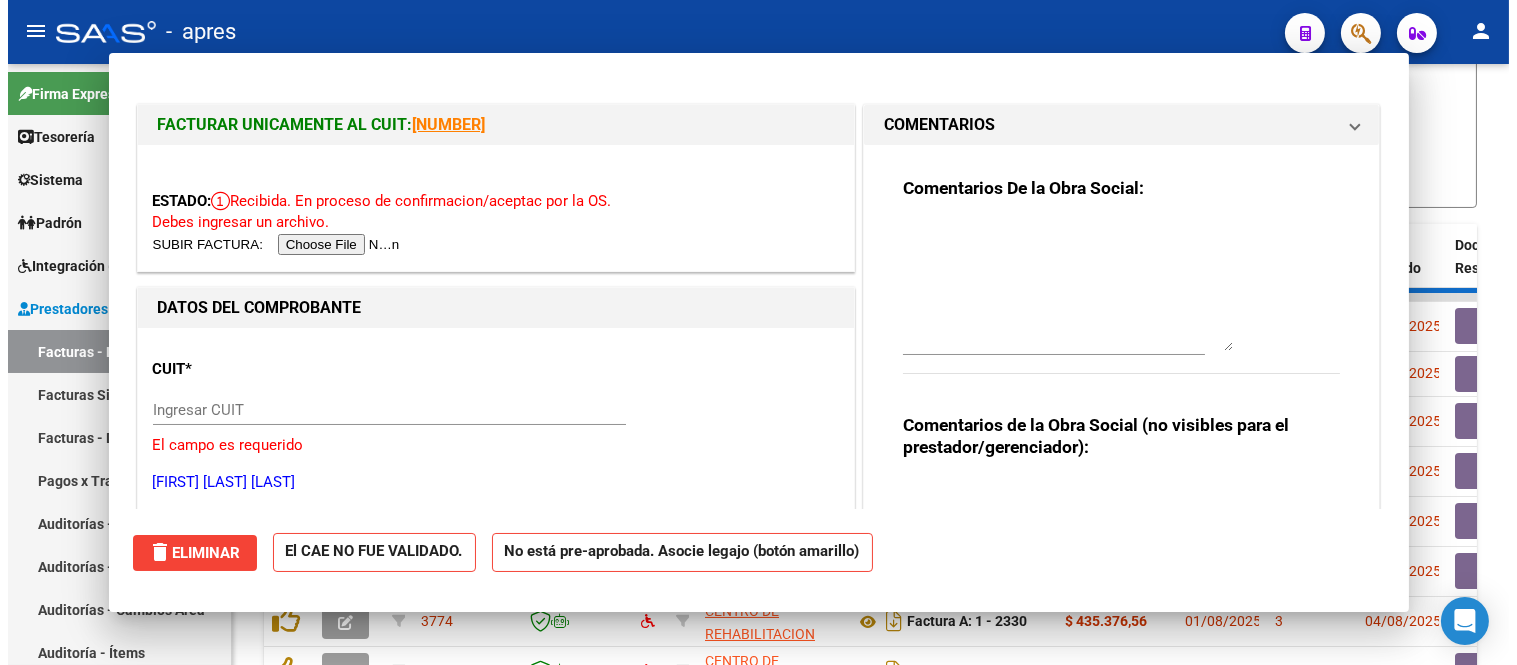 scroll, scrollTop: 0, scrollLeft: 0, axis: both 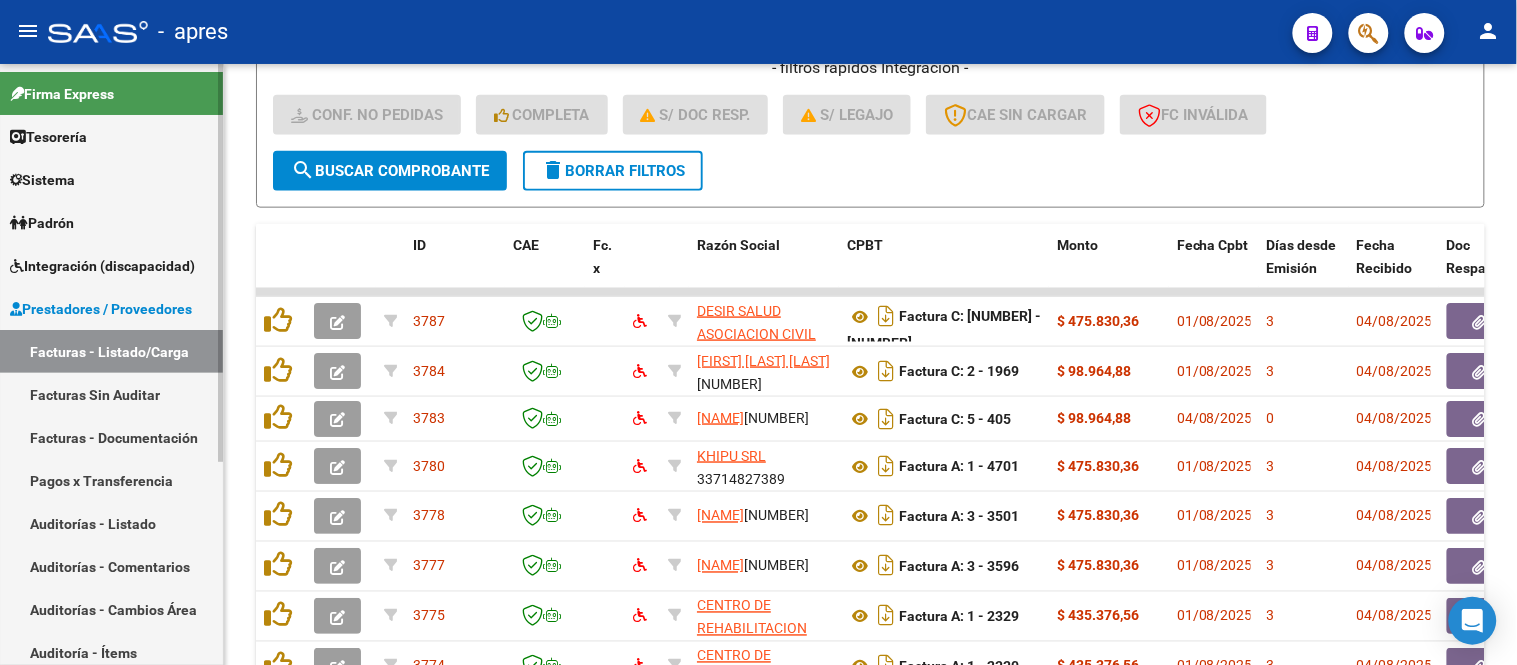 click on "Integración (discapacidad)" at bounding box center [111, 265] 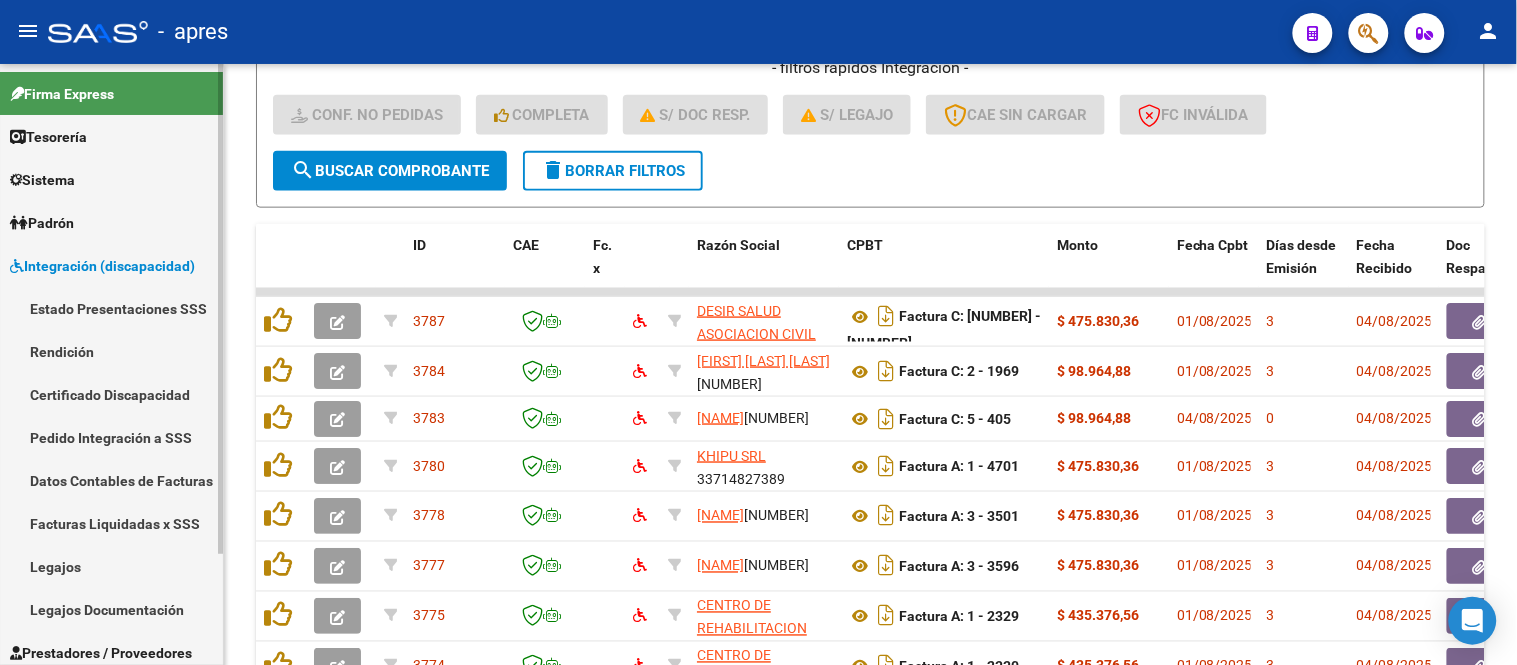 click on "Legajos" at bounding box center (111, 566) 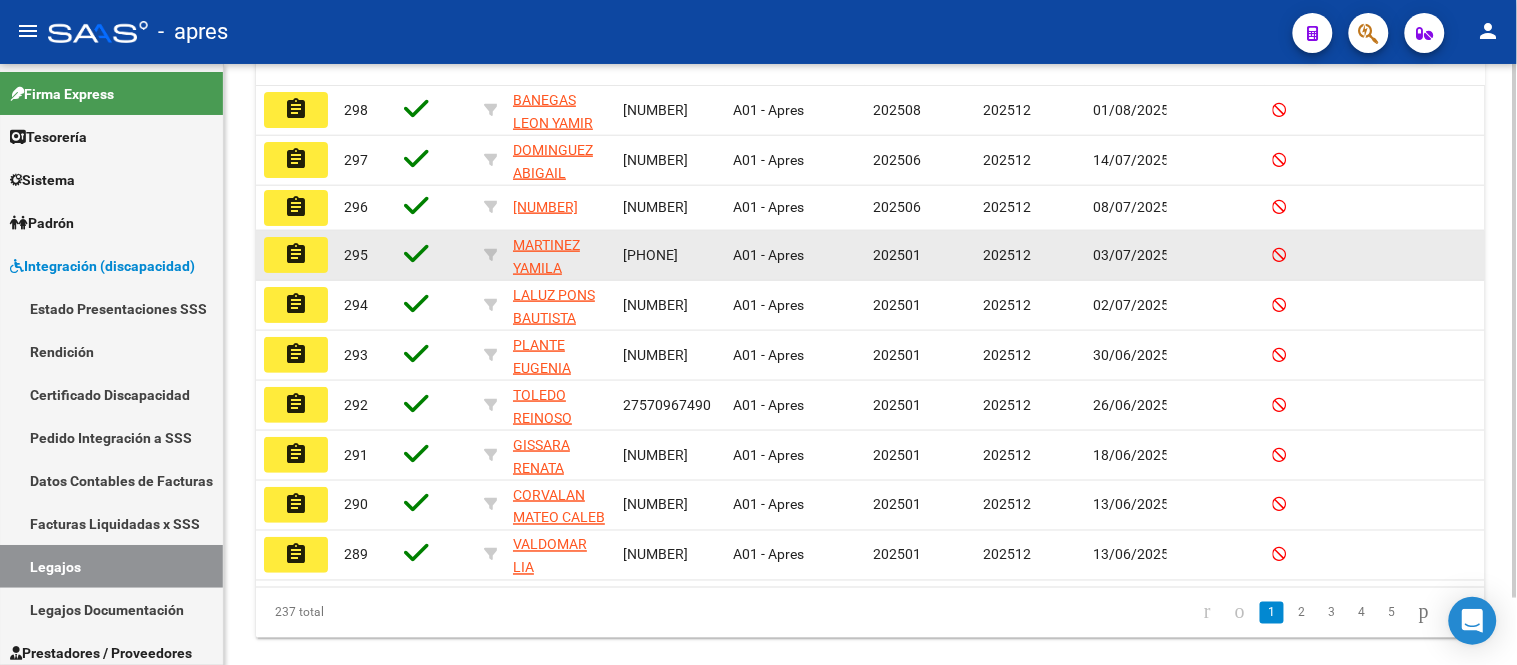 drag, startPoint x: 763, startPoint y: 266, endPoint x: 802, endPoint y: 230, distance: 53.075417 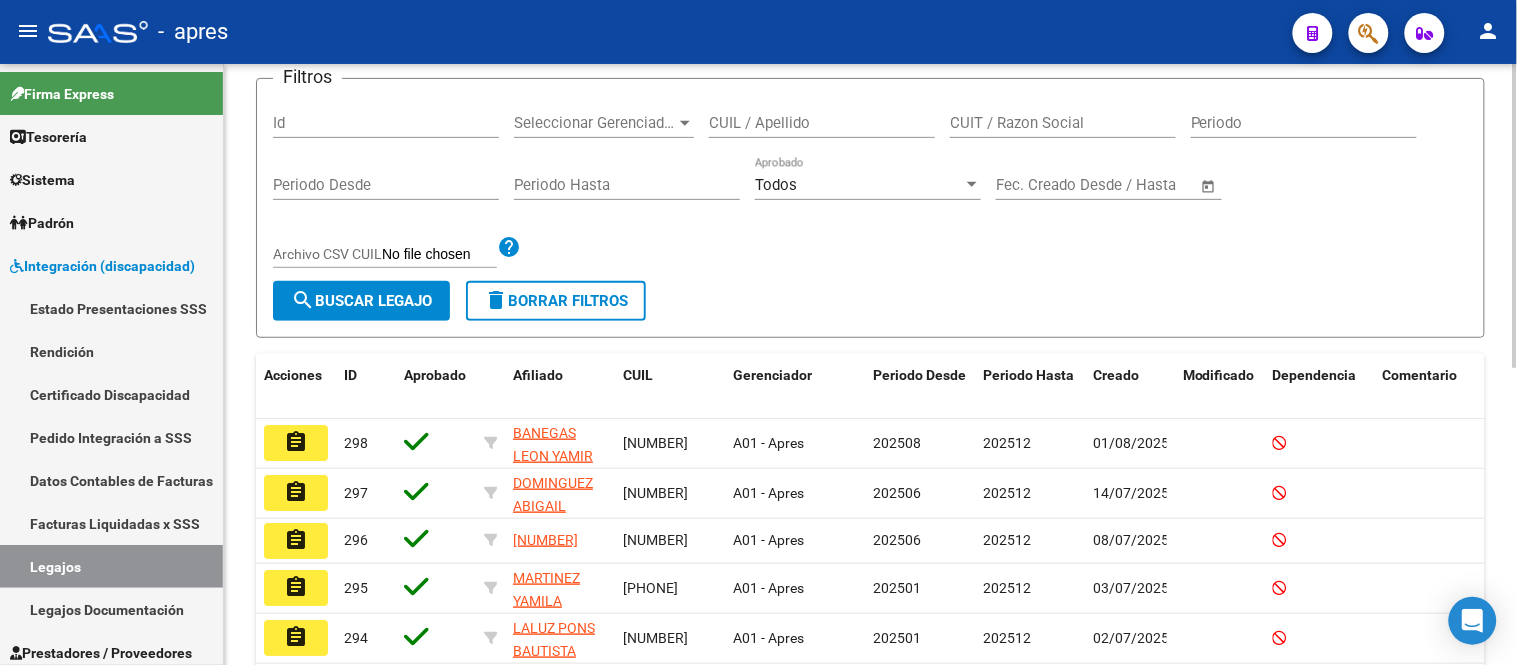 scroll, scrollTop: 0, scrollLeft: 0, axis: both 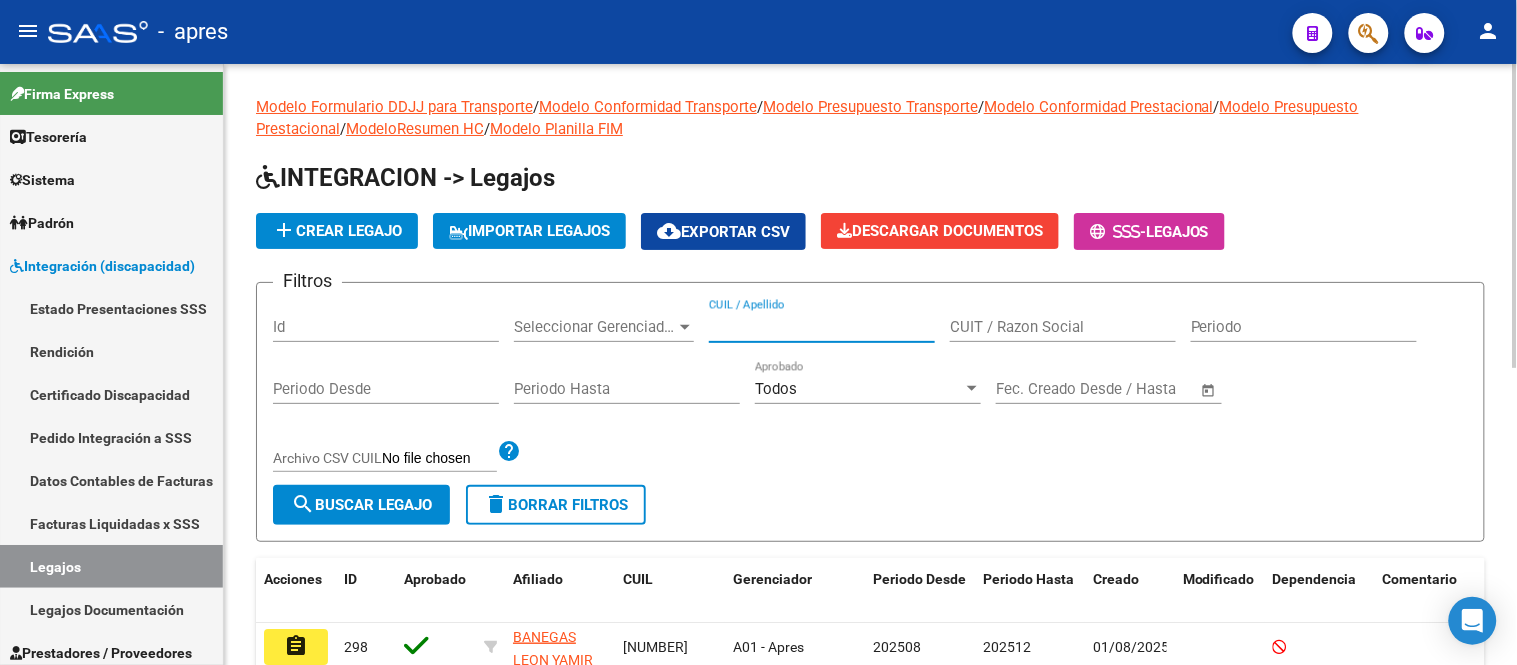 click on "CUIL / Apellido" at bounding box center [822, 327] 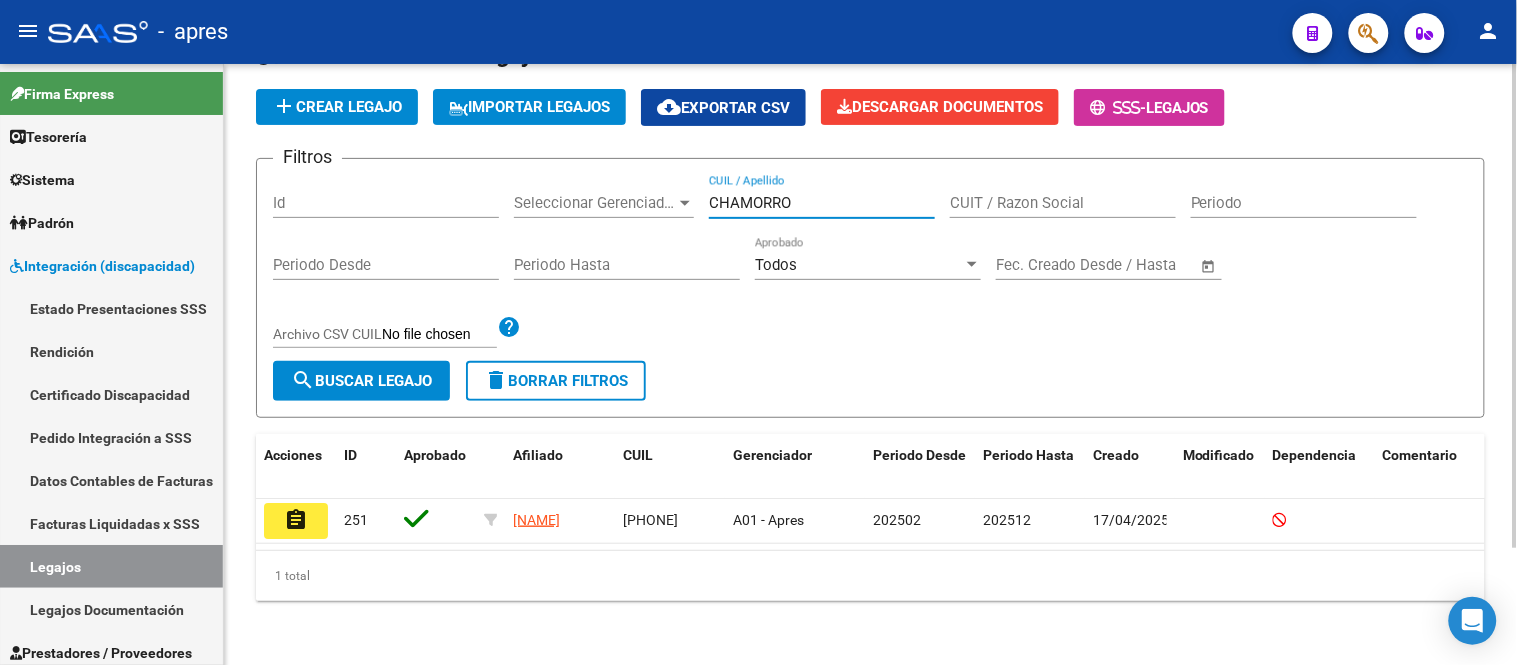 scroll, scrollTop: 145, scrollLeft: 0, axis: vertical 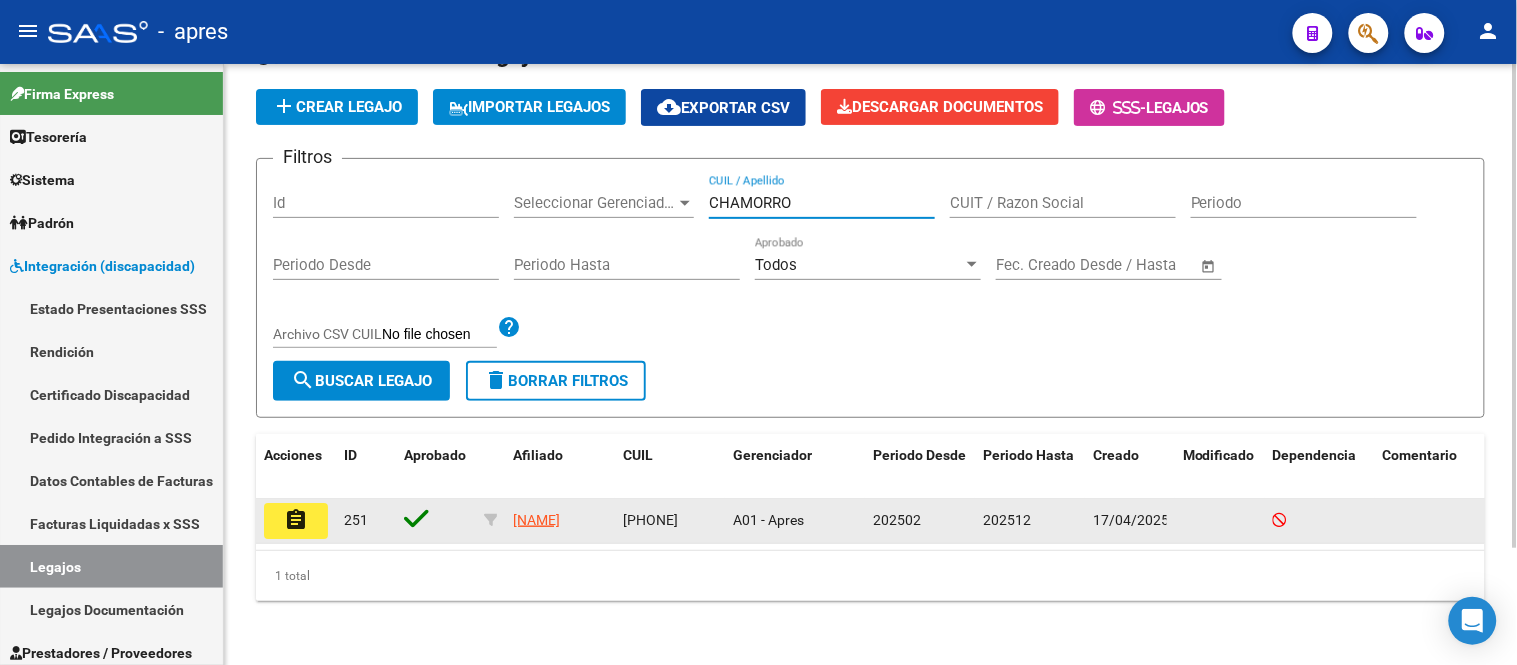type on "CHAMORRO" 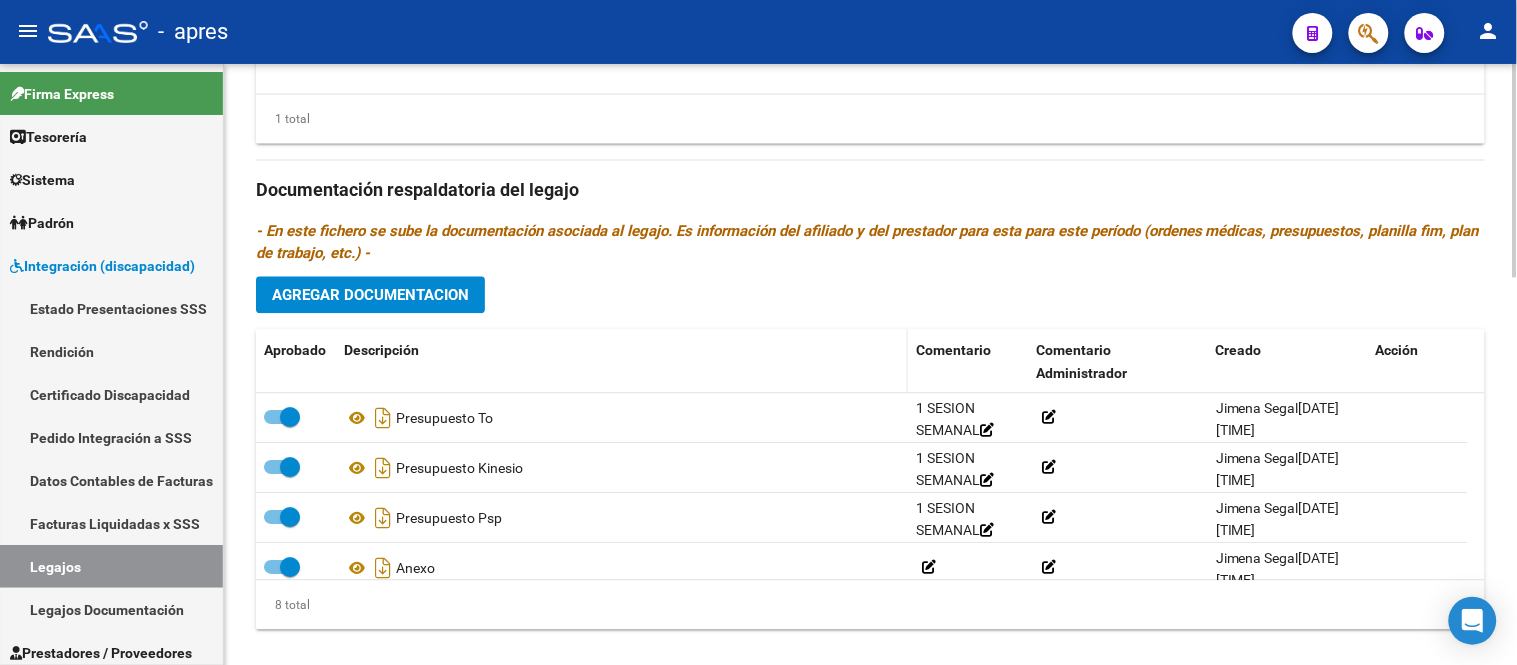 scroll, scrollTop: 1101, scrollLeft: 0, axis: vertical 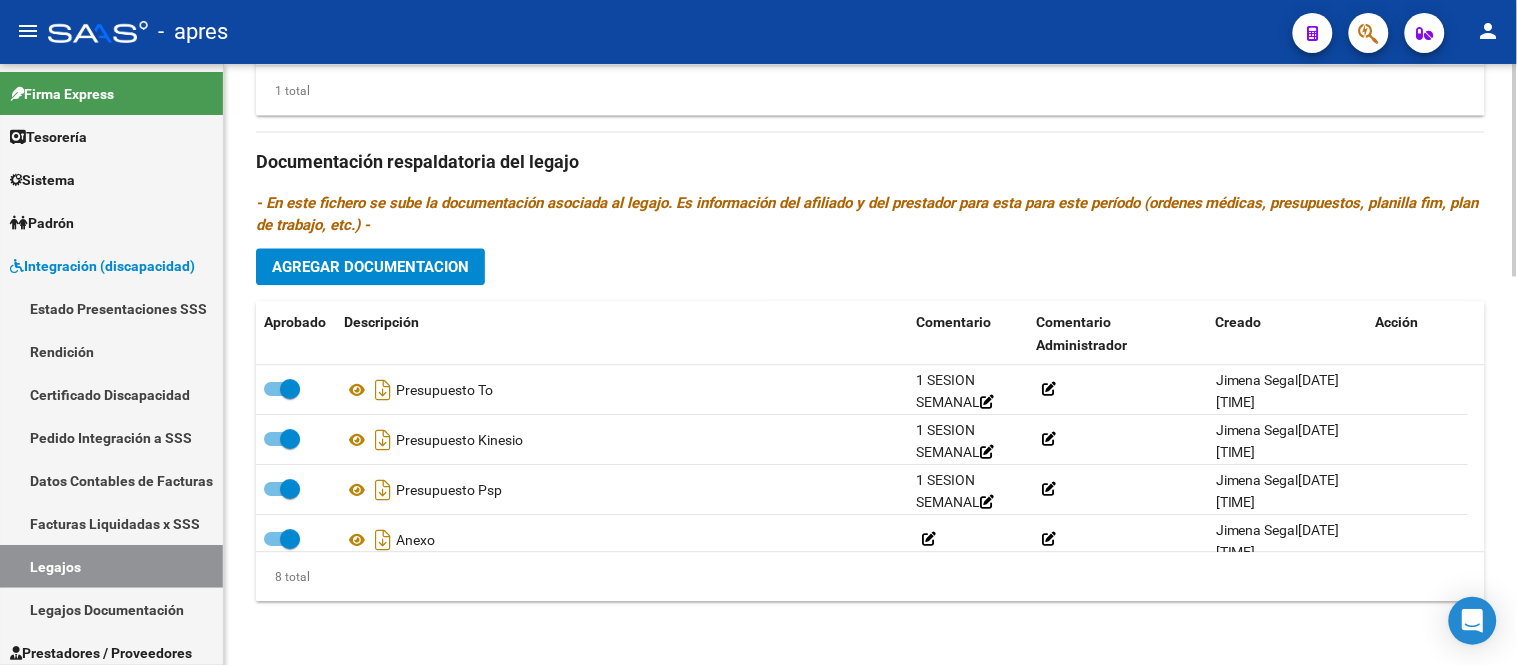 click on "Prestadores asociados al legajo Agregar Prestador Aprobado Prestador CUIT Comentario Presupuesto Periodo Desde Periodo Hasta Usuario Admite Dependencia   [BRAND] [PHONE]     TO 1 SESION SEMANAL $49482.44
KINESIO  1 SESION SEMANAL $49482.44
PSP  1 SESION SEMANAL $49482.44
$ 148.447,32  202502 202512 [FIRST] [LAST]    [DATE]     1 total Documentación respaldatoria del legajo - En este fichero se sube la documentación asociada al legajo. Es información del afiliado y del prestador para esta para este período (ordenes médicas, presupuestos, planilla fim, plan de trabajo, etc.) - Agregar Documentacion Aprobado Descripción Comentario Comentario Administrador Creado Acción    Presupuesto To     1 SESION SEMANAL         [FIRST] [LAST]   [DATE] [TIME]     Presupuesto Kinesio     1 SESION SEMANAL         [FIRST] [LAST]   [DATE] [TIME]     Presupuesto Psp     1 SESION SEMANAL         [FIRST] [LAST]   [DATE] [TIME]     Anexo              8 total" 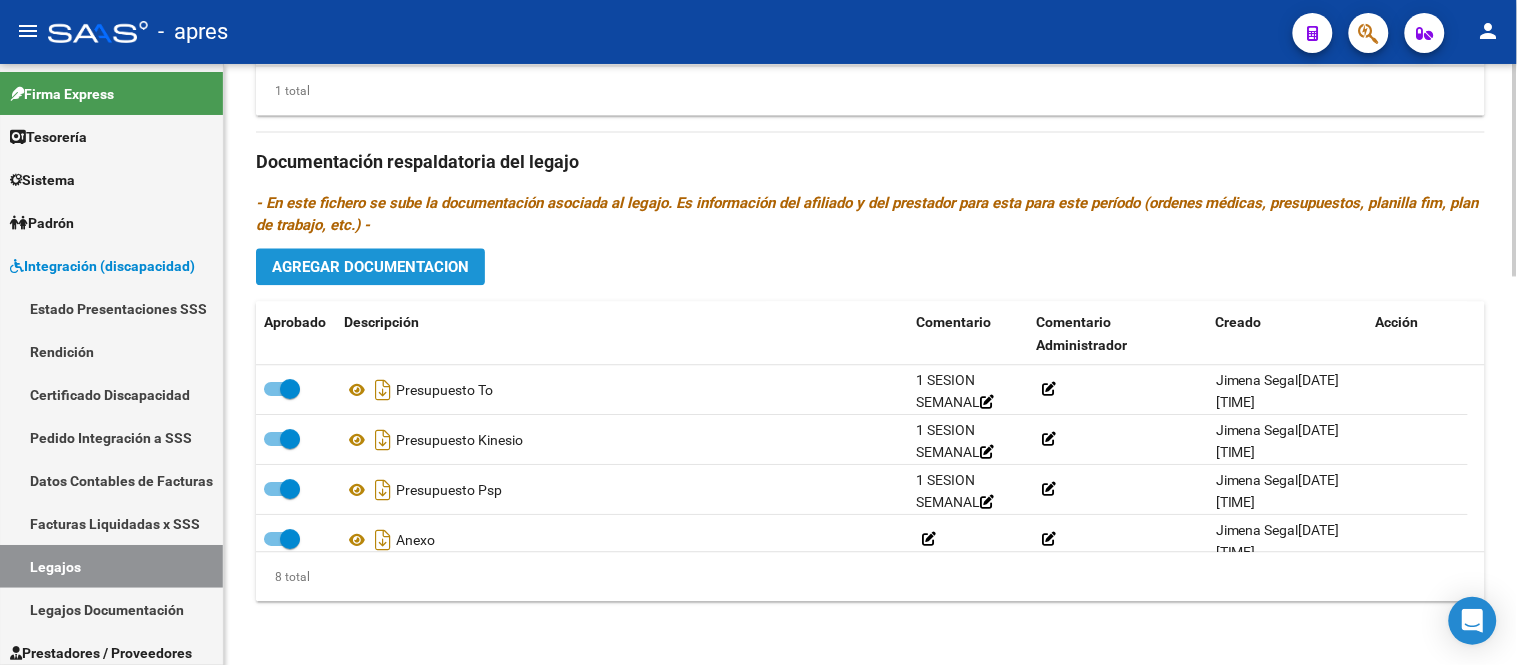 click on "Agregar Documentacion" 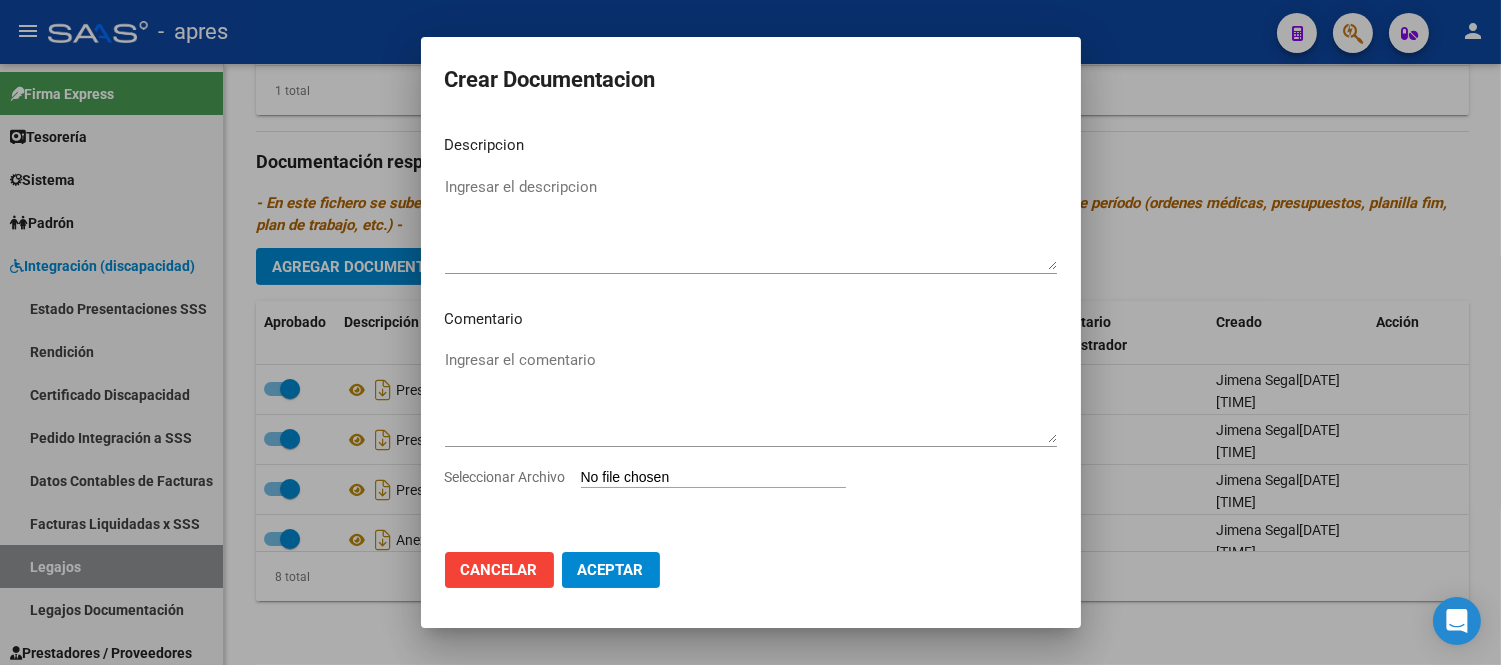 click on "Seleccionar Archivo" at bounding box center [751, 485] 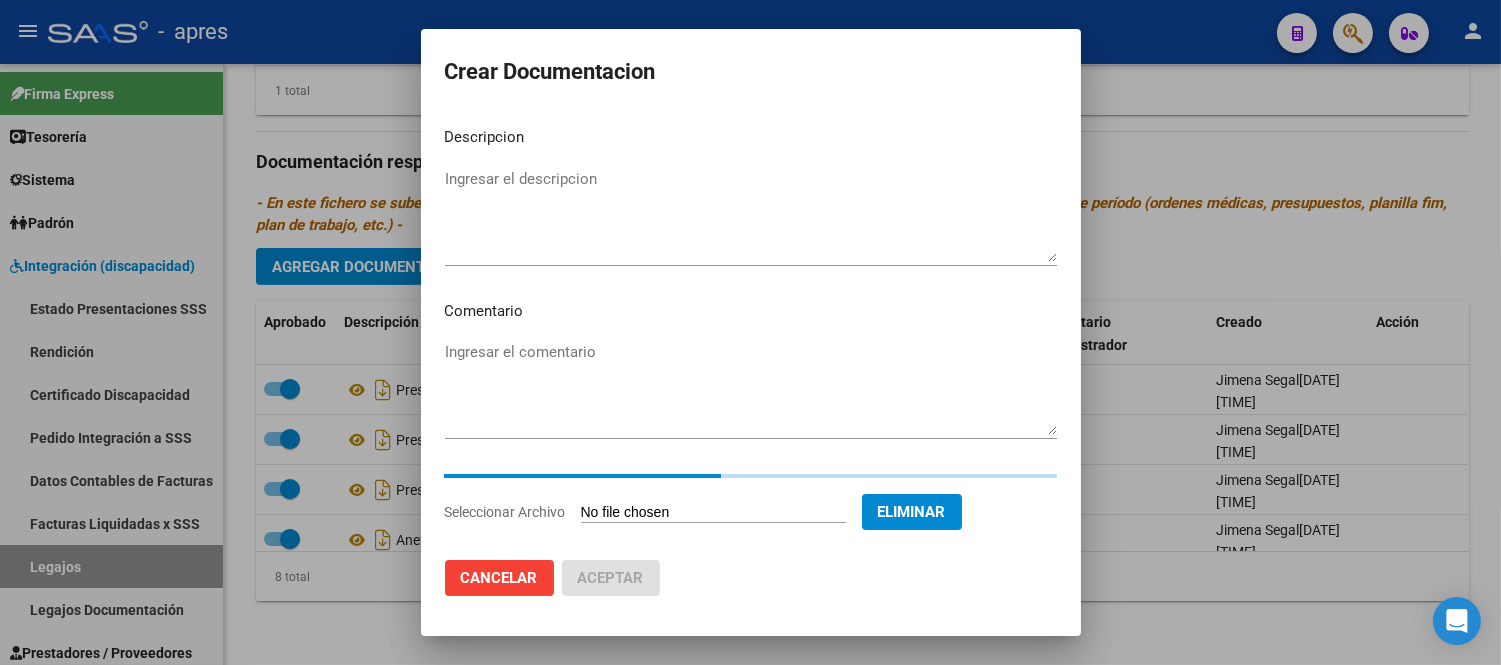 click on "Ingresar el descripcion" at bounding box center (751, 215) 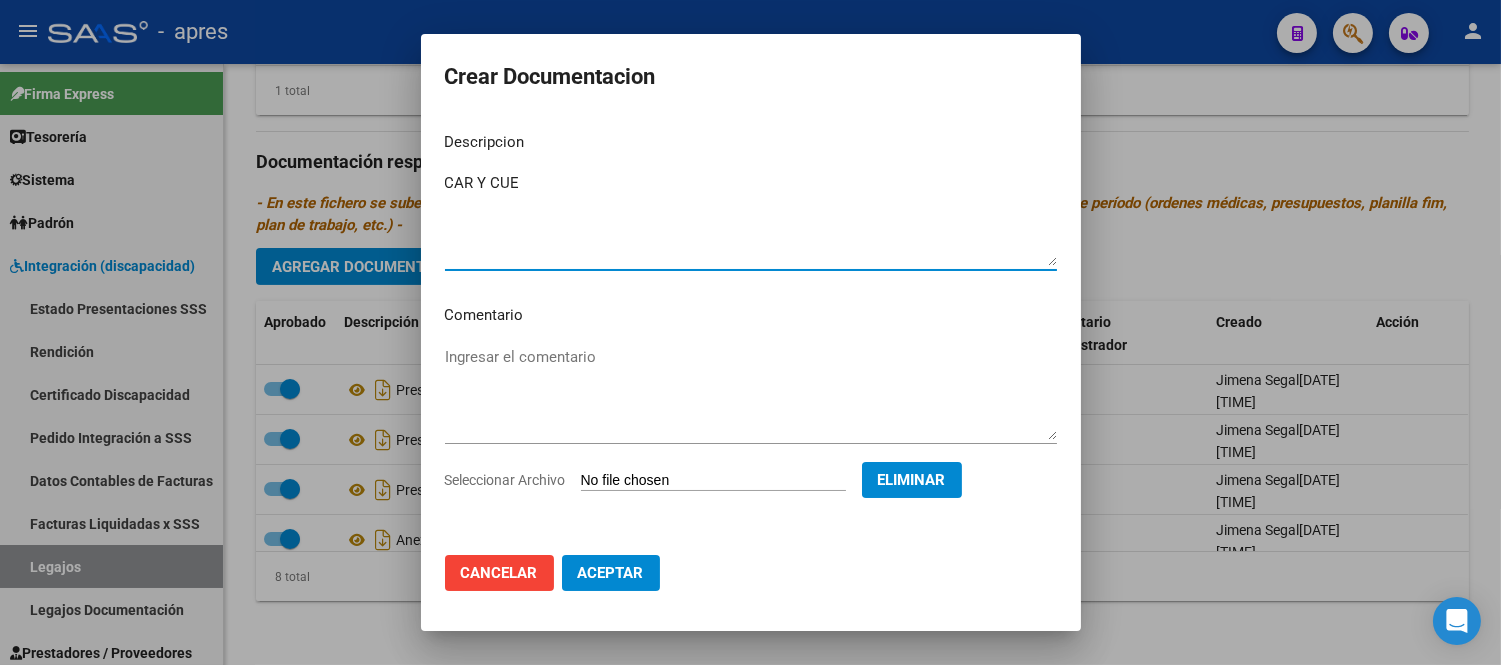 type on "CAR Y CUE" 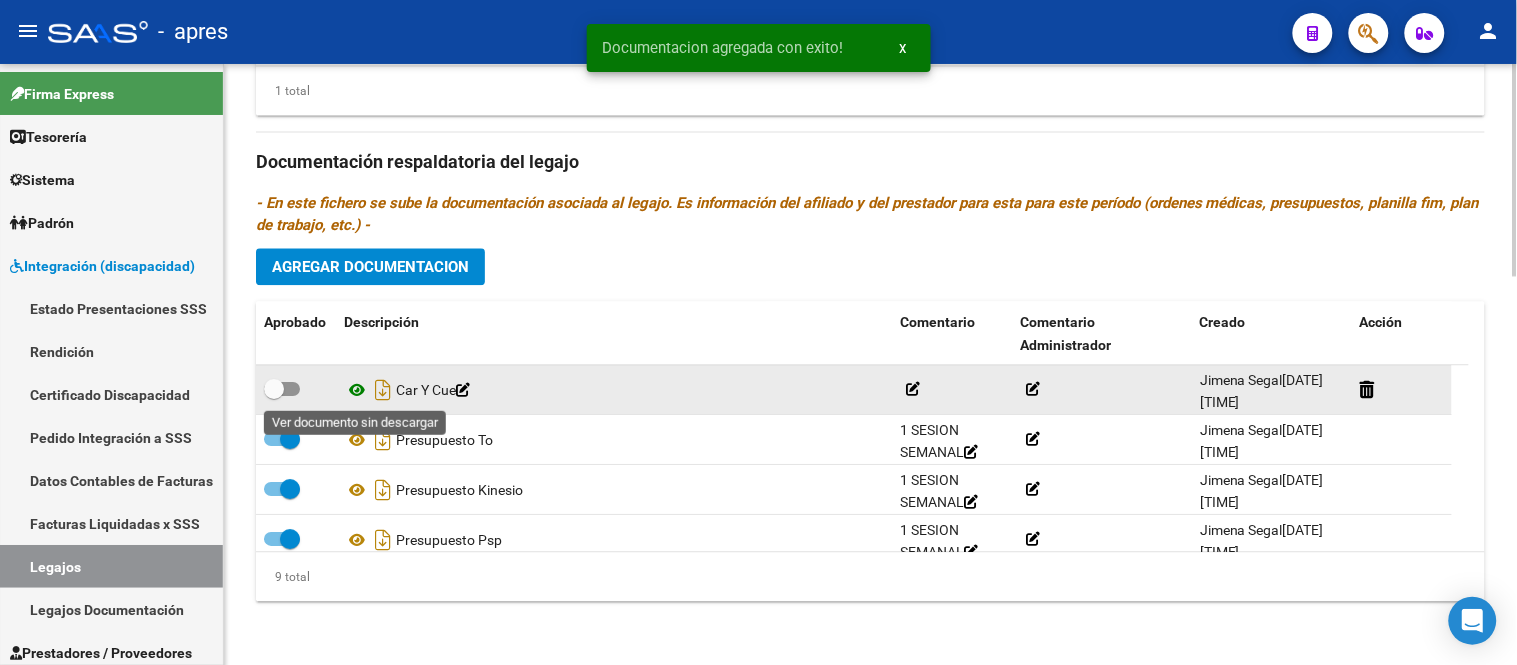click 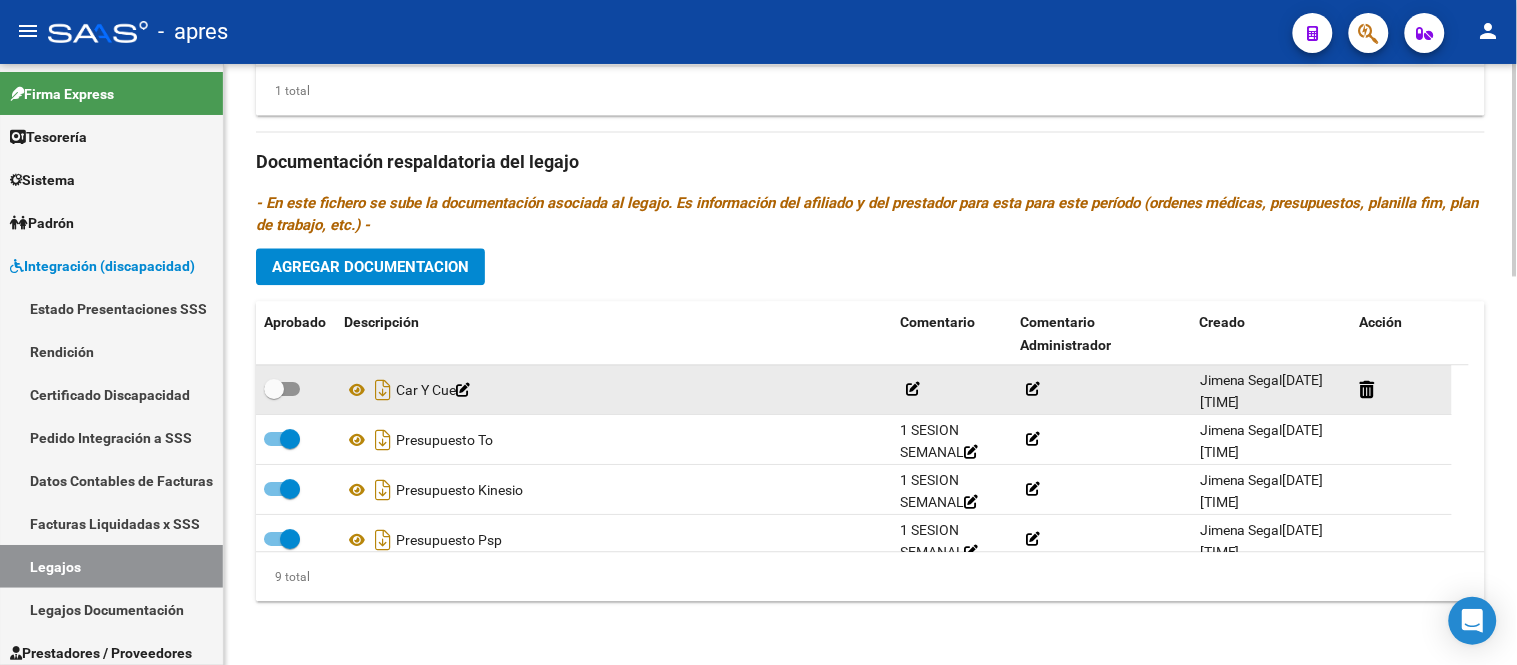 click at bounding box center (282, 389) 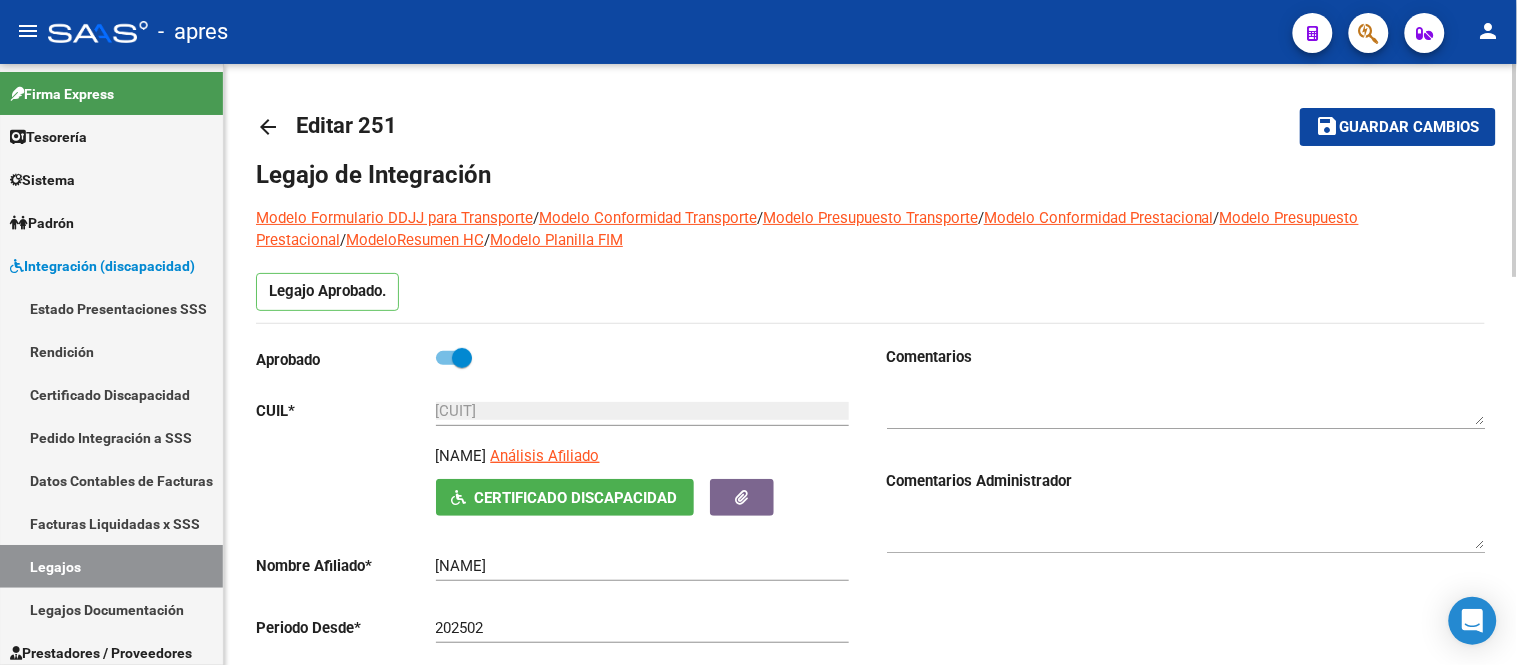 scroll, scrollTop: 0, scrollLeft: 0, axis: both 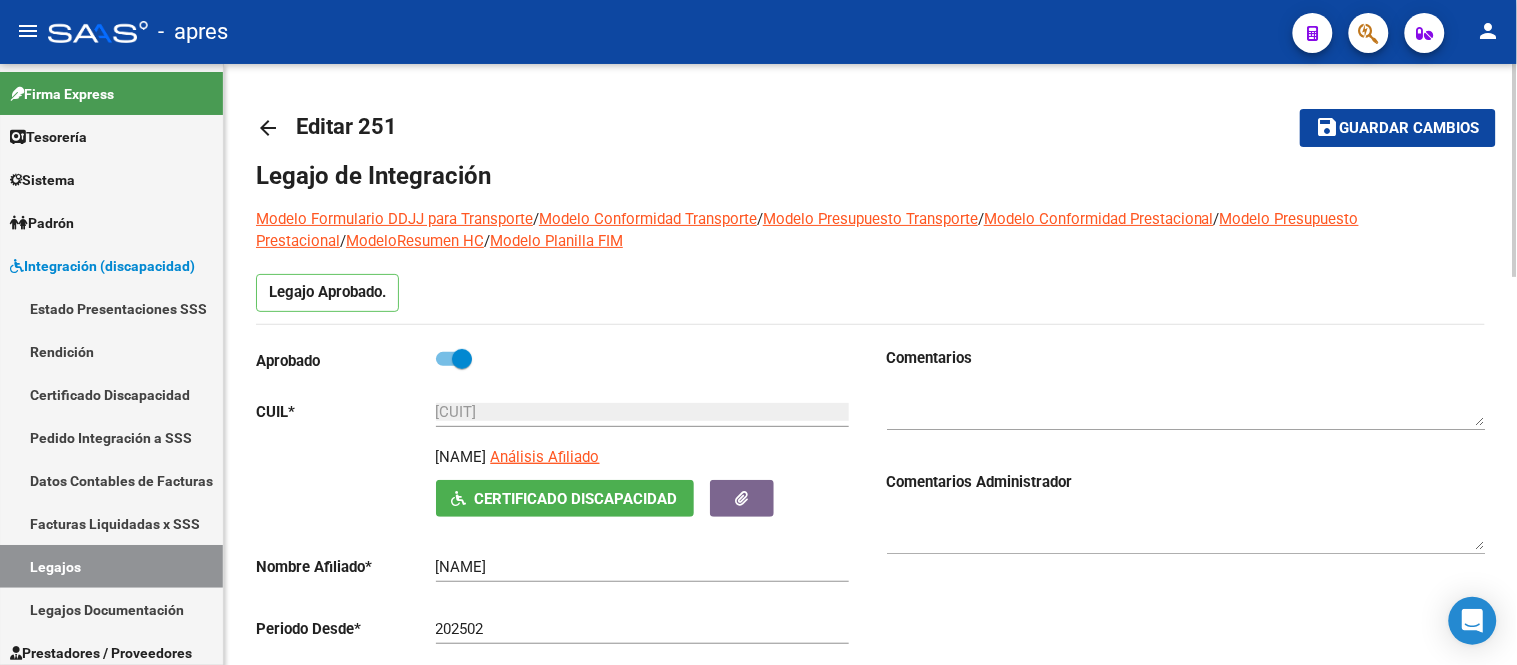 click on "save Guardar cambios" 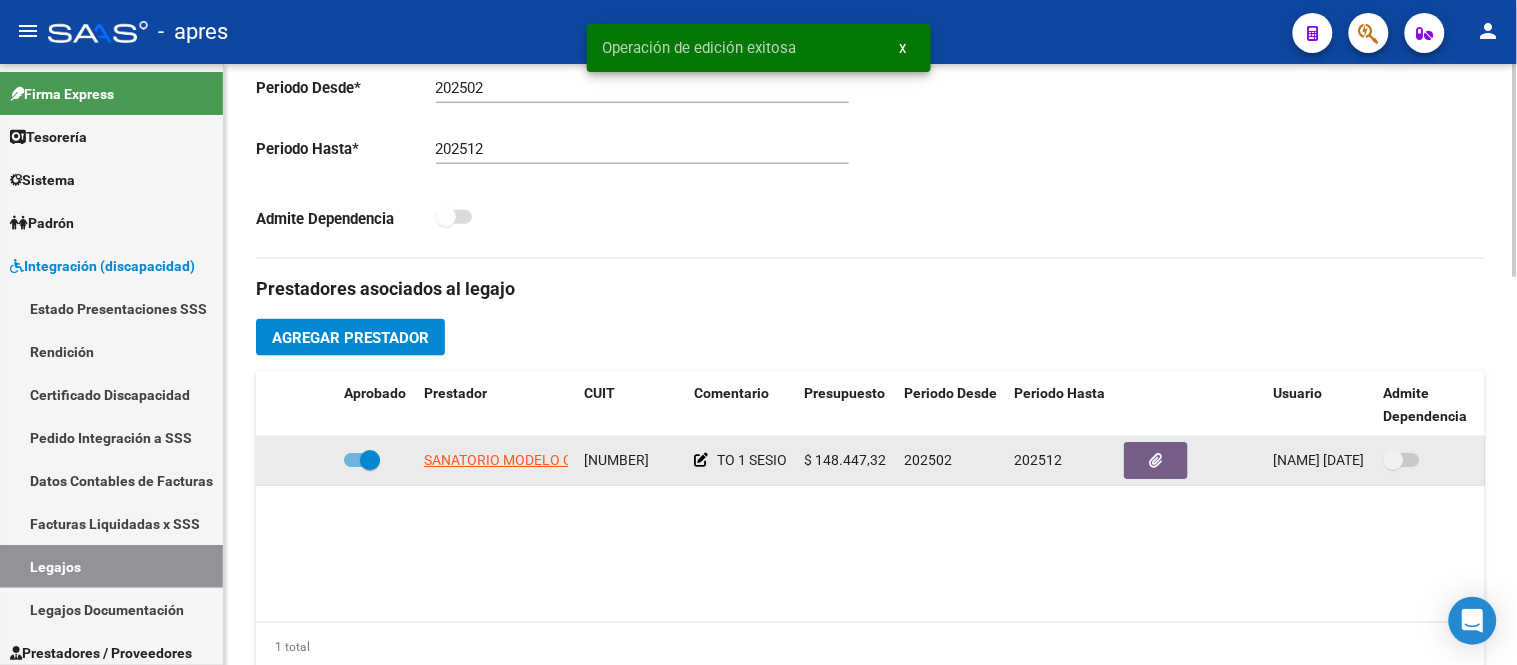 scroll, scrollTop: 555, scrollLeft: 0, axis: vertical 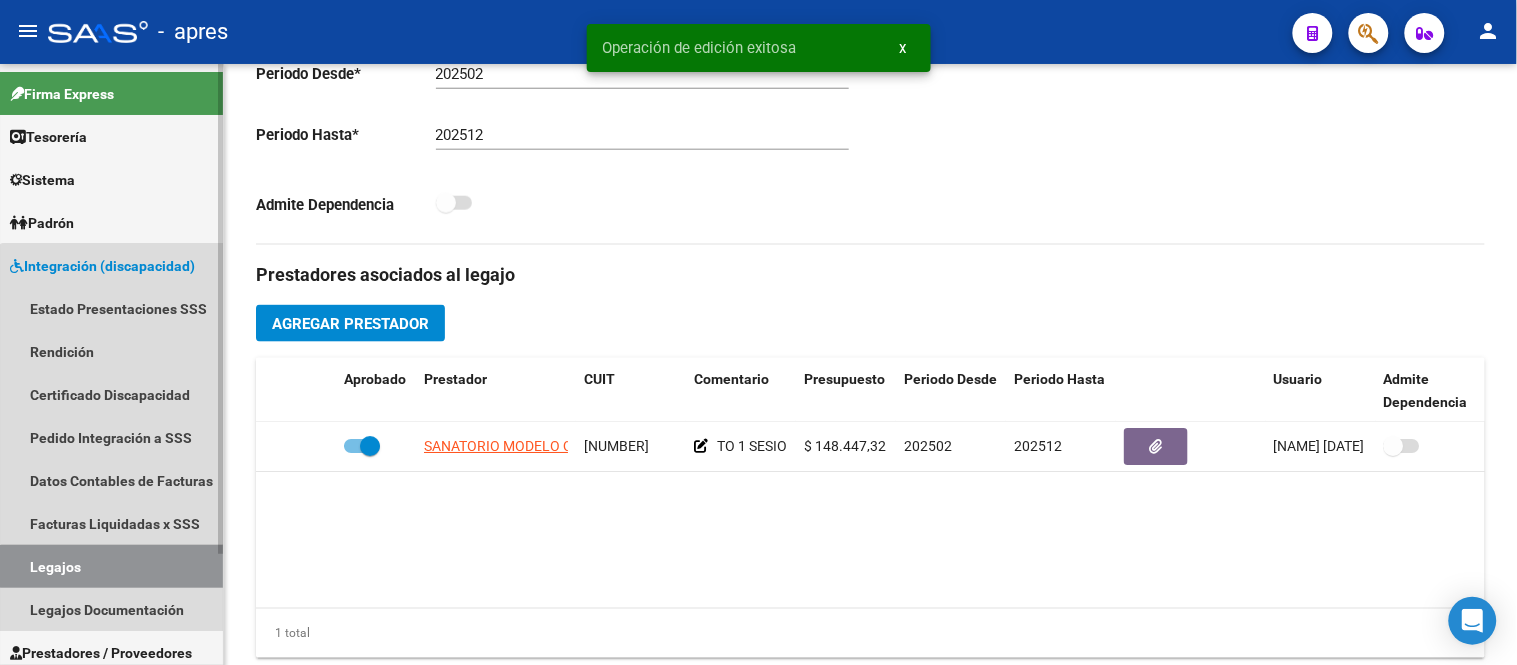 click on "Legajos" at bounding box center [111, 566] 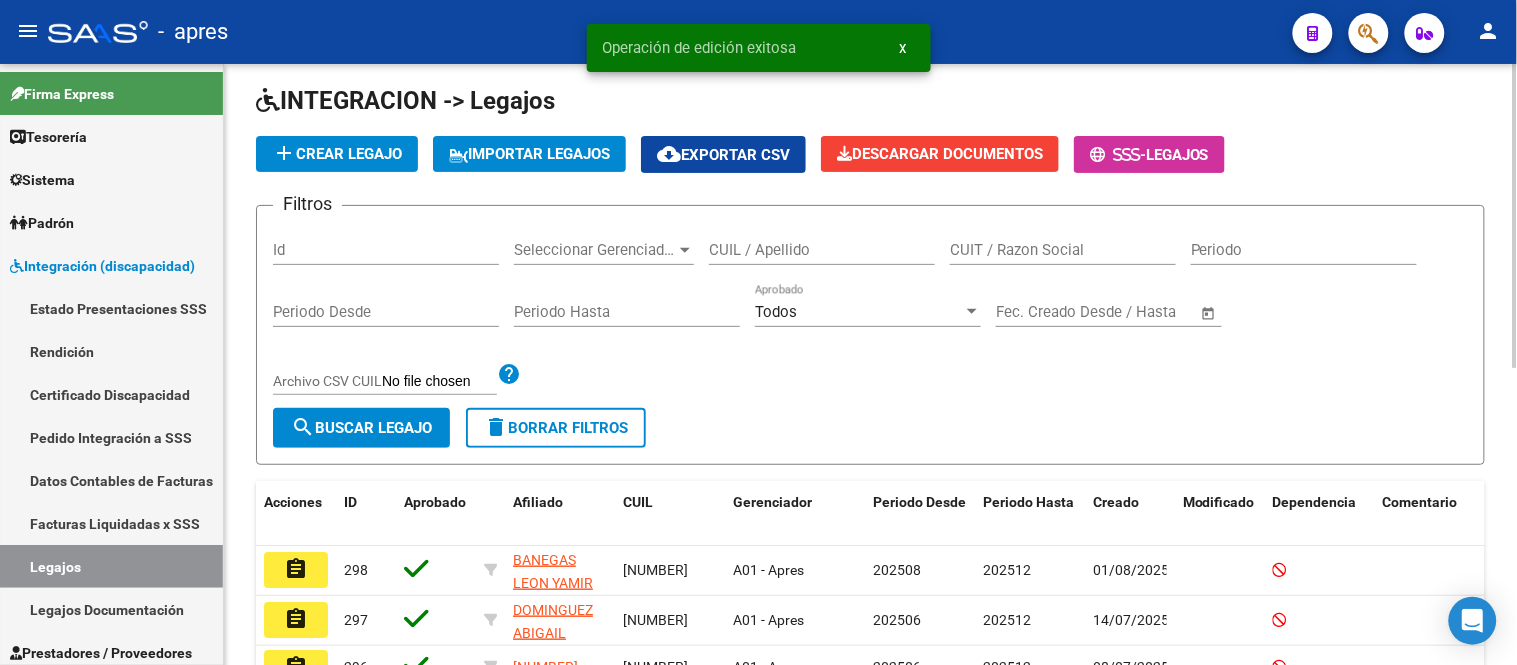 scroll, scrollTop: 555, scrollLeft: 0, axis: vertical 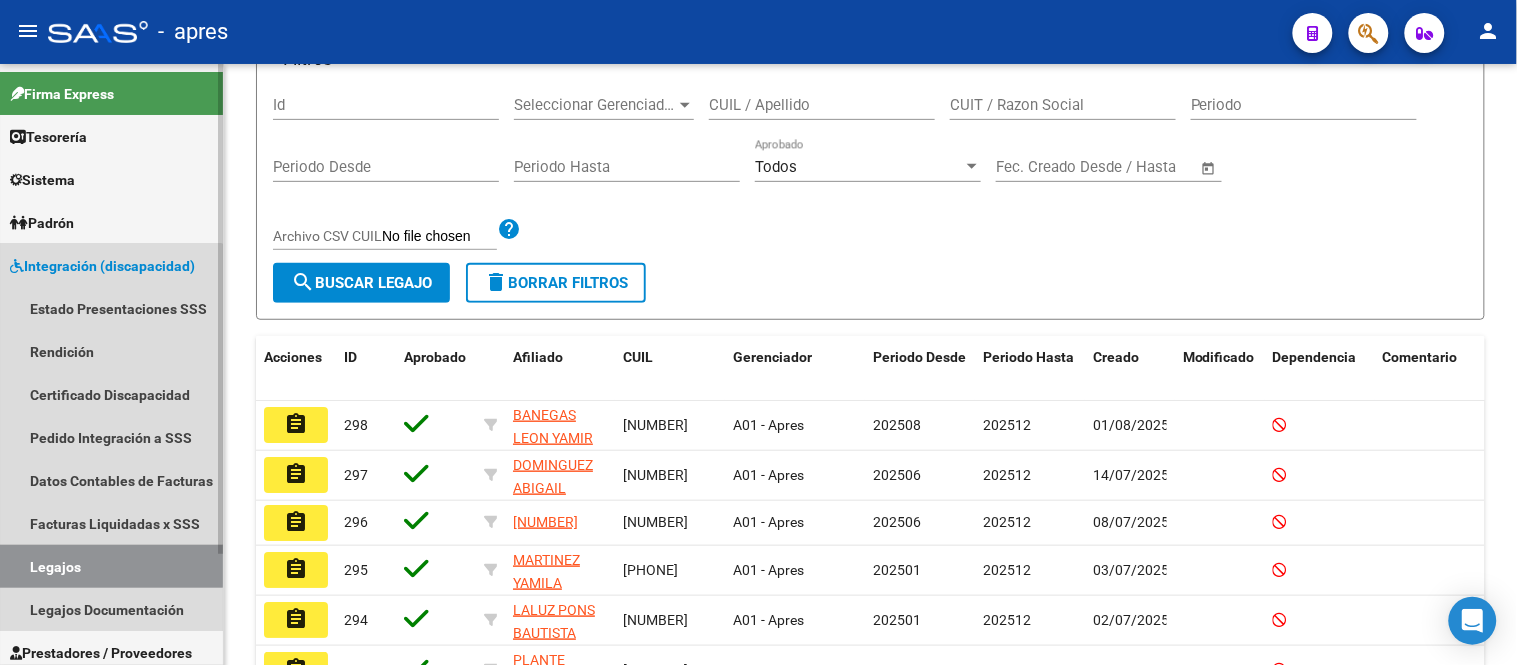 click on "Legajos" at bounding box center (111, 566) 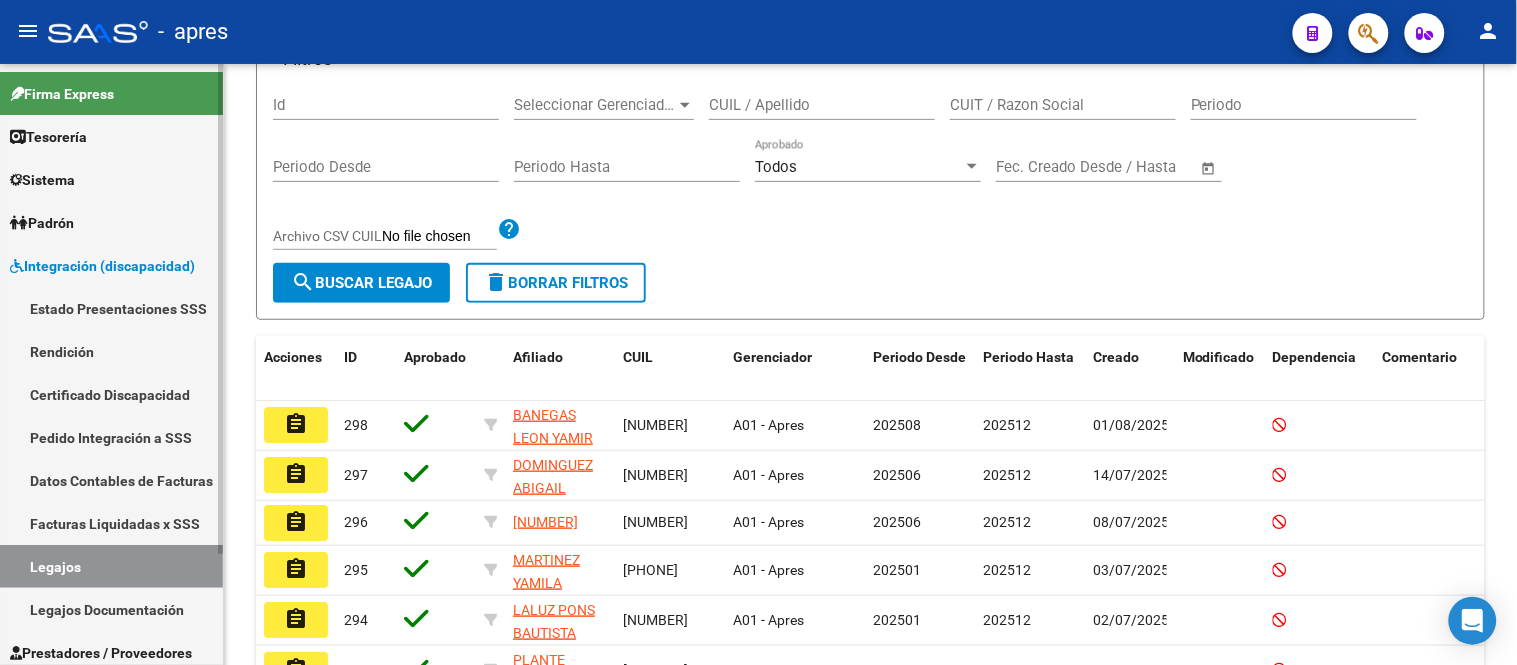 click on "Integración (discapacidad)" at bounding box center (102, 266) 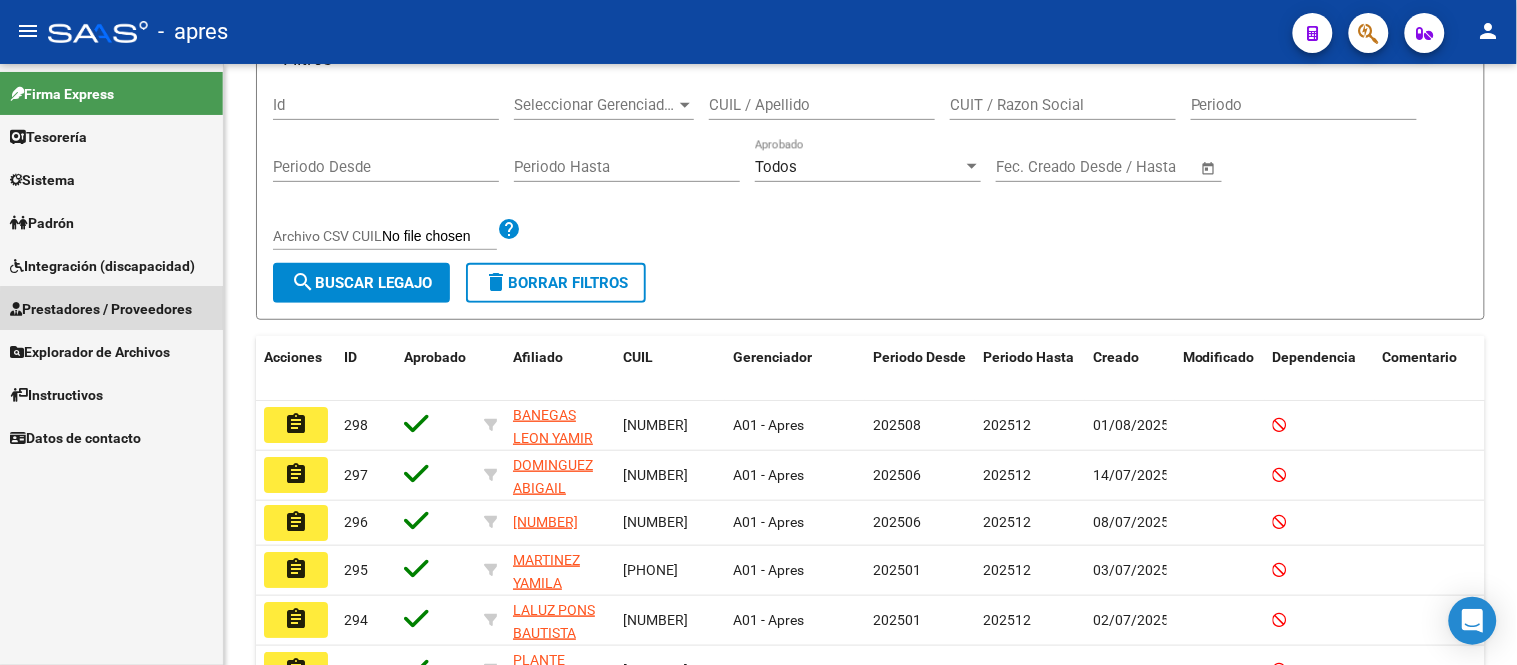 click on "Prestadores / Proveedores" at bounding box center [101, 309] 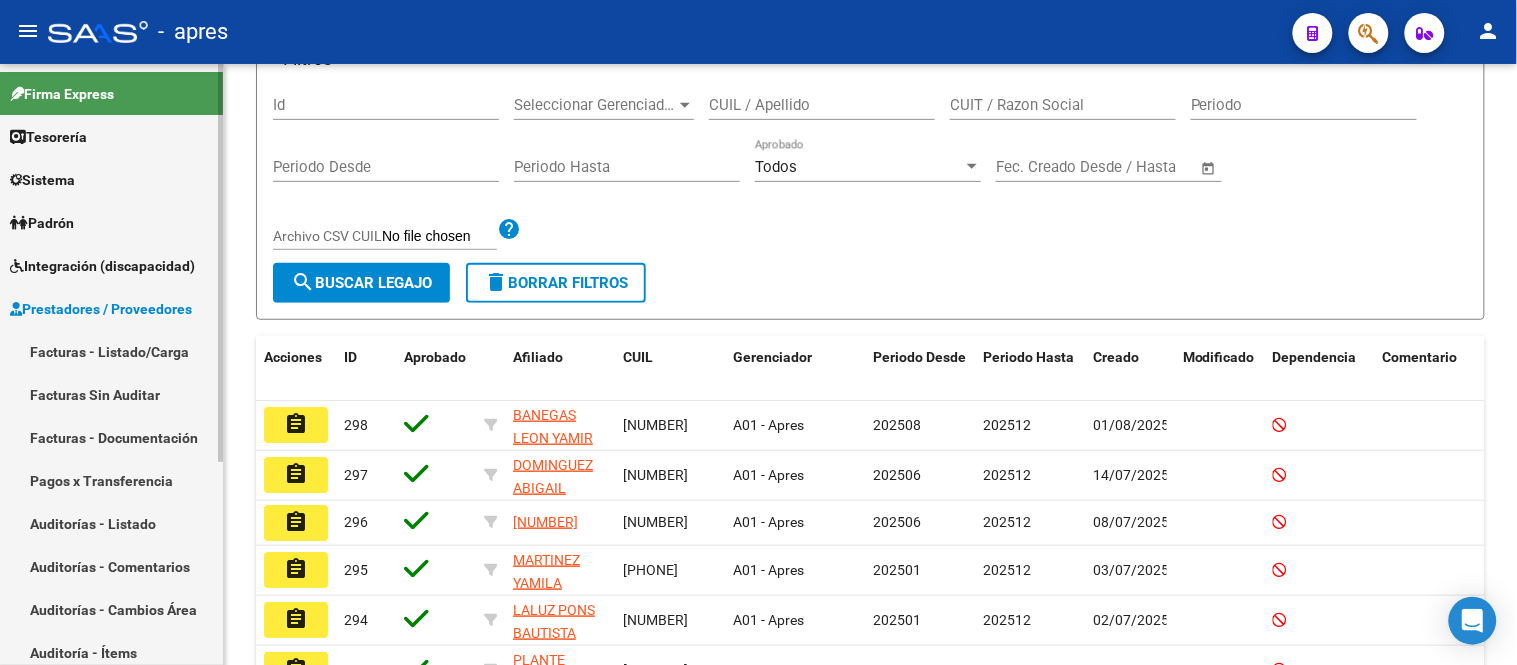 click on "Facturas - Listado/Carga" at bounding box center [111, 351] 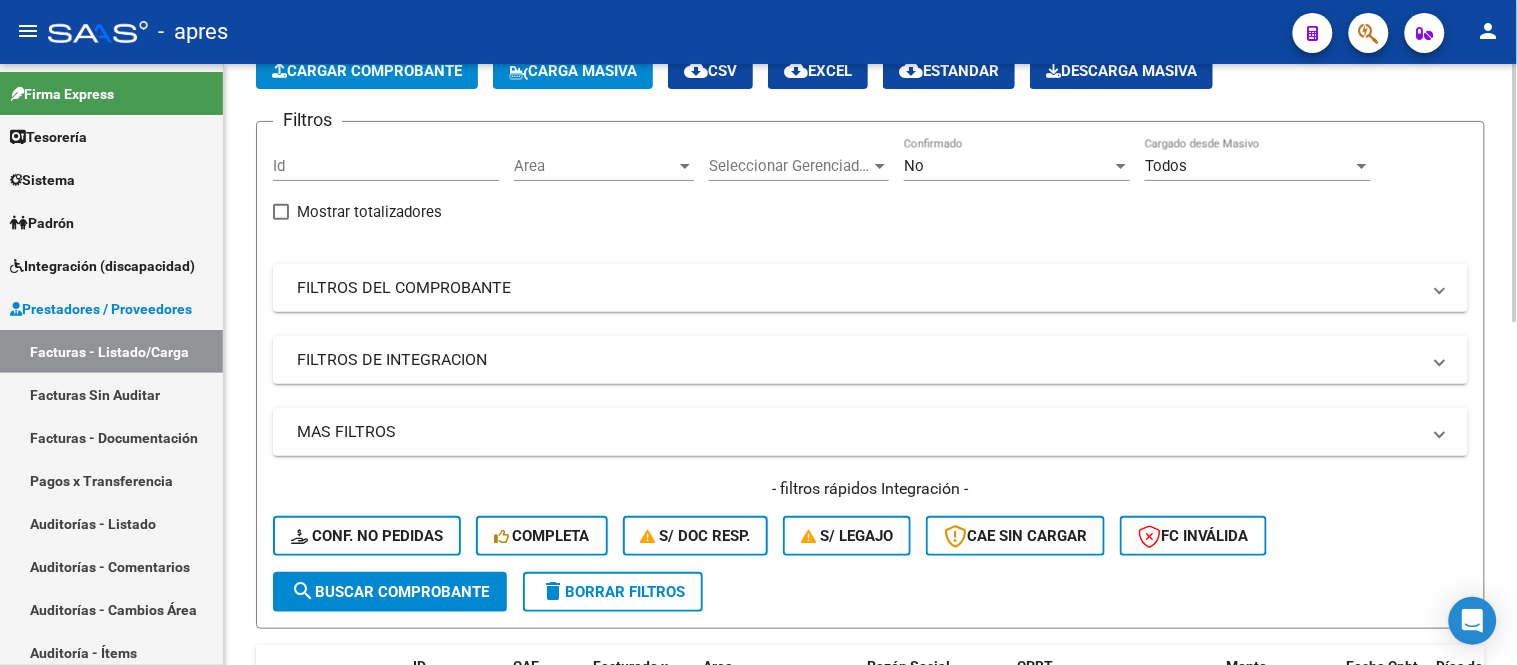 scroll, scrollTop: 0, scrollLeft: 0, axis: both 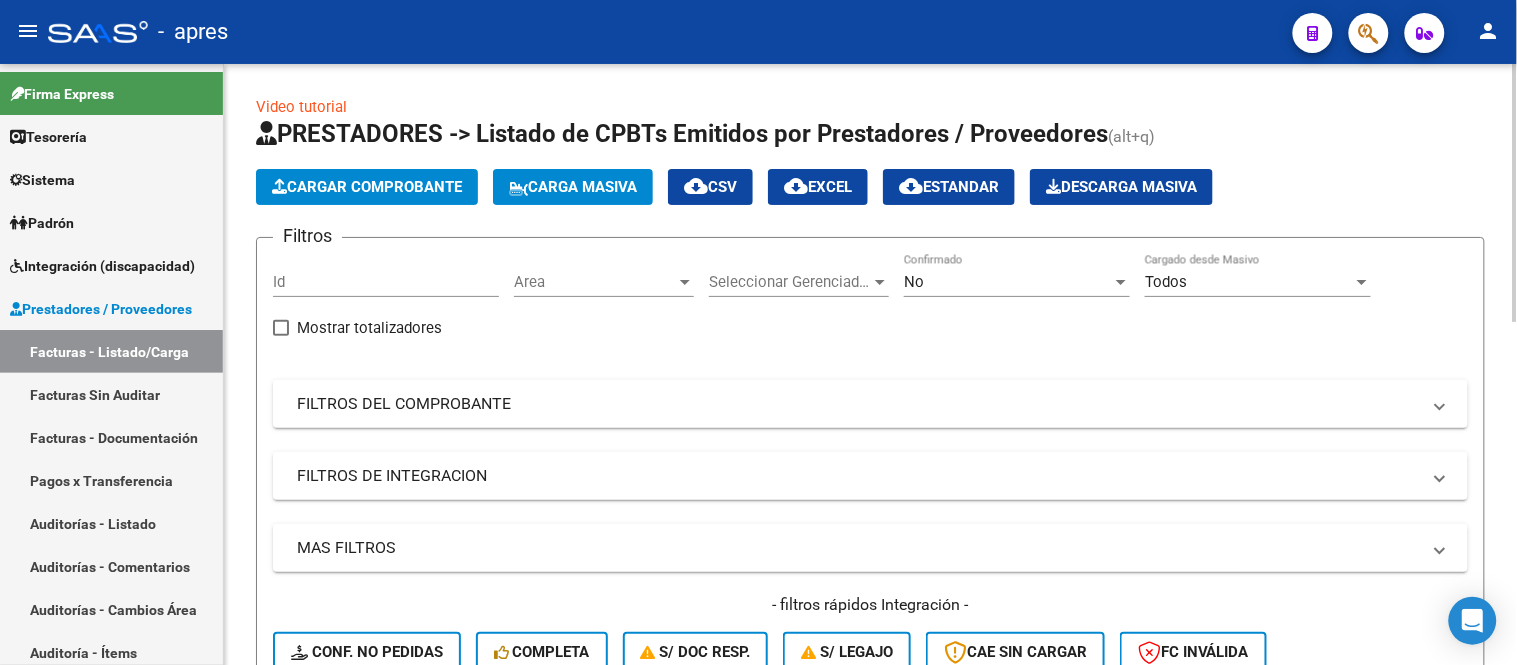 click on "Area" at bounding box center [595, 282] 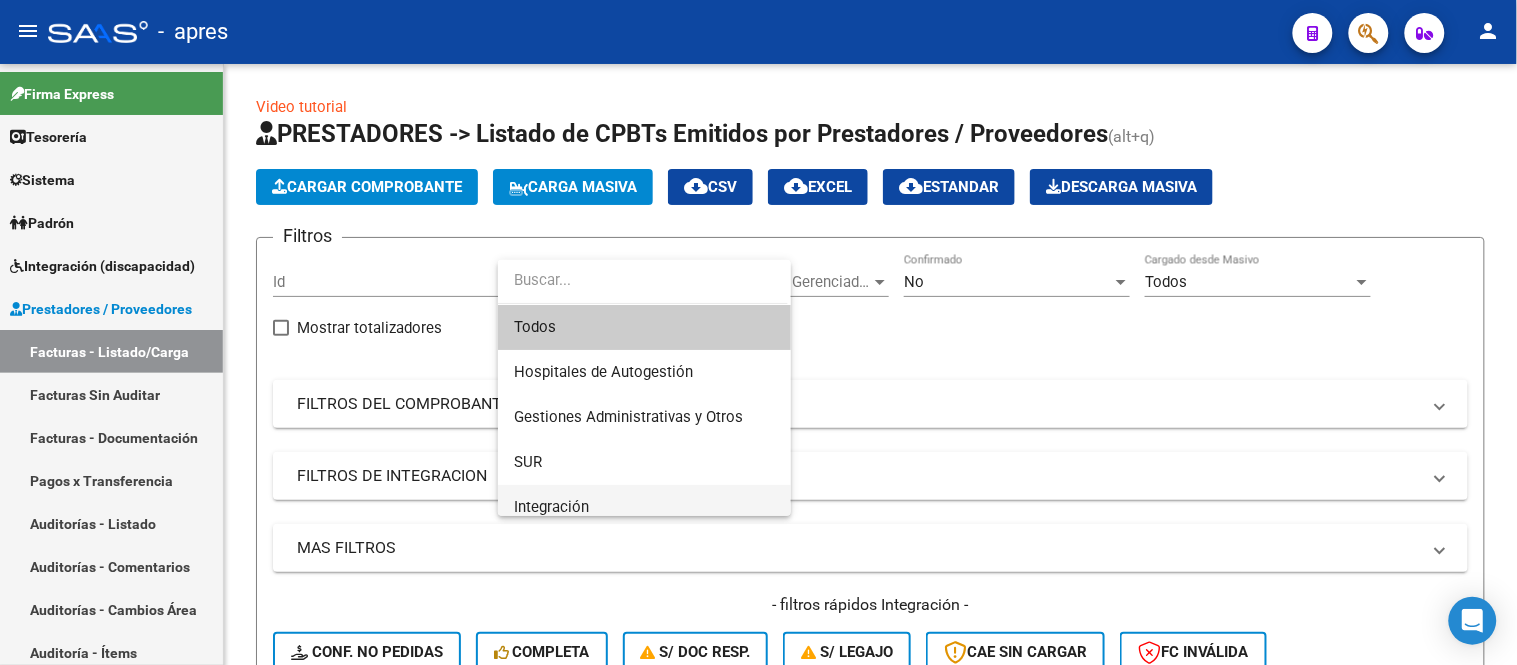 click on "Integración" at bounding box center (644, 507) 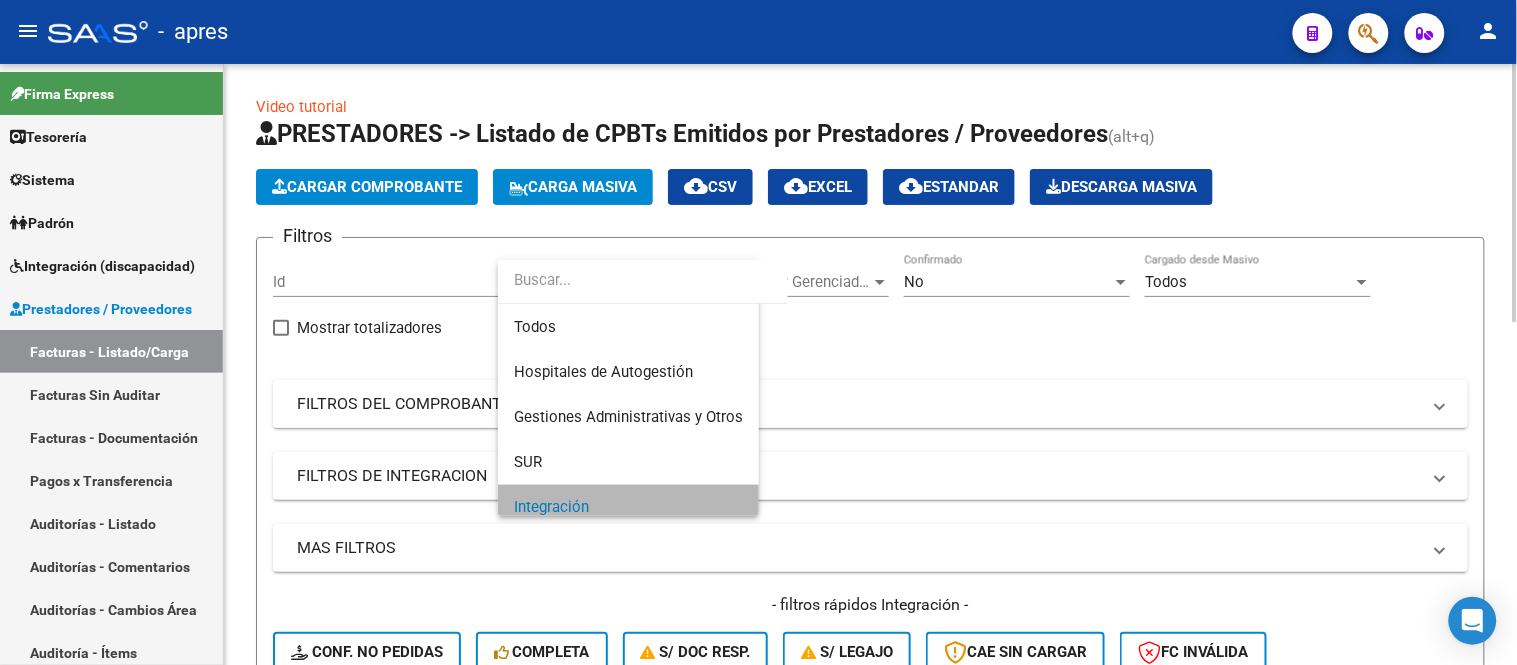scroll, scrollTop: 14, scrollLeft: 0, axis: vertical 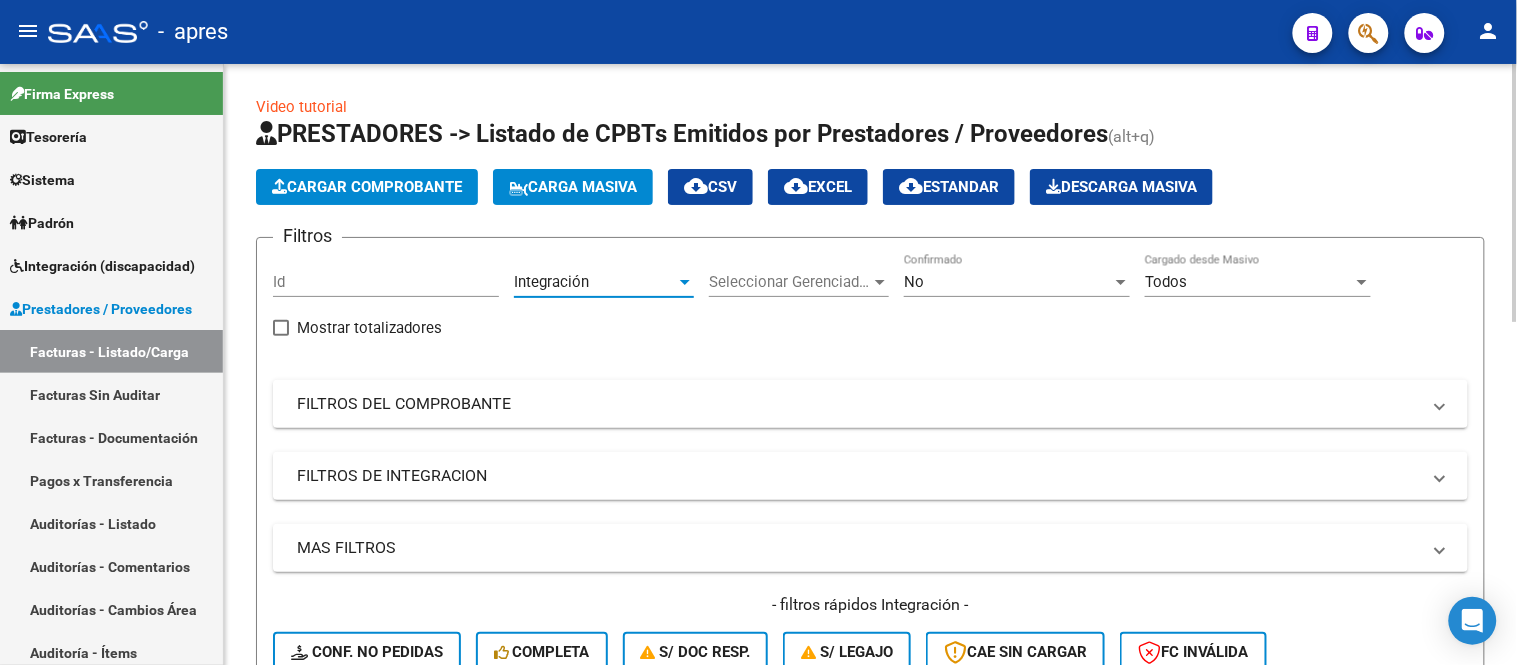 click on "Seleccionar Gerenciador" at bounding box center [790, 282] 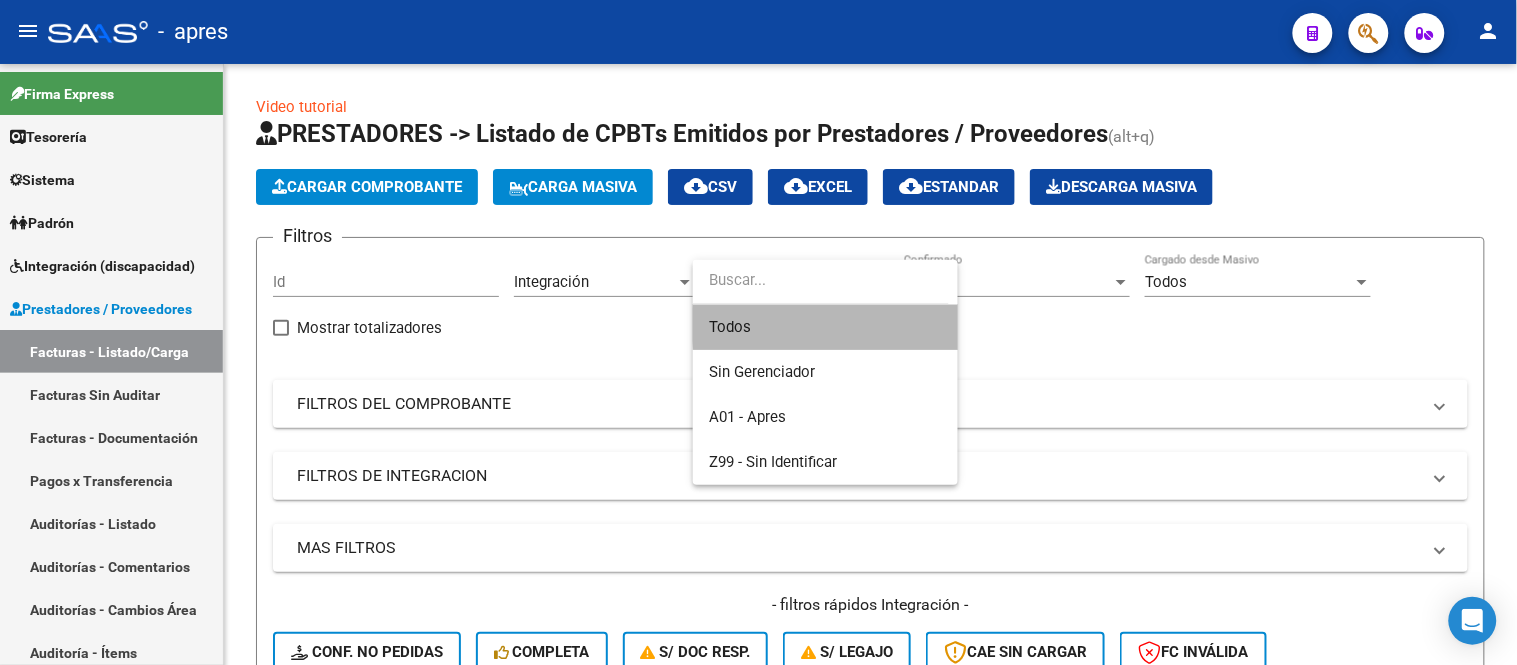 click on "Todos" at bounding box center [825, 327] 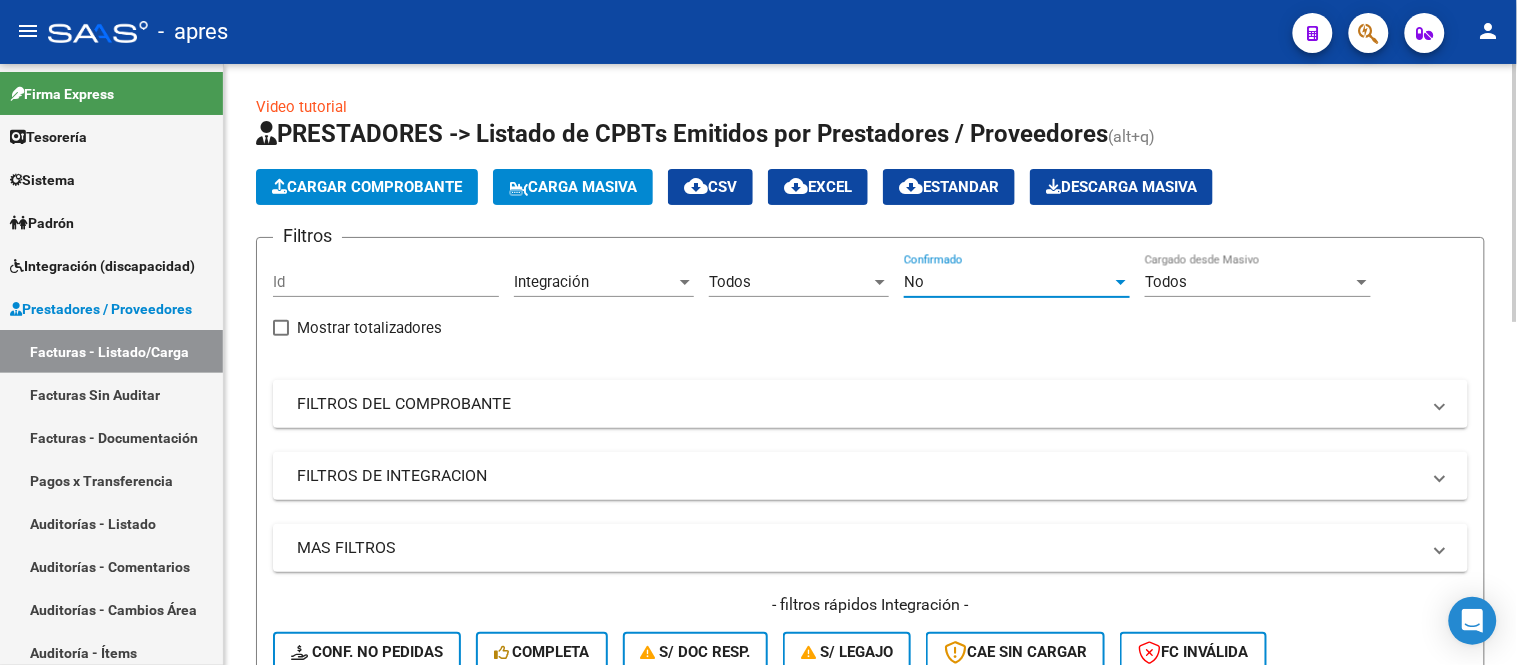 click on "No" at bounding box center [914, 282] 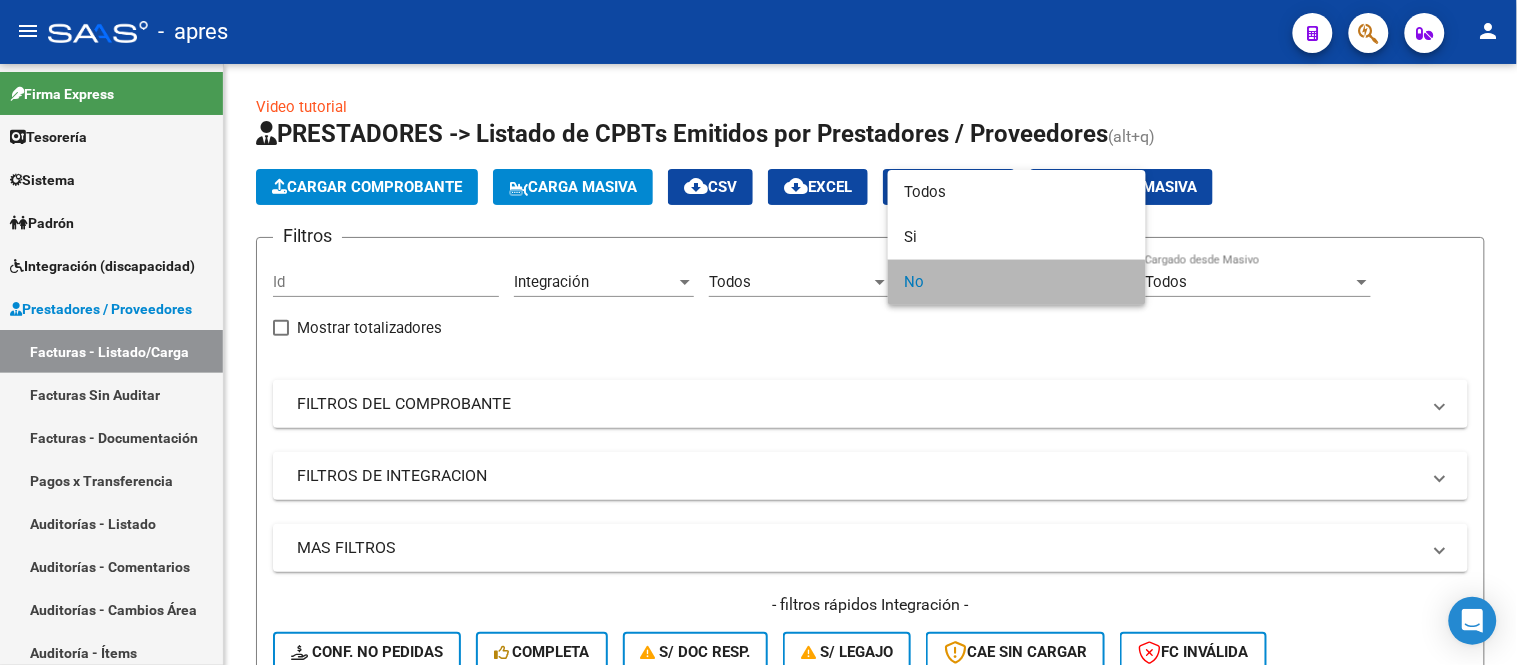 click on "No" at bounding box center (1017, 282) 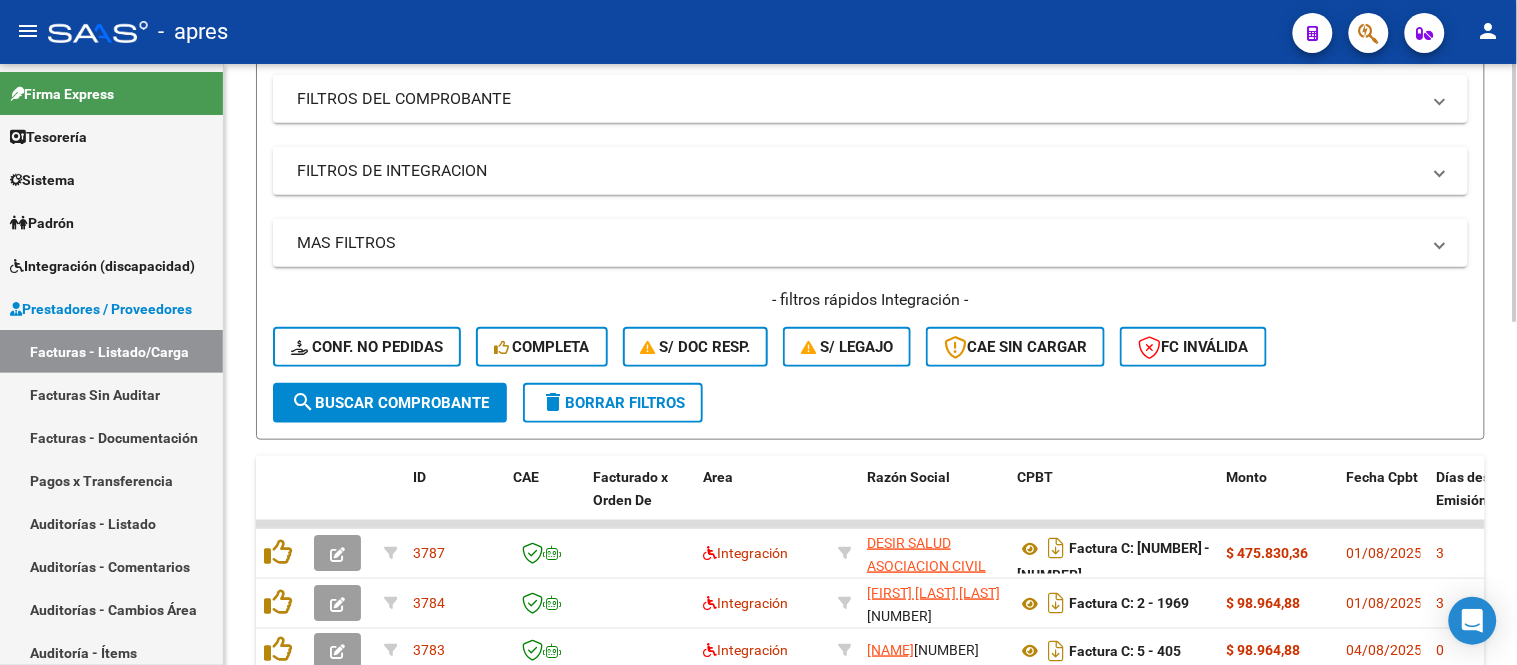 scroll, scrollTop: 333, scrollLeft: 0, axis: vertical 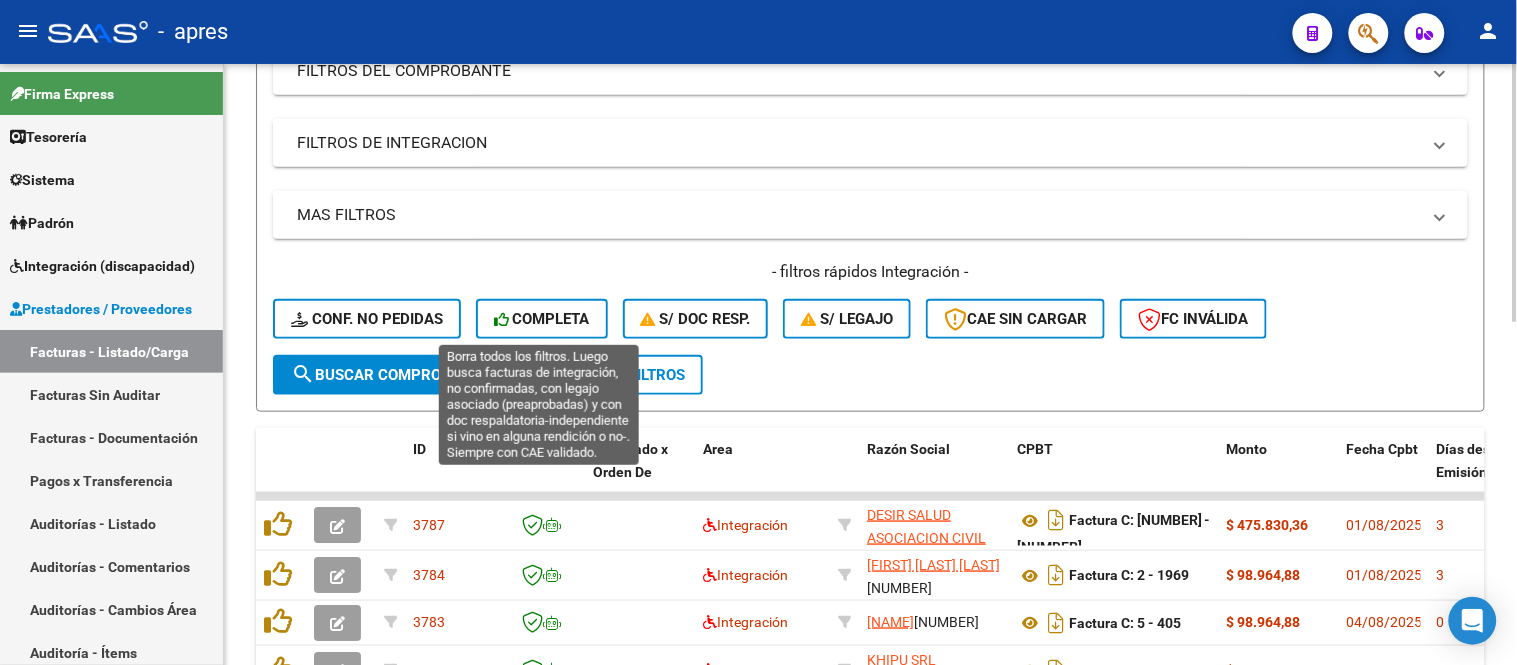 click 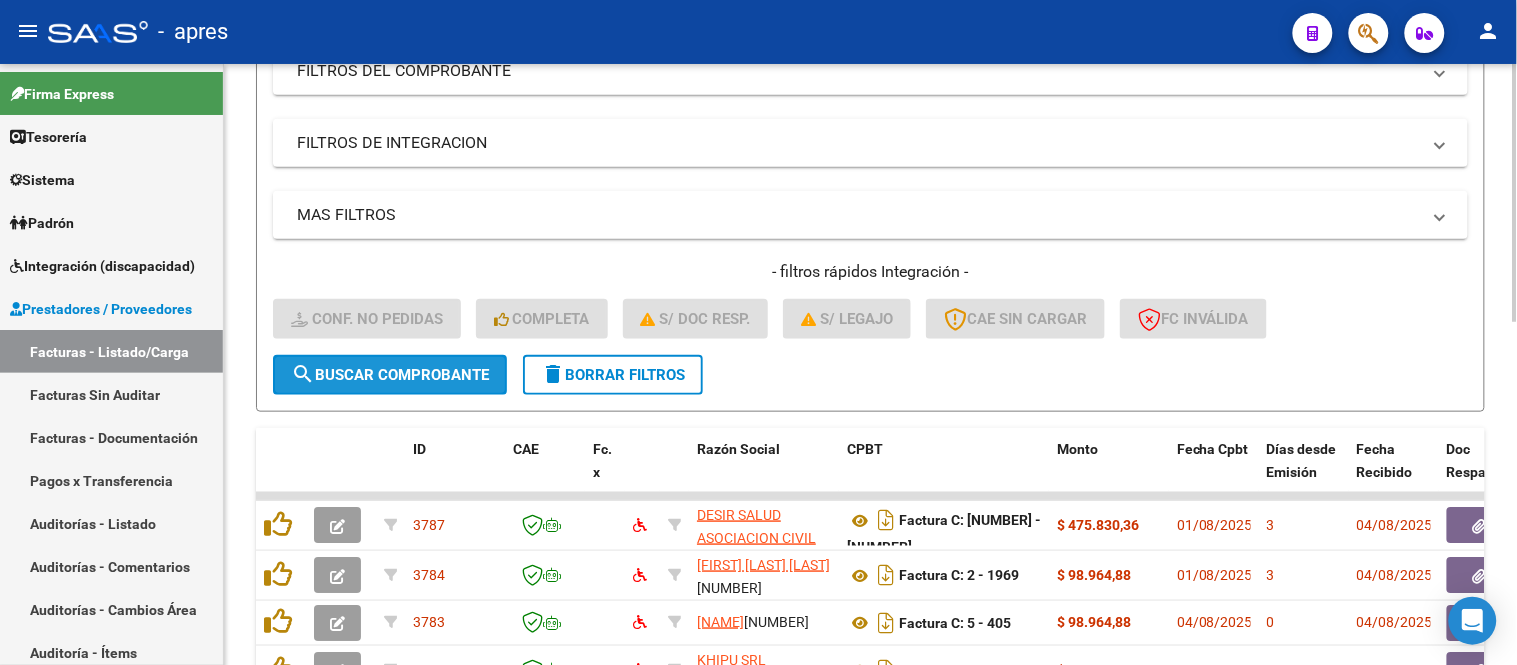 click on "search  Buscar Comprobante" 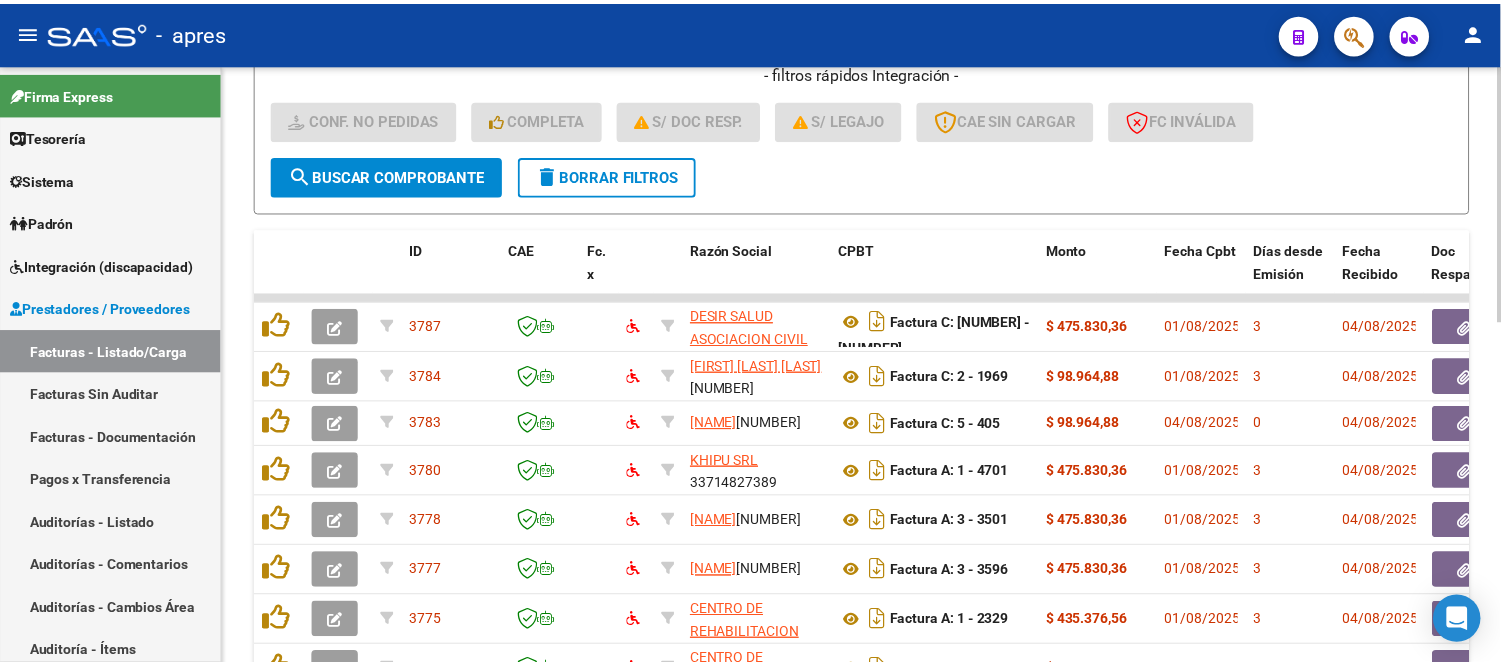 scroll, scrollTop: 555, scrollLeft: 0, axis: vertical 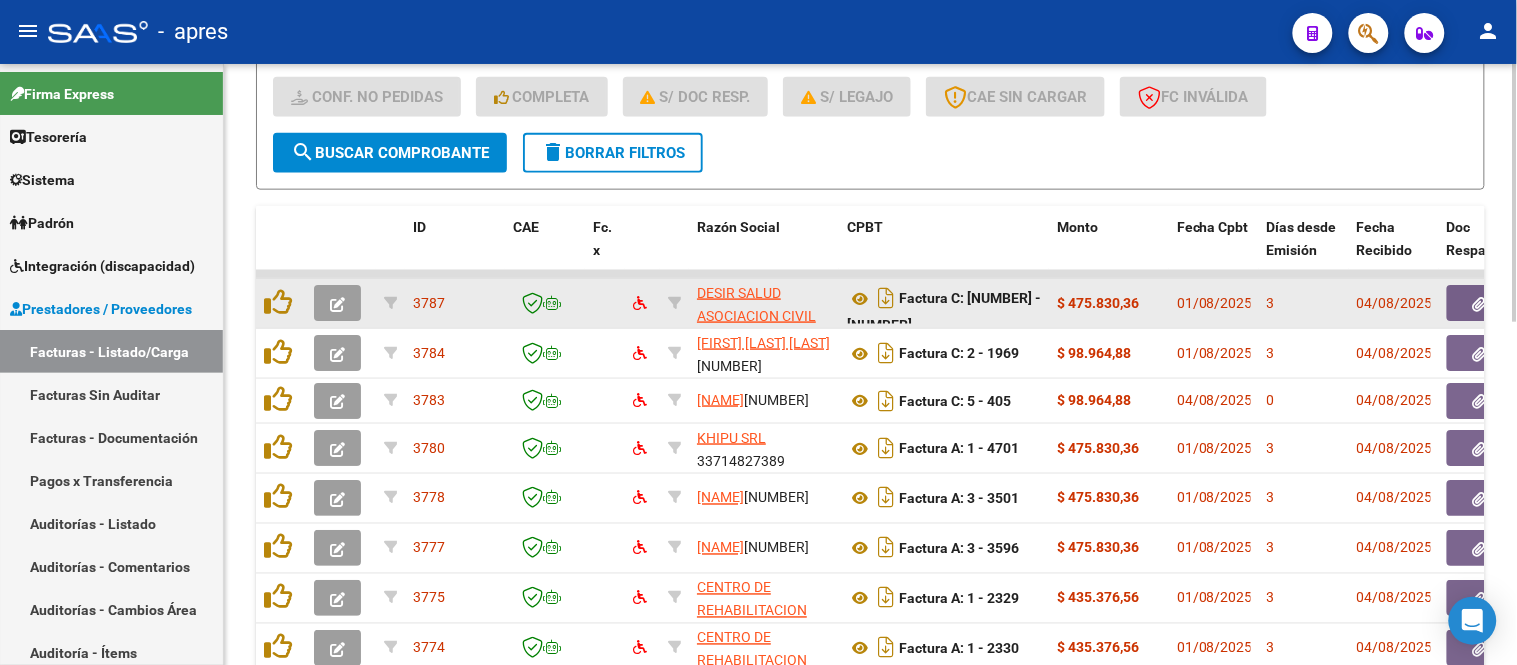 click 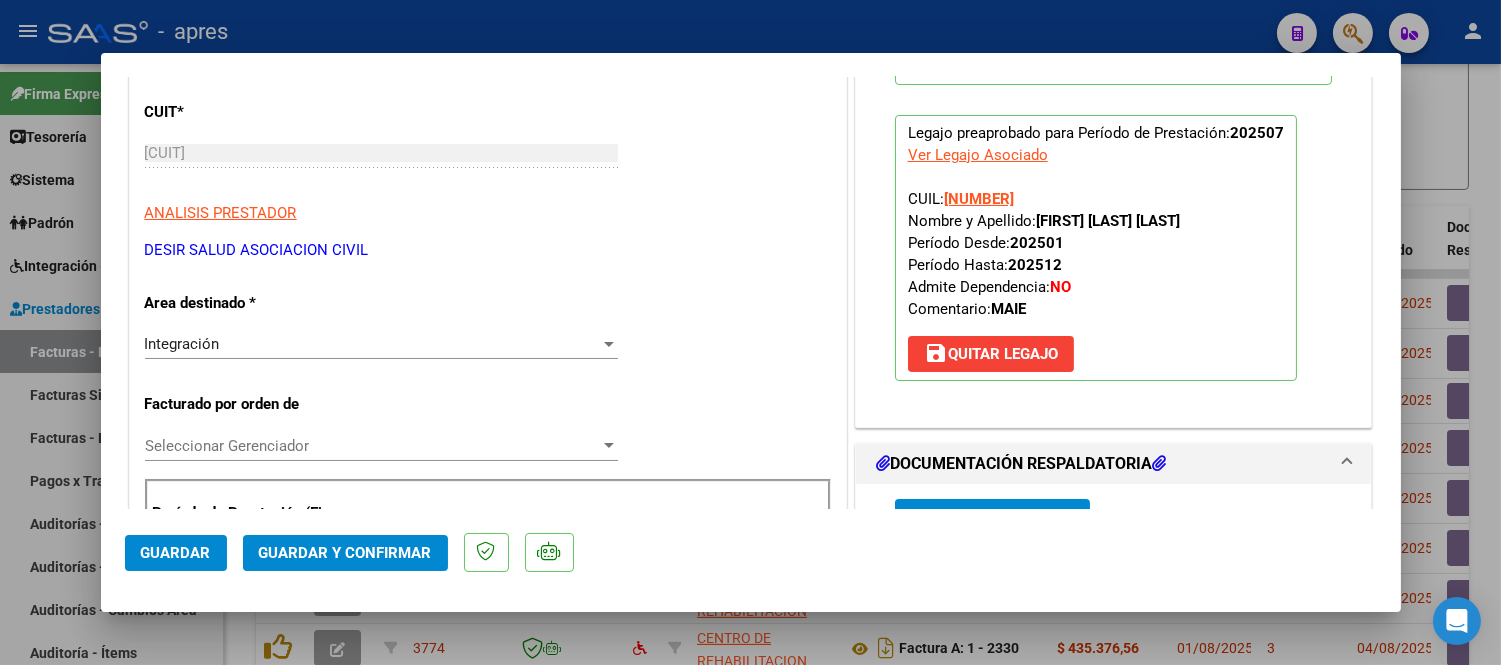 scroll, scrollTop: 111, scrollLeft: 0, axis: vertical 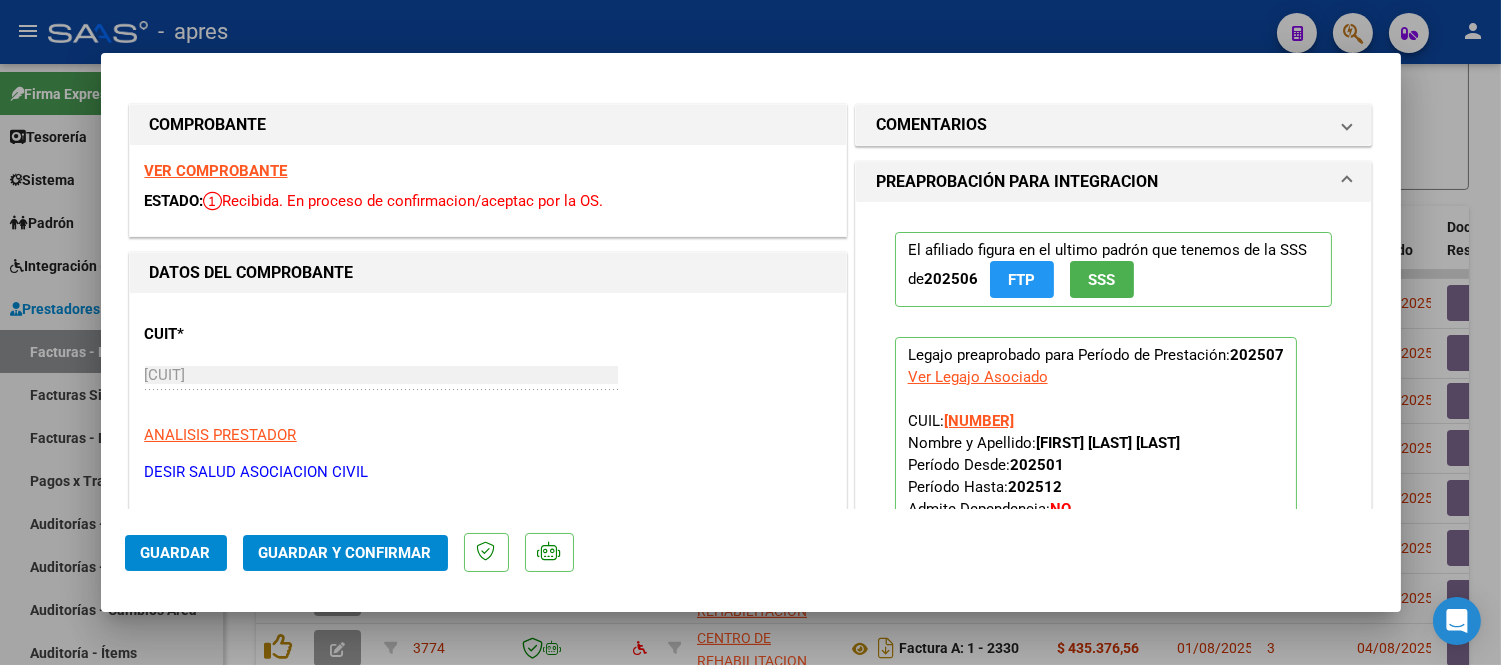 click on "VER COMPROBANTE" at bounding box center (216, 171) 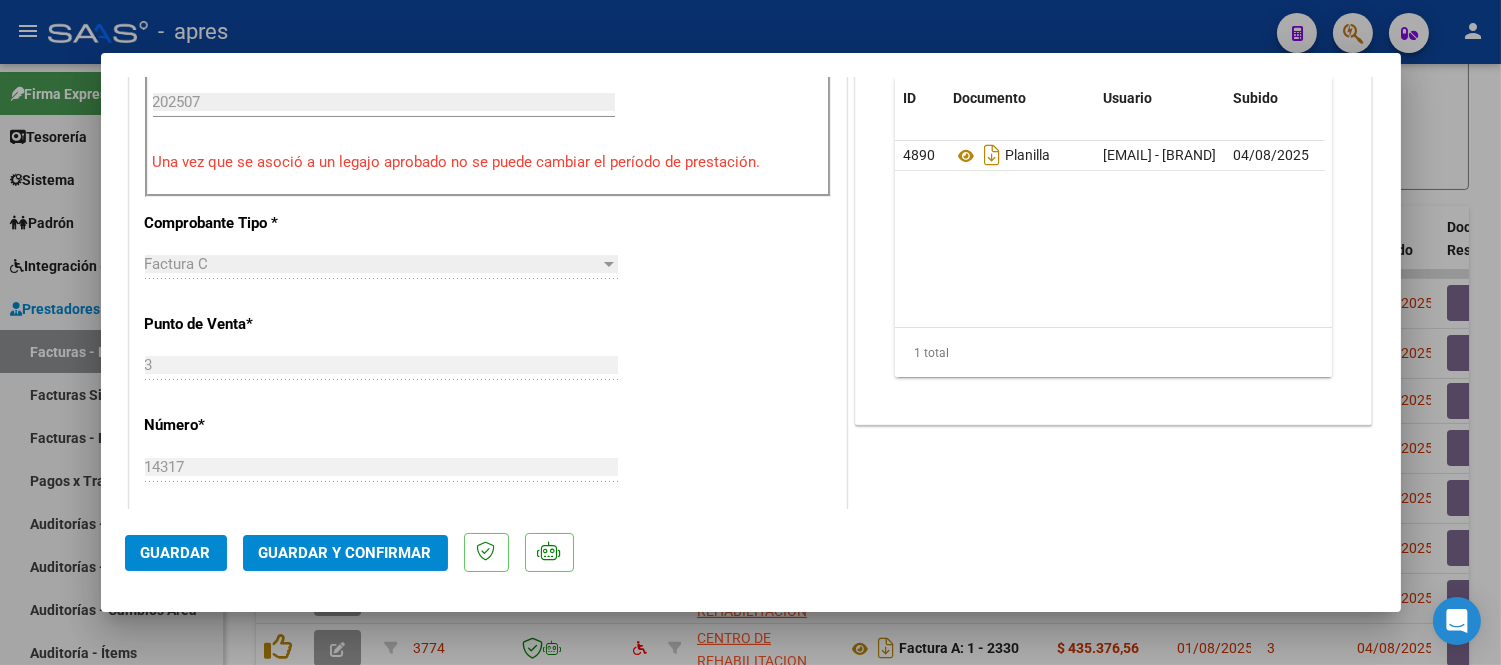 scroll, scrollTop: 777, scrollLeft: 0, axis: vertical 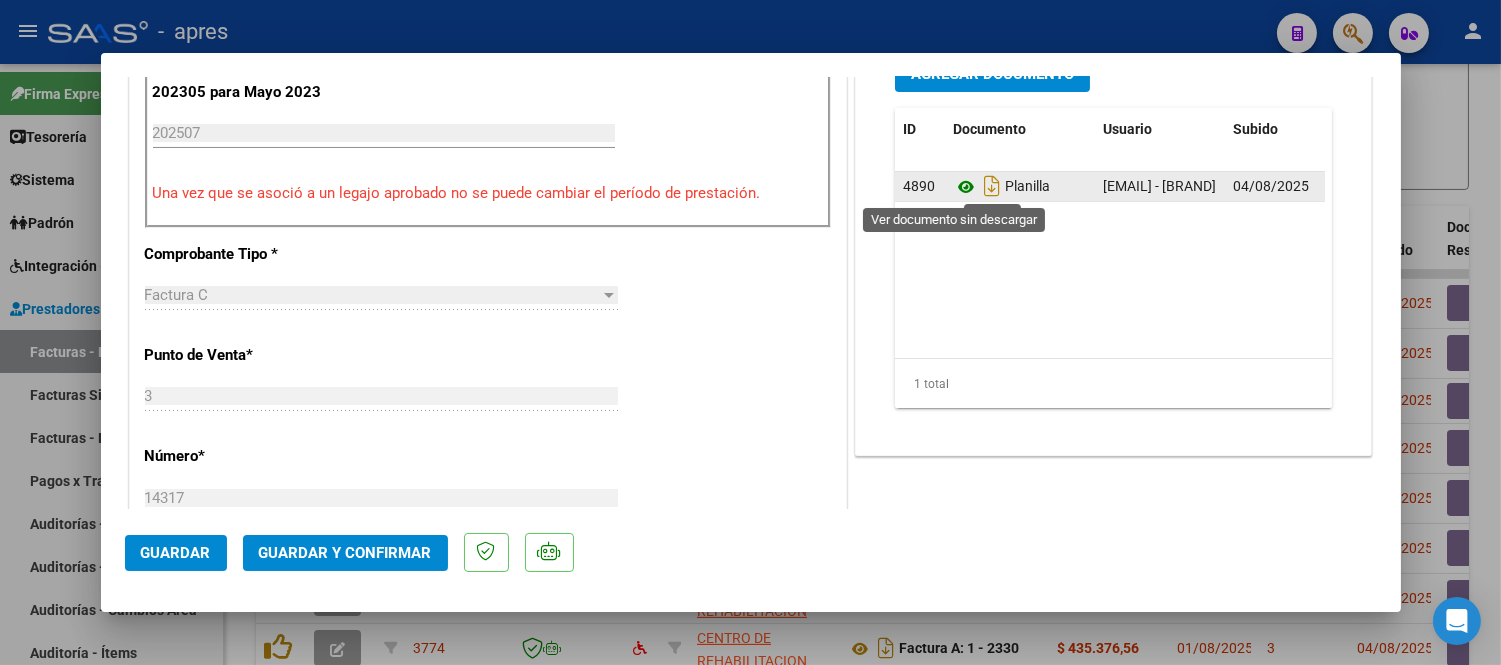 click 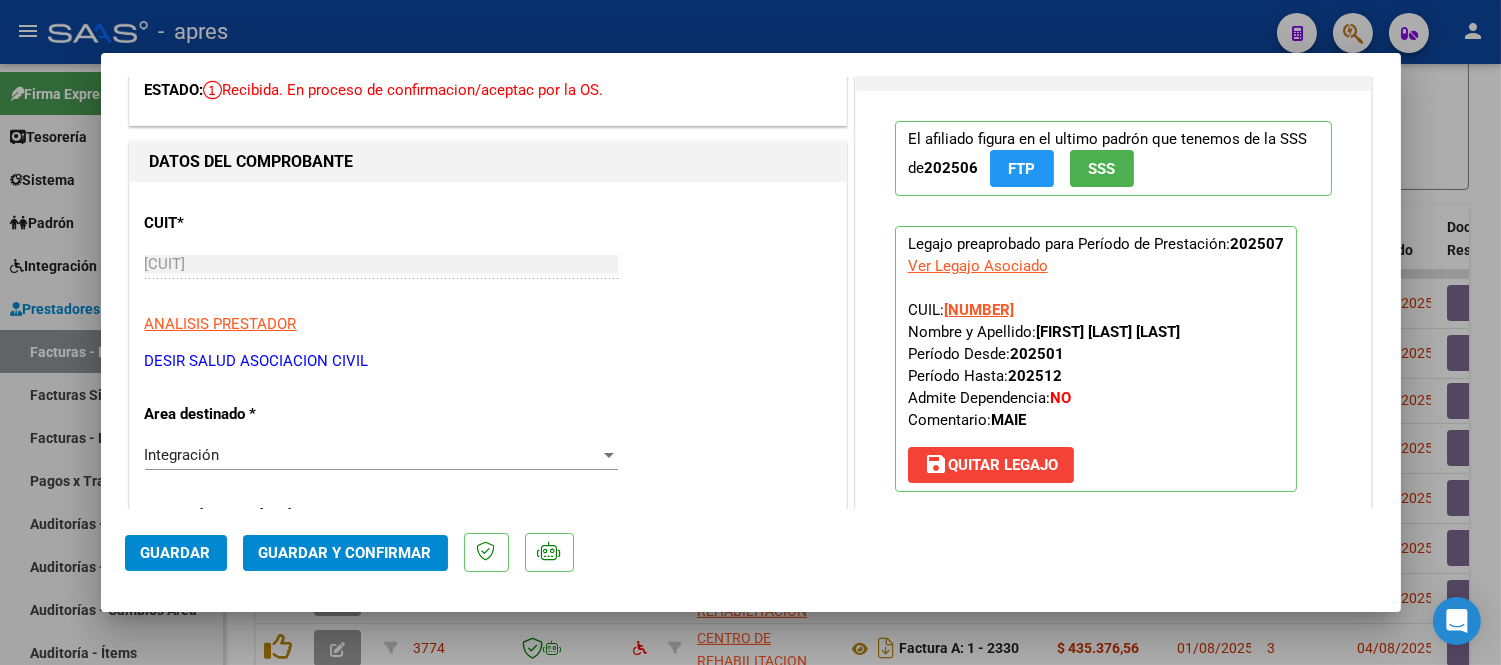 scroll, scrollTop: 0, scrollLeft: 0, axis: both 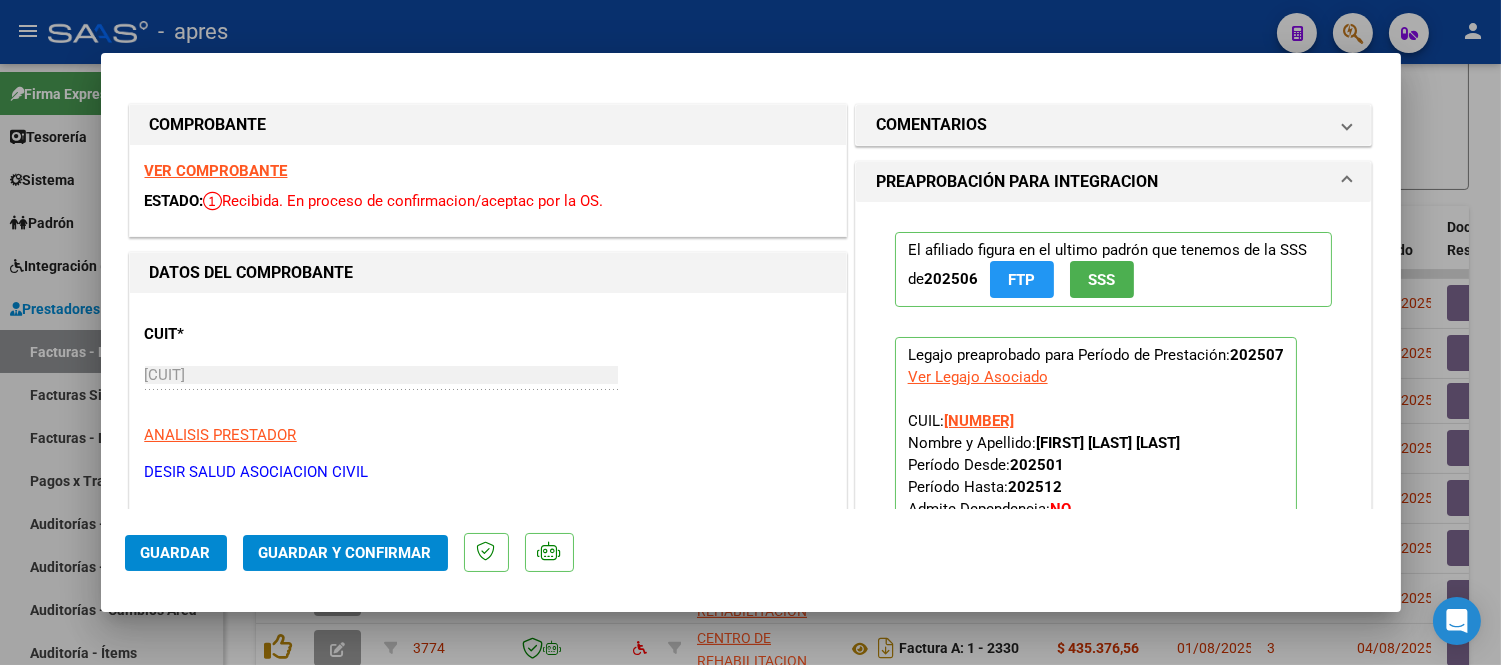 click on "VER COMPROBANTE       ESTADO:   Recibida. En proceso de confirmacion/aceptac por la OS." at bounding box center (488, 190) 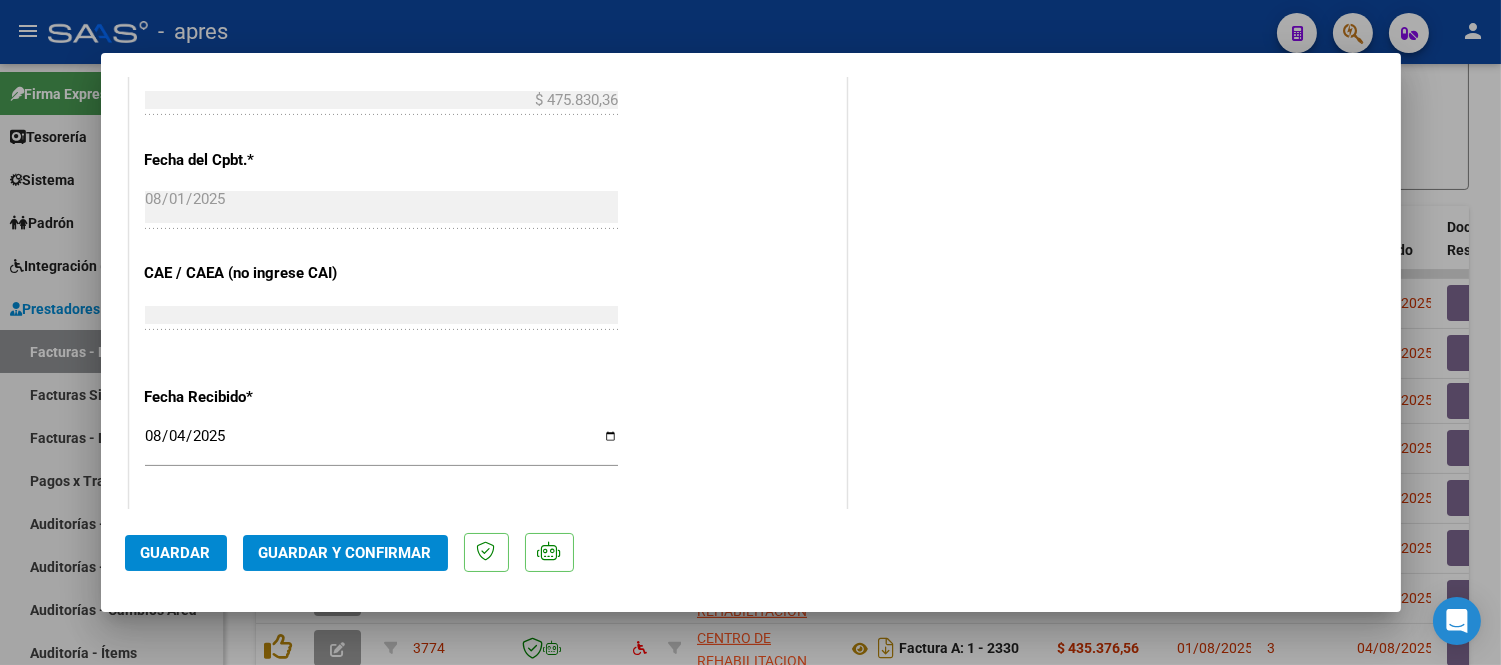 scroll, scrollTop: 832, scrollLeft: 0, axis: vertical 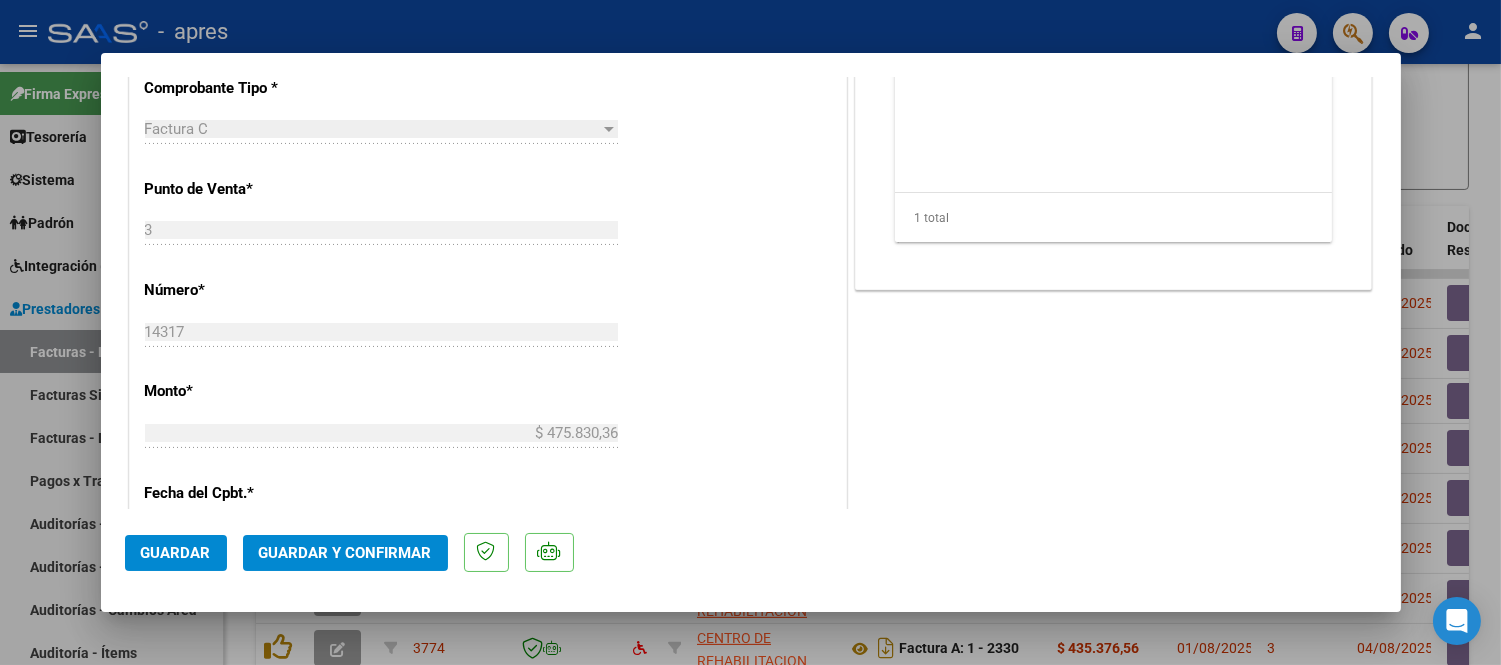 click on "Guardar y Confirmar" 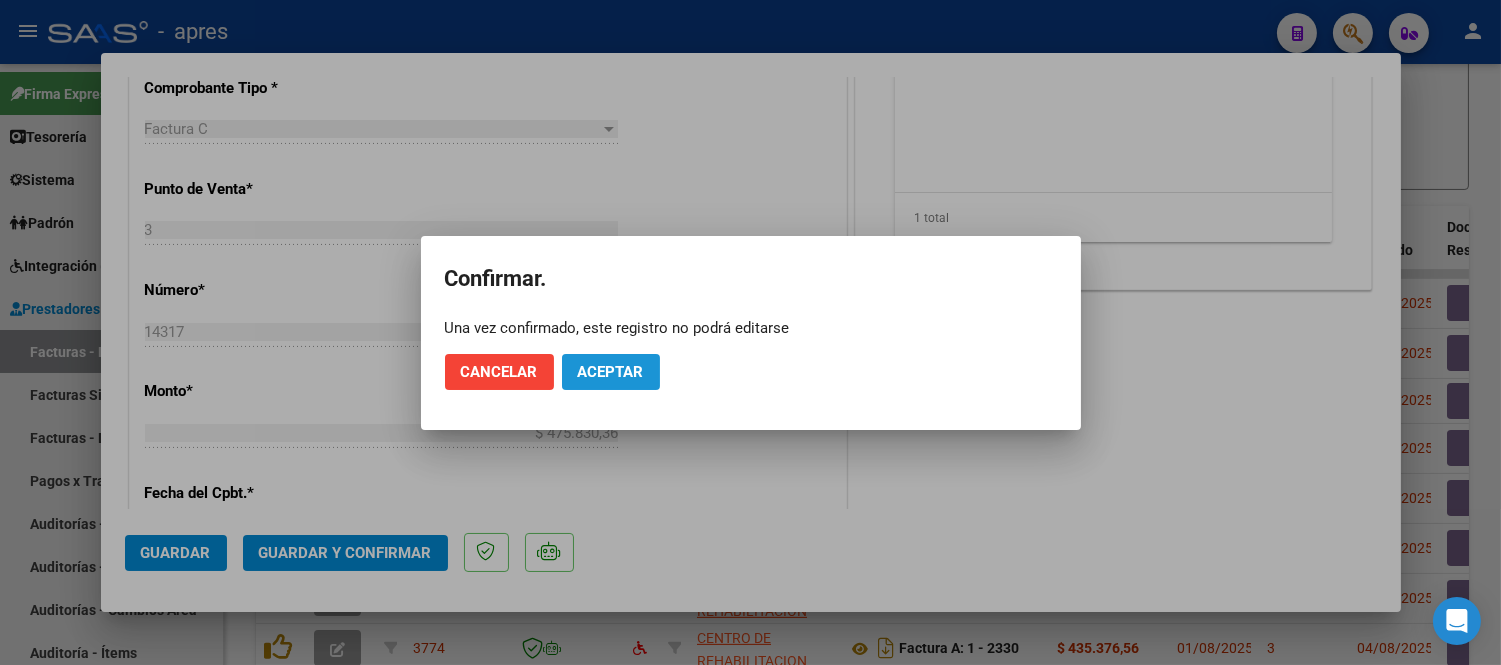 click on "Aceptar" 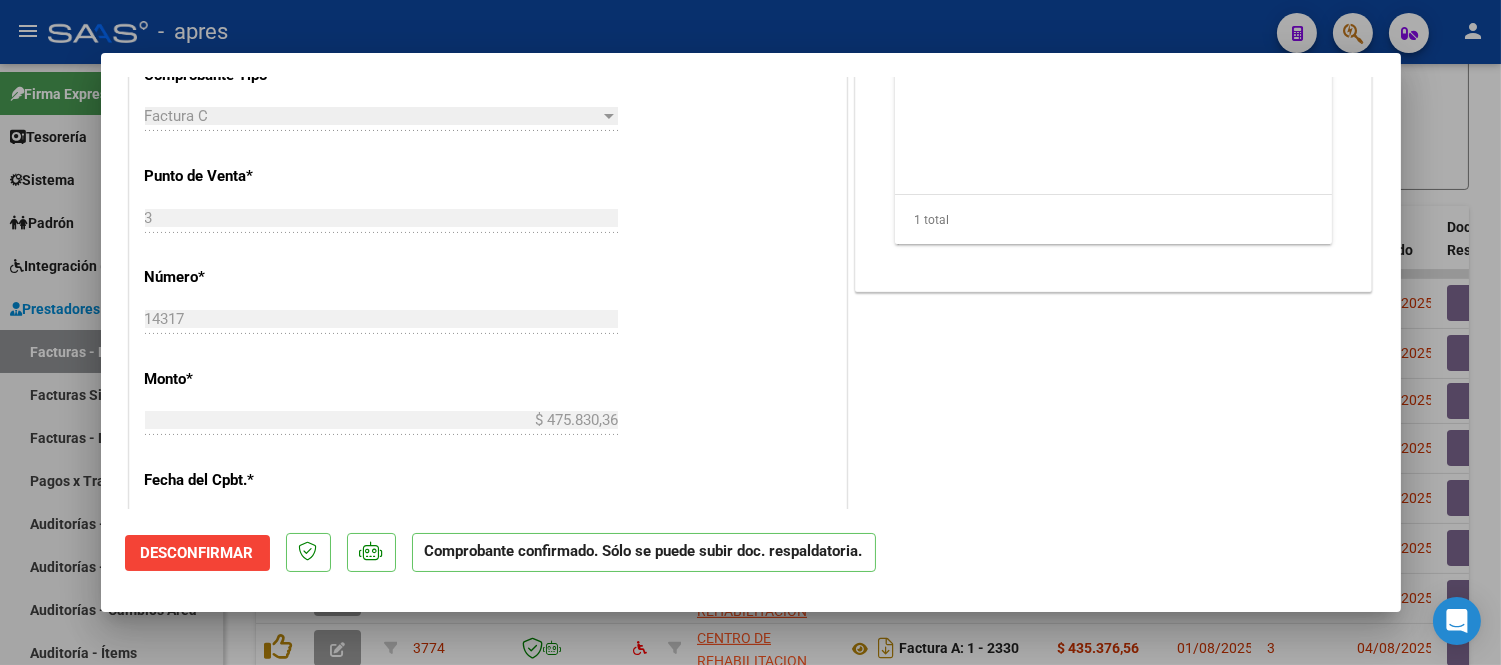 click at bounding box center [750, 332] 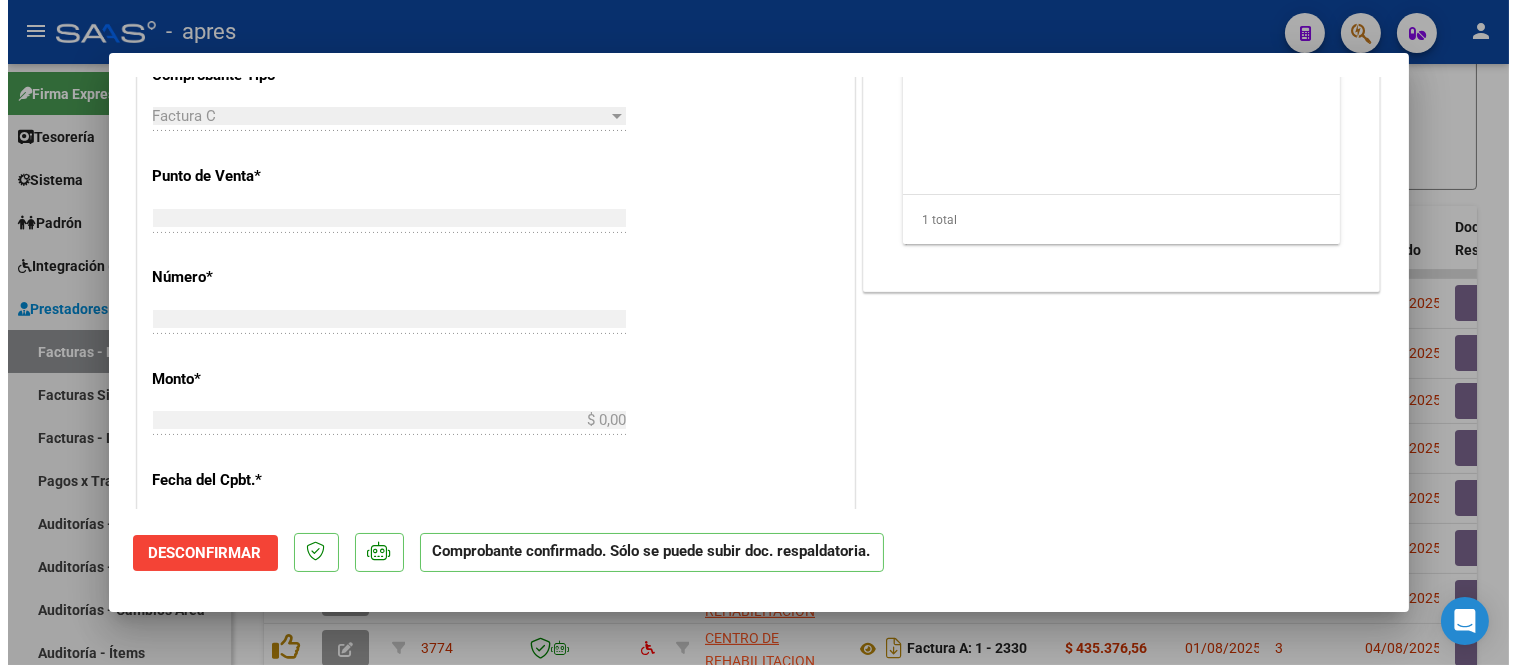 scroll, scrollTop: 756, scrollLeft: 0, axis: vertical 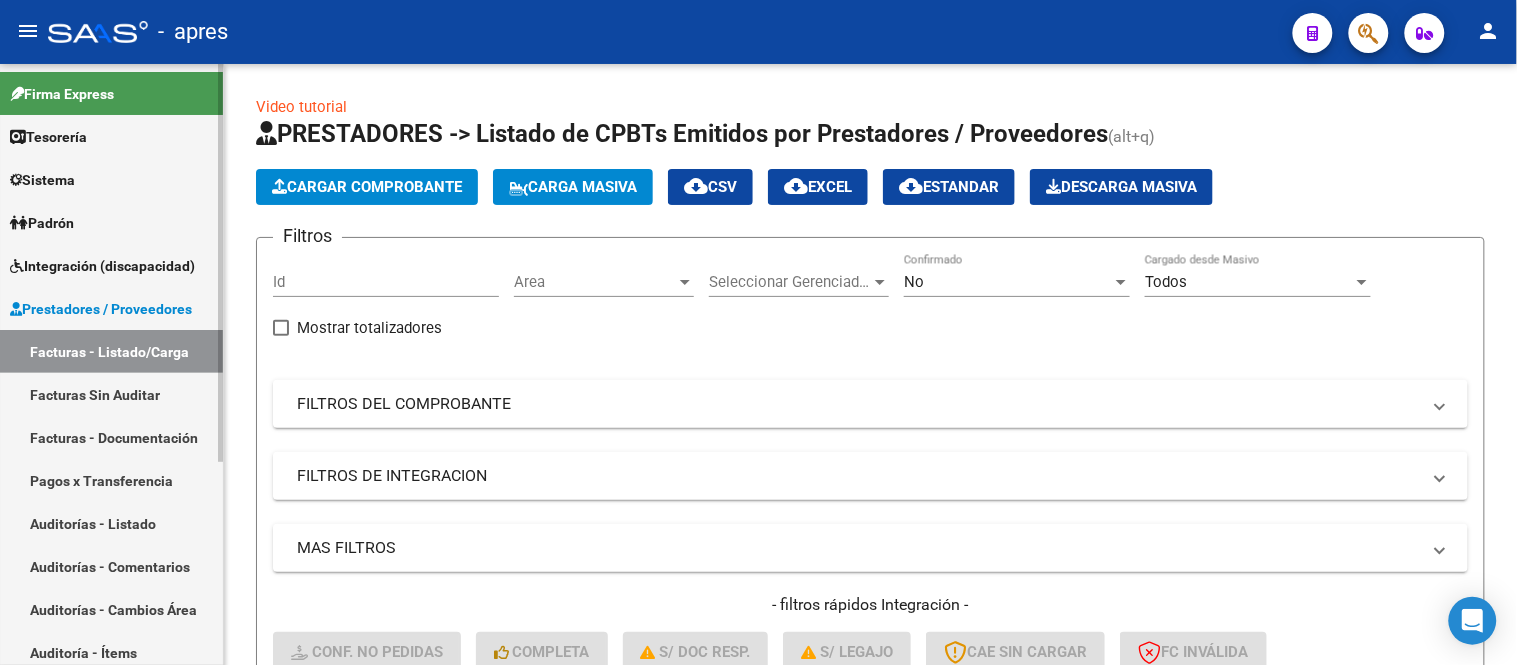 click on "Integración (discapacidad)" at bounding box center (111, 265) 